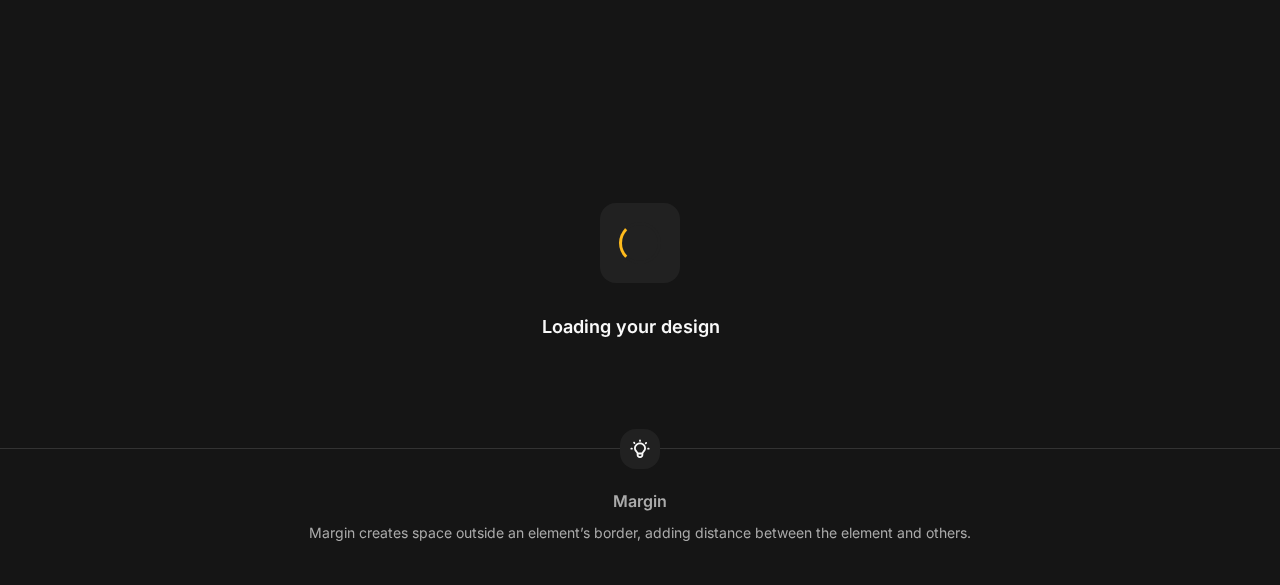 scroll, scrollTop: 0, scrollLeft: 0, axis: both 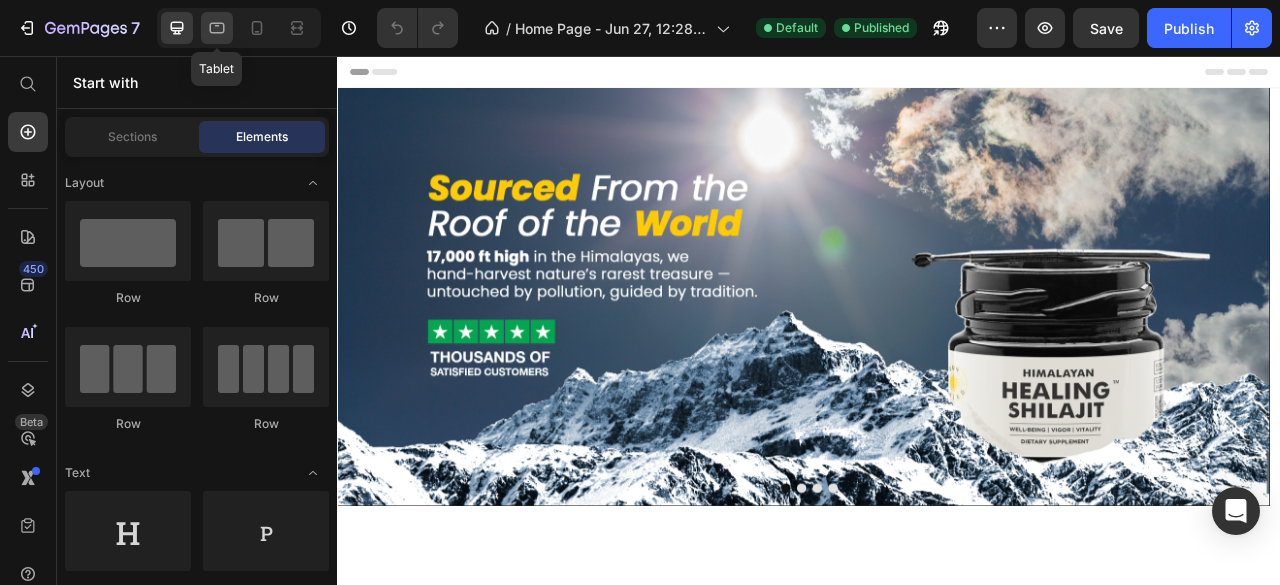 click 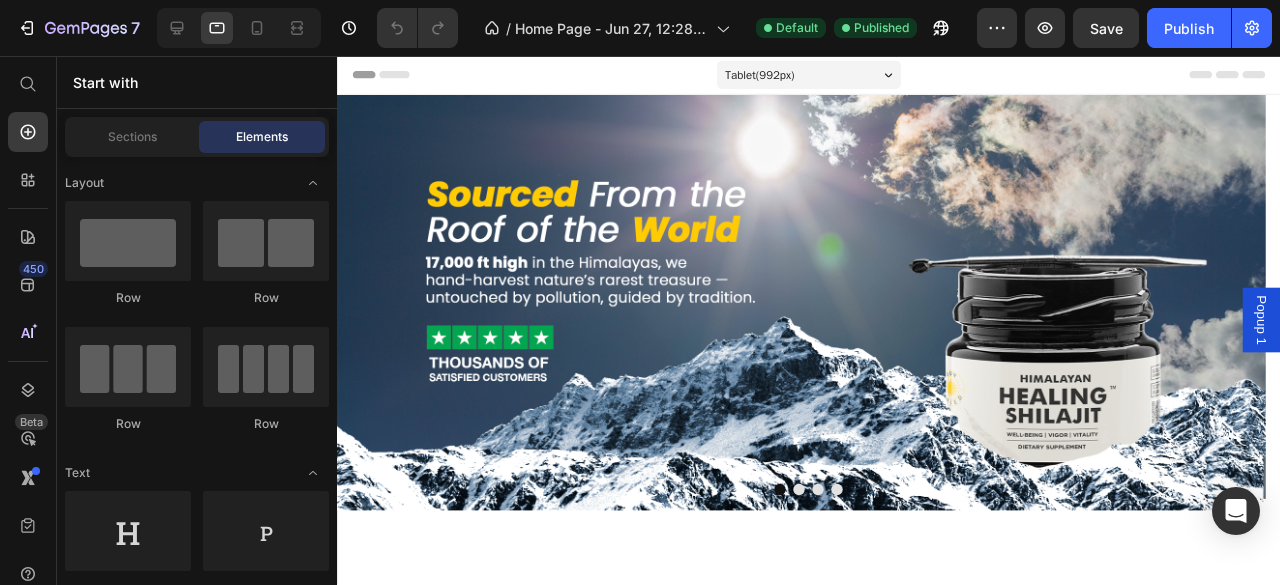 drag, startPoint x: 1290, startPoint y: 324, endPoint x: 673, endPoint y: 85, distance: 661.6721 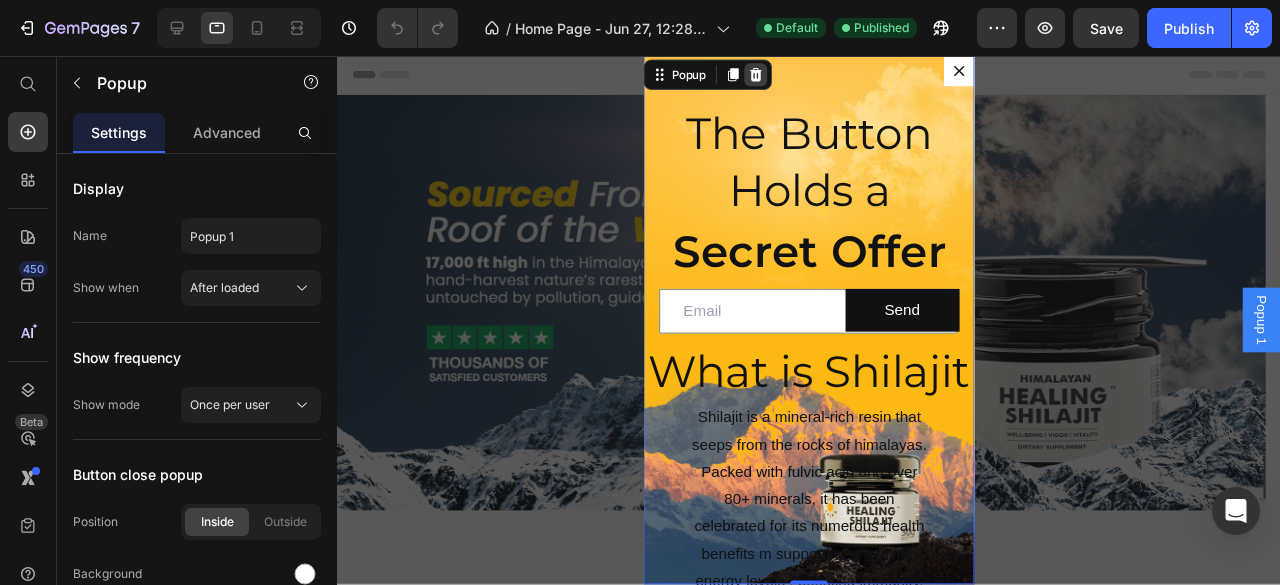 click 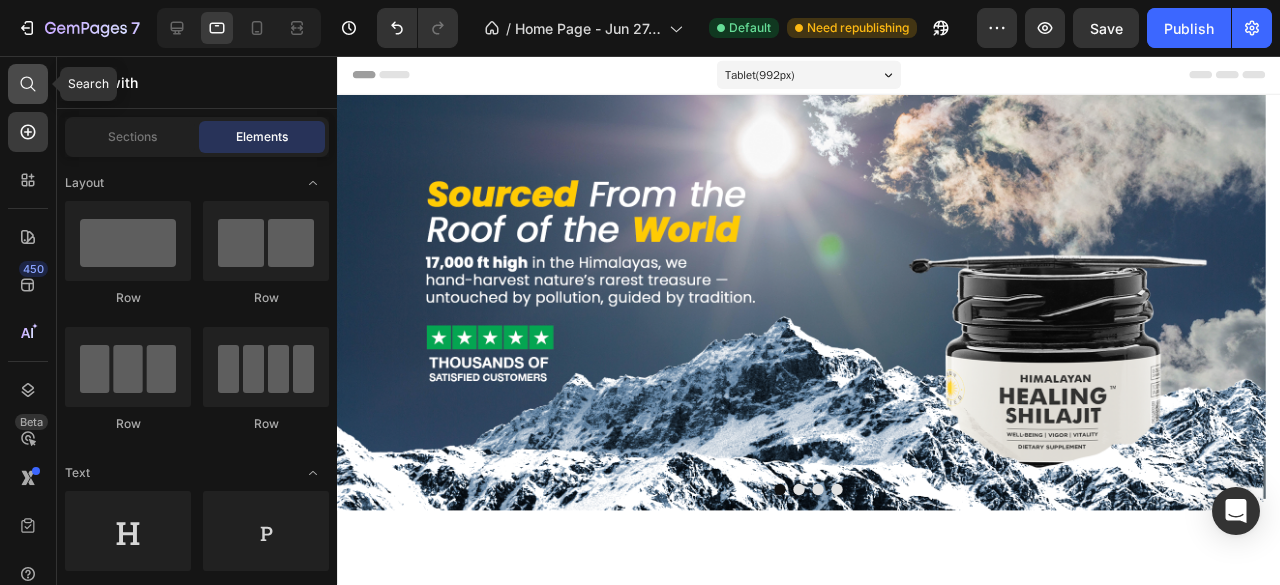click 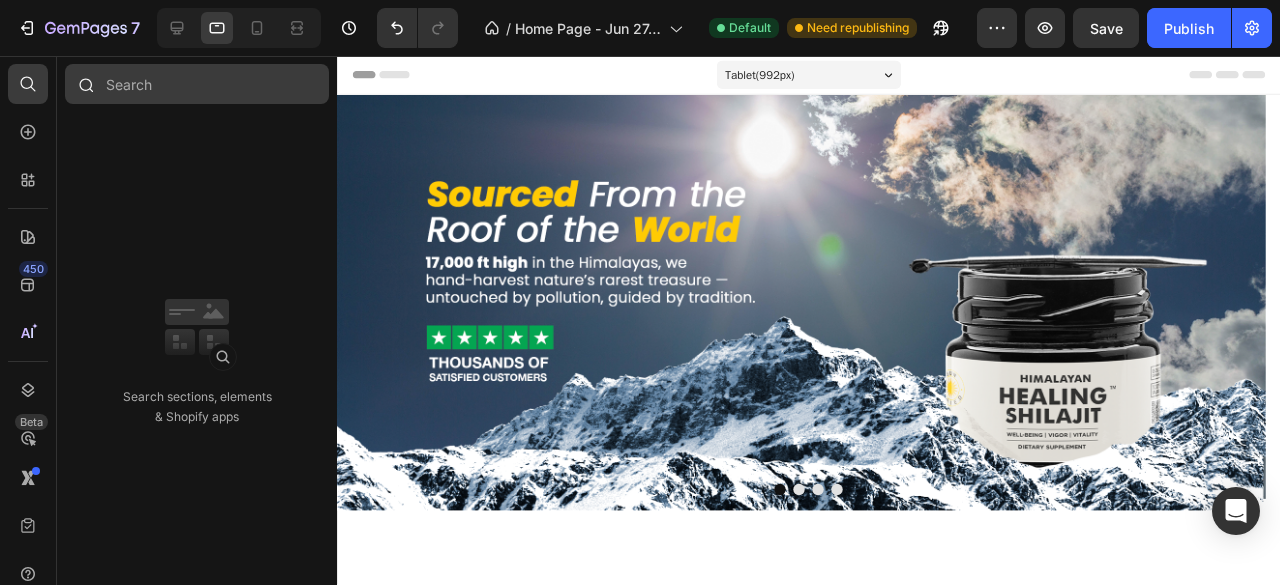 click at bounding box center (197, 84) 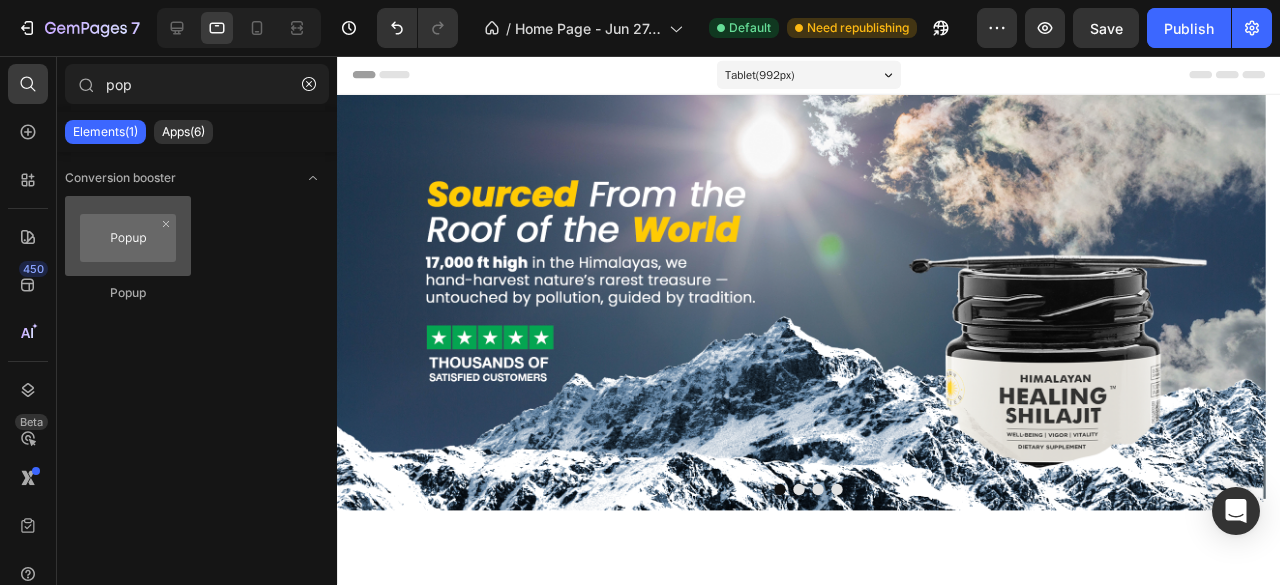 type on "pop" 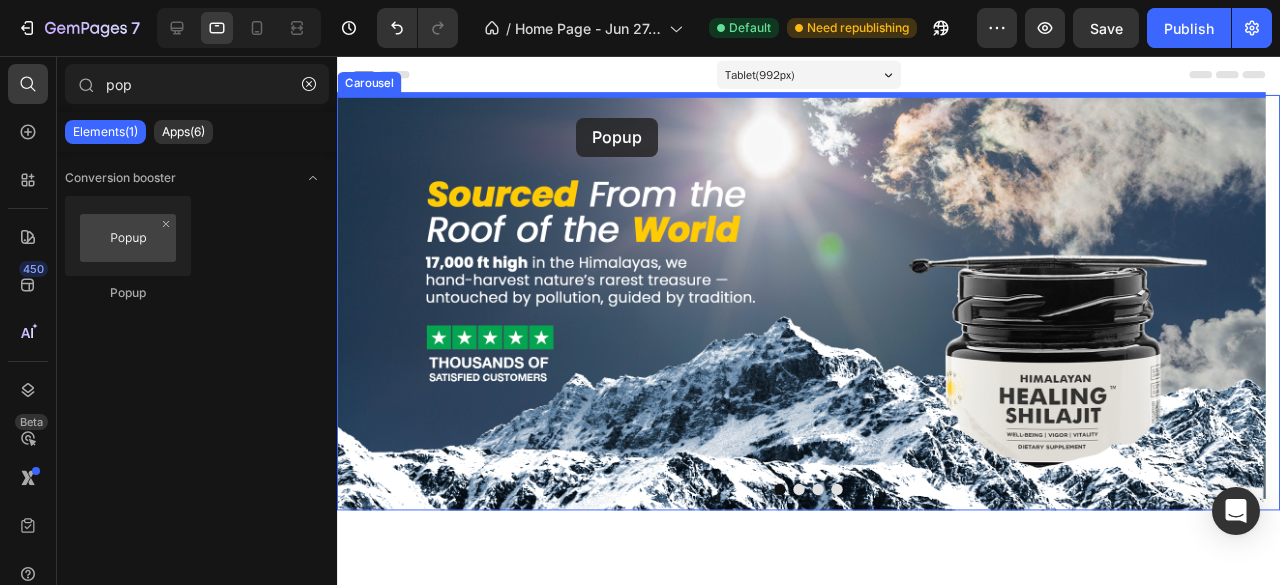 drag, startPoint x: 478, startPoint y: 307, endPoint x: 588, endPoint y: 121, distance: 216.09258 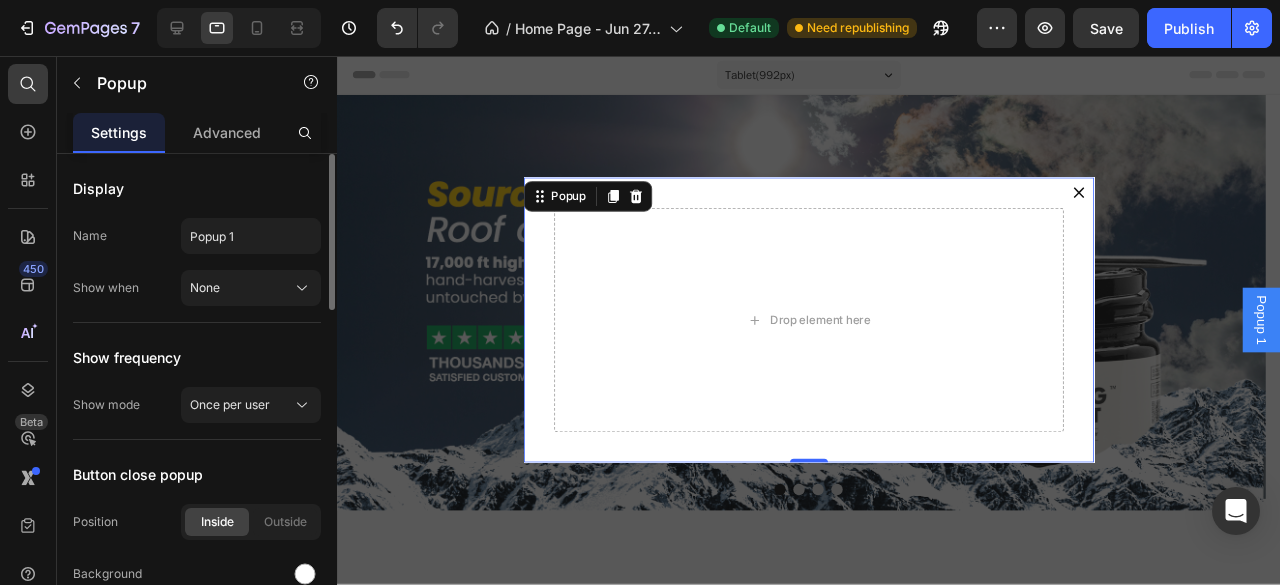scroll, scrollTop: 33, scrollLeft: 0, axis: vertical 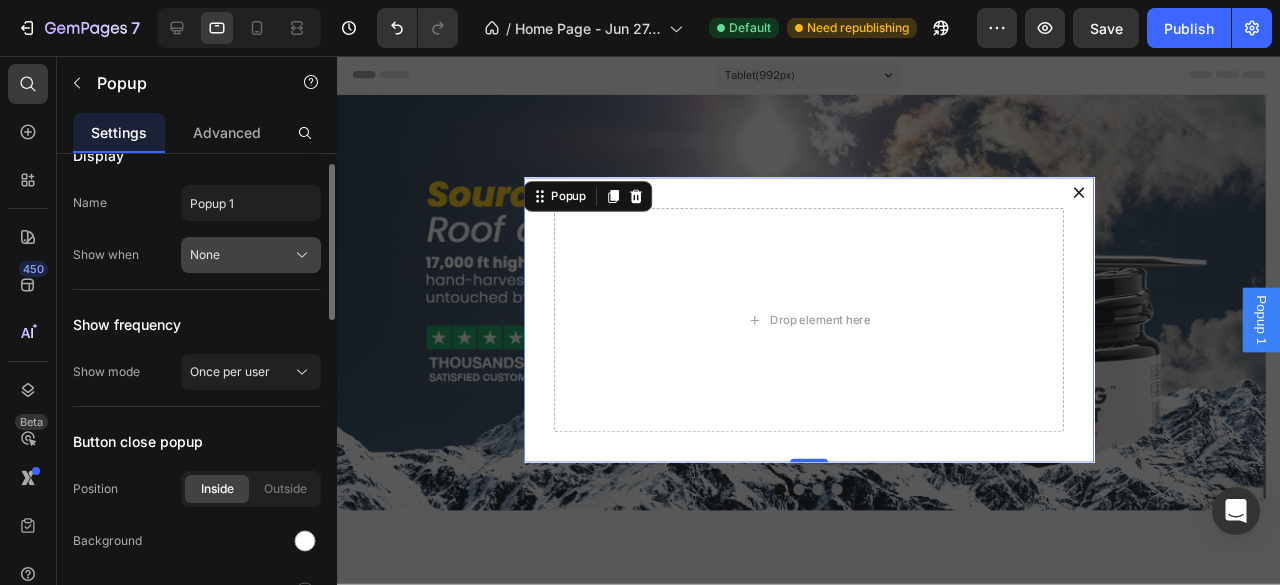 click on "None" at bounding box center (251, 255) 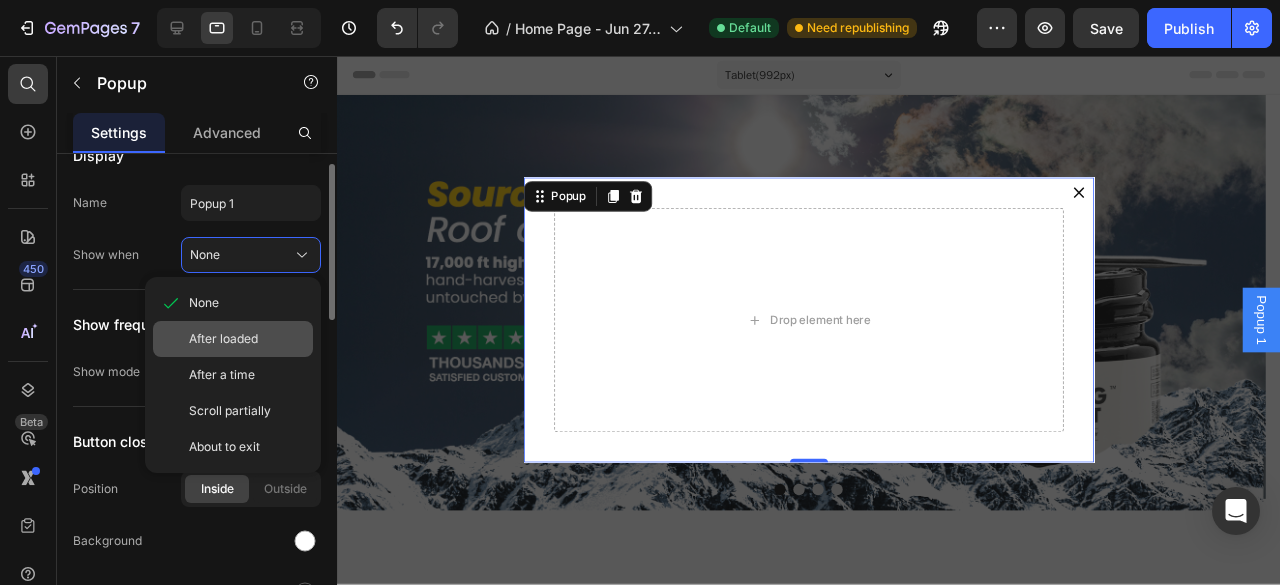 click on "After loaded" at bounding box center [223, 339] 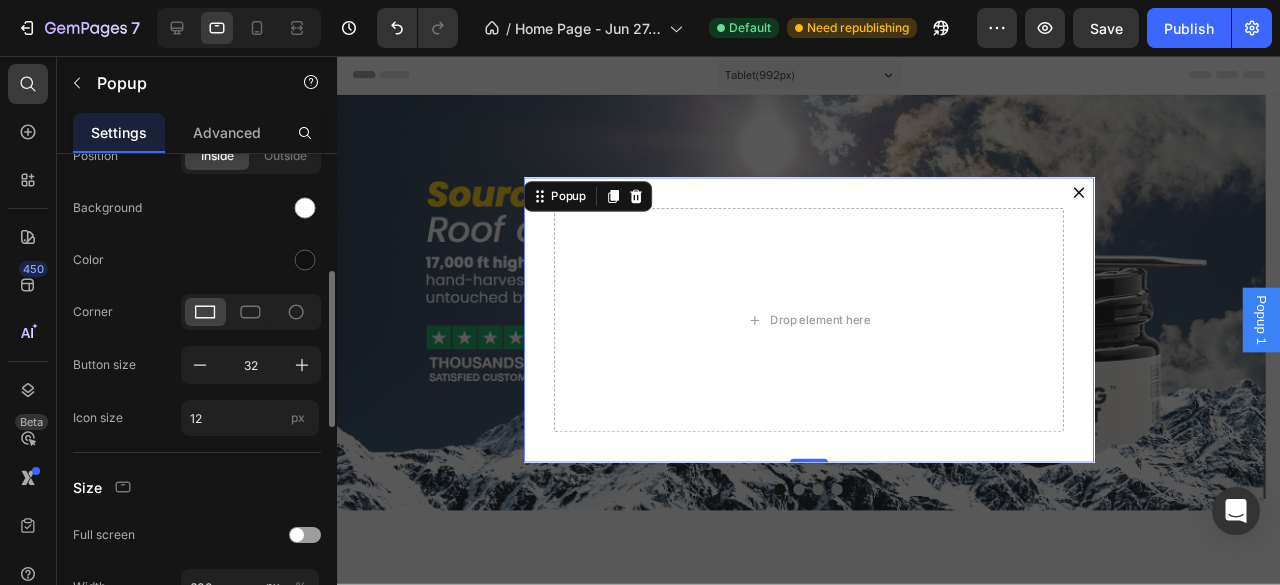 scroll, scrollTop: 333, scrollLeft: 0, axis: vertical 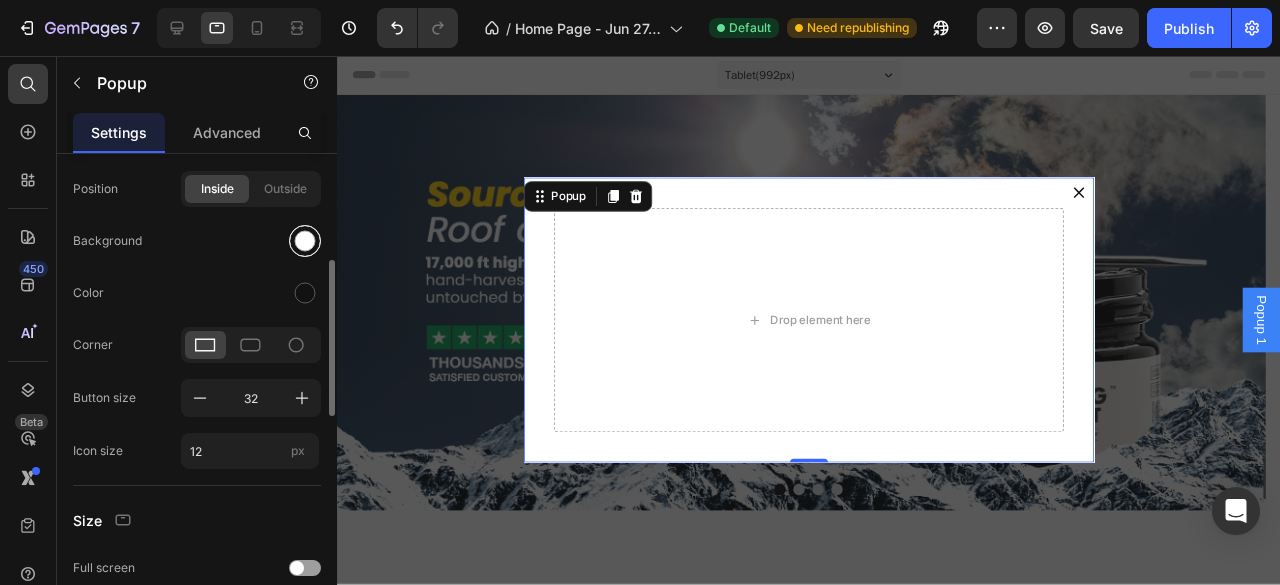 click at bounding box center (305, 241) 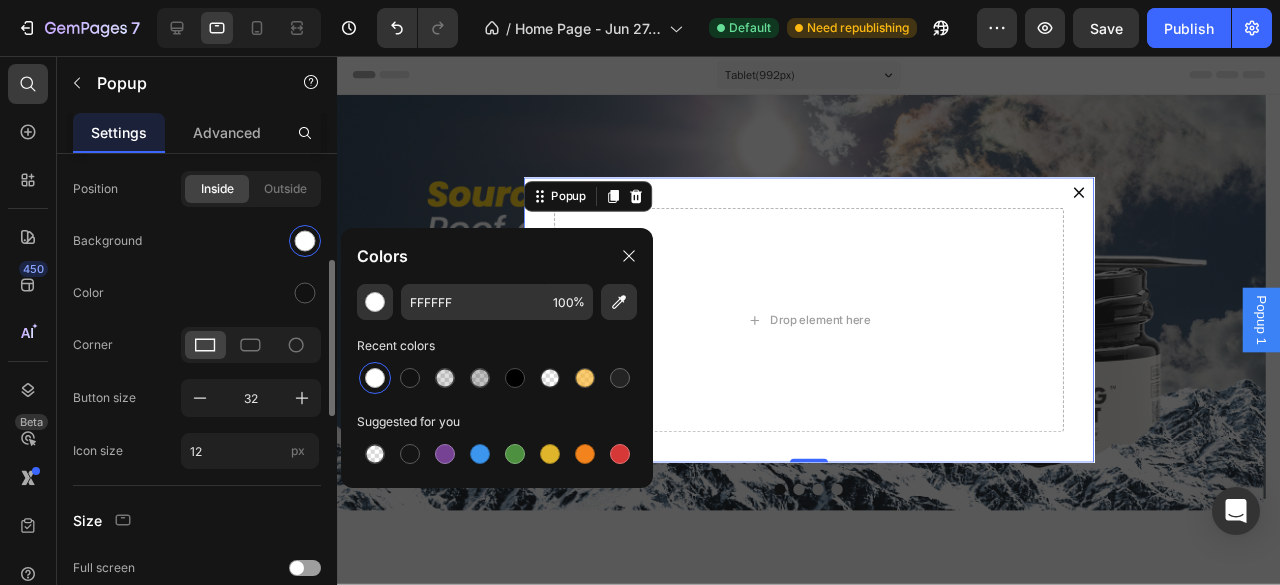 click on "Background" 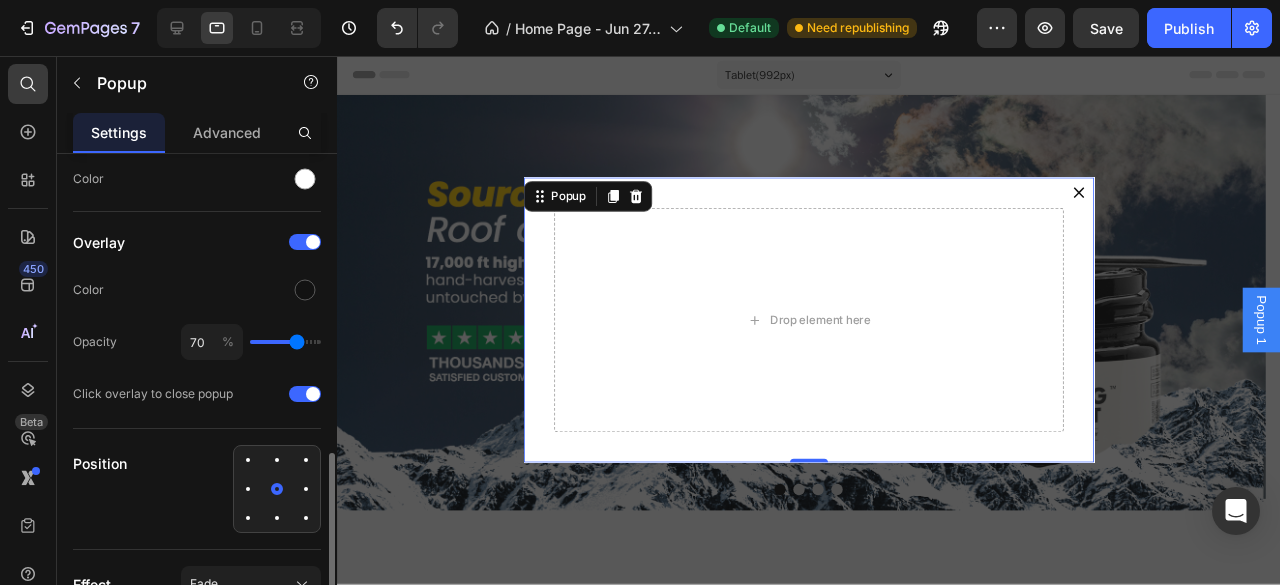 scroll, scrollTop: 1037, scrollLeft: 0, axis: vertical 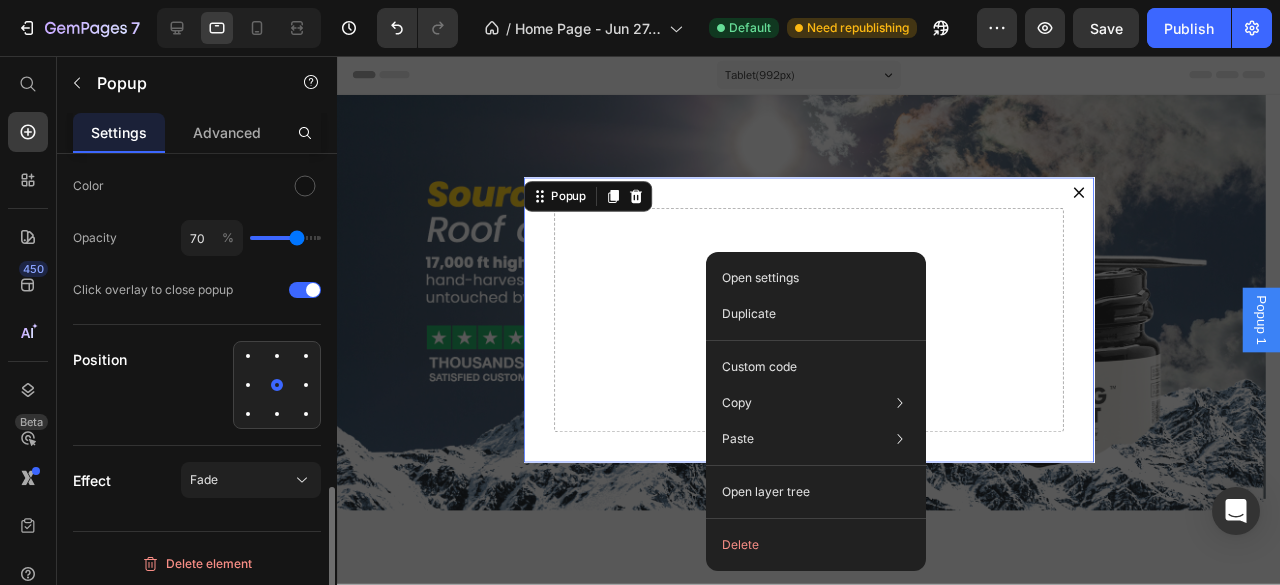 click on "Position" 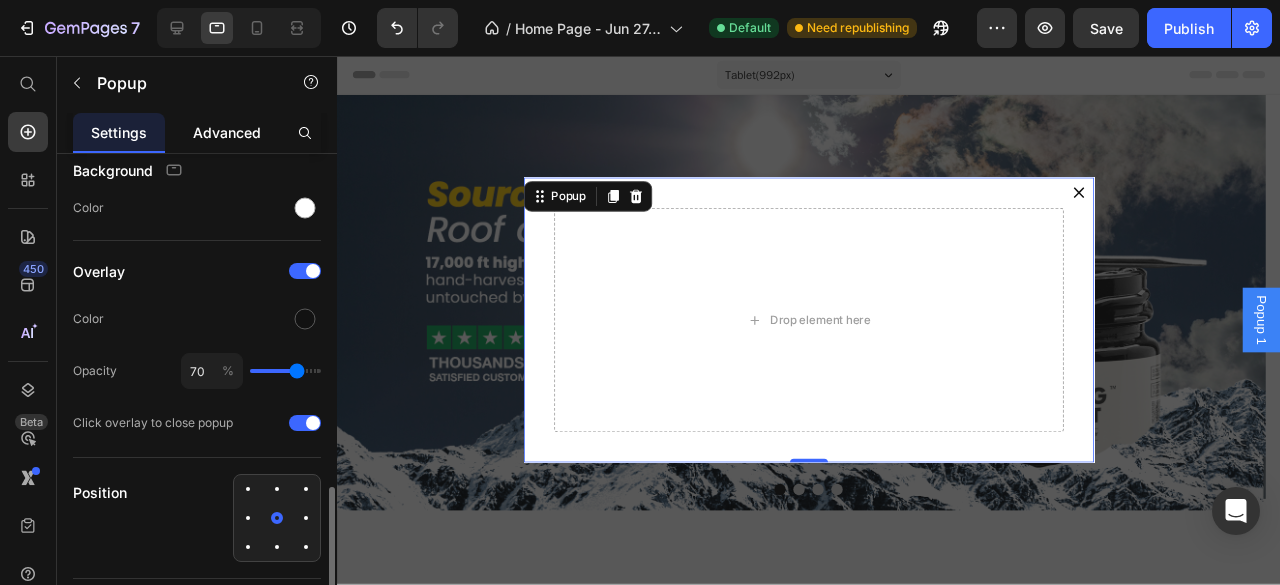 scroll, scrollTop: 870, scrollLeft: 0, axis: vertical 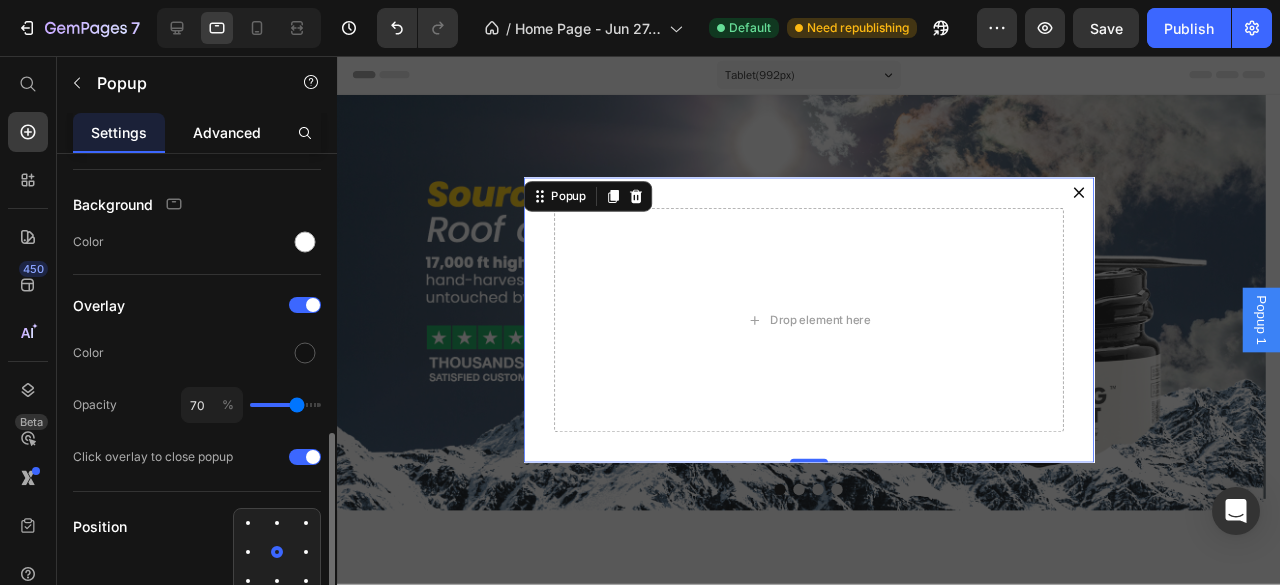 click on "Advanced" at bounding box center (227, 132) 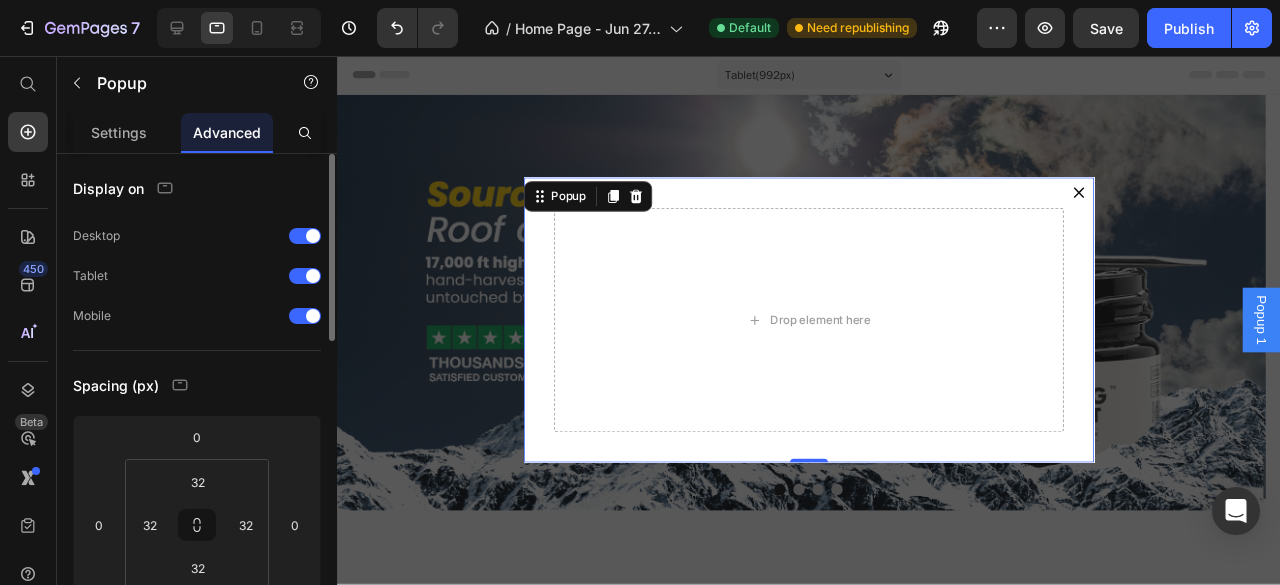 scroll, scrollTop: 33, scrollLeft: 0, axis: vertical 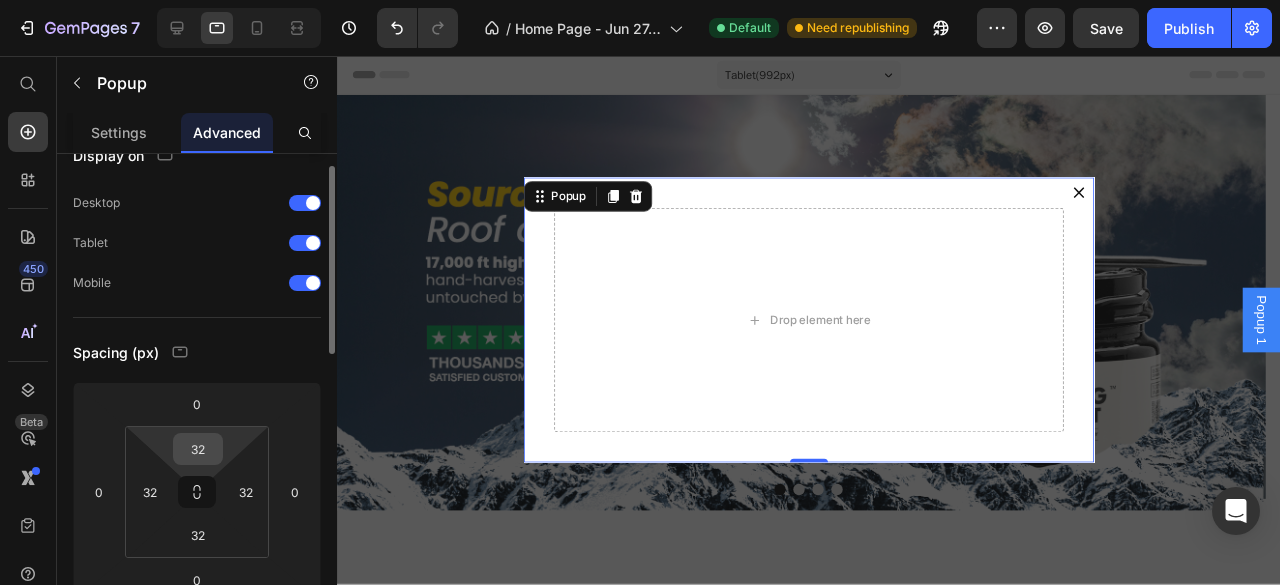 click on "32" at bounding box center [198, 449] 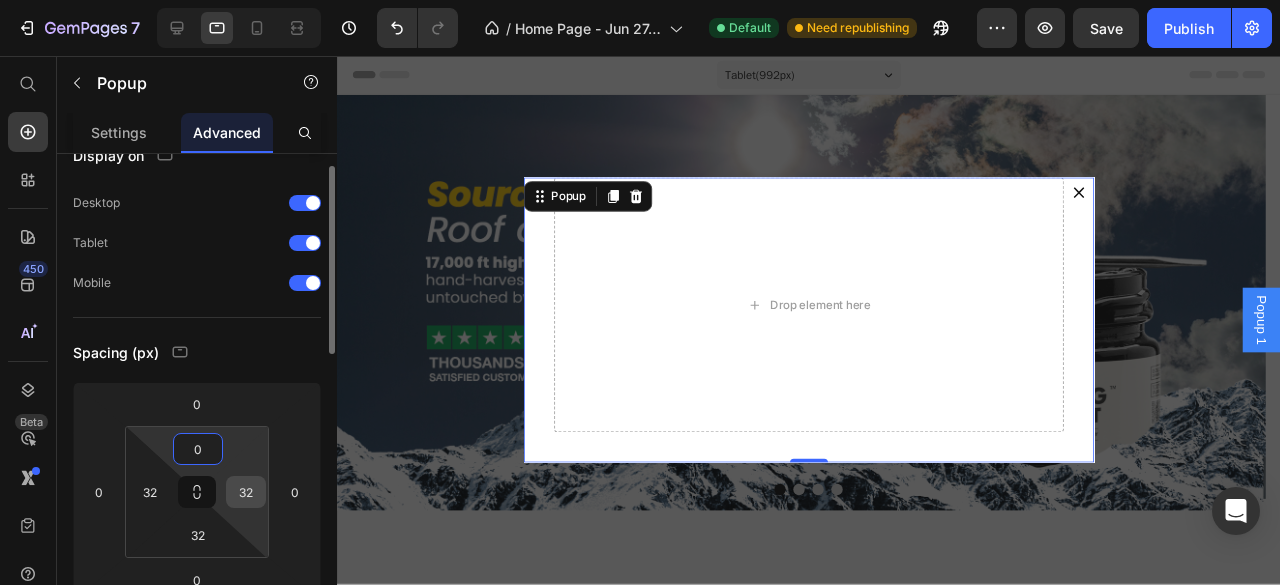 type on "0" 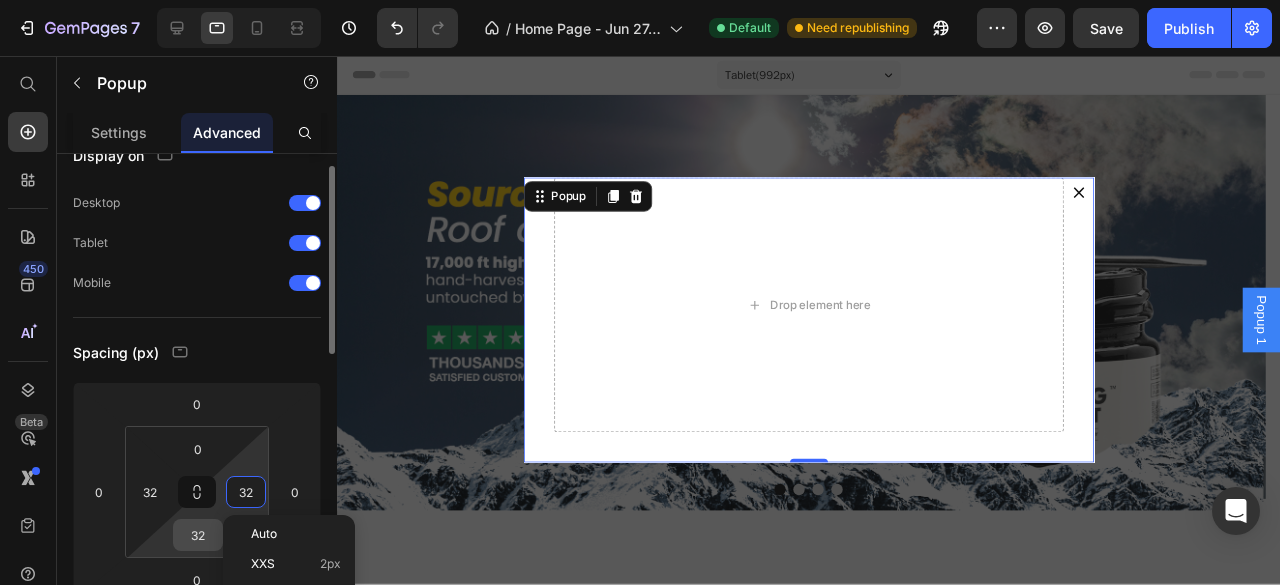 click on "32" at bounding box center [198, 535] 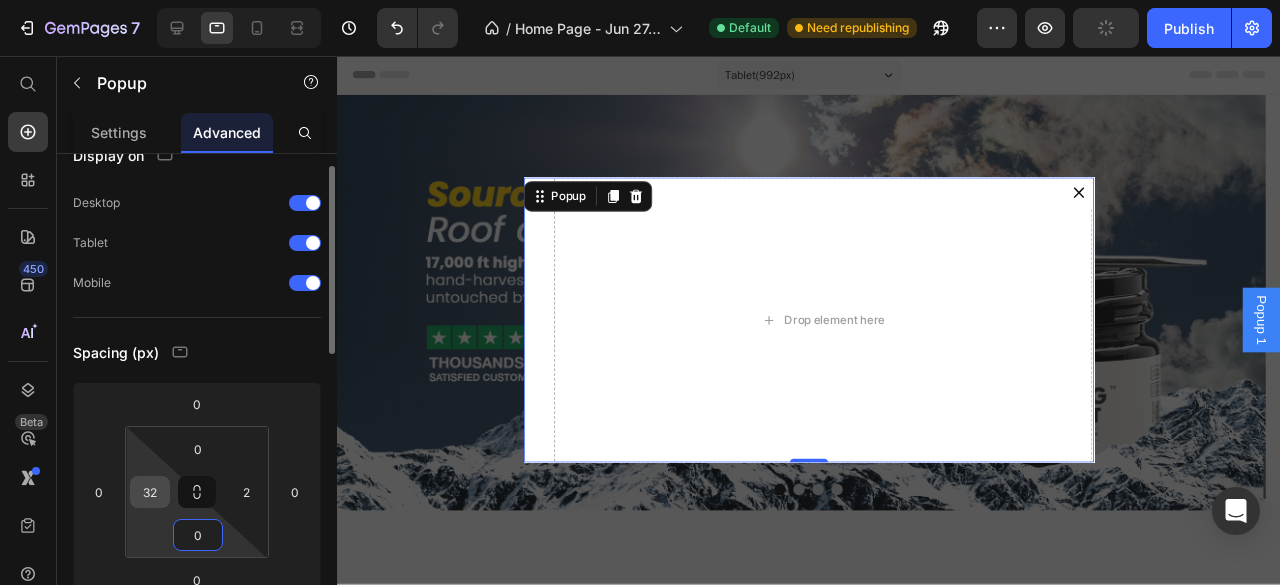type on "0" 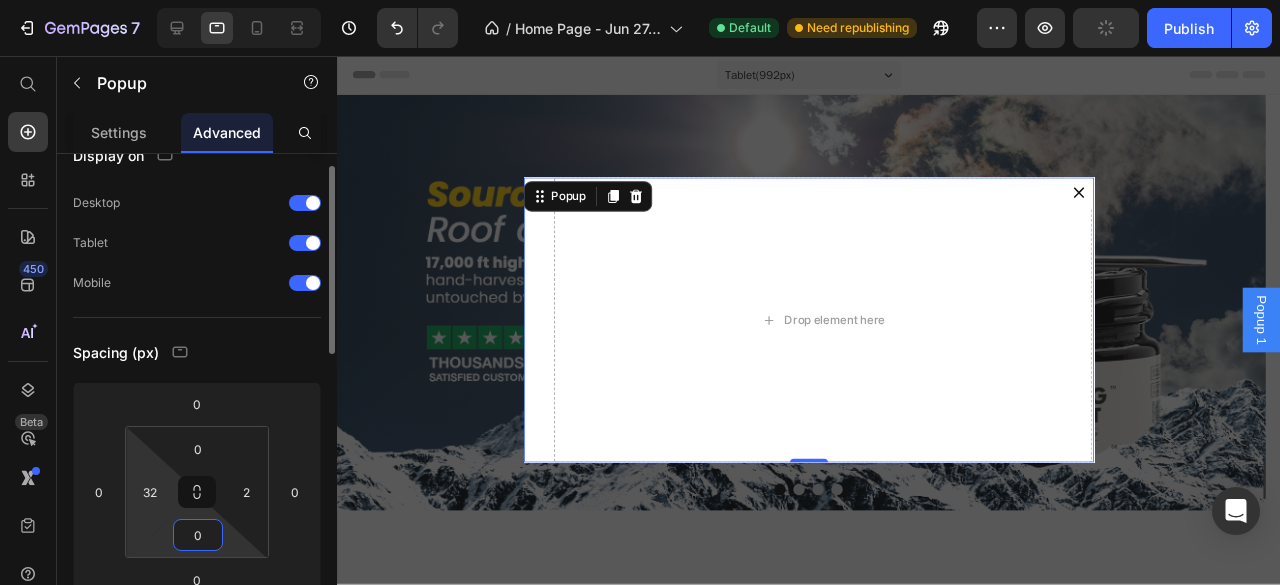 drag, startPoint x: 150, startPoint y: 502, endPoint x: 185, endPoint y: 507, distance: 35.35534 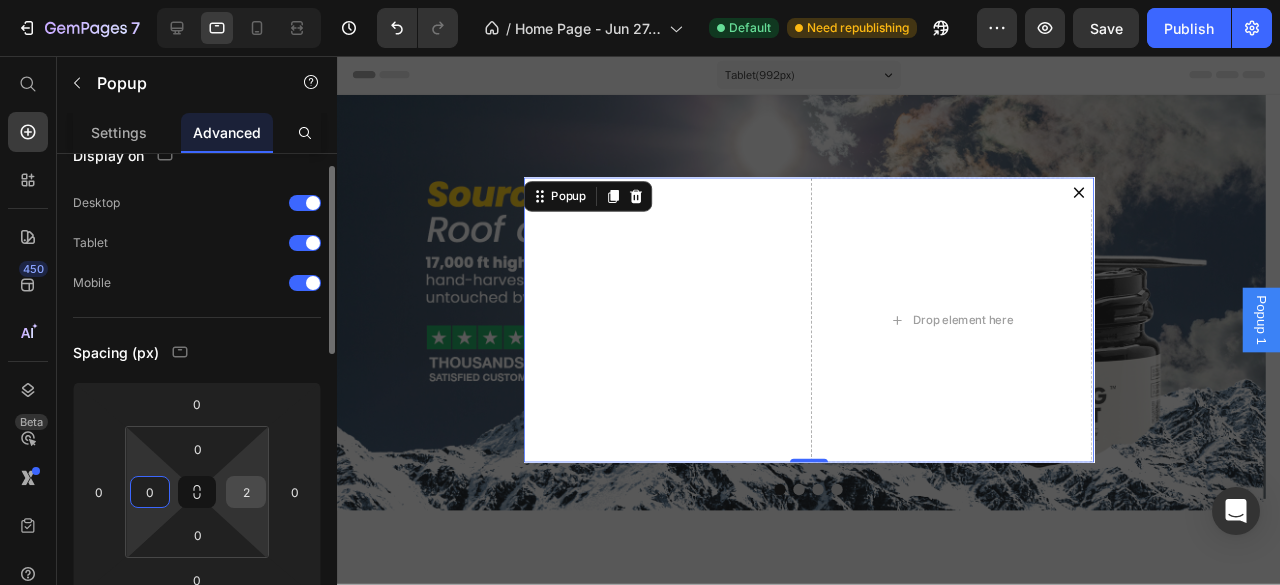 type on "0" 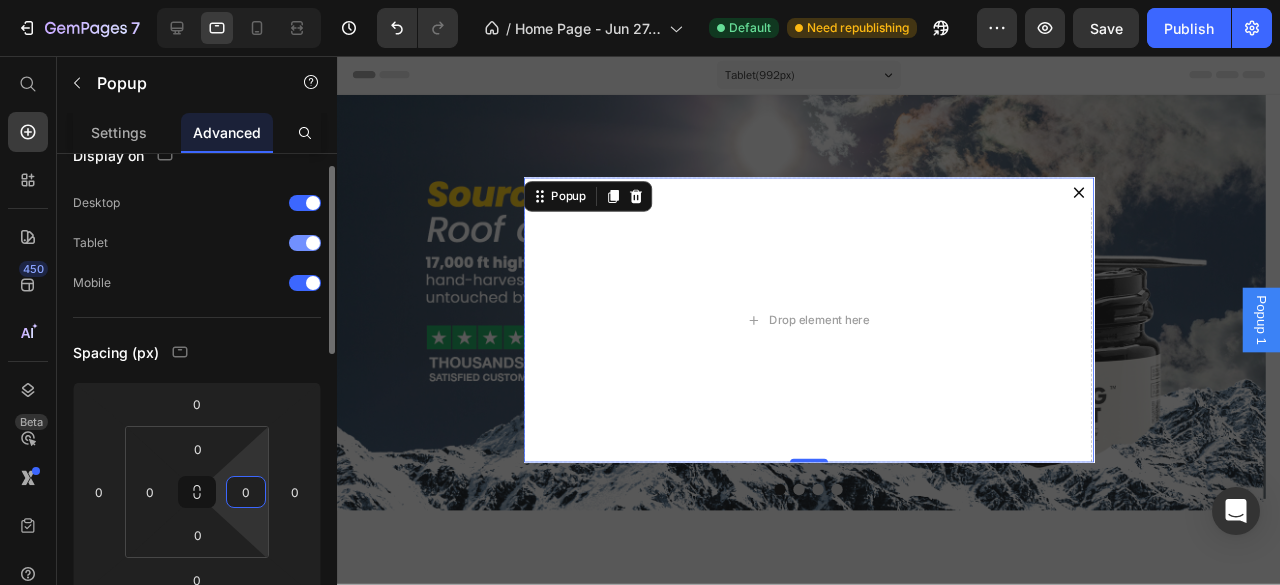 scroll, scrollTop: 0, scrollLeft: 0, axis: both 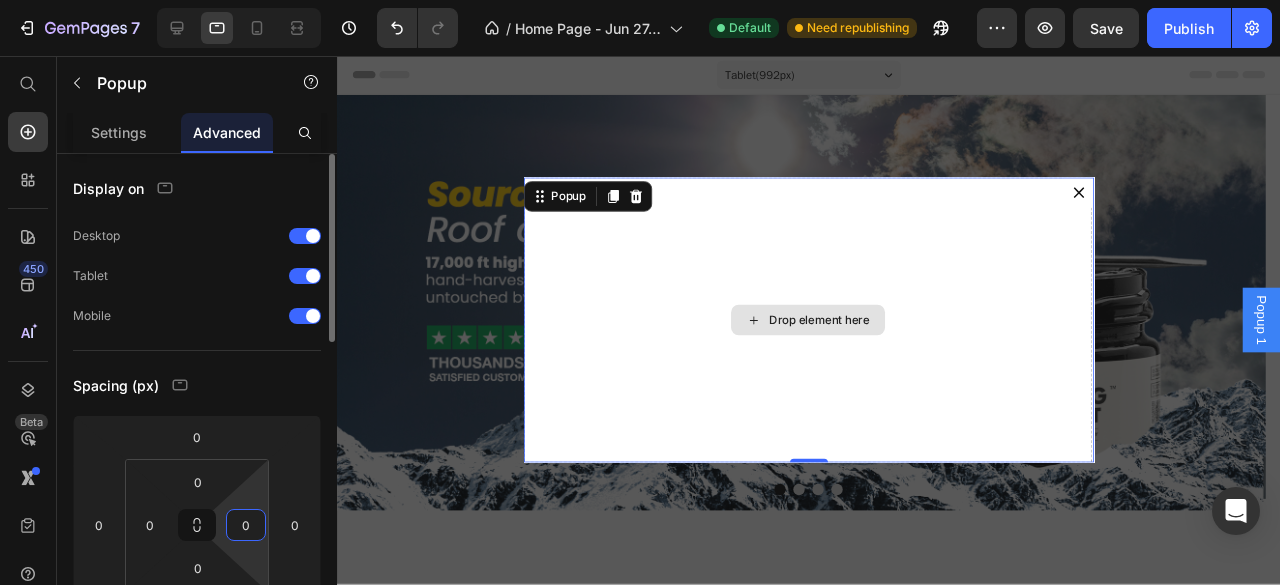 type on "0" 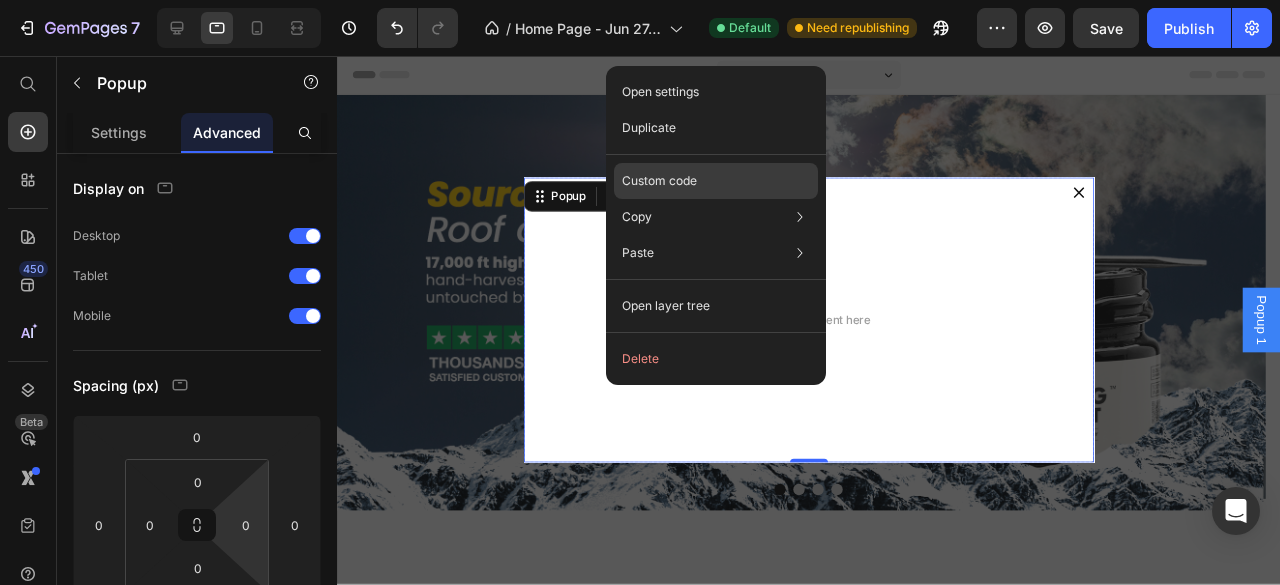 click on "Custom code" at bounding box center (659, 181) 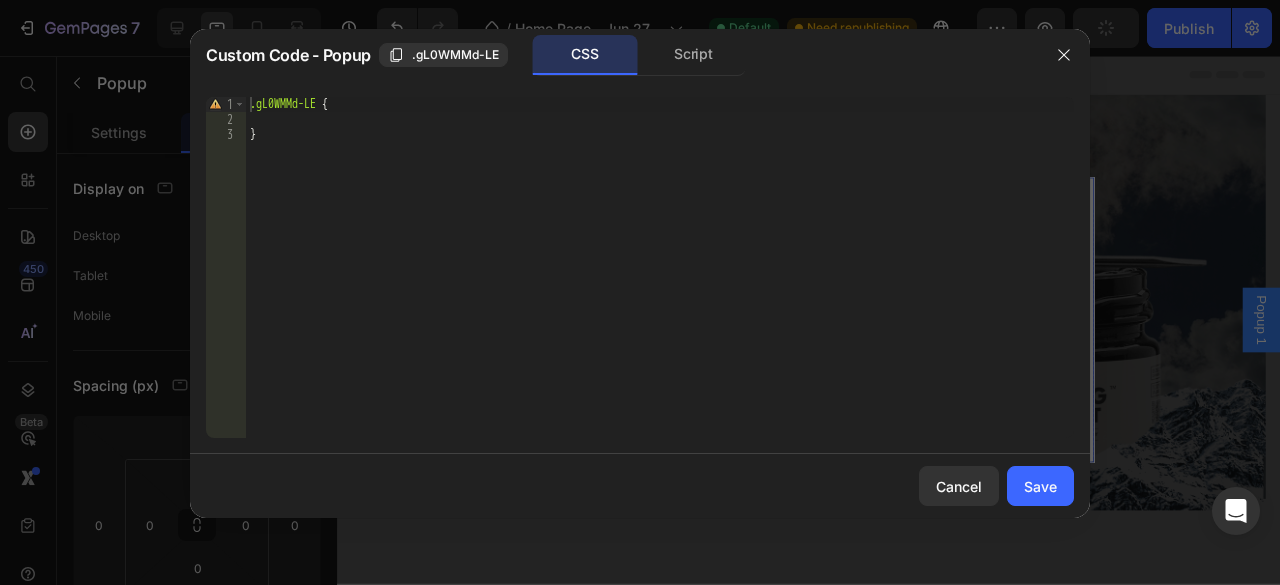 click on ".gL0WMMd-LE   { }" at bounding box center [660, 282] 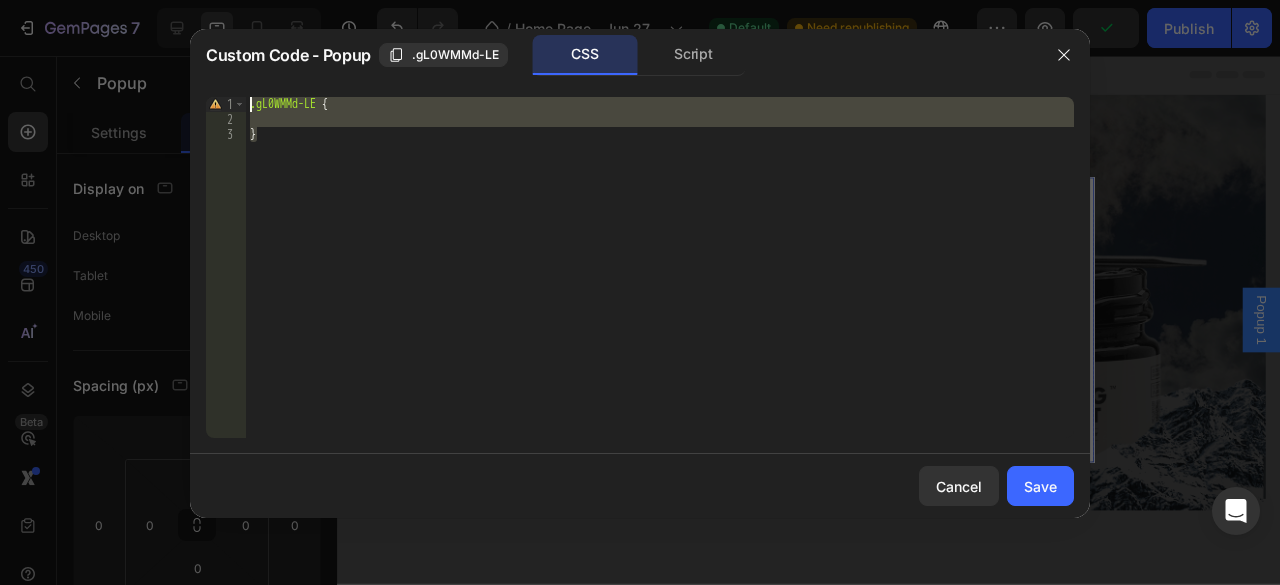 drag, startPoint x: 326, startPoint y: 143, endPoint x: 186, endPoint y: 89, distance: 150.05333 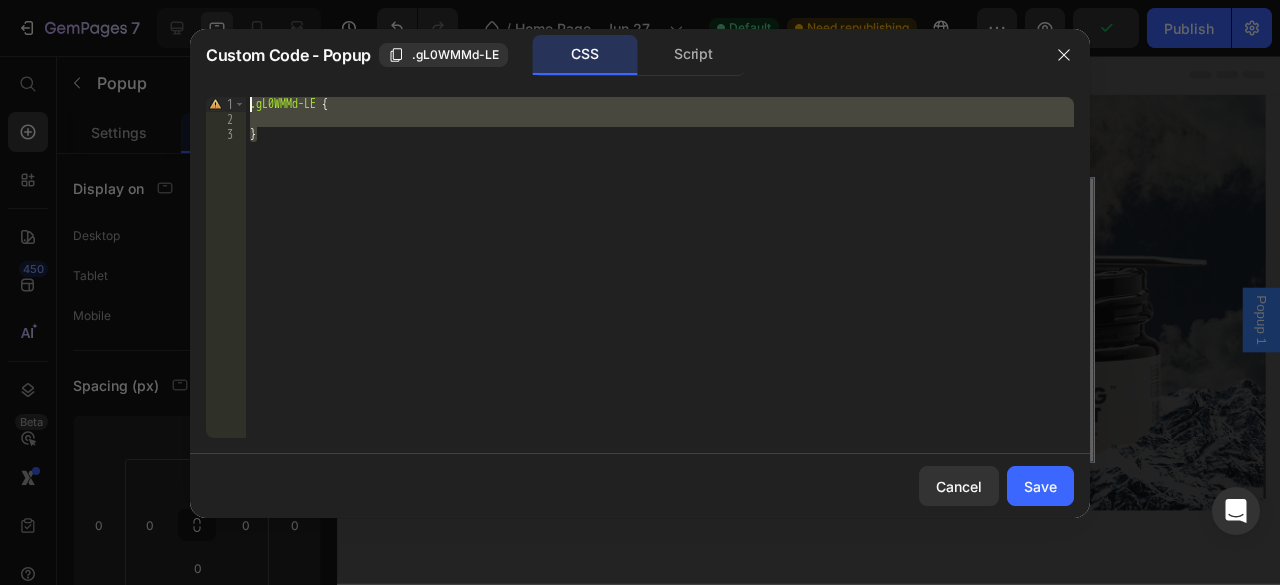 click on "Custom Code - Popup .gL0WMMd-LE CSS Script 1 2 3 .gL0WMMd-LE   { }     הההההההההההההההההההההההההההההההההההההההההההההההההההההההההההההההההההההההההההההההההההההההההההההההההההההההההההההההההההההההההההההההההההההההההההההההההההההההההההההההההההההההההההההההההההההההההההההההההההההההההההההההההההההההההההההההההההההההההההההההההההההההההההההההה XXXXXXXXXXXXXXXXXXXXXXXXXXXXXXXXXXXXXXXXXXXXXXXXXXXXXXXXXXXXXXXXXXXXXXXXXXXXXXXXXXXXXXXXXXXXXXXXXXXXXXXXXXXXXXXXXXXXXXXXXXXXXXXXXXXXXXXXXXXXXXXXXXXXXXXXXXXXXXXXXXXXXXXXXXXXXXXXXXXXXXXXXXXXXXXXXXXXXXXXXXXXXXXXXXXXXXXXXXXXXXXXXXXXXXXXXXXXXXXXXXXXXXXXXXXXXXXX Cancel Save" 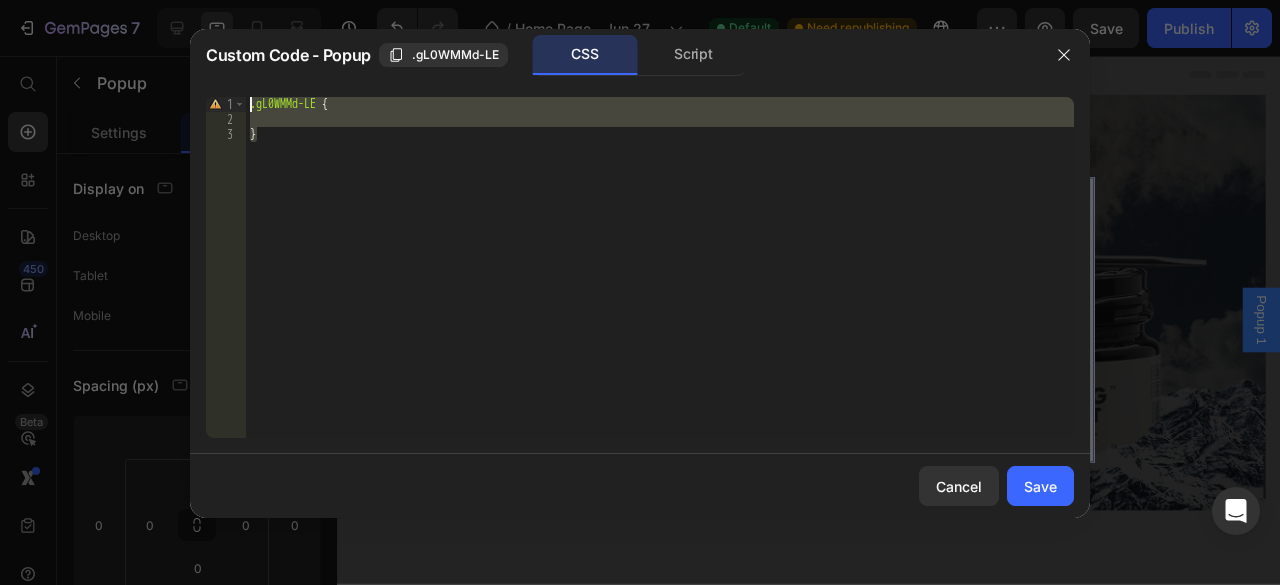 click on ".gL0WMMd-LE   { }" at bounding box center [660, 267] 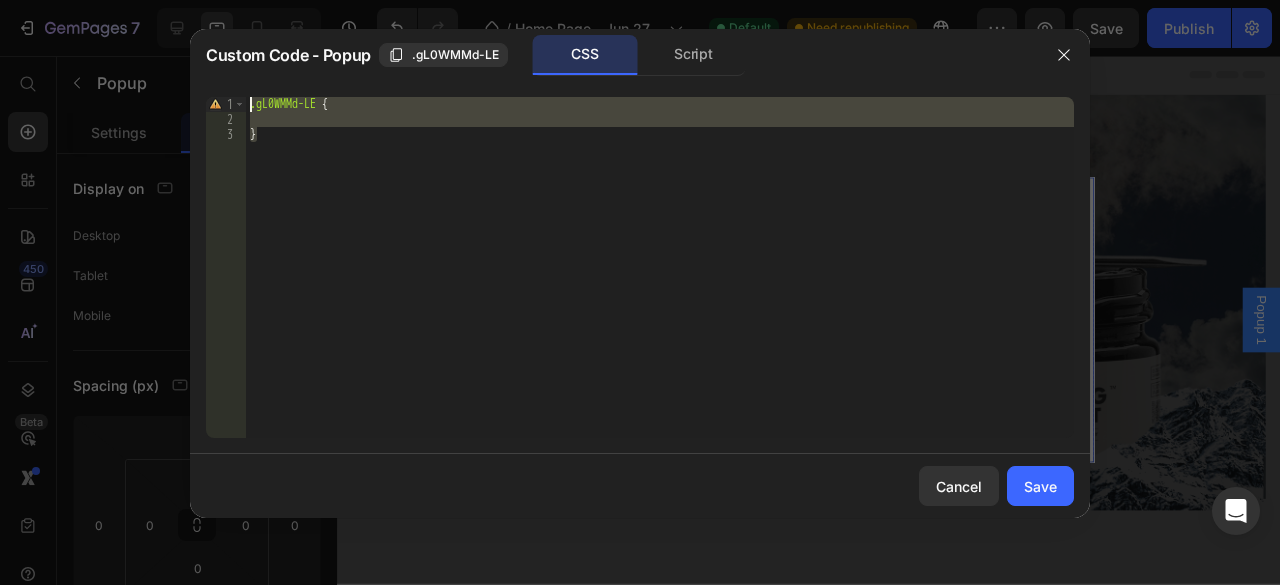 type on "}" 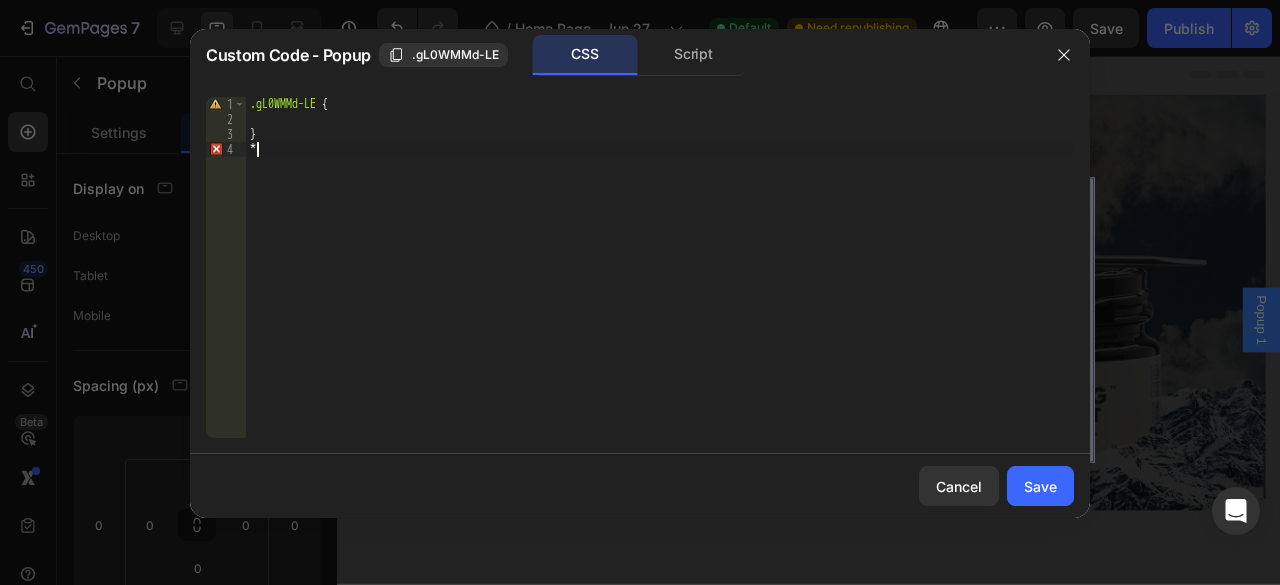 type on "*{" 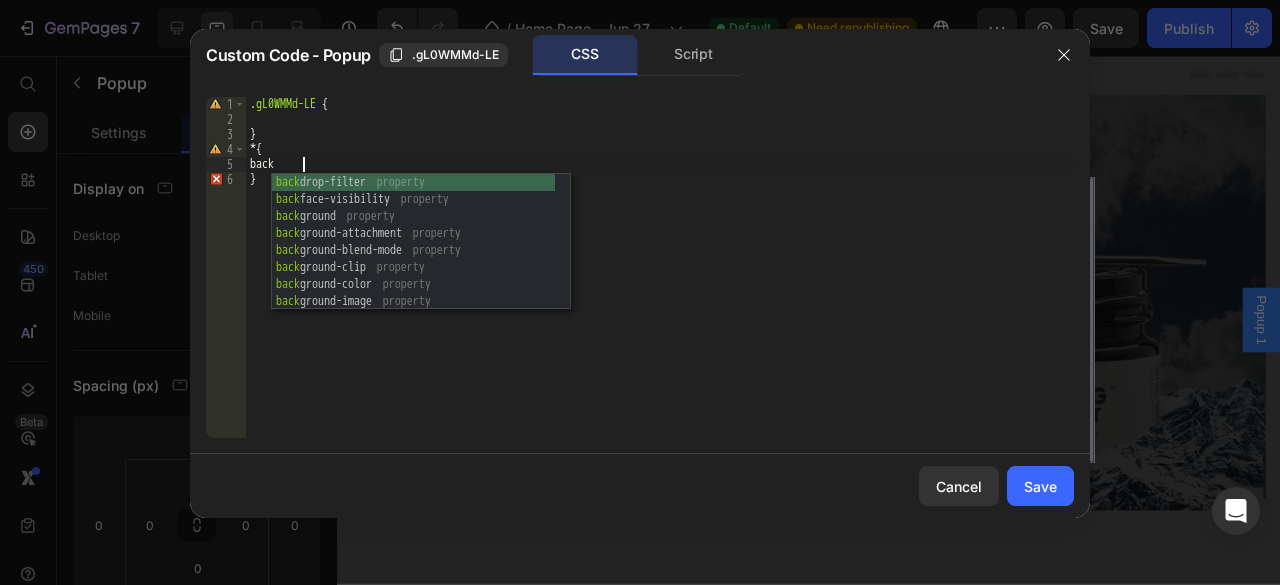 scroll, scrollTop: 0, scrollLeft: 3, axis: horizontal 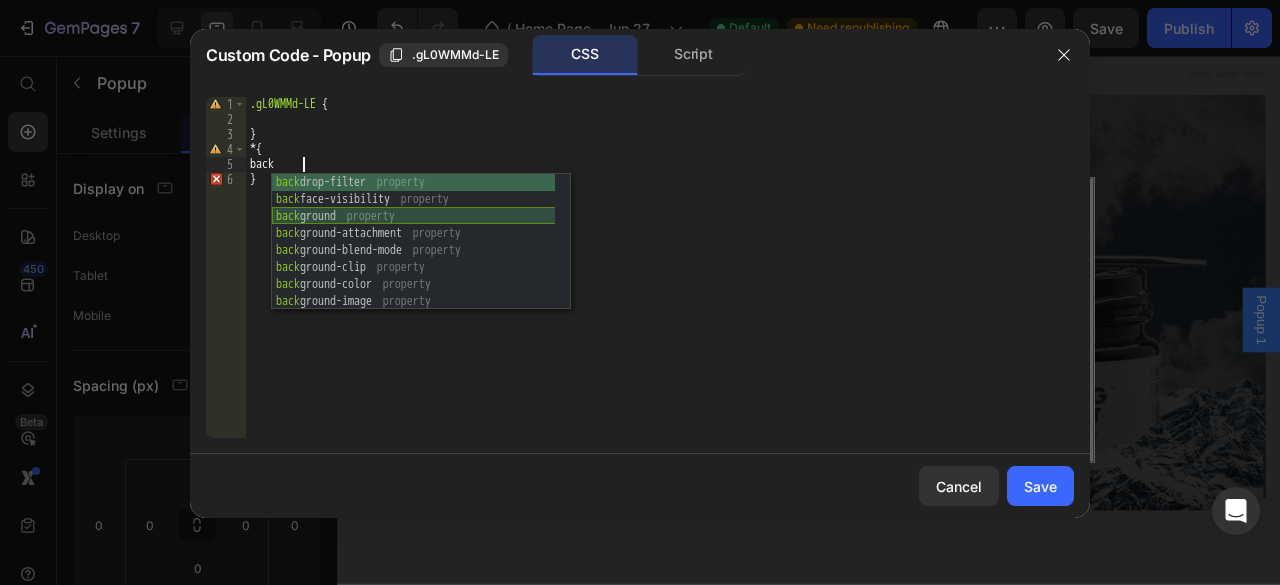 click on "back drop-filter property back face-visibility property back ground property back ground-attachment property back ground-blend-mode property back ground-clip property back ground-color property back ground-image property back ground-origin property" at bounding box center (414, 259) 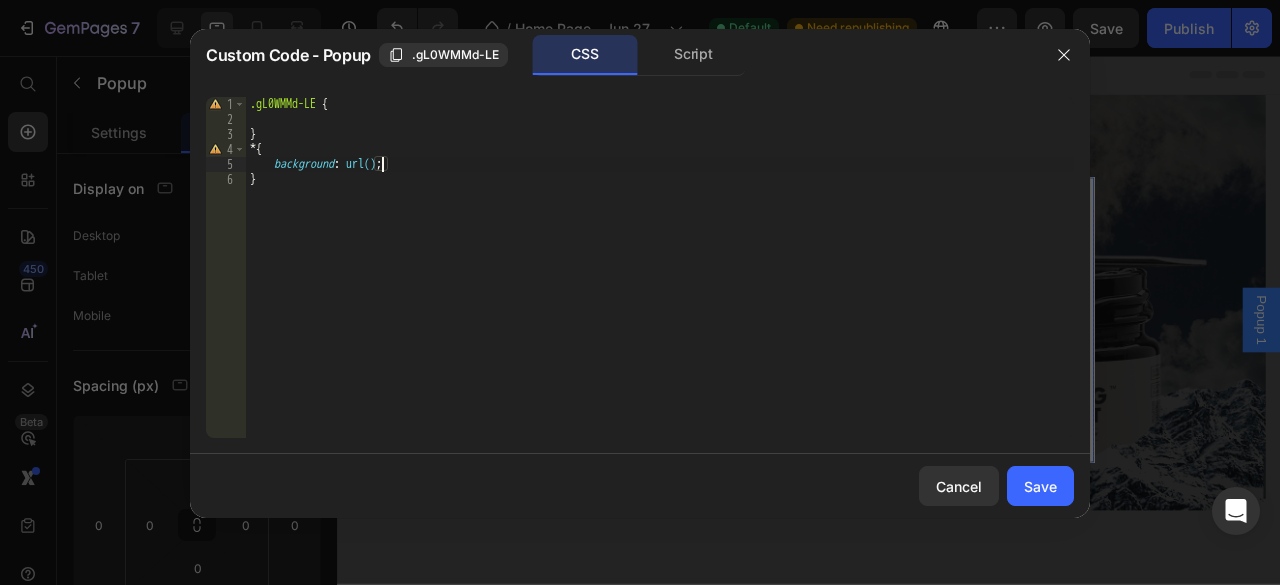 scroll, scrollTop: 0, scrollLeft: 11, axis: horizontal 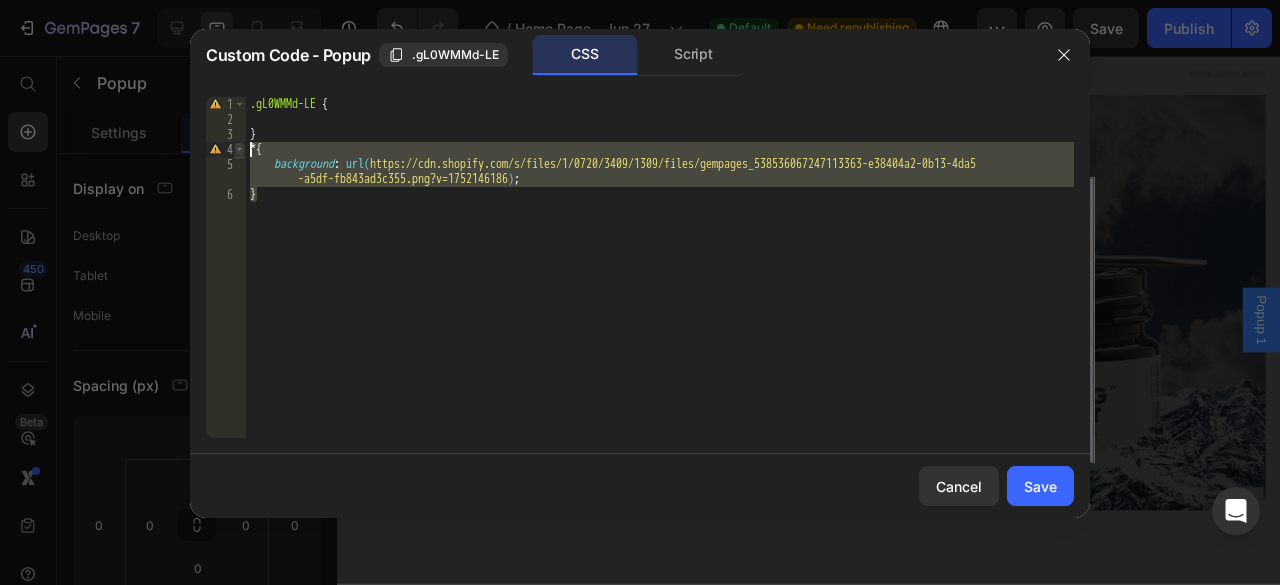 drag, startPoint x: 271, startPoint y: 204, endPoint x: 240, endPoint y: 154, distance: 58.830265 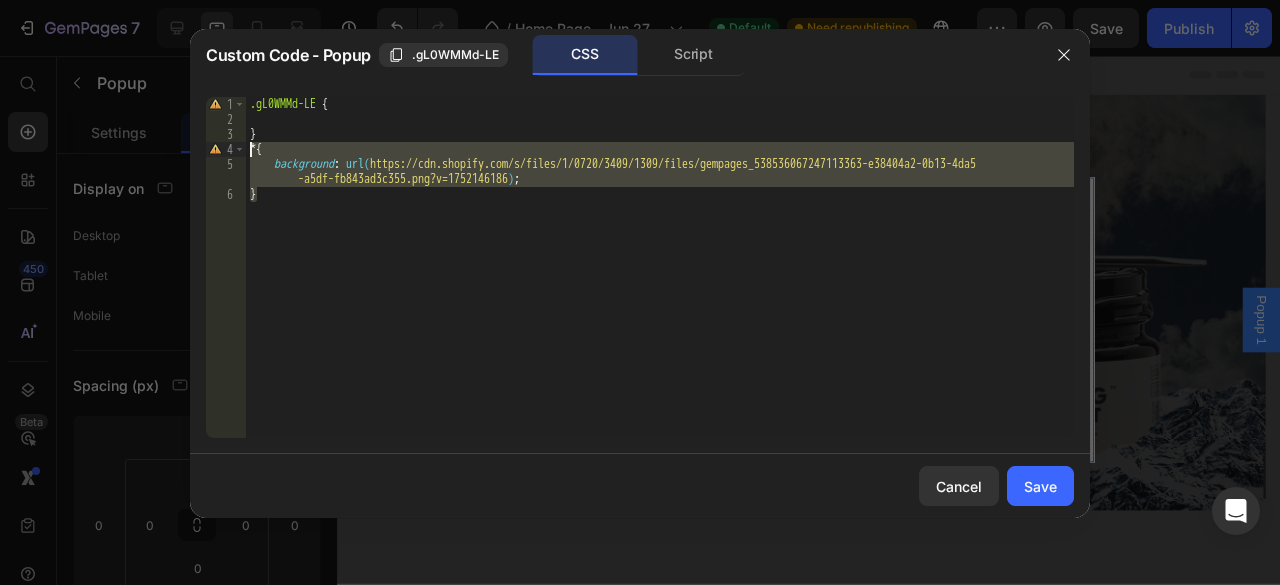 click on ".gL0WMMd-LE   { } * {      background :   url( https://cdn.shopify.com/s/files/1/0720/3409/1309/files/gempages_538536067247113363-e38404a2-0b13-4da5          -a5df-fb843ad3c355.png?v=1752146186 ) ; }" at bounding box center (660, 267) 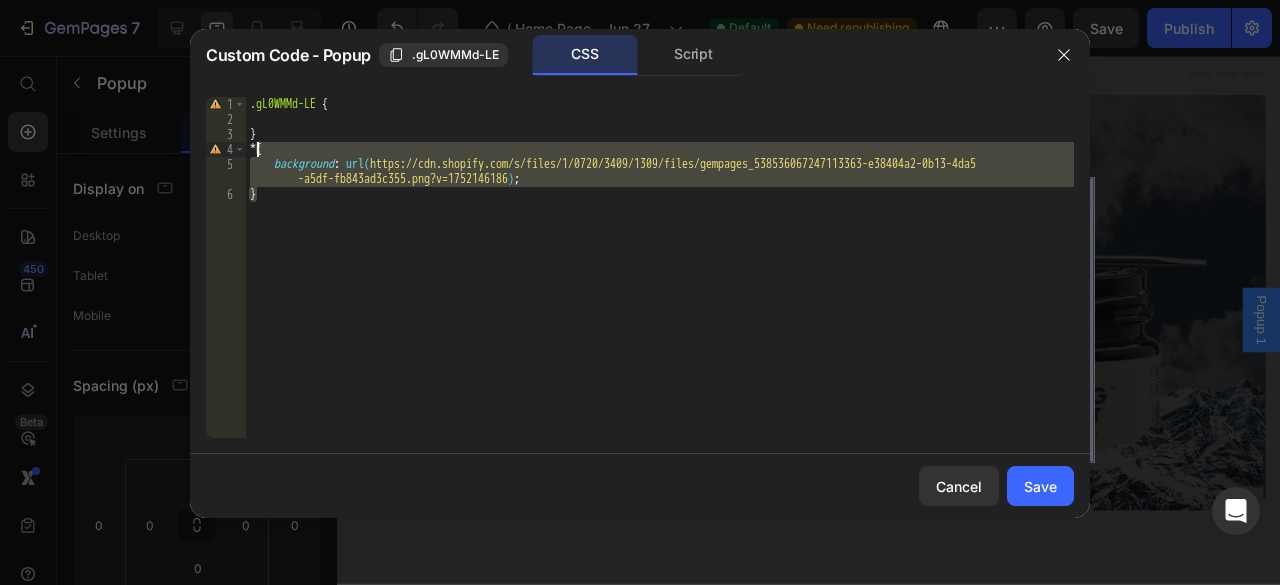 drag, startPoint x: 288, startPoint y: 216, endPoint x: 257, endPoint y: 156, distance: 67.53518 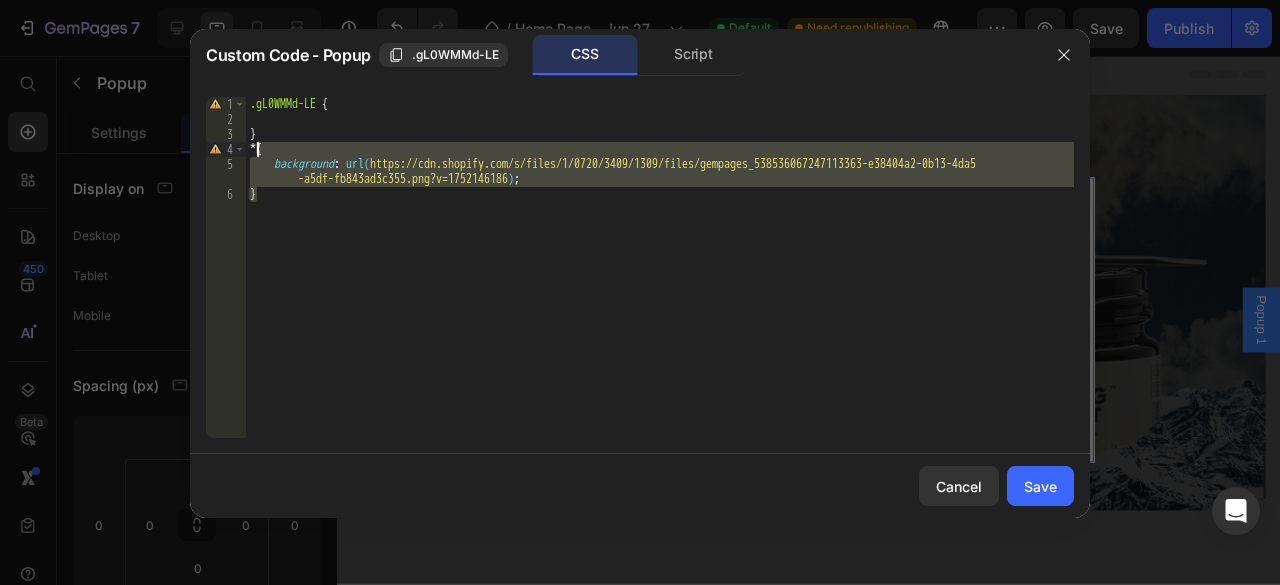 click on ".gL0WMMd-LE   { } * {      background :   url( https://cdn.shopify.com/s/files/1/0720/3409/1309/files/gempages_538536067247113363-e38404a2-0b13-4da5          -a5df-fb843ad3c355.png?v=1752146186 ) ; }" at bounding box center [660, 282] 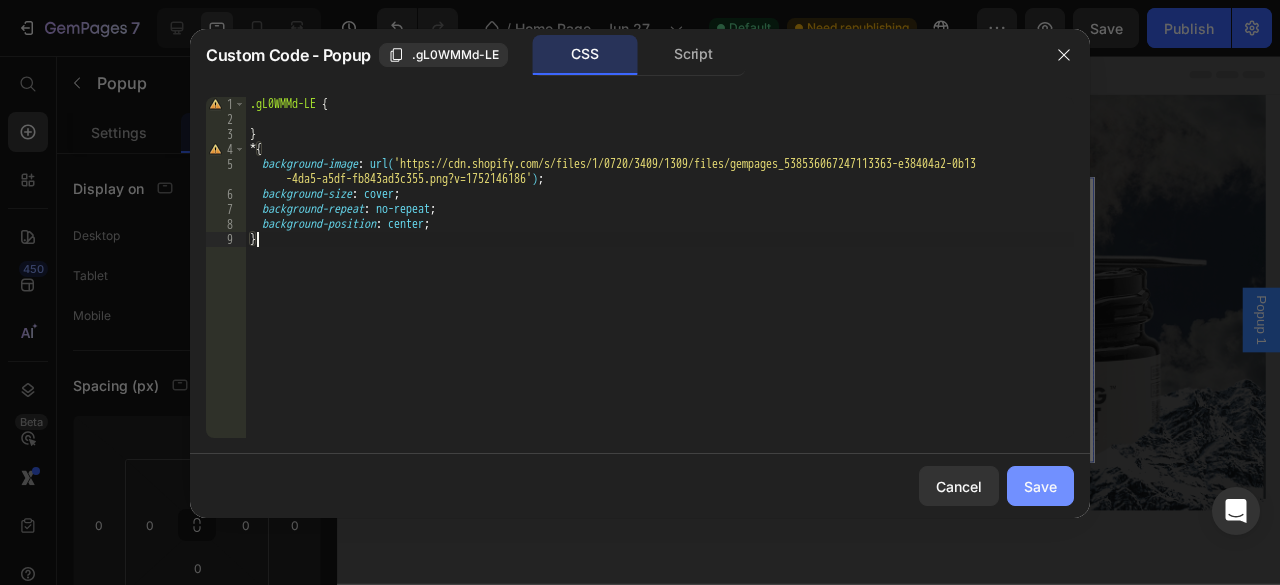 click on "Save" 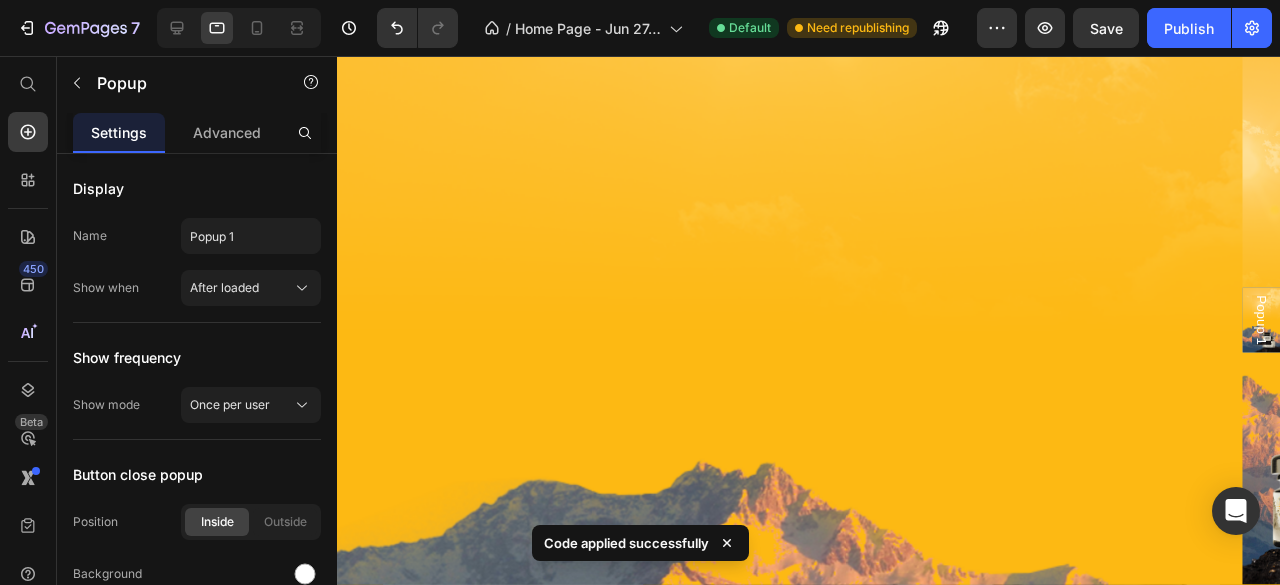 scroll, scrollTop: 33, scrollLeft: 0, axis: vertical 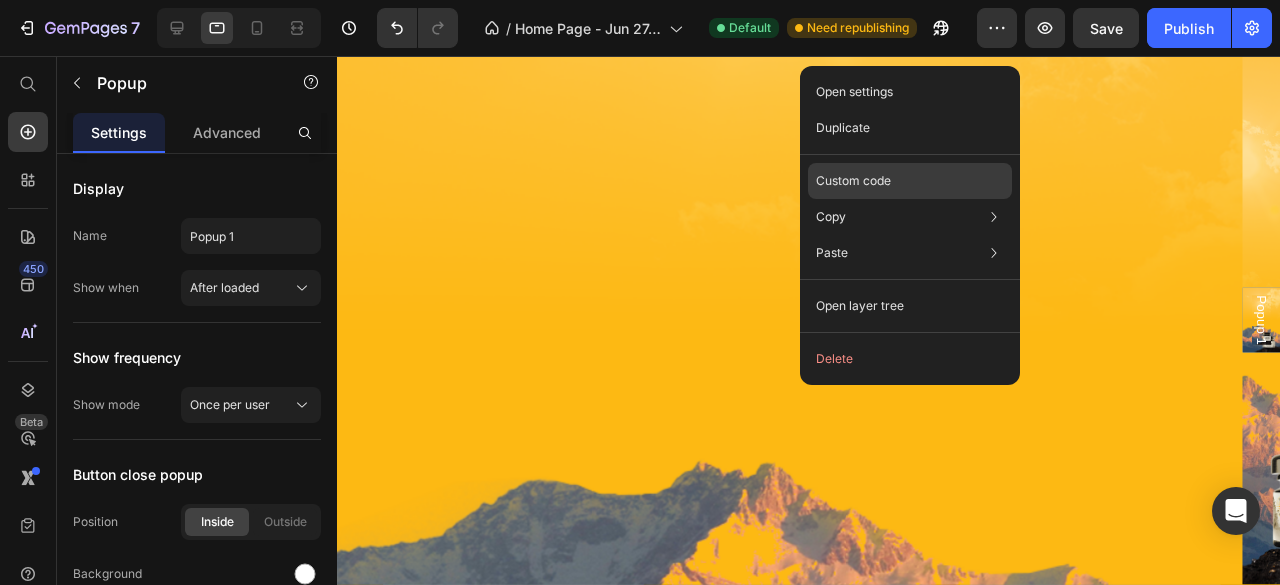 click on "Custom code" at bounding box center [853, 181] 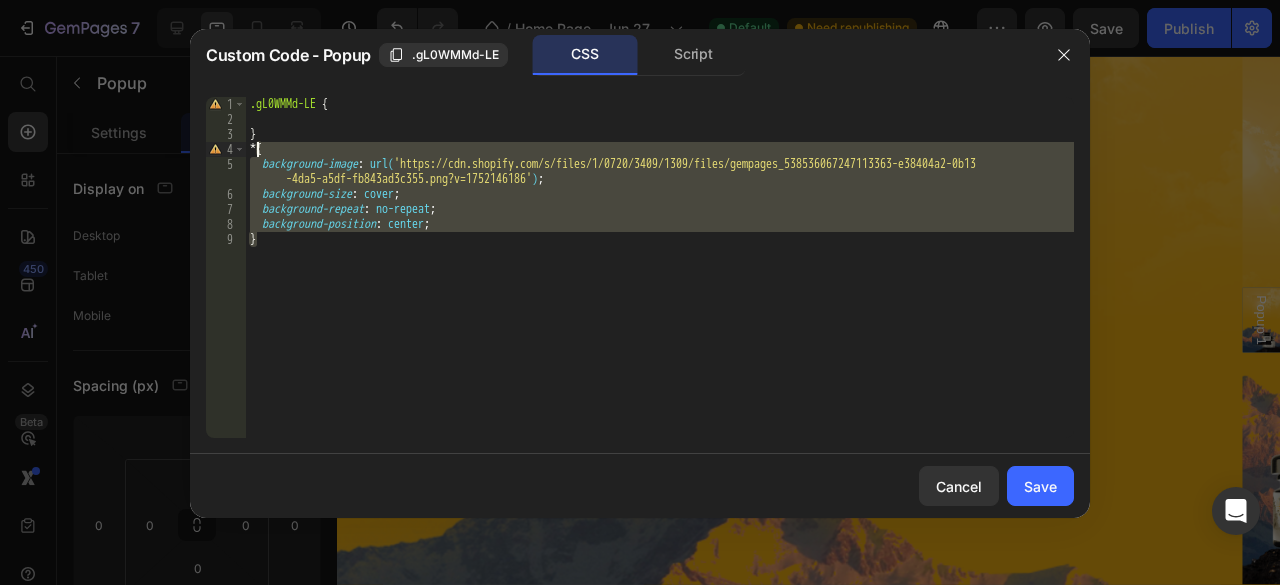 drag, startPoint x: 296, startPoint y: 251, endPoint x: 259, endPoint y: 155, distance: 102.88343 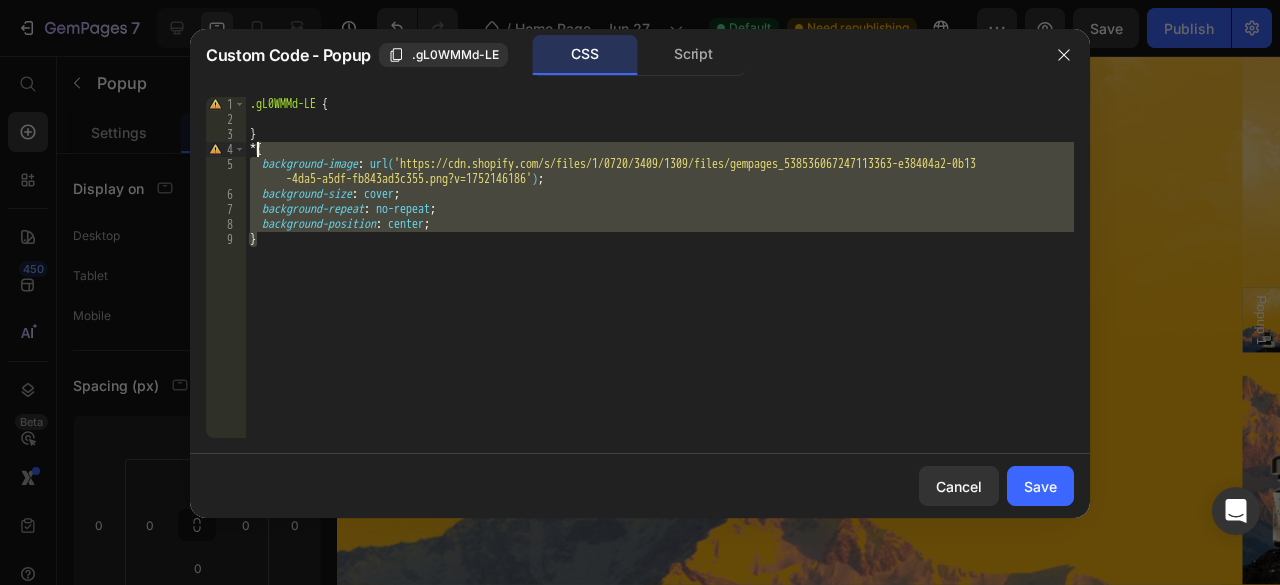 click on ".gL0WMMd-LE   { } * {    background-image :   url( 'https://cdn.shopify.com/s/files/1/0720/3409/1309/files/gempages_538536067247113363-e38404a2-0b13        -4da5-a5df-fb843ad3c355.png?v=1752146186' ) ;    background-size :   cover ;    background-repeat :   no-repeat ;    background-position :   center ; }" at bounding box center (660, 282) 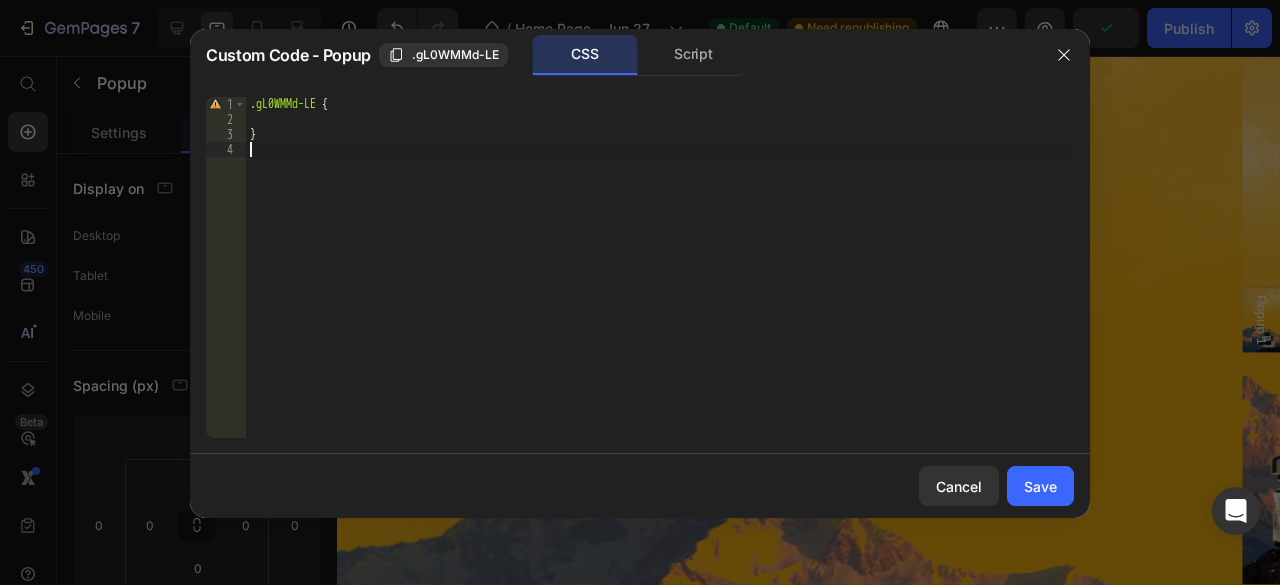 click on ".gL0WMMd-LE   { }" at bounding box center [660, 282] 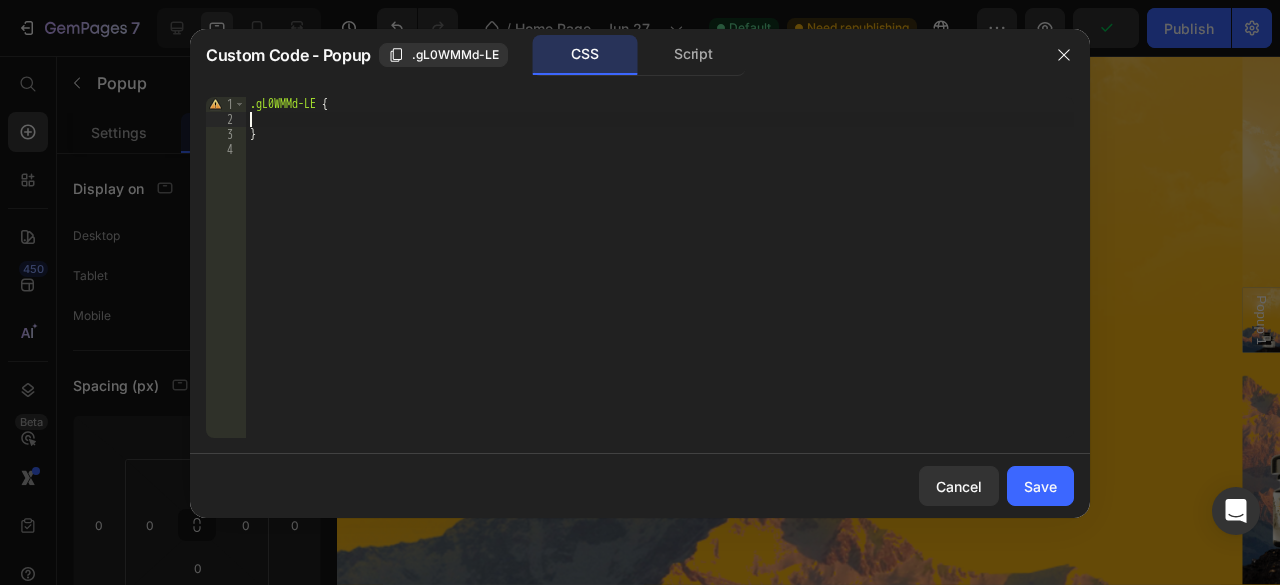 click on ".gL0WMMd-LE   { }" at bounding box center (660, 282) 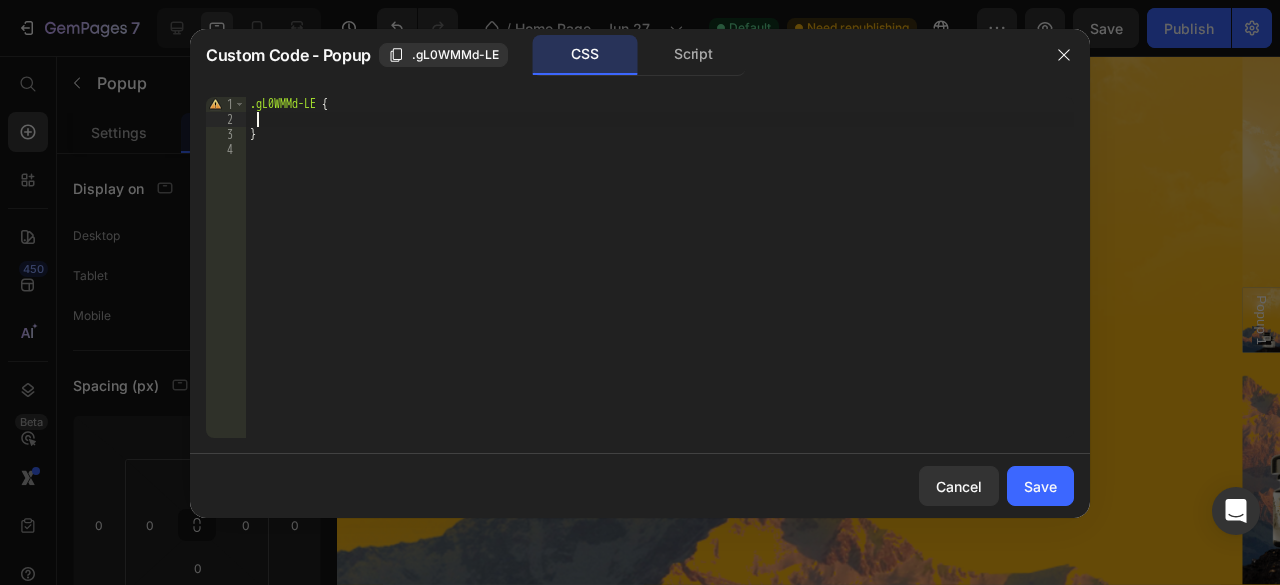 paste on "}" 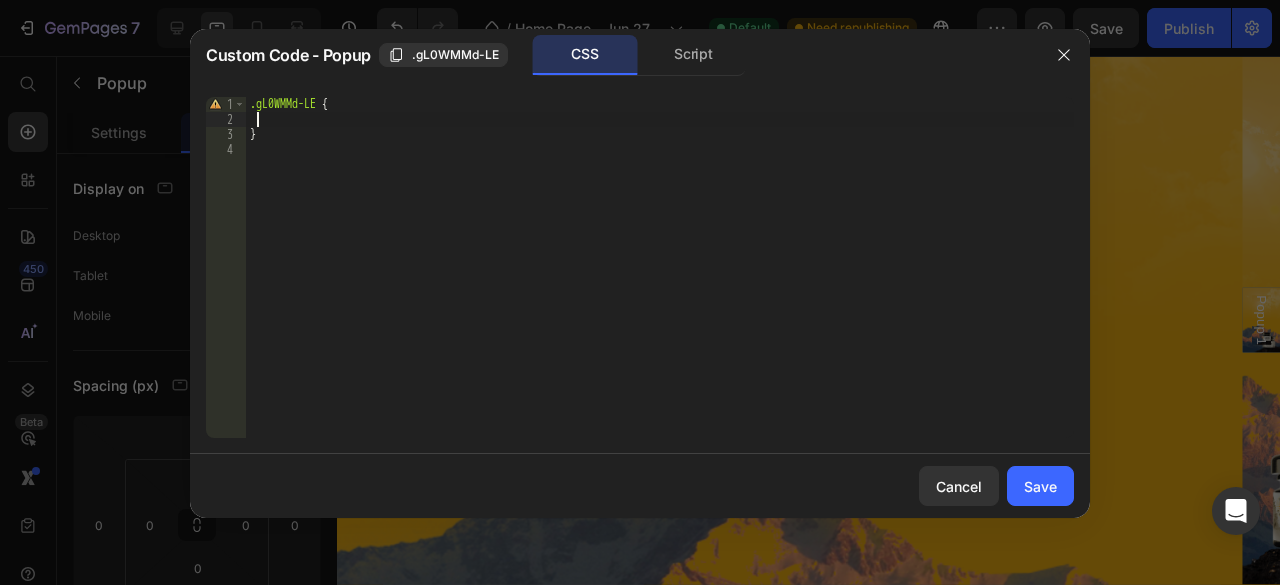 type on "}" 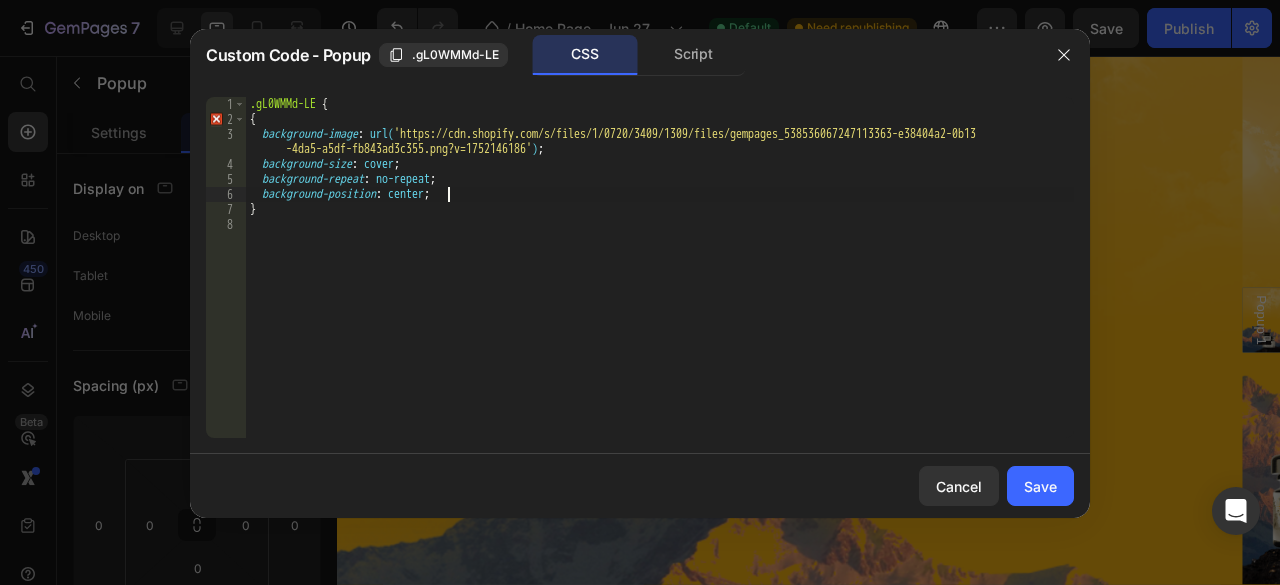 click on ".gL0WMMd-LE   {  {    background-image :   url( 'https://cdn.shopify.com/s/files/1/0720/3409/1309/files/gempages_538536067247113363-e38404a2-0b13        -4da5-a5df-fb843ad3c355.png?v=1752146186' ) ;    background-size :   cover ;    background-repeat :   no-repeat ;    background-position :   center ; }" at bounding box center [660, 282] 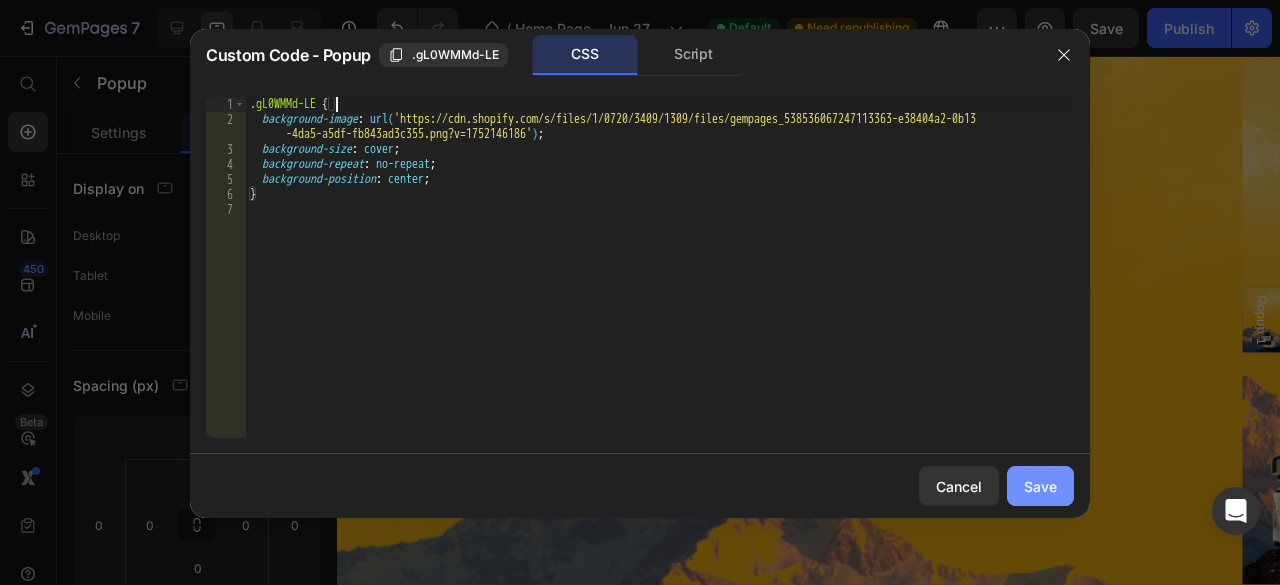 type on ".gL0WMMd-LE {" 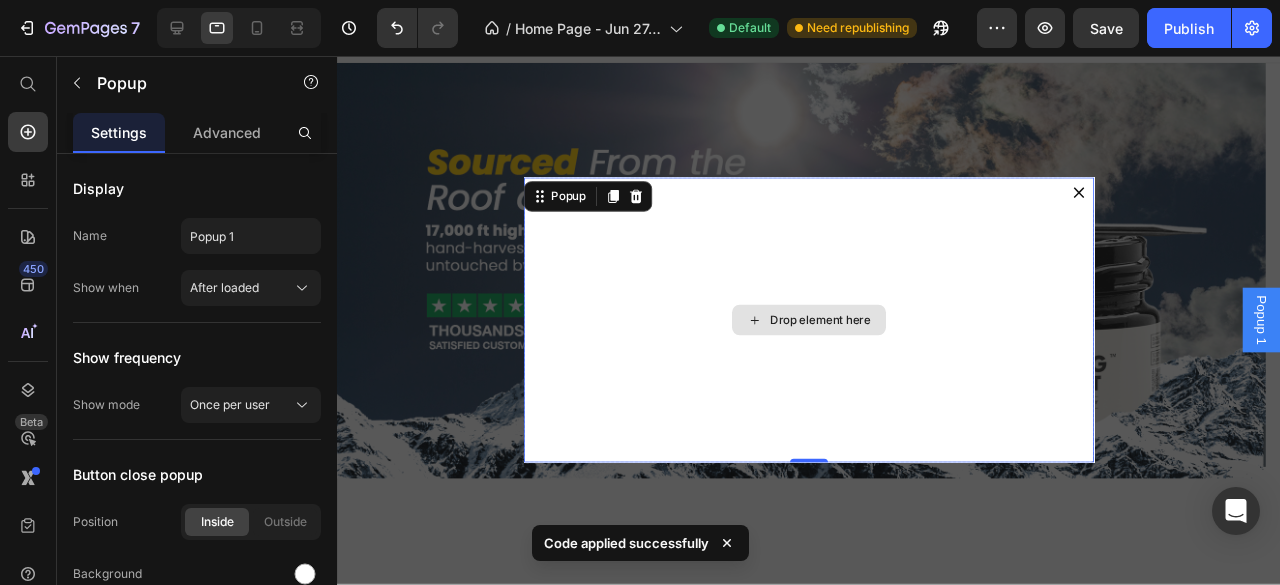 click on "Drop element here" at bounding box center (833, 334) 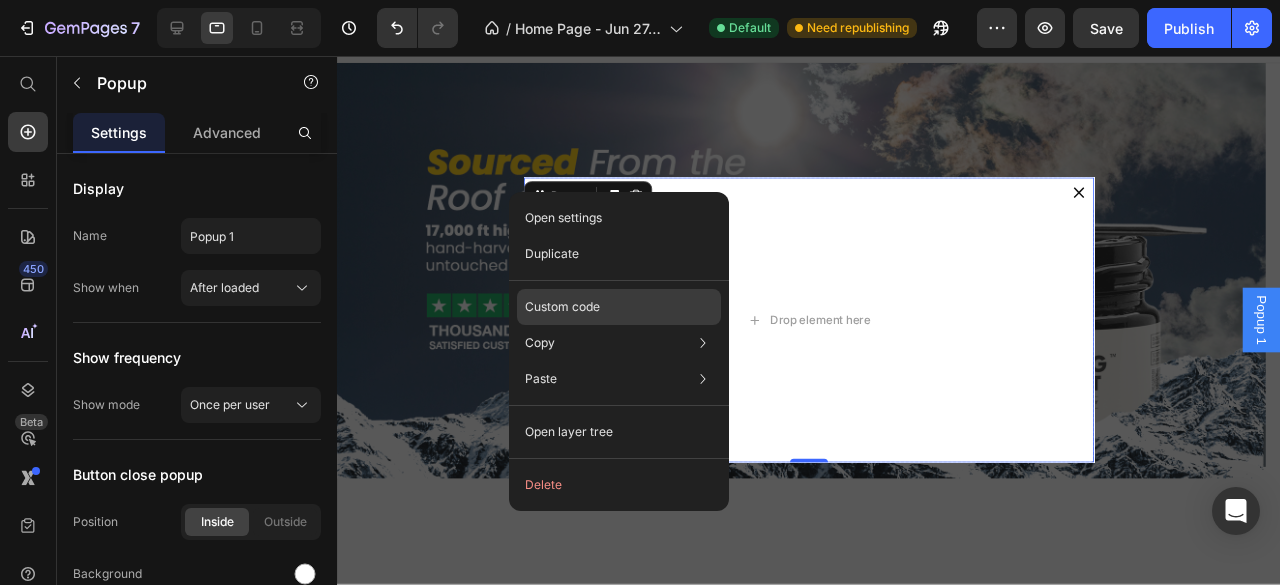 click on "Custom code" at bounding box center (562, 307) 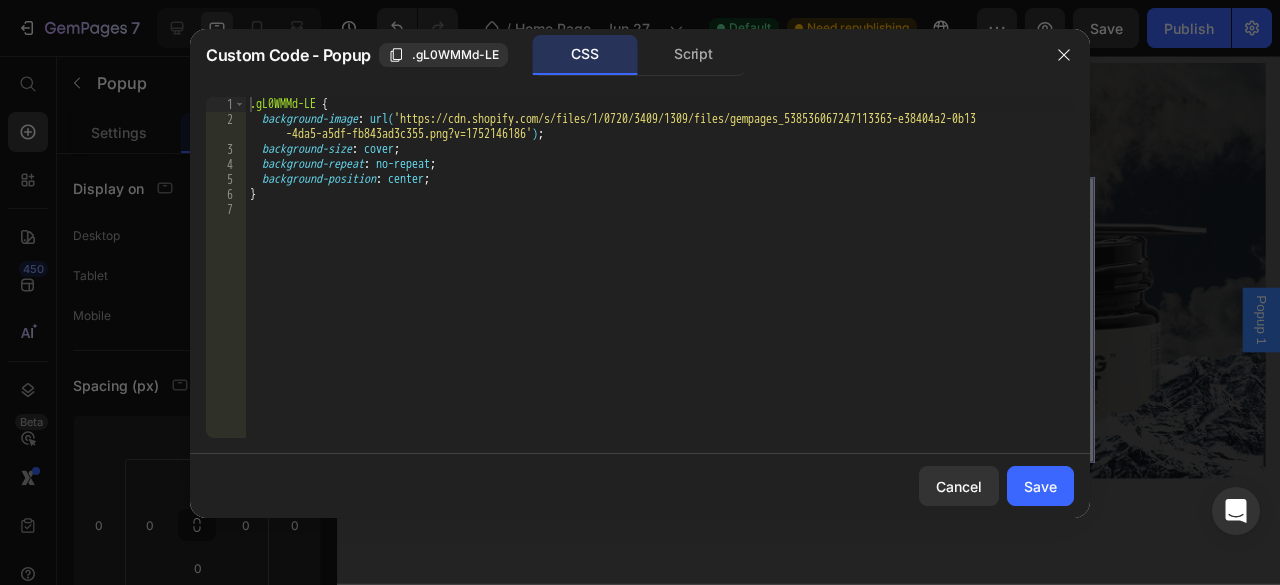 click on ".gL0WMMd-LE   {    background-image :   url( 'https://cdn.shopify.com/s/files/1/0720/3409/1309/files/gempages_538536067247113363-e38404a2-0b13        -4da5-a5df-fb843ad3c355.png?v=1752146186' ) ;    background-size :   cover ;    background-repeat :   no-repeat ;    background-position :   center ; }" at bounding box center (660, 282) 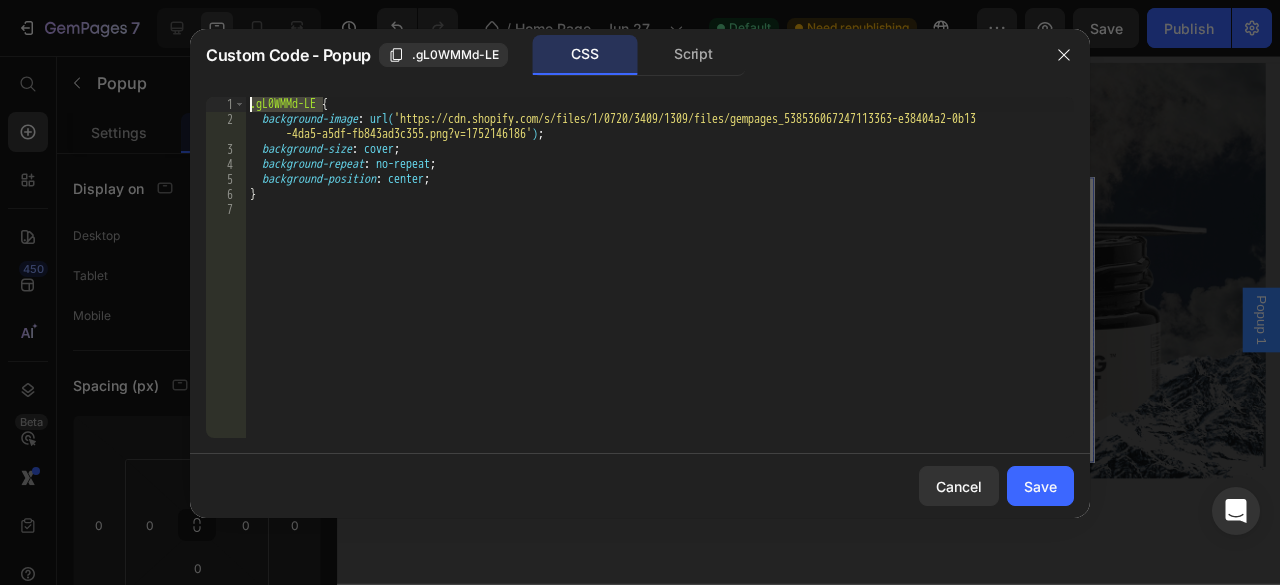 drag, startPoint x: 323, startPoint y: 99, endPoint x: 219, endPoint y: 99, distance: 104 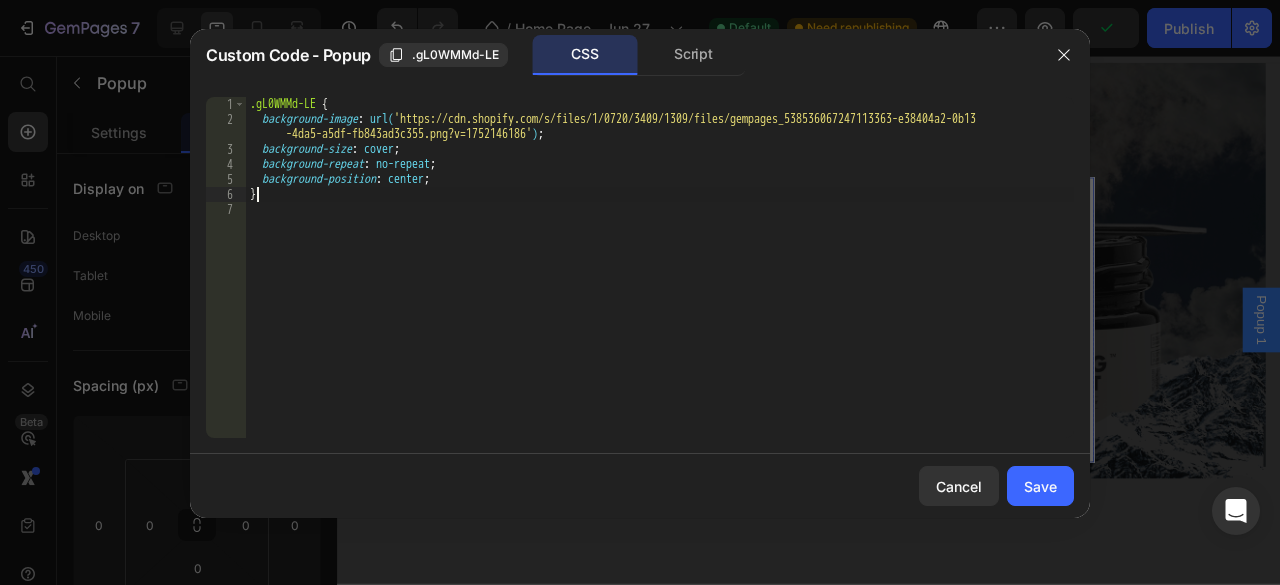 click on ".gL0WMMd-LE   {    background-image :   url( 'https://cdn.shopify.com/s/files/1/0720/3409/1309/files/gempages_538536067247113363-e38404a2-0b13        -4da5-a5df-fb843ad3c355.png?v=1752146186' ) ;    background-size :   cover ;    background-repeat :   no-repeat ;    background-position :   center ; }" at bounding box center [660, 282] 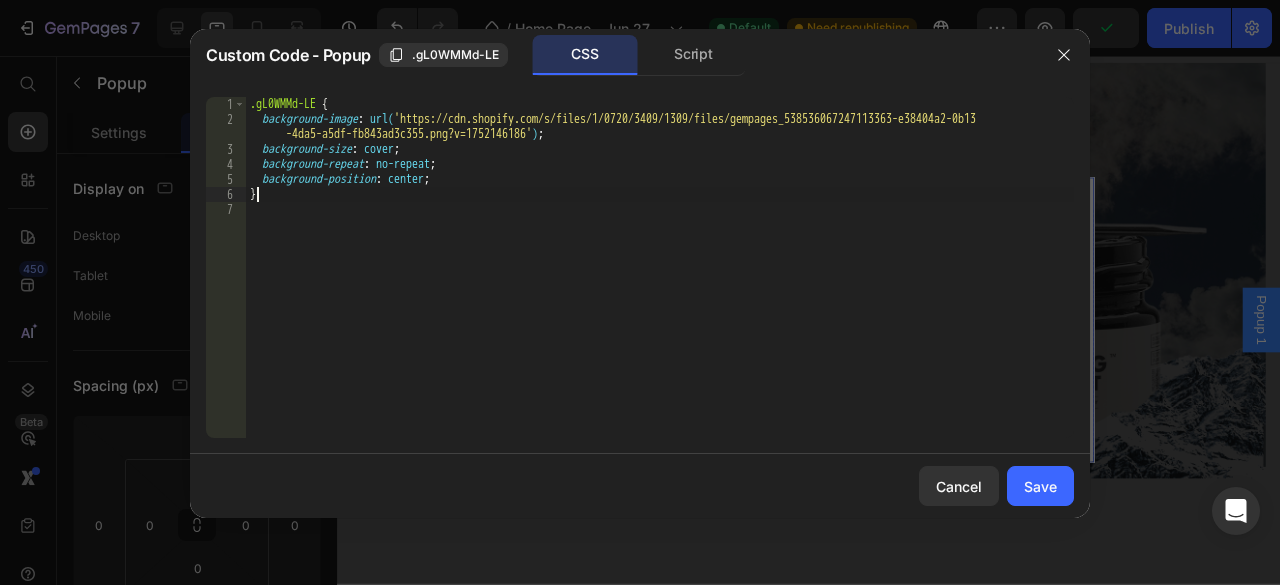 type on "}" 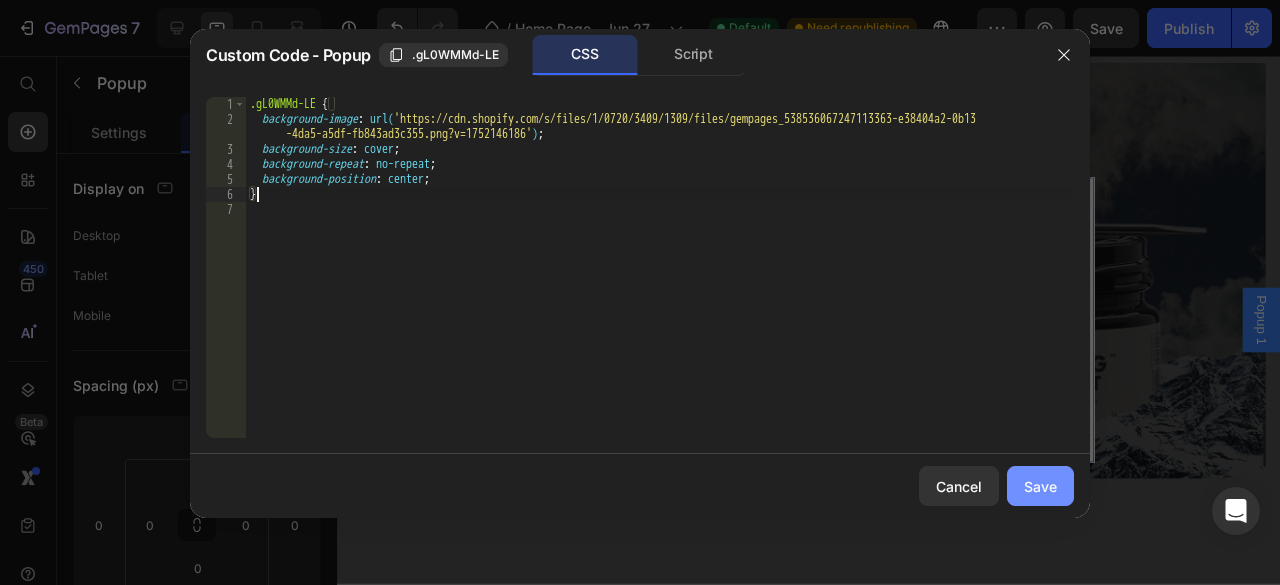 click on "Save" at bounding box center (1040, 486) 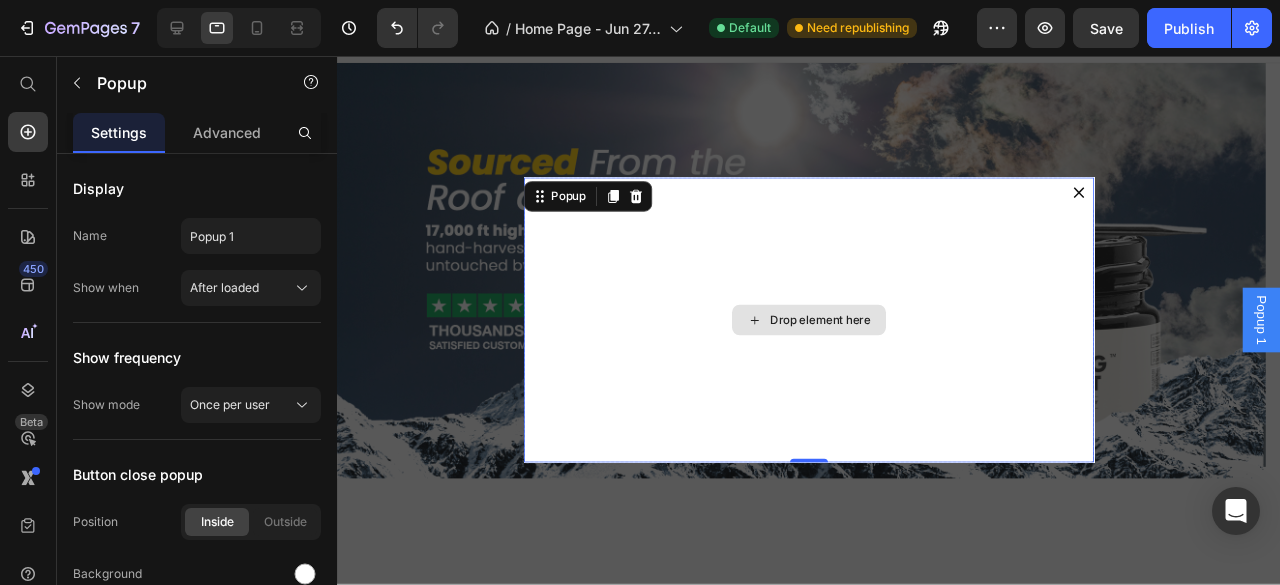 click on "Drop element here" at bounding box center (833, 334) 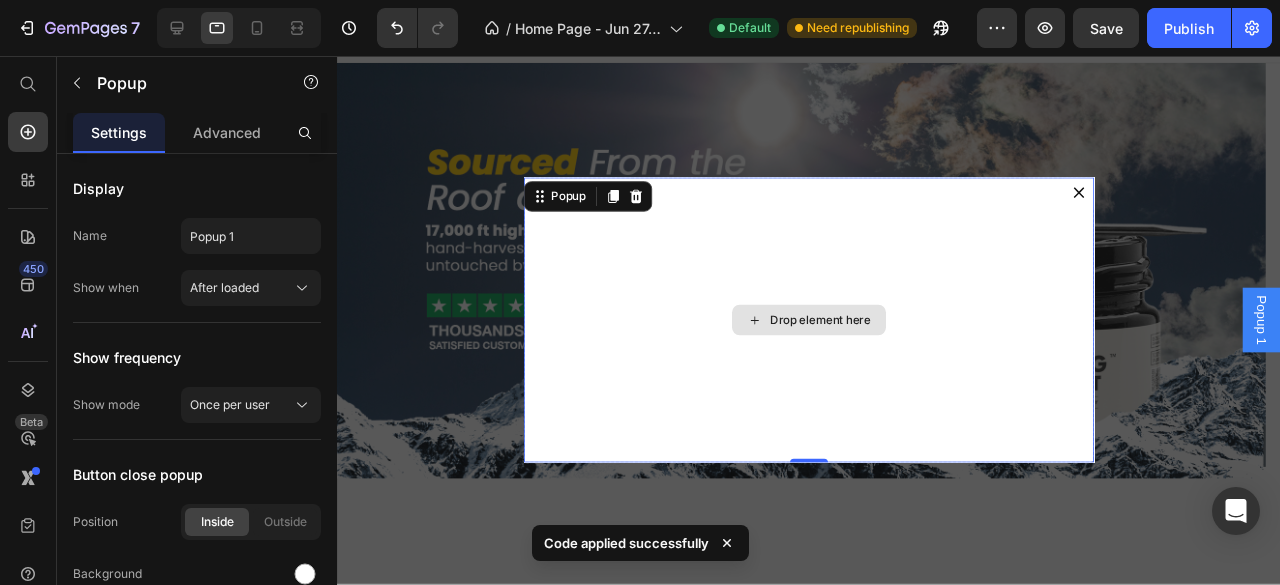 click on "Drop element here" at bounding box center [833, 334] 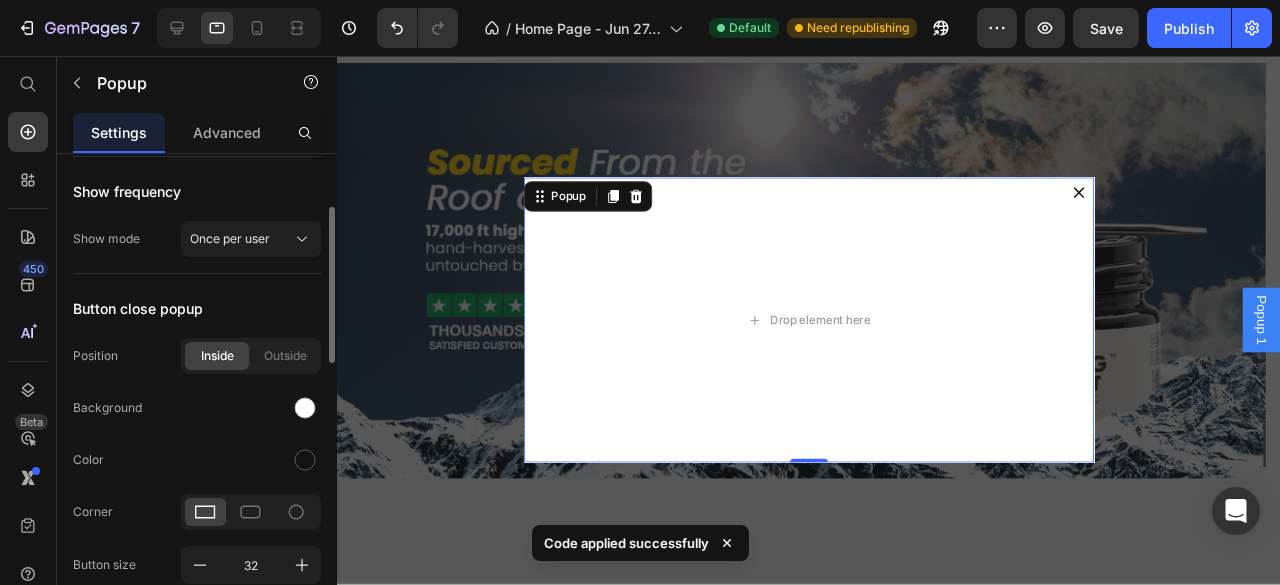 scroll, scrollTop: 33, scrollLeft: 0, axis: vertical 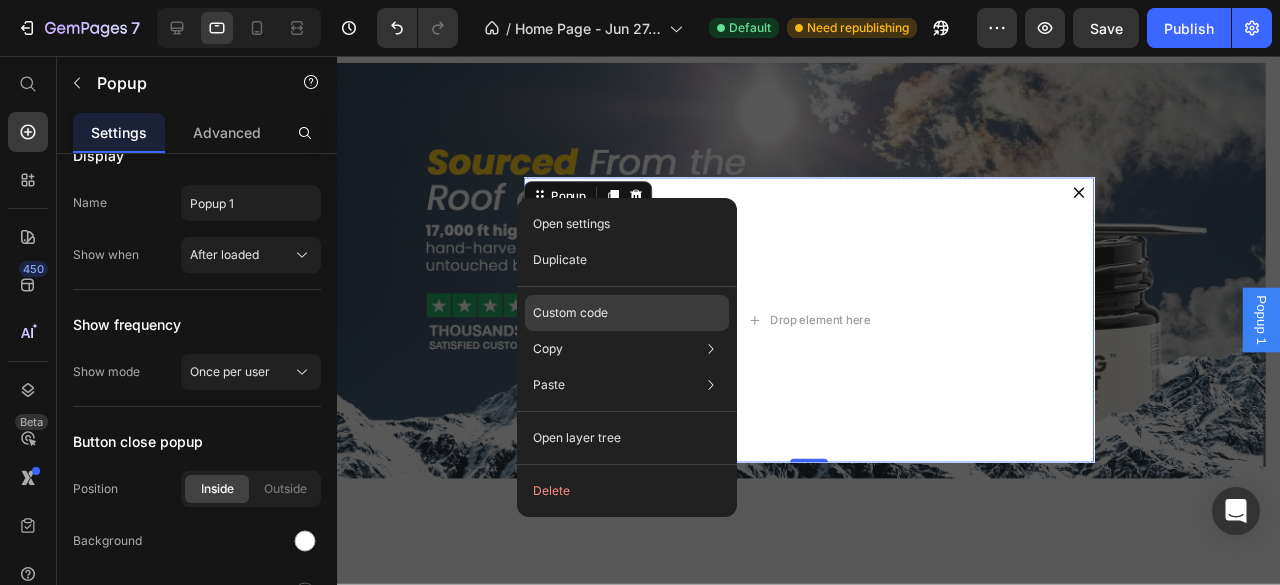 click on "Custom code" at bounding box center [570, 313] 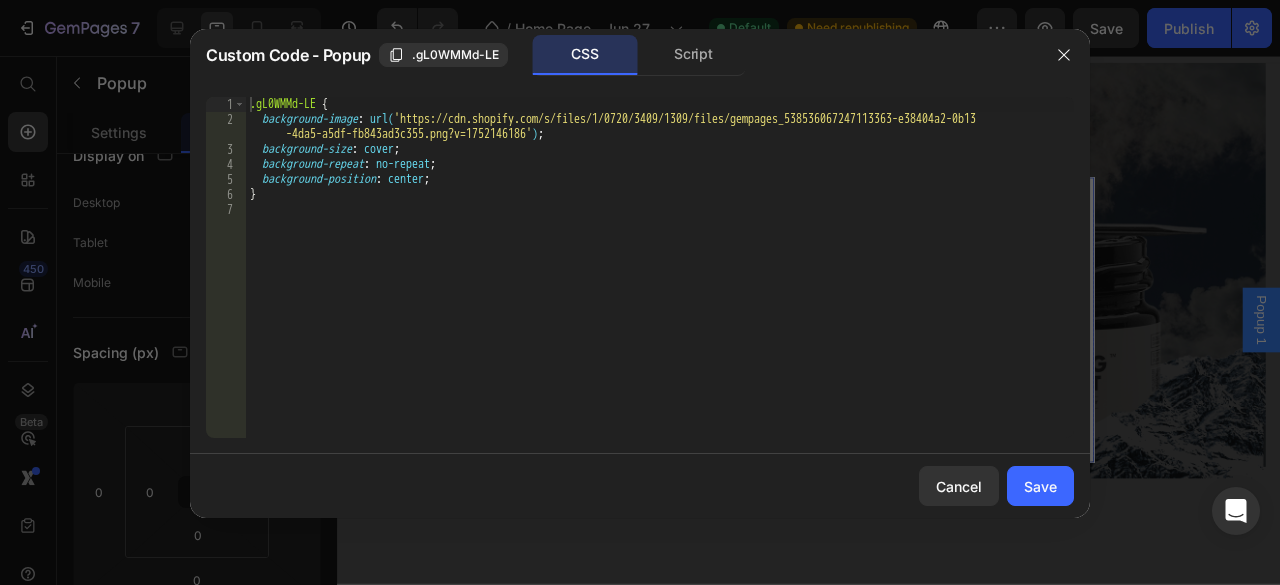 click on ".gL0WMMd-LE   {    background-image :   url( 'https://cdn.shopify.com/s/files/1/0720/3409/1309/files/gempages_538536067247113363-e38404a2-0b13        -4da5-a5df-fb843ad3c355.png?v=1752146186' ) ;    background-size :   cover ;    background-repeat :   no-repeat ;    background-position :   center ; }" at bounding box center (660, 282) 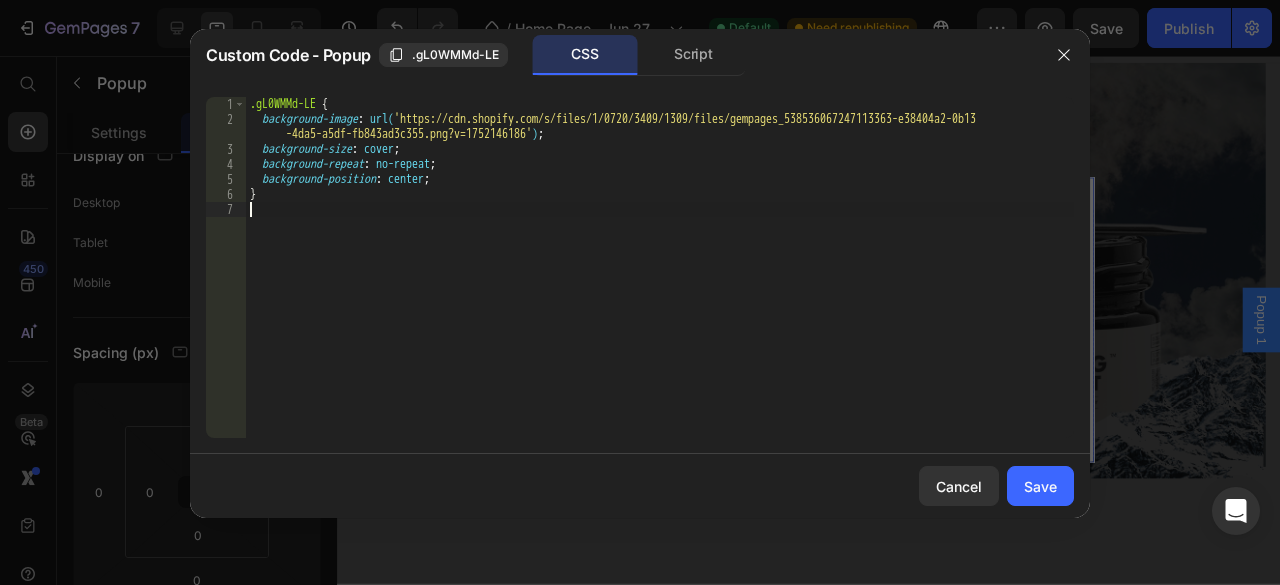 type on "}" 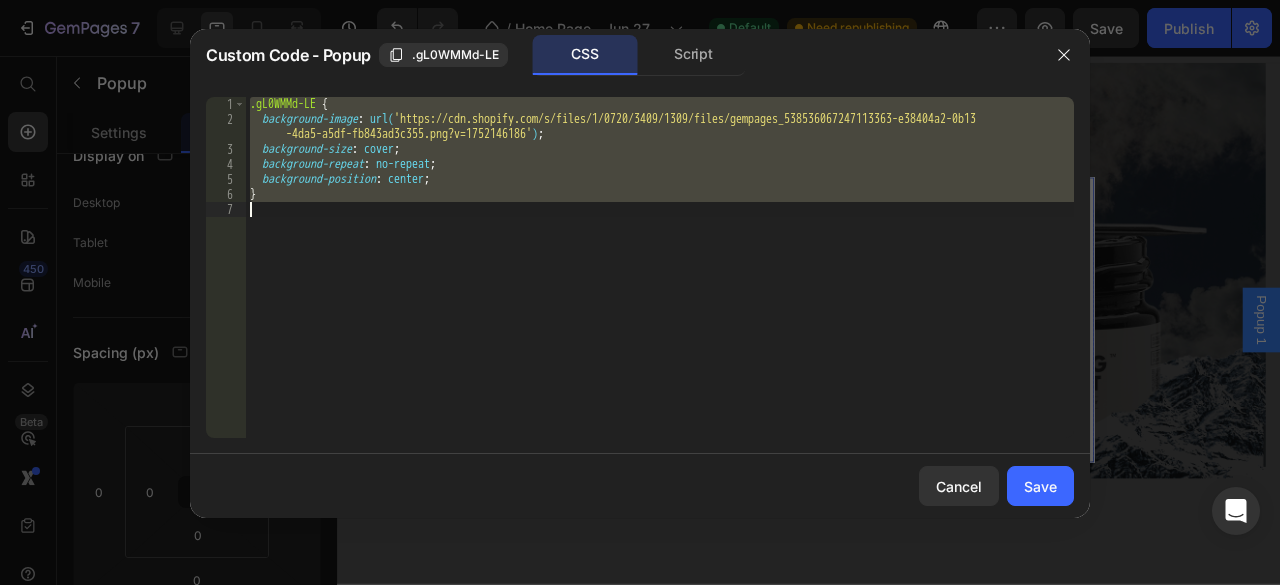 click on ".gL0WMMd-LE   {    background-image :   url( 'https://cdn.shopify.com/s/files/1/0720/3409/1309/files/gempages_538536067247113363-e38404a2-0b13        -4da5-a5df-fb843ad3c355.png?v=1752146186' ) ;    background-size :   cover ;    background-repeat :   no-repeat ;    background-position :   center ; }" at bounding box center (660, 267) 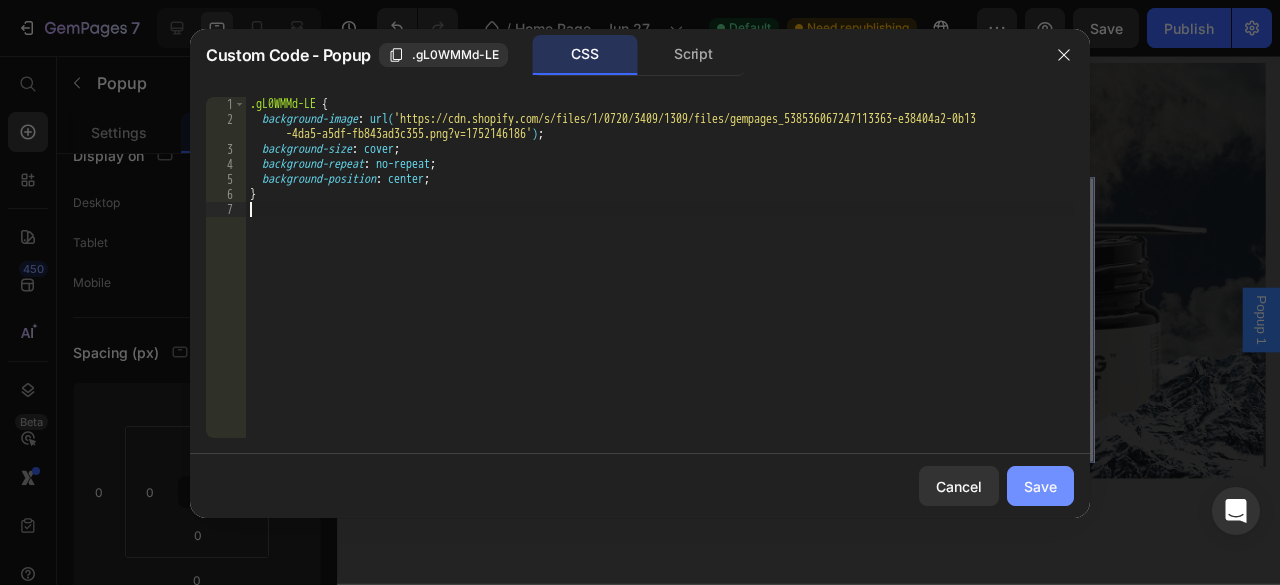 click on "Save" at bounding box center (1040, 486) 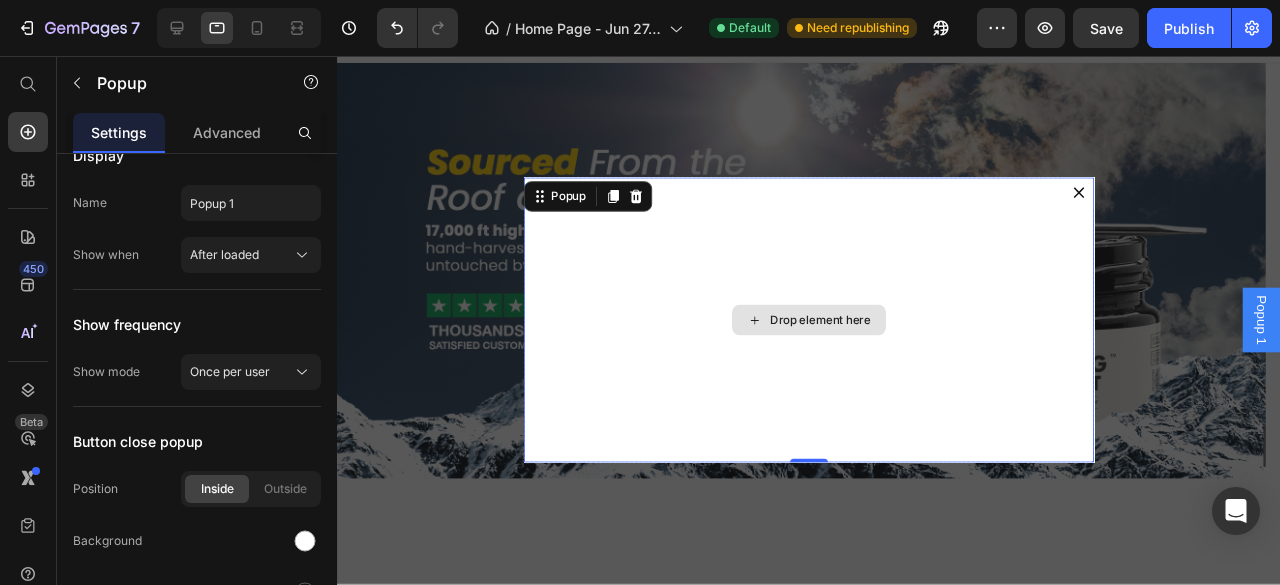 click on "Drop element here" at bounding box center [833, 334] 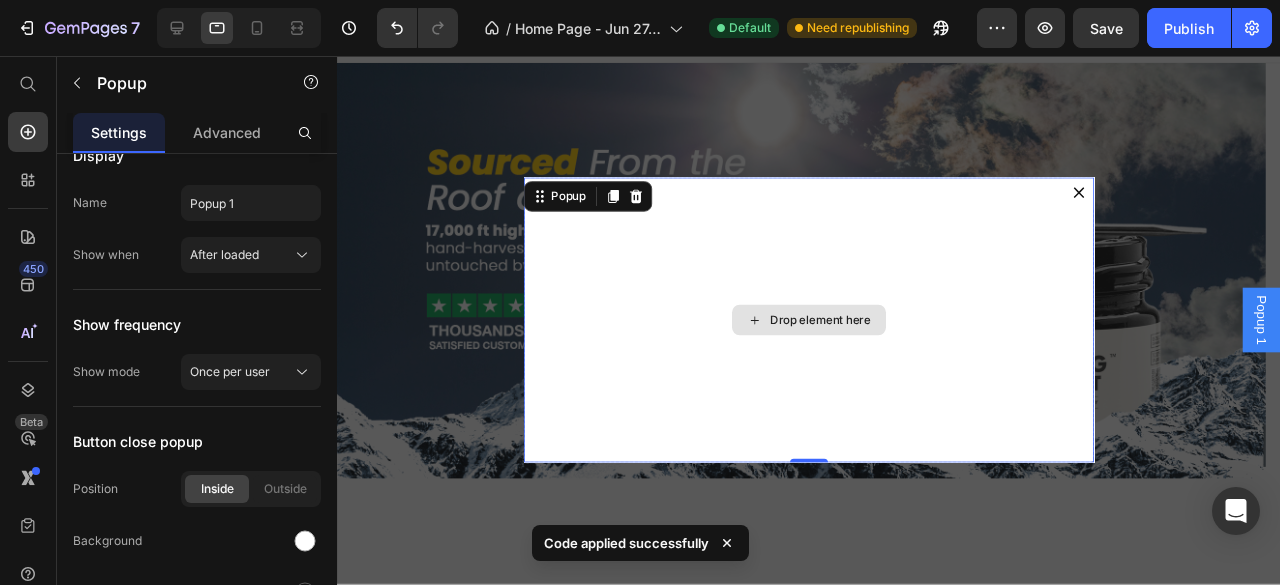 click on "Drop element here" at bounding box center (833, 334) 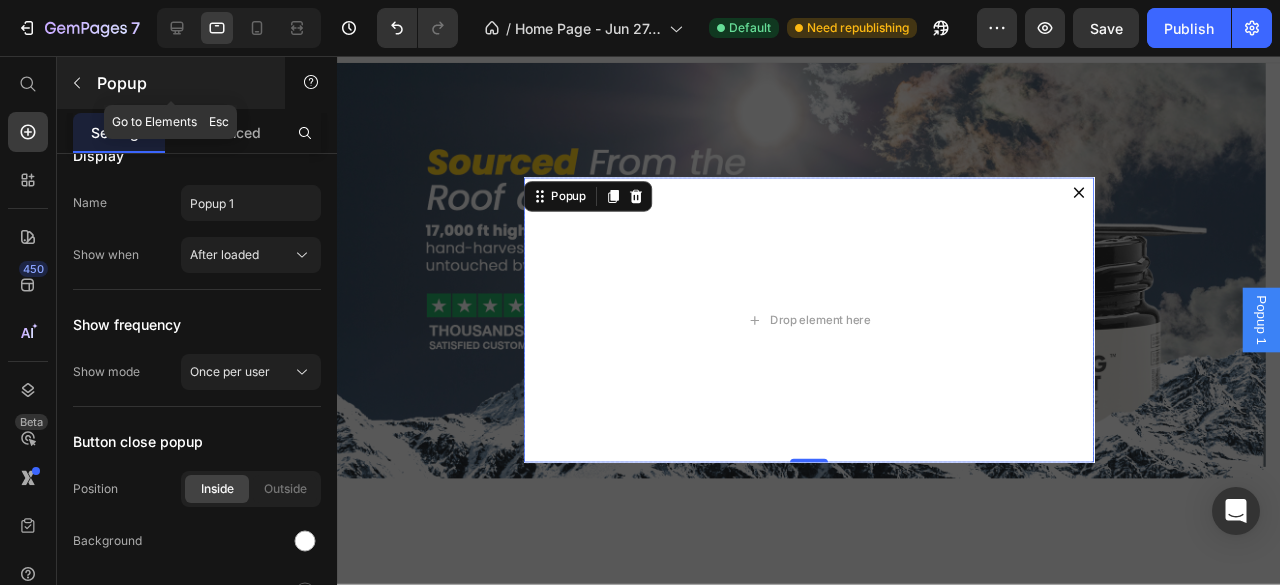 click at bounding box center (77, 83) 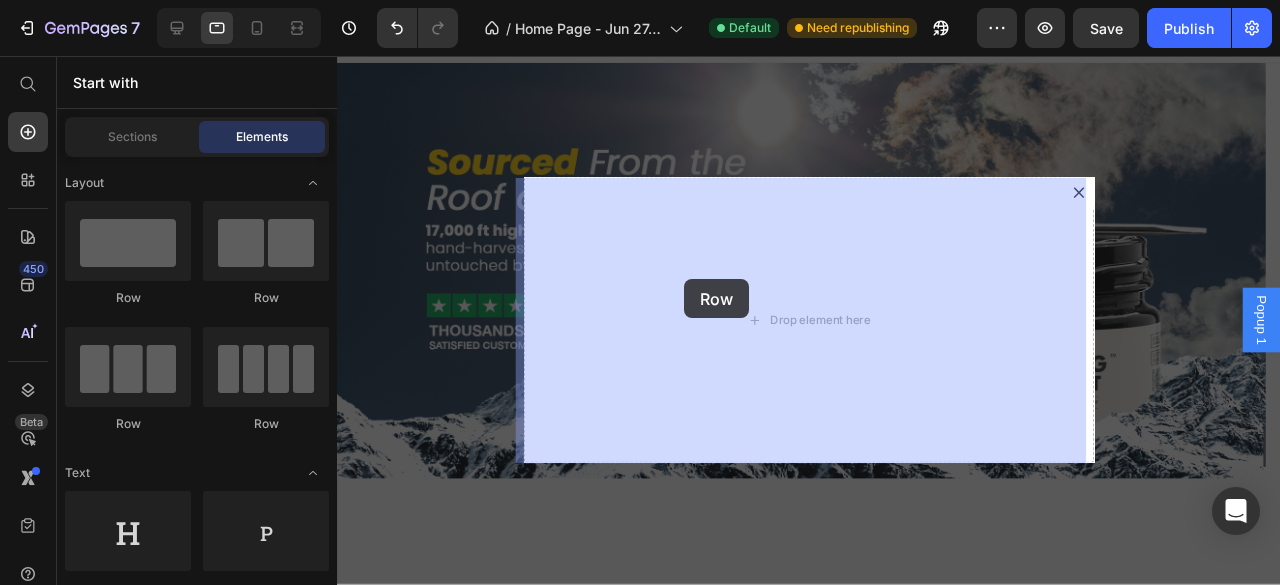 drag, startPoint x: 502, startPoint y: 311, endPoint x: 702, endPoint y: 291, distance: 200.99751 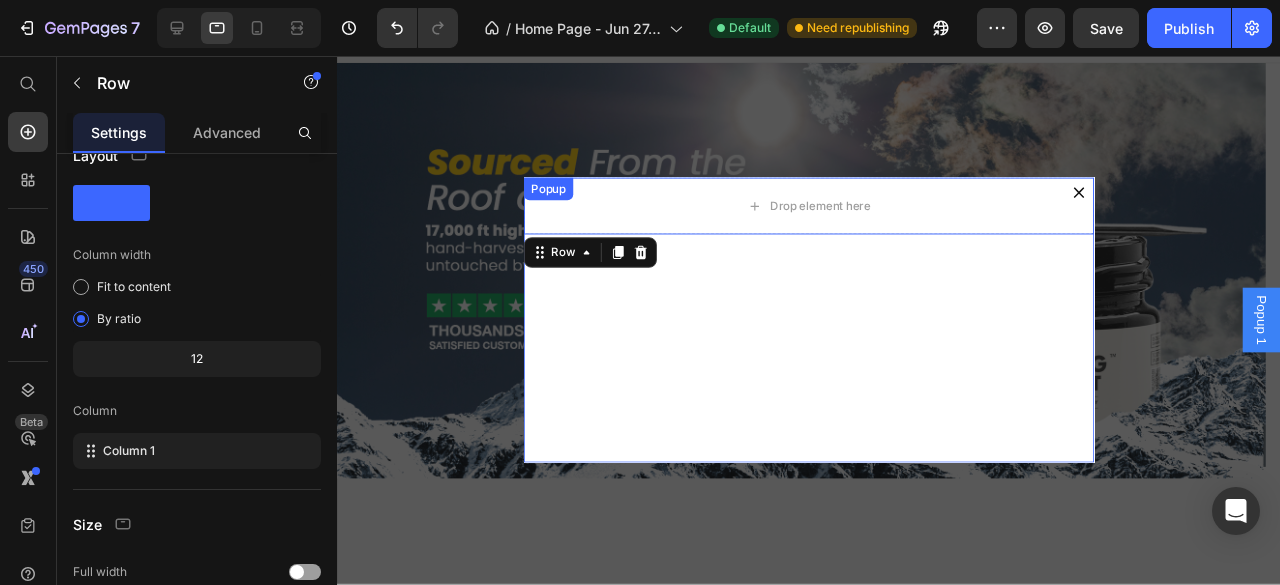 scroll, scrollTop: 0, scrollLeft: 0, axis: both 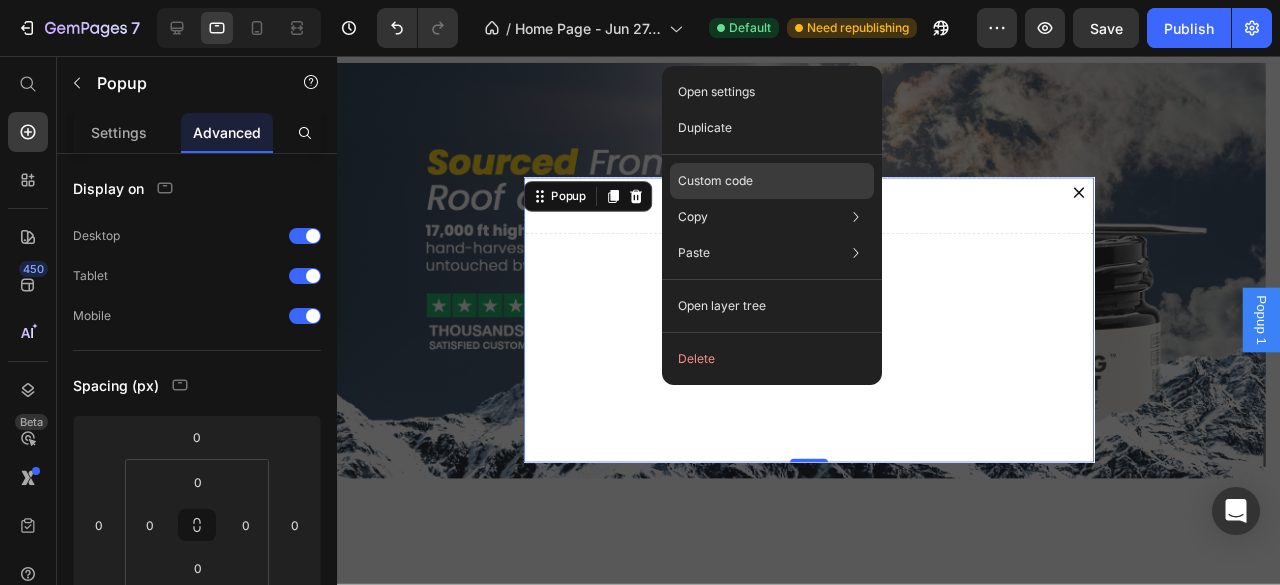 click on "Custom code" at bounding box center [715, 181] 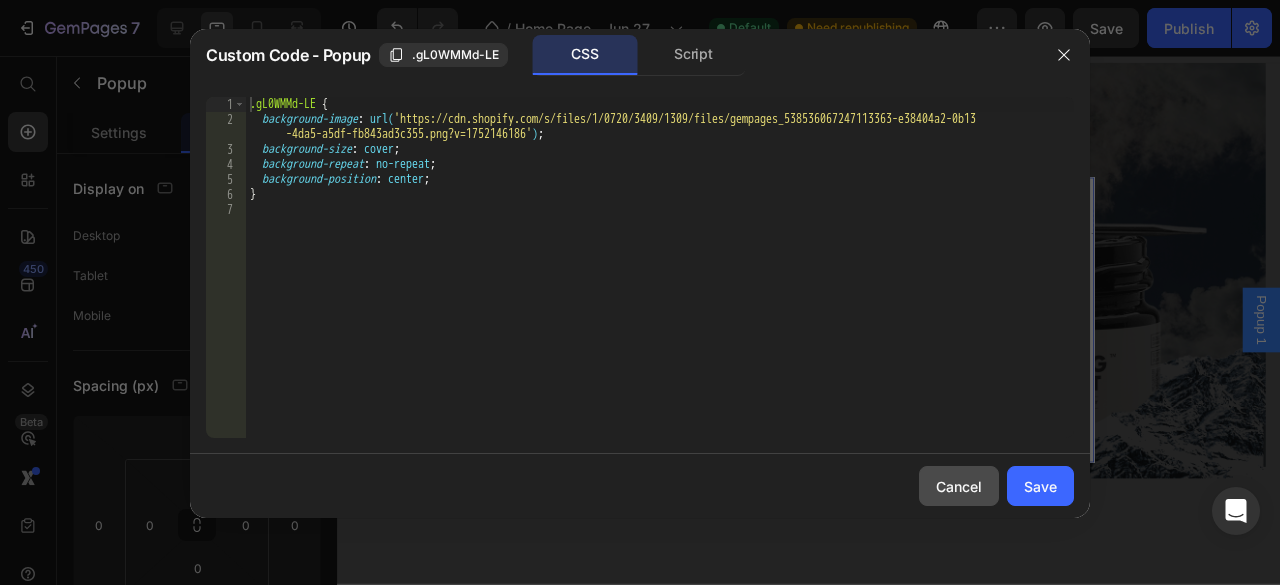 click on "Cancel" at bounding box center [959, 486] 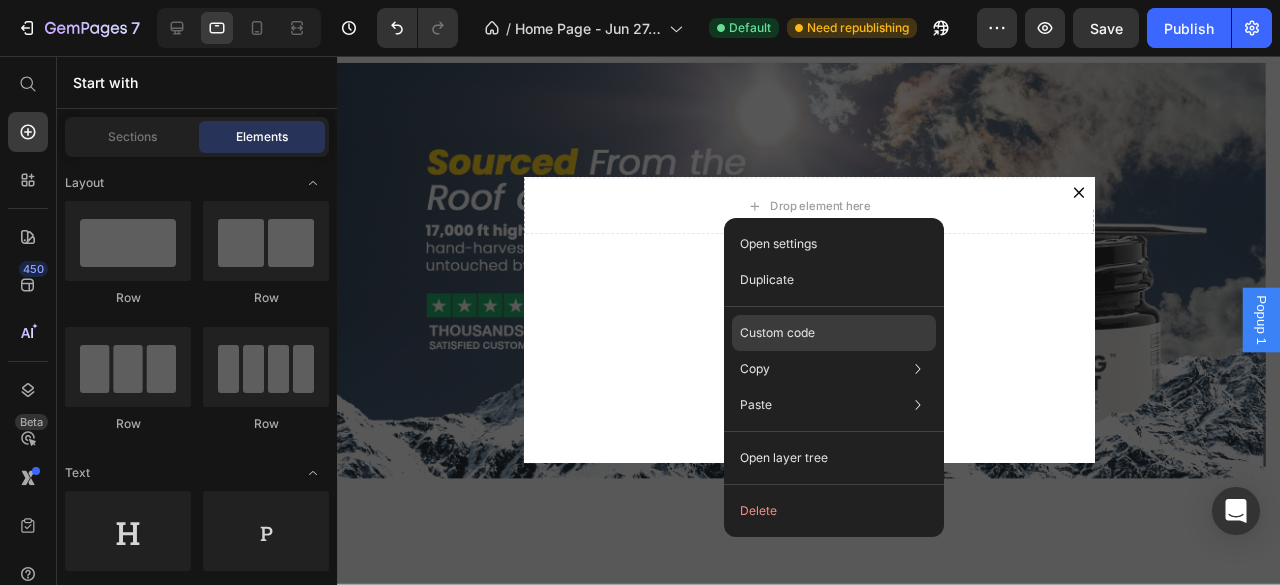 click on "Custom code" at bounding box center [777, 333] 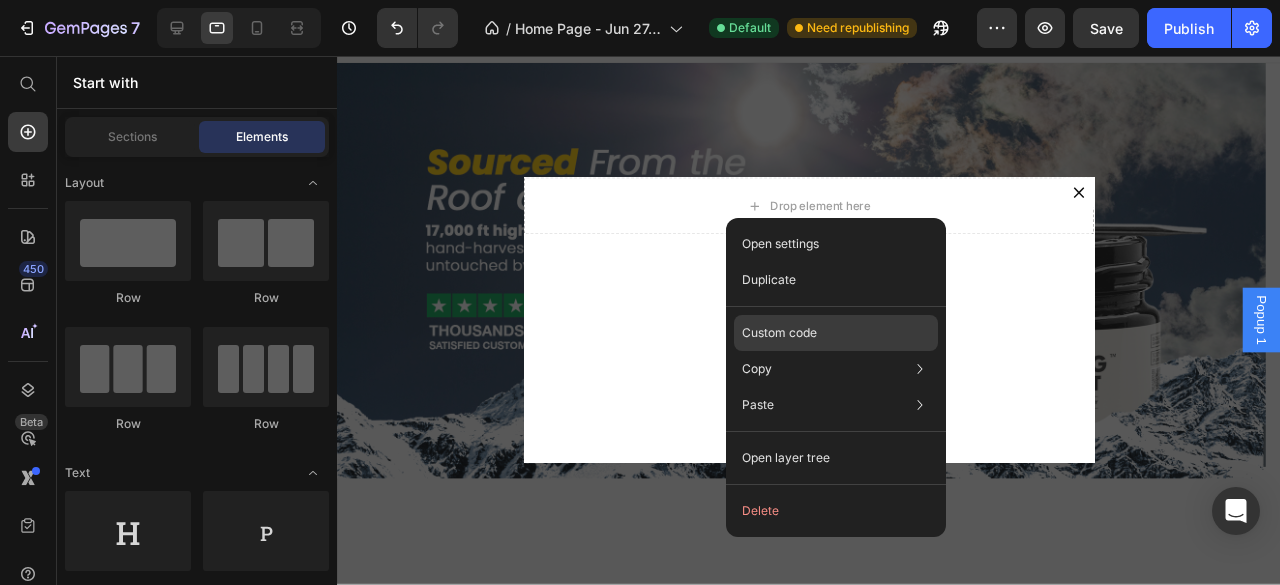 click on "Custom code" 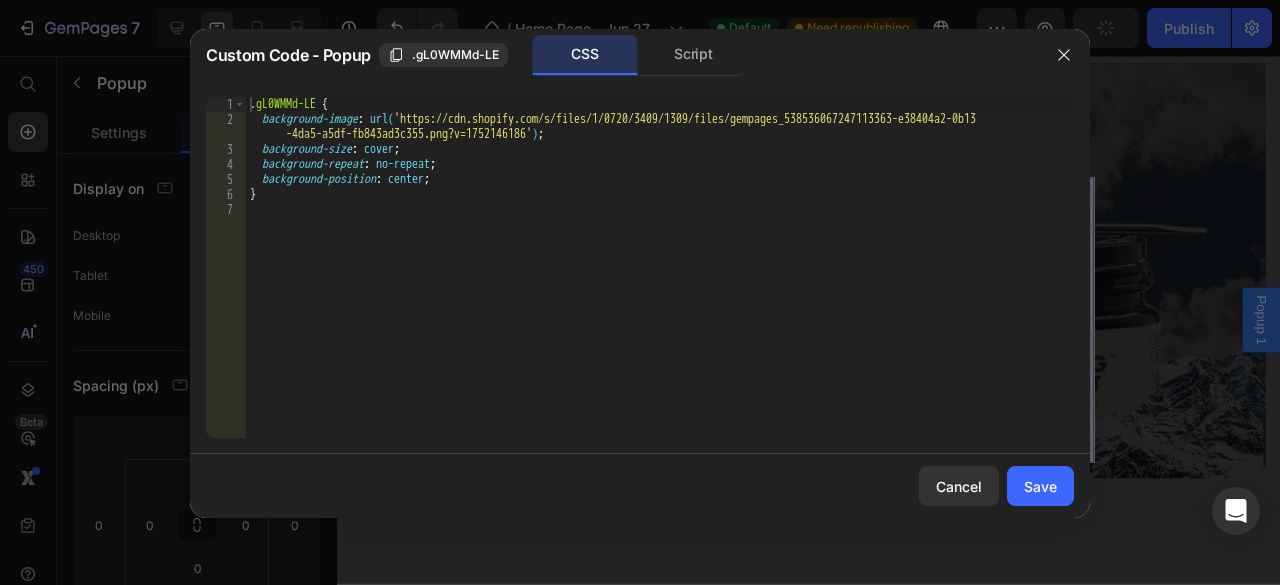 drag, startPoint x: 443, startPoint y: 271, endPoint x: 621, endPoint y: 312, distance: 182.66089 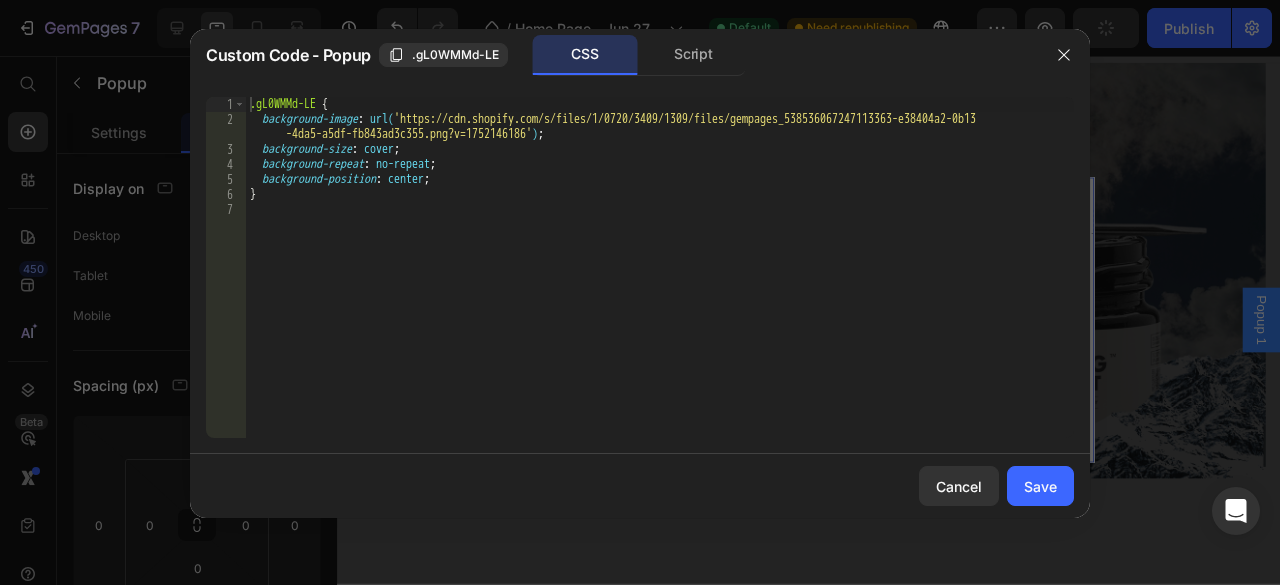 click on ".gL0WMMd-LE   {    background-image :   url( 'https://cdn.shopify.com/s/files/1/0720/3409/1309/files/gempages_538536067247113363-e38404a2-0b13        -4da5-a5df-fb843ad3c355.png?v=1752146186' ) ;    background-size :   cover ;    background-repeat :   no-repeat ;    background-position :   center ; }" at bounding box center (660, 282) 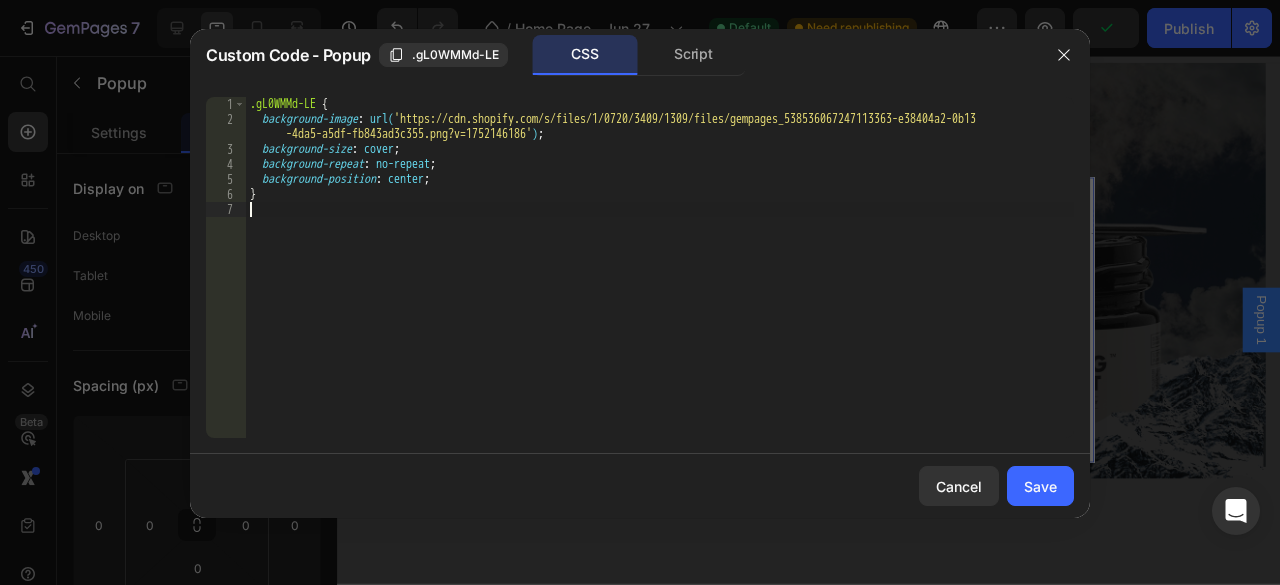 type on "}" 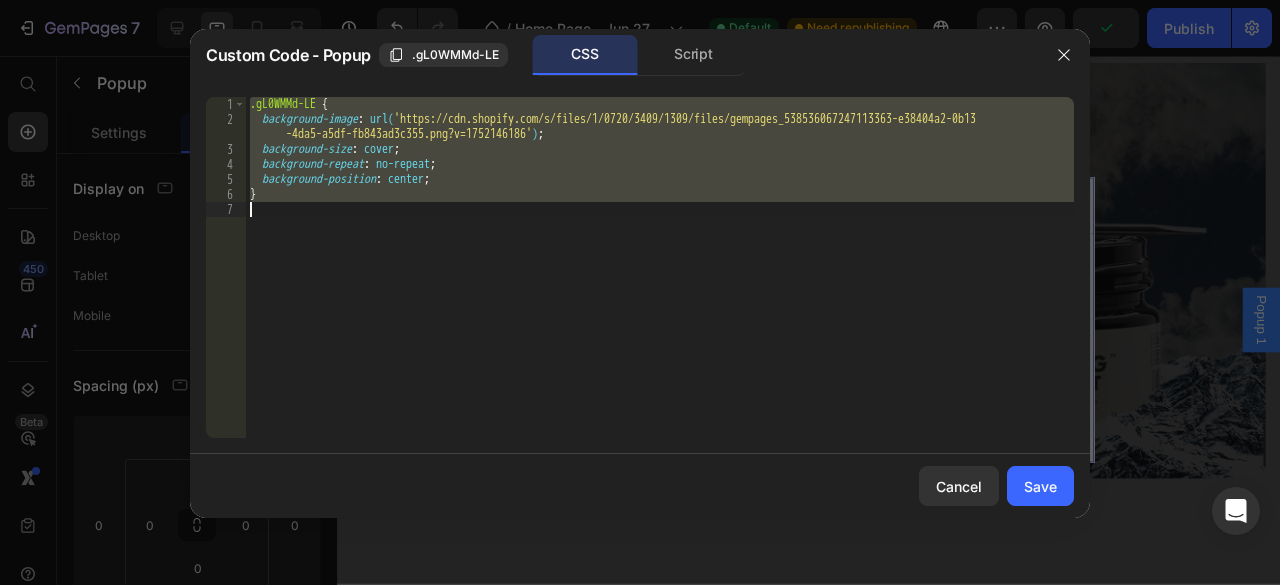 type 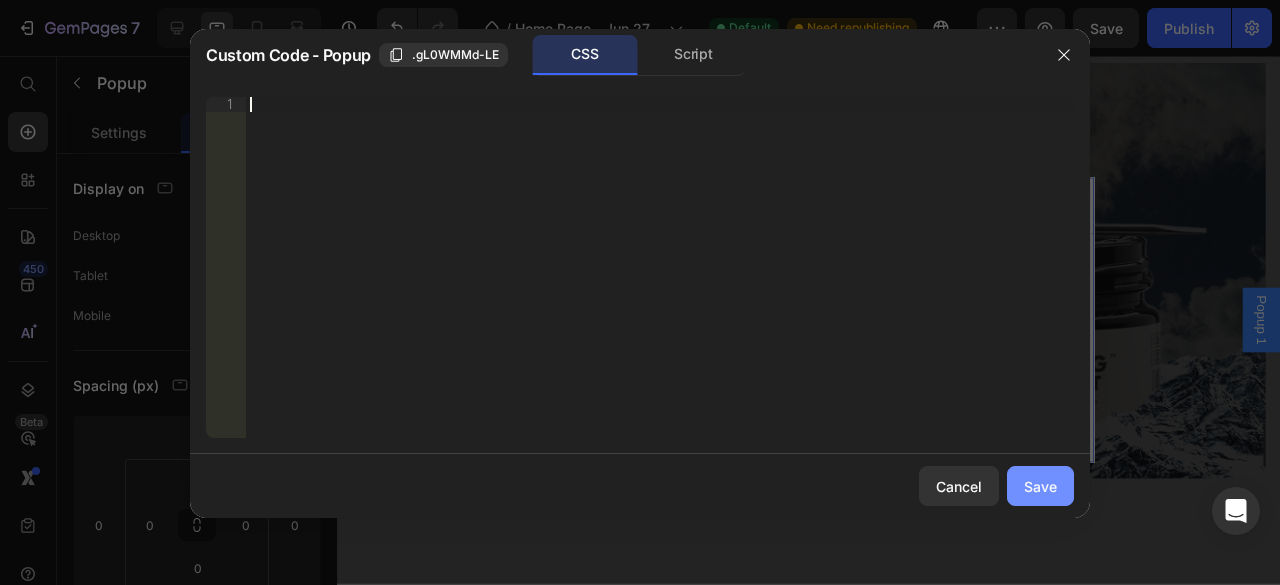 click on "Save" at bounding box center (1040, 486) 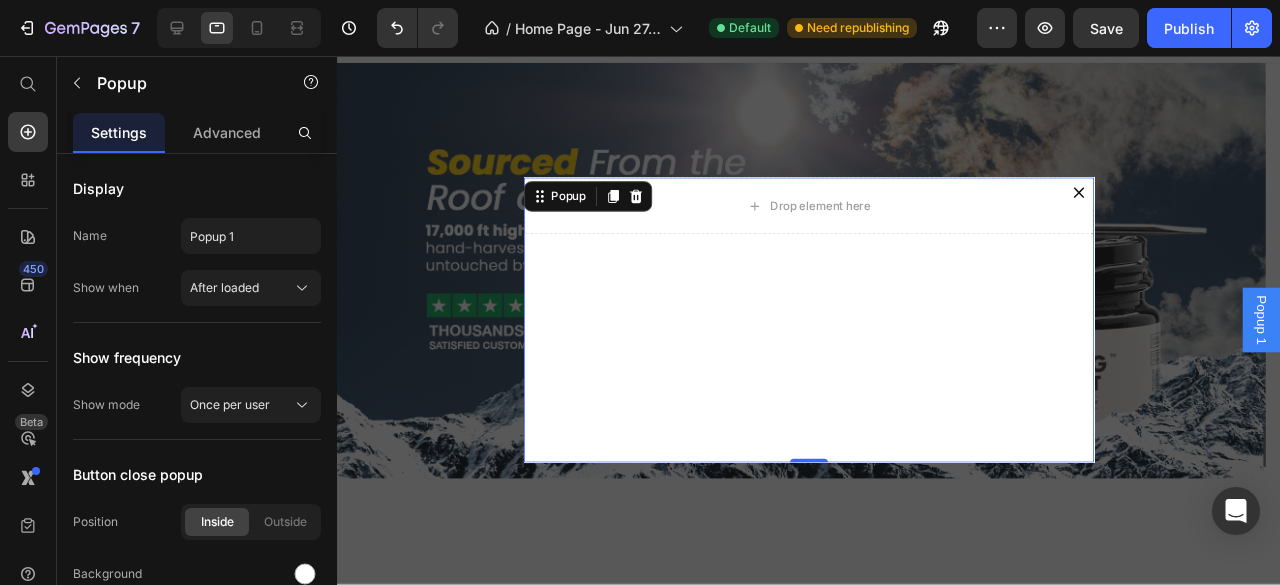 click on "Drop element here Row" at bounding box center (833, 334) 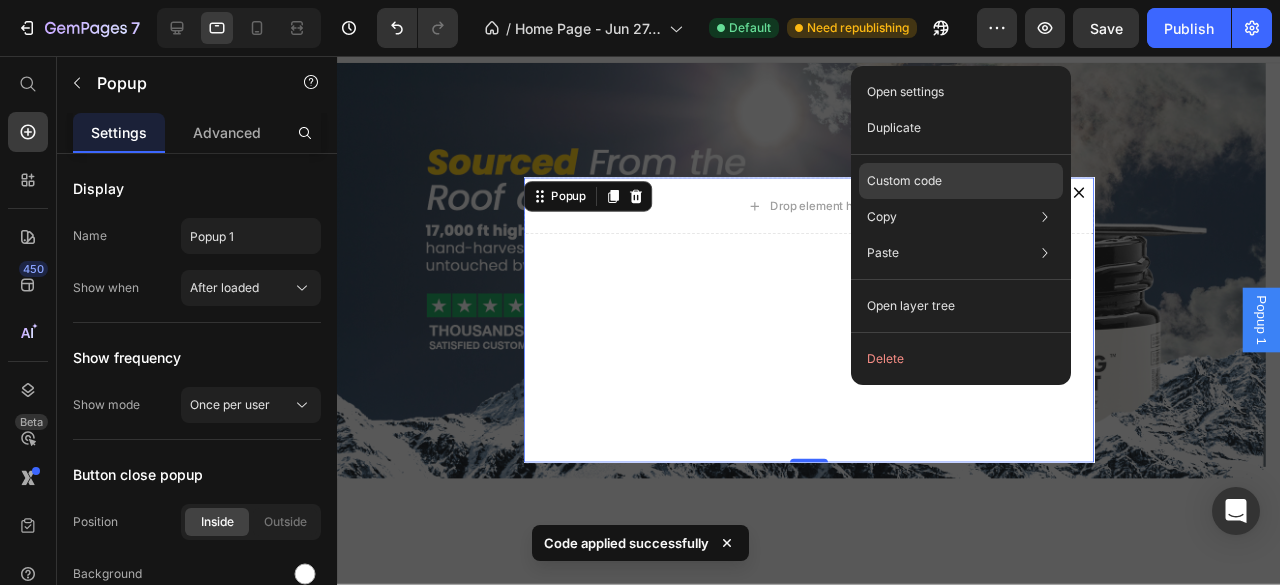 click on "Custom code" at bounding box center (904, 181) 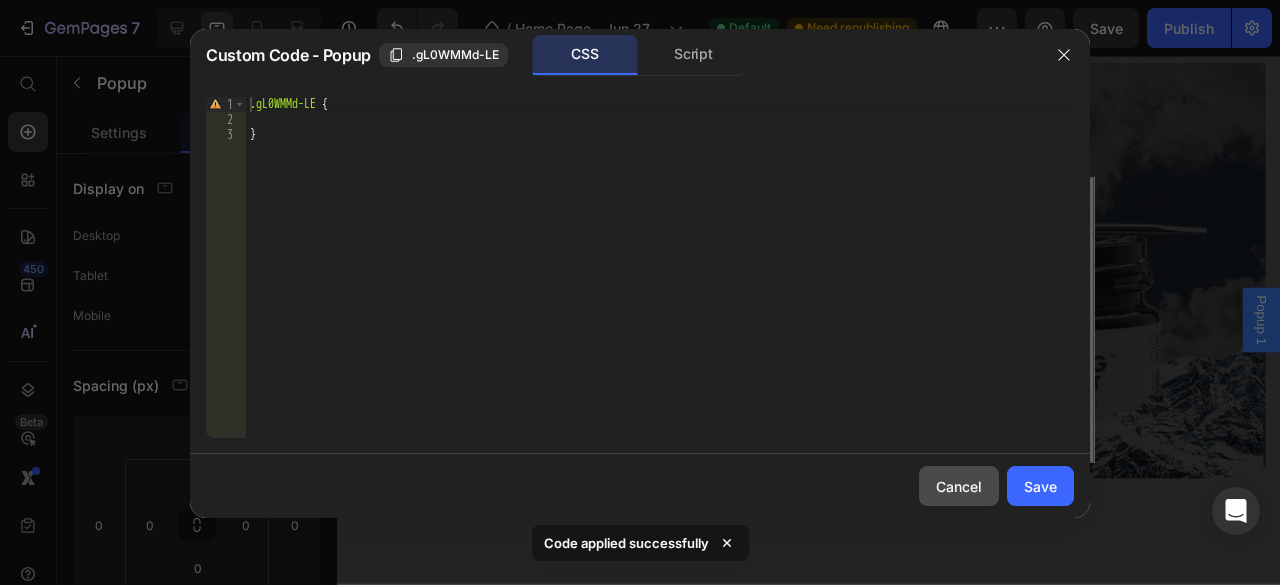 click on "Cancel" at bounding box center (959, 486) 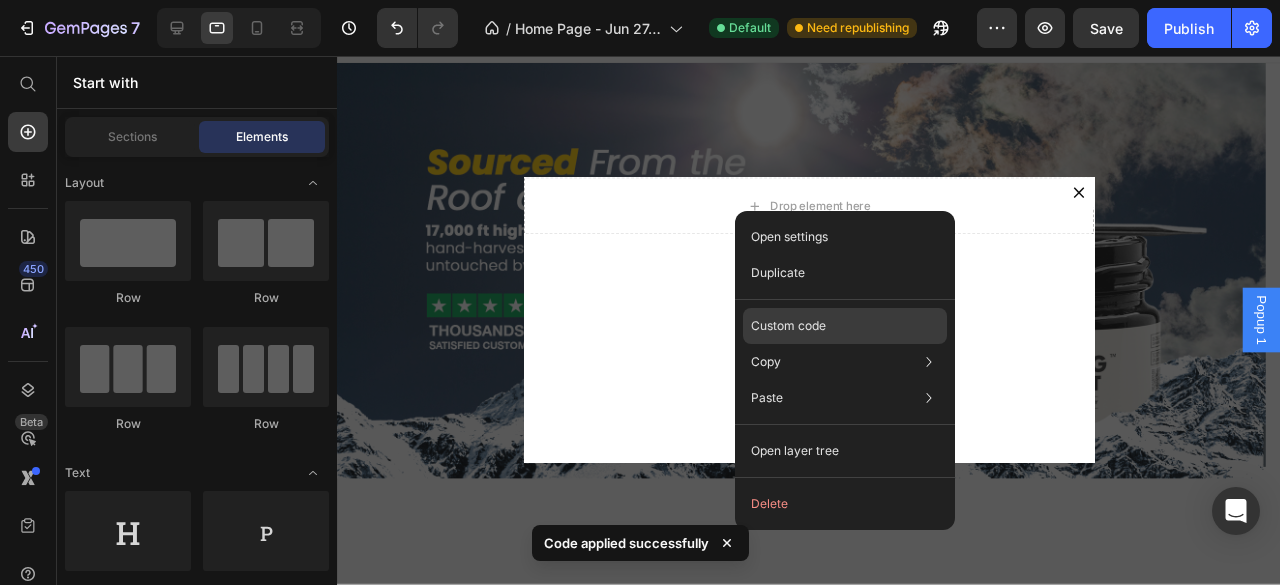 click on "Custom code" at bounding box center [788, 326] 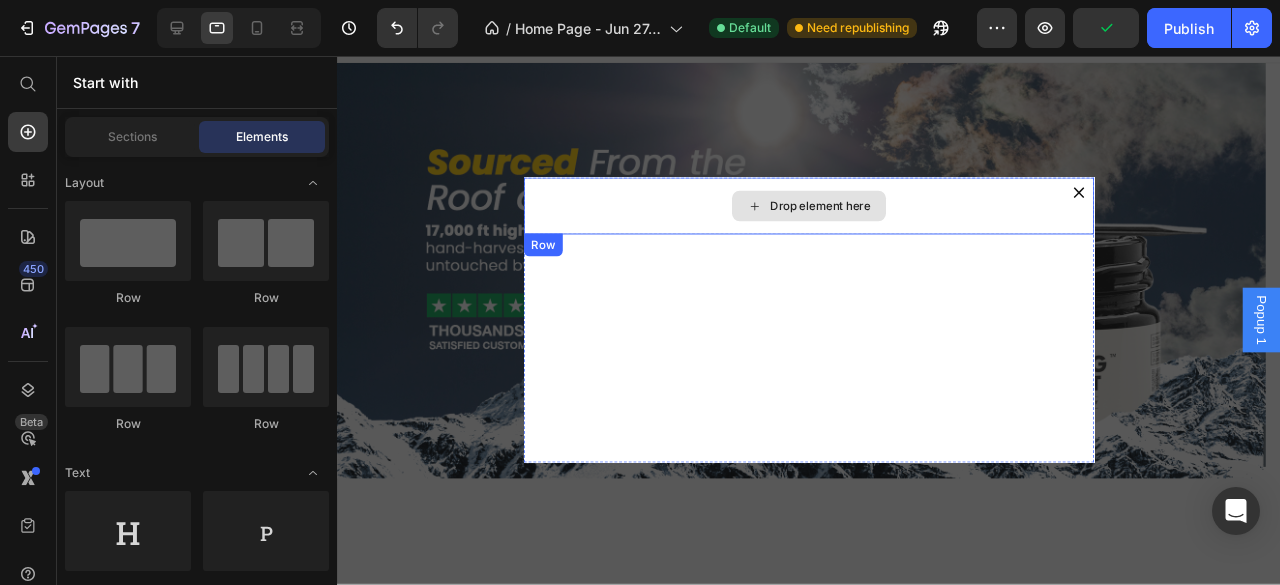 click on "Drop element here" at bounding box center [845, 214] 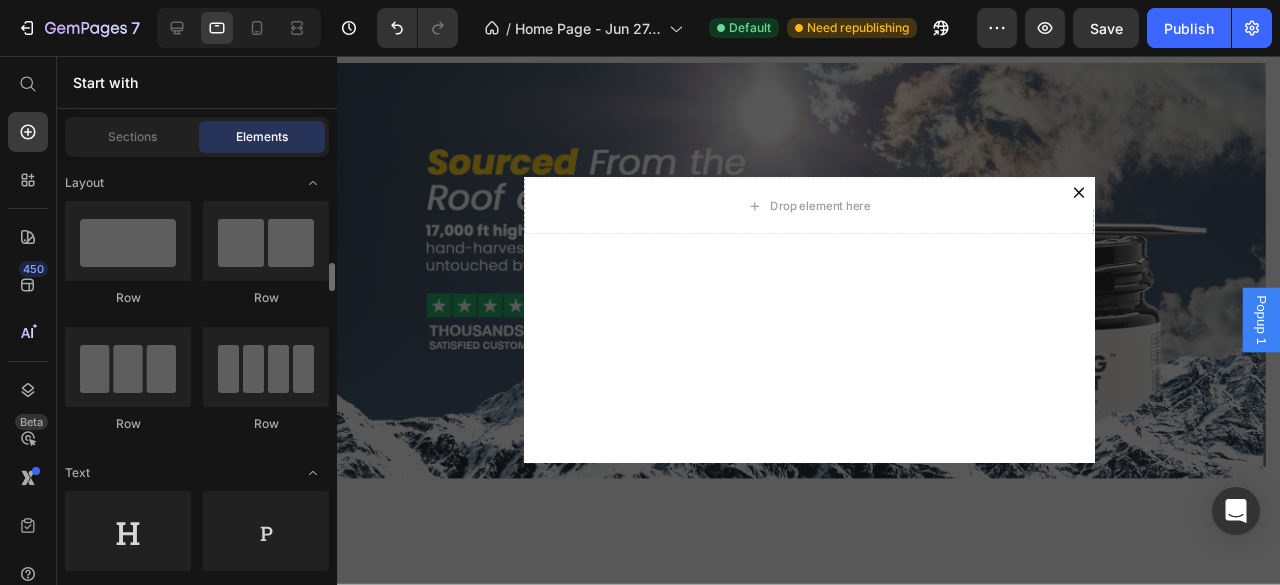 scroll, scrollTop: 133, scrollLeft: 0, axis: vertical 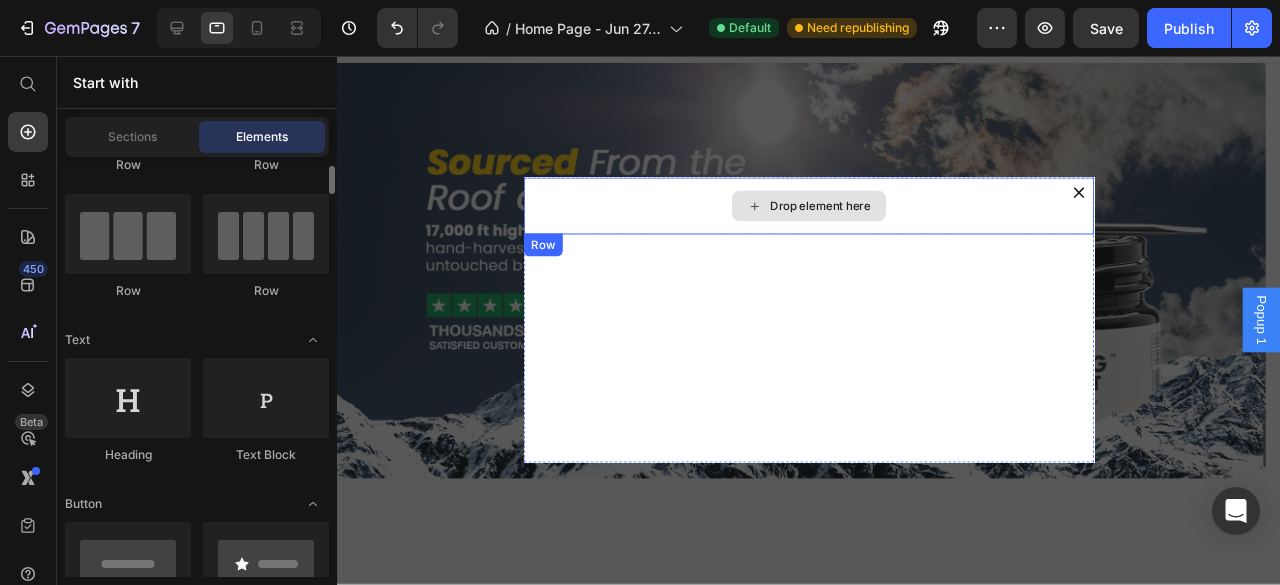 click on "Drop element here" at bounding box center [833, 214] 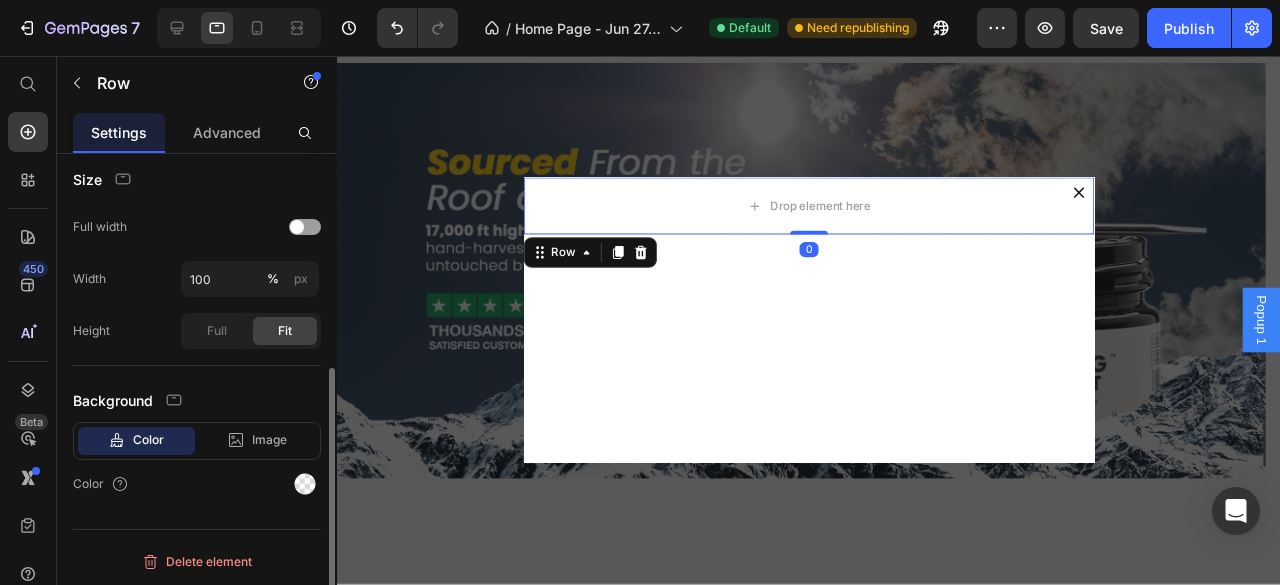 scroll, scrollTop: 378, scrollLeft: 0, axis: vertical 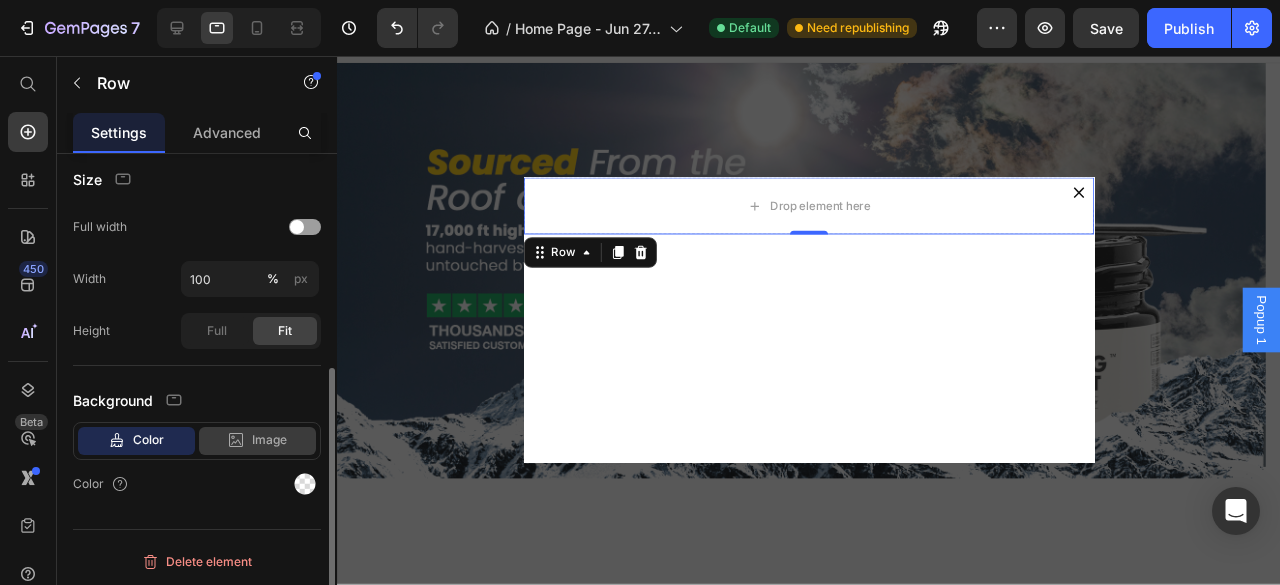 click on "Image" at bounding box center [269, 440] 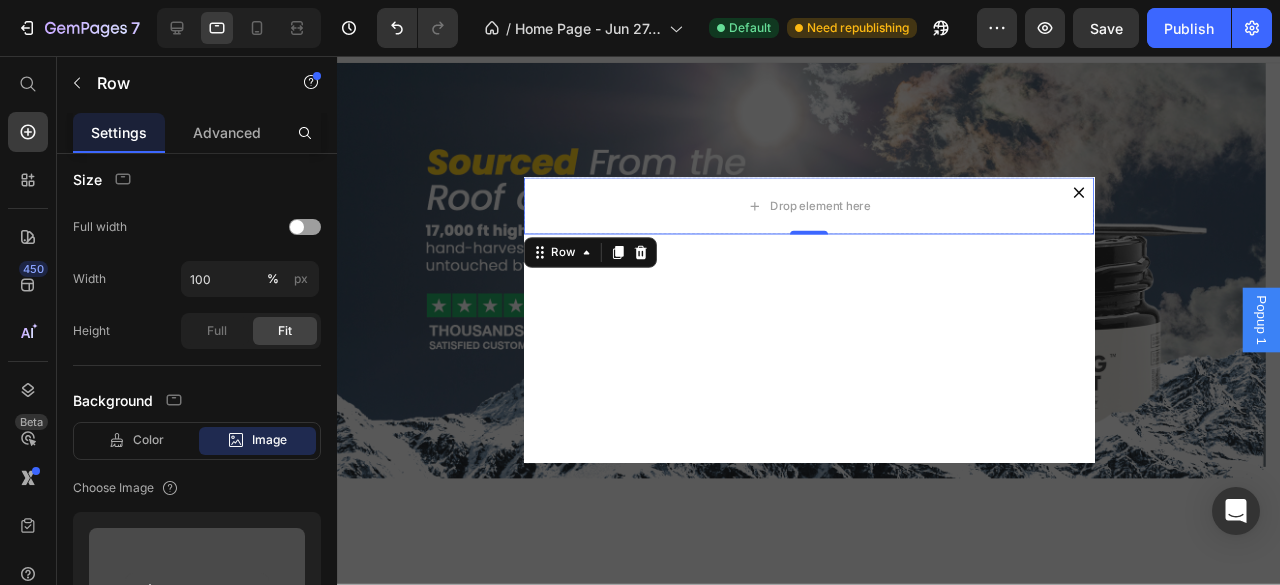 scroll, scrollTop: 612, scrollLeft: 0, axis: vertical 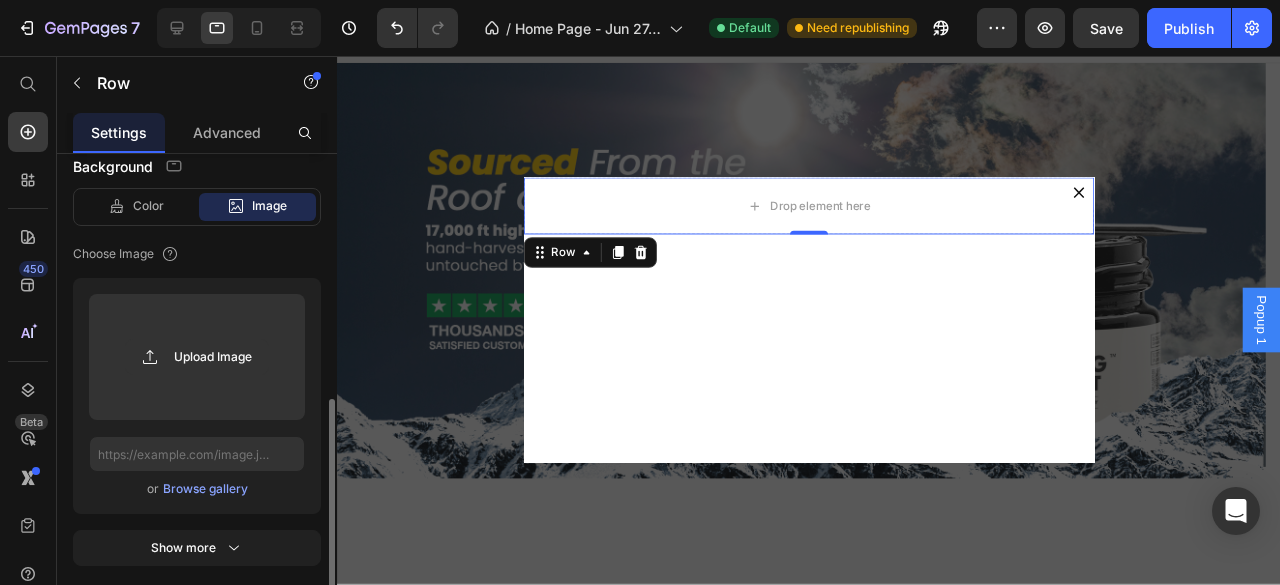 click on "Browse gallery" at bounding box center [205, 489] 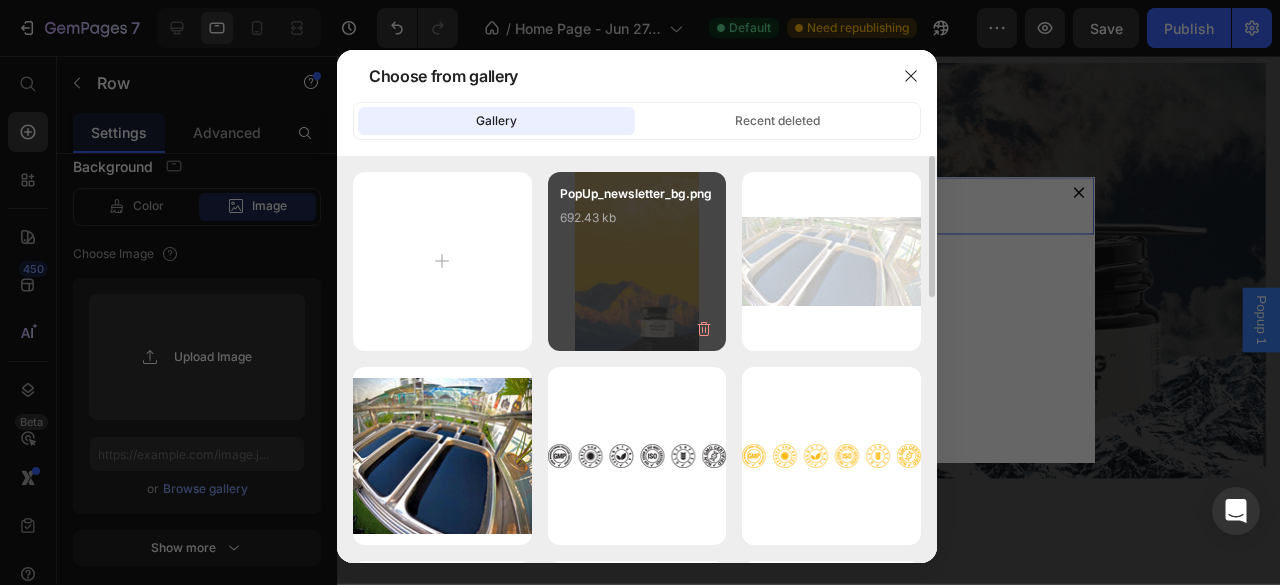 click on "PopUp_newsletter_bg.png 692.43 kb" at bounding box center [637, 224] 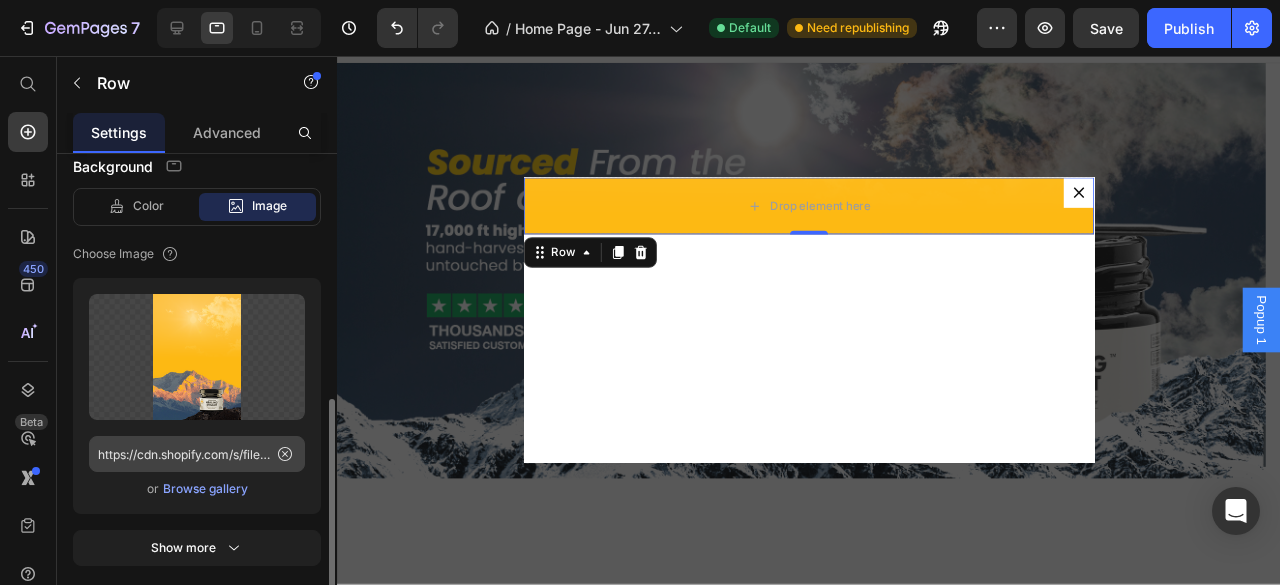 scroll, scrollTop: 678, scrollLeft: 0, axis: vertical 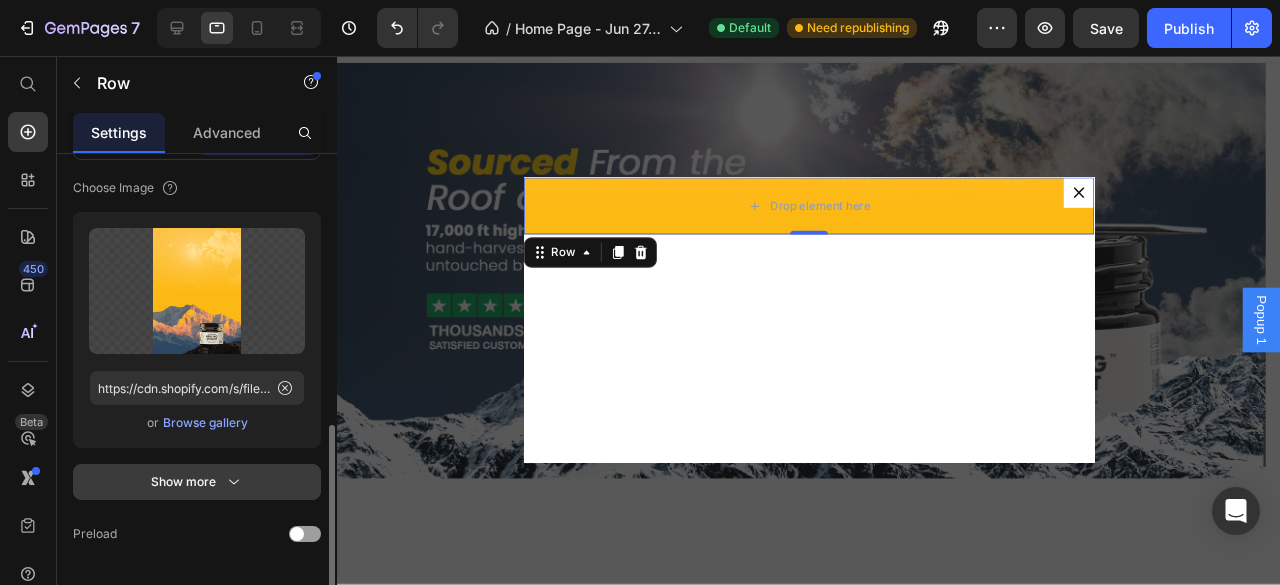 click on "Show more" at bounding box center (197, 482) 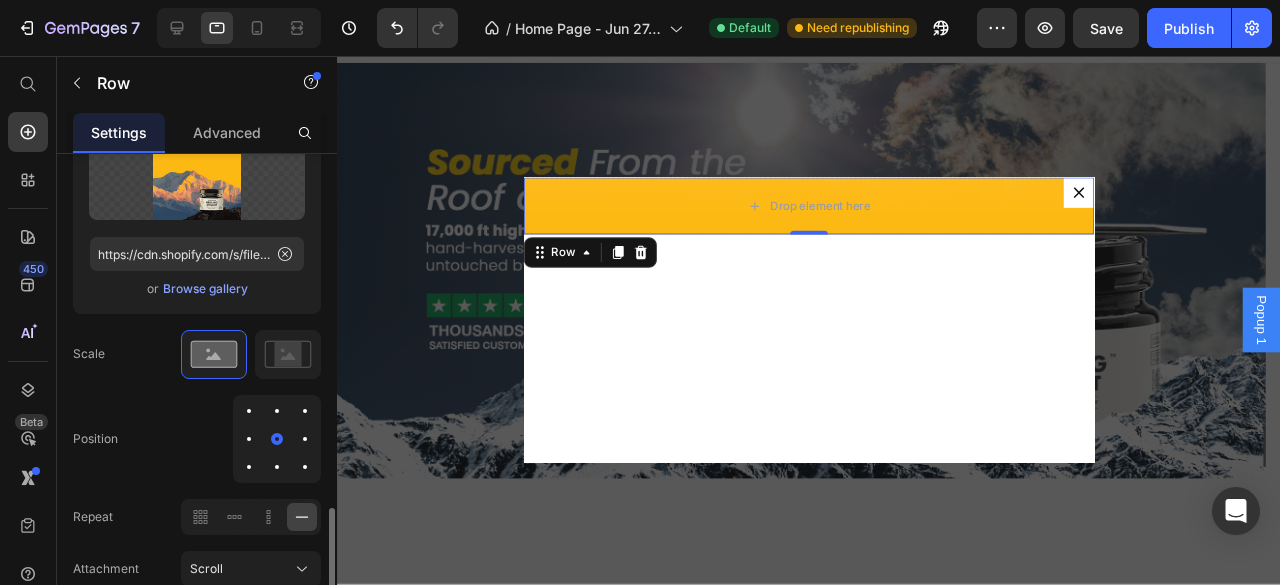 scroll, scrollTop: 878, scrollLeft: 0, axis: vertical 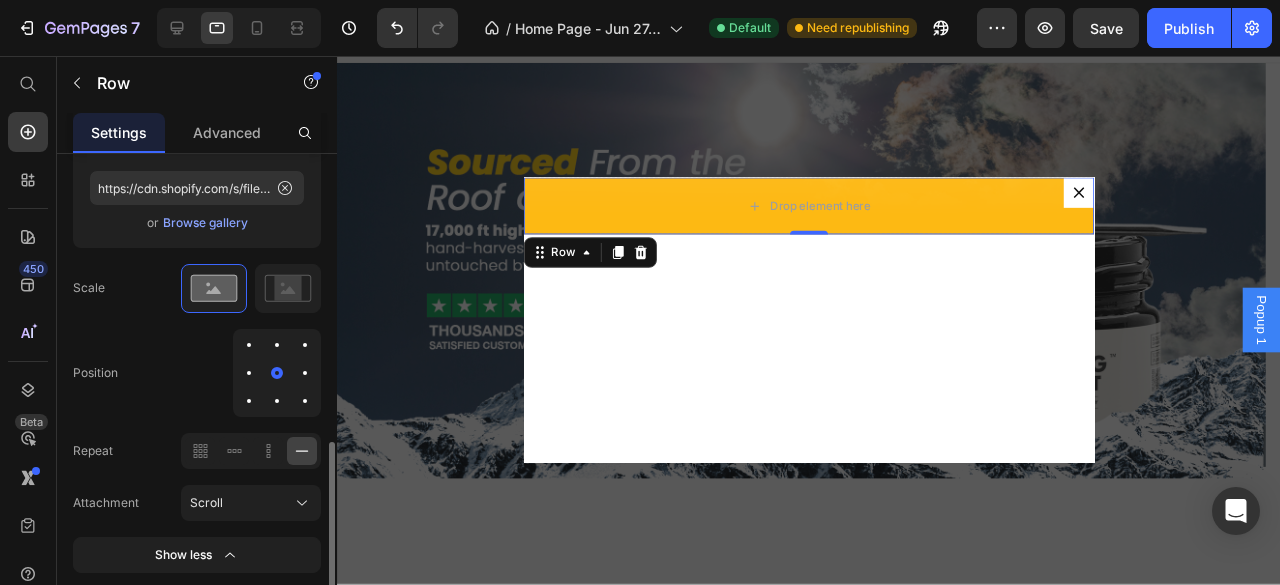 click at bounding box center (277, 401) 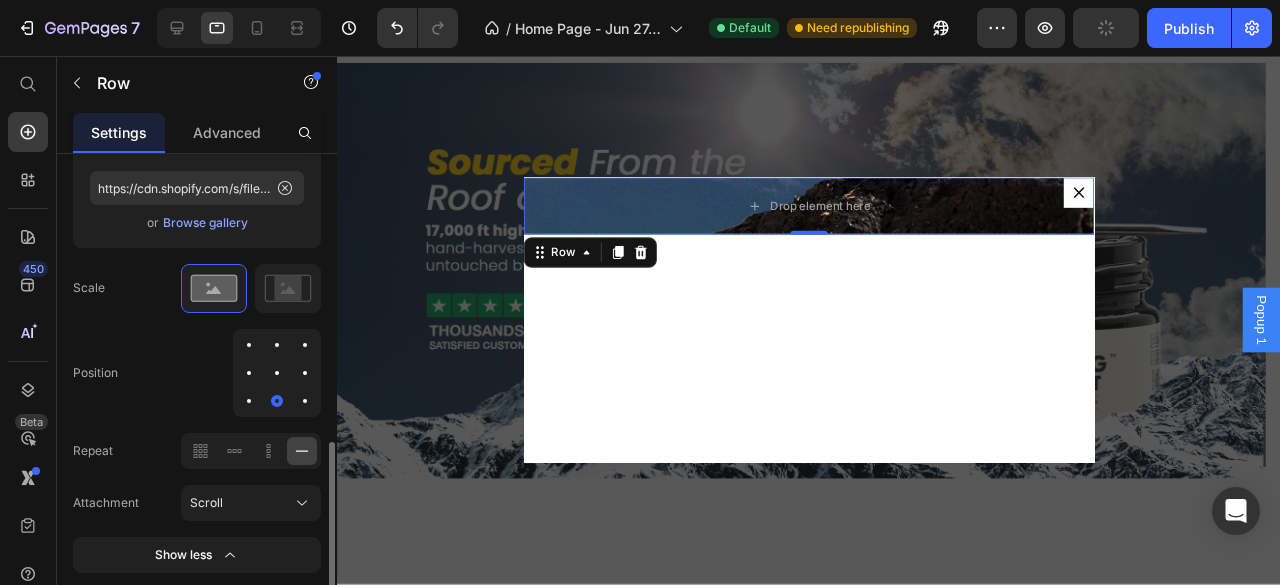 click at bounding box center (277, 373) 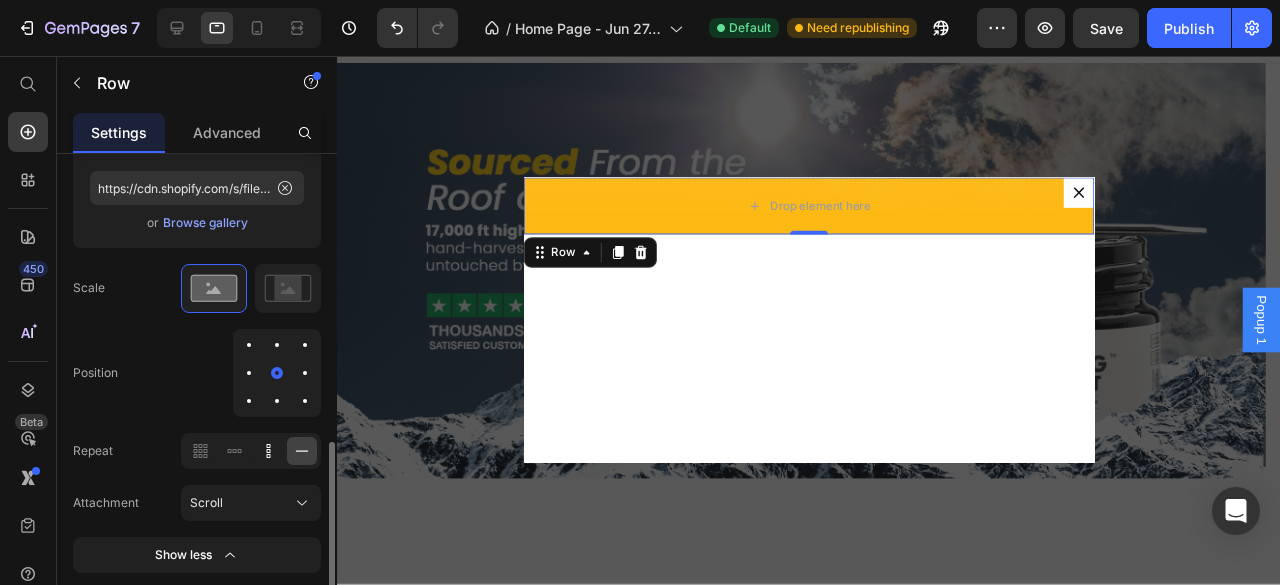 click 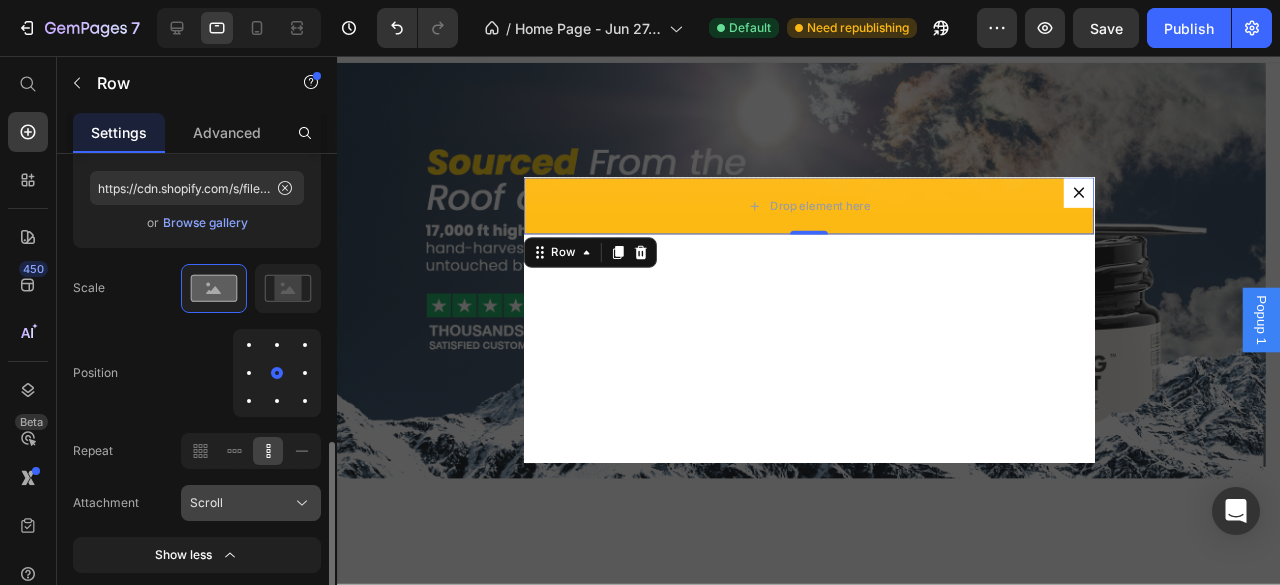 click on "Scroll" 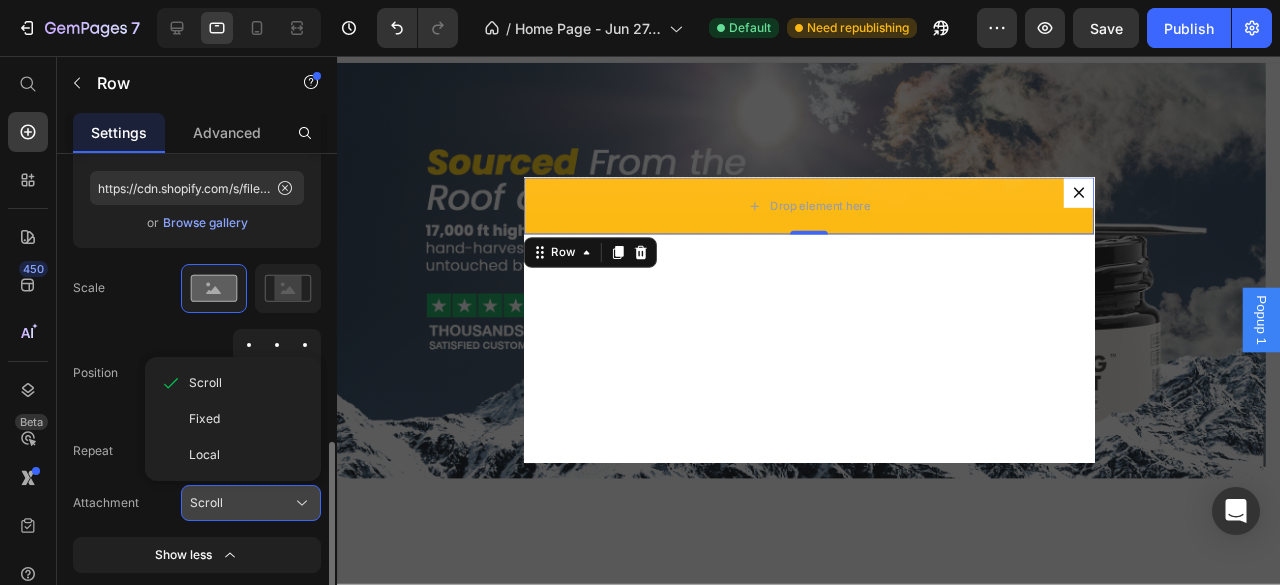 click on "Scroll" 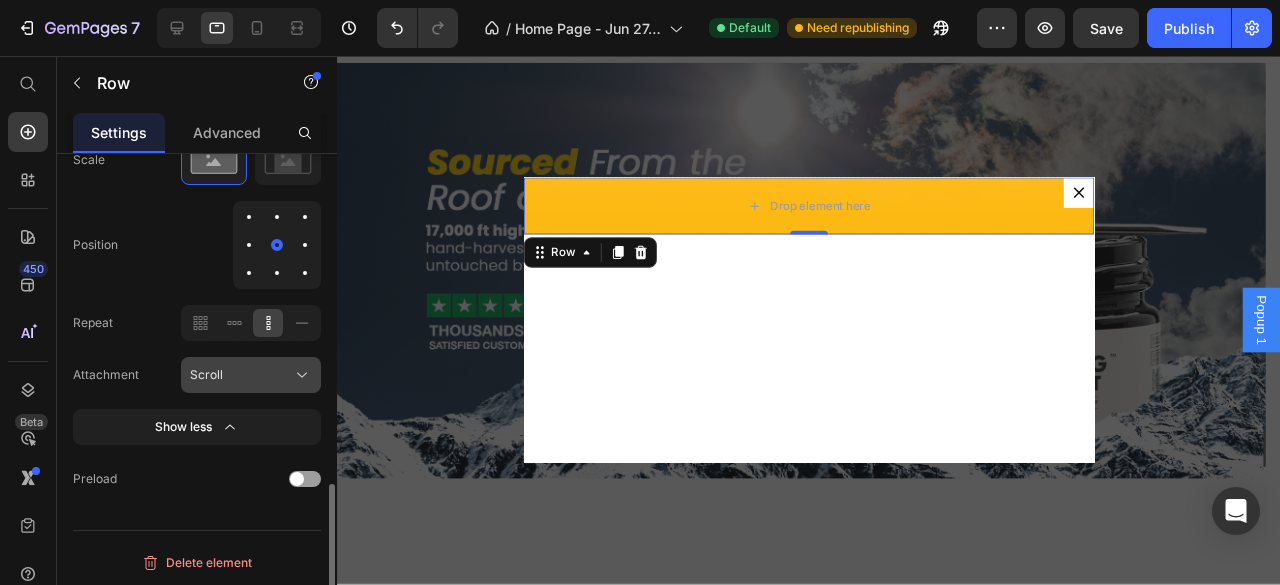 scroll, scrollTop: 906, scrollLeft: 0, axis: vertical 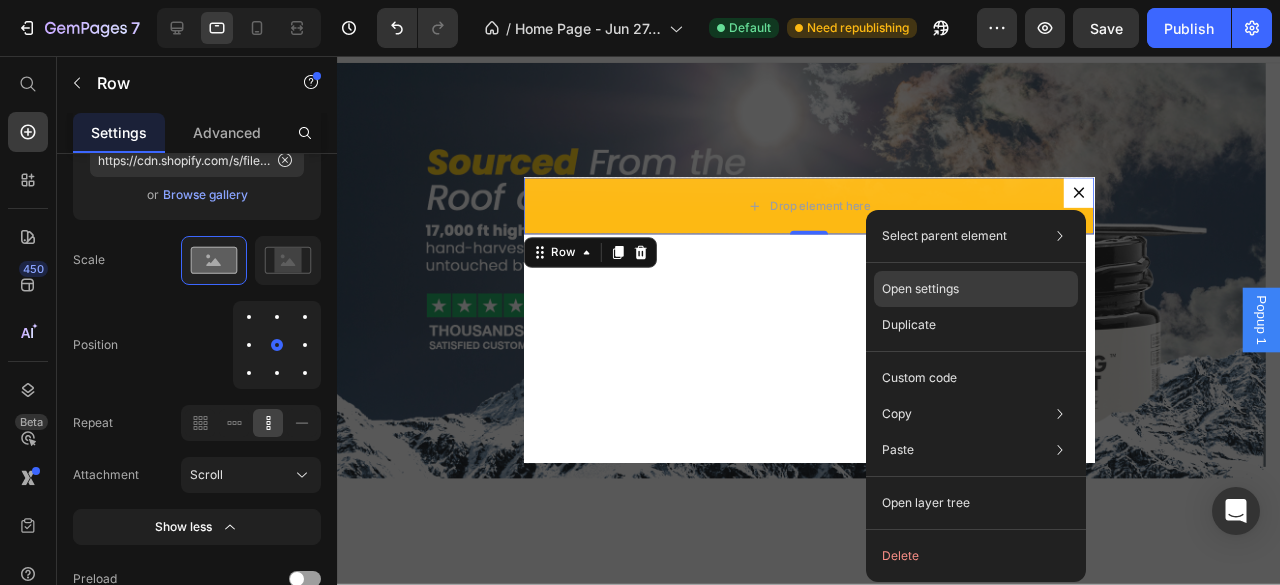 click on "Open settings" at bounding box center (920, 289) 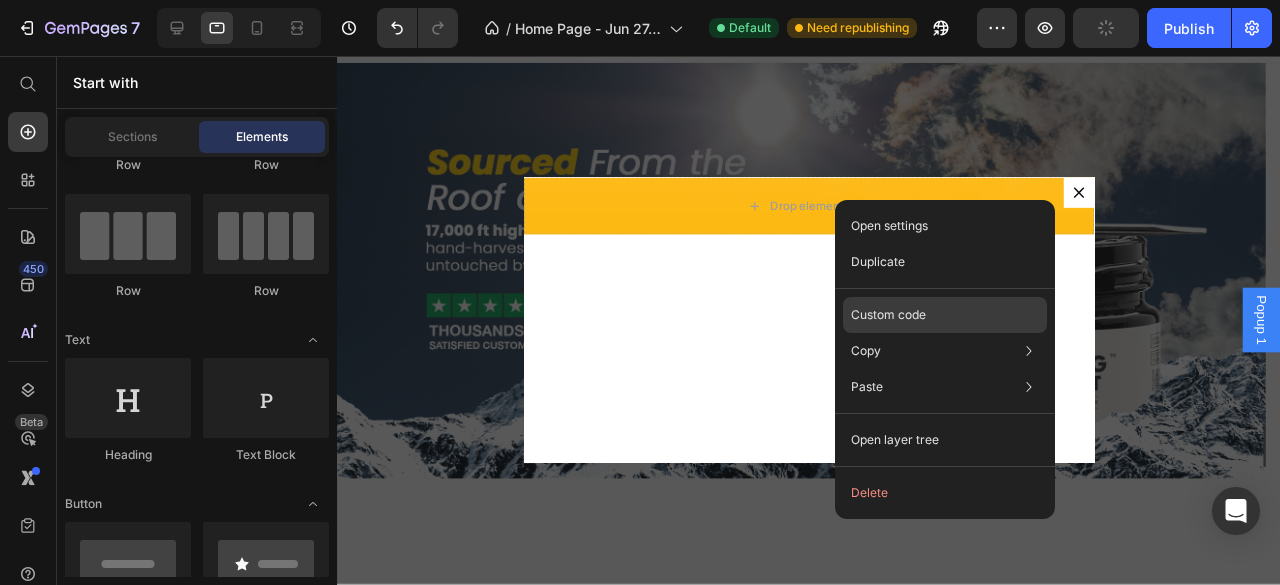 click on "Custom code" at bounding box center [888, 315] 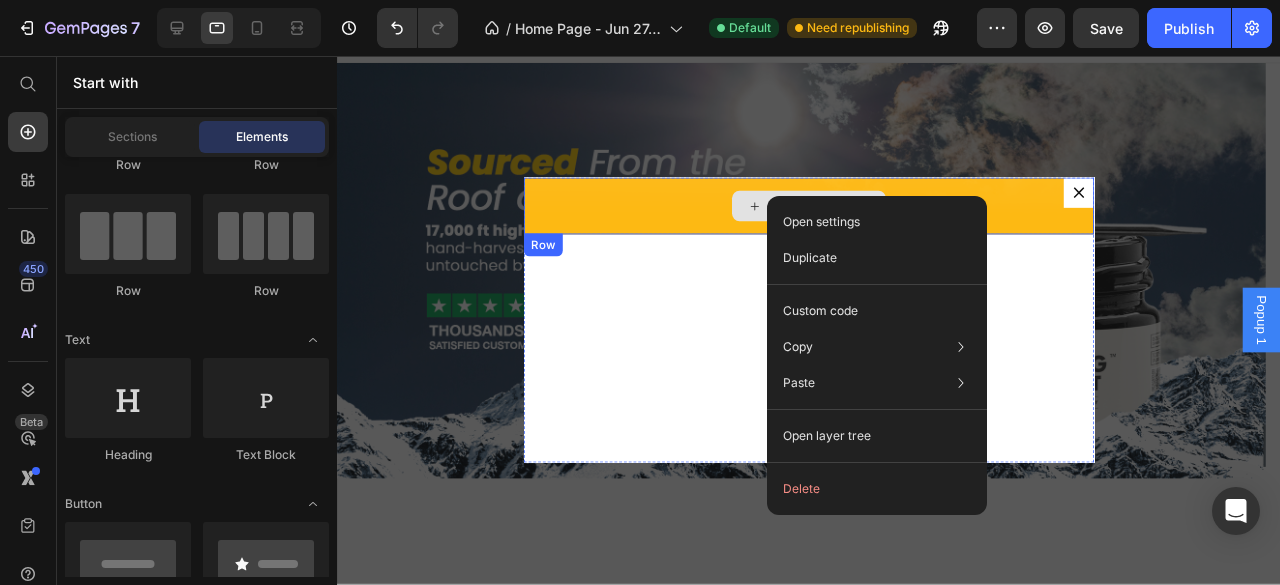 click on "Drop element here" at bounding box center (833, 214) 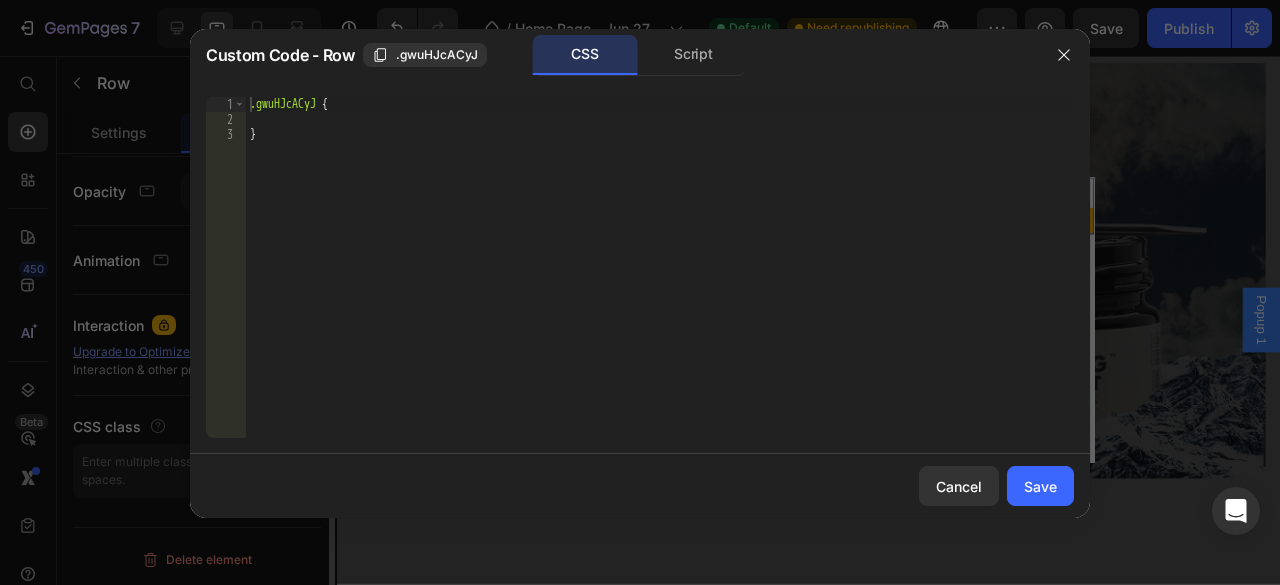 scroll, scrollTop: 777, scrollLeft: 0, axis: vertical 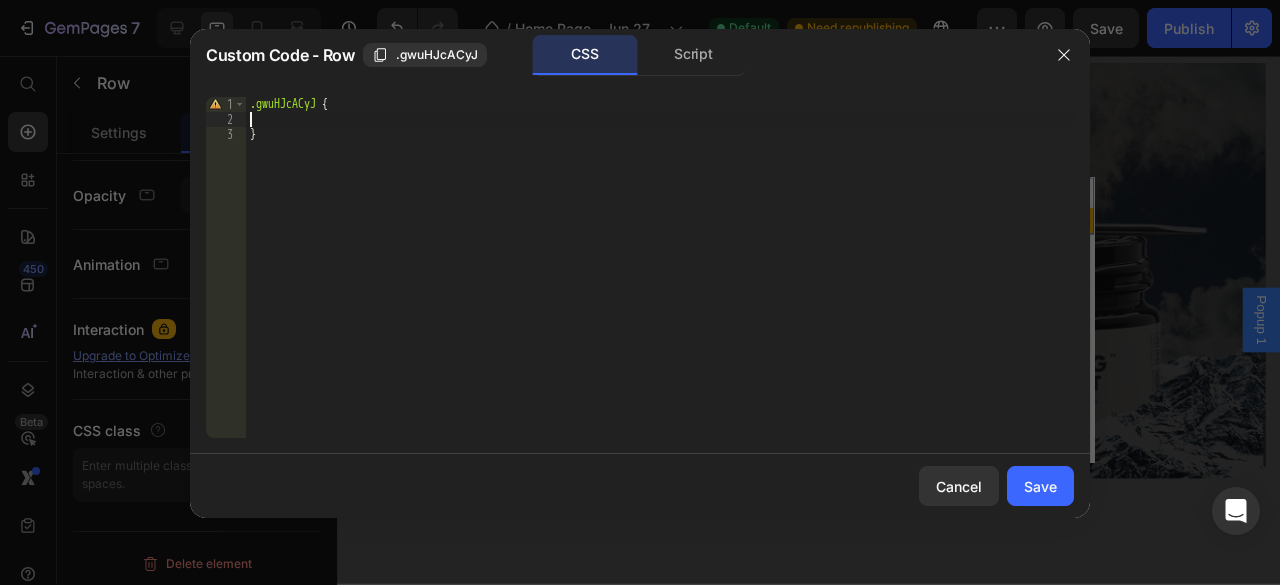 click on ".gwuHJcACyJ   { }" at bounding box center [660, 282] 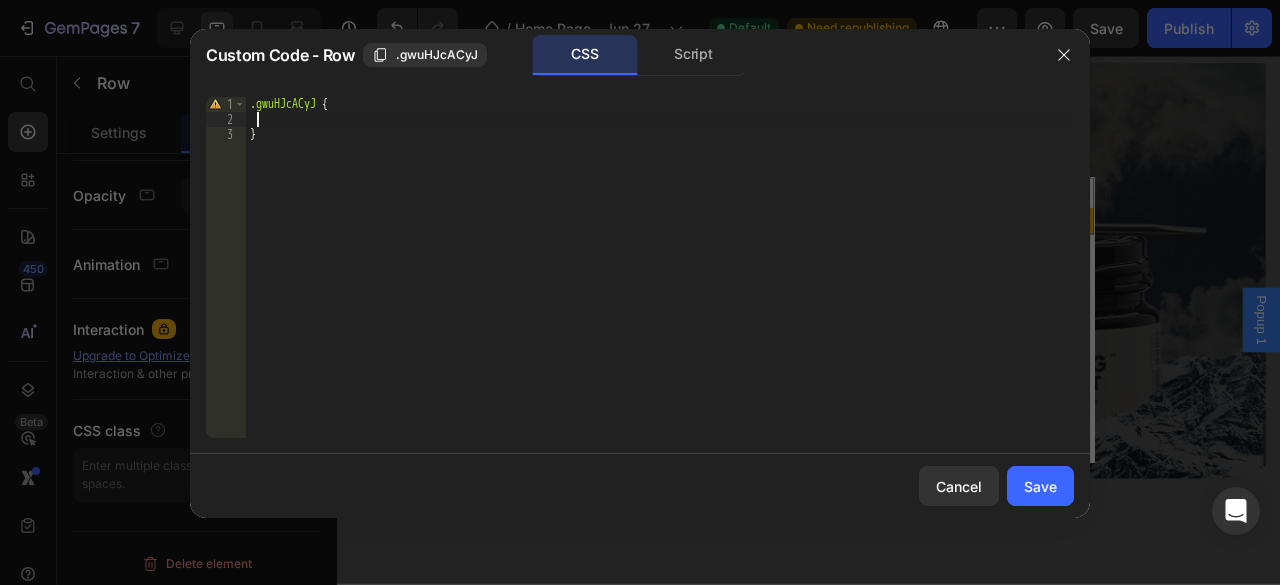 paste on "background-position: center;" 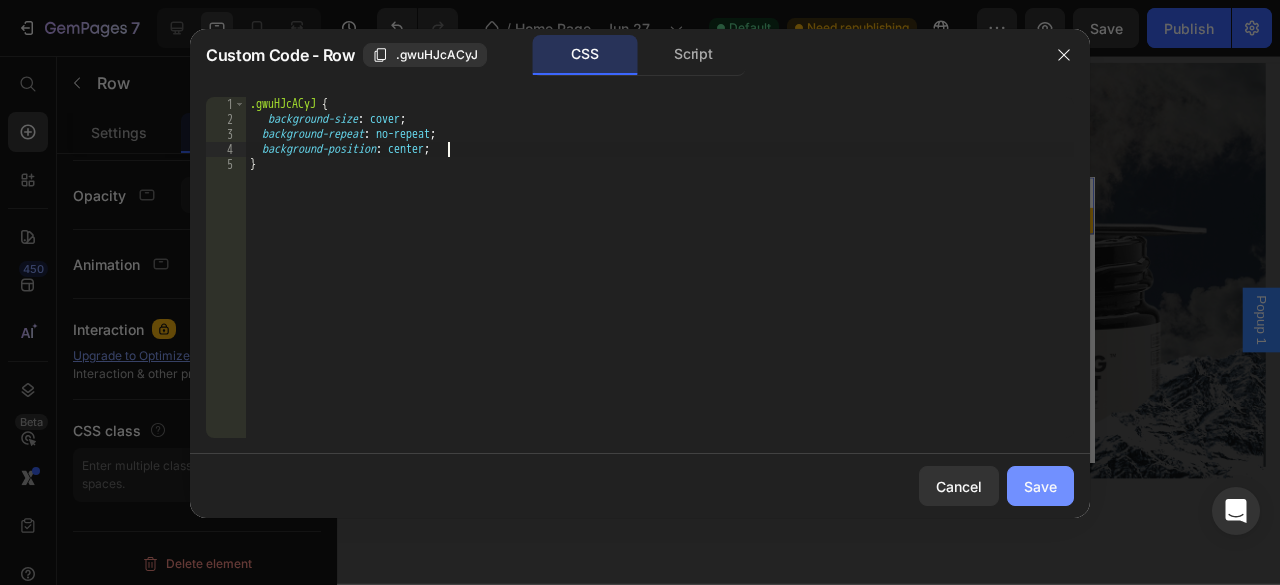 click on "Save" at bounding box center [1040, 486] 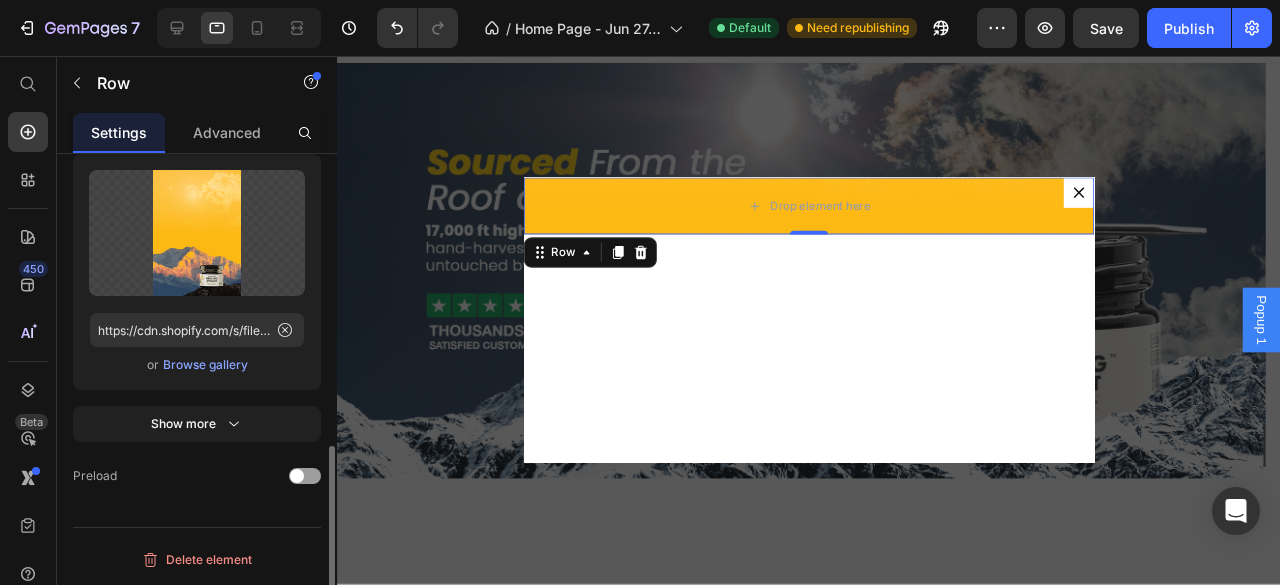 scroll, scrollTop: 734, scrollLeft: 0, axis: vertical 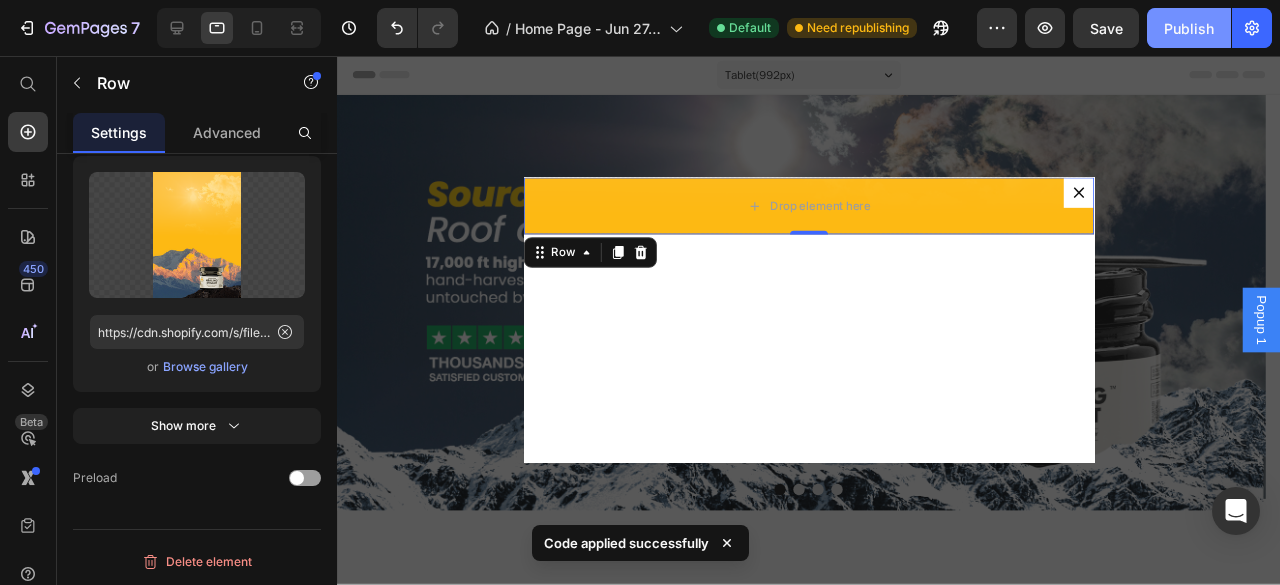 click on "Publish" 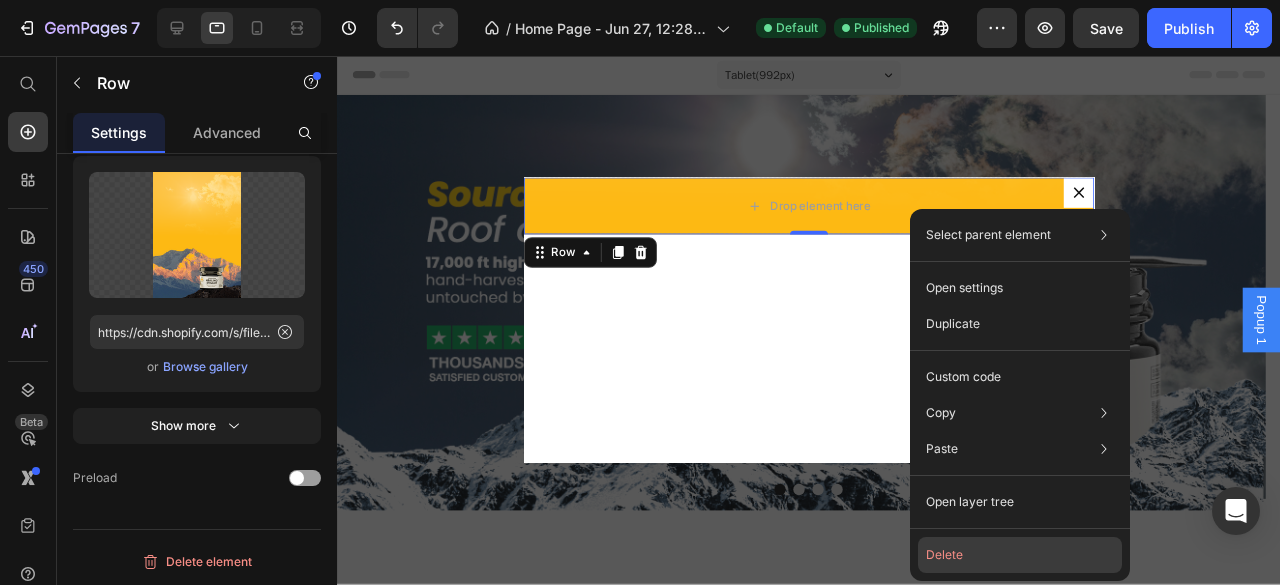 click on "Delete" 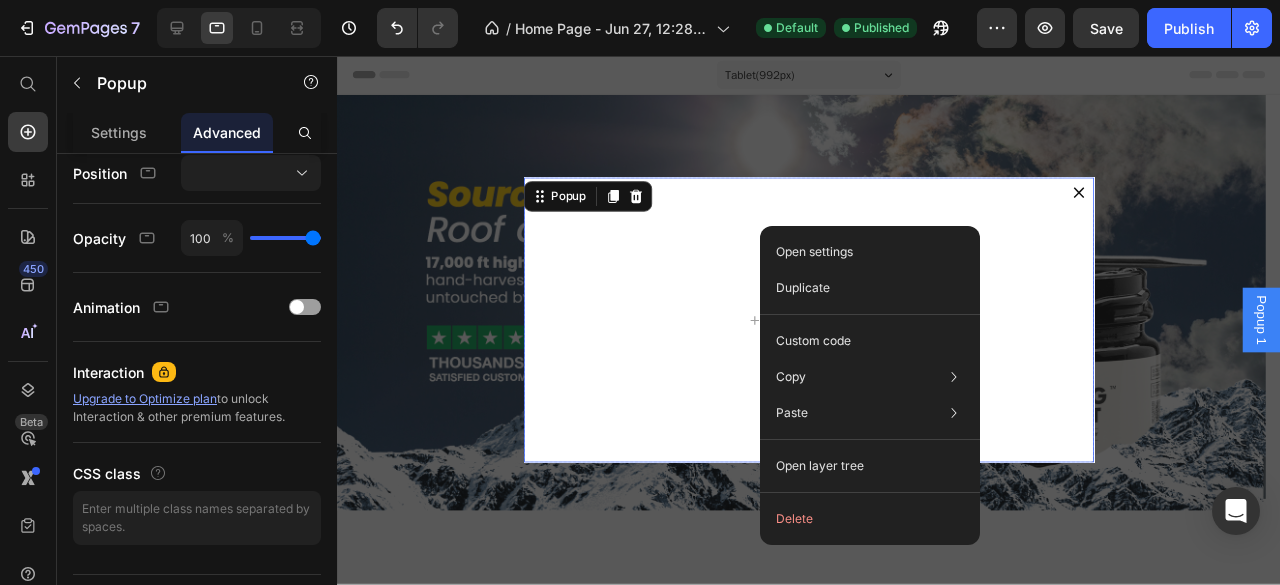 scroll, scrollTop: 0, scrollLeft: 0, axis: both 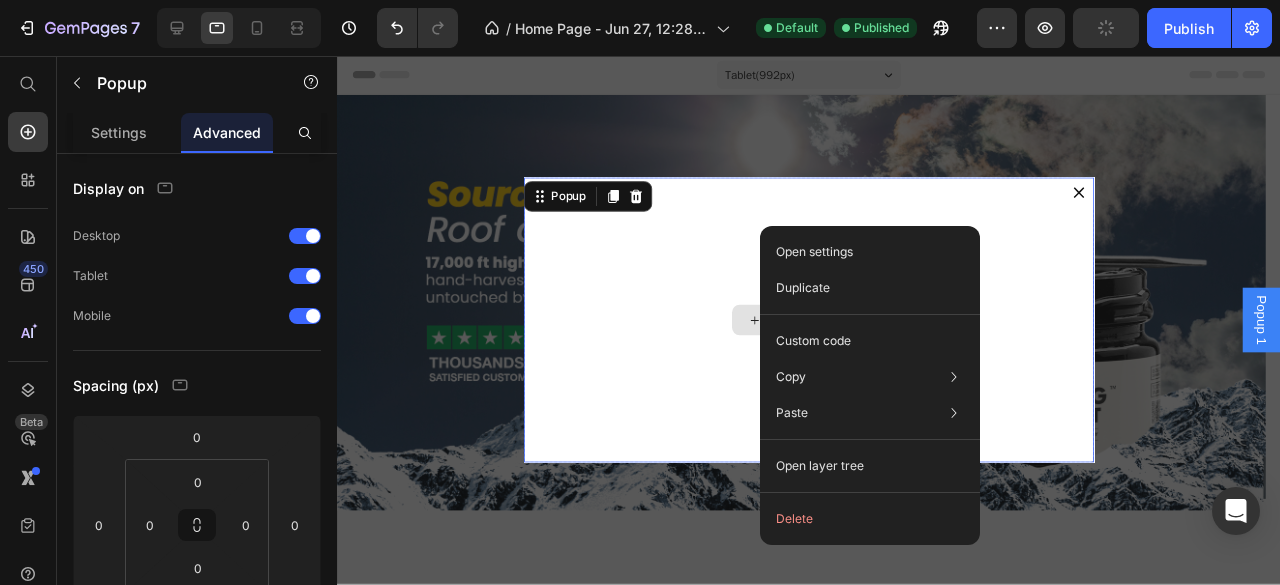 click on "Drop element here" at bounding box center (833, 334) 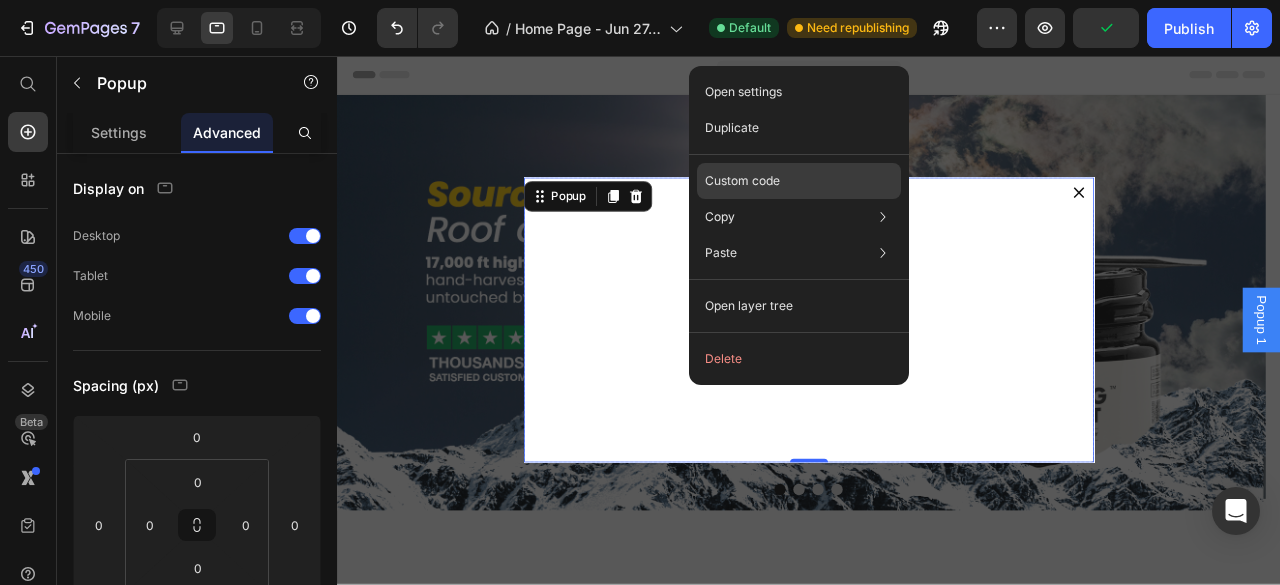 click on "Custom code" at bounding box center (742, 181) 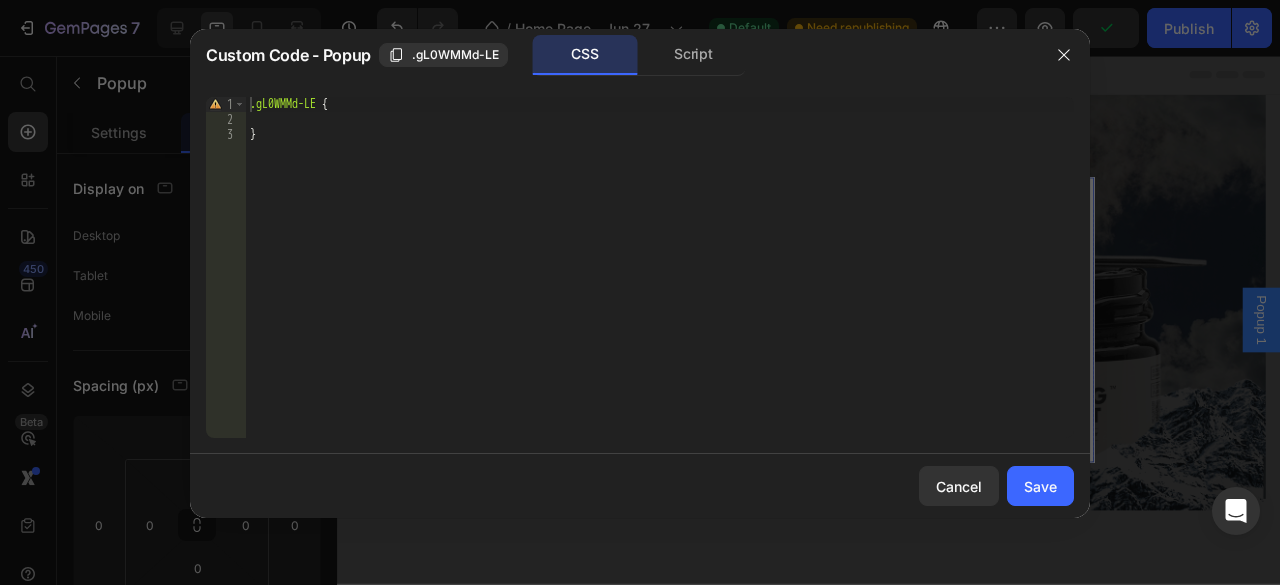 click on ".gL0WMMd-LE   { }" at bounding box center (660, 282) 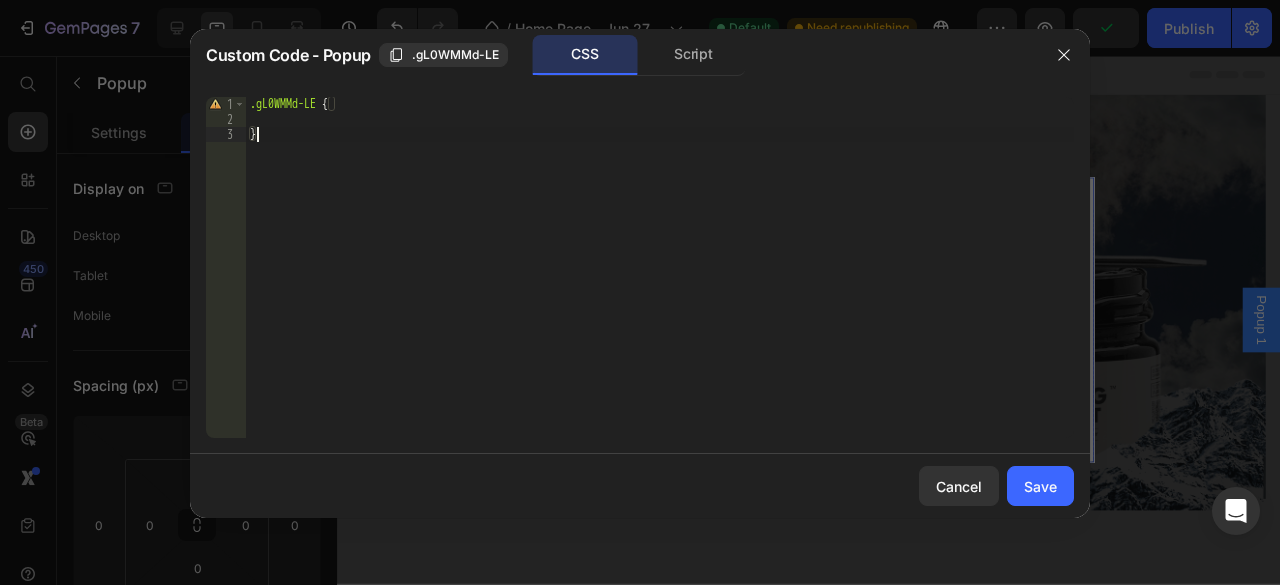 type on "}" 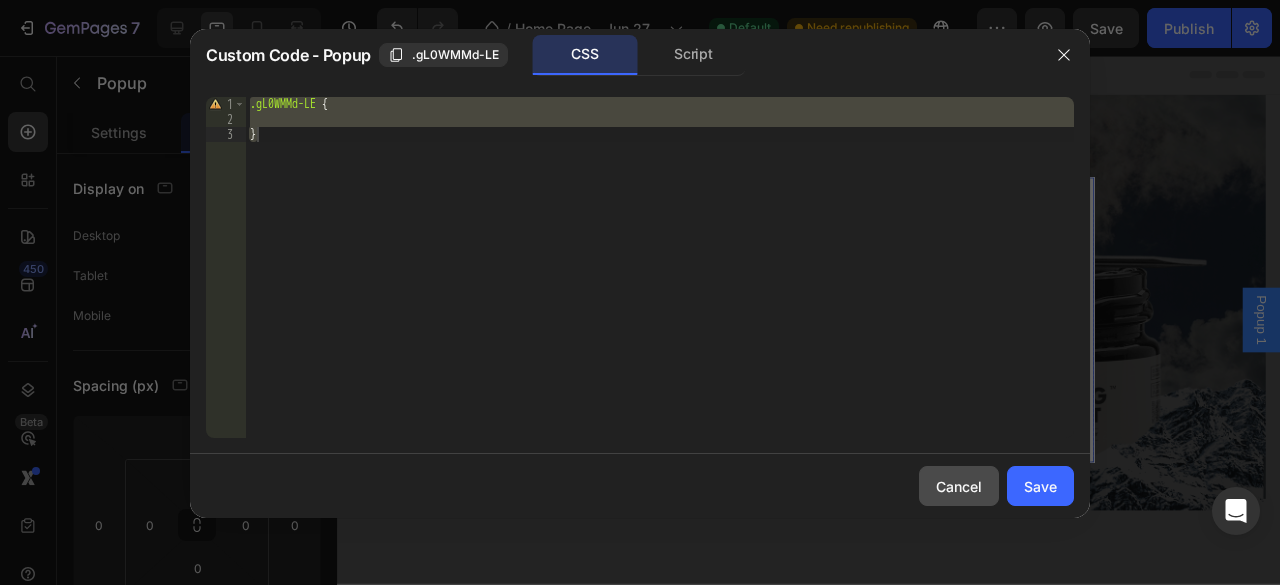 click on "Cancel" at bounding box center (959, 486) 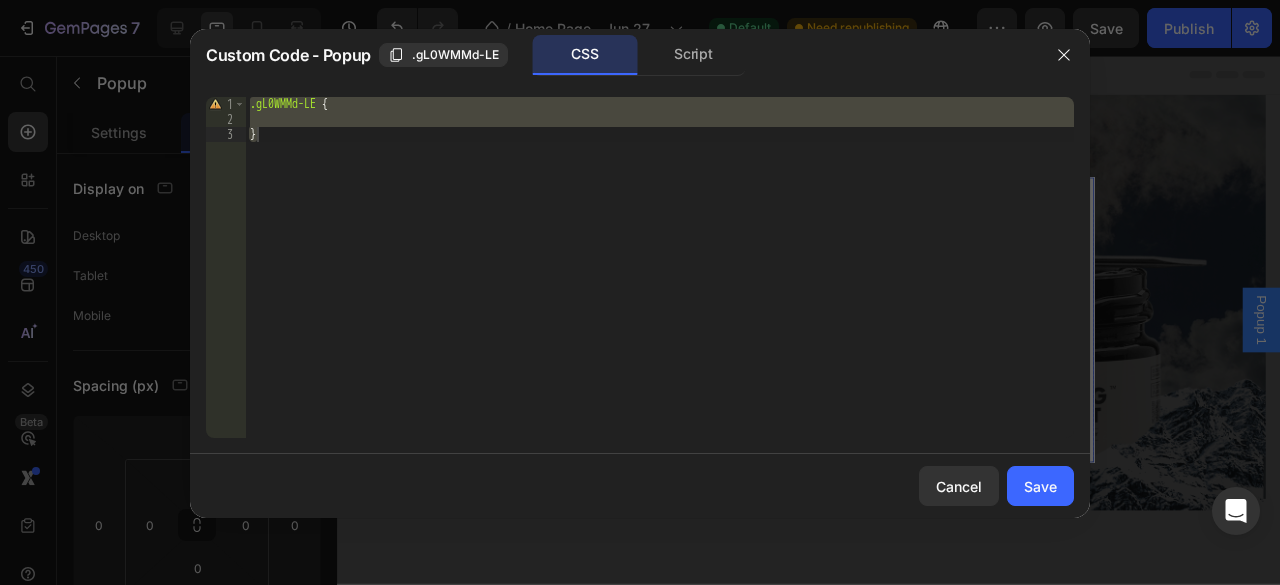 click at bounding box center (833, 334) 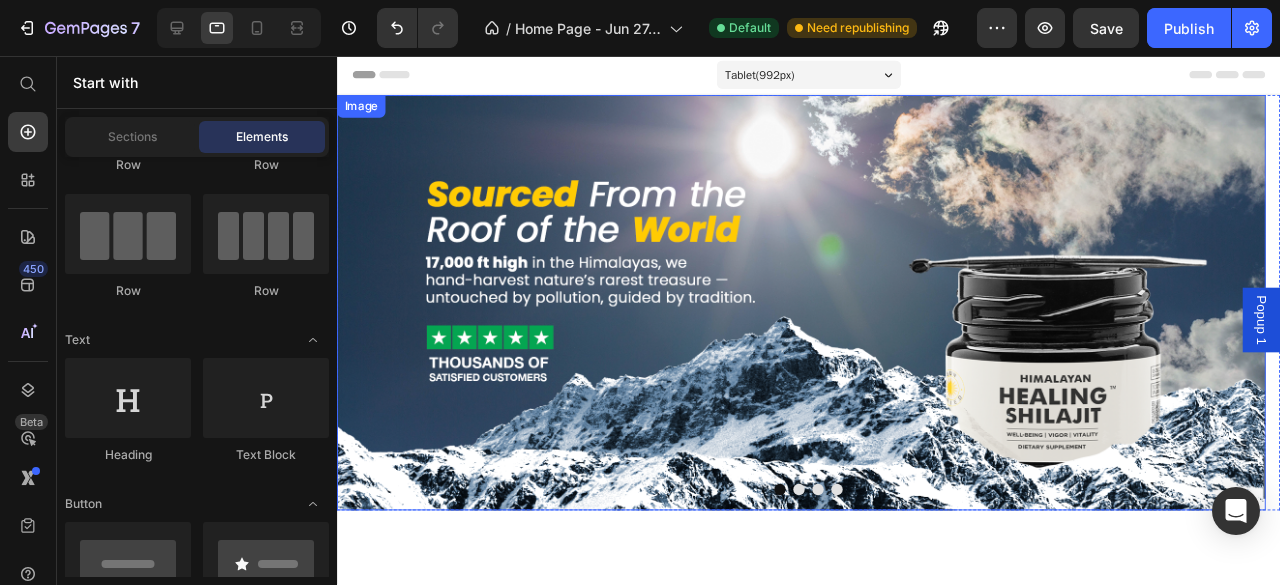 click at bounding box center [825, 315] 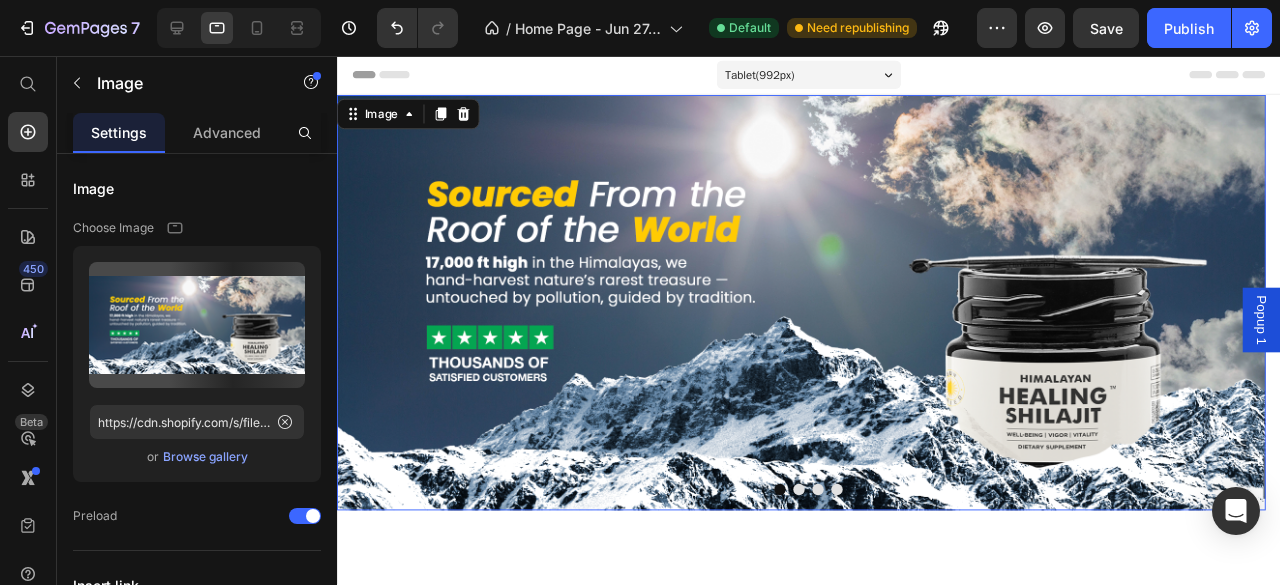 scroll, scrollTop: 66, scrollLeft: 0, axis: vertical 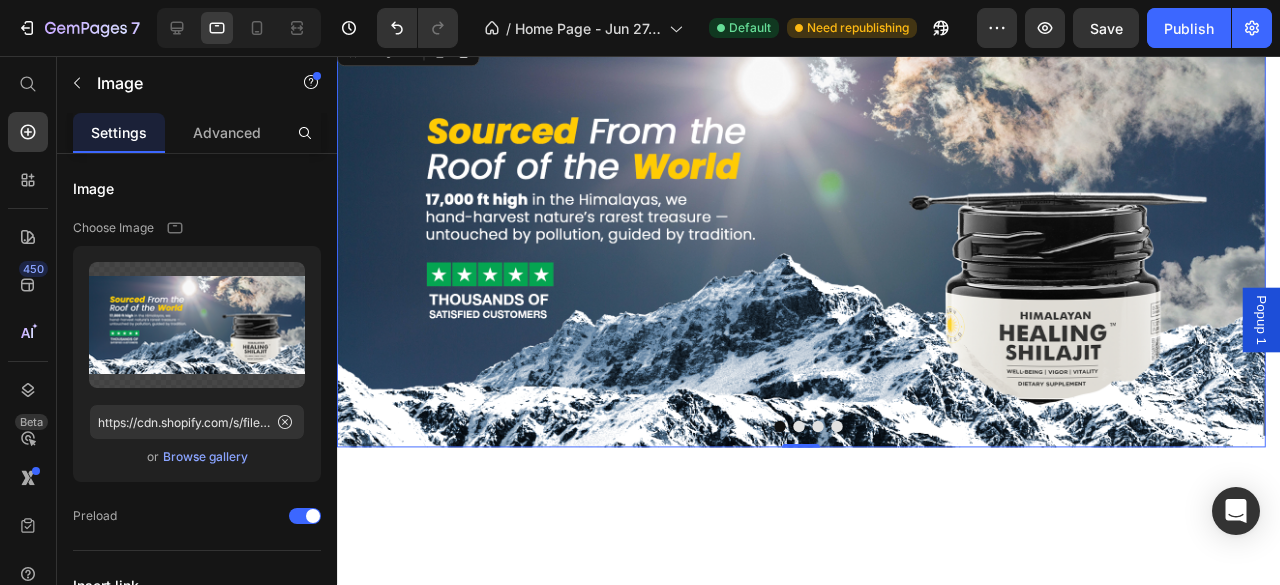 click on "Popup 1" at bounding box center [1309, 334] 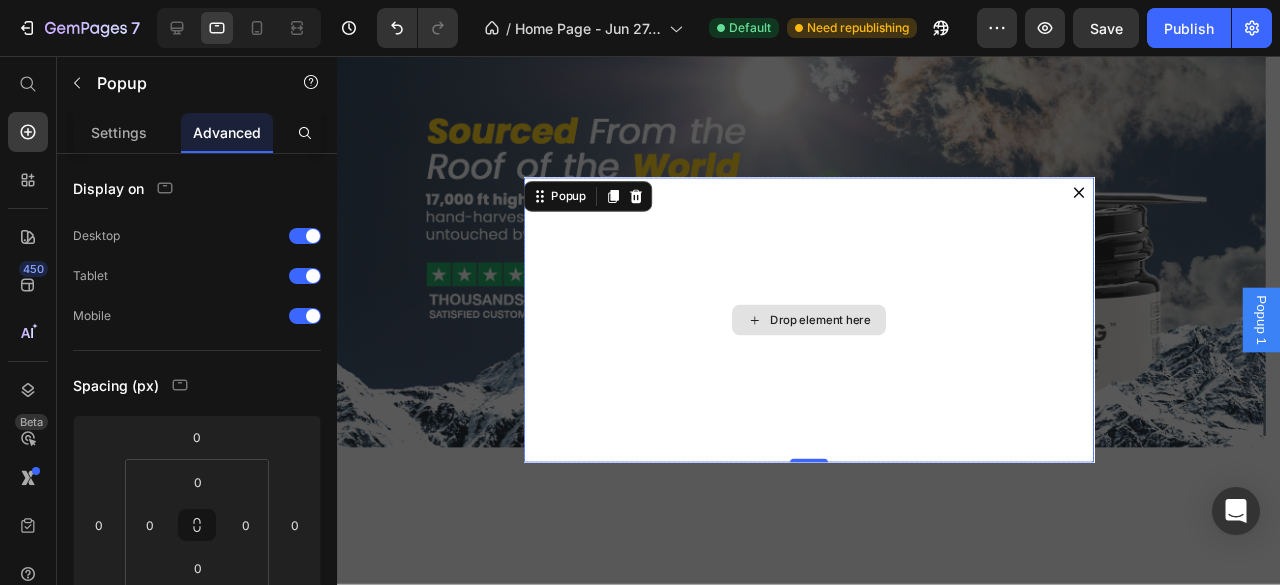 click on "Drop element here" at bounding box center (833, 334) 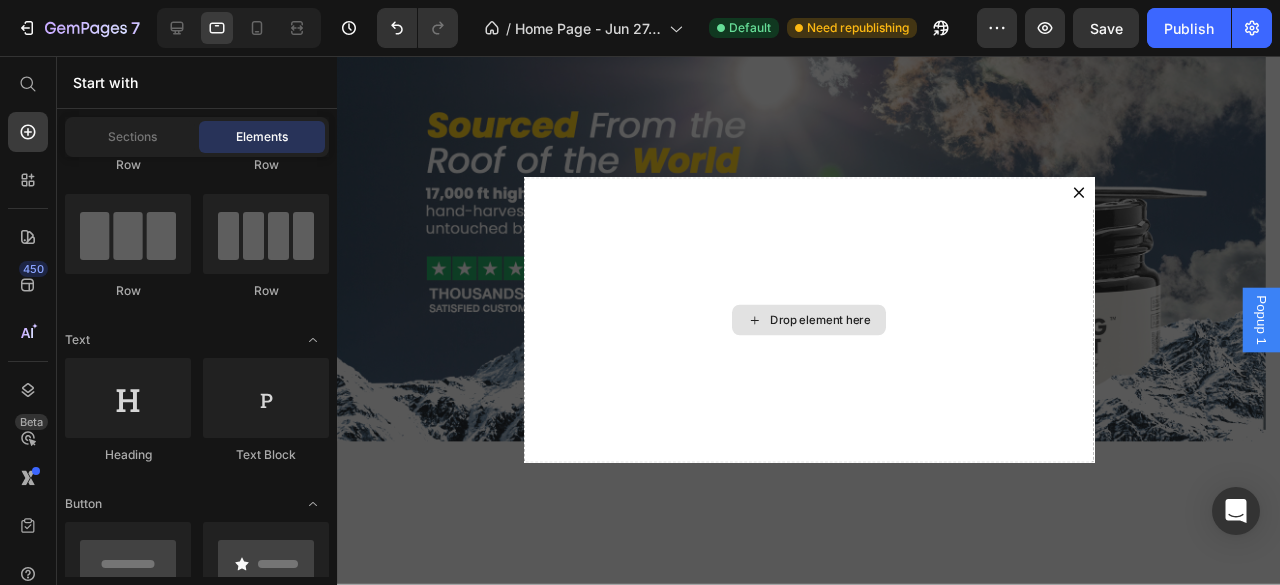 scroll, scrollTop: 66, scrollLeft: 0, axis: vertical 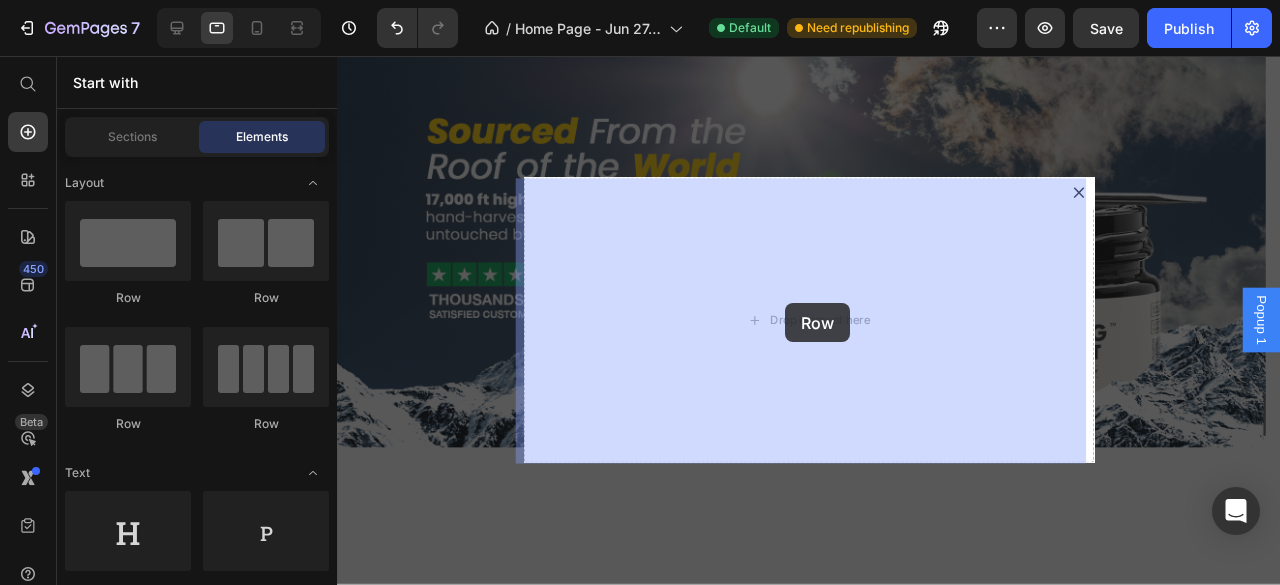 drag, startPoint x: 499, startPoint y: 314, endPoint x: 808, endPoint y: 316, distance: 309.00647 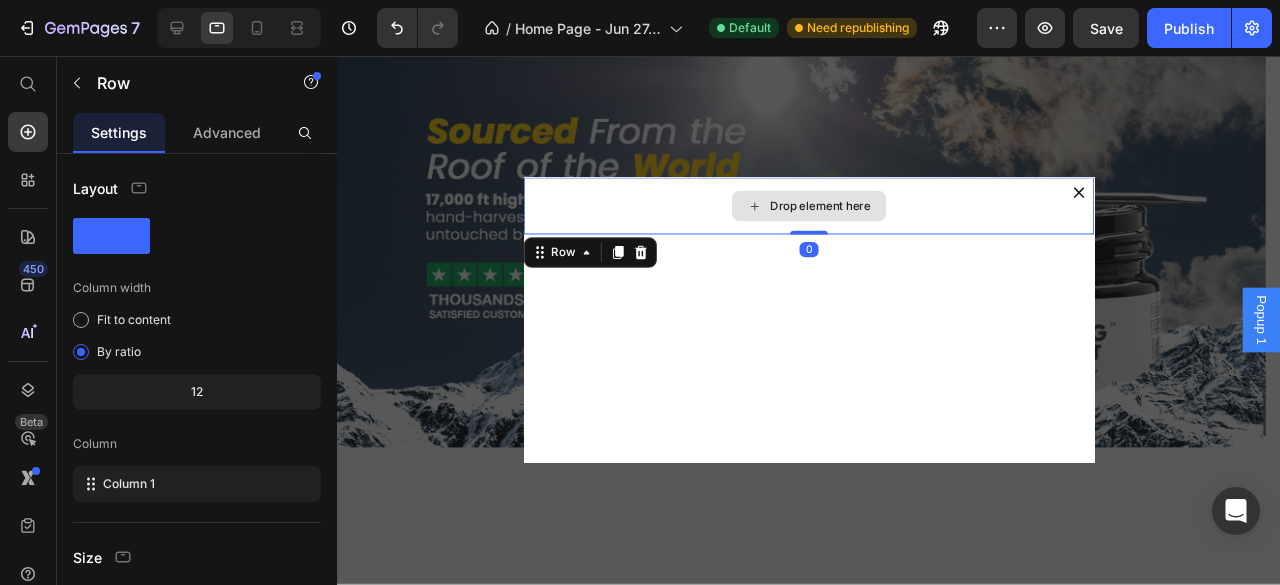 click on "Drop element here" at bounding box center (833, 214) 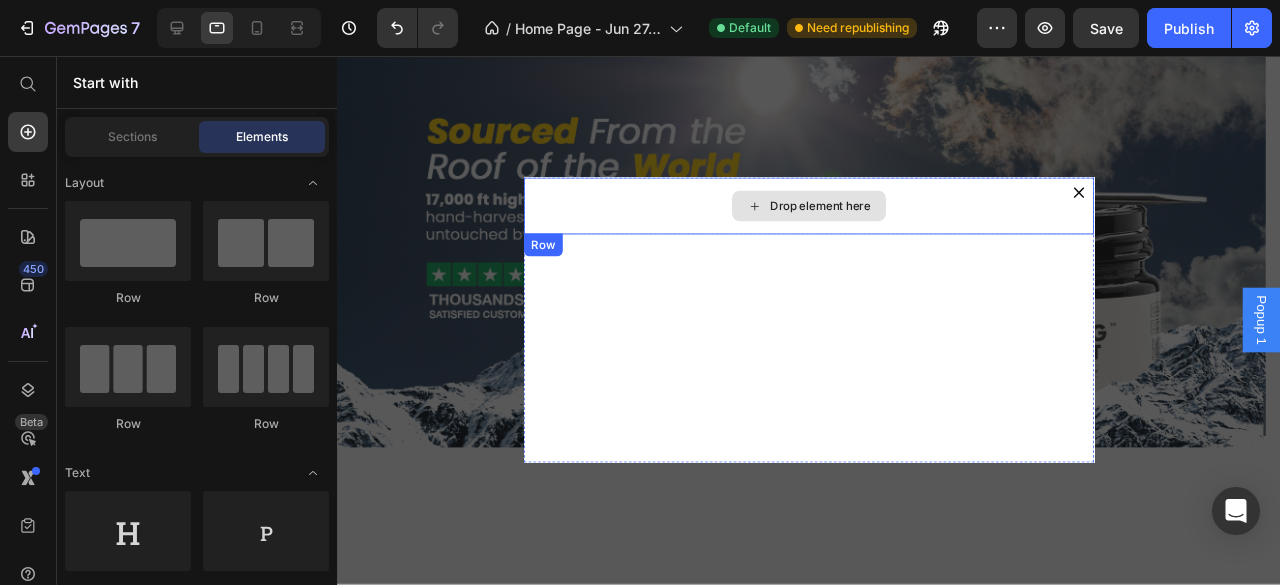 click on "Drop element here" at bounding box center [845, 214] 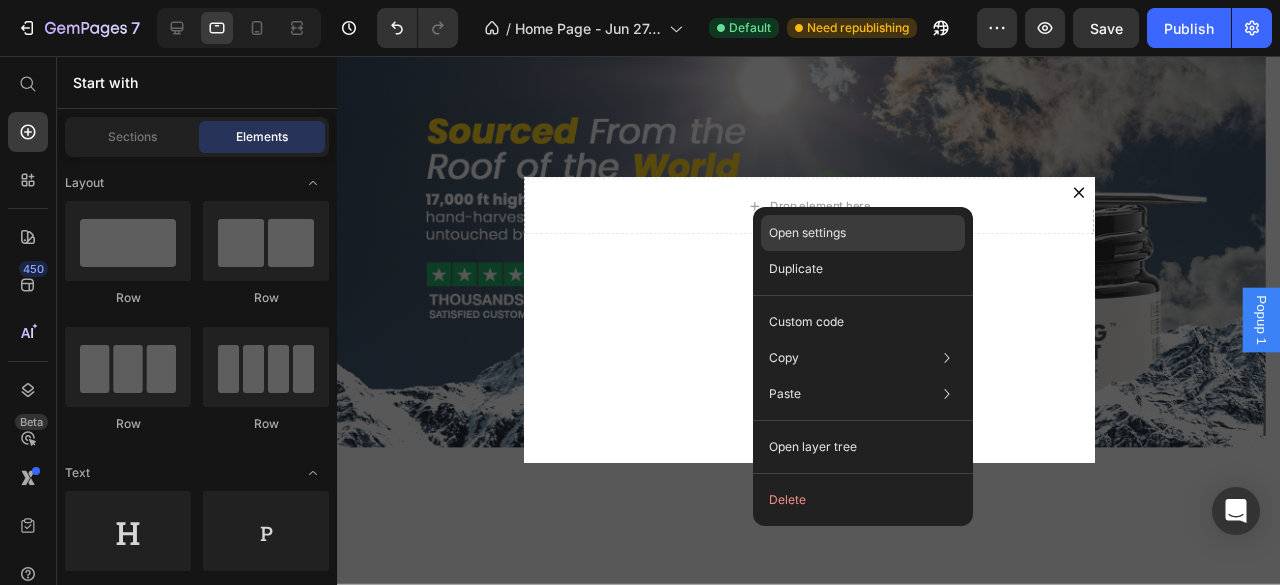 click on "Open settings" 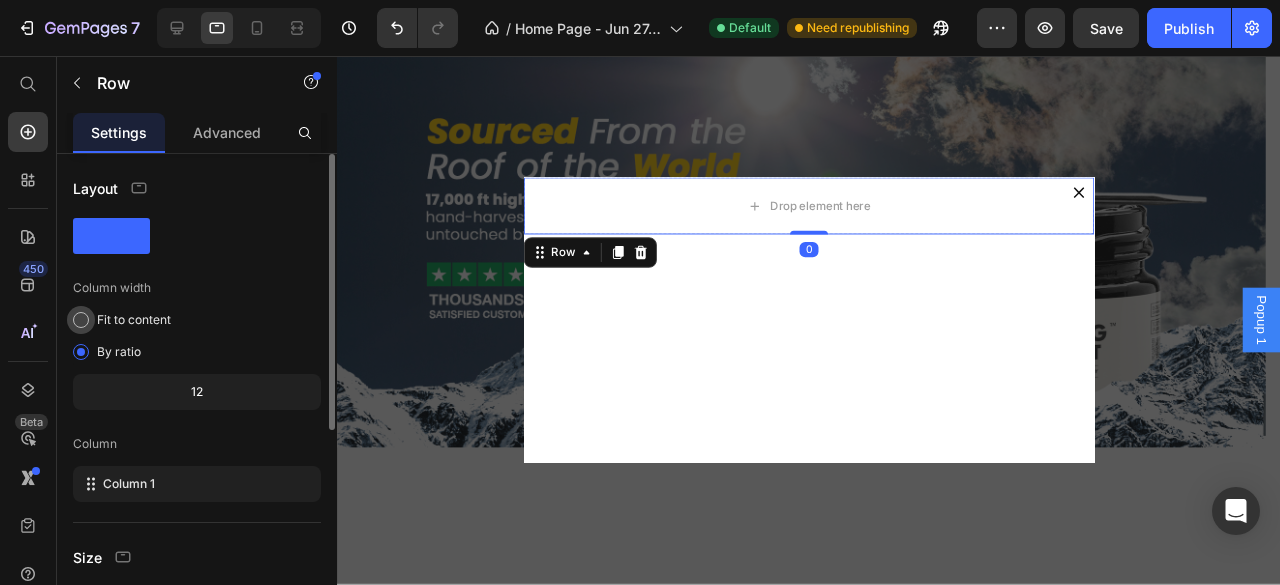 click on "Fit to content" at bounding box center (134, 320) 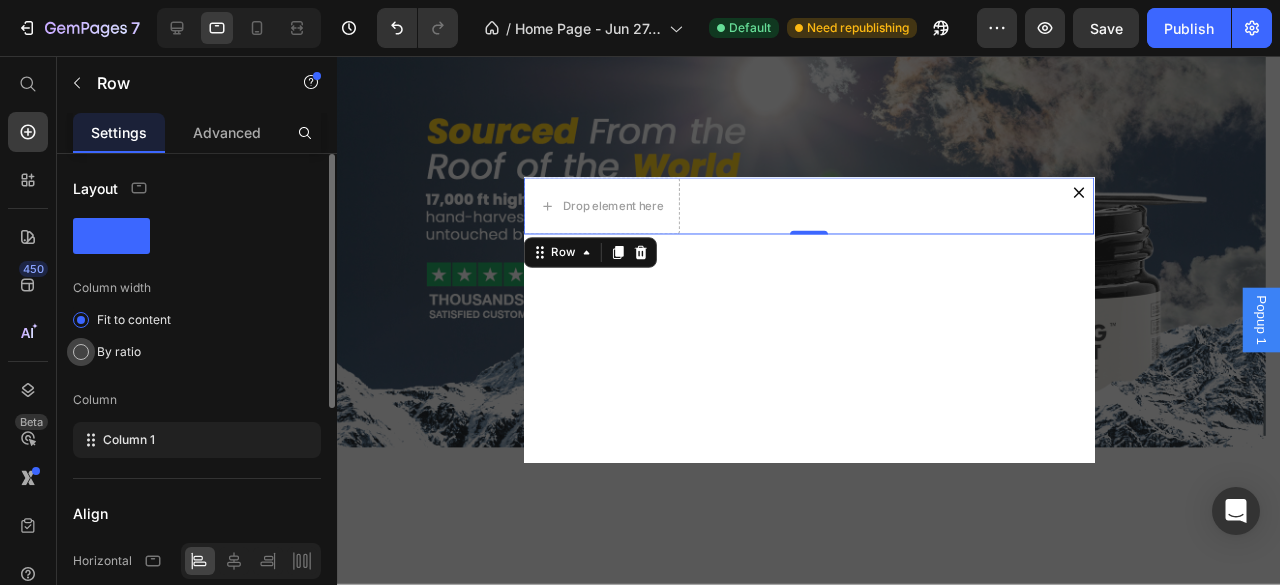 click on "By ratio" 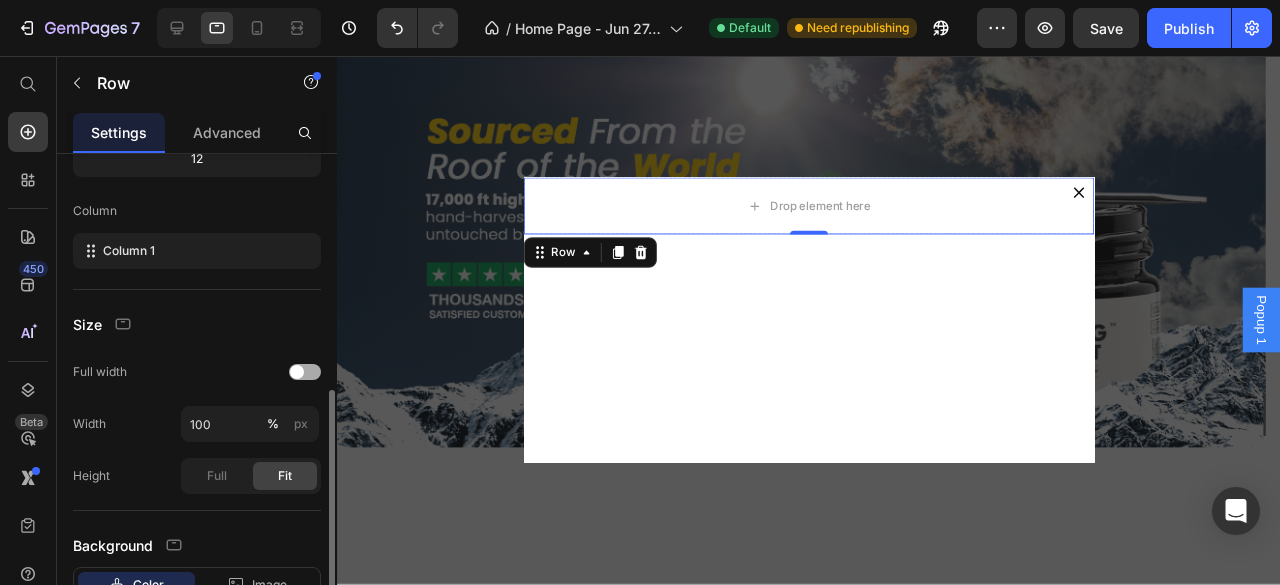 scroll, scrollTop: 300, scrollLeft: 0, axis: vertical 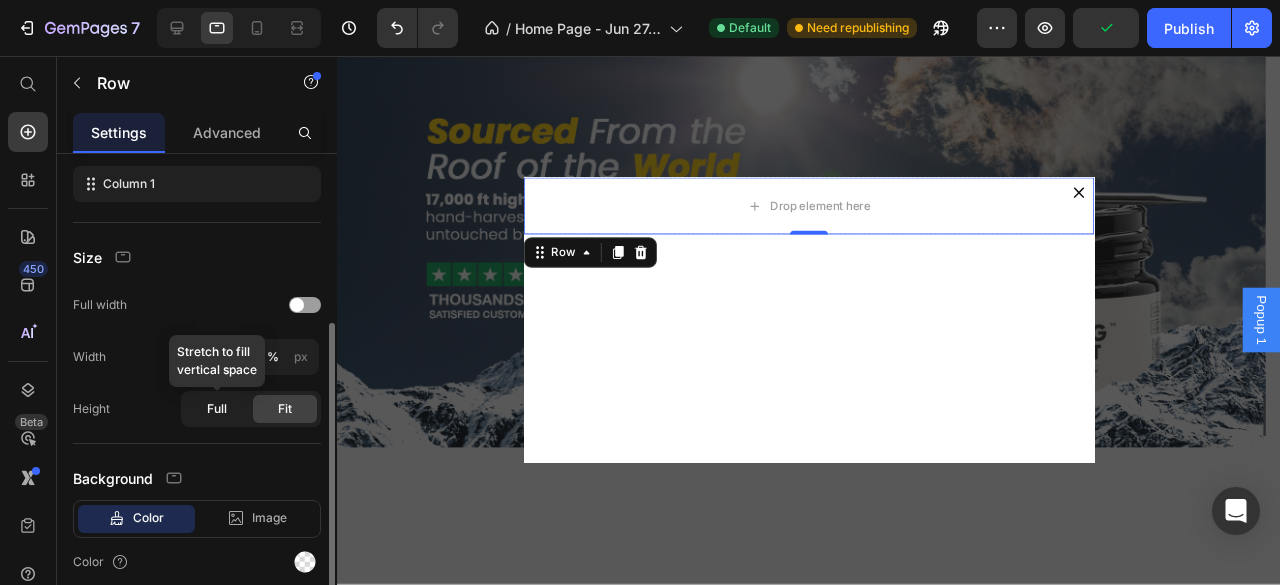 click on "Full" 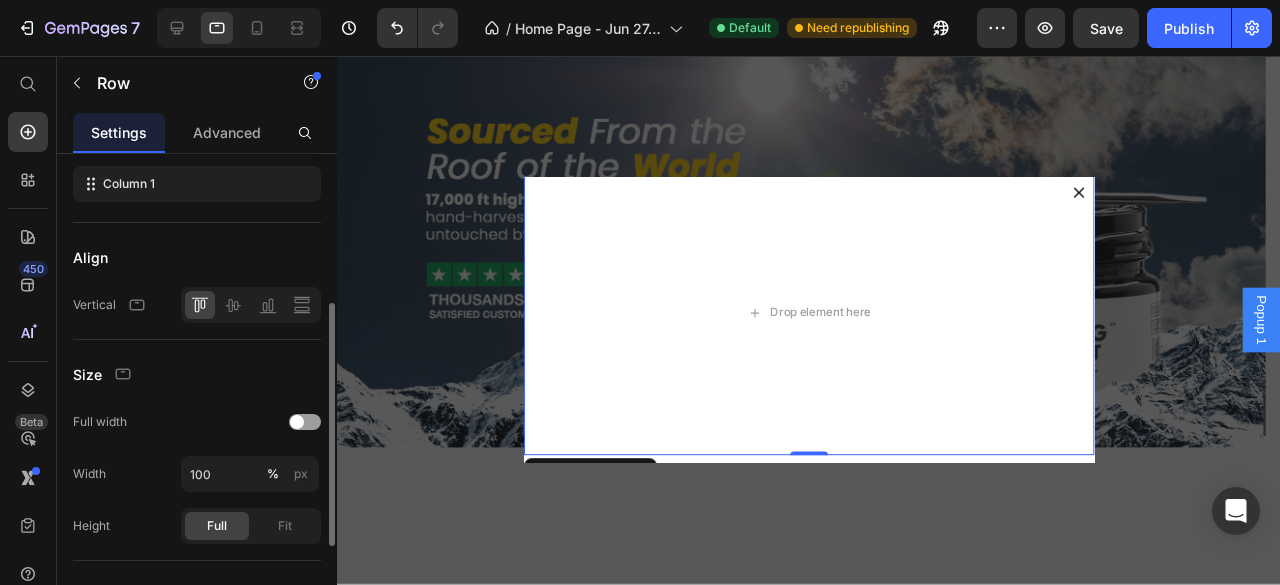 scroll, scrollTop: 0, scrollLeft: 0, axis: both 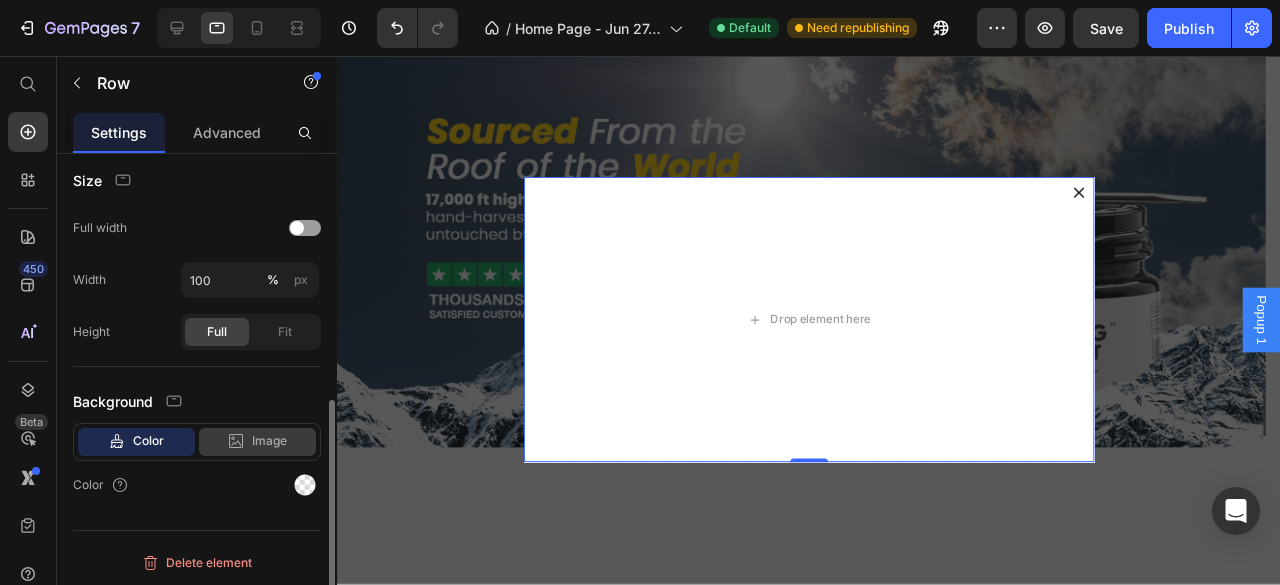 click on "Image" 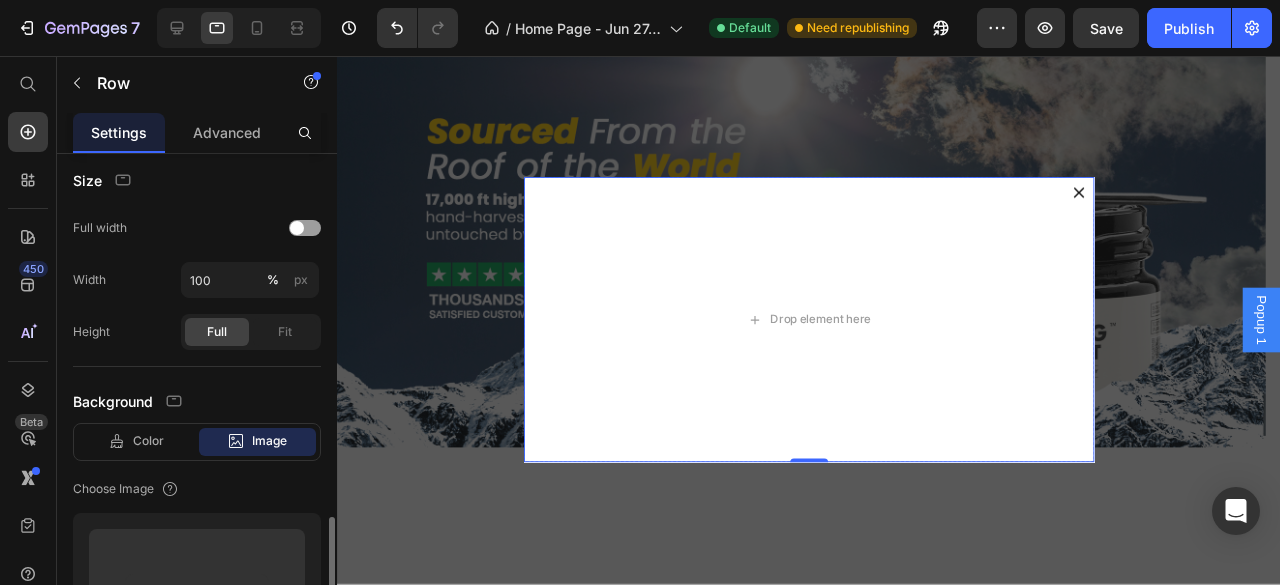 scroll, scrollTop: 694, scrollLeft: 0, axis: vertical 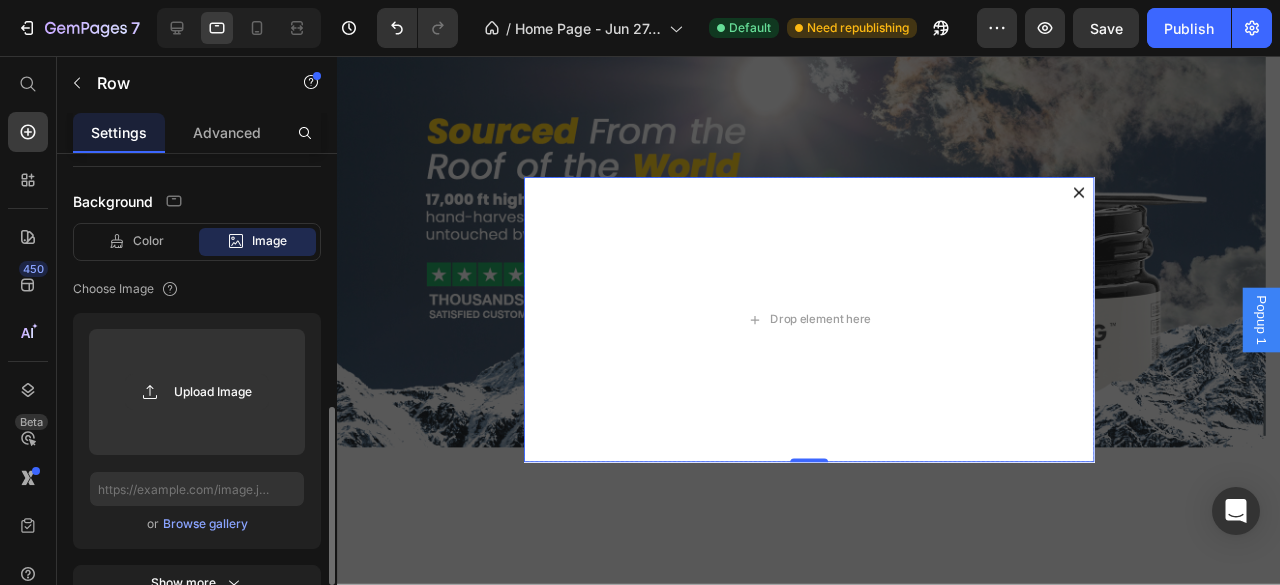 click on "Browse gallery" at bounding box center (205, 524) 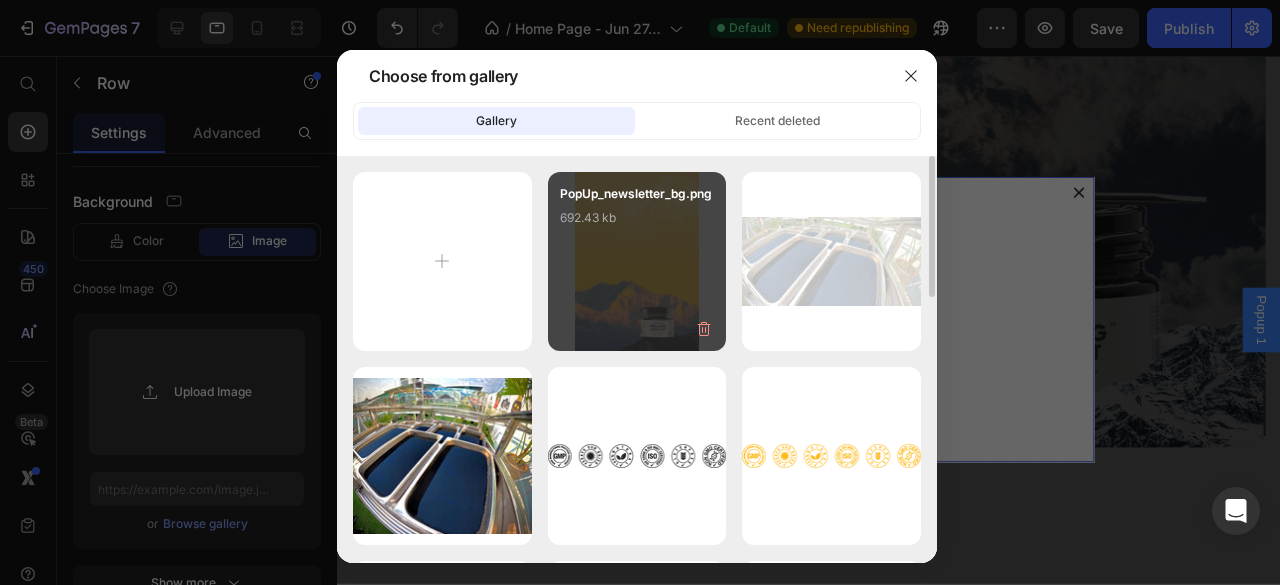 click on "PopUp_newsletter_bg.png 692.43 kb" at bounding box center [637, 224] 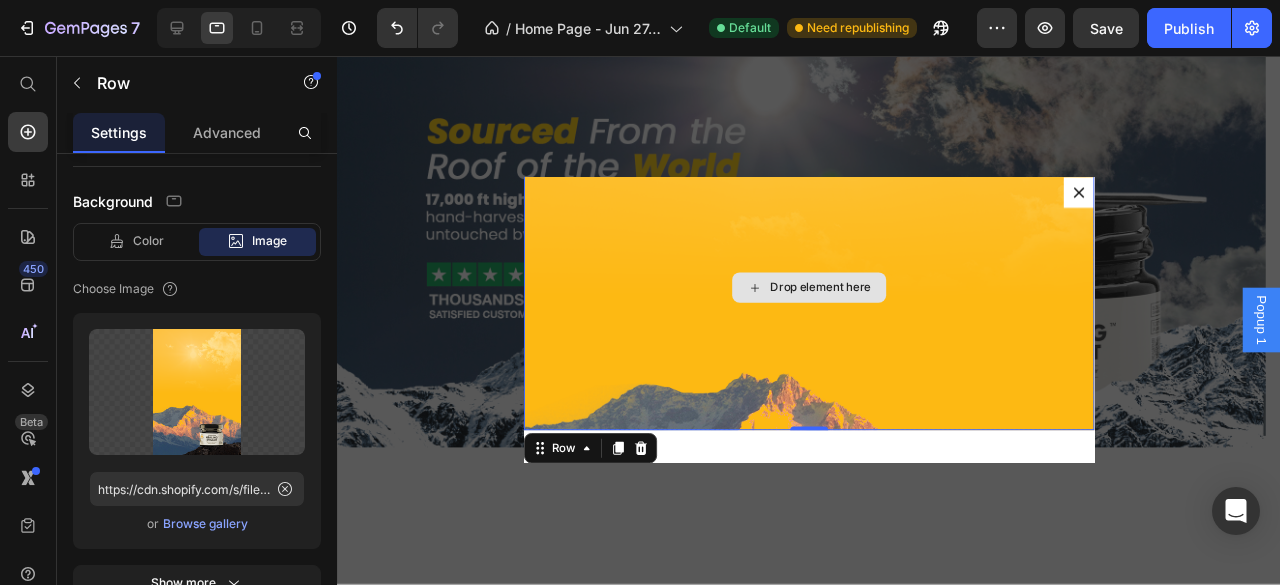 scroll, scrollTop: 34, scrollLeft: 0, axis: vertical 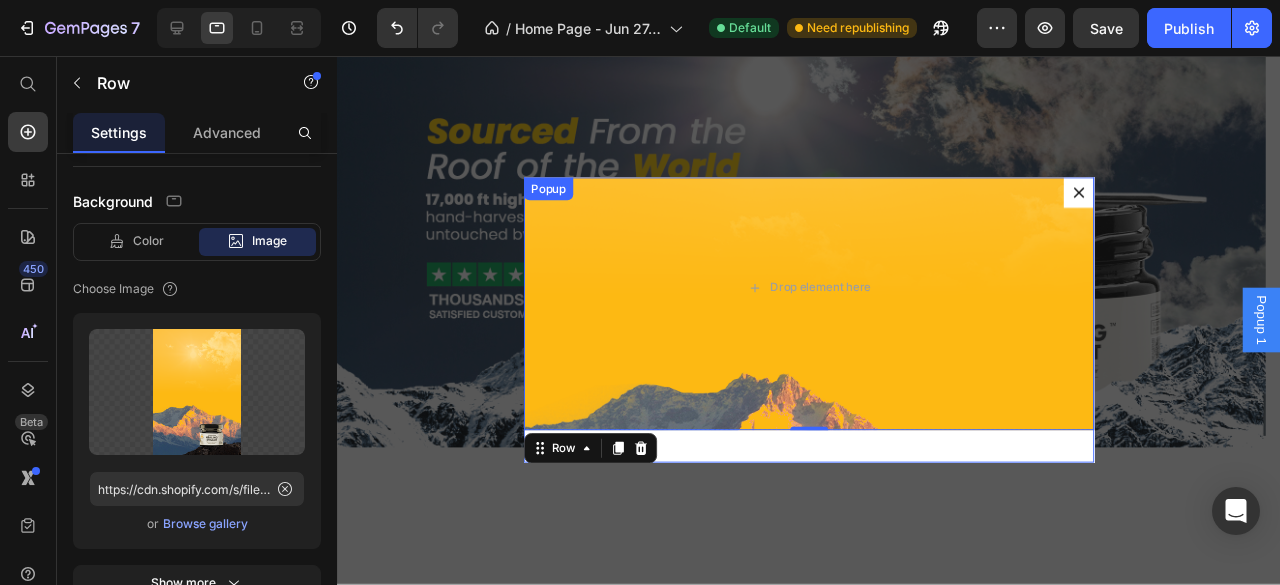 click on "Drop element here Row   0" at bounding box center (833, 334) 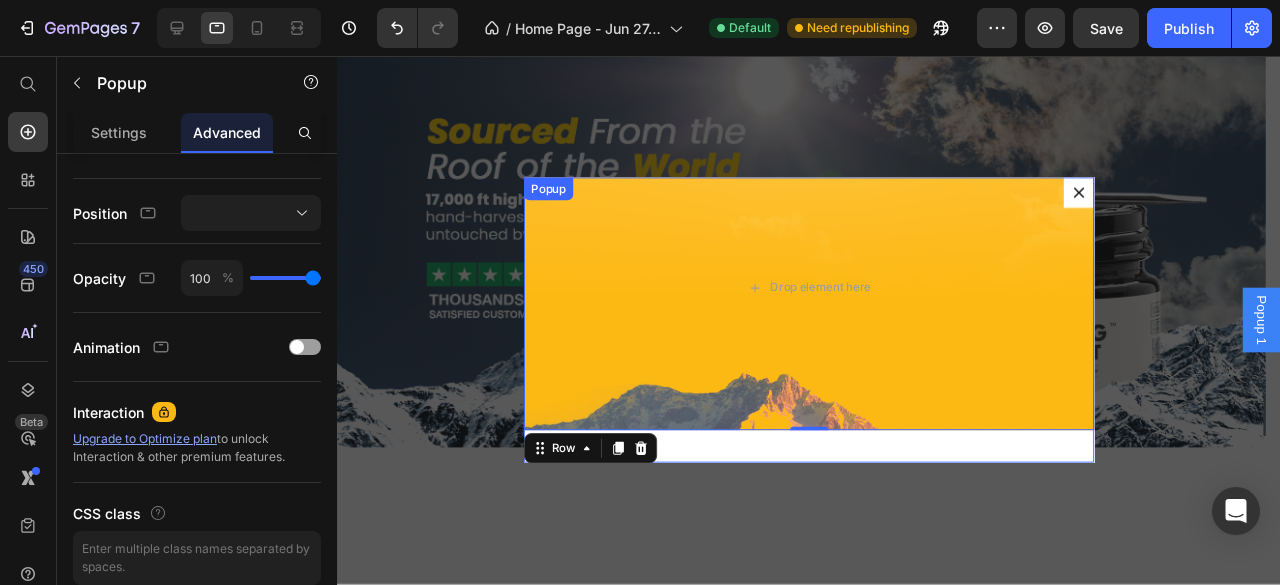 scroll, scrollTop: 0, scrollLeft: 0, axis: both 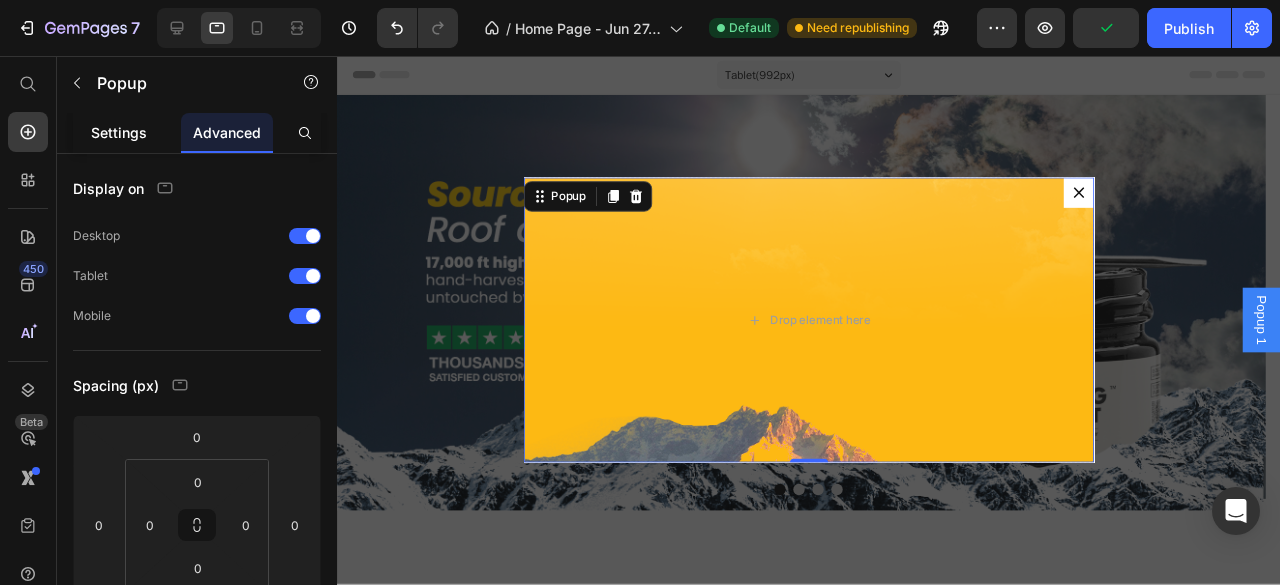 click on "Settings" at bounding box center (119, 132) 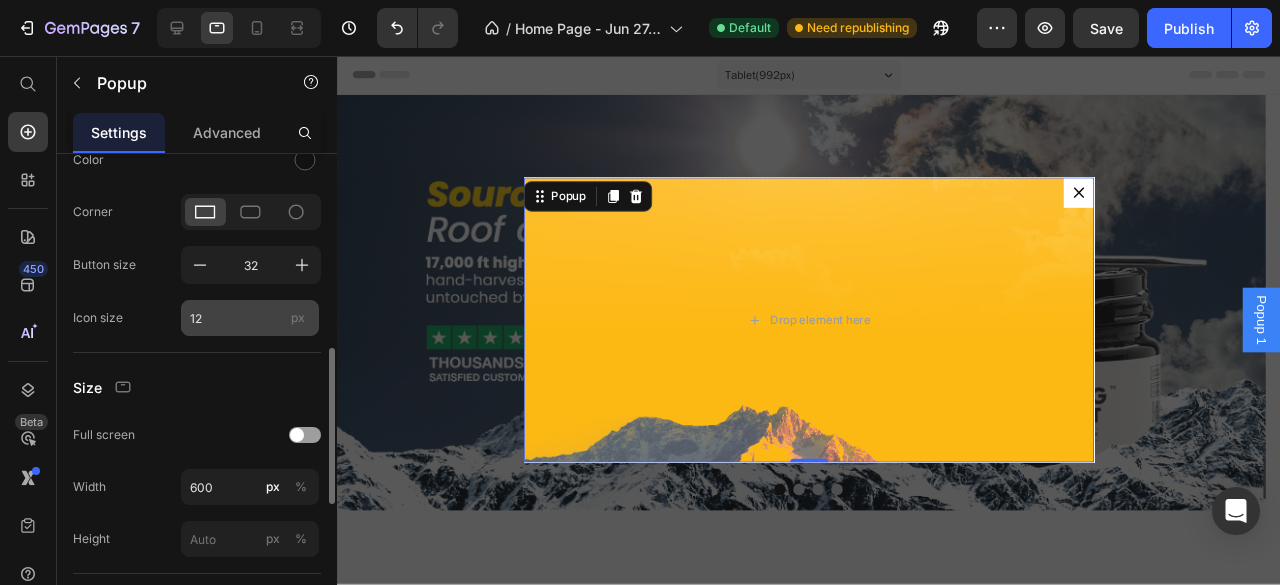 scroll, scrollTop: 533, scrollLeft: 0, axis: vertical 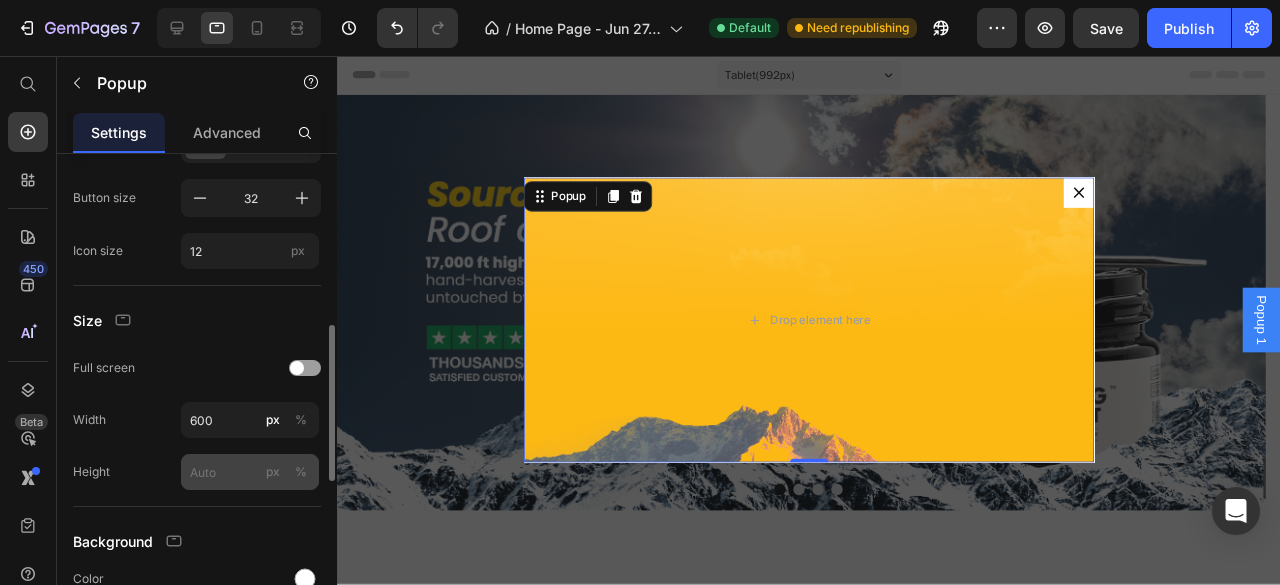 click on "%" at bounding box center (301, 472) 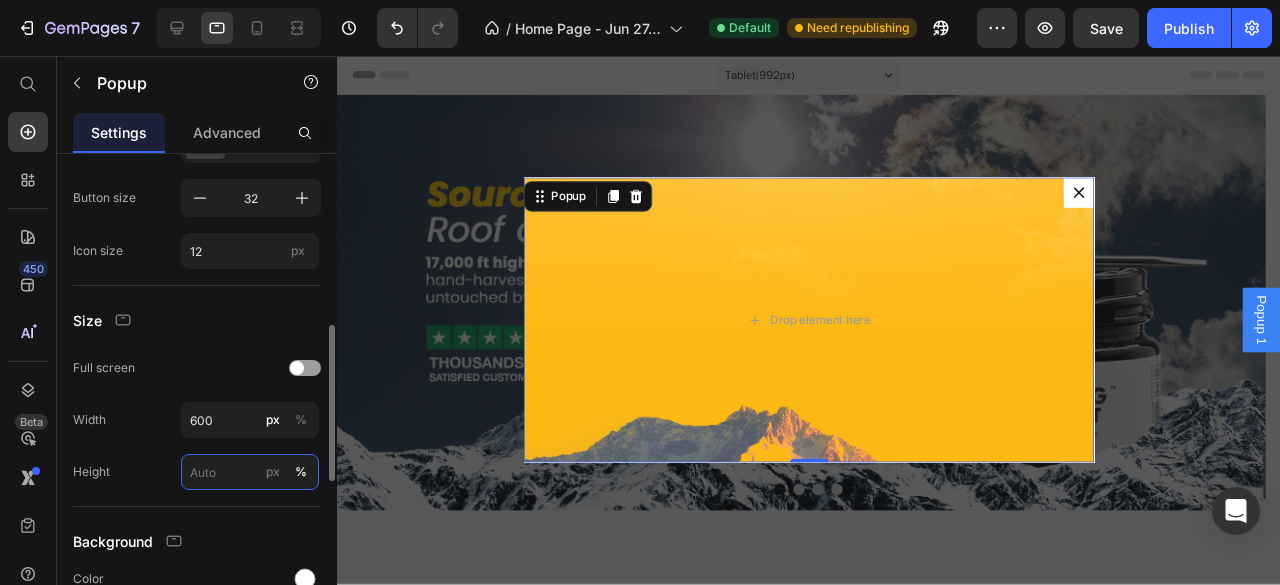 click on "px %" at bounding box center (250, 472) 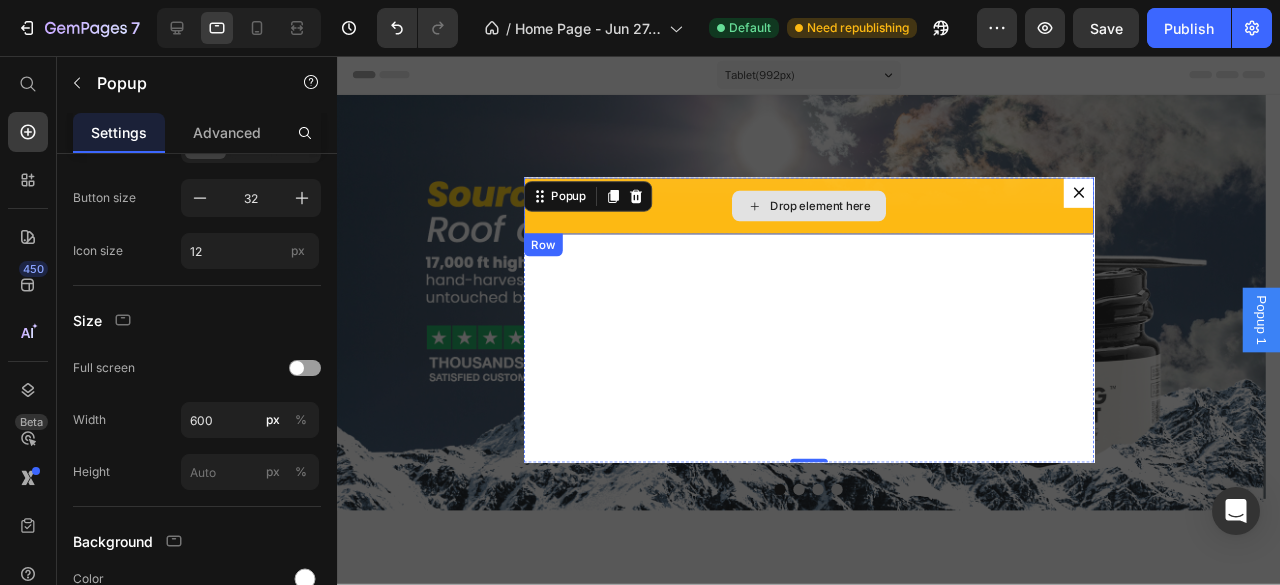 click on "Drop element here" at bounding box center [833, 214] 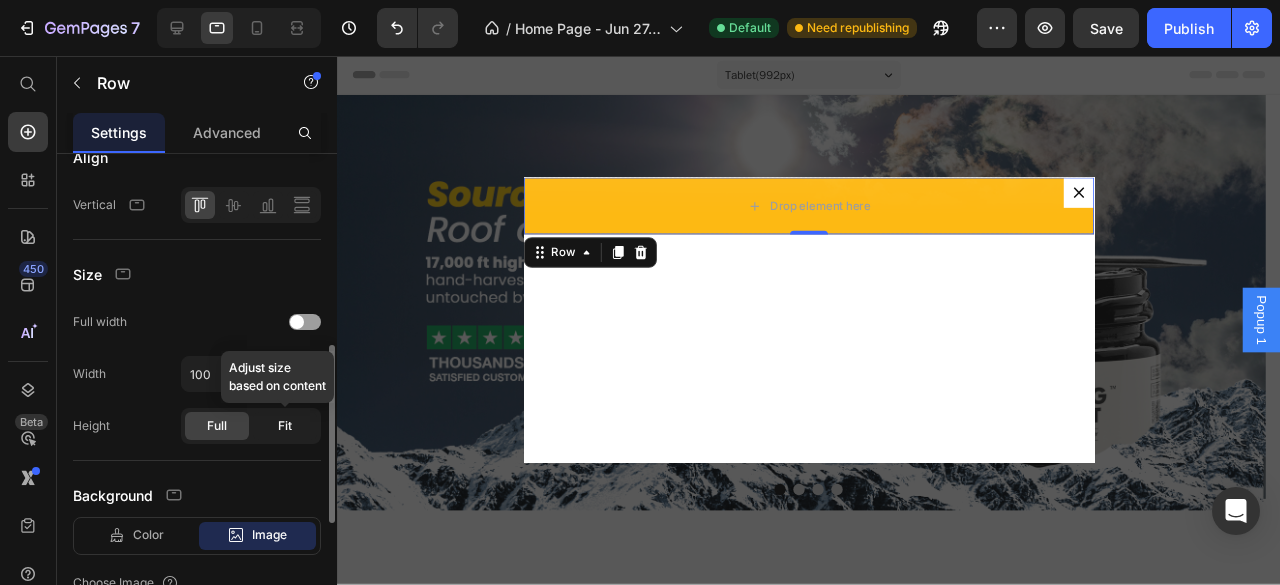 scroll, scrollTop: 533, scrollLeft: 0, axis: vertical 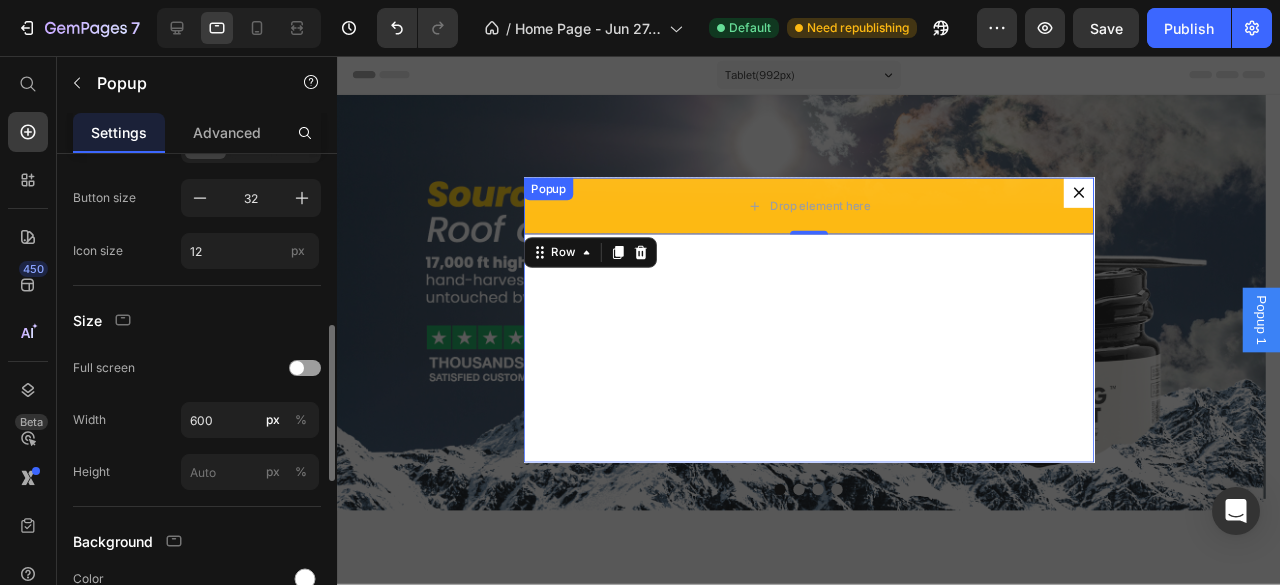 click on "Drop element here Row   0" at bounding box center (833, 334) 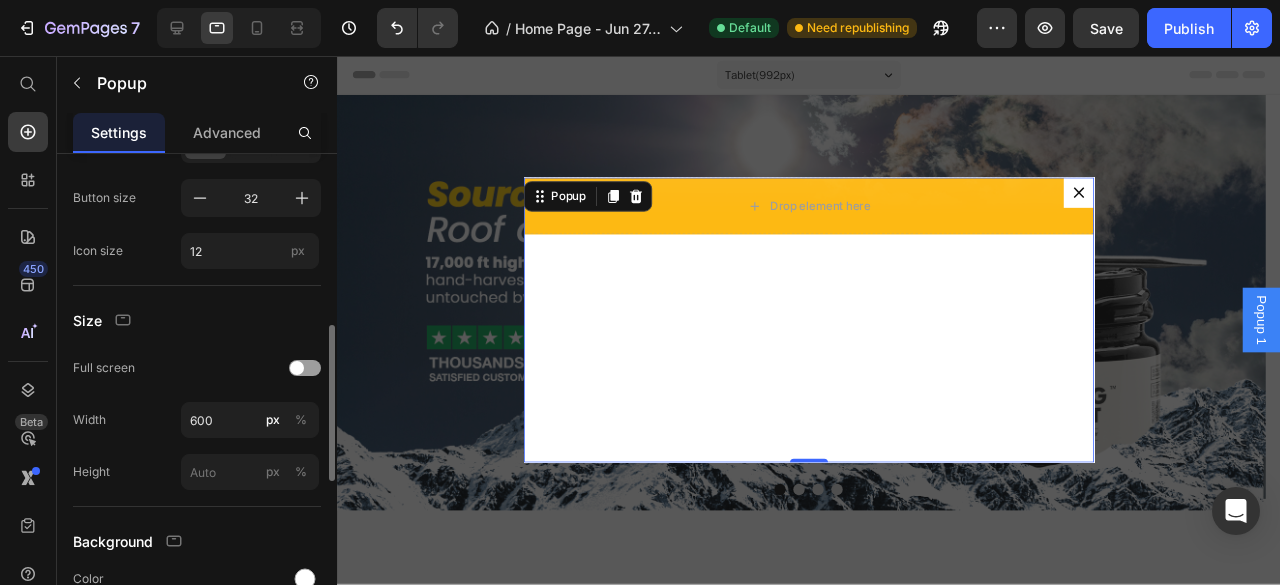 scroll, scrollTop: 0, scrollLeft: 0, axis: both 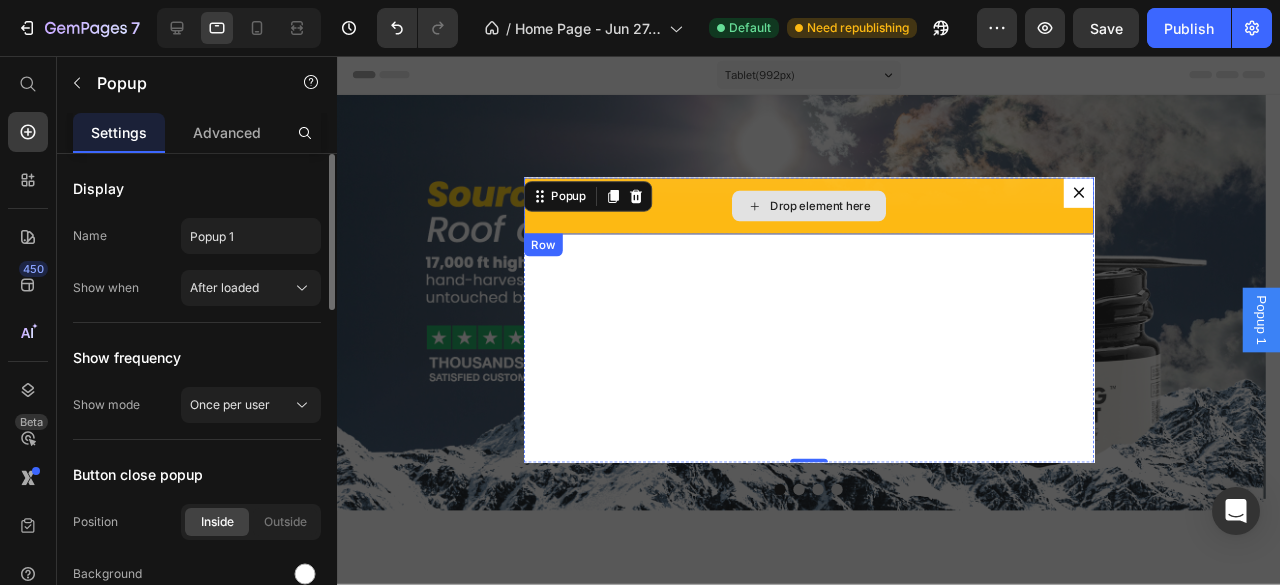 click on "Drop element here" at bounding box center (833, 214) 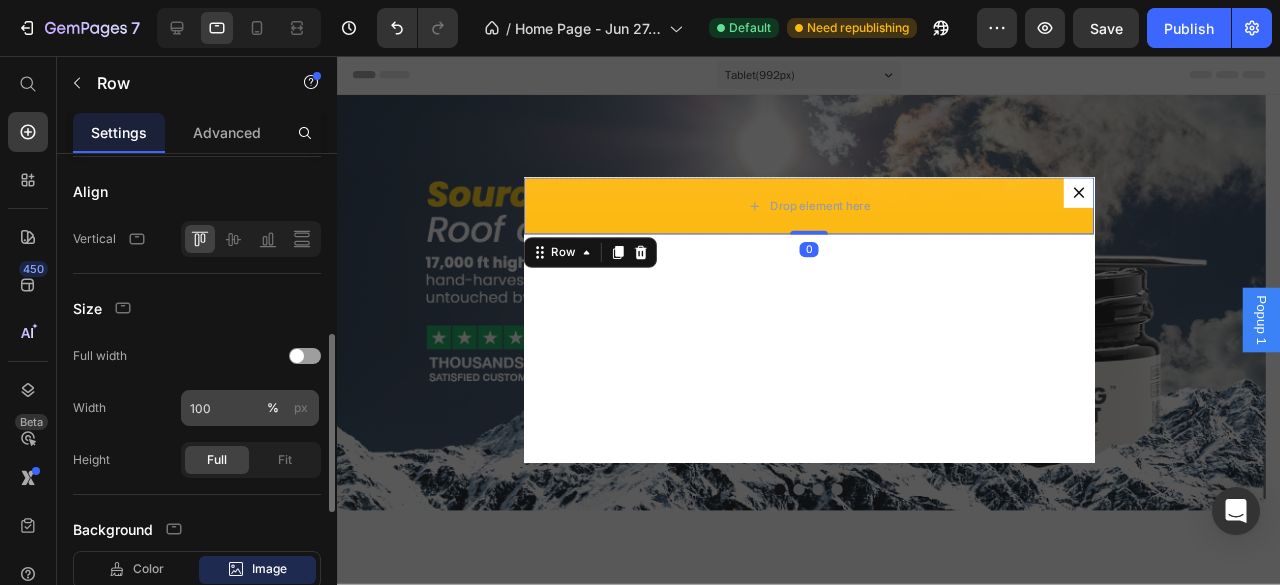 scroll, scrollTop: 500, scrollLeft: 0, axis: vertical 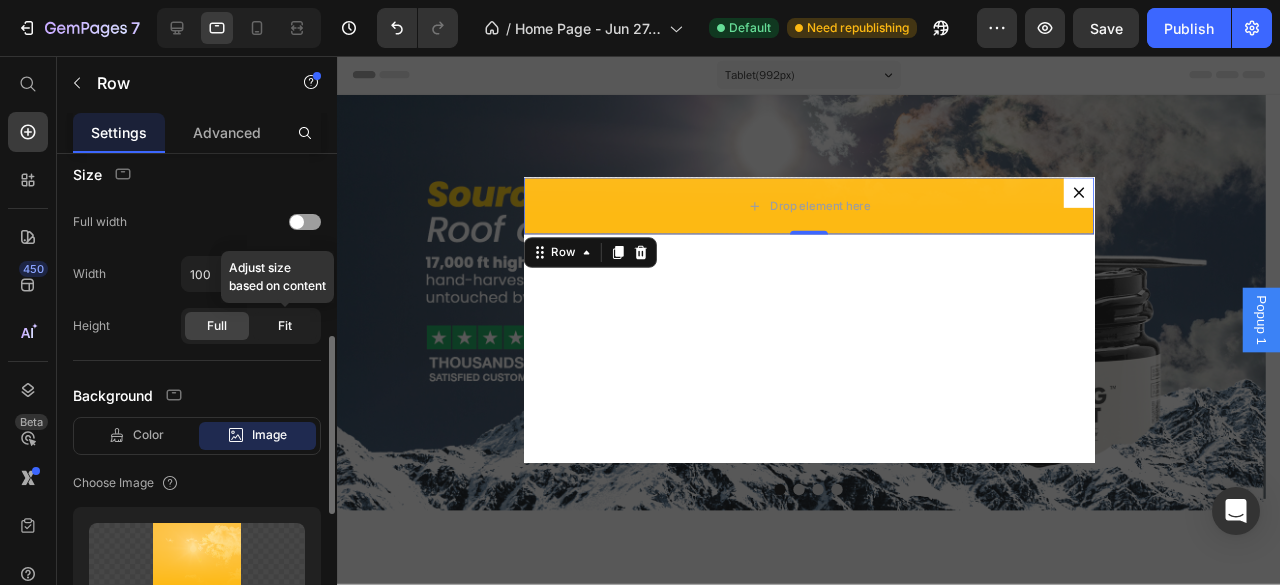 click on "Fit" 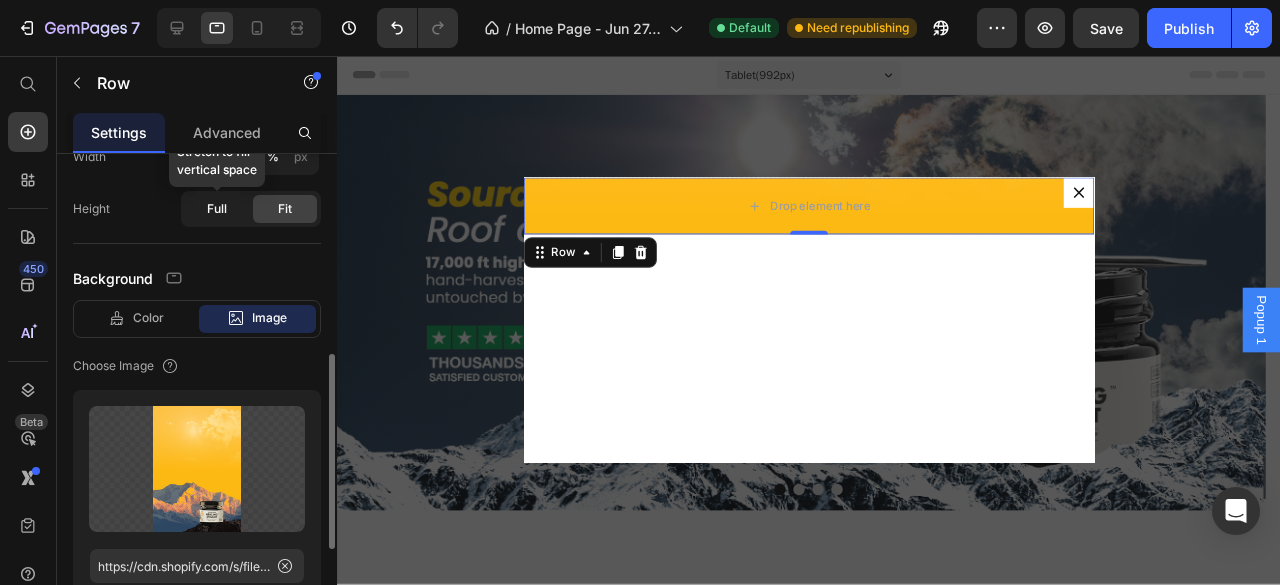 click on "Full" 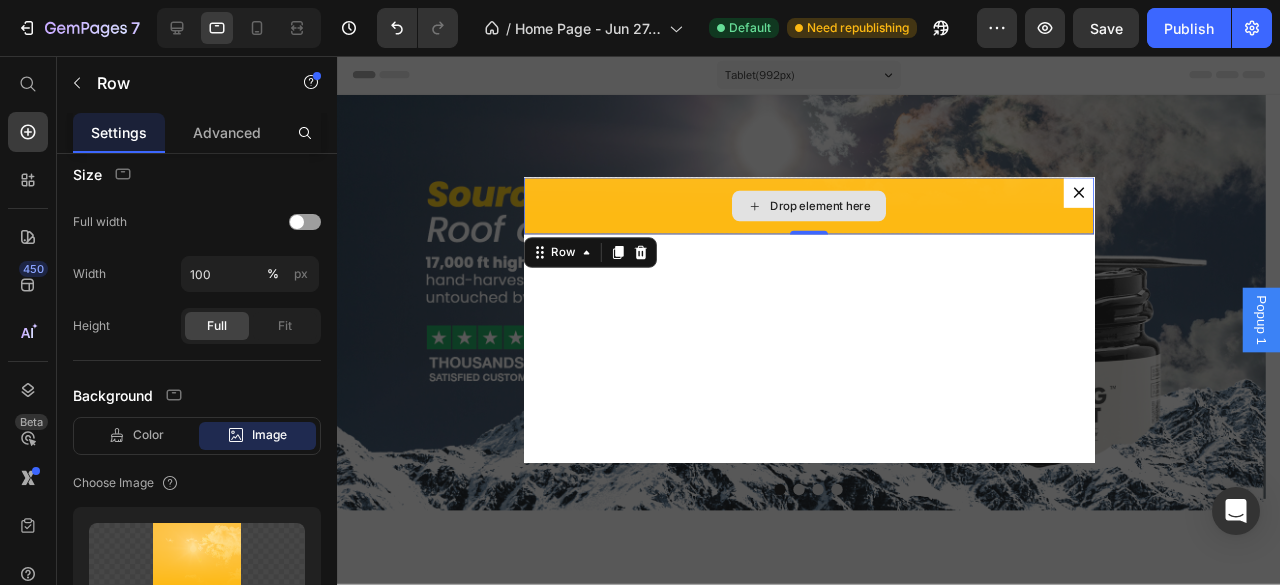 click on "Drop element here" at bounding box center (833, 214) 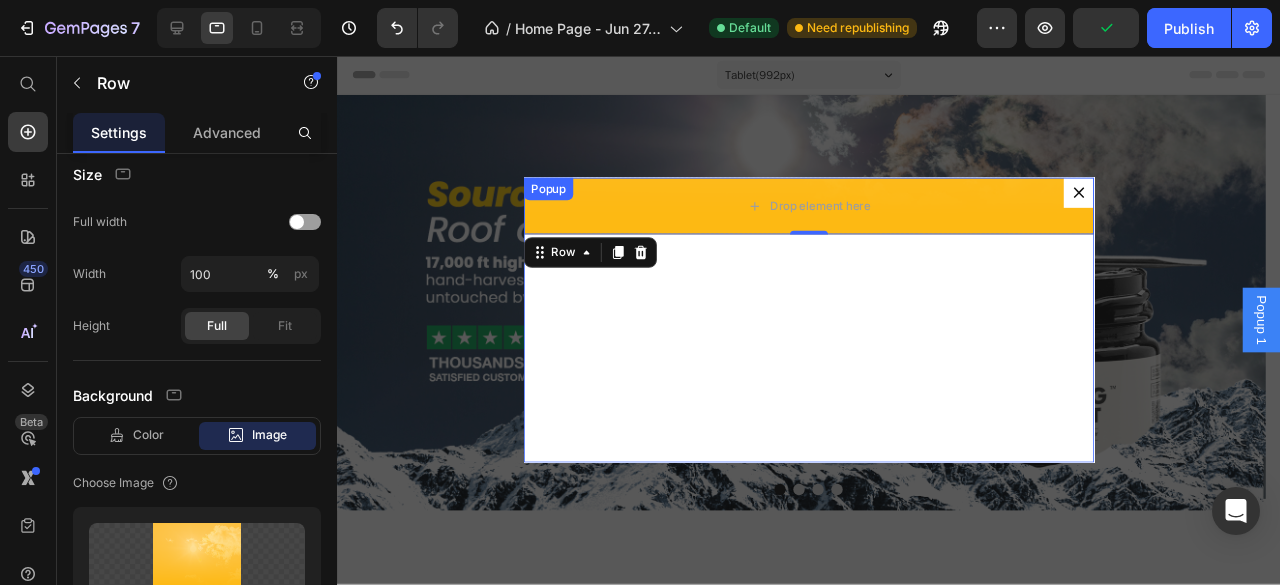 click on "Drop element here Row   0" at bounding box center (833, 334) 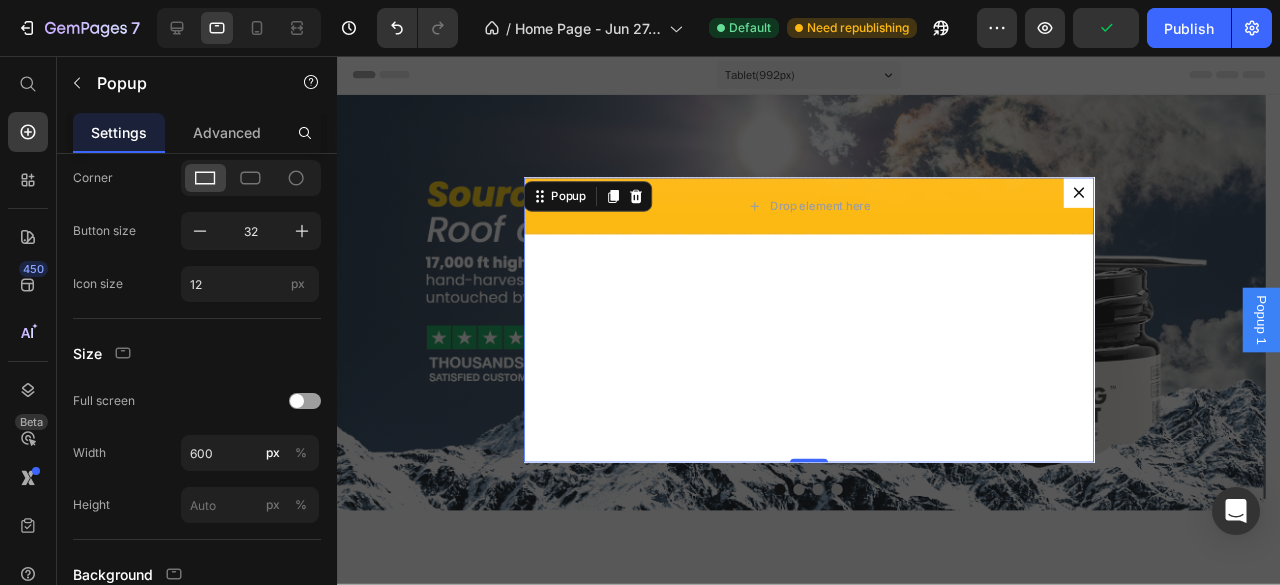 scroll, scrollTop: 0, scrollLeft: 0, axis: both 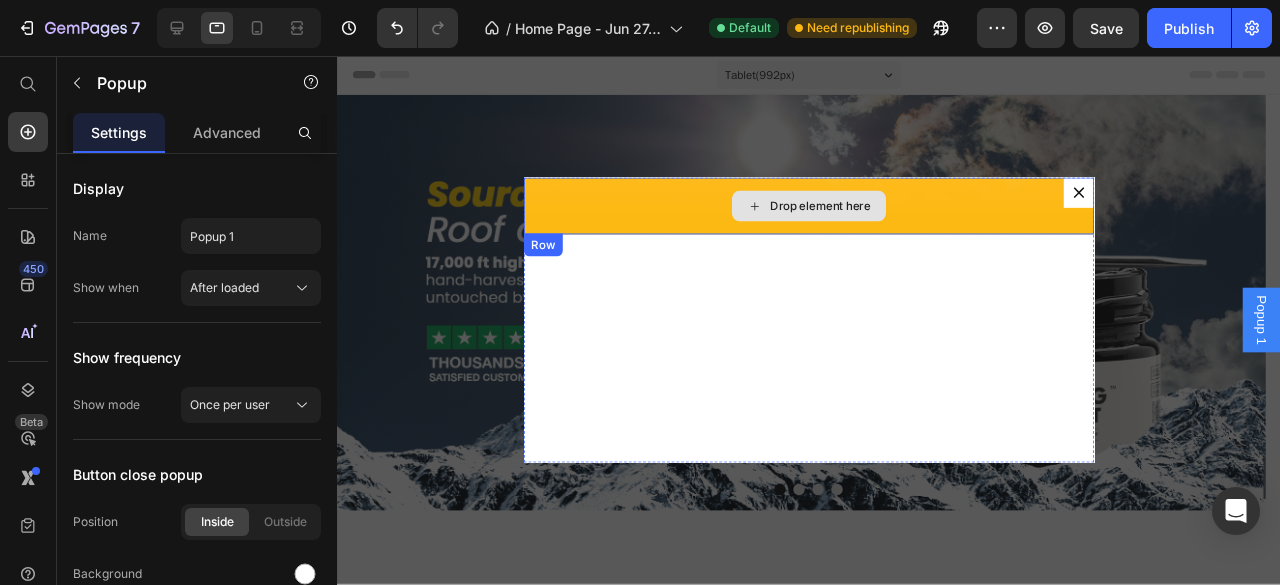 click on "Drop element here" at bounding box center [845, 214] 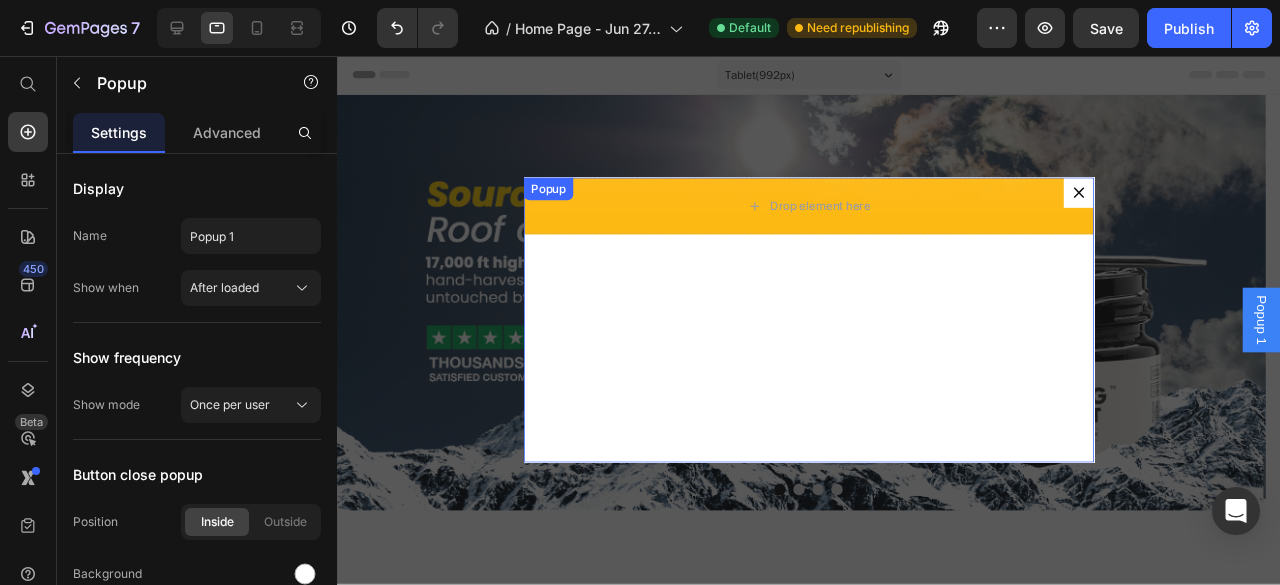 click on "Drop element here Row" at bounding box center [833, 334] 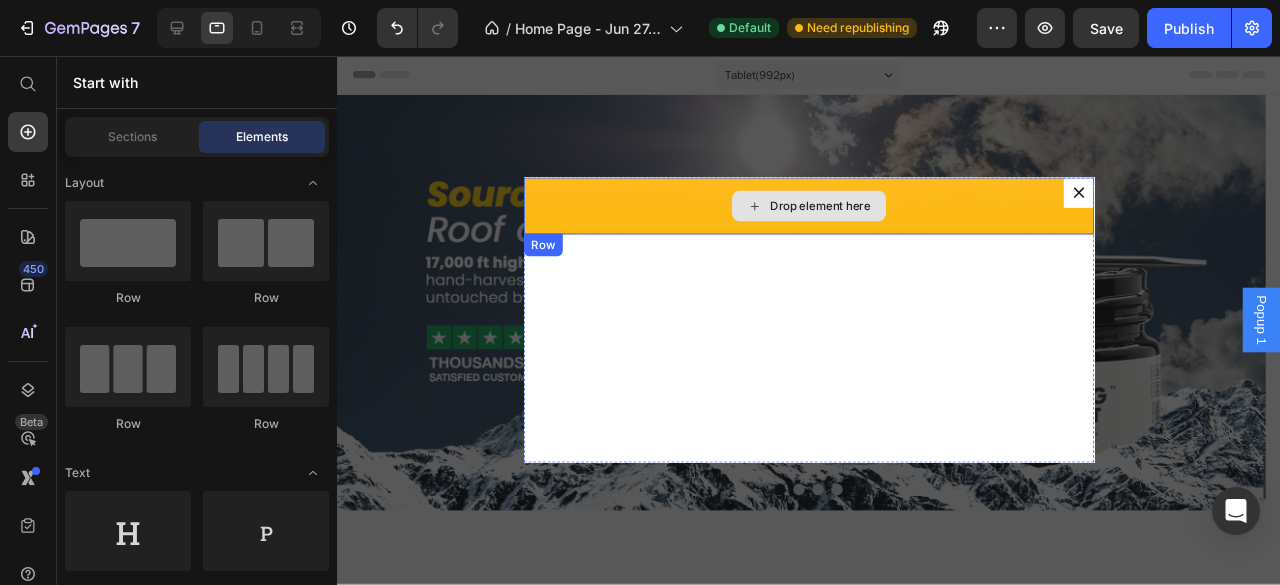 click on "Drop element here" at bounding box center [833, 214] 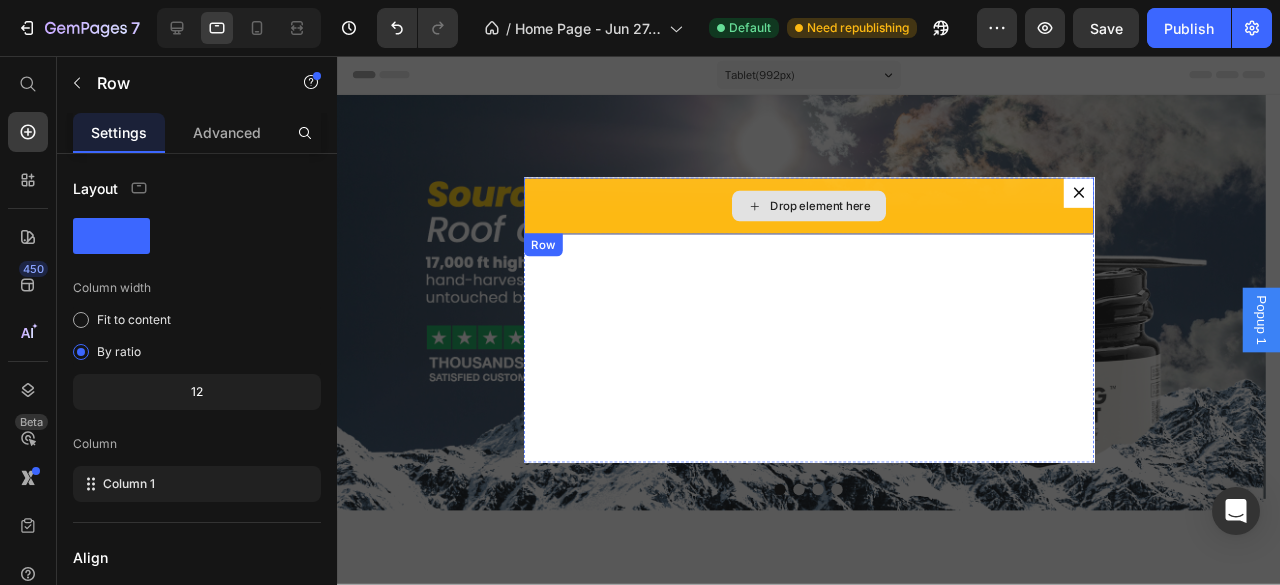 click on "Drop element here" at bounding box center (833, 214) 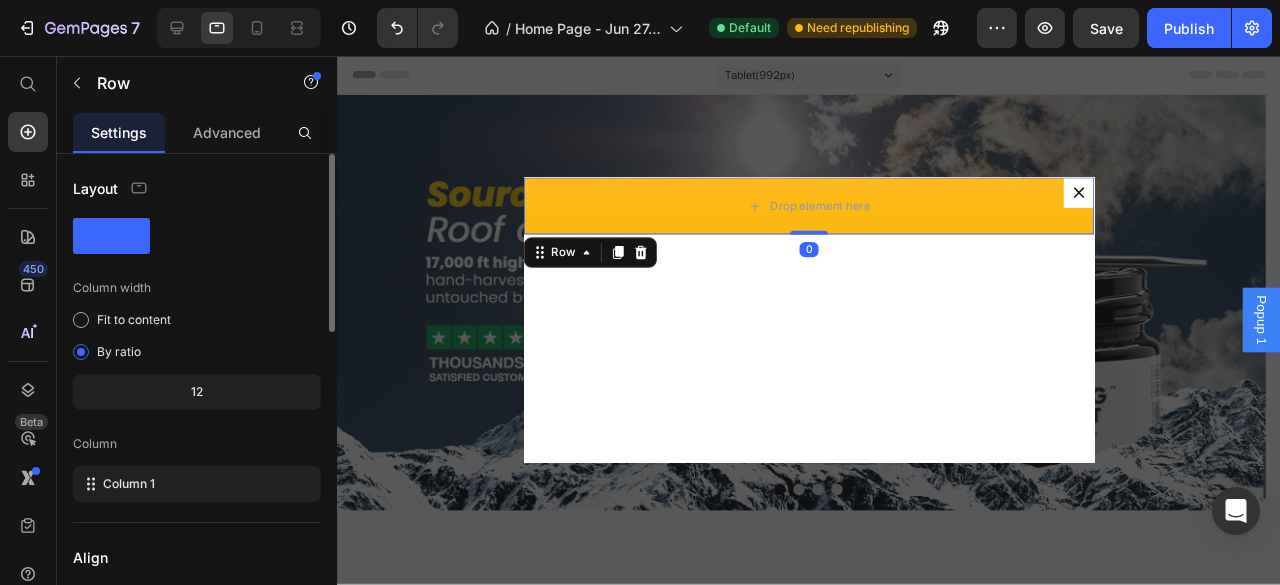 scroll, scrollTop: 100, scrollLeft: 0, axis: vertical 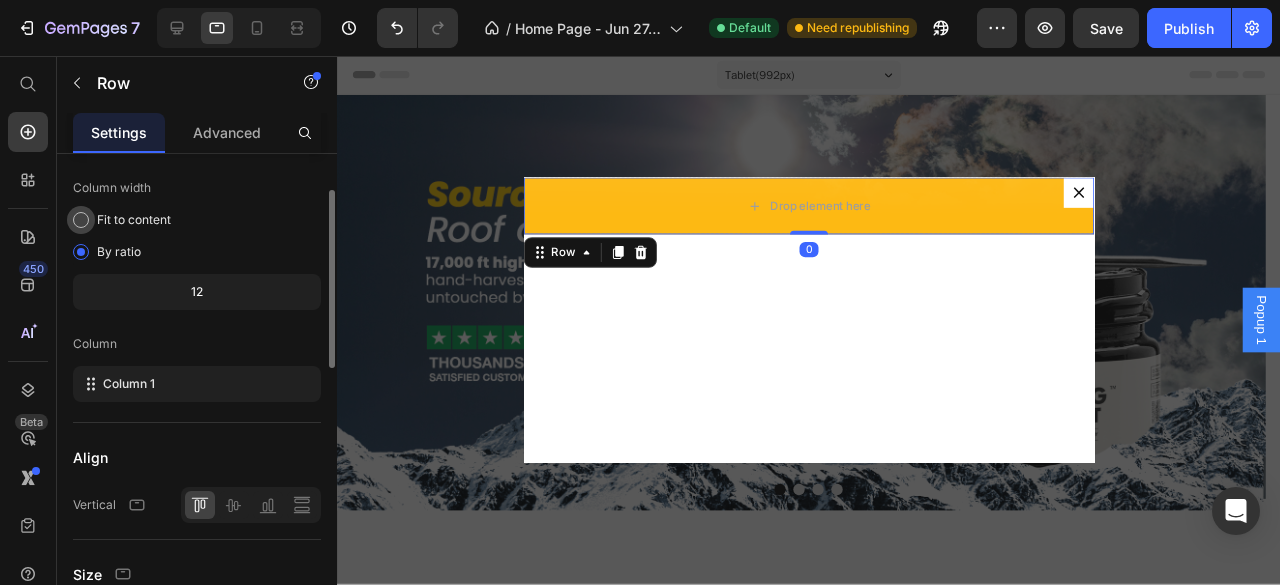 click on "Fit to content" at bounding box center (134, 220) 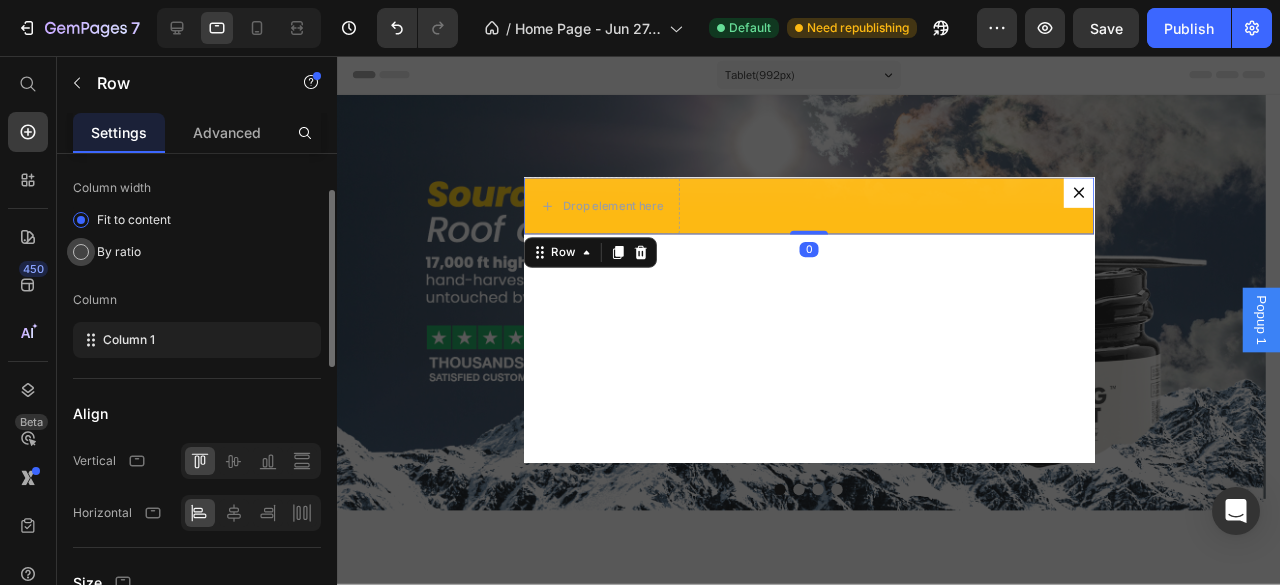 click on "By ratio" at bounding box center [119, 252] 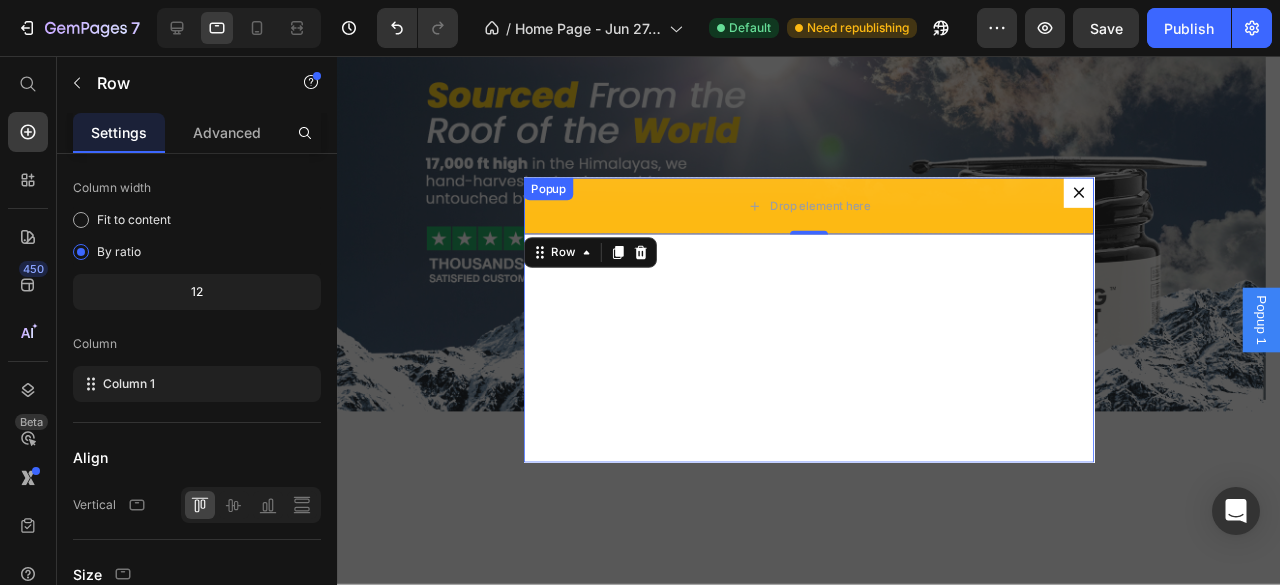 scroll, scrollTop: 133, scrollLeft: 0, axis: vertical 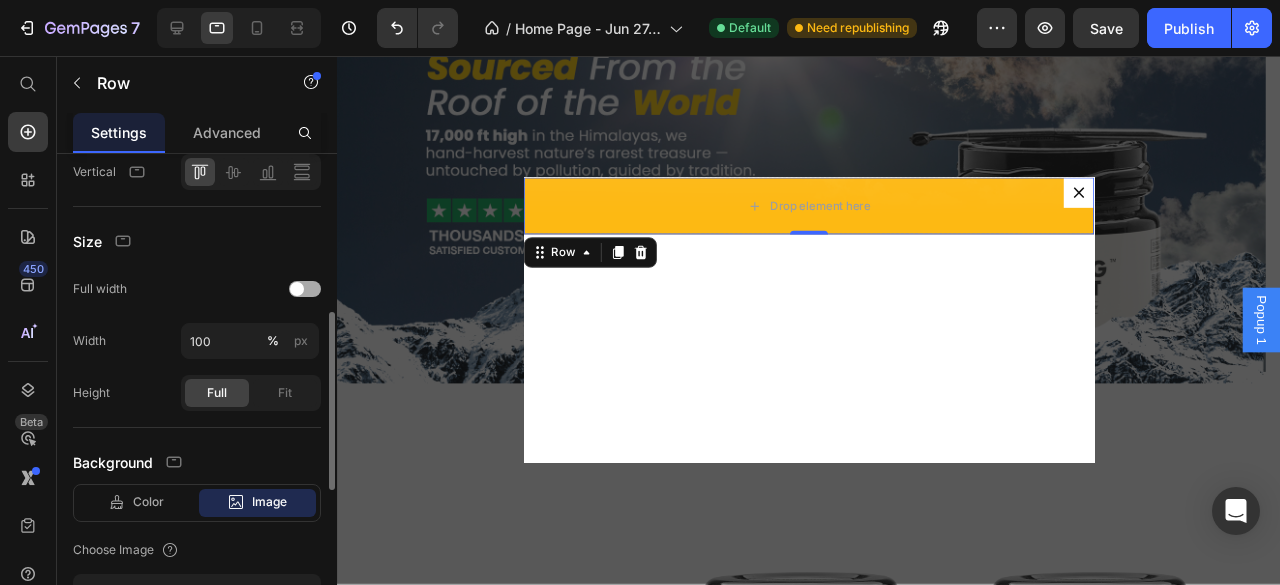 click at bounding box center [305, 289] 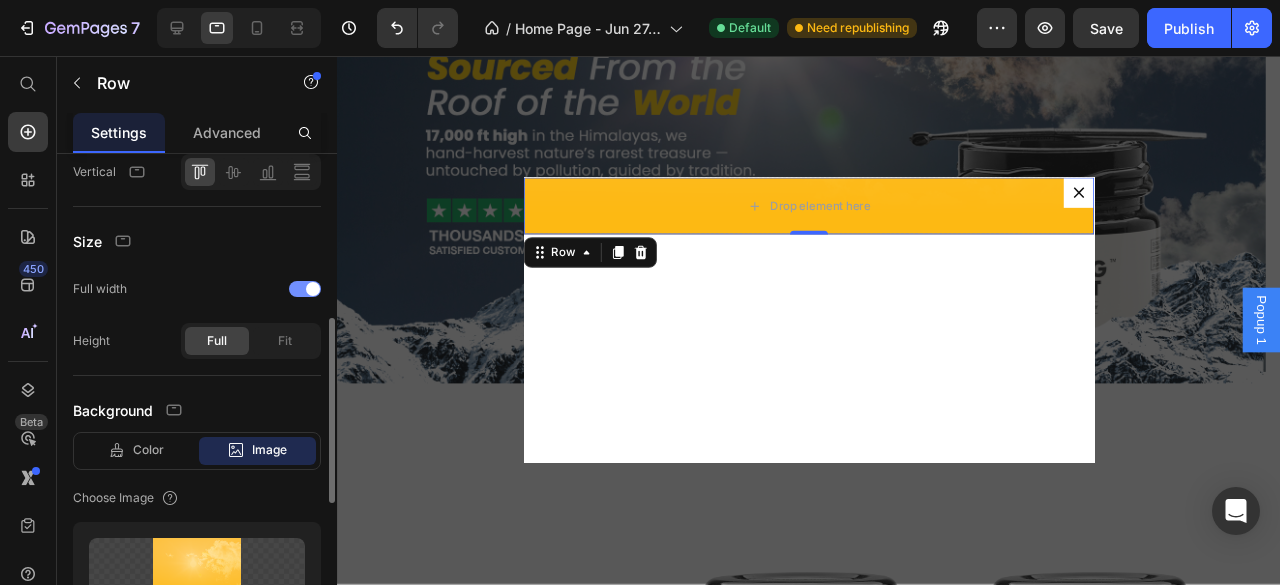 click at bounding box center (305, 289) 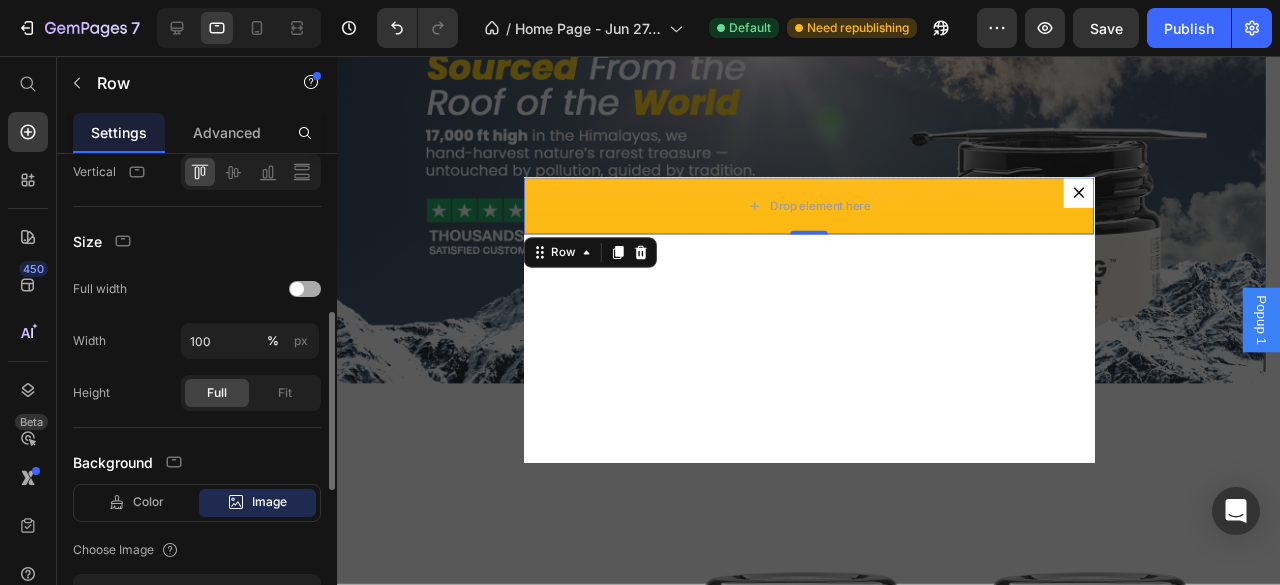 click at bounding box center [305, 289] 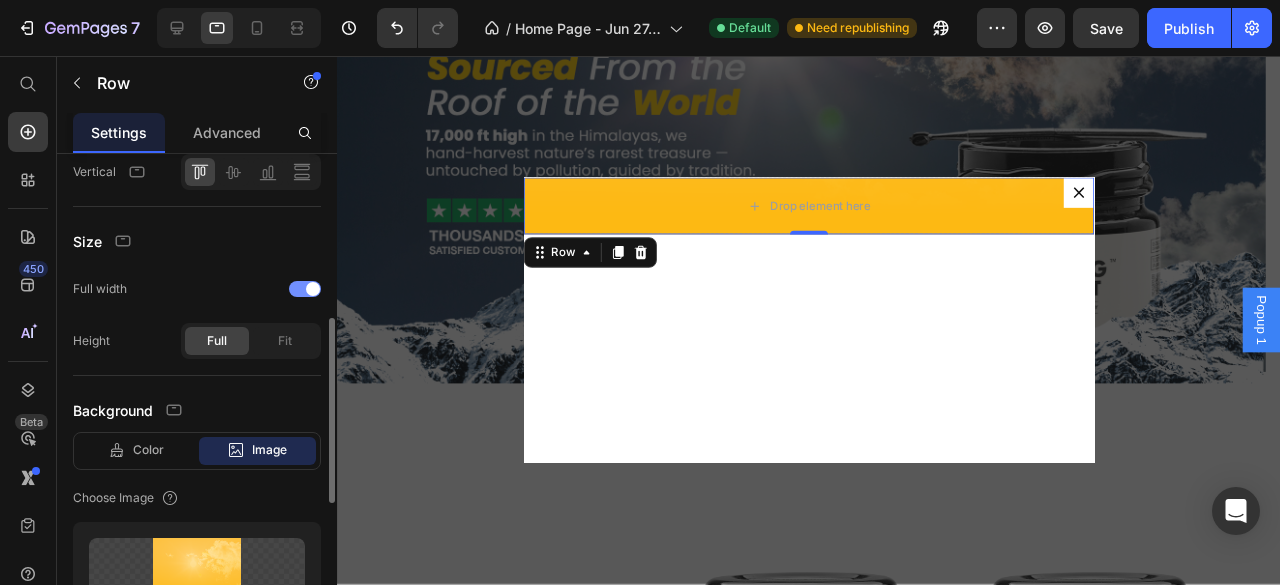 click at bounding box center [305, 289] 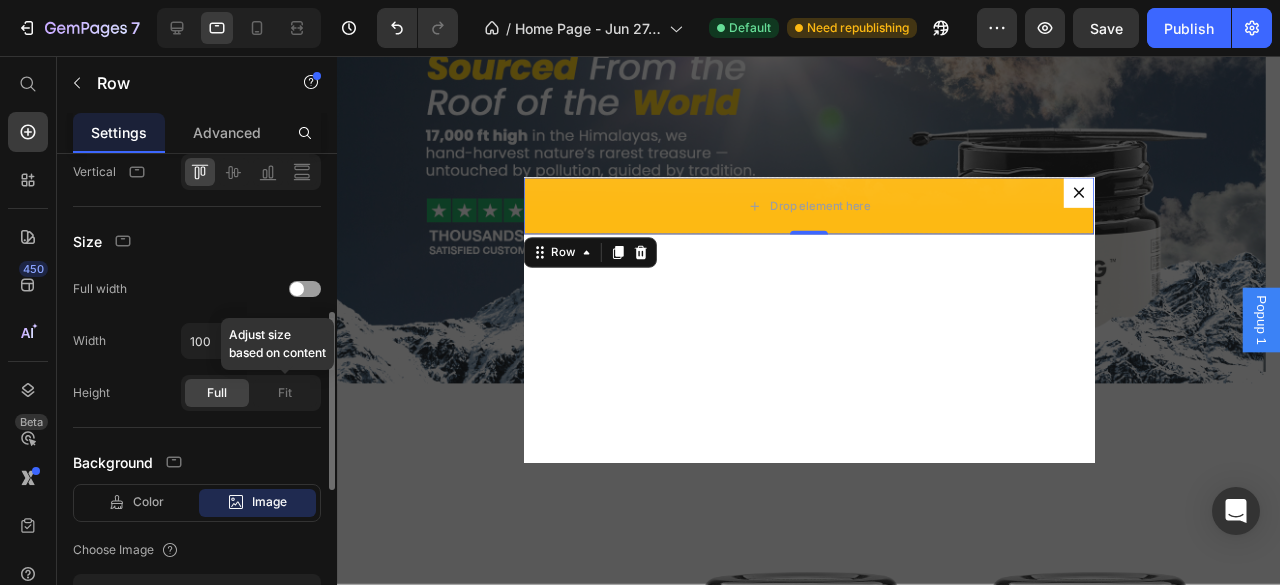 click on "Fit" 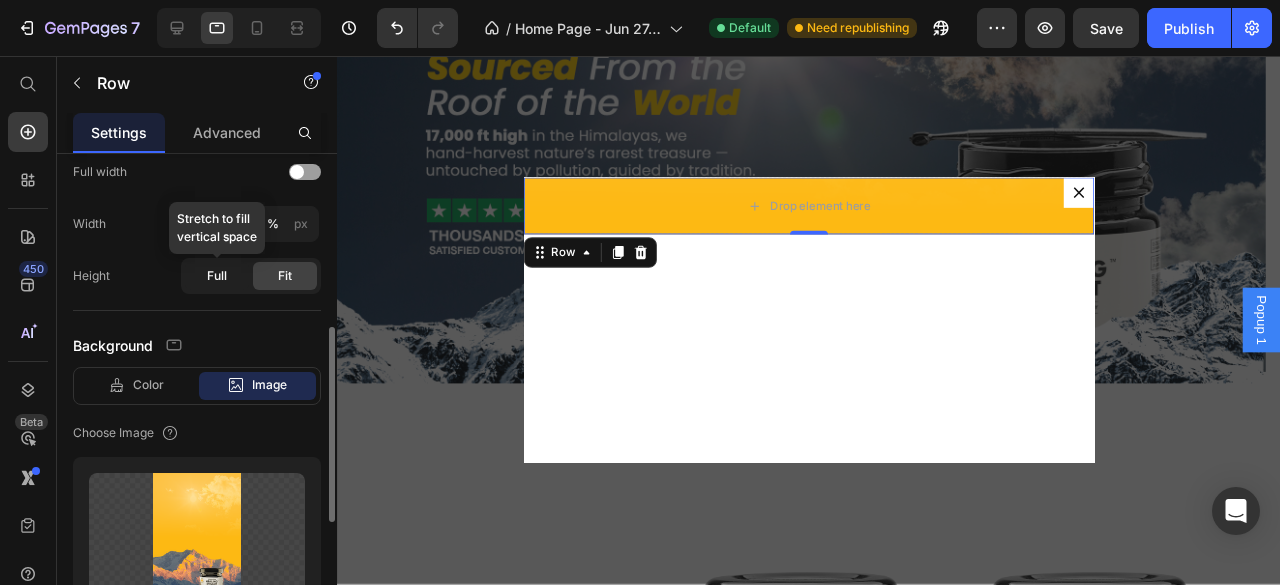 click on "Full" 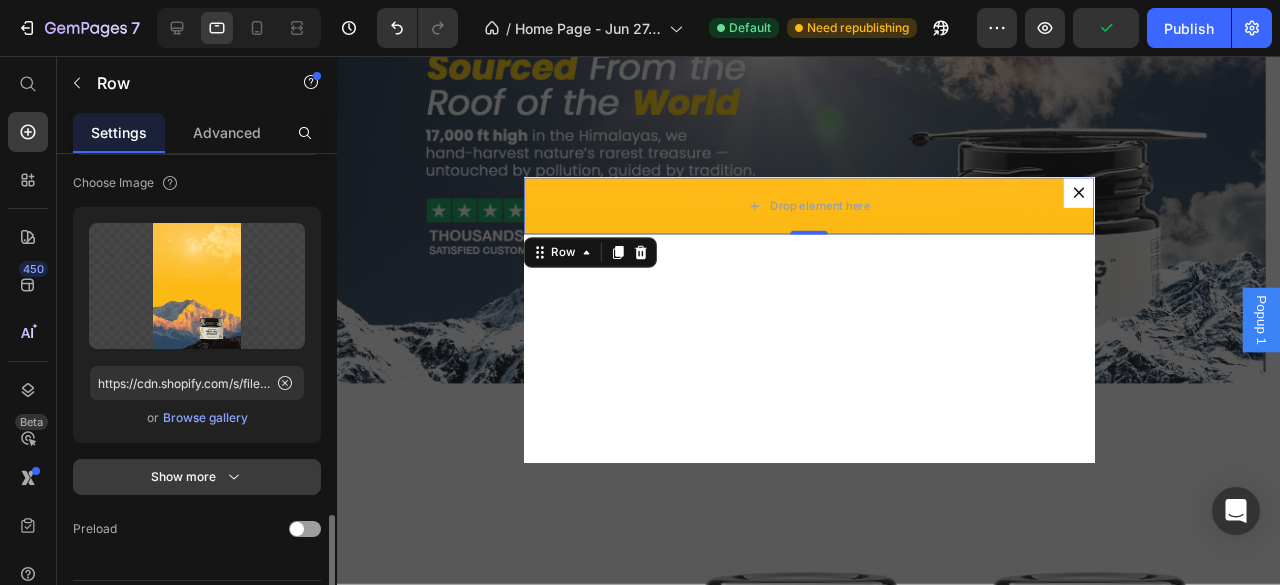 scroll, scrollTop: 850, scrollLeft: 0, axis: vertical 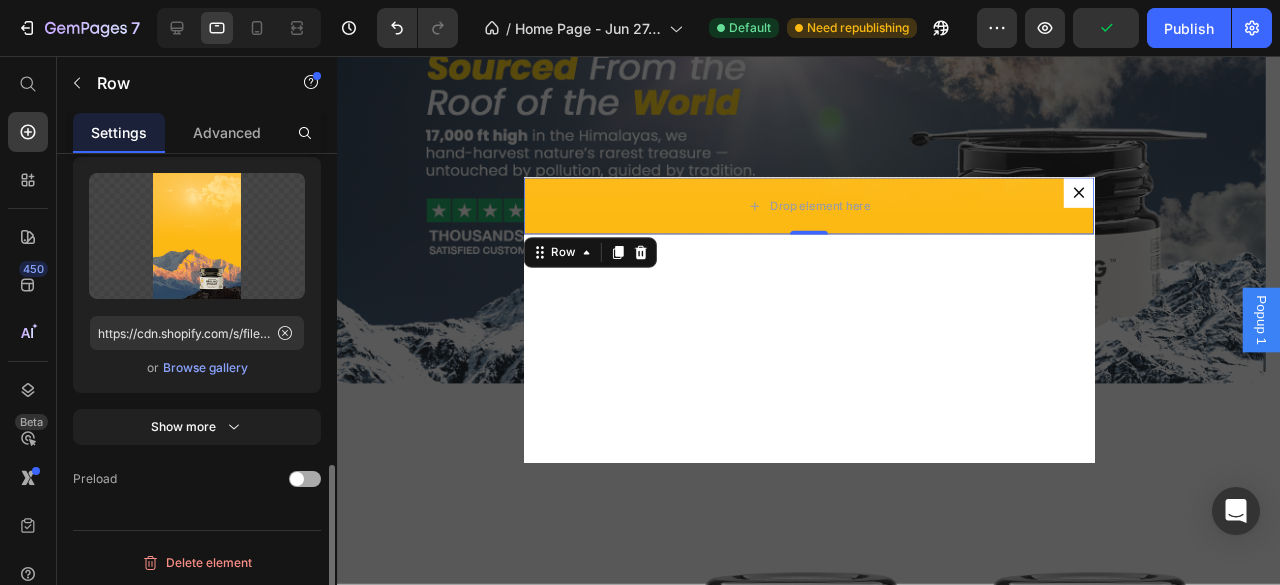 click at bounding box center [305, 479] 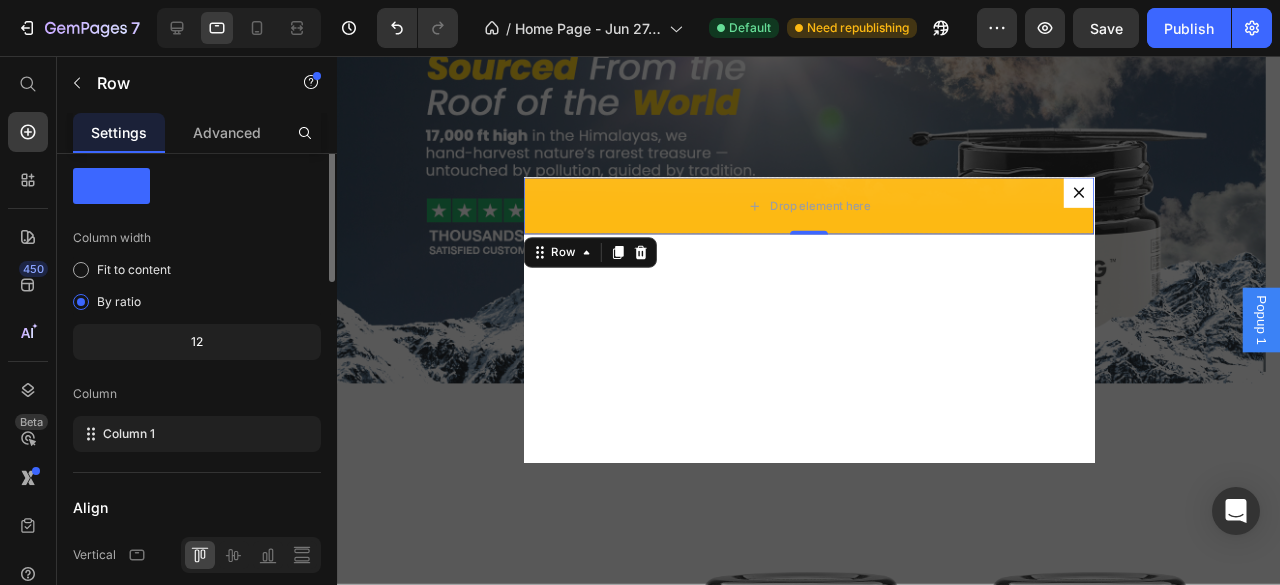 scroll, scrollTop: 0, scrollLeft: 0, axis: both 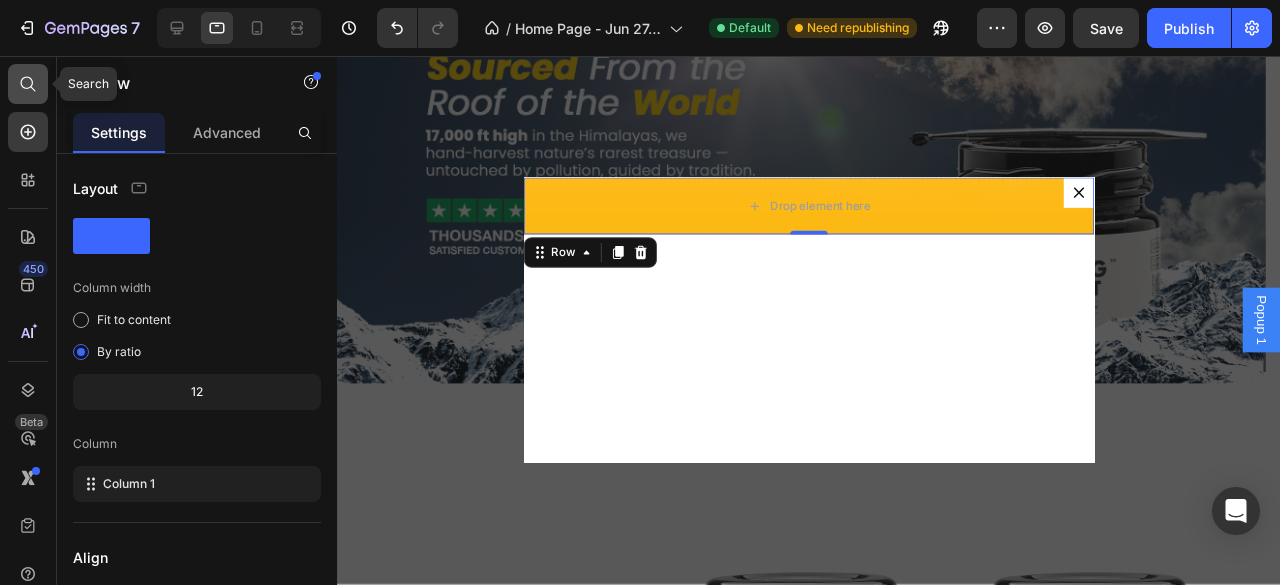 click 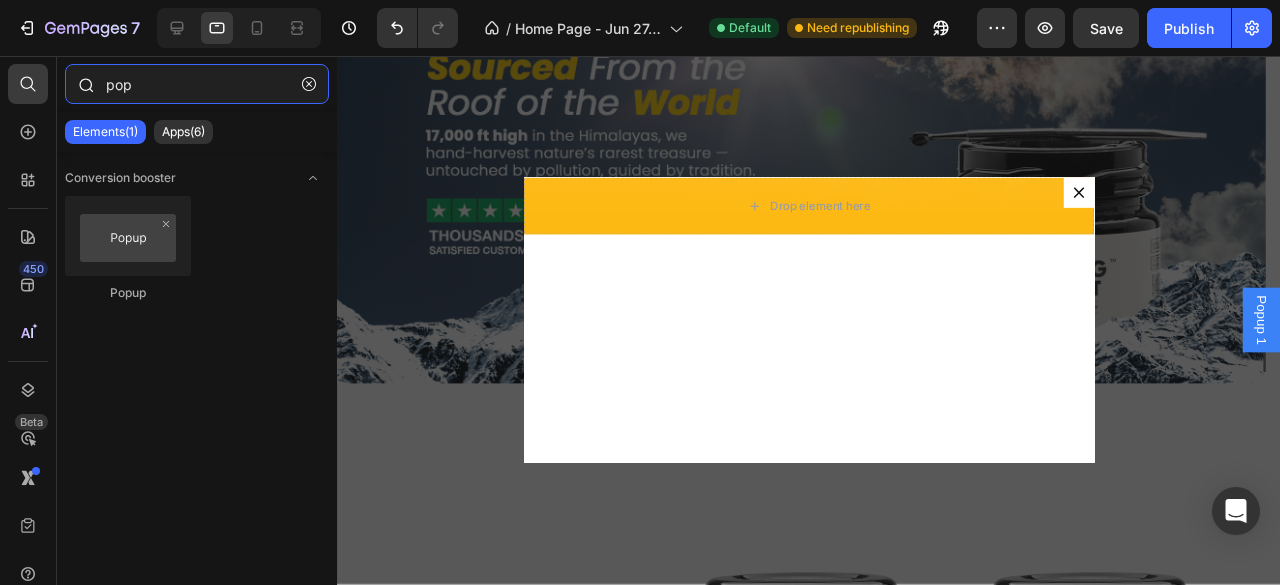 click on "pop" at bounding box center (197, 84) 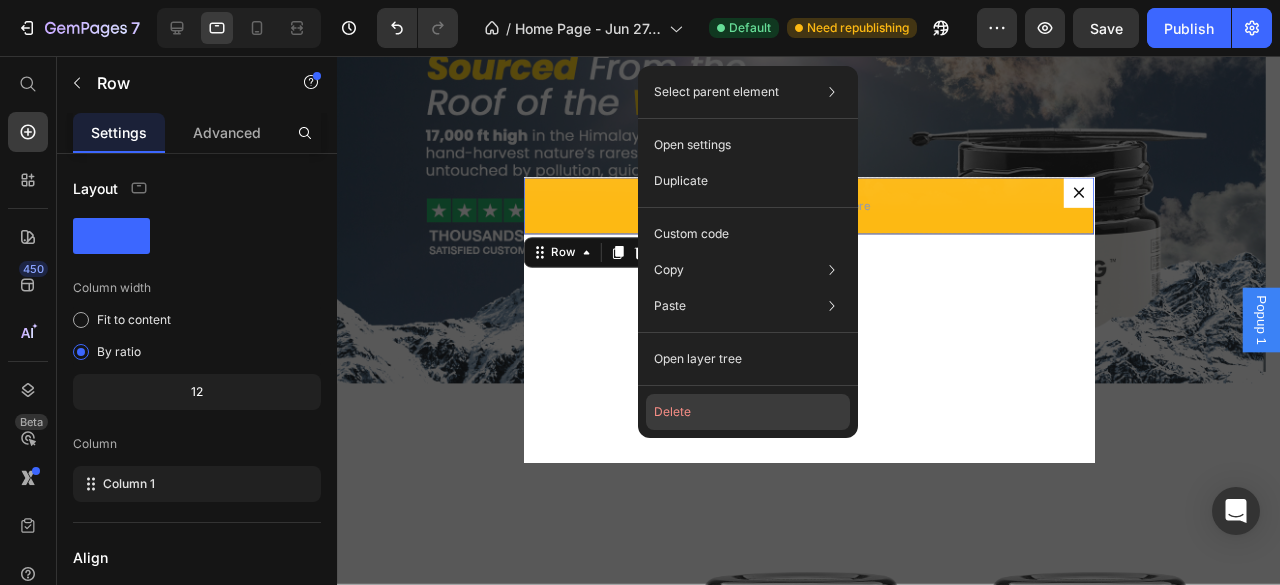 click on "Delete" 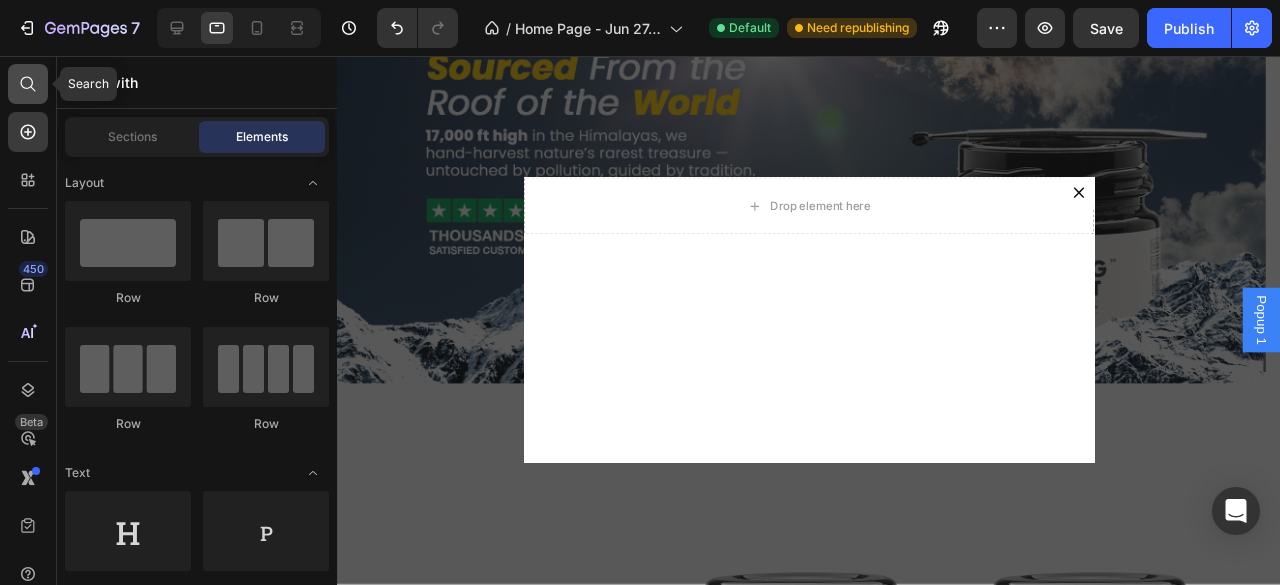 click 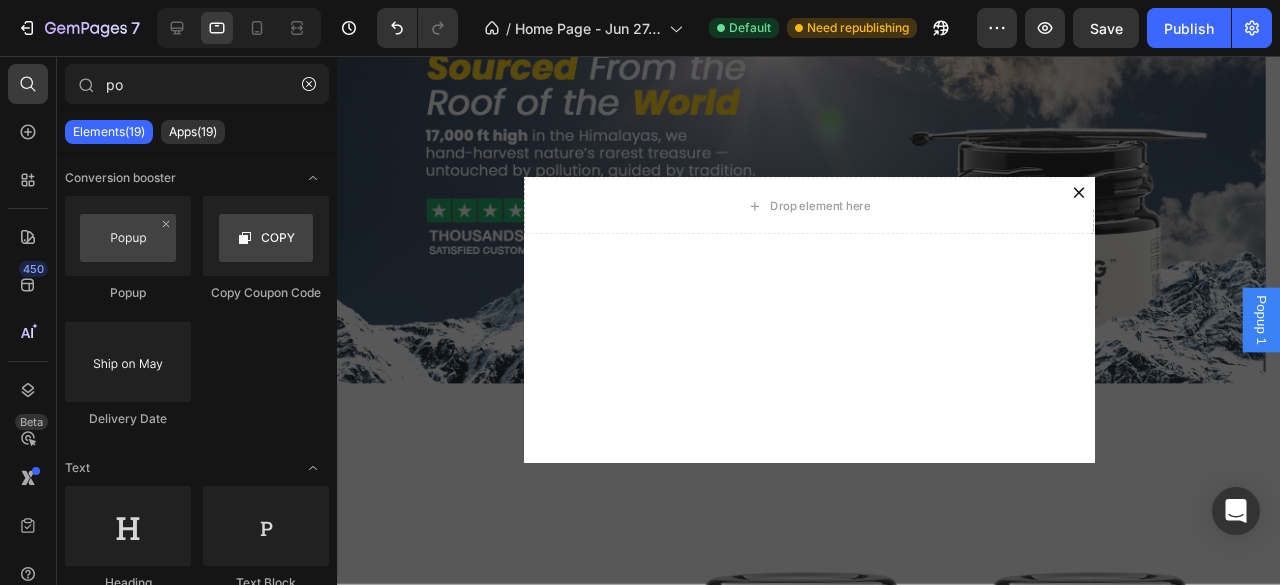 type on "p" 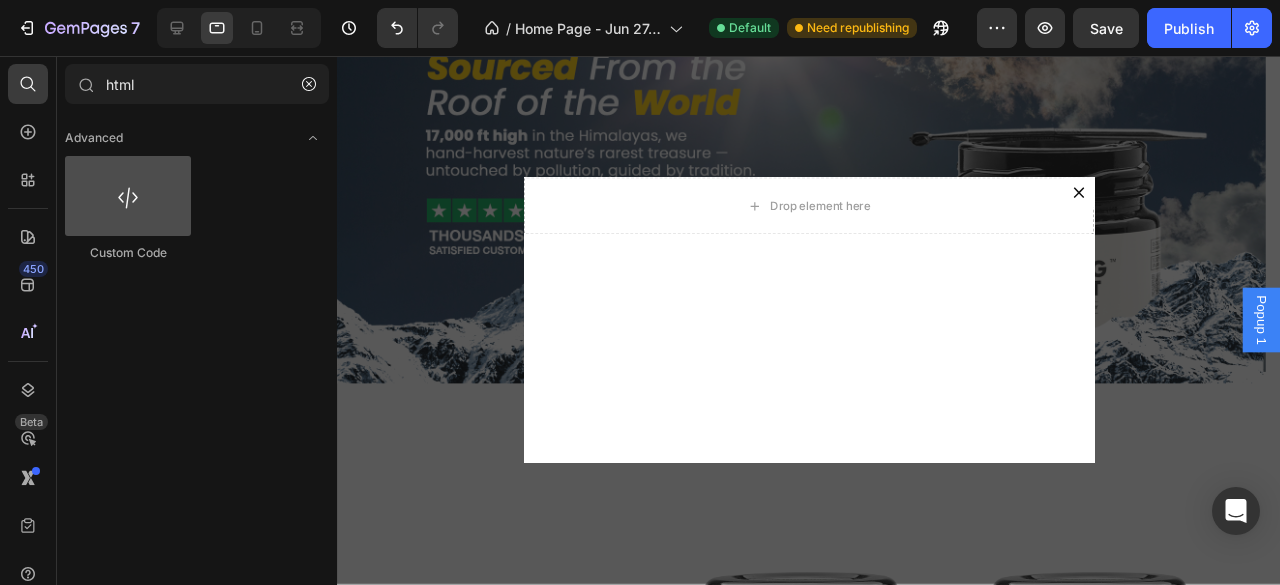type on "html" 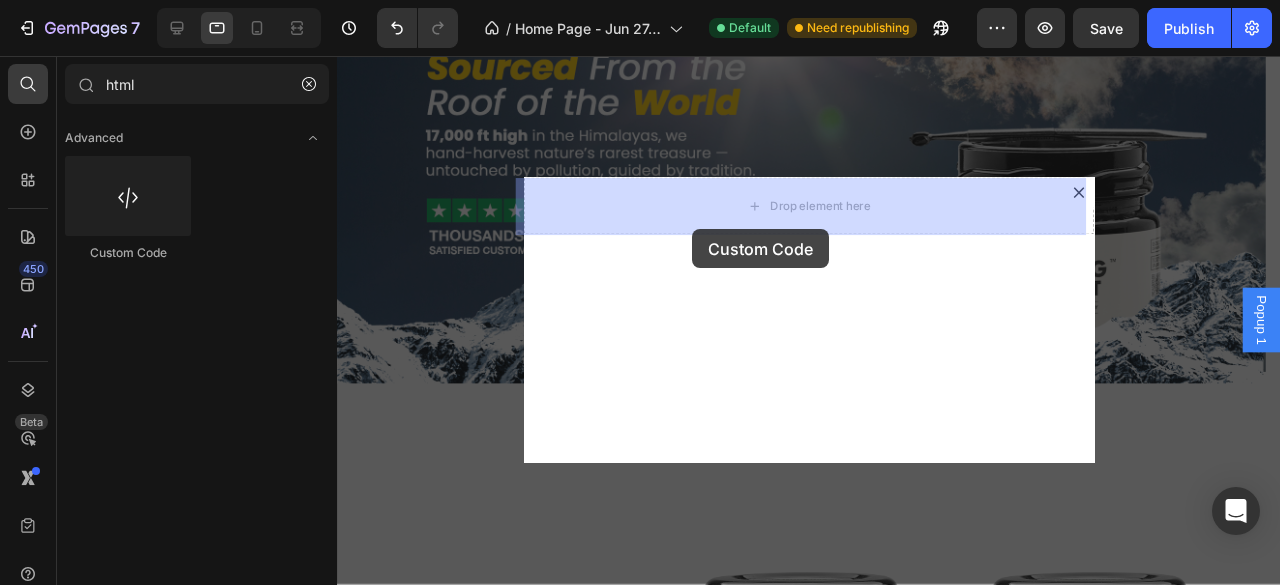 drag, startPoint x: 494, startPoint y: 286, endPoint x: 710, endPoint y: 238, distance: 221.26907 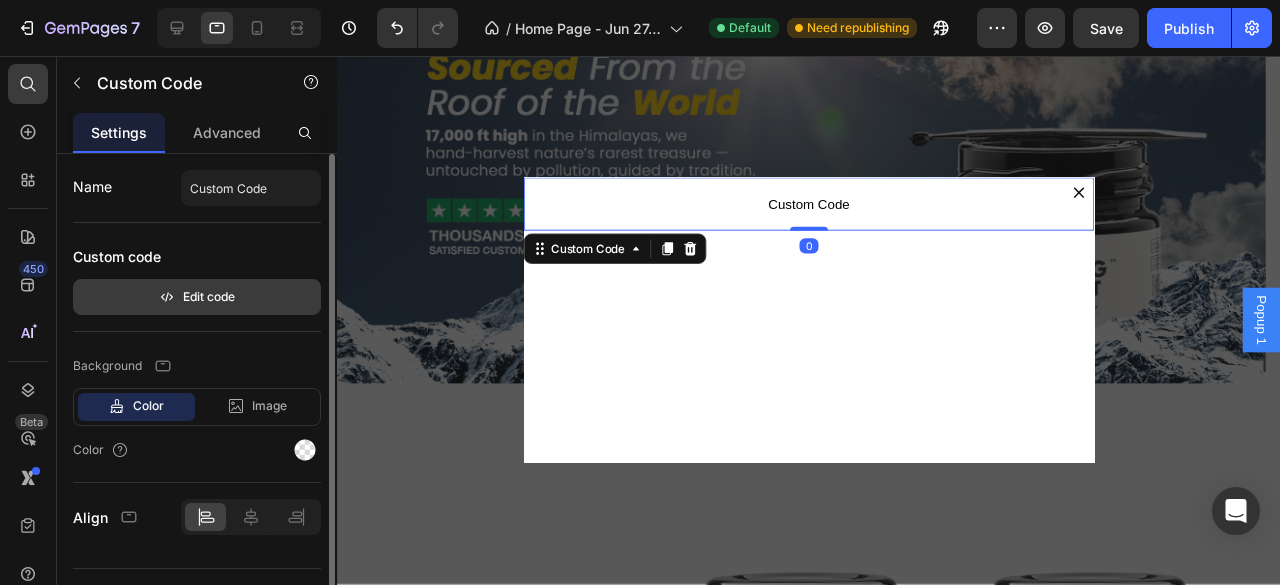click on "Edit code" at bounding box center (197, 297) 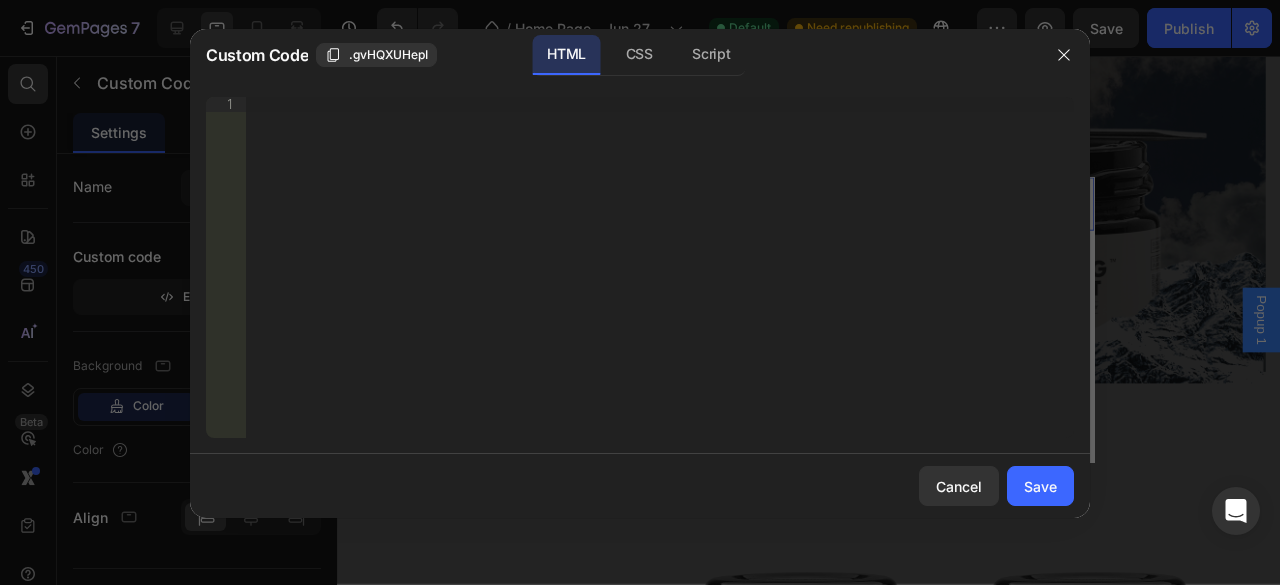 type 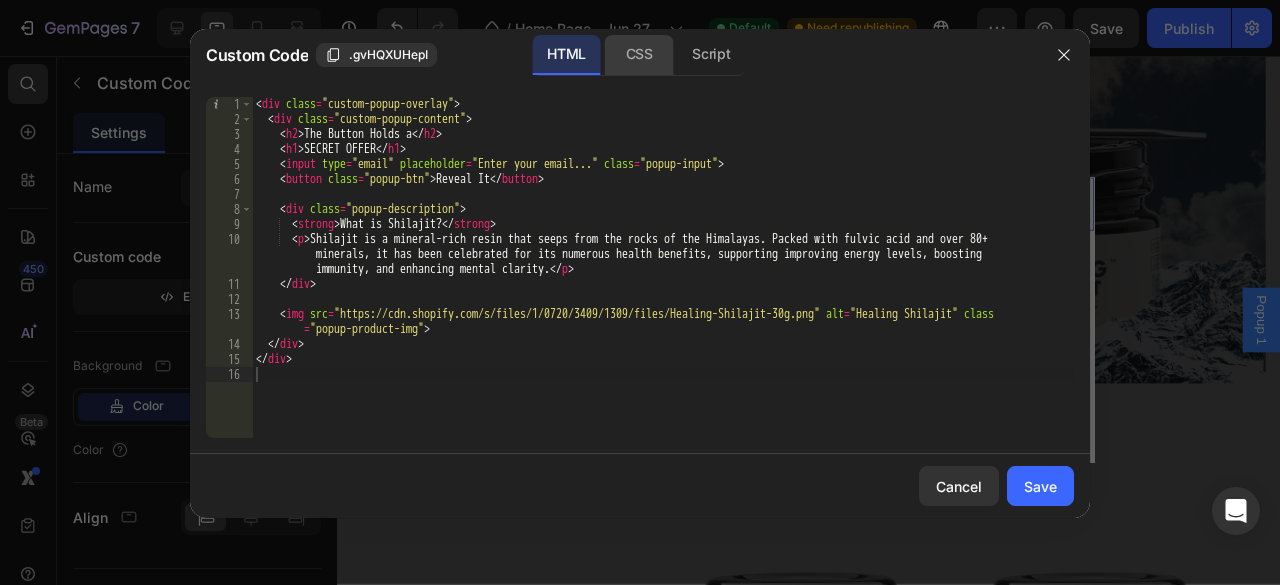 click on "CSS" 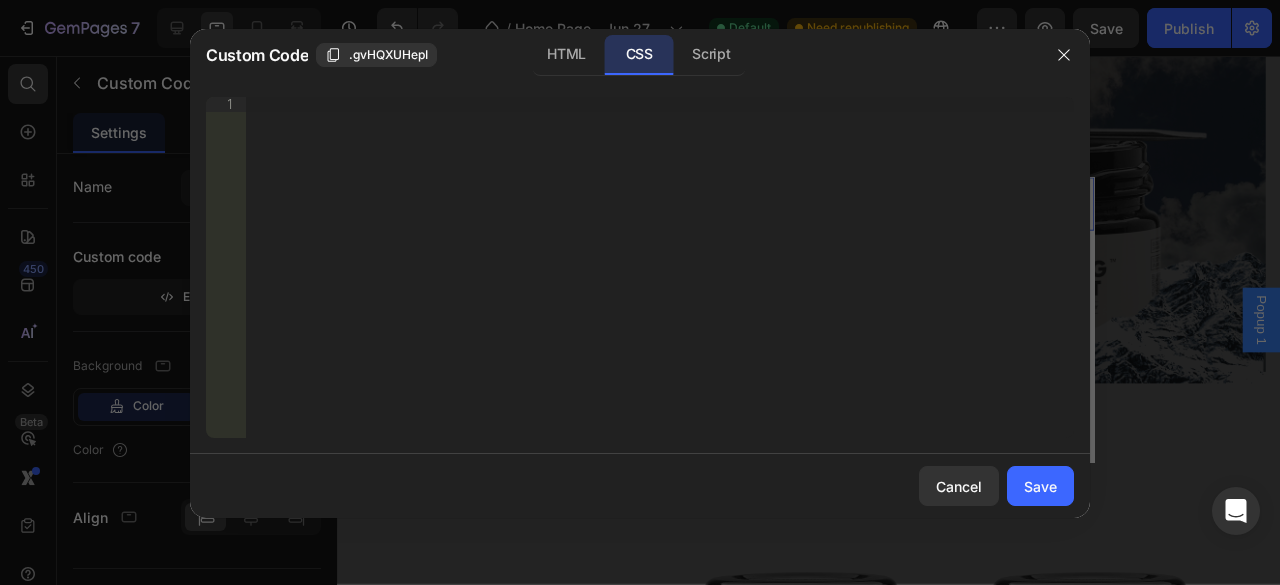 click on "Insert the CSS code to style your content right here." at bounding box center [660, 282] 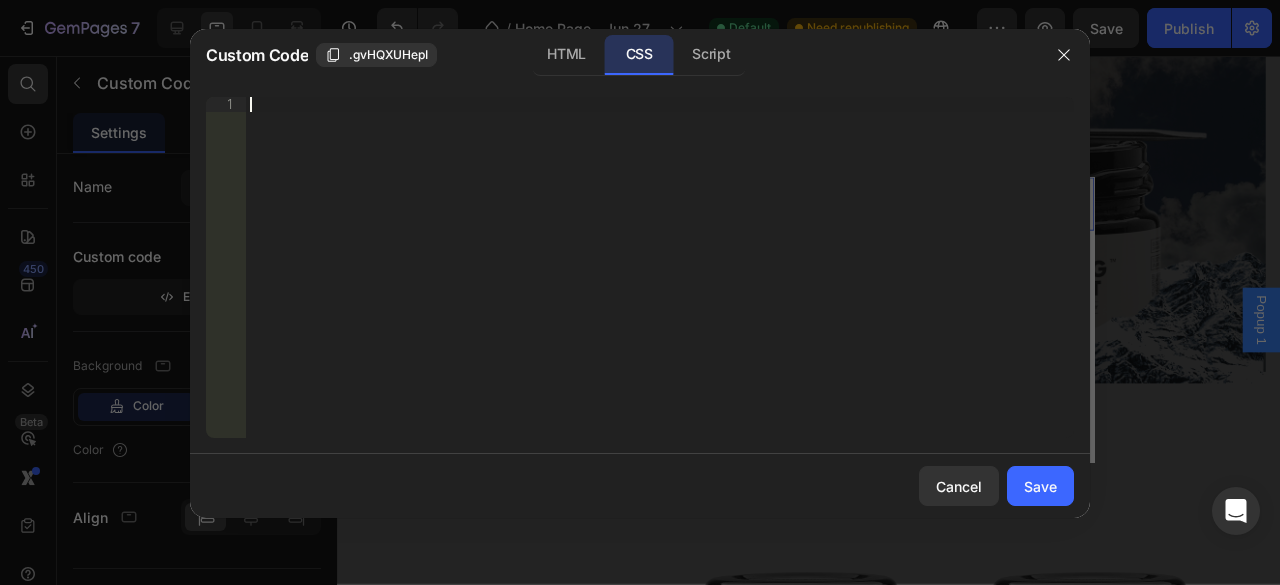 scroll, scrollTop: 678, scrollLeft: 0, axis: vertical 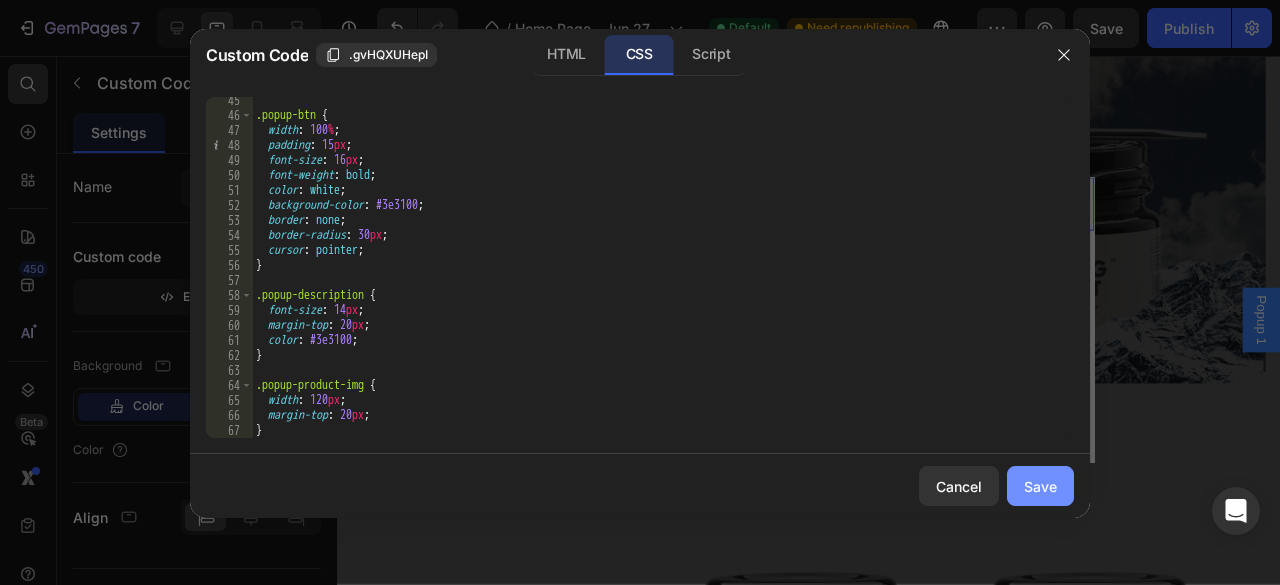 click on "Save" at bounding box center [1040, 486] 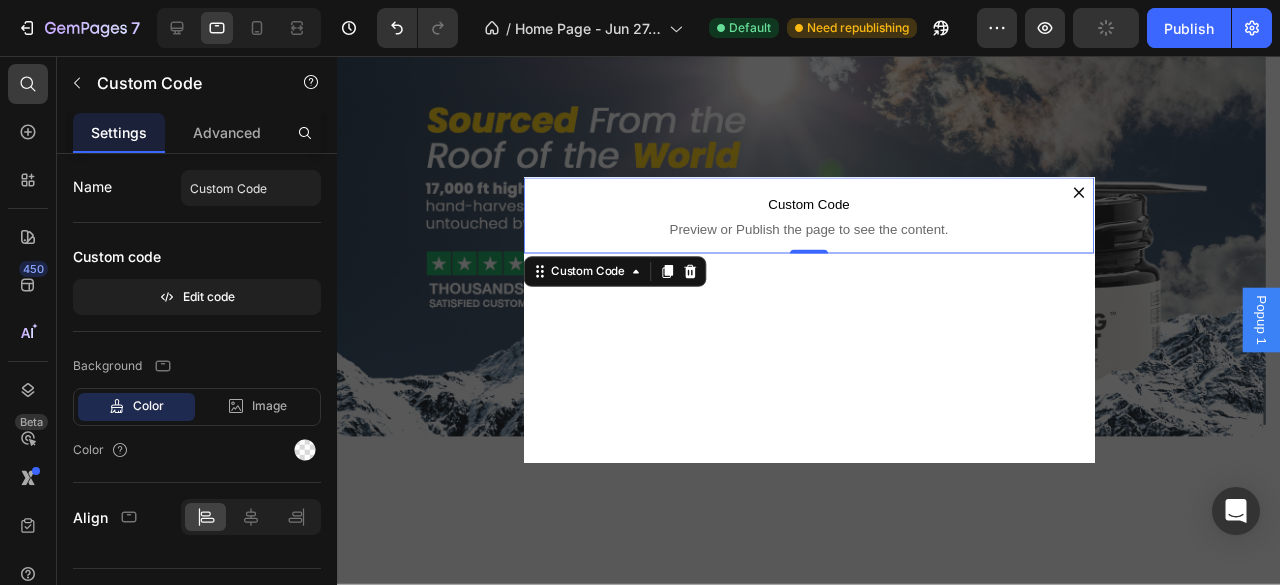 scroll, scrollTop: 33, scrollLeft: 0, axis: vertical 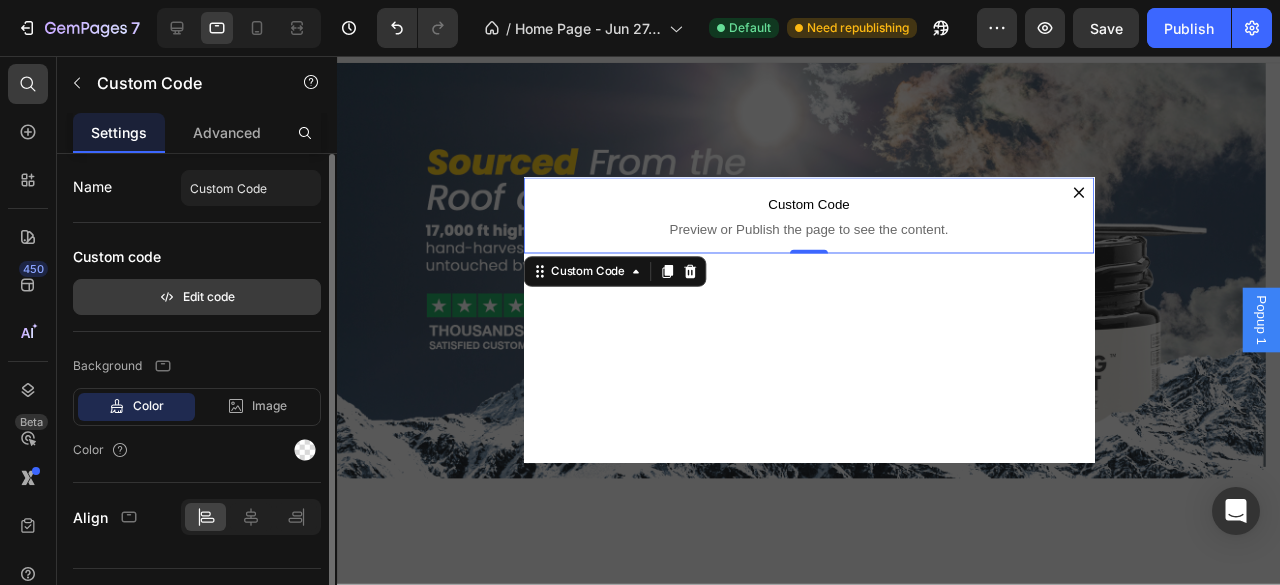 click on "Edit code" at bounding box center (197, 297) 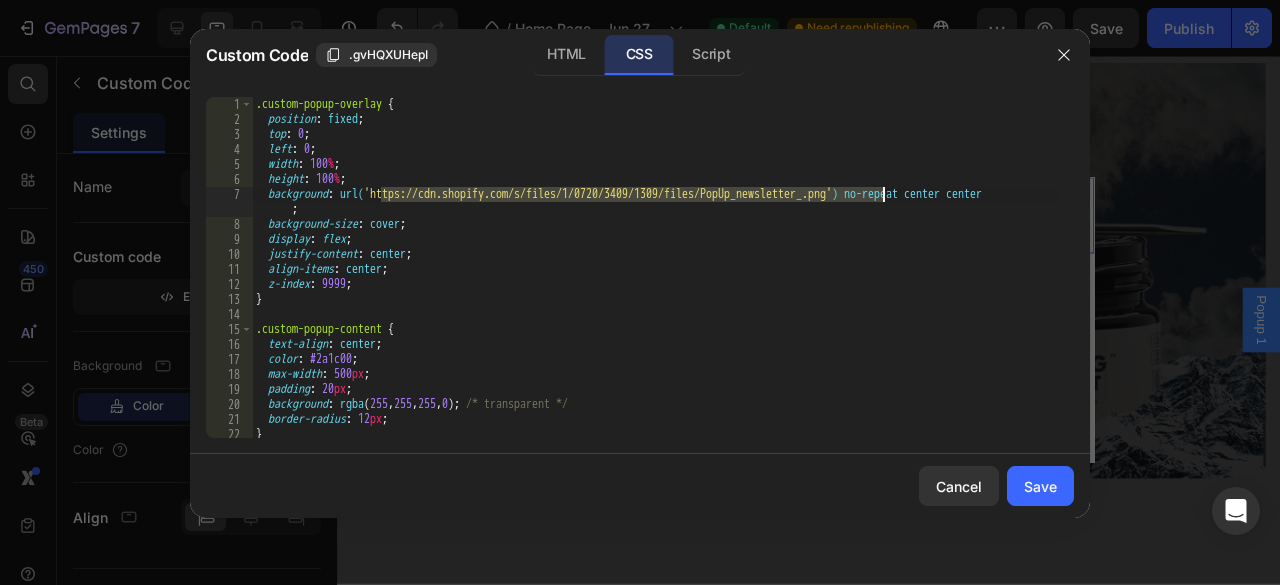 drag, startPoint x: 383, startPoint y: 197, endPoint x: 884, endPoint y: 199, distance: 501.004 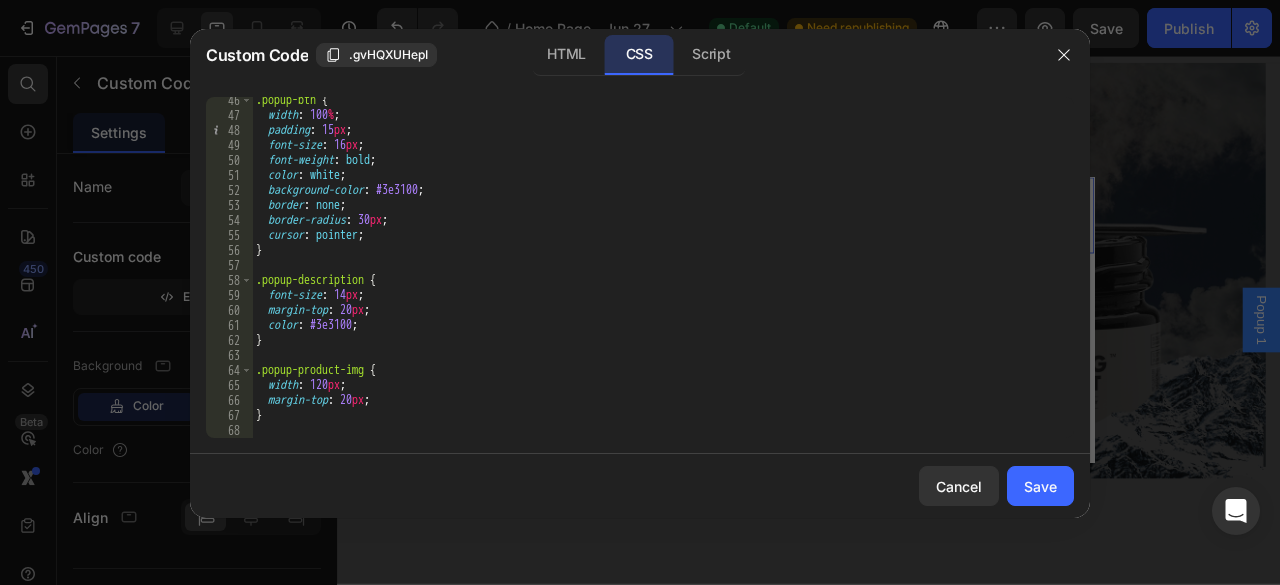 scroll, scrollTop: 694, scrollLeft: 0, axis: vertical 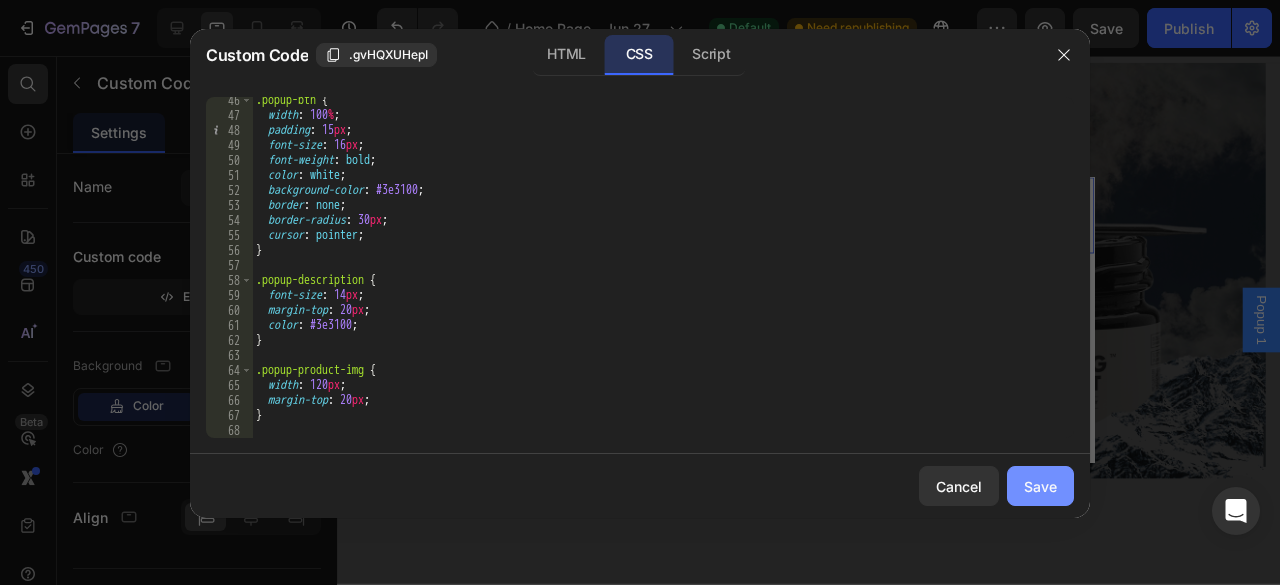 click on "Save" at bounding box center (1040, 486) 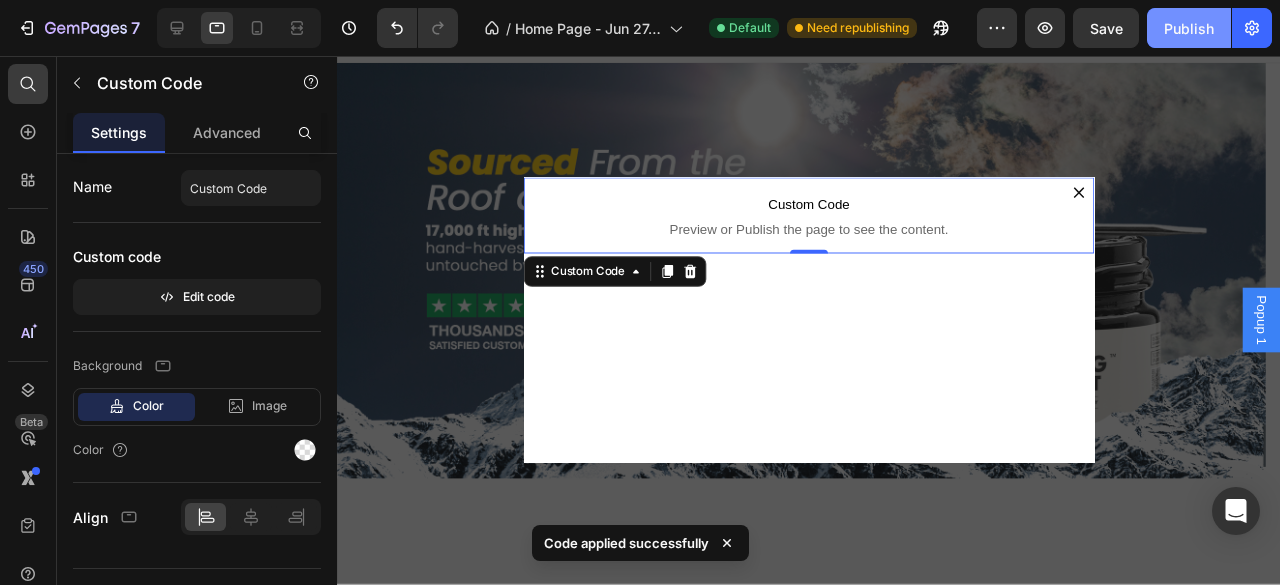 click on "Publish" 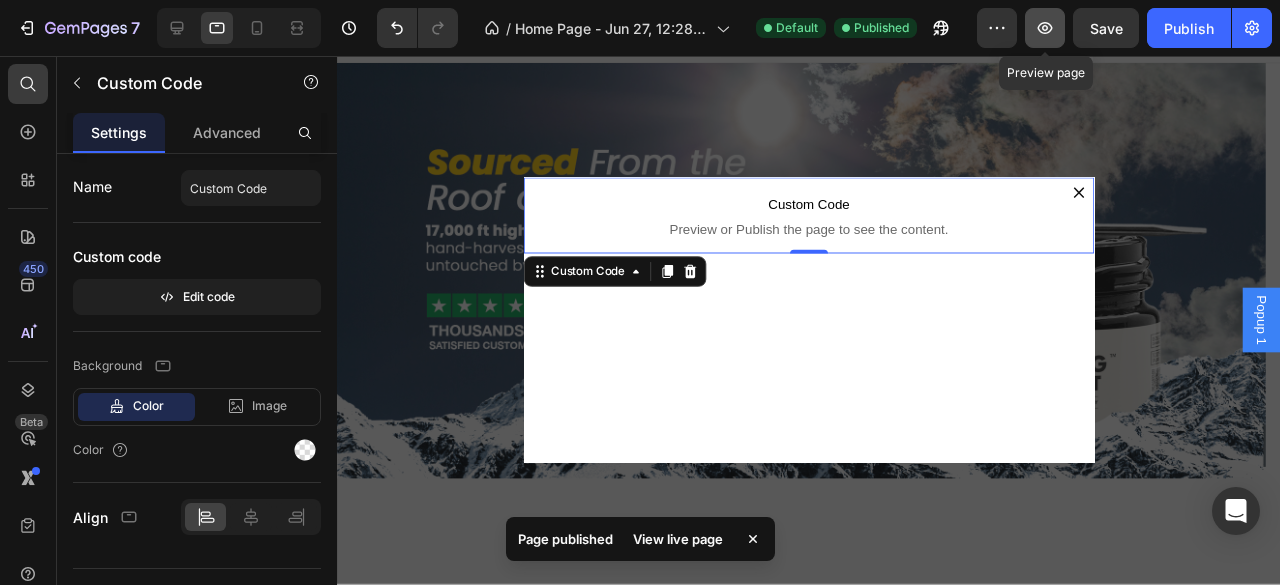 click 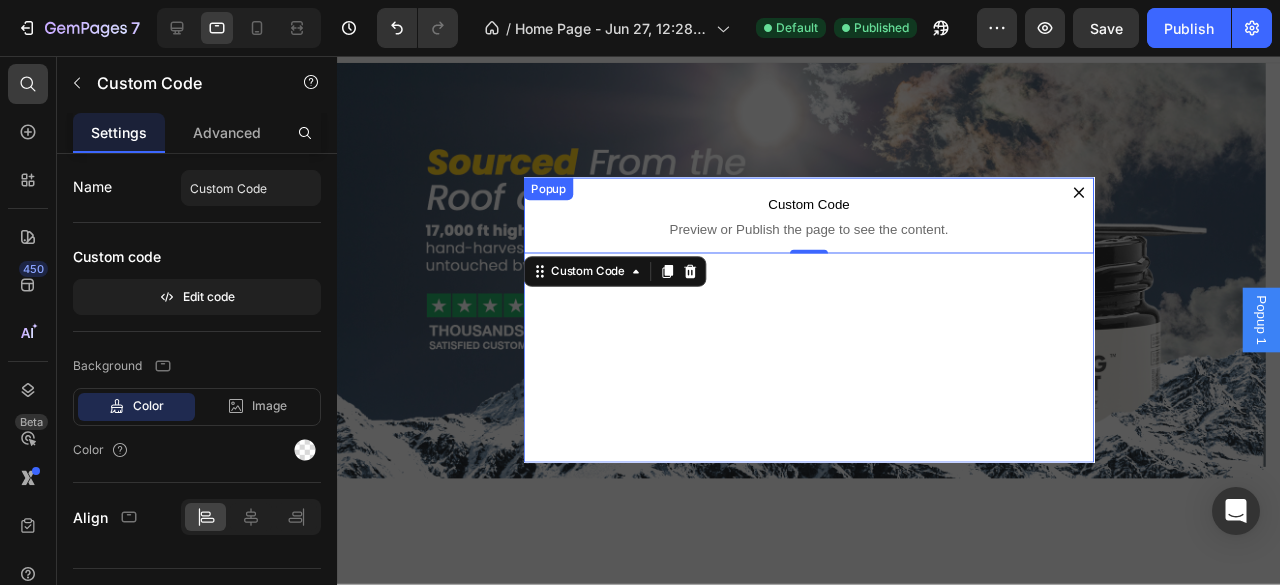 click on "Custom Code
Preview or Publish the page to see the content. Custom Code   0" at bounding box center (833, 334) 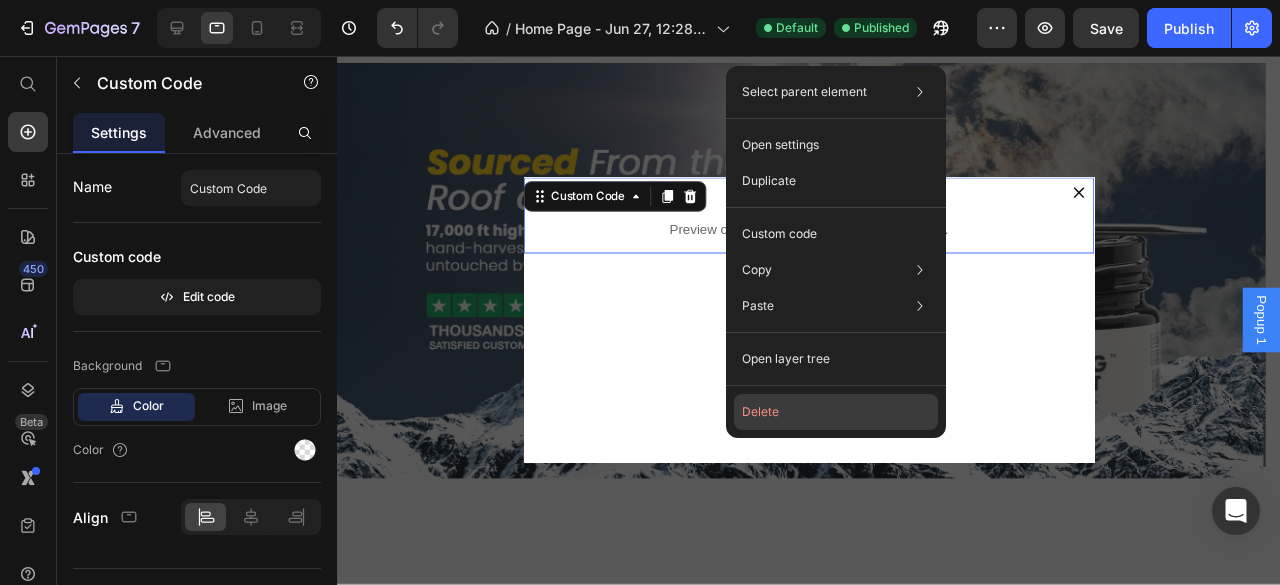 click on "Delete" 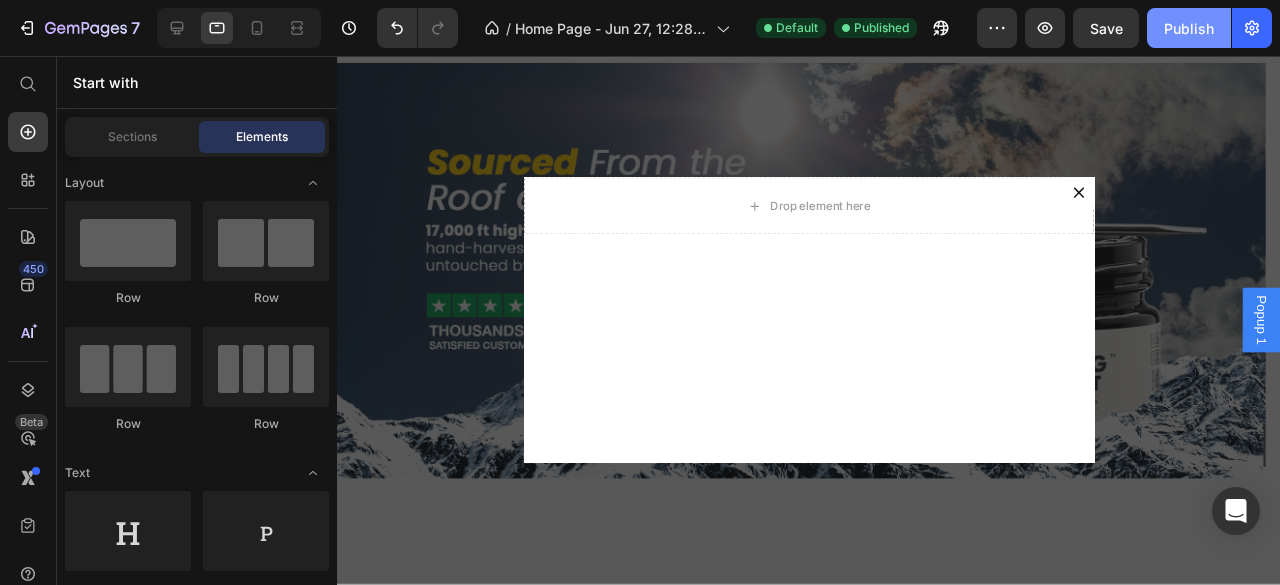 click on "Publish" at bounding box center [1189, 28] 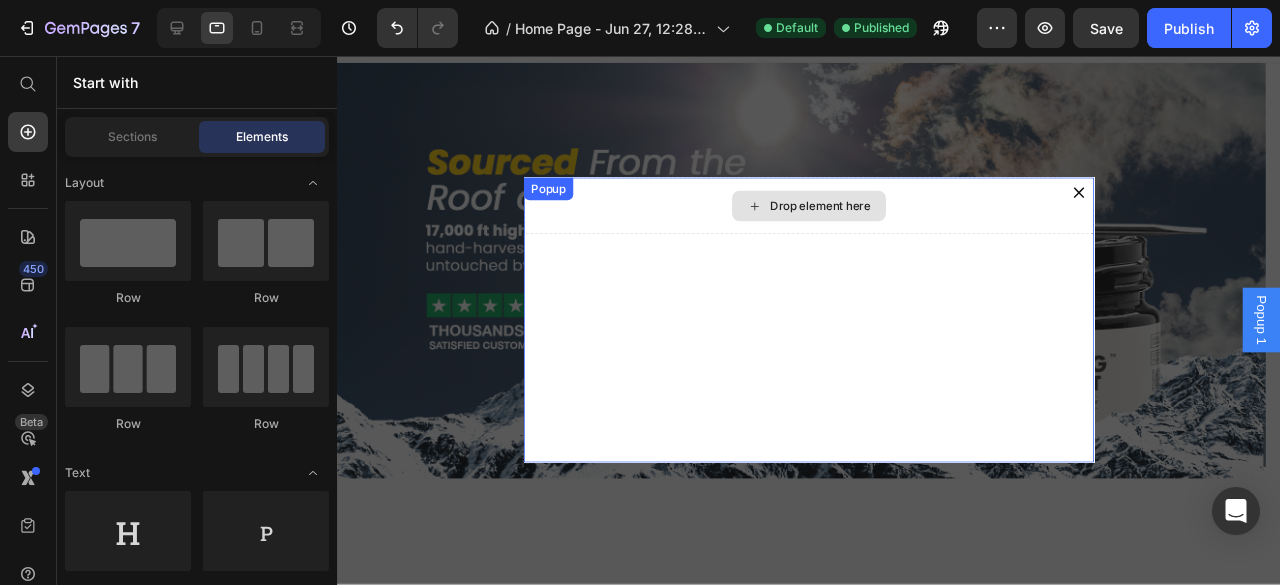click on "Drop element here" at bounding box center (833, 214) 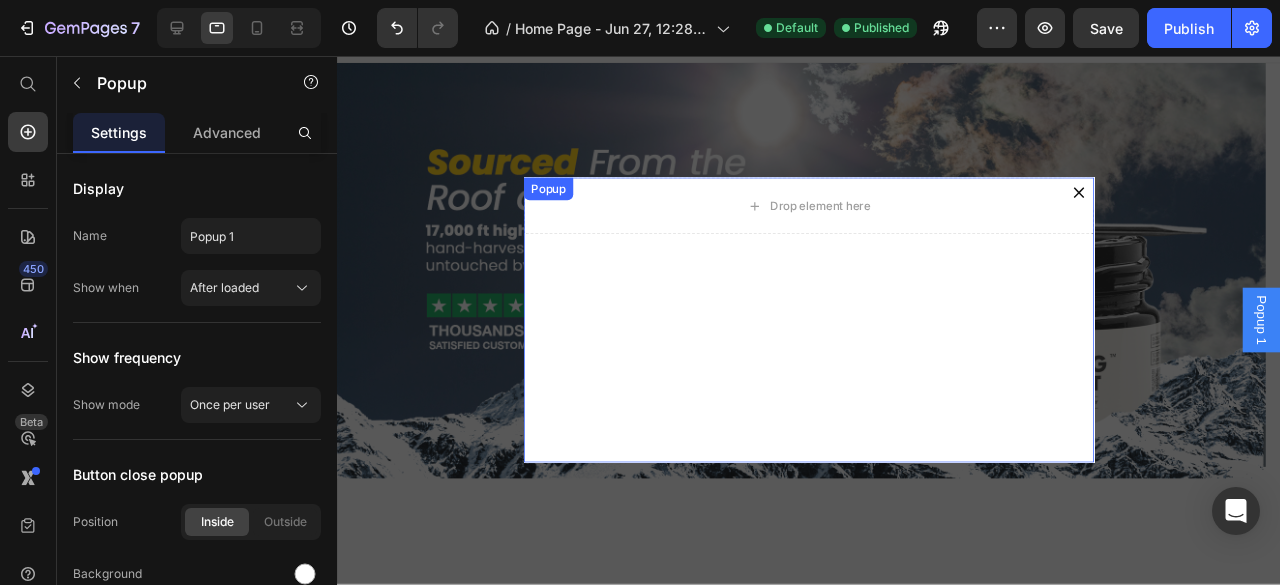 click on "Popup" at bounding box center [559, 196] 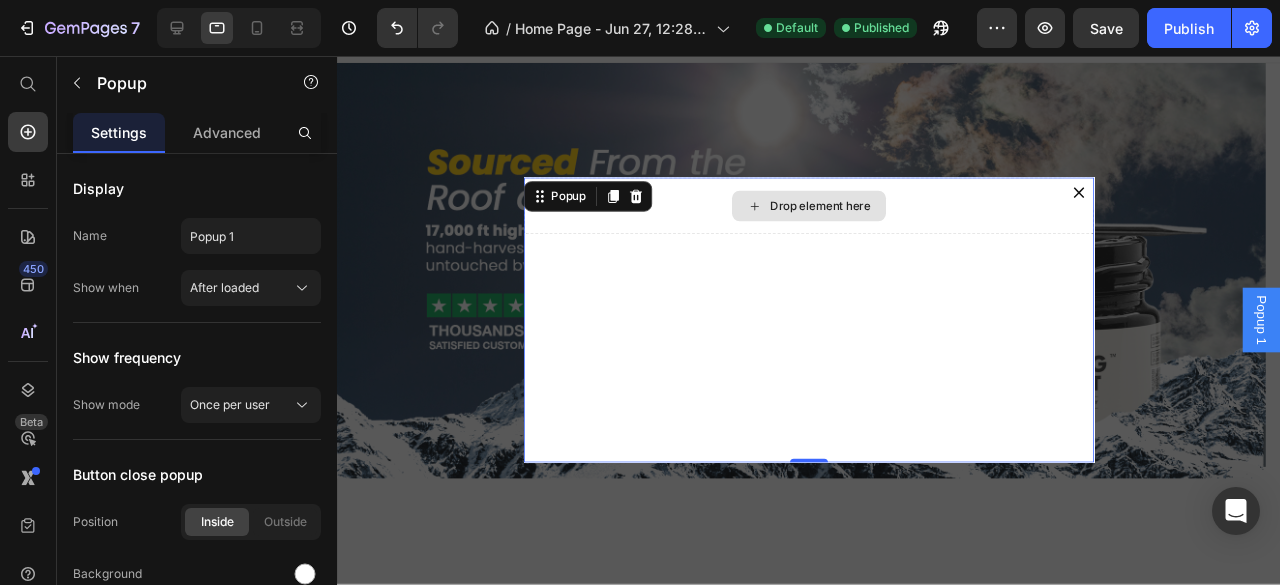 click on "Drop element here" at bounding box center (833, 214) 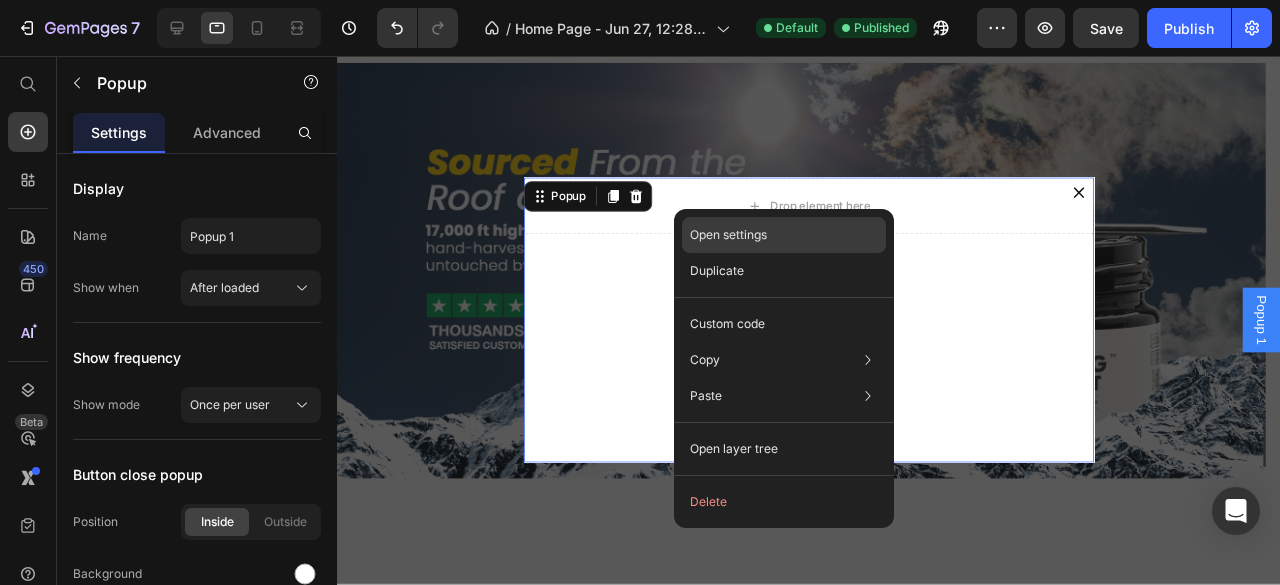 click on "Open settings" at bounding box center [728, 235] 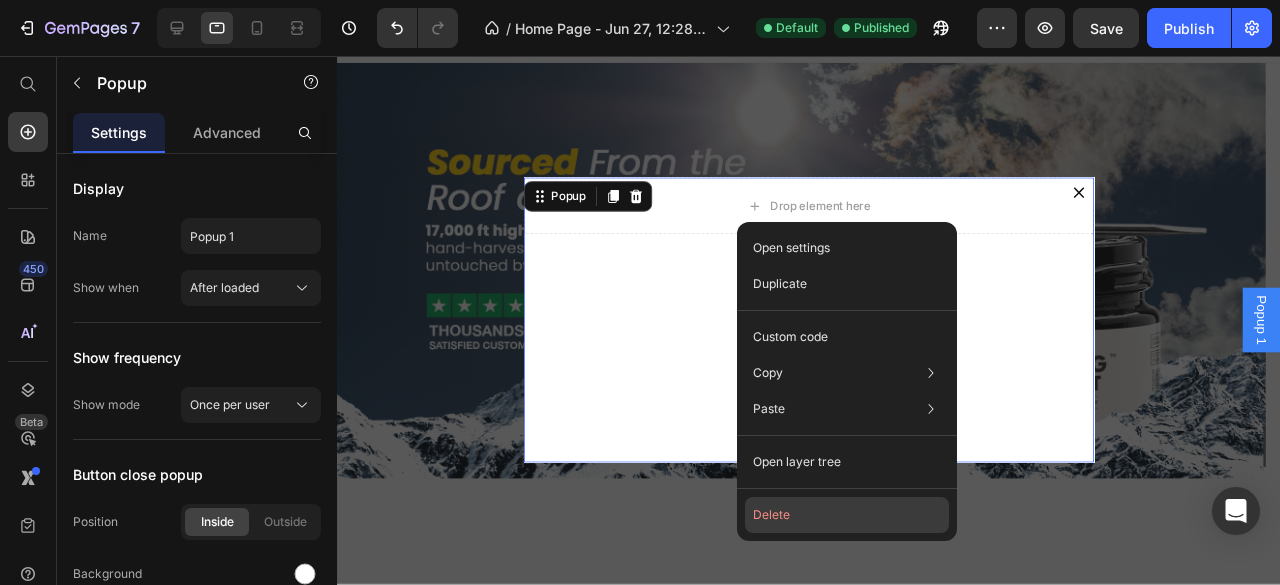 click on "Delete" 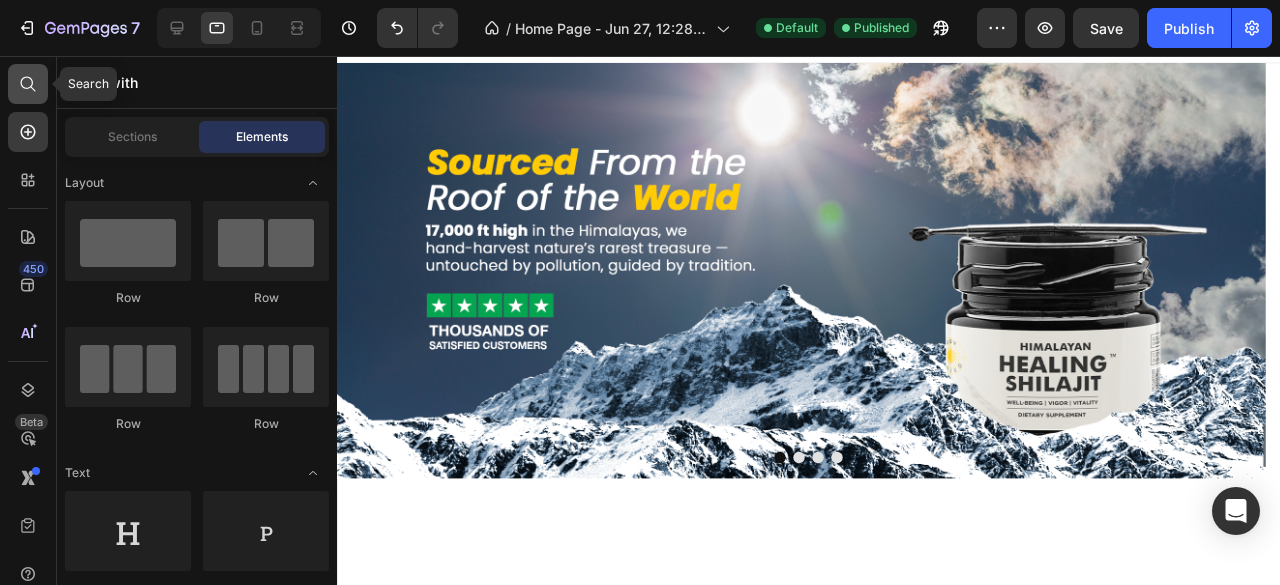 click 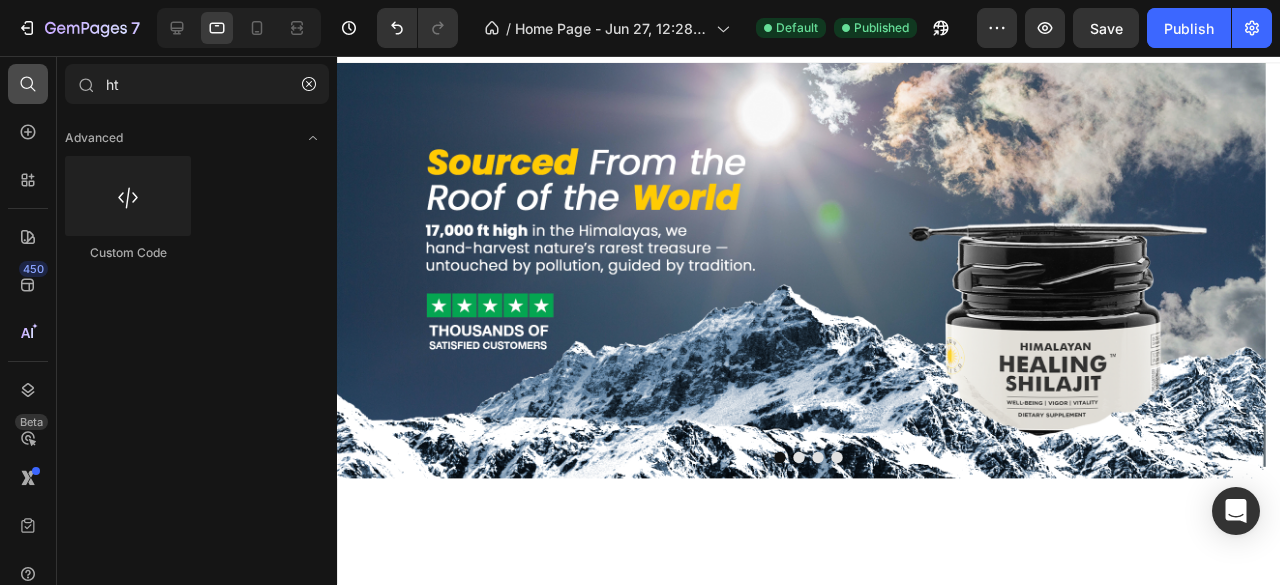 type on "h" 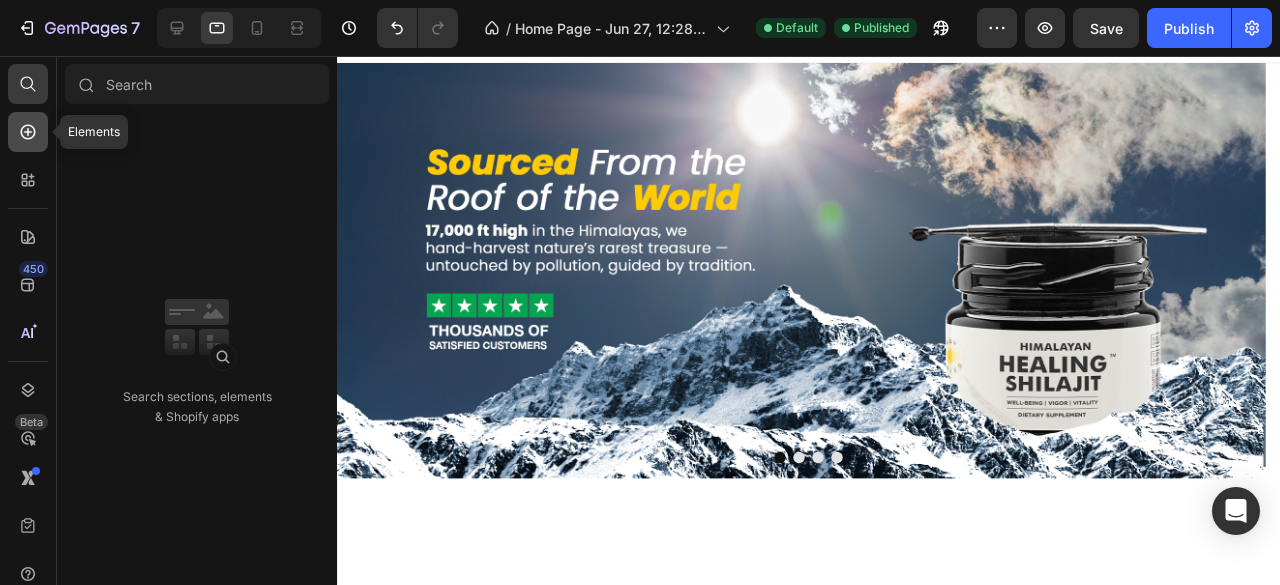 type 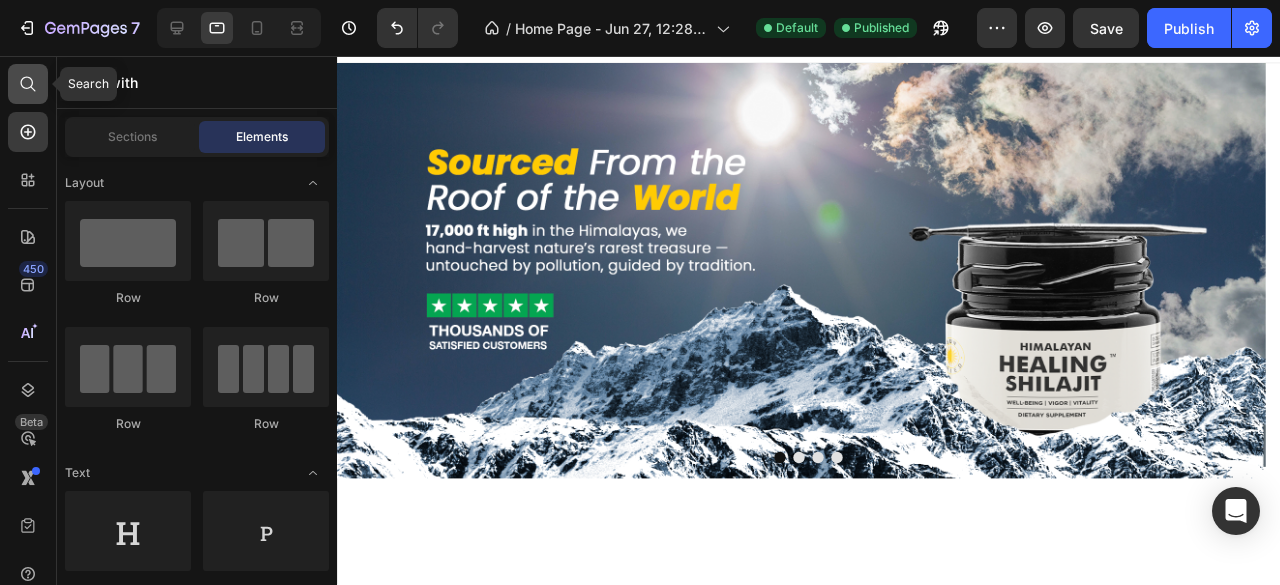click 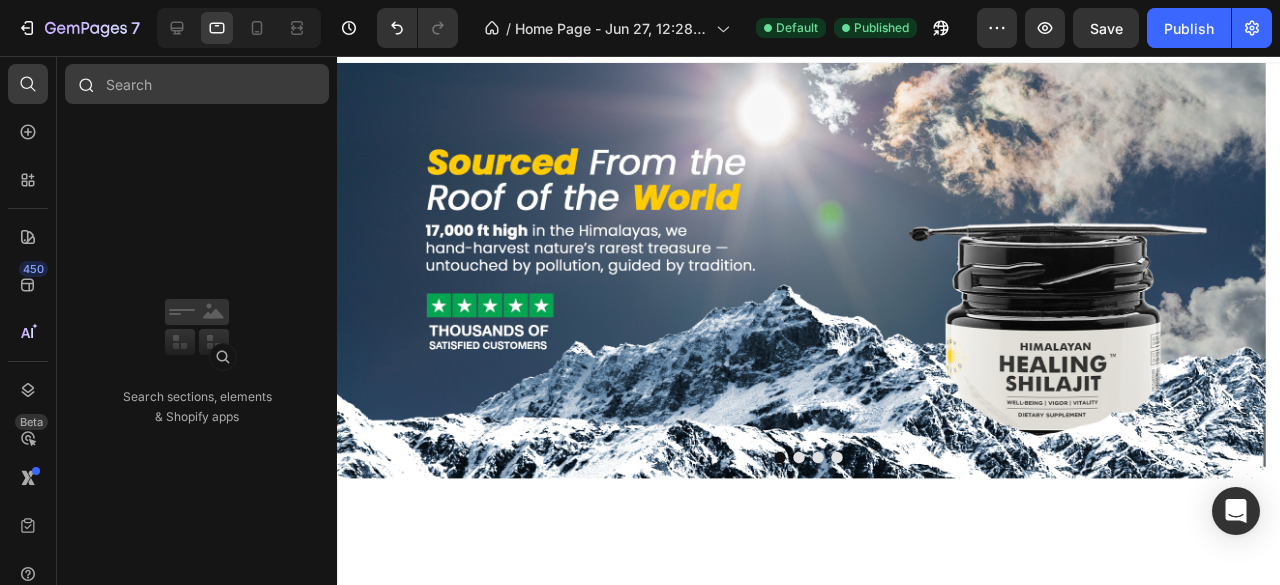 click at bounding box center [197, 84] 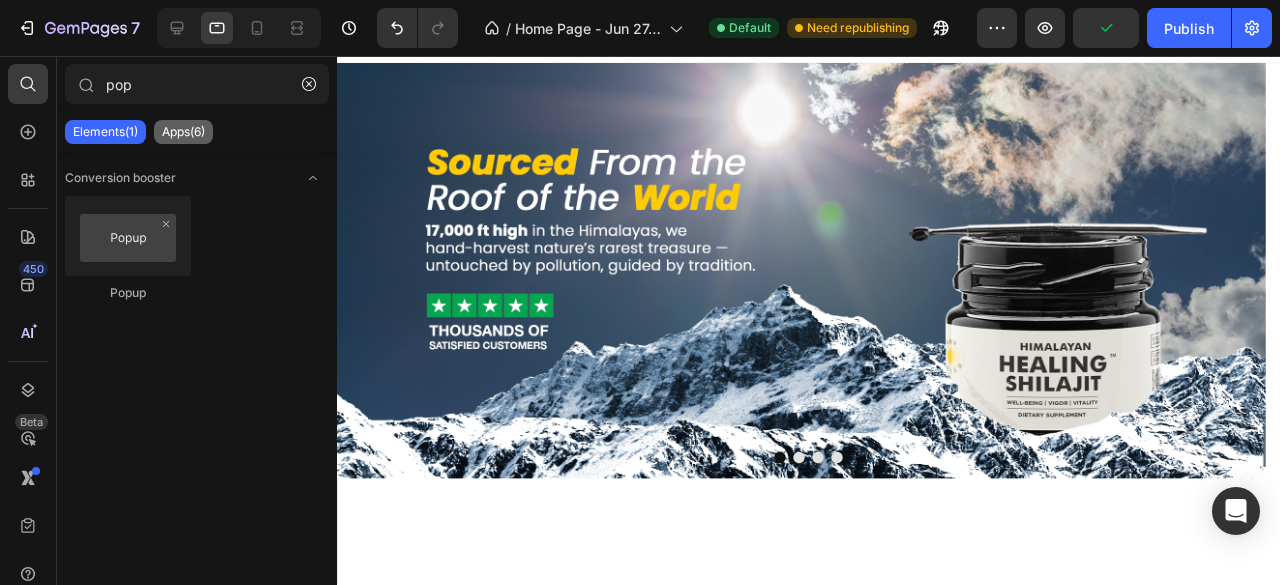 click on "Apps(6)" at bounding box center (183, 132) 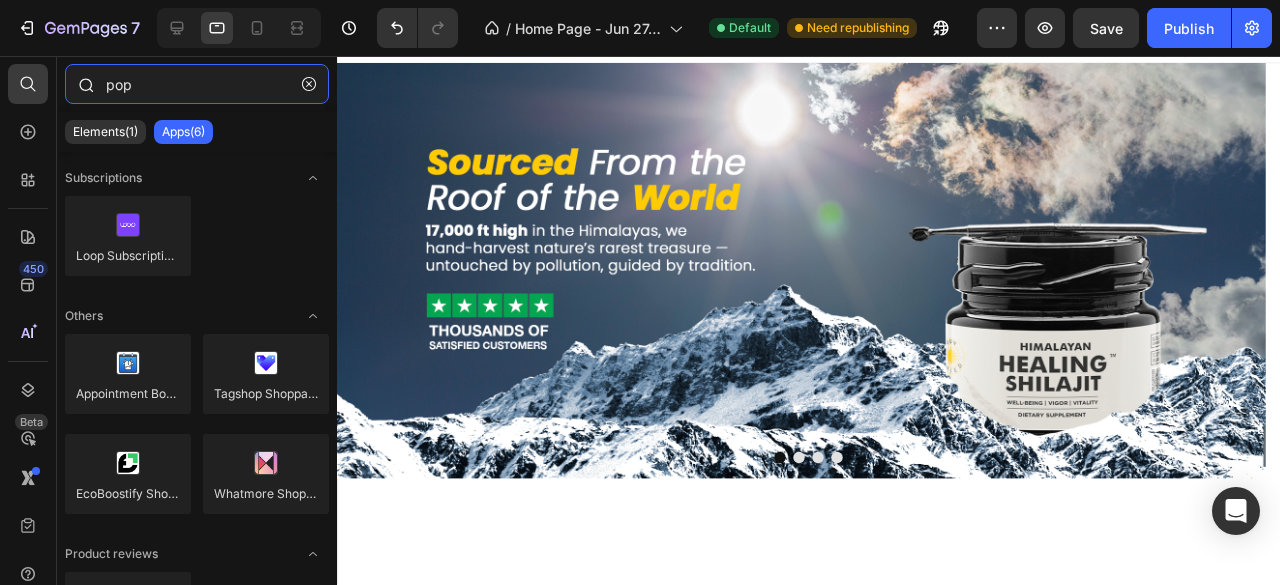 click on "pop" at bounding box center [197, 84] 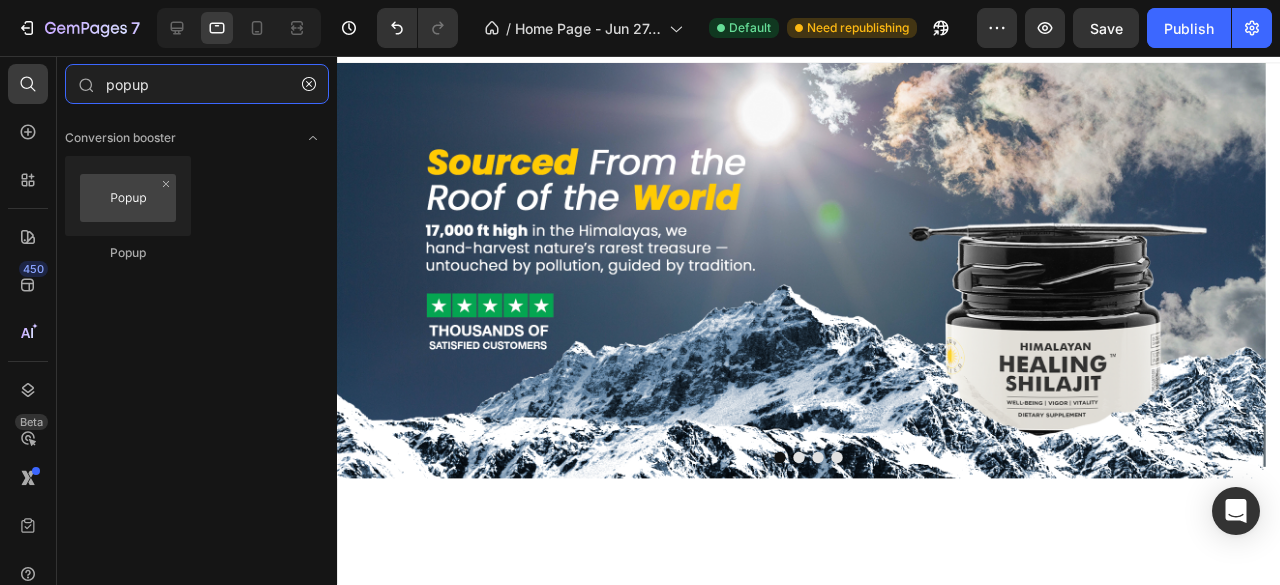 type on "popup" 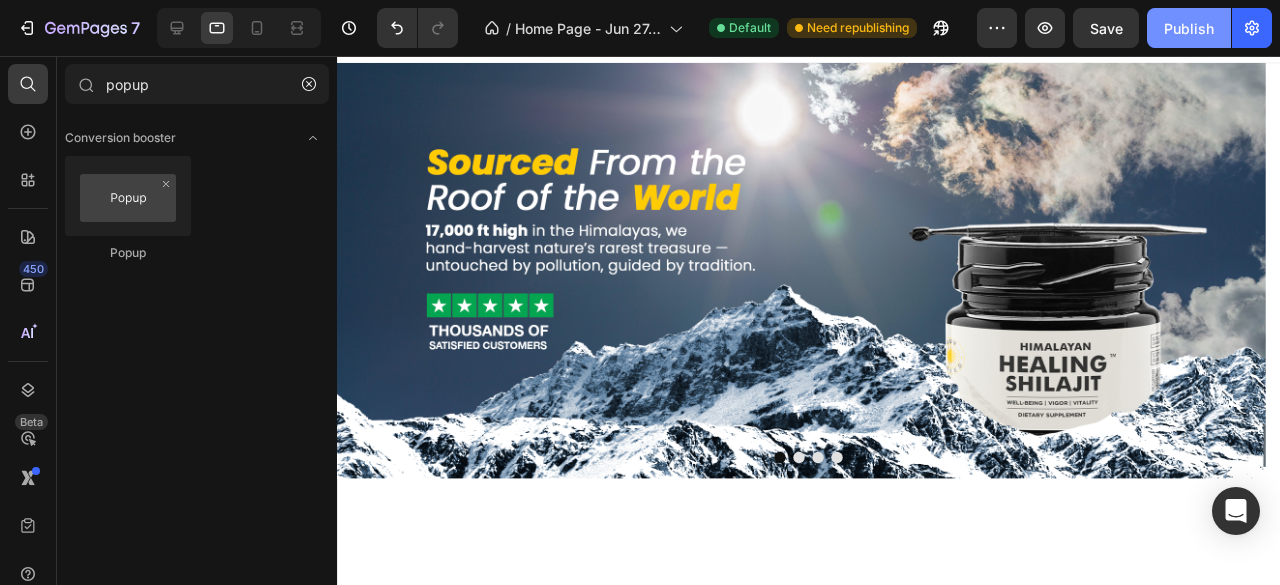 click on "Publish" 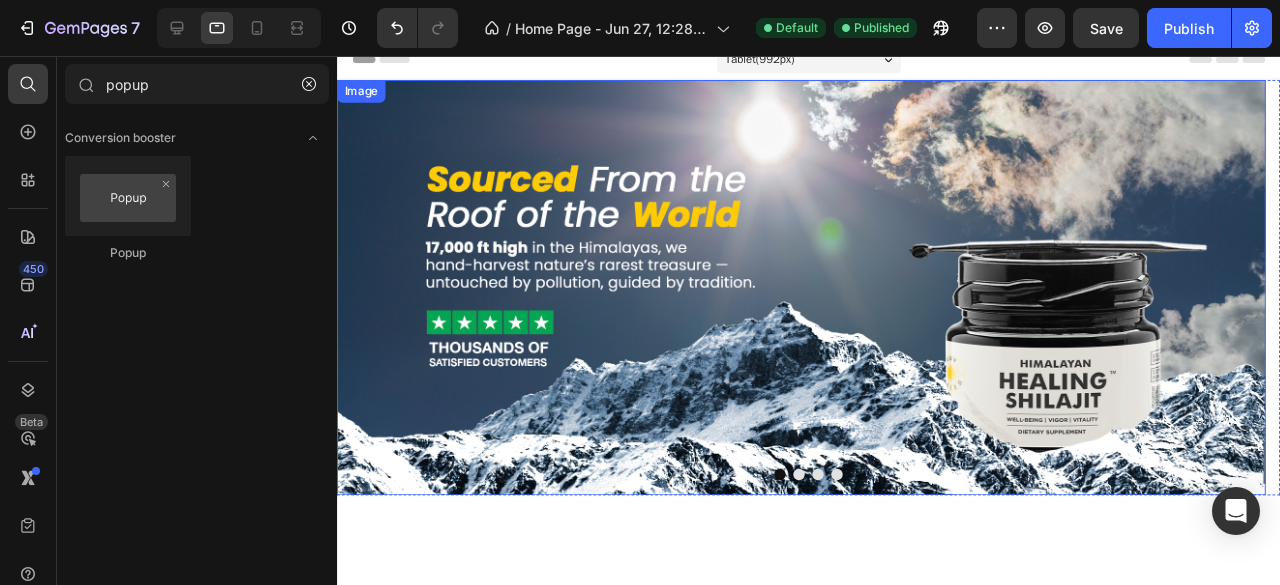 scroll, scrollTop: 0, scrollLeft: 0, axis: both 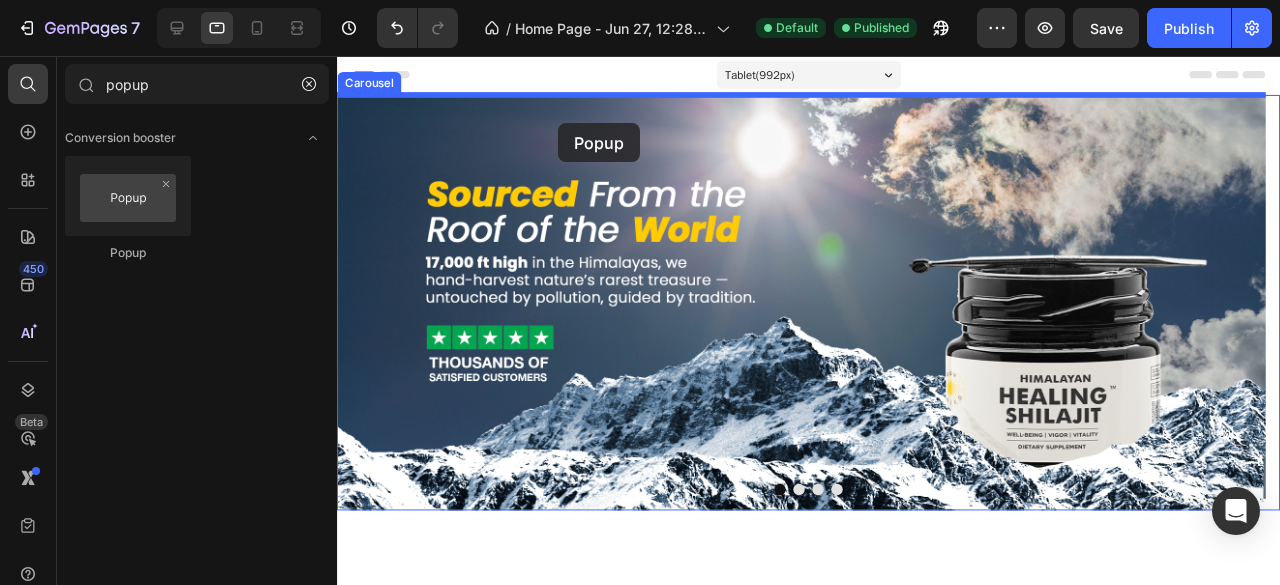 drag, startPoint x: 629, startPoint y: 245, endPoint x: 569, endPoint y: 127, distance: 132.37825 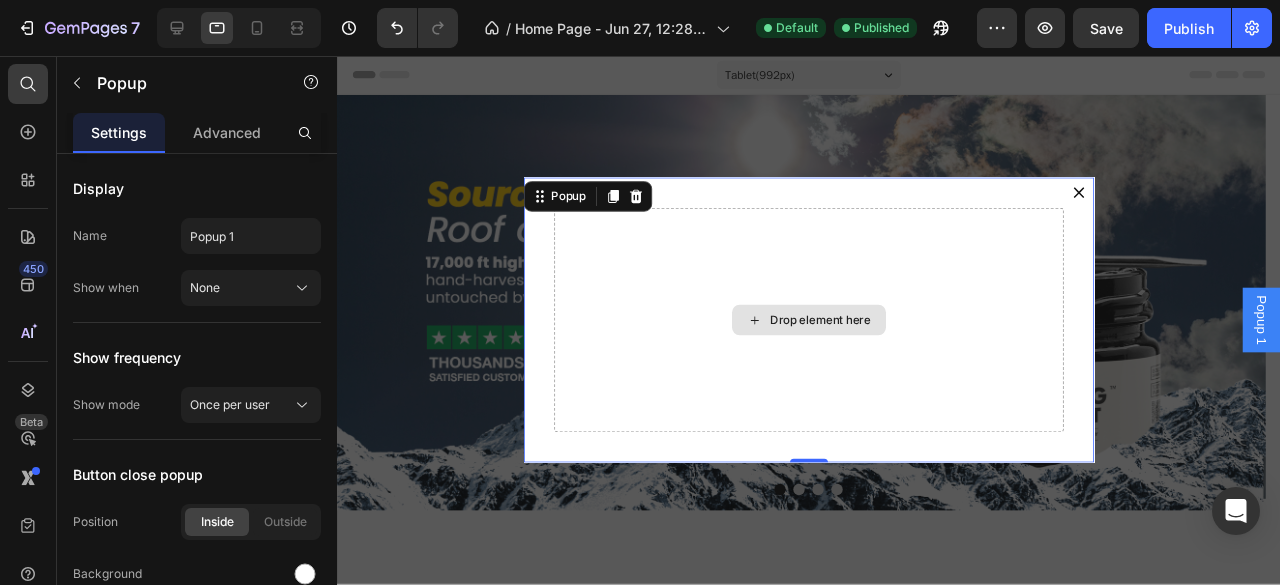 click on "Drop element here" at bounding box center [833, 334] 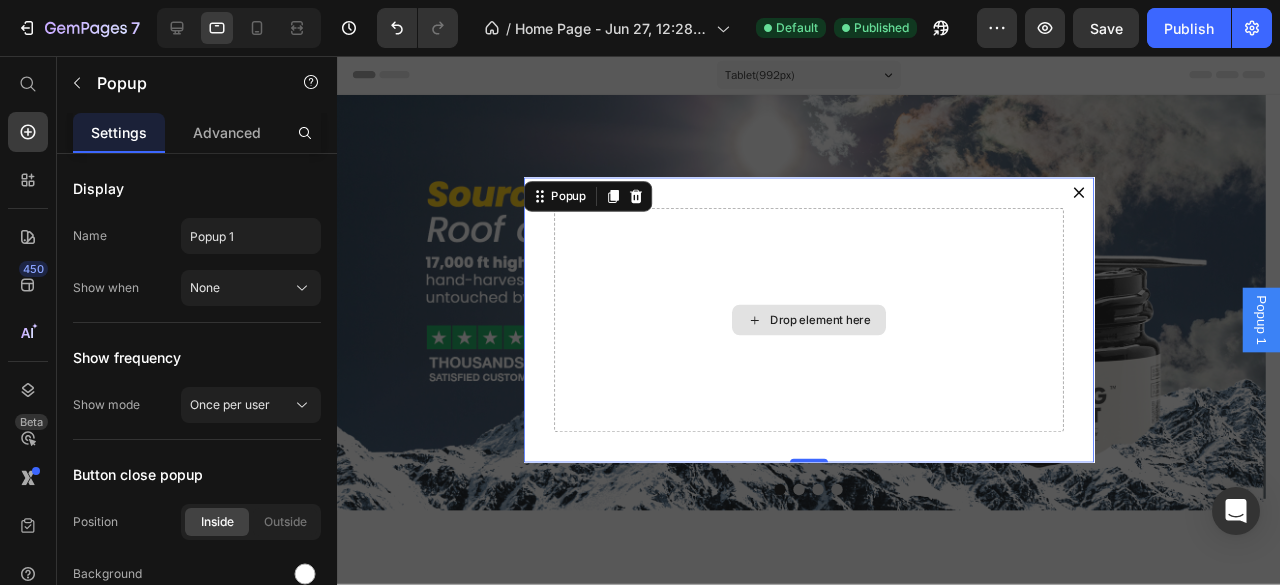 click on "Drop element here" at bounding box center [833, 334] 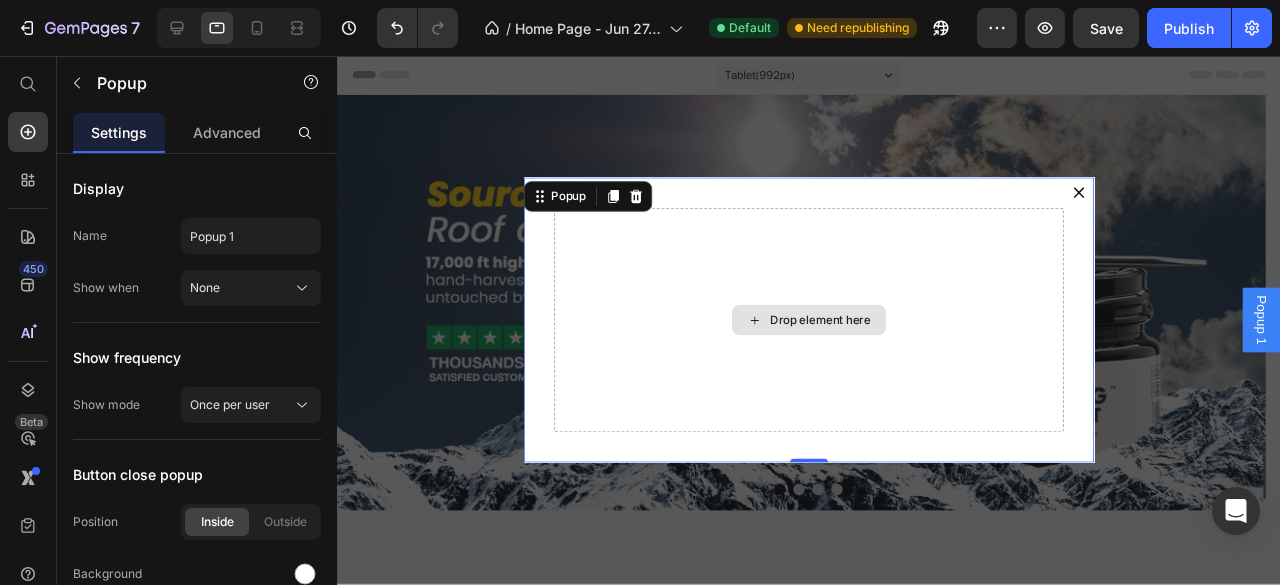 click on "Drop element here" at bounding box center (833, 334) 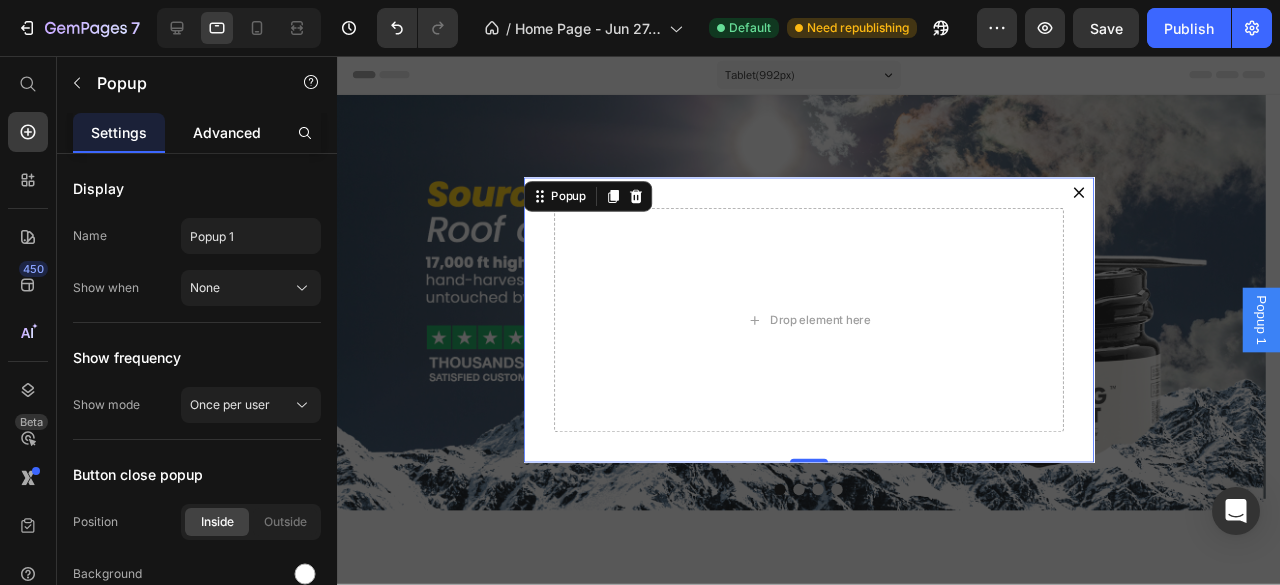 click on "Advanced" at bounding box center [227, 132] 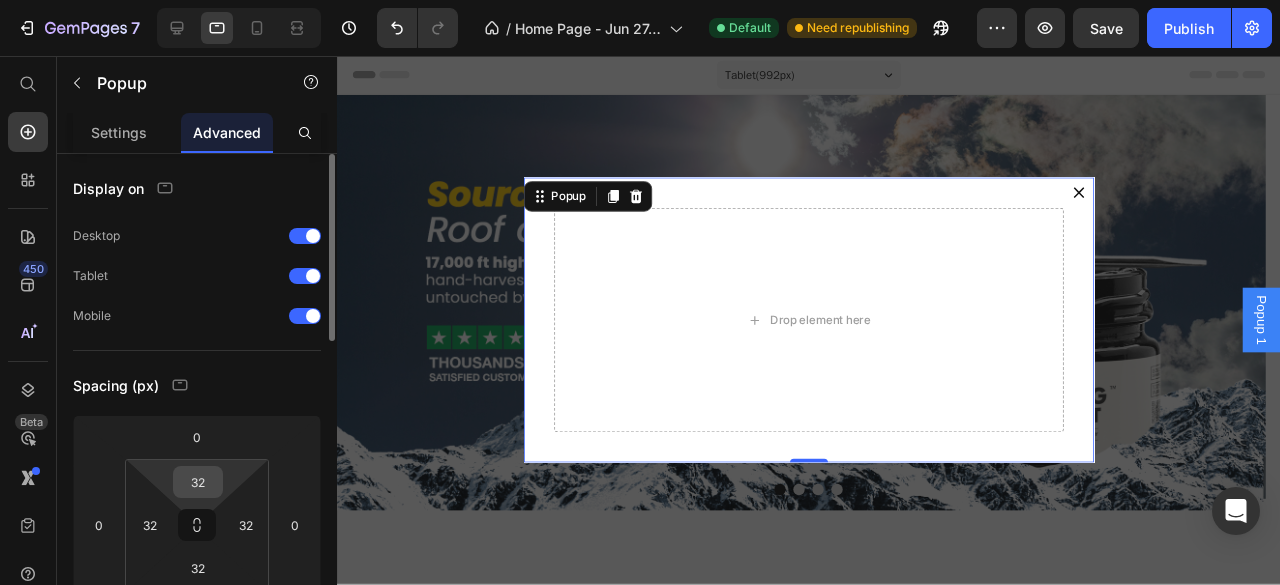 click on "32" at bounding box center (198, 482) 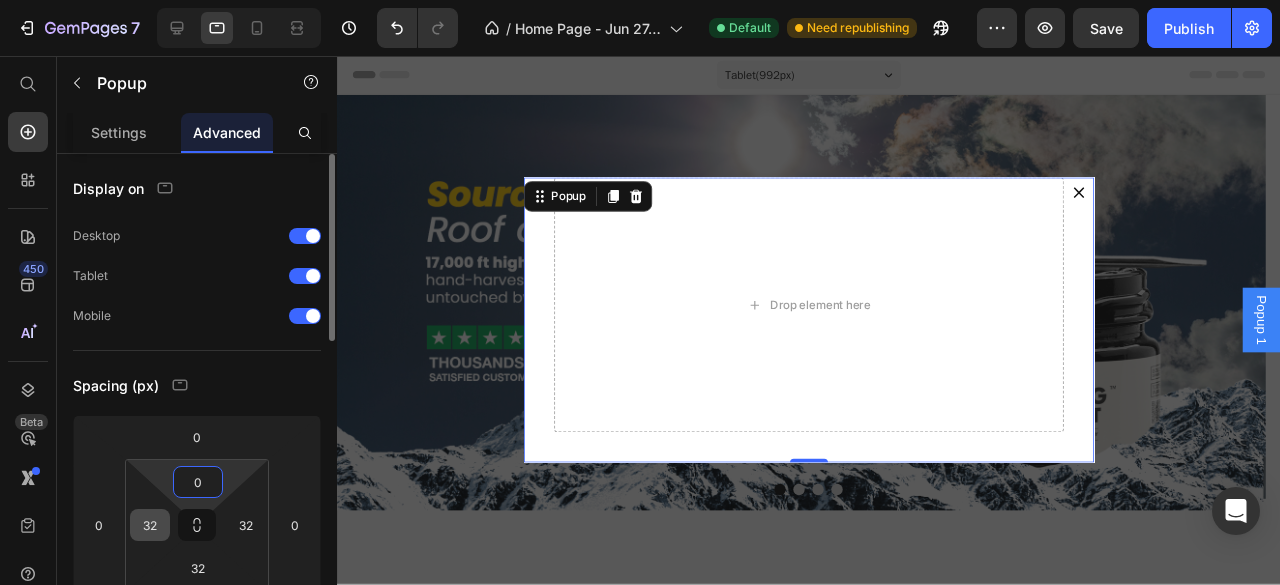 type on "0" 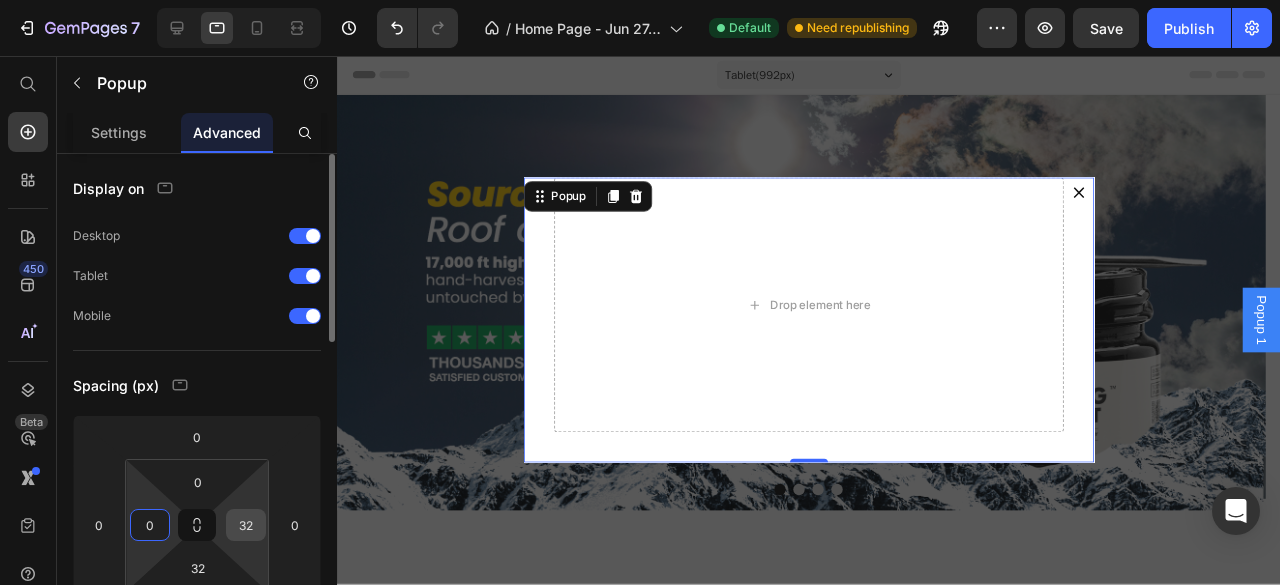 type on "0" 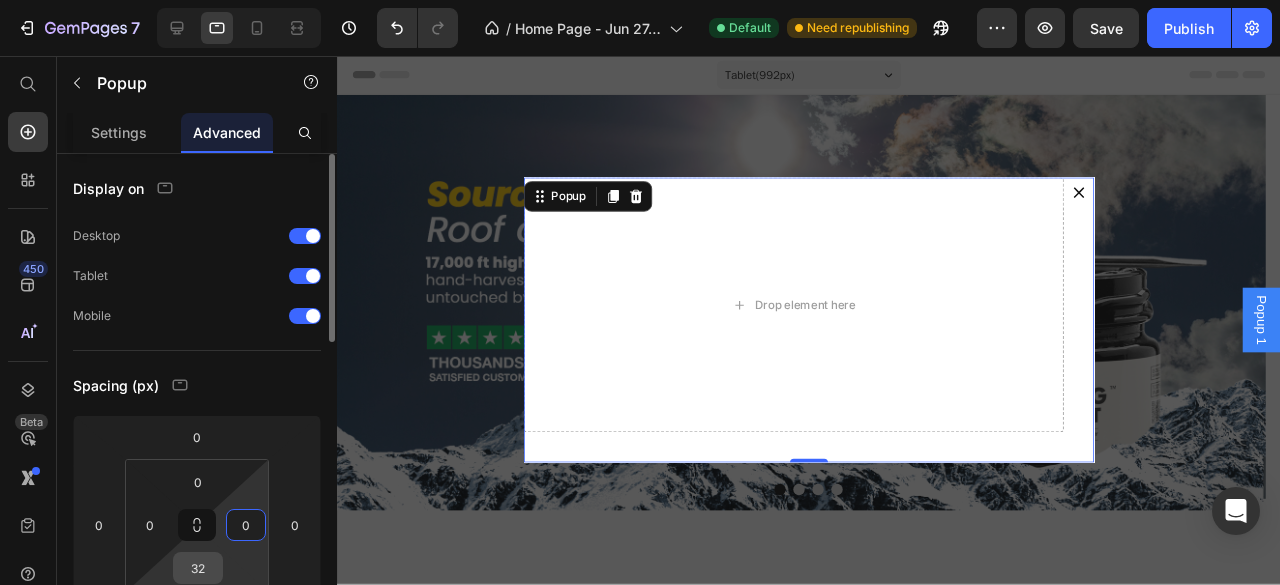 type on "0" 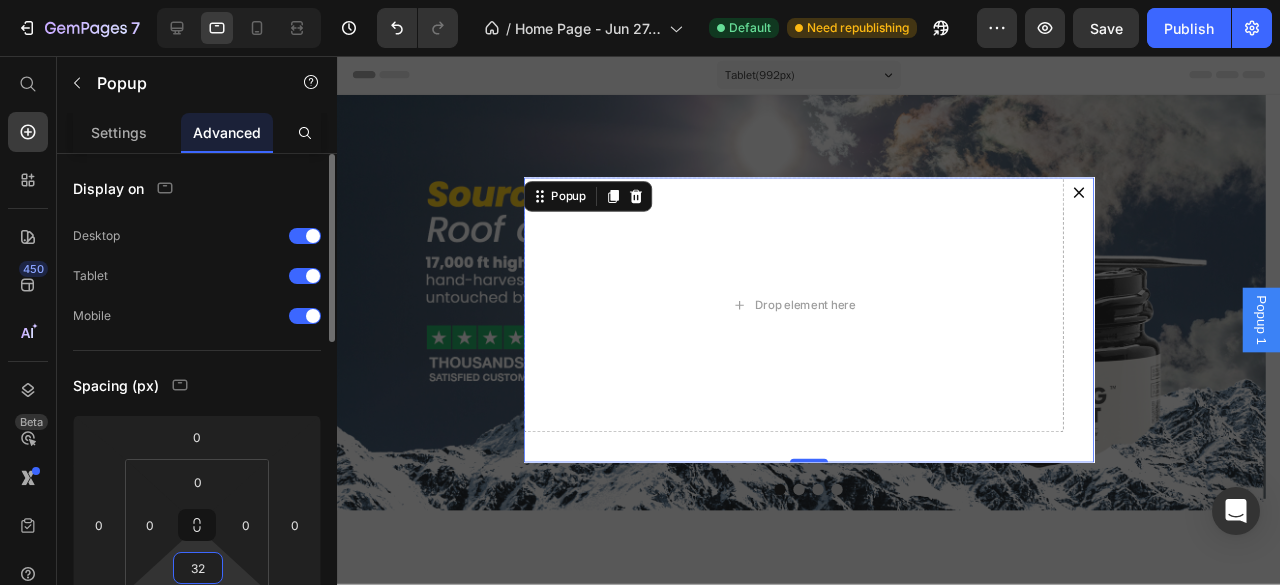 click on "32" at bounding box center [198, 568] 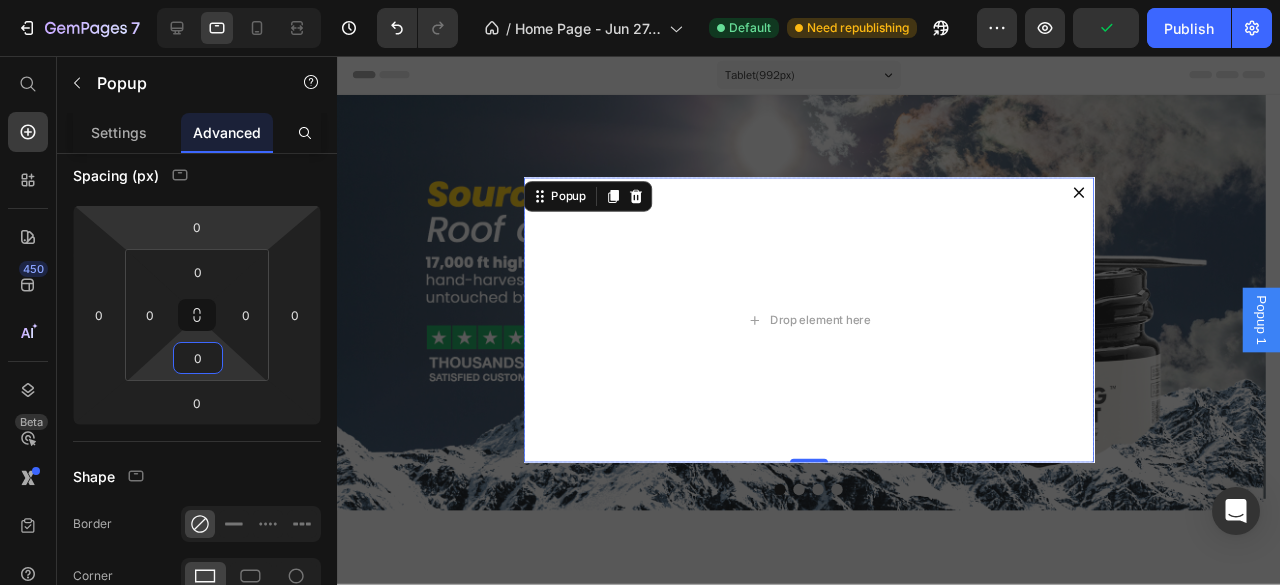 scroll, scrollTop: 0, scrollLeft: 0, axis: both 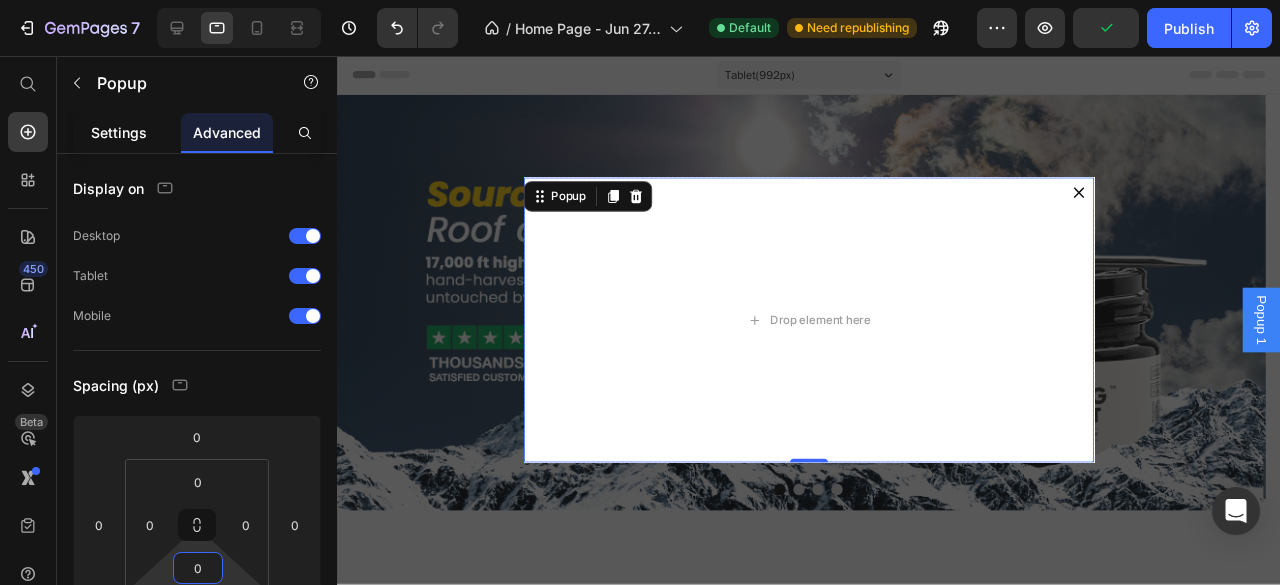 type on "0" 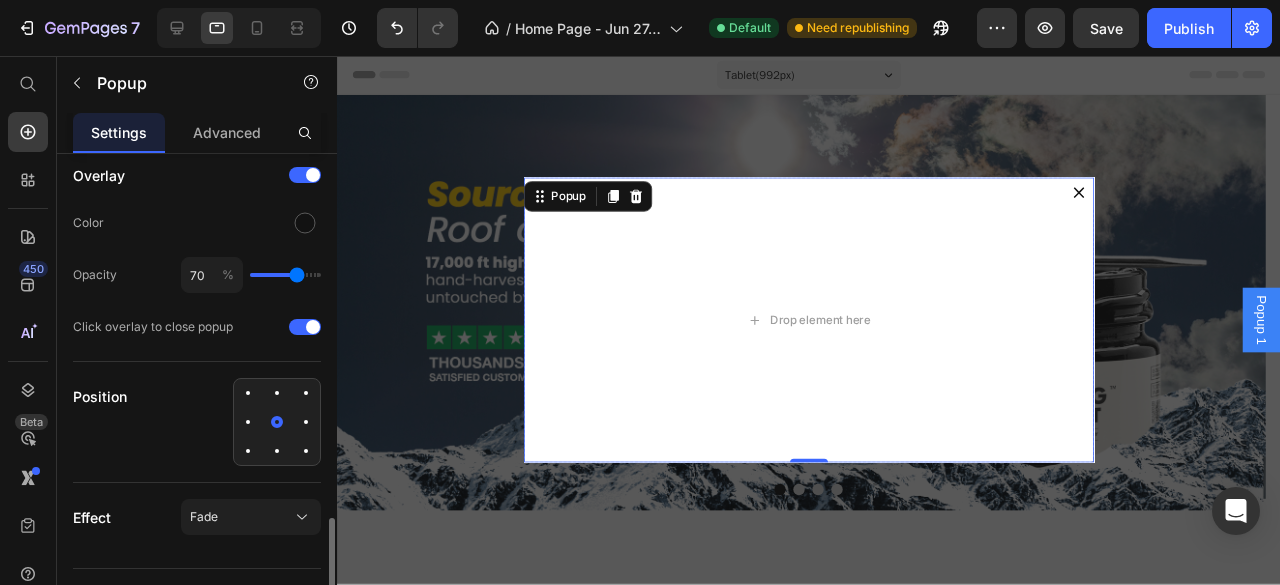 scroll, scrollTop: 1037, scrollLeft: 0, axis: vertical 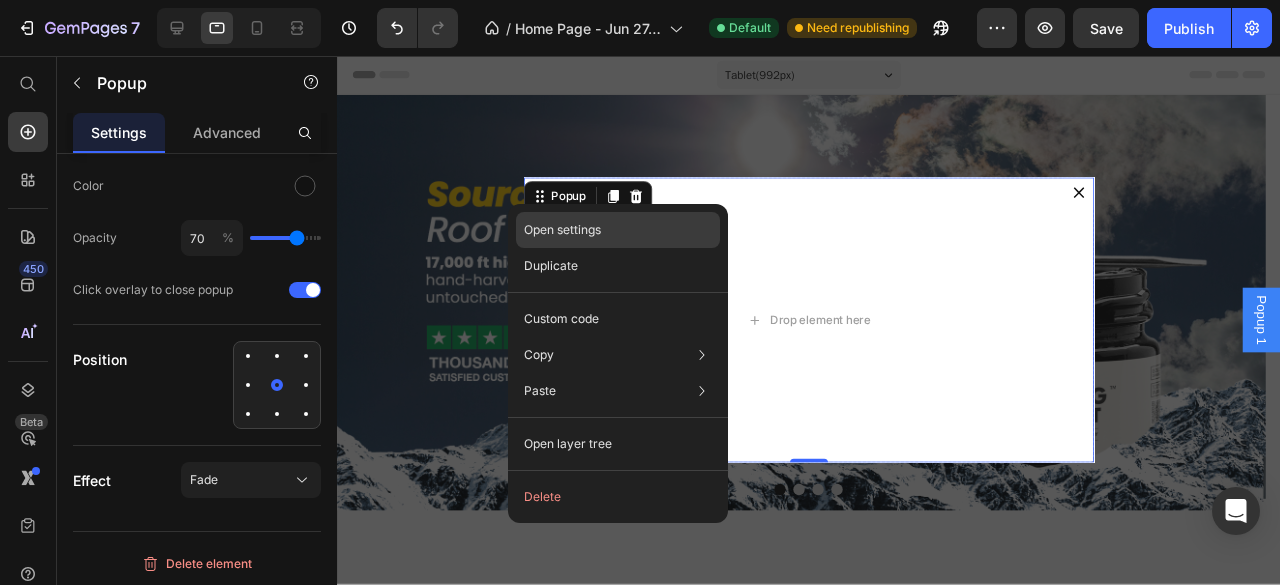click on "Open settings" at bounding box center (562, 230) 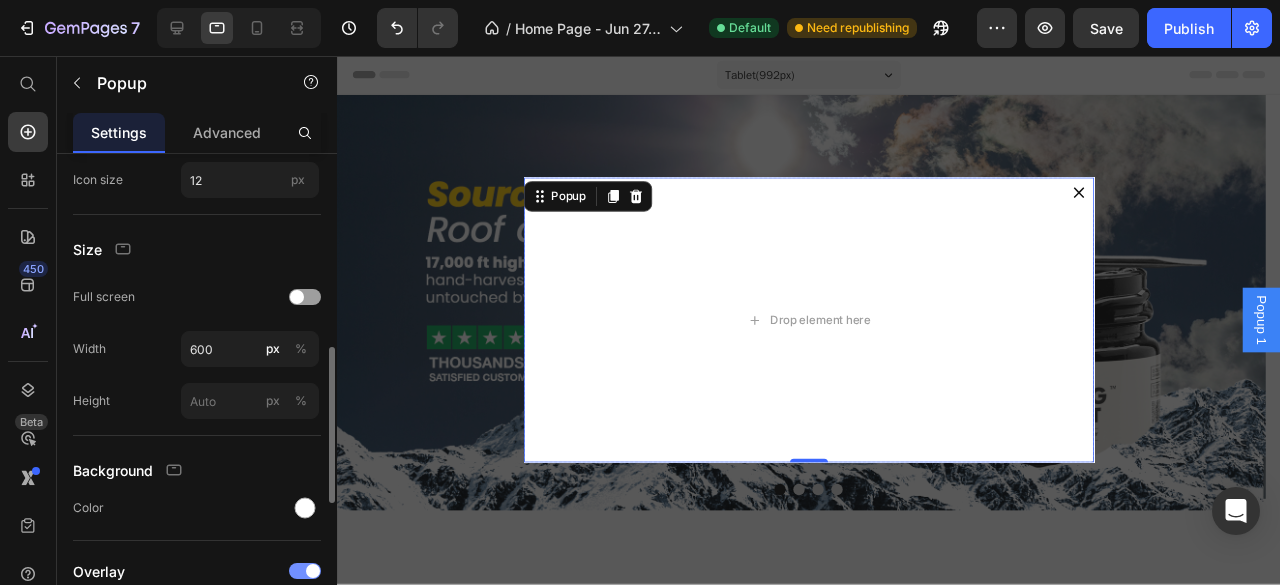 scroll, scrollTop: 404, scrollLeft: 0, axis: vertical 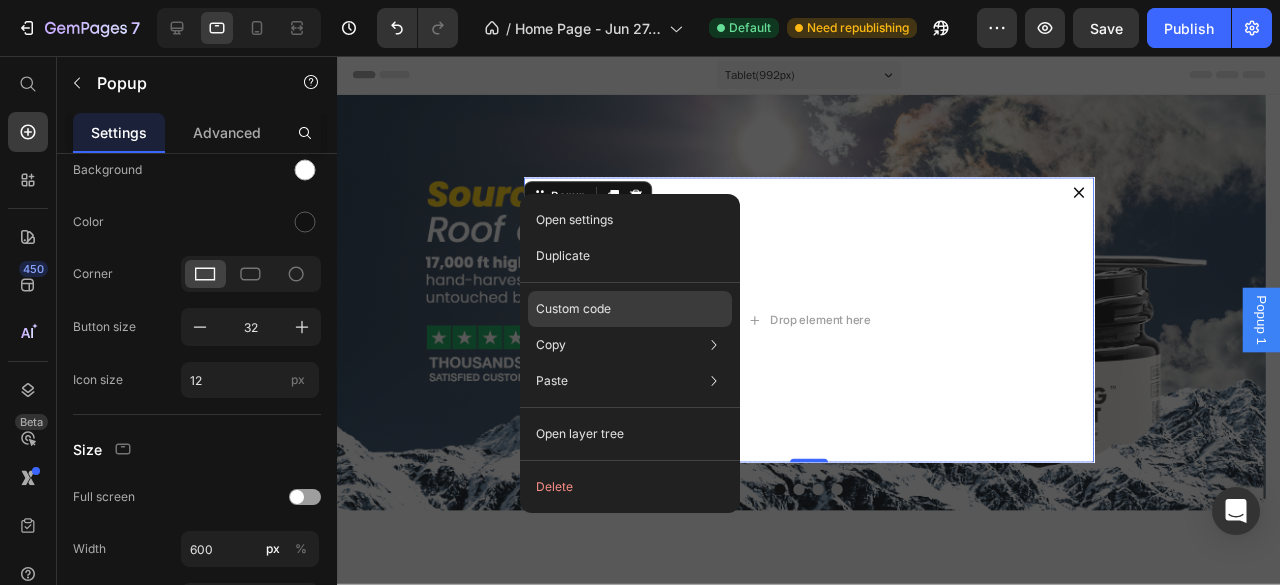 click on "Custom code" at bounding box center [573, 309] 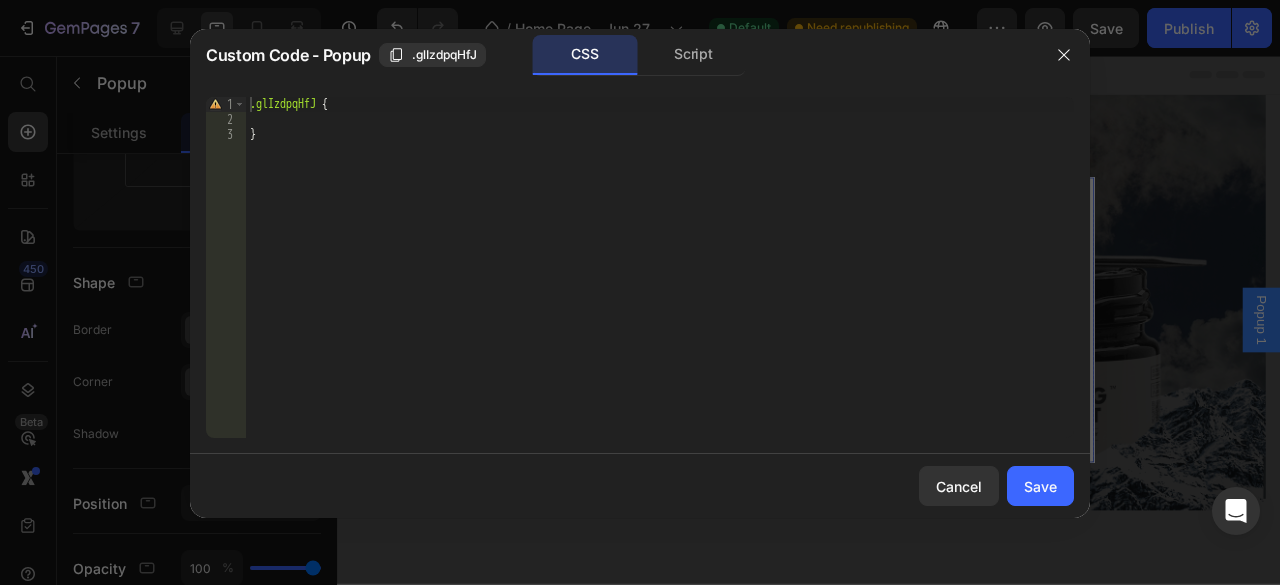 type on "}" 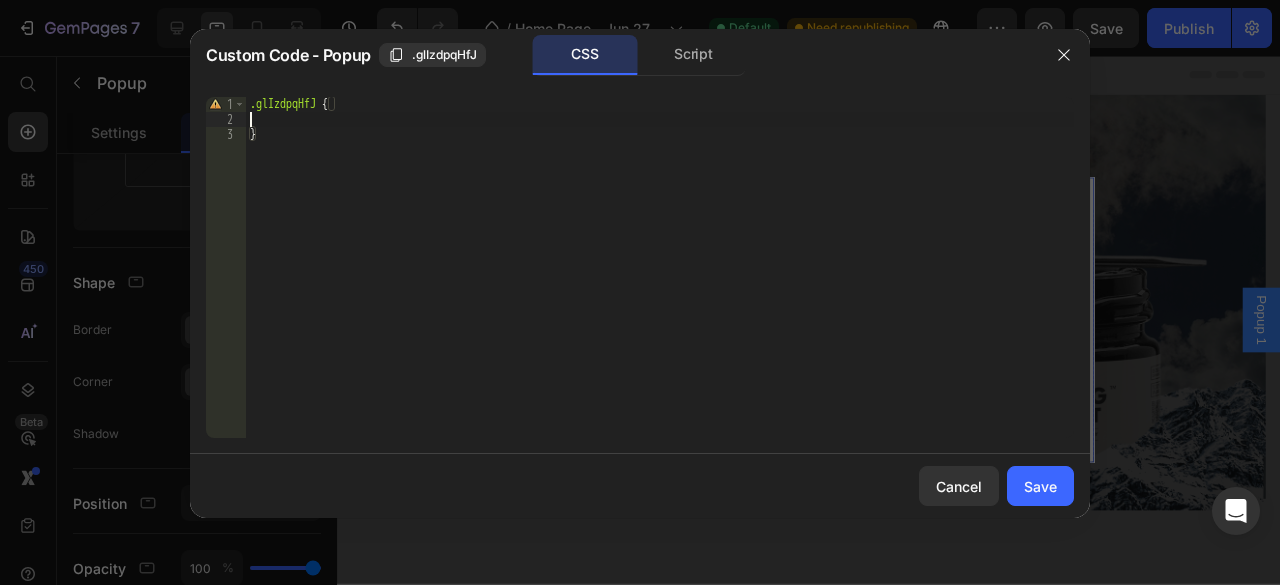 click on ".glIzdpqHfJ   { }" at bounding box center (660, 282) 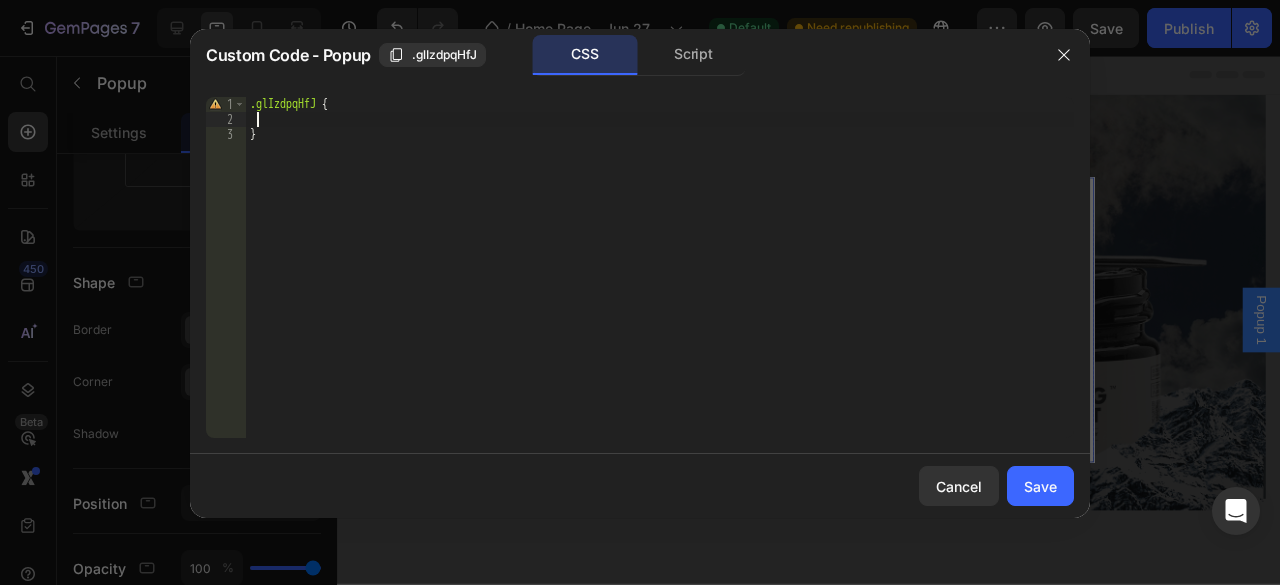 paste on "background-size: cover !important;" 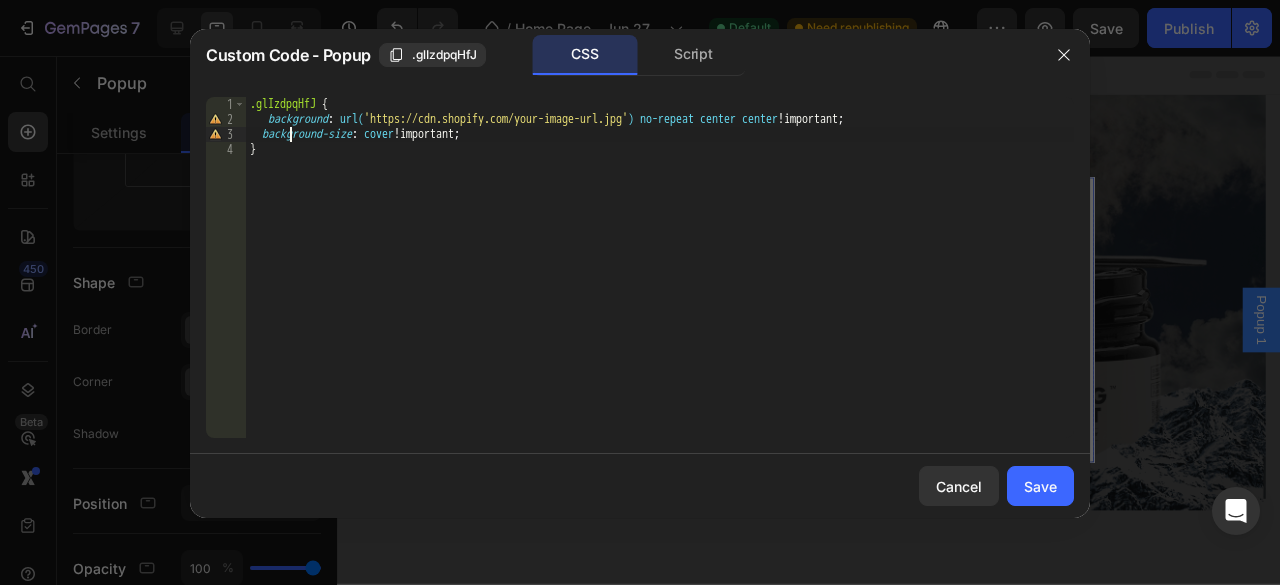 click on ".glIzdpqHfJ   {     background :   url( 'https://cdn.shopify.com/your-image-url.jpg' )   no-repeat   center   center  !important ;    background-size :   cover  !important ; }" at bounding box center [660, 282] 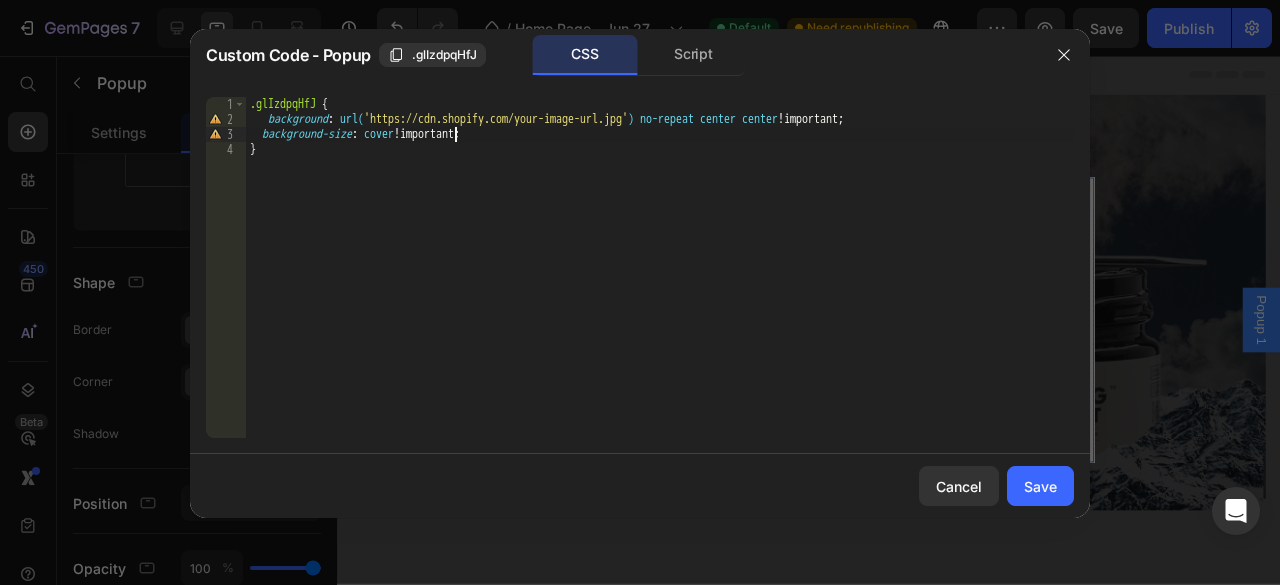 click on ".glIzdpqHfJ   {     background :   url( 'https://cdn.shopify.com/your-image-url.jpg' )   no-repeat   center   center  !important ;    background-size :   cover  !important ; }" at bounding box center (660, 282) 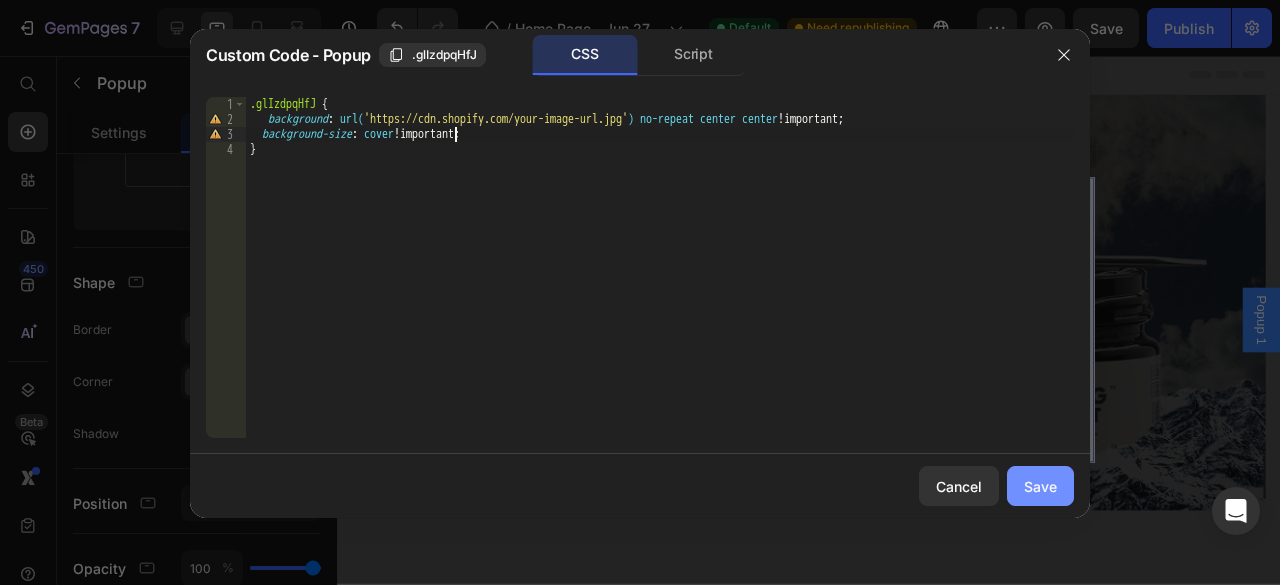 type on "background-size: cover !important;" 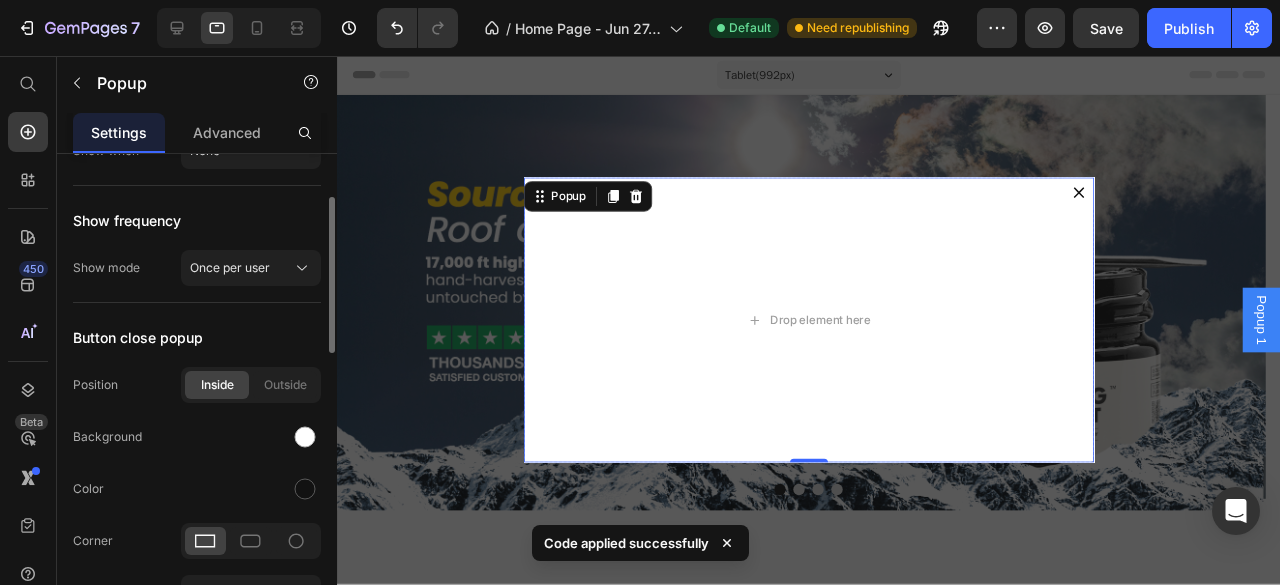 scroll, scrollTop: 0, scrollLeft: 0, axis: both 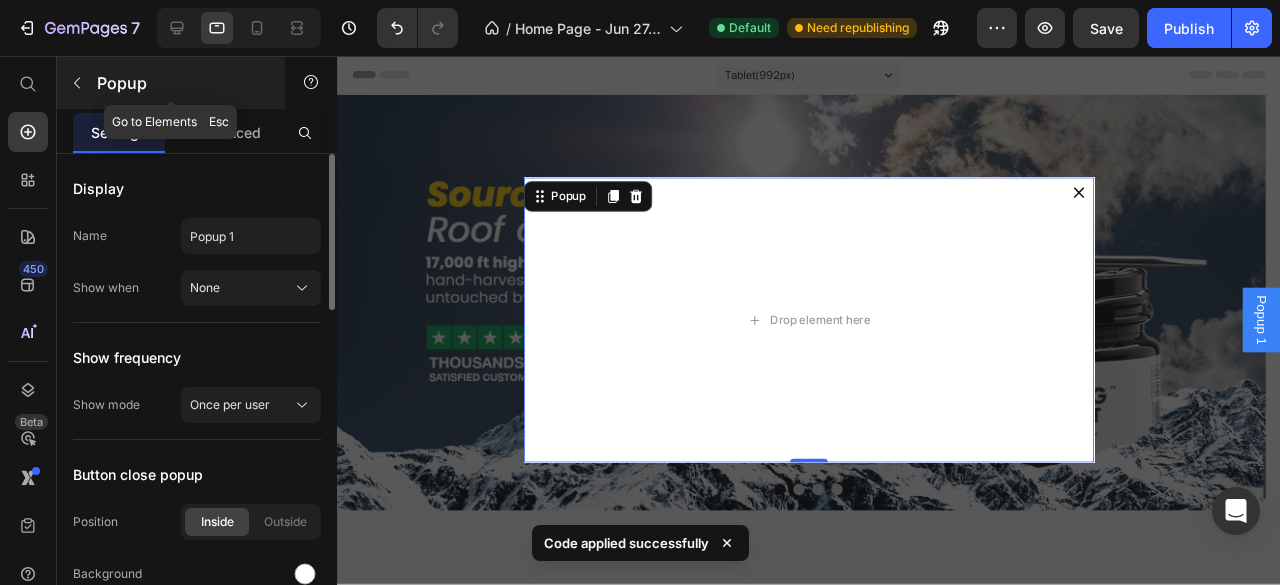 click at bounding box center [77, 83] 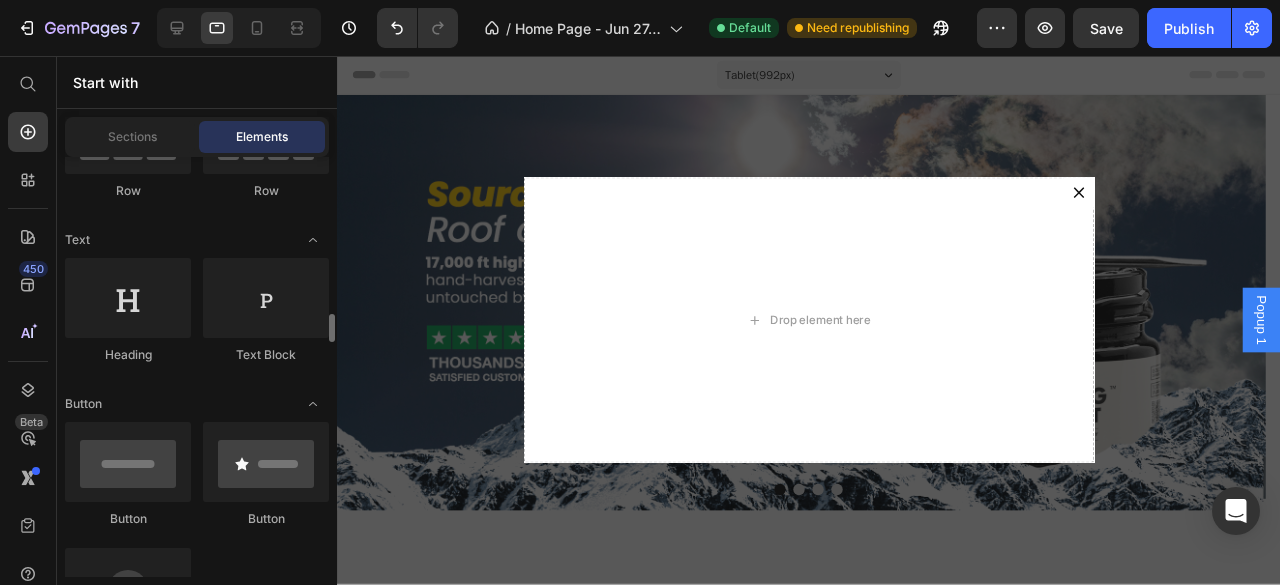 scroll, scrollTop: 433, scrollLeft: 0, axis: vertical 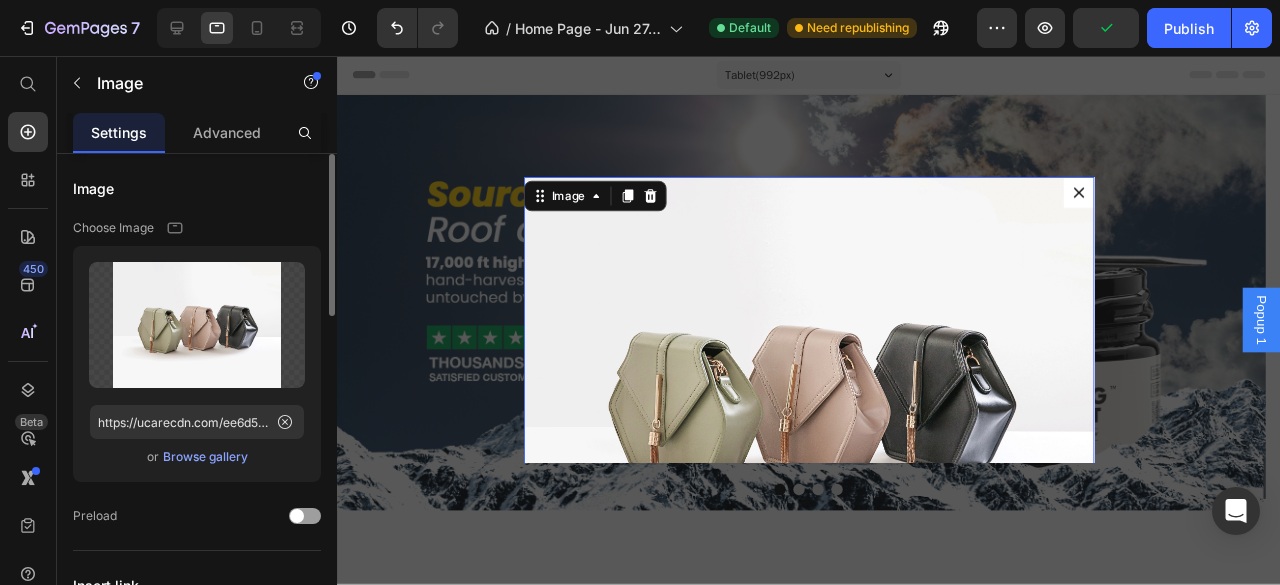 click on "Upload Image https://ucarecdn.com/ee6d5074-1640-4cc7-8933-47c8589c3dee/-/format/auto/  or   Browse gallery" 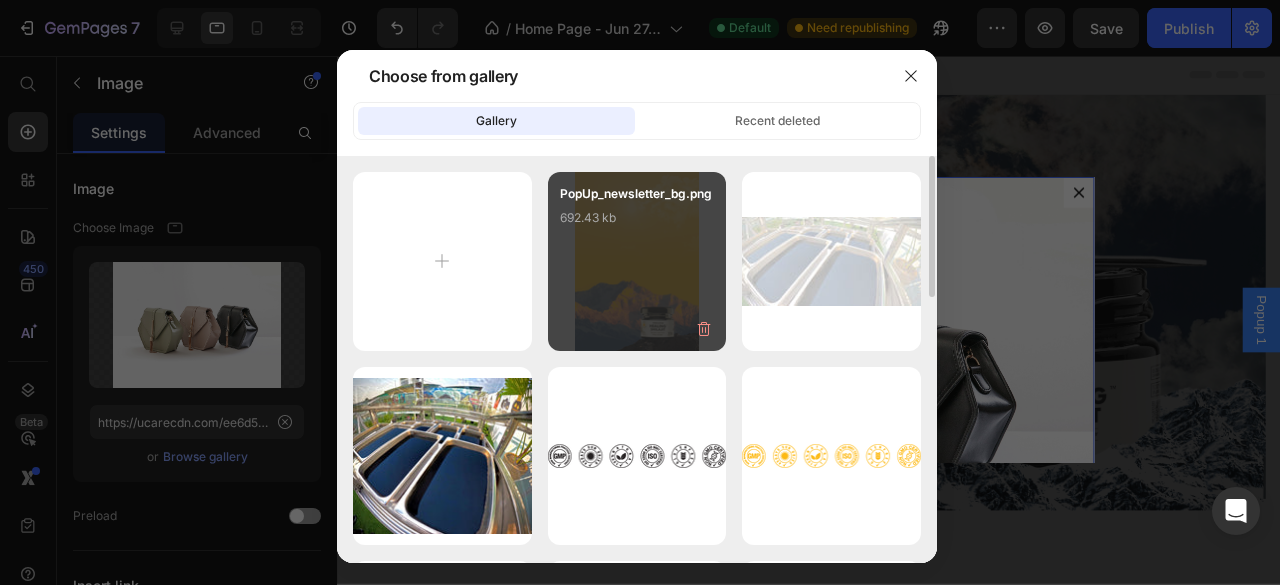 click on "PopUp_newsletter_bg.png 692.43 kb" at bounding box center [637, 261] 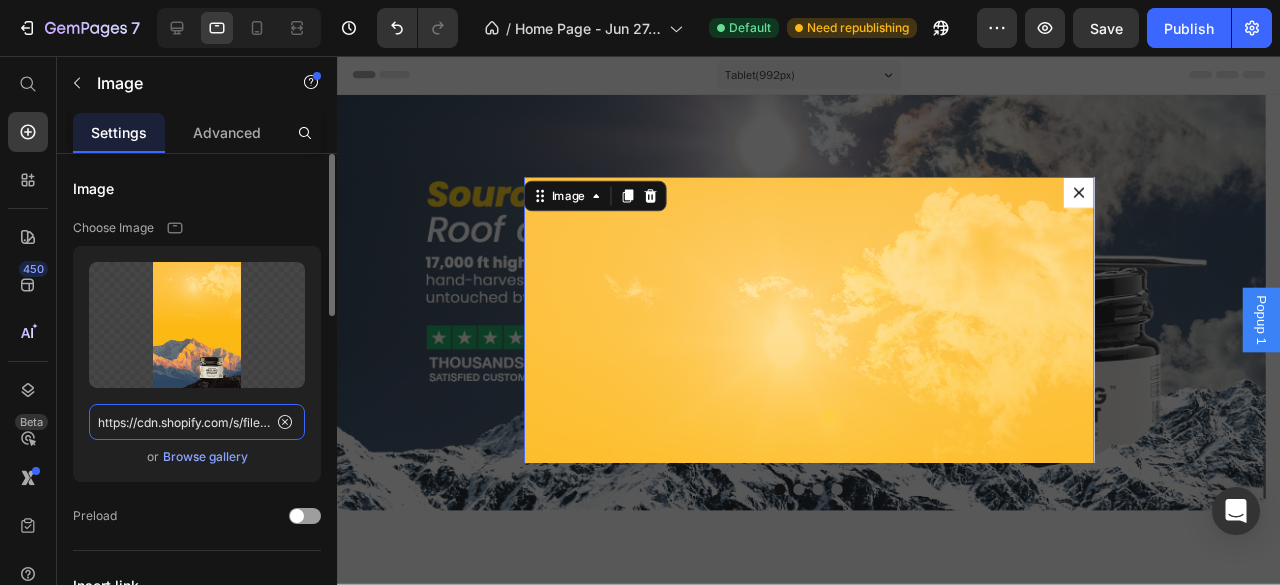click on "https://cdn.shopify.com/s/files/1/0720/3409/1309/files/gempages_538536067247113363-e38404a2-0b13-4da5-a5df-fb843ad3c355.png" 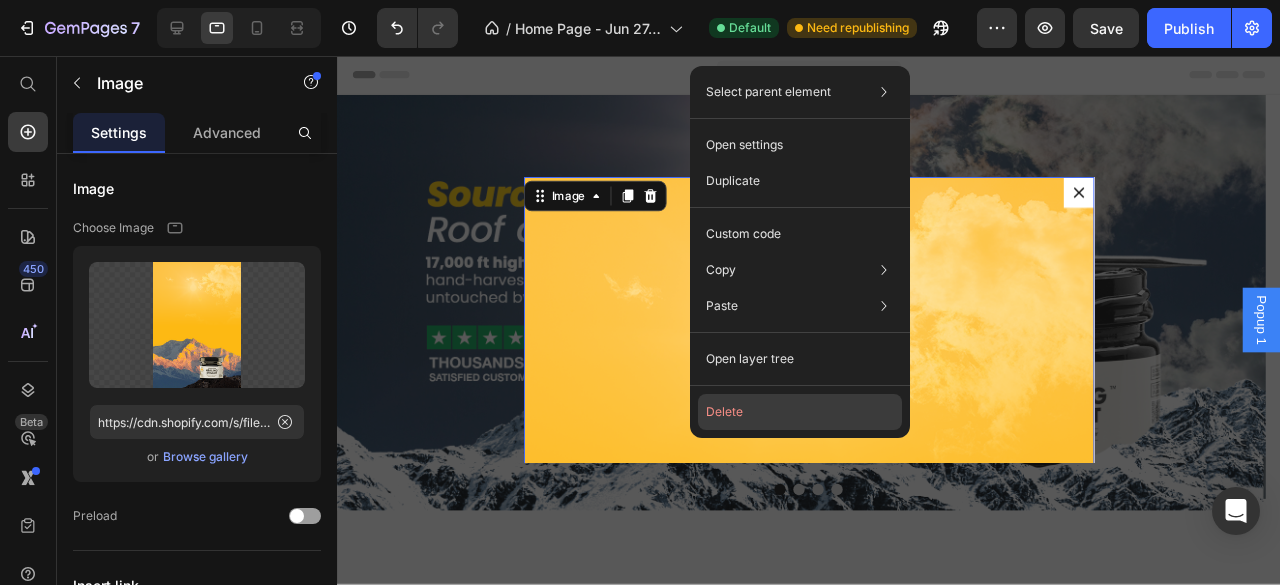 click on "Delete" 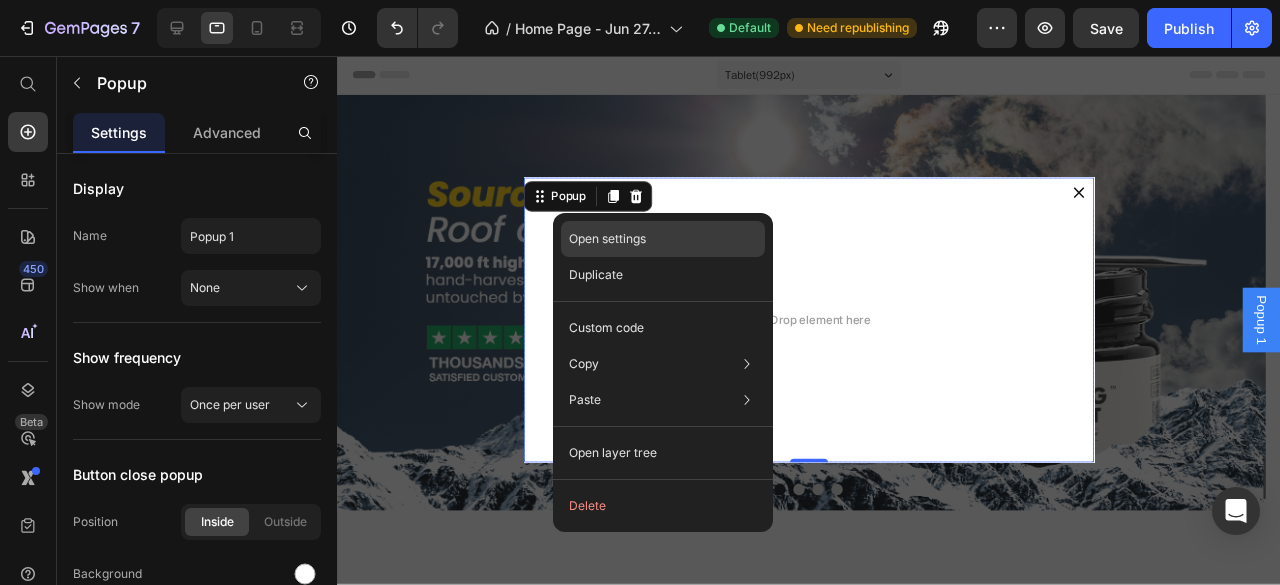 click on "Open settings" at bounding box center (607, 239) 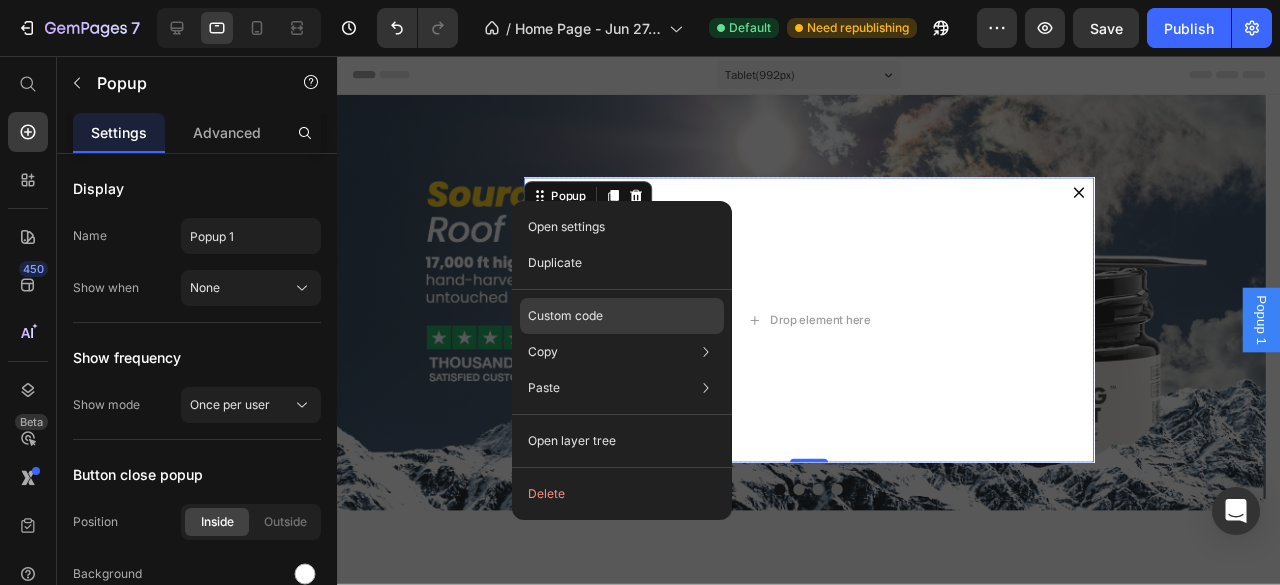 click on "Custom code" 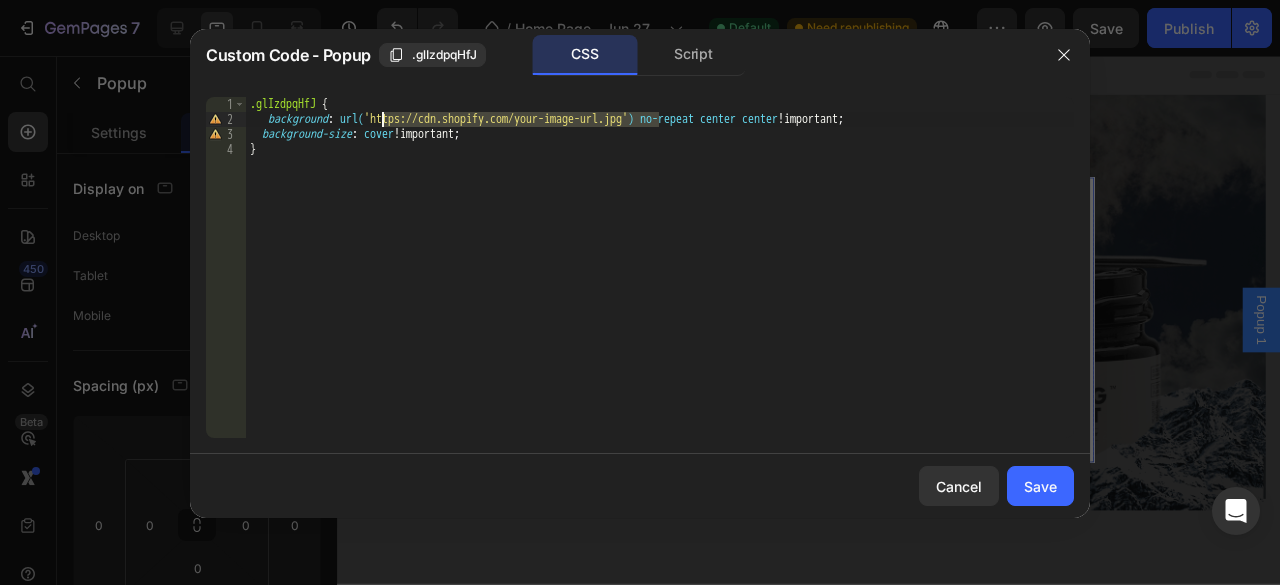 drag, startPoint x: 656, startPoint y: 121, endPoint x: 380, endPoint y: 123, distance: 276.00723 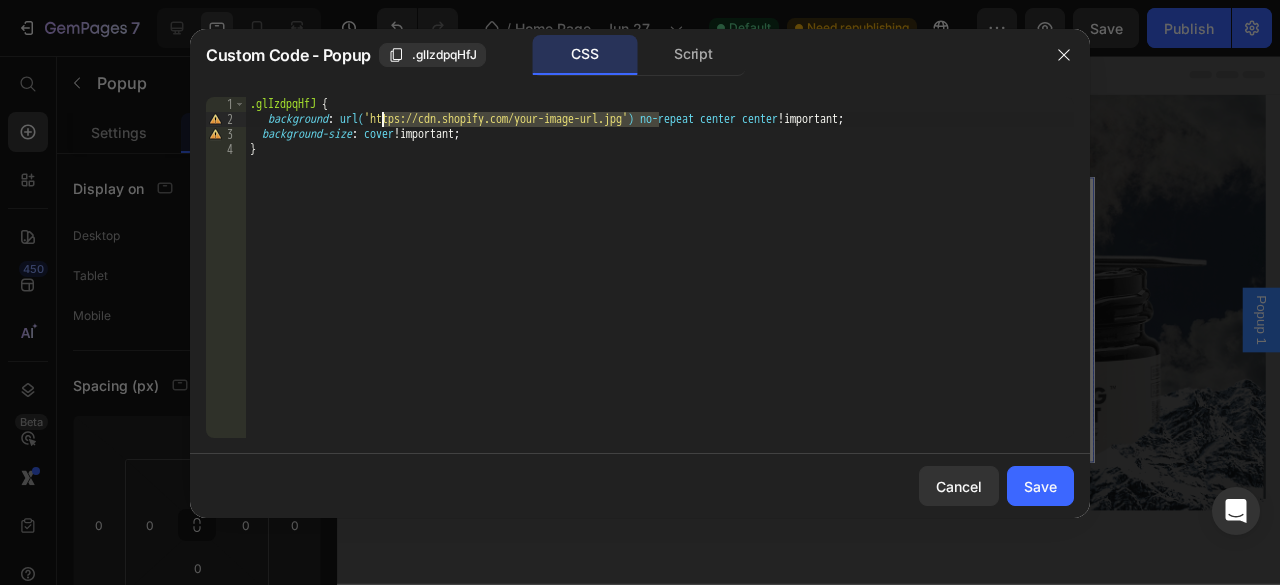 click on ".glIzdpqHfJ   {     background :   url( 'https://cdn.shopify.com/your-image-url.jpg' )   no-repeat   center   center  !important ;    background-size :   cover  !important ; }" at bounding box center [660, 282] 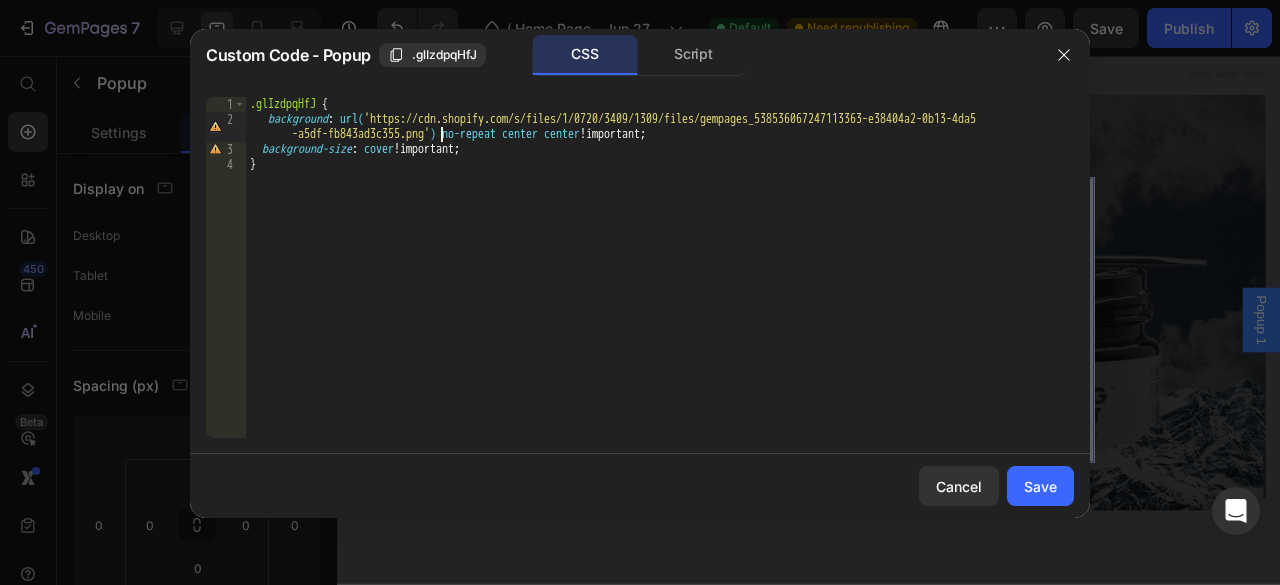 type on "background: url('https://cdn.shopify.com/s/files/1/0720/3409/1309/files/gempages_538536067247113363-e38404a2-0b13-4da5-a5df-fb843ad3c355.png') no-repeat center center !important;" 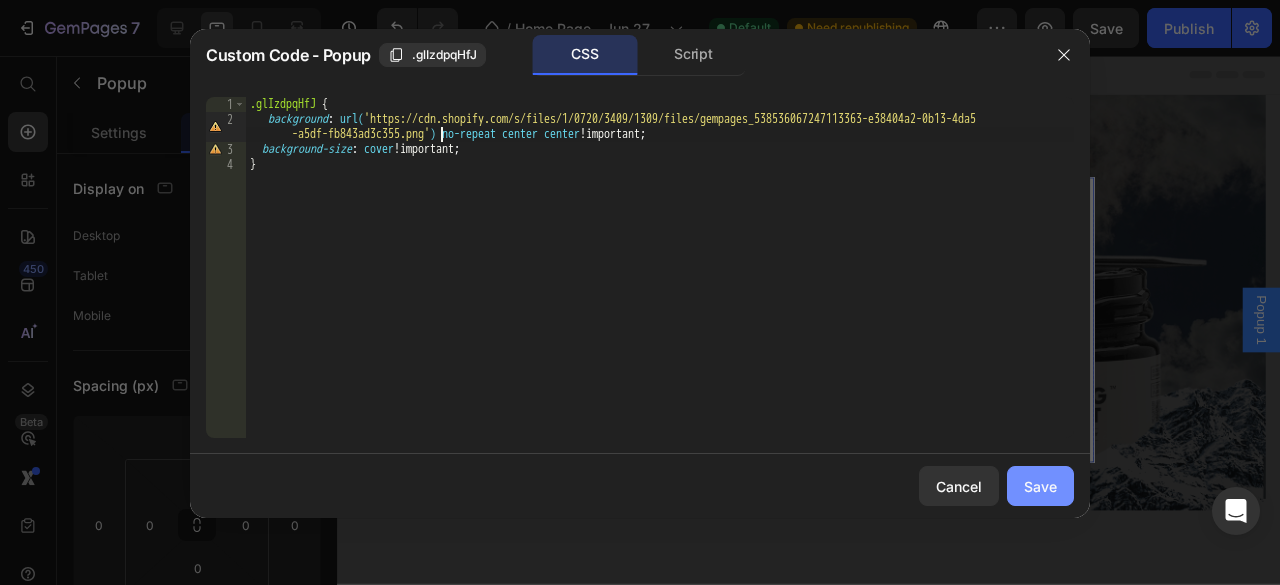 click on "Save" 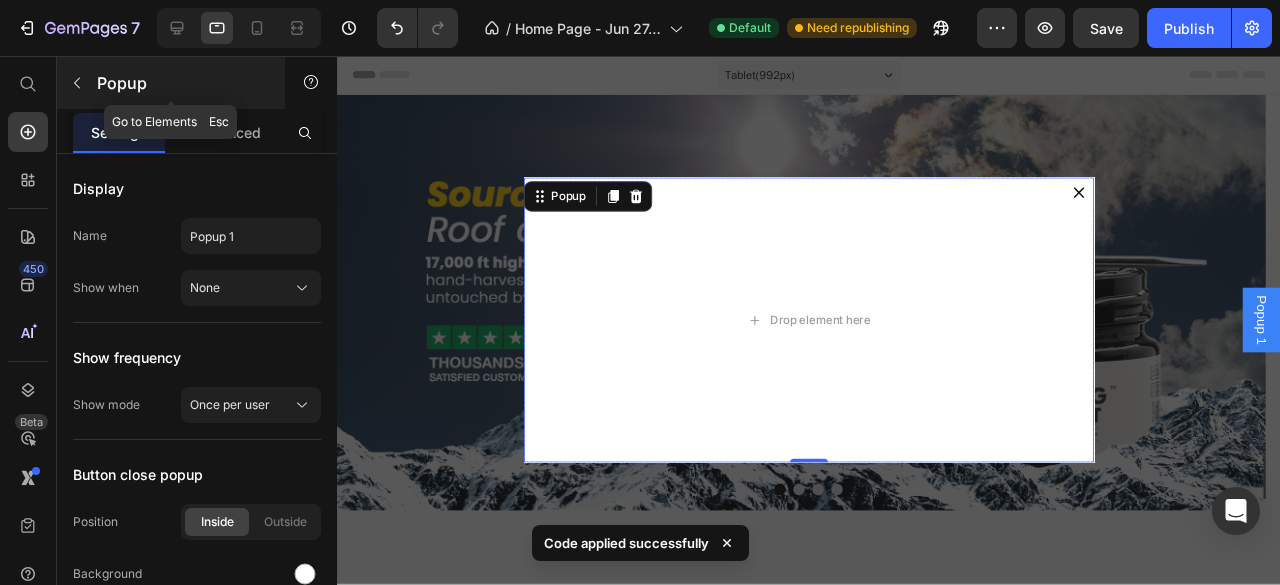 click at bounding box center (77, 83) 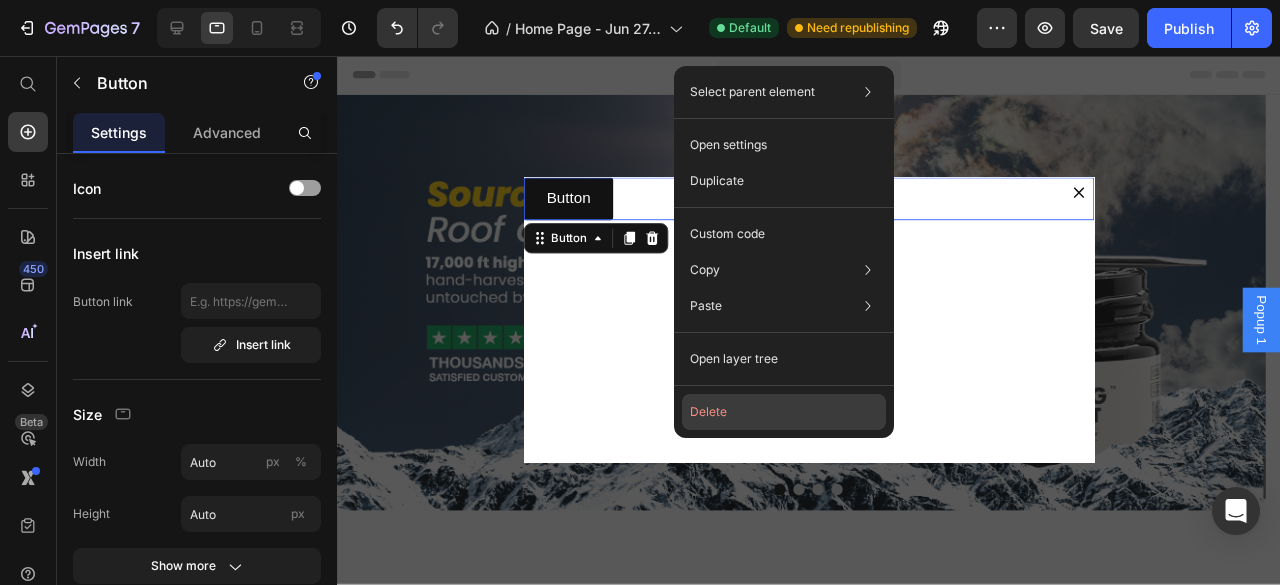 click on "Delete" 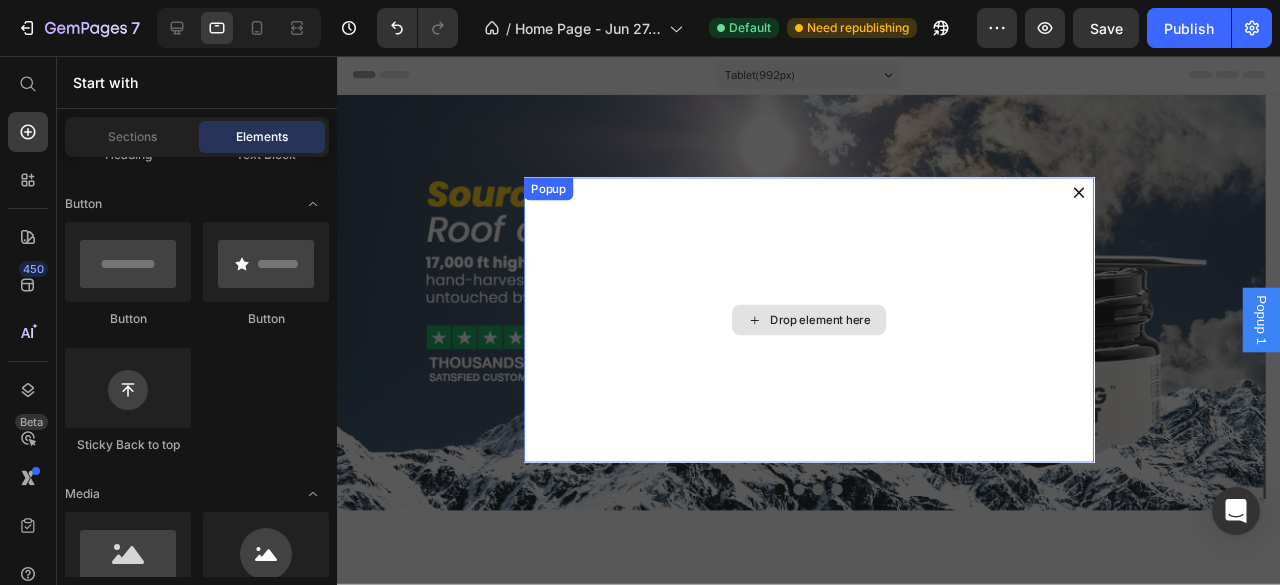 click on "Drop element here" at bounding box center [833, 334] 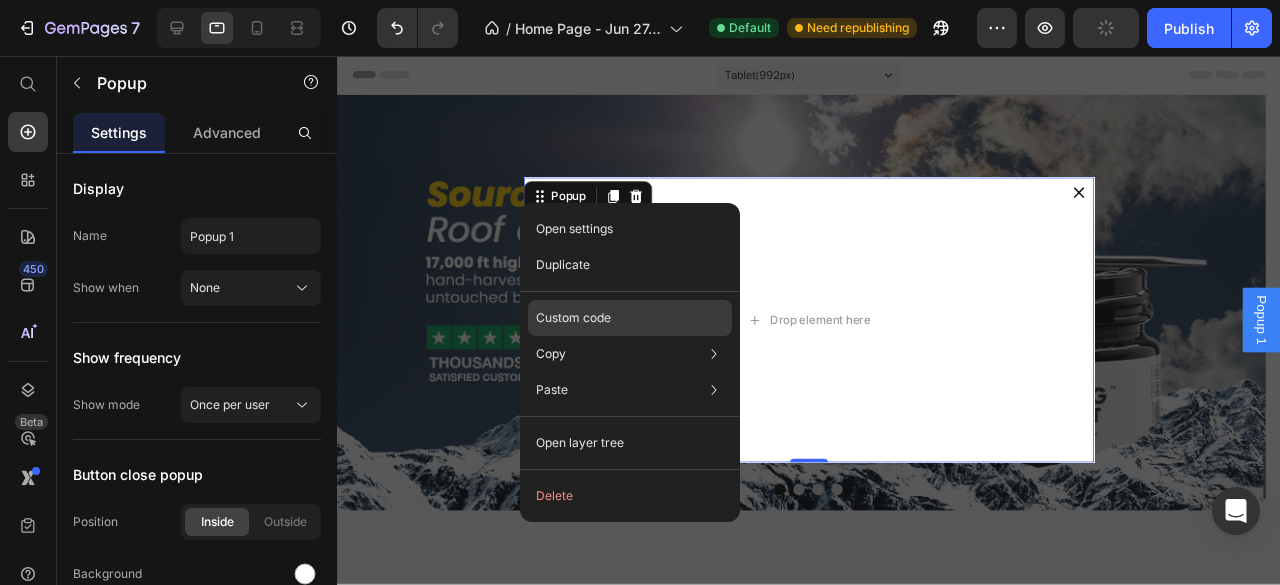 click on "Custom code" at bounding box center [573, 318] 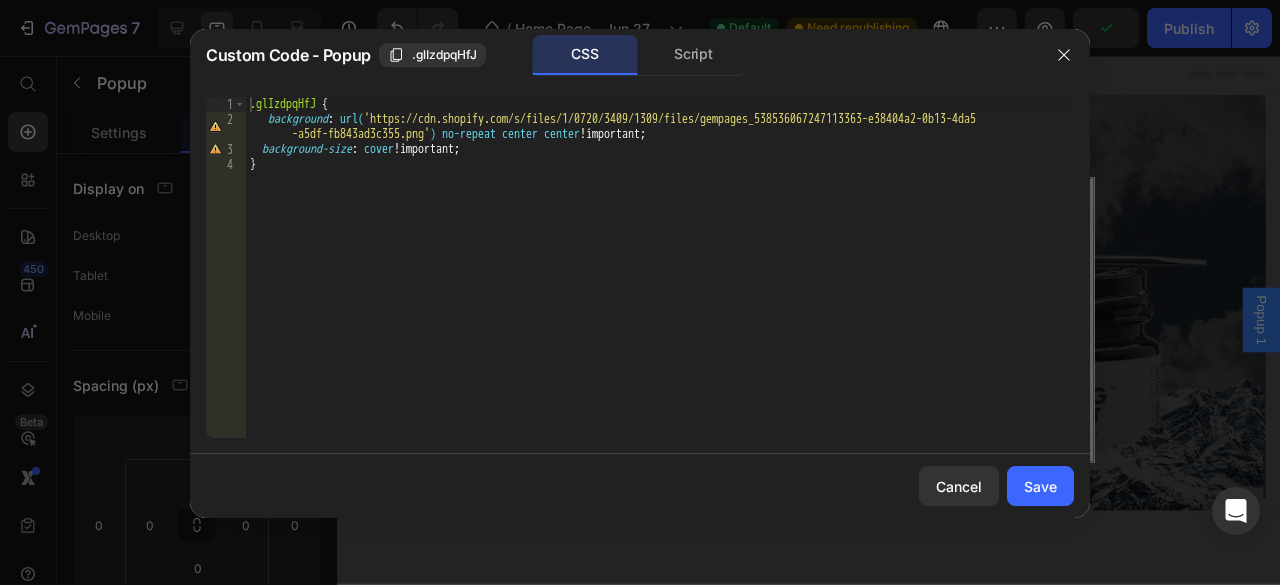click on ".glIzdpqHfJ   {     background :   url( 'https://cdn.shopify.com/s/files/1/0720/3409/1309/files/gempages_538536067247113363-e38404a2-0b13-4da5         -a5df-fb843ad3c355.png' )   no-repeat   center   center  !important ;    background-size :   cover  !important ; }" at bounding box center [660, 282] 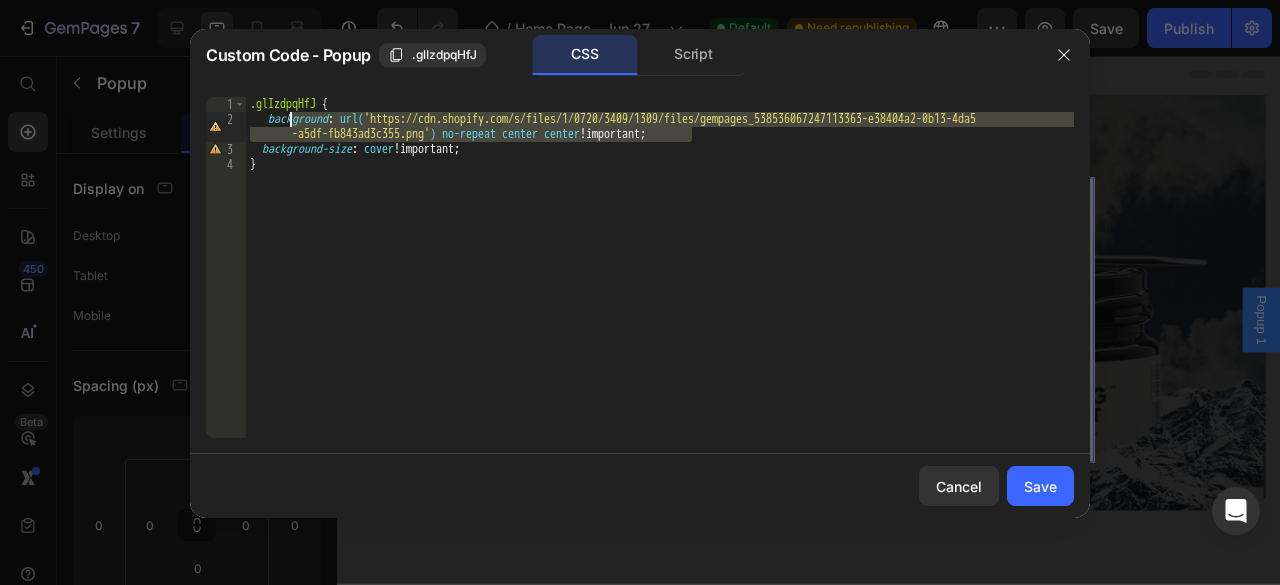 drag, startPoint x: 722, startPoint y: 133, endPoint x: 291, endPoint y: 123, distance: 431.116 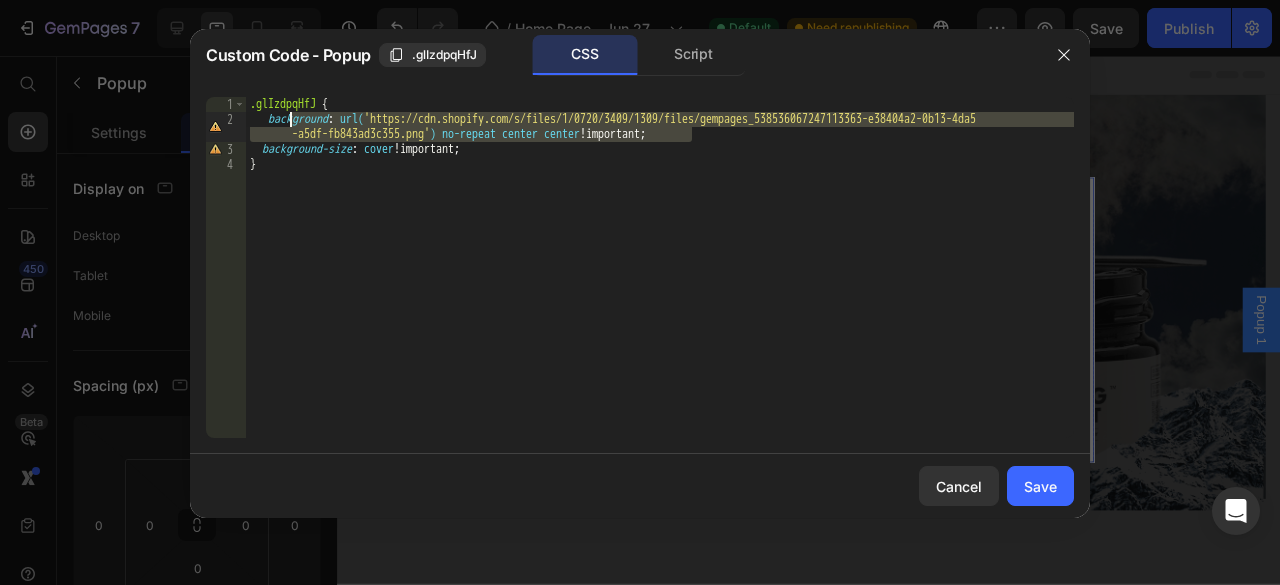 click on ".glIzdpqHfJ   {     background :   url( 'https://cdn.shopify.com/s/files/1/0720/3409/1309/files/gempages_538536067247113363-e38404a2-0b13-4da5         -a5df-fb843ad3c355.png' )   no-repeat   center   center  !important ;    background-size :   cover  !important ; }" at bounding box center [660, 282] 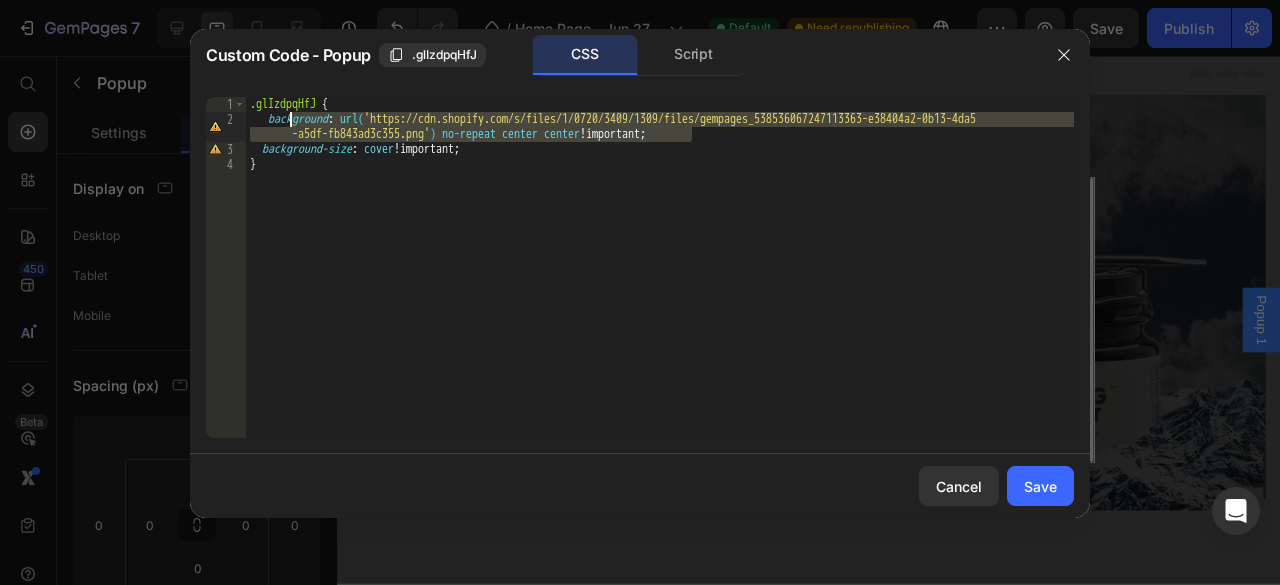 click on ".glIzdpqHfJ   {     background :   url( 'https://cdn.shopify.com/s/files/1/0720/3409/1309/files/gempages_538536067247113363-e38404a2-0b13-4da5         -a5df-fb843ad3c355.png' )   no-repeat   center   center  !important ;    background-size :   cover  !important ; }" at bounding box center (660, 267) 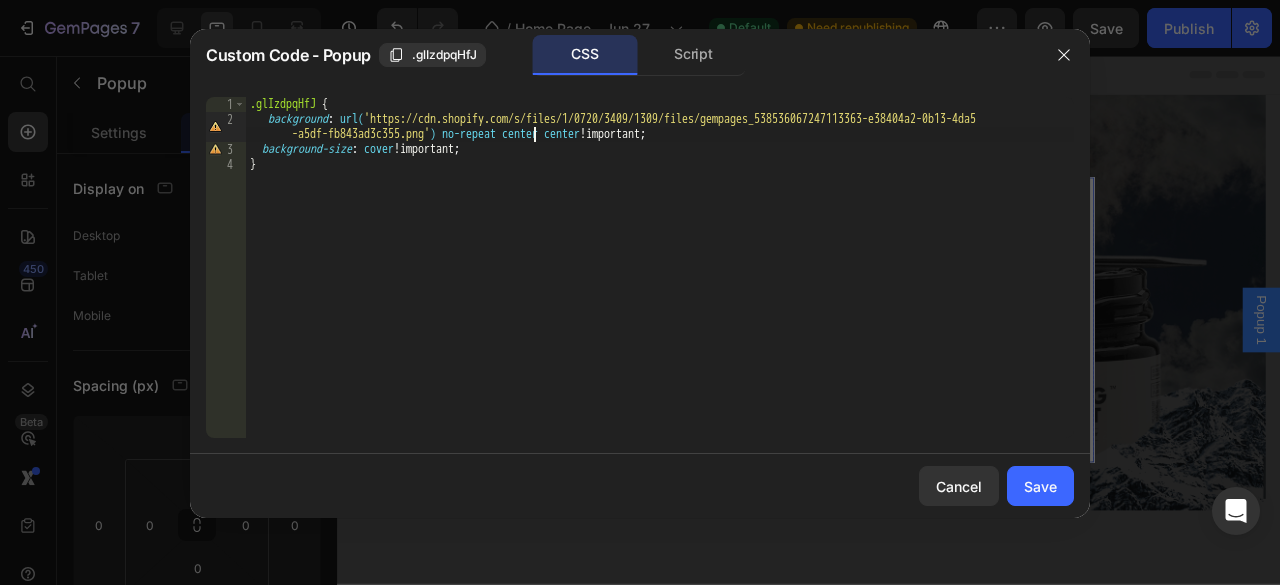 click on ".glIzdpqHfJ   {     background :   url( 'https://cdn.shopify.com/s/files/1/0720/3409/1309/files/gempages_538536067247113363-e38404a2-0b13-4da5         -a5df-fb843ad3c355.png' )   no-repeat   center   center  !important ;    background-size :   cover  !important ; }" at bounding box center [660, 282] 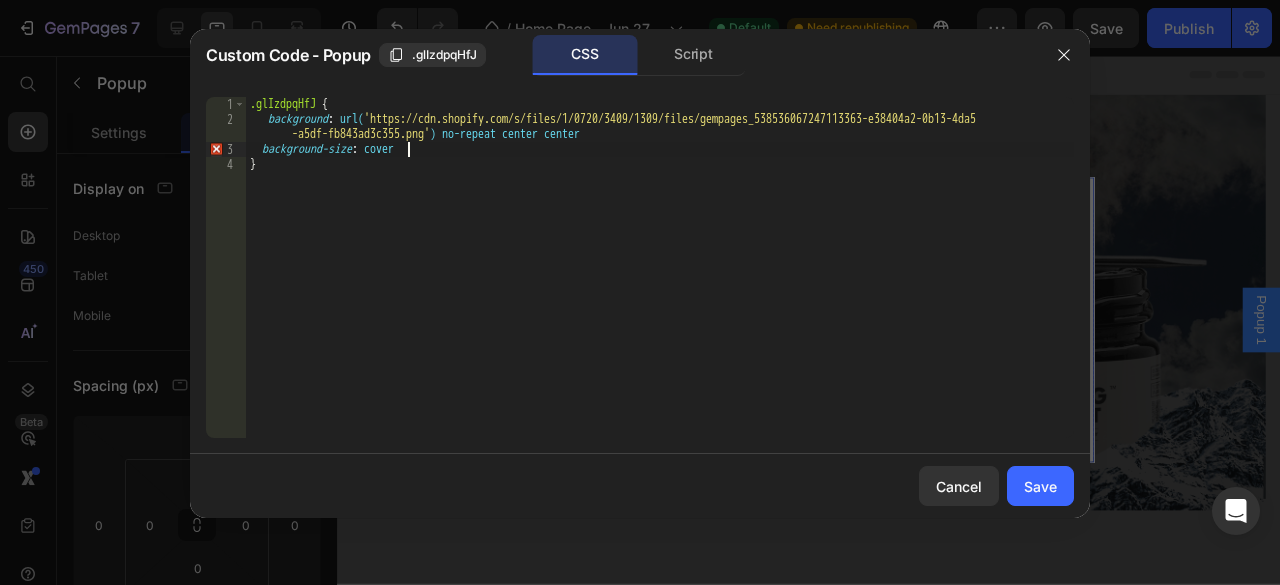 scroll, scrollTop: 0, scrollLeft: 12, axis: horizontal 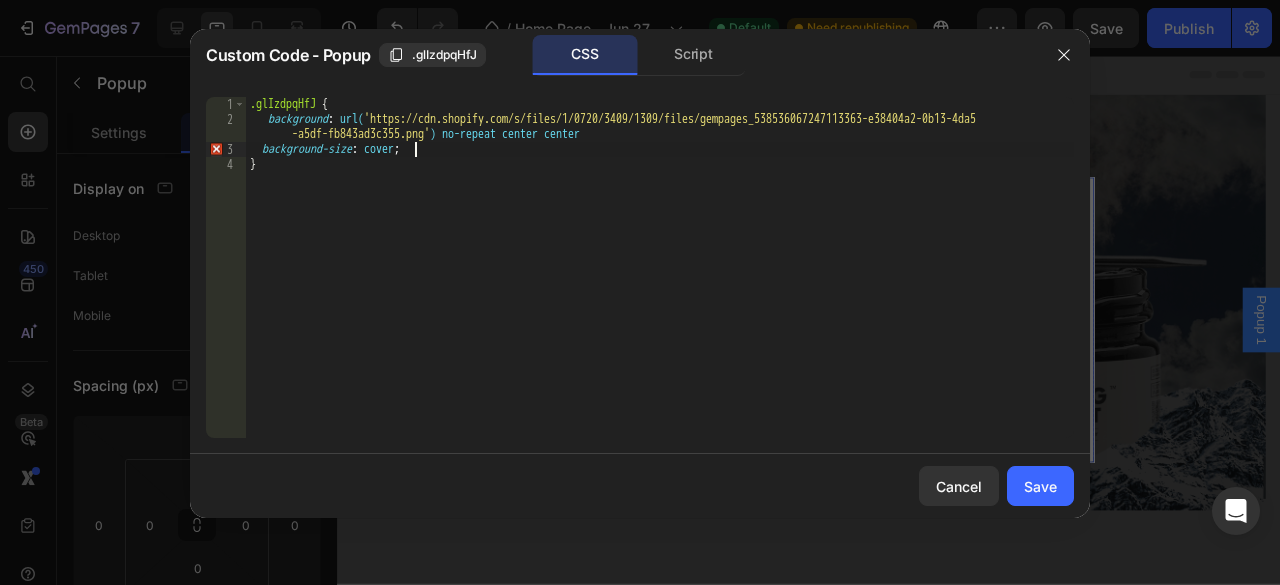 click on ".glIzdpqHfJ   {     background :   url( 'https://cdn.shopify.com/s/files/1/0720/3409/1309/files/gempages_538536067247113363-e38404a2-0b13-4da5         -a5df-fb843ad3c355.png' )   no-repeat   center   center    background-size :   cover ; }" at bounding box center [660, 282] 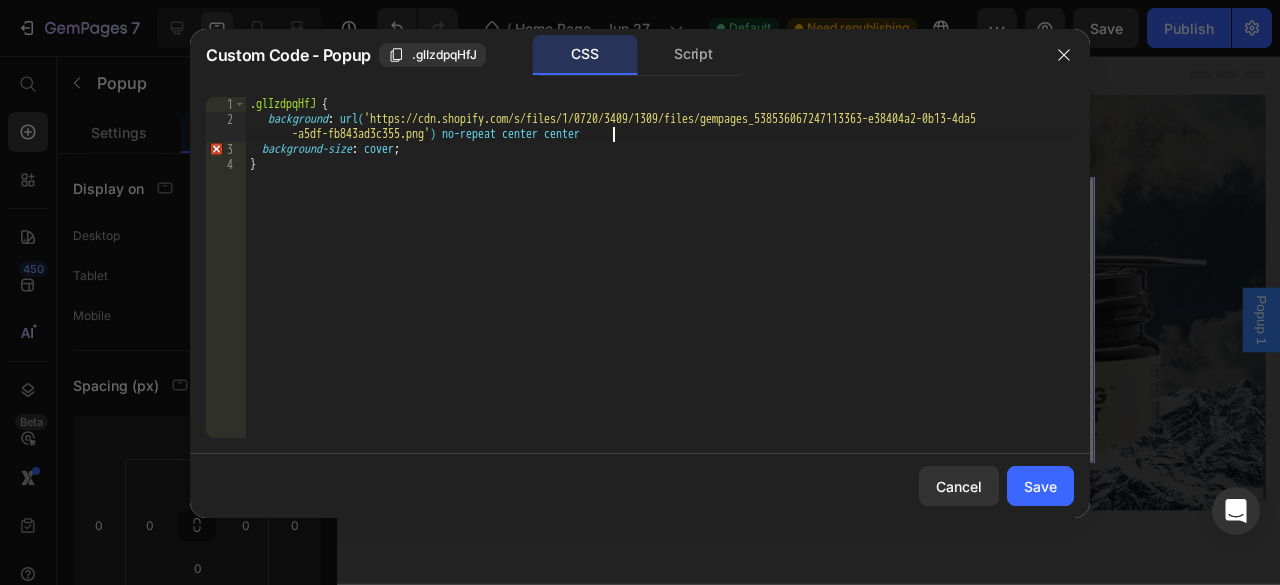 scroll, scrollTop: 0, scrollLeft: 92, axis: horizontal 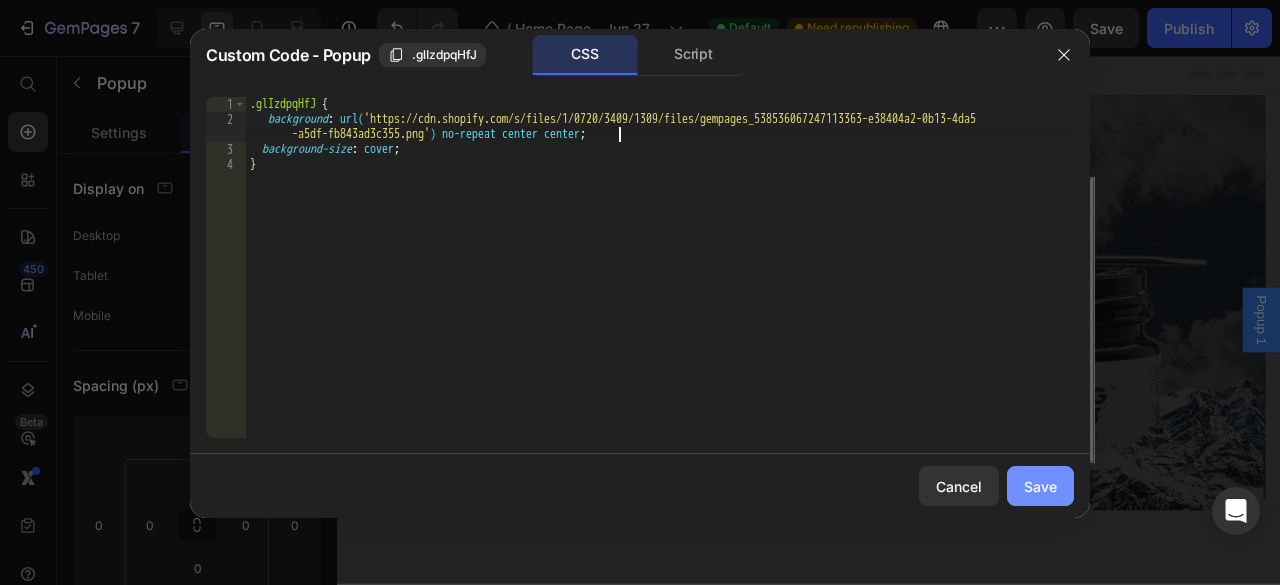 type on "background: url('https://cdn.shopify.com/s/files/1/0720/3409/1309/files/gempages_538536067247113363-e38404a2-0b13-4da5-a5df-fb843ad3c355.png') no-repeat center center;" 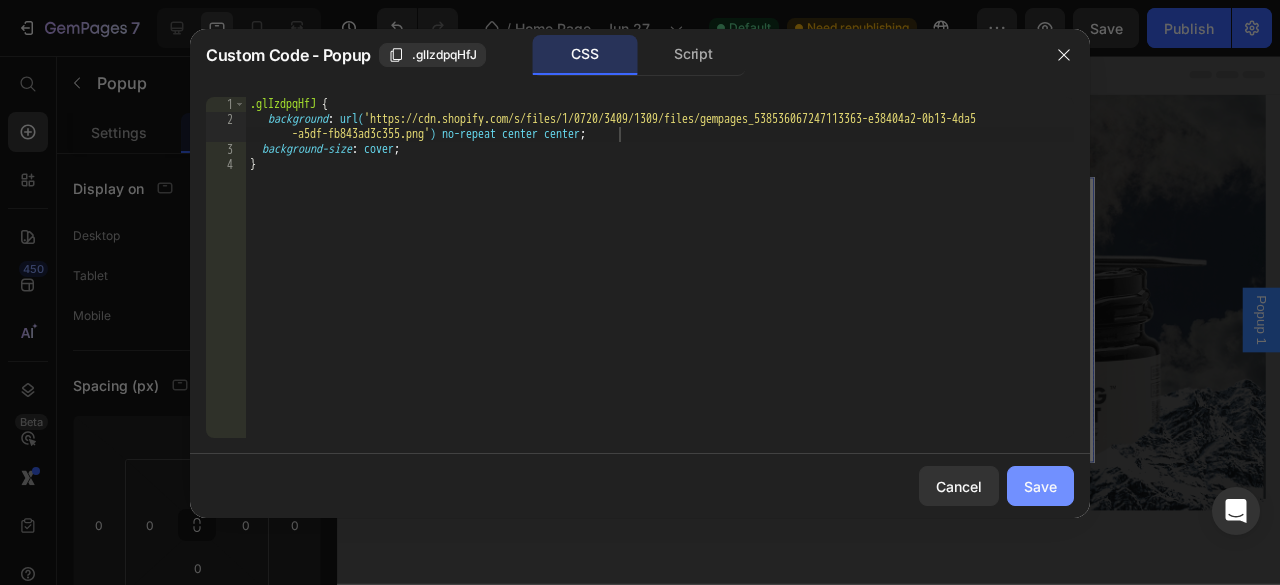 click on "Save" at bounding box center [1040, 486] 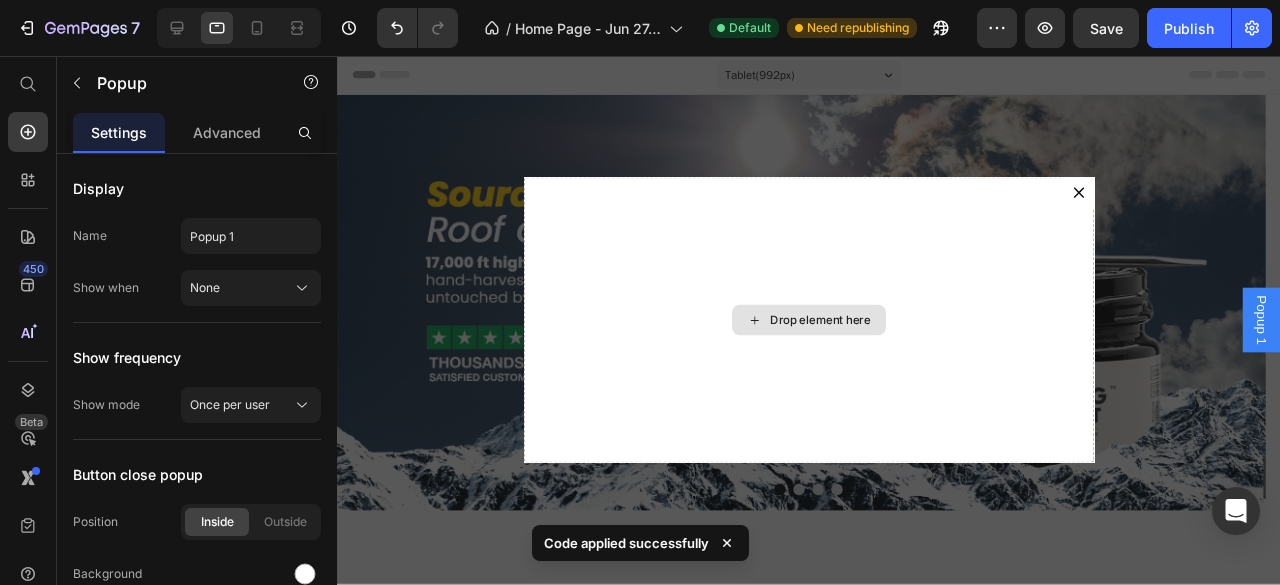 click on "Drop element here" at bounding box center (833, 334) 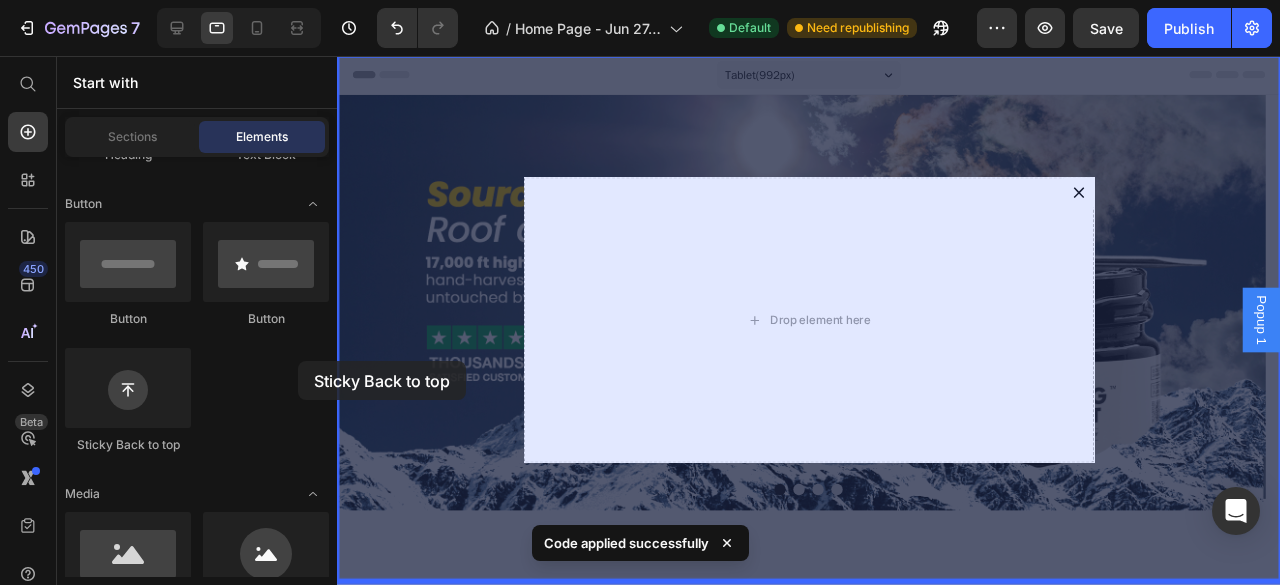 drag, startPoint x: 461, startPoint y: 454, endPoint x: 563, endPoint y: 329, distance: 161.33505 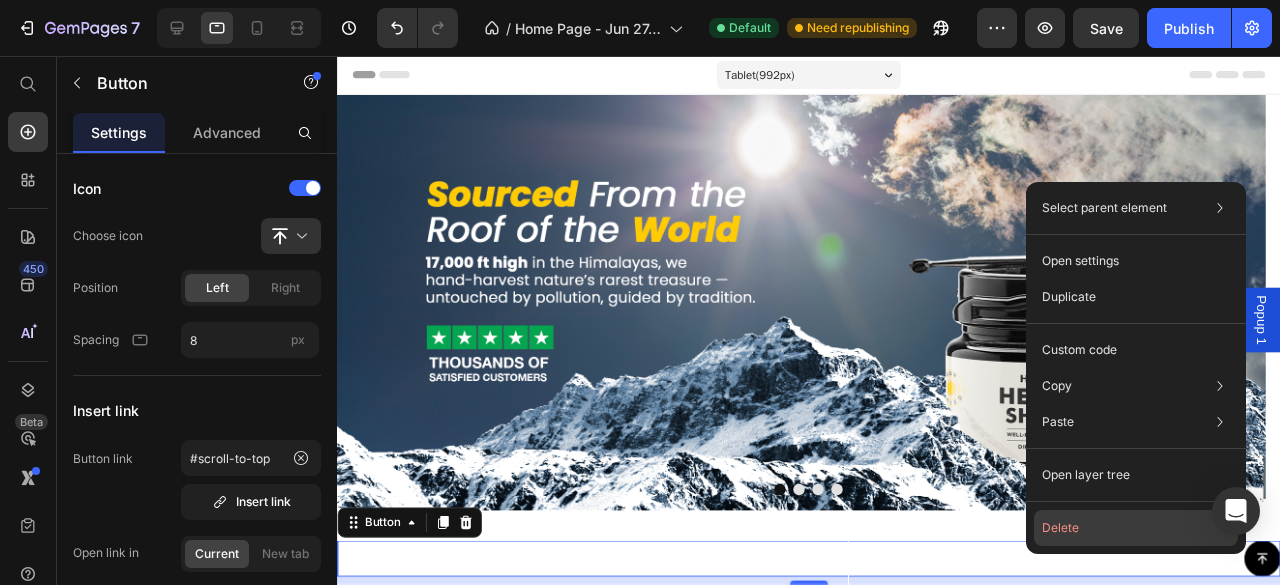 click on "Delete" 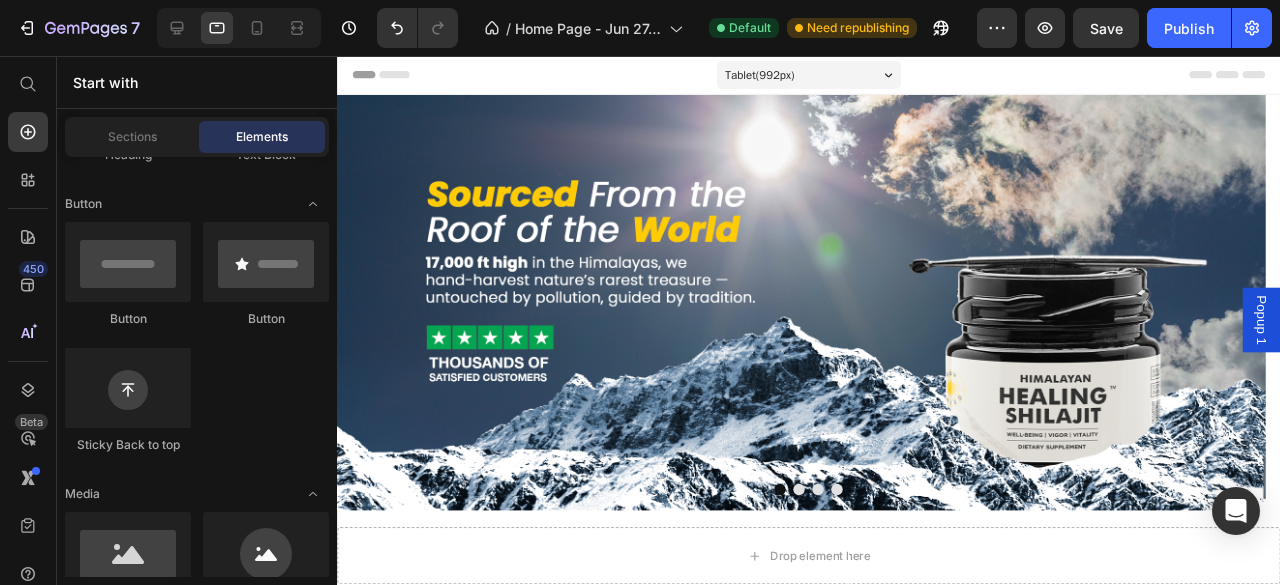 click on "Popup 1" at bounding box center [1309, 334] 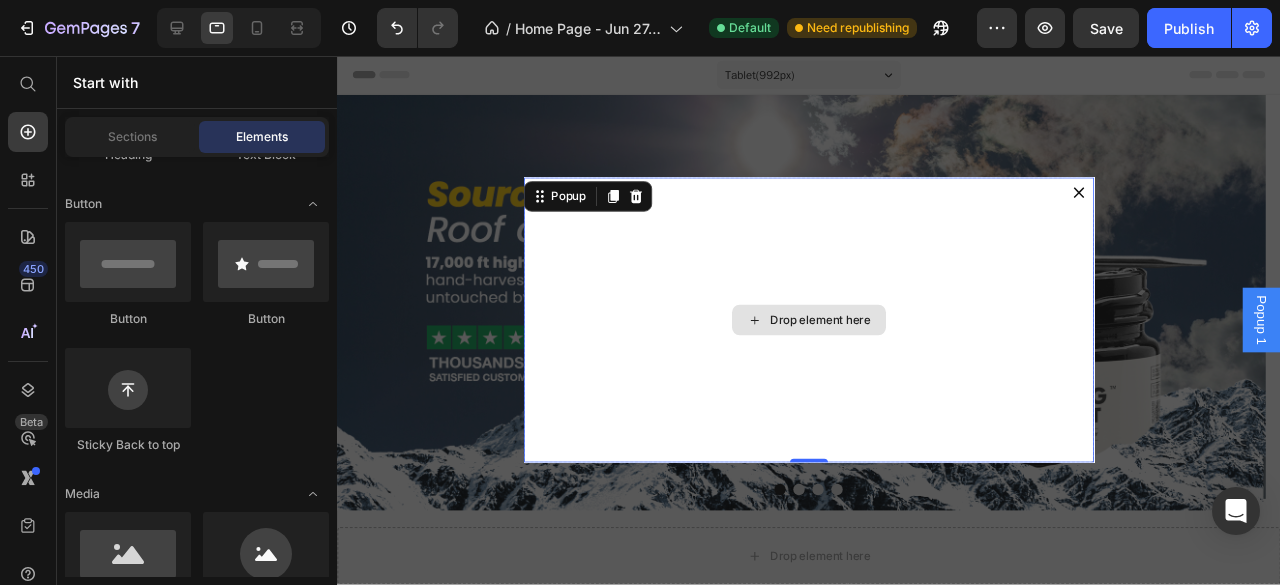 click on "Drop element here" at bounding box center [833, 334] 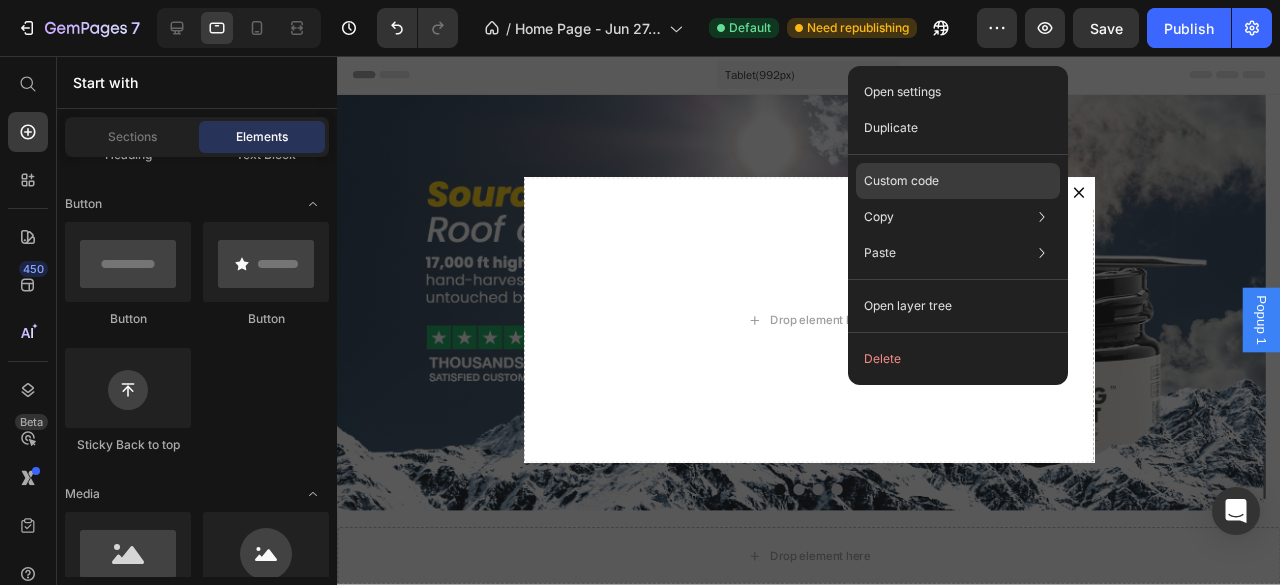 click on "Custom code" 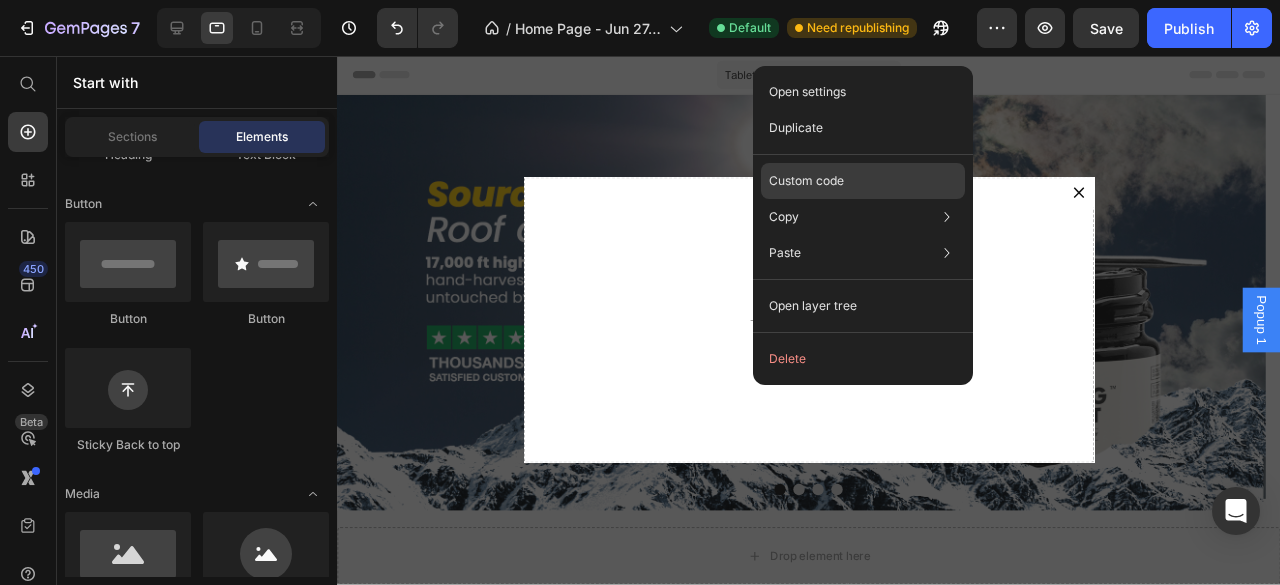 click on "Custom code" at bounding box center [806, 181] 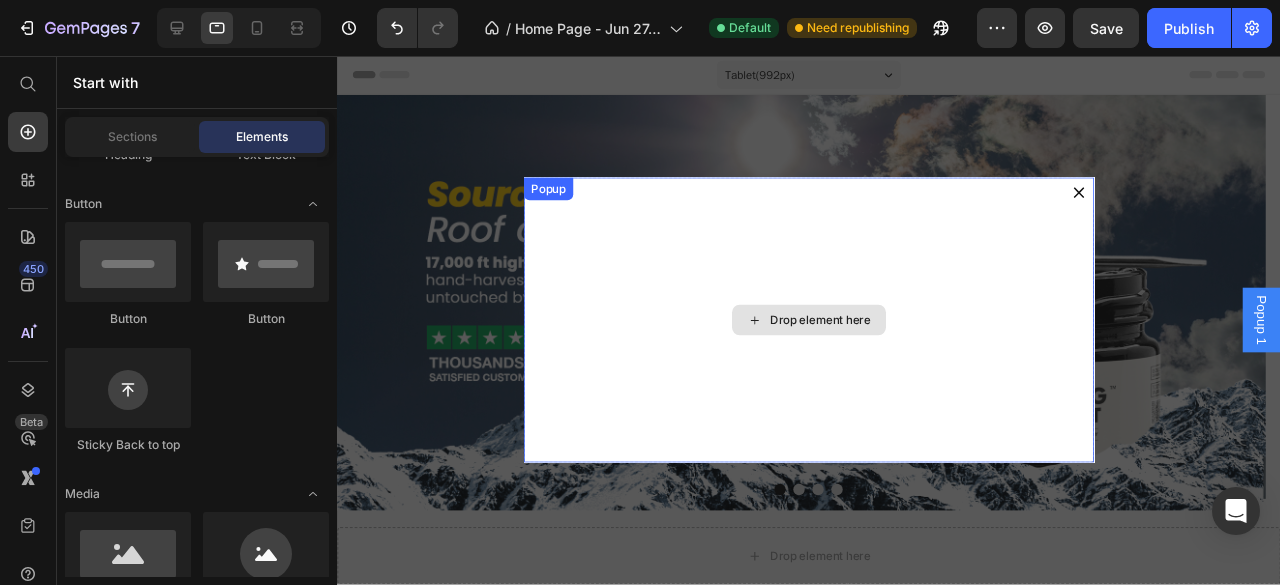 click on "Drop element here" at bounding box center [833, 334] 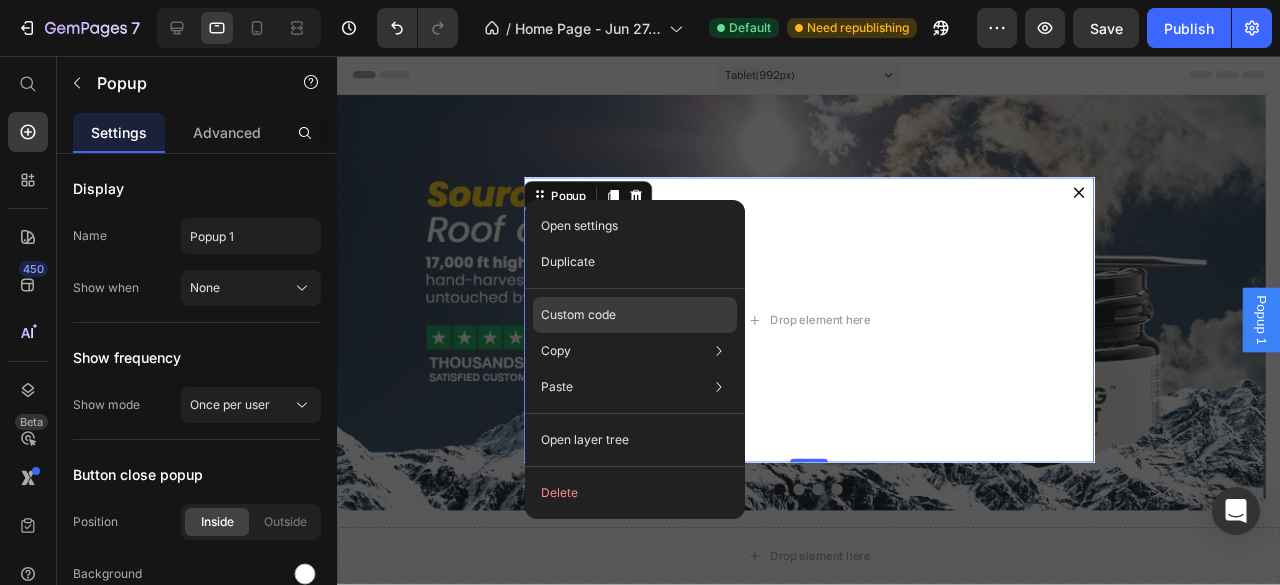 click on "Custom code" at bounding box center (578, 315) 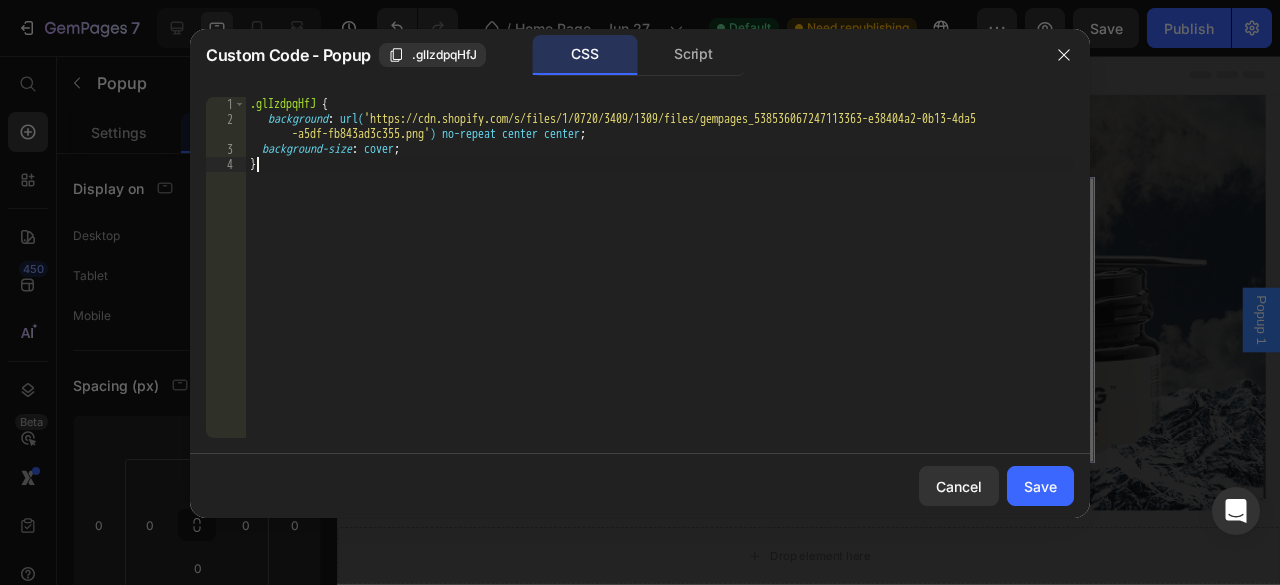click on ".glIzdpqHfJ   {     background :   url( 'https://cdn.shopify.com/s/files/1/0720/3409/1309/files/gempages_538536067247113363-e38404a2-0b13-4da5         -a5df-fb843ad3c355.png' )   no-repeat   center   center ;    background-size :   cover ; }" at bounding box center (660, 282) 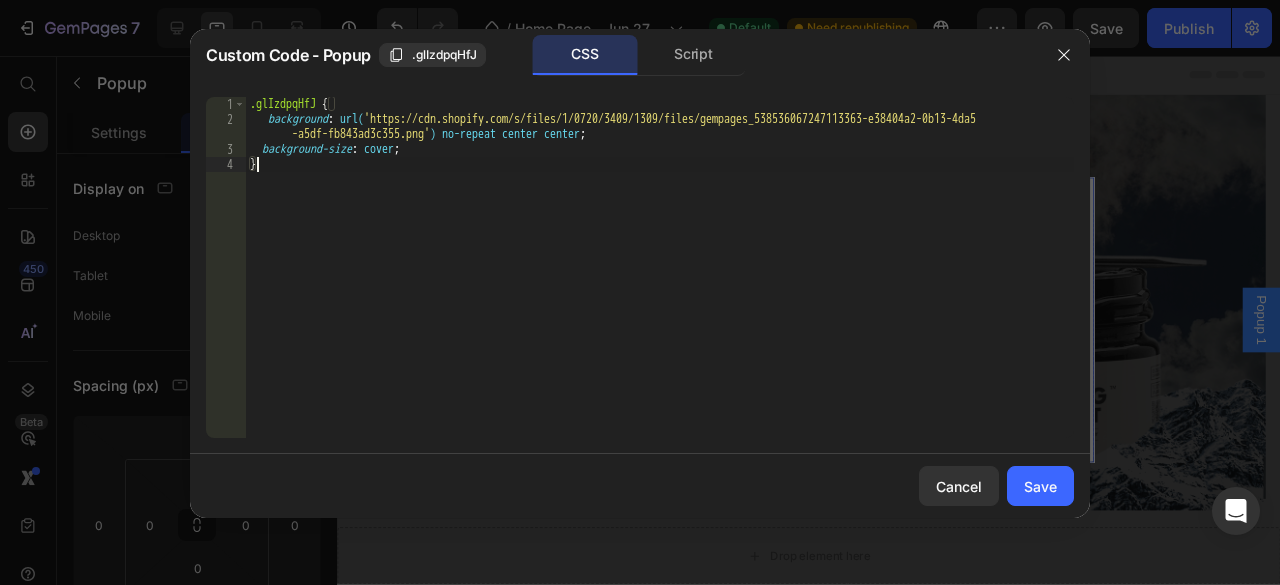 type on "background-size: cover;
}" 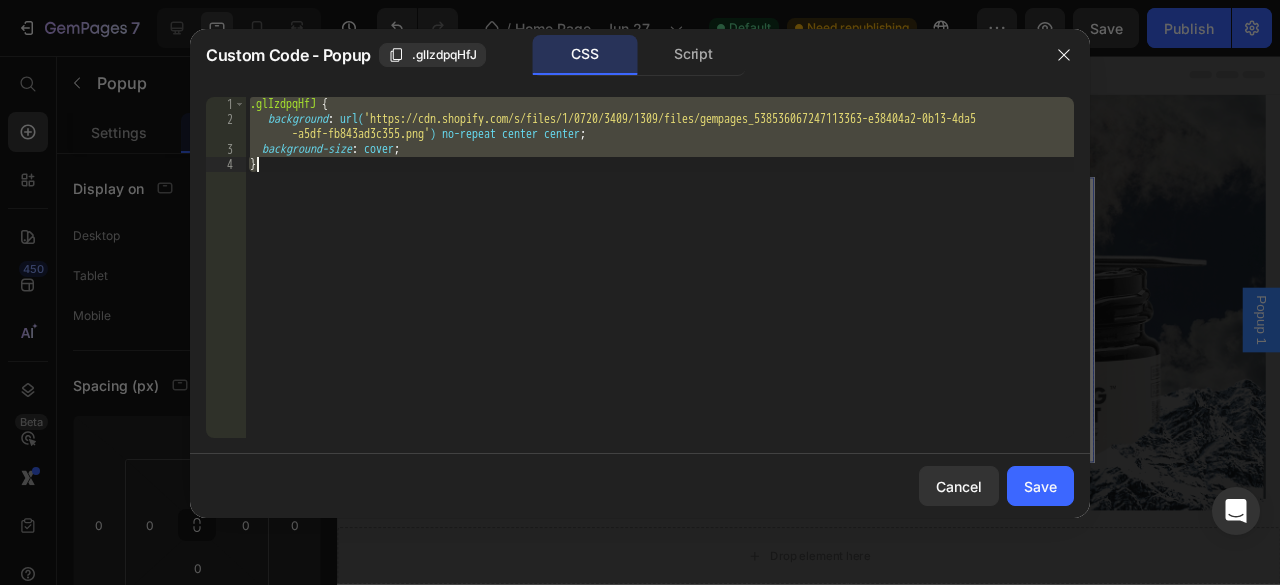 type 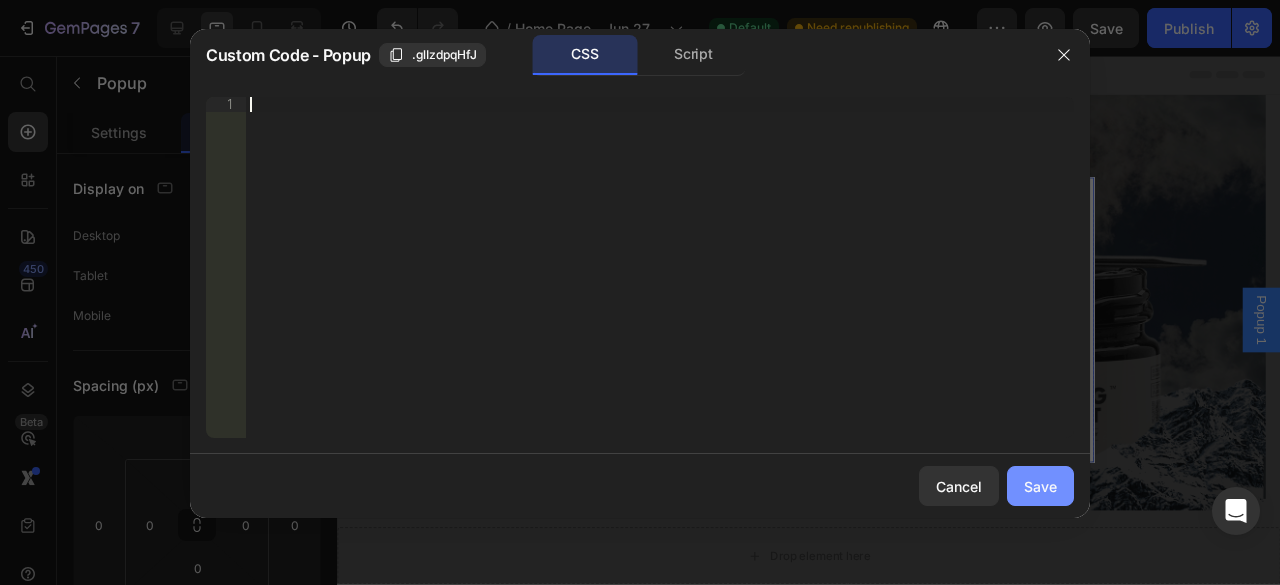 click on "Save" 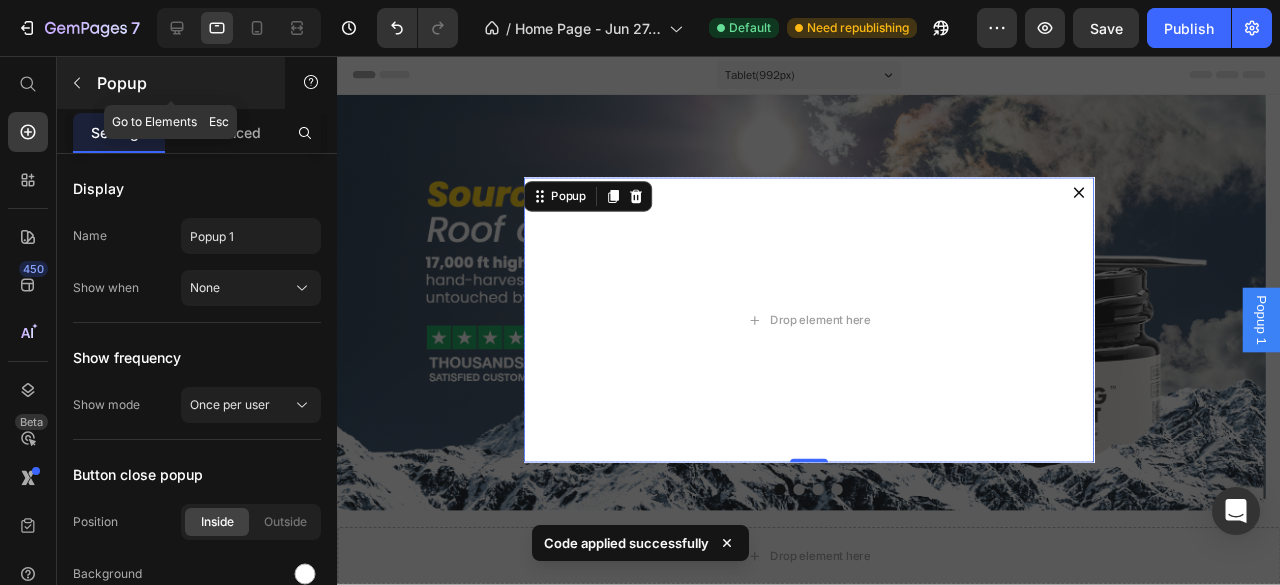 click at bounding box center (77, 83) 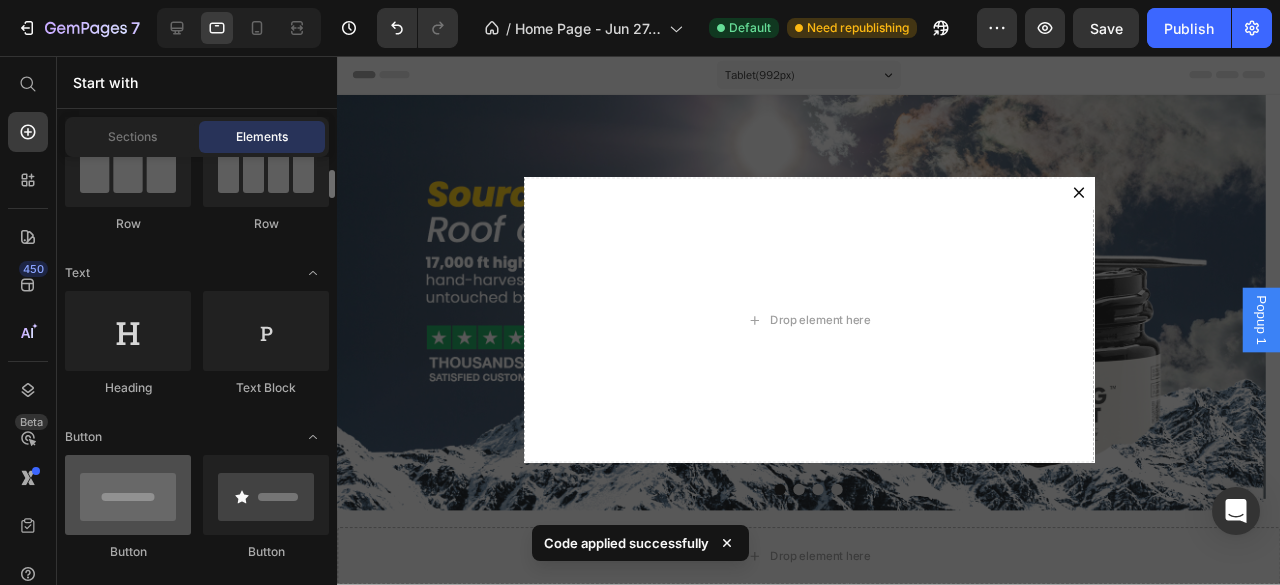 scroll, scrollTop: 0, scrollLeft: 0, axis: both 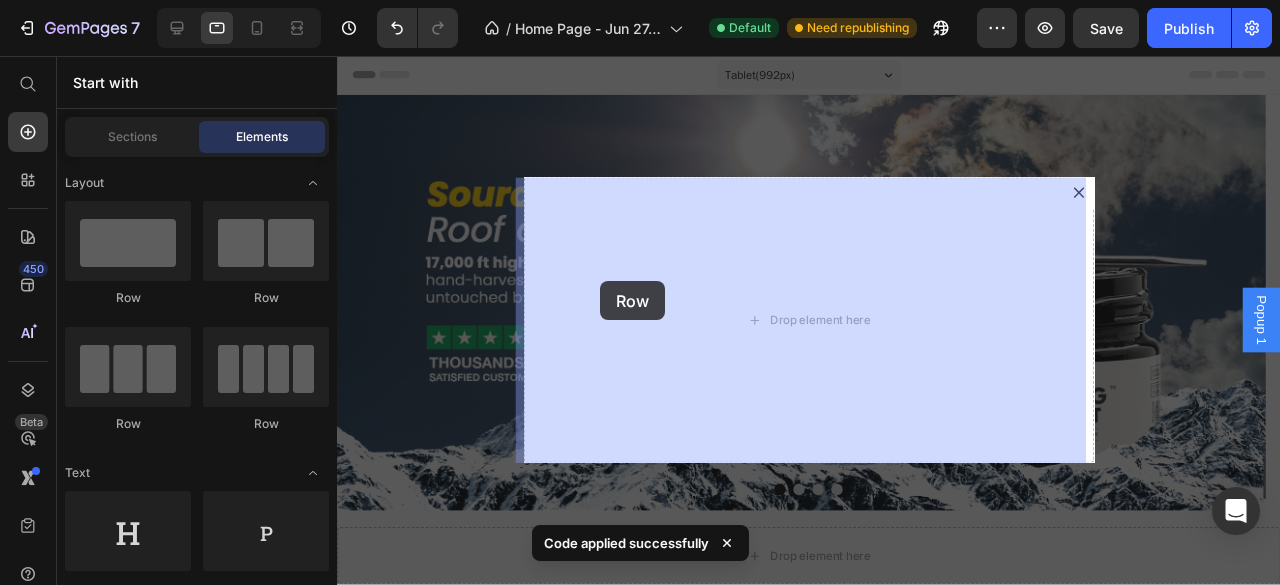 drag, startPoint x: 549, startPoint y: 325, endPoint x: 614, endPoint y: 293, distance: 72.44998 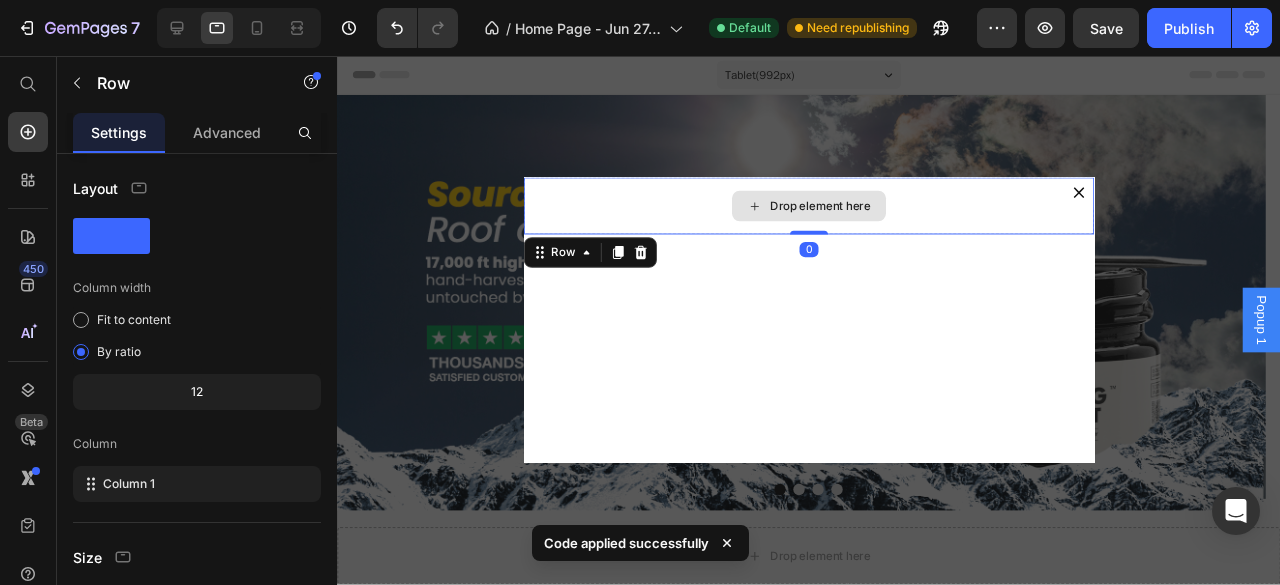 click on "Drop element here" at bounding box center (833, 214) 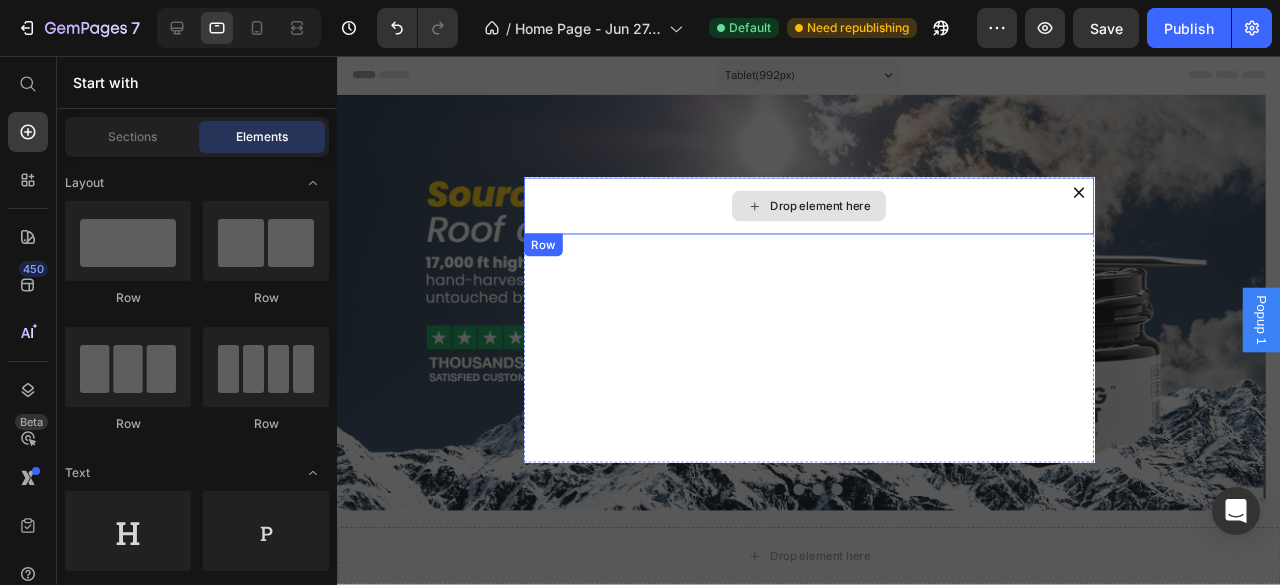 click on "Drop element here" at bounding box center (845, 214) 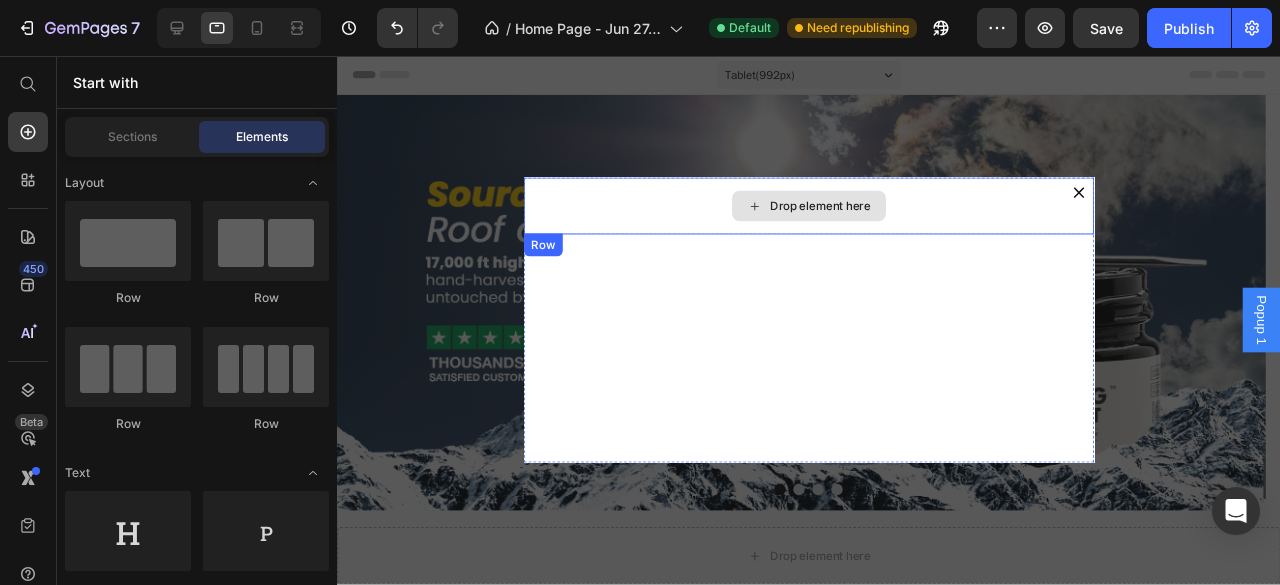 click on "Drop element here" at bounding box center [833, 214] 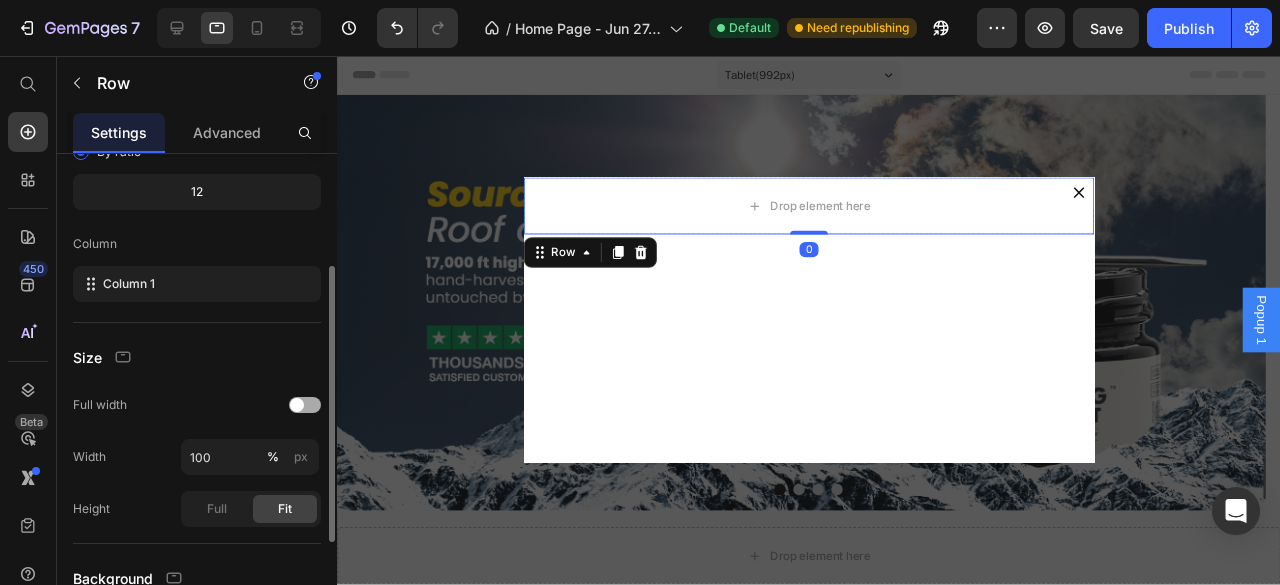 scroll, scrollTop: 333, scrollLeft: 0, axis: vertical 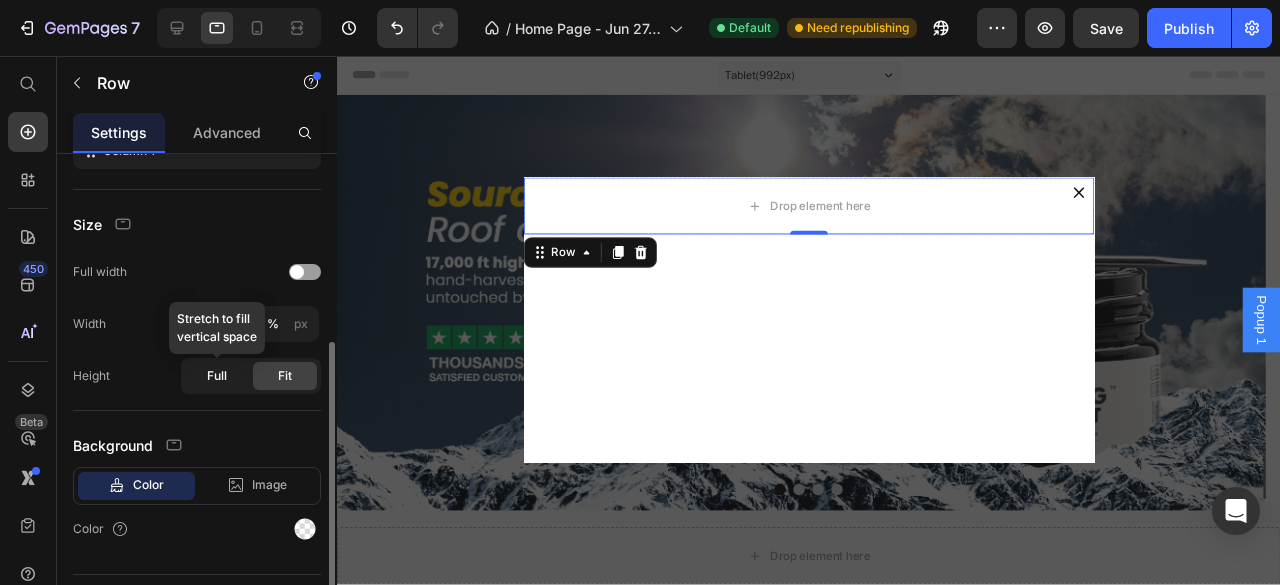 click on "Full" 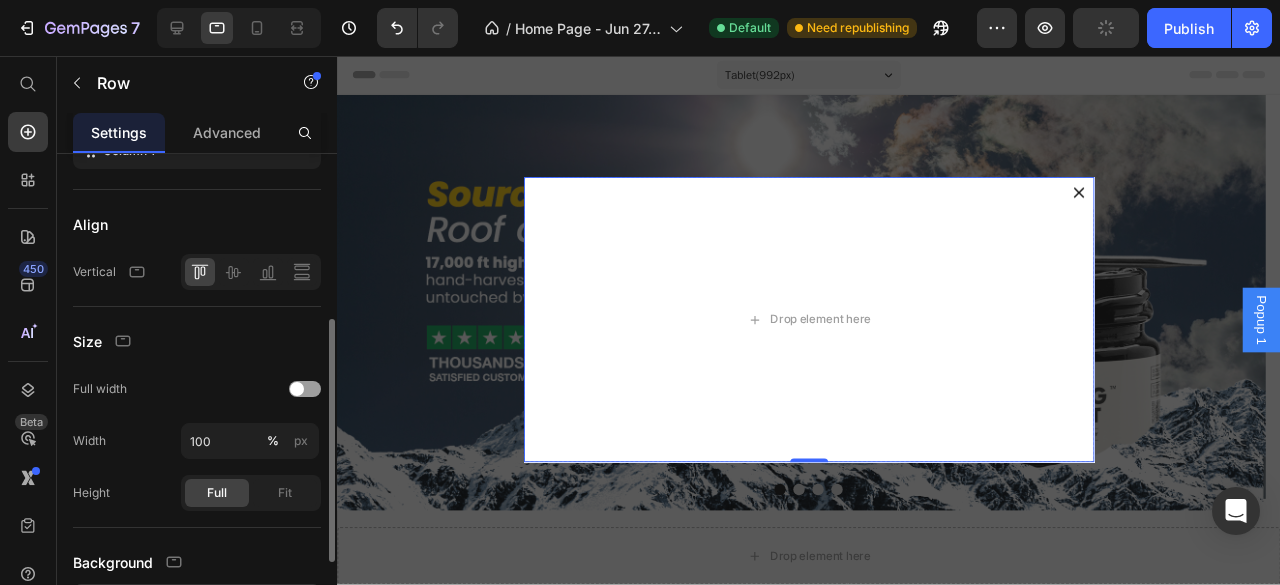 scroll, scrollTop: 494, scrollLeft: 0, axis: vertical 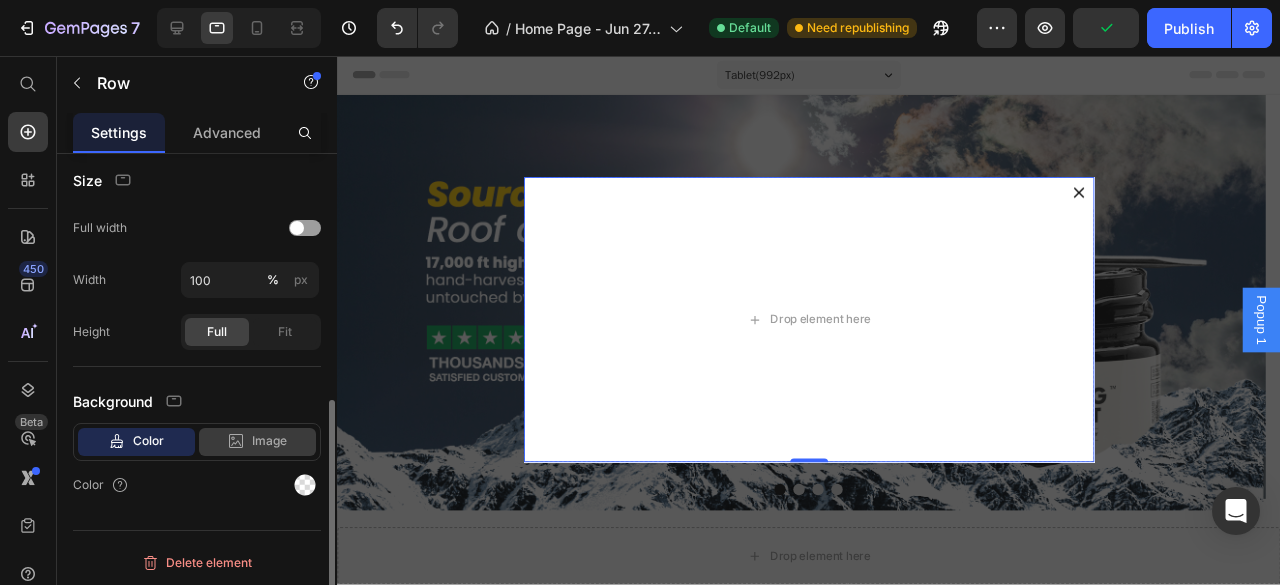 click on "Image" 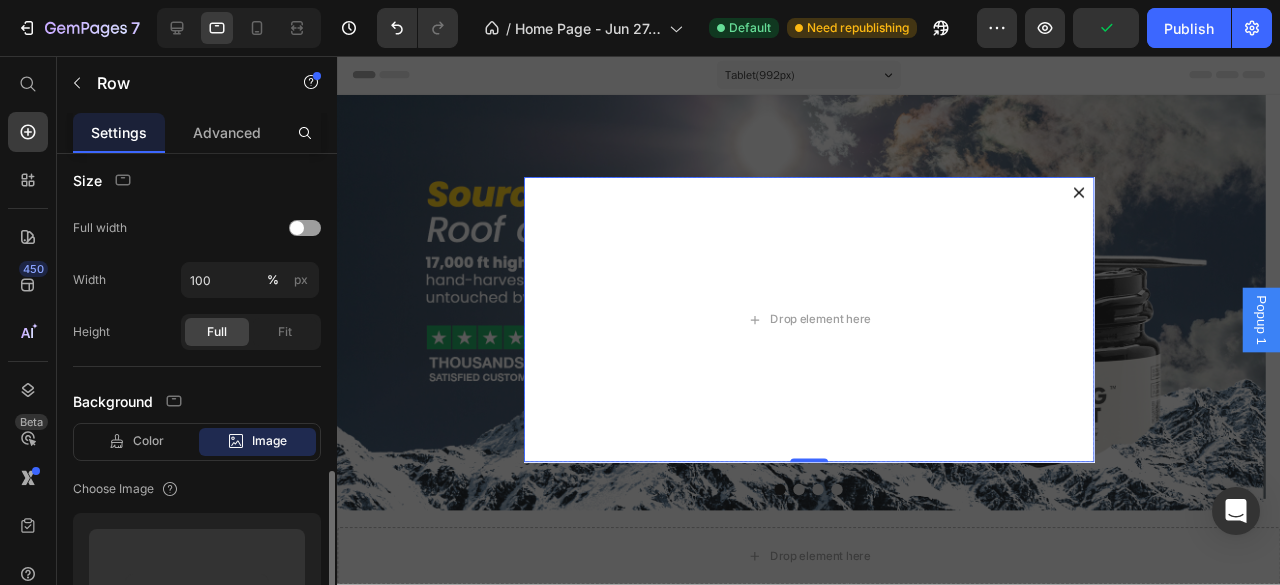 scroll, scrollTop: 728, scrollLeft: 0, axis: vertical 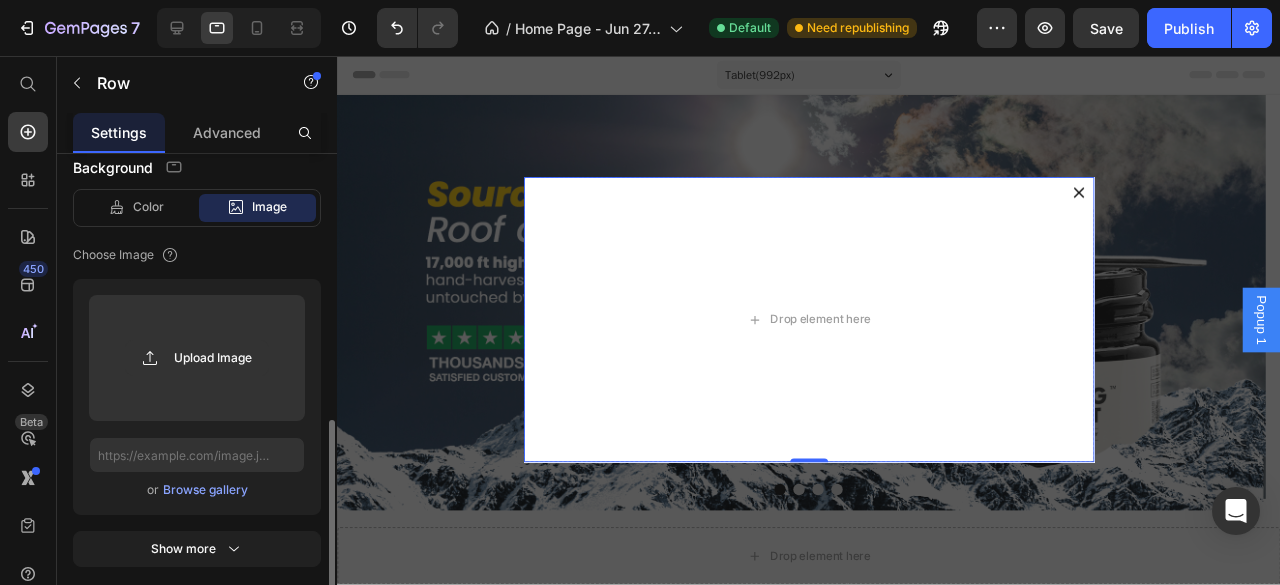 click on "Browse gallery" at bounding box center [205, 490] 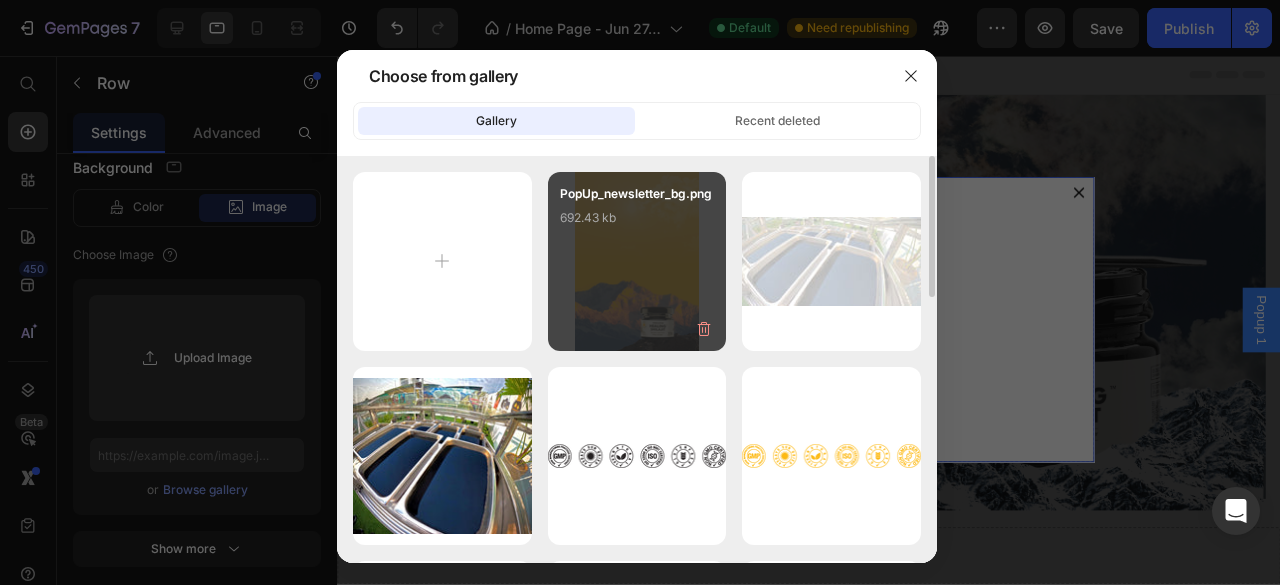 click on "PopUp_newsletter_bg.png 692.43 kb" at bounding box center [637, 261] 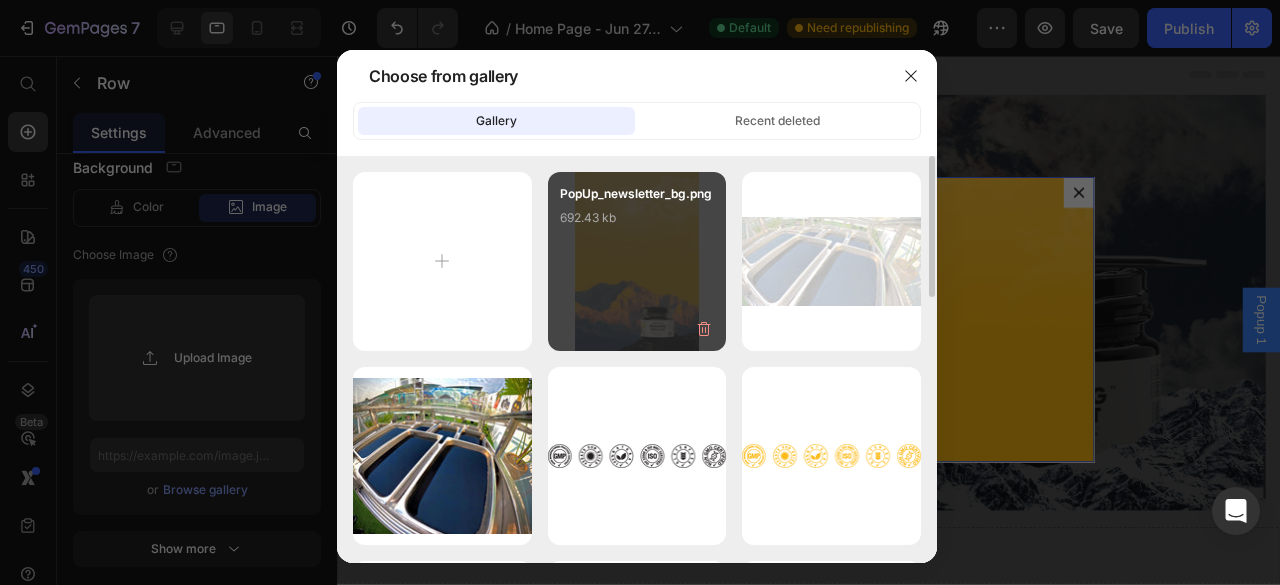 type on "https://cdn.shopify.com/s/files/1/0720/3409/1309/files/gempages_538536067247113363-e38404a2-0b13-4da5-a5df-fb843ad3c355.png" 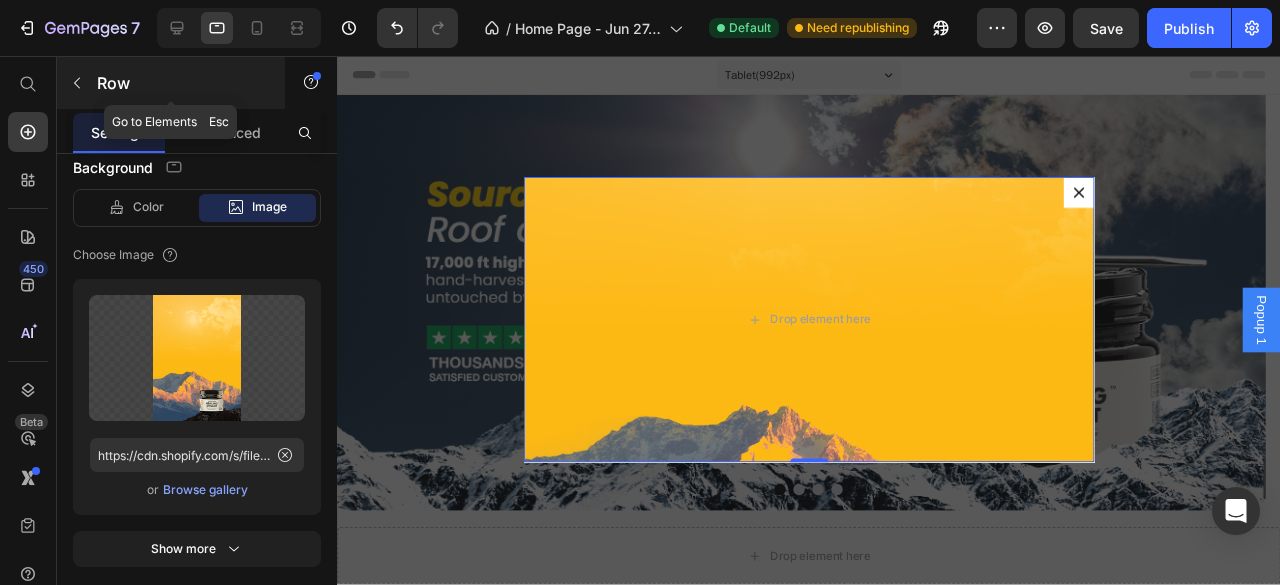 click 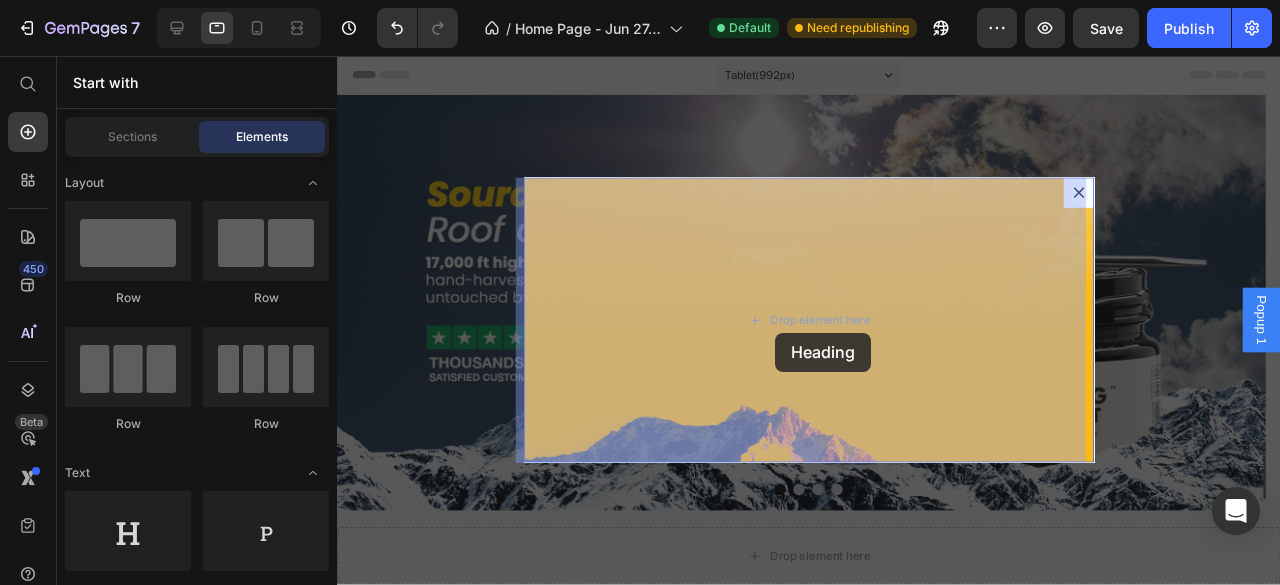 drag, startPoint x: 473, startPoint y: 599, endPoint x: 798, endPoint y: 347, distance: 411.25296 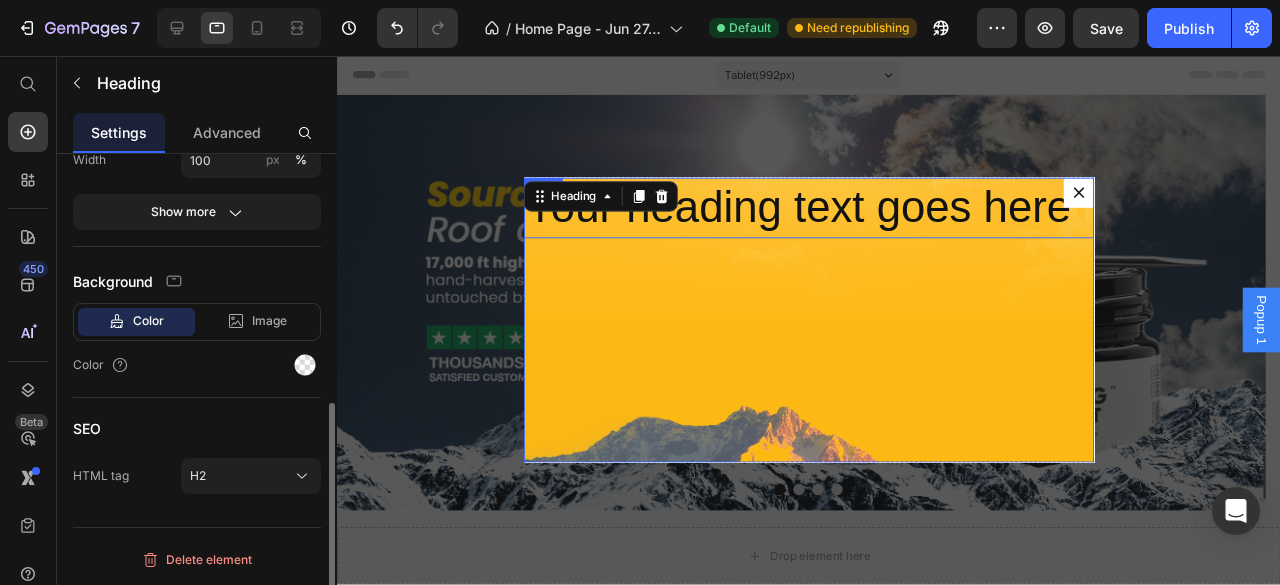 scroll, scrollTop: 0, scrollLeft: 0, axis: both 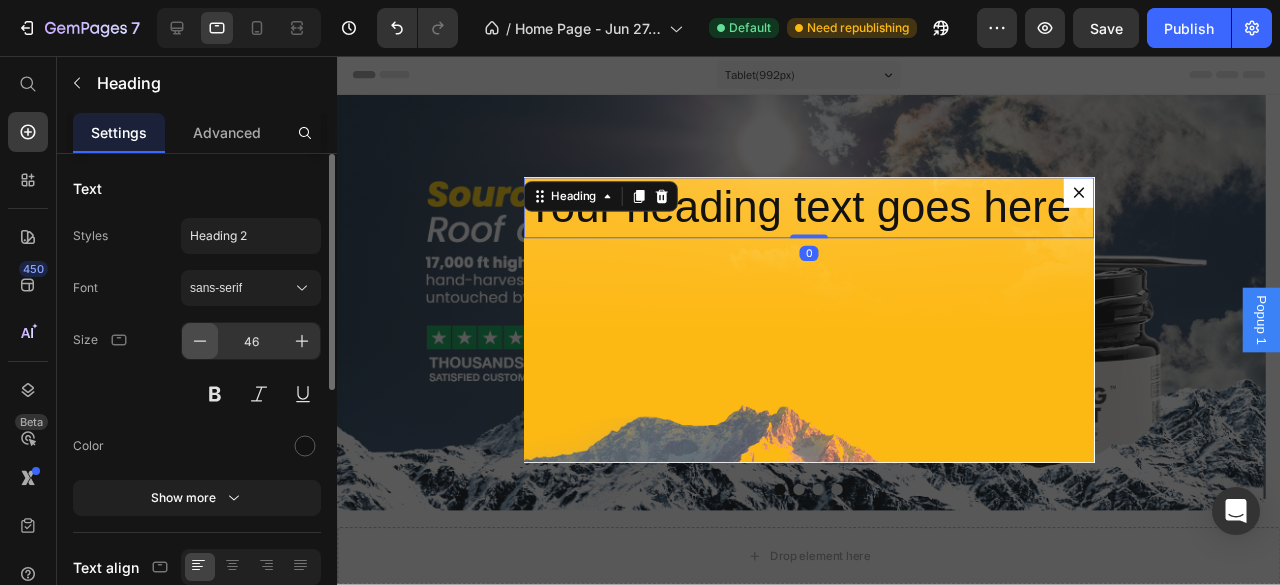 click at bounding box center (200, 341) 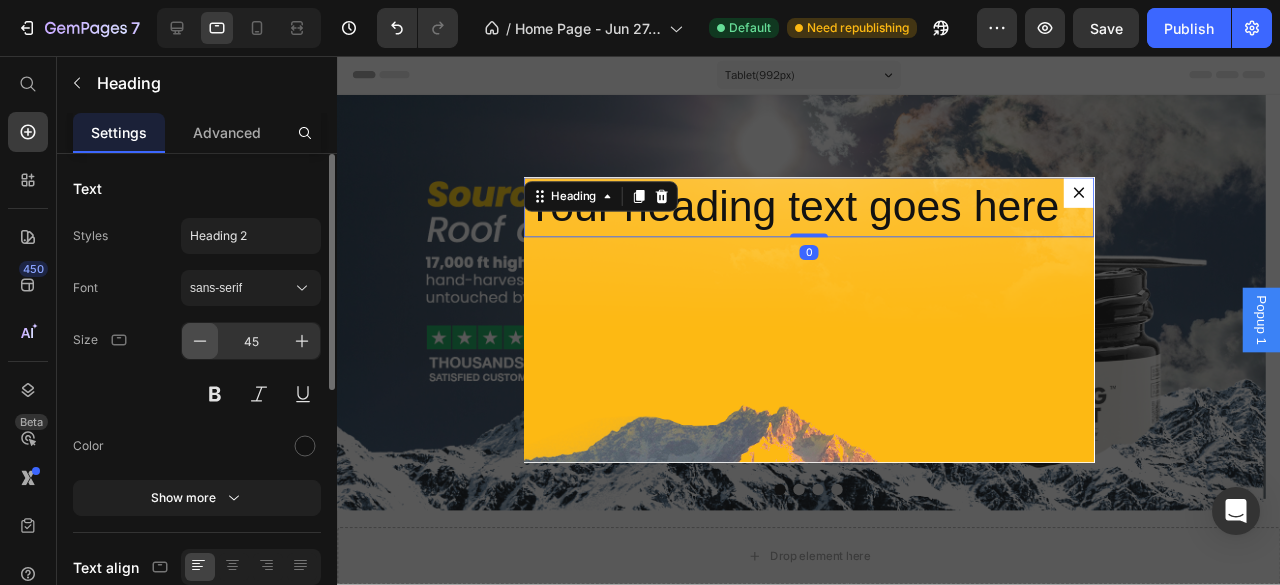 click at bounding box center [200, 341] 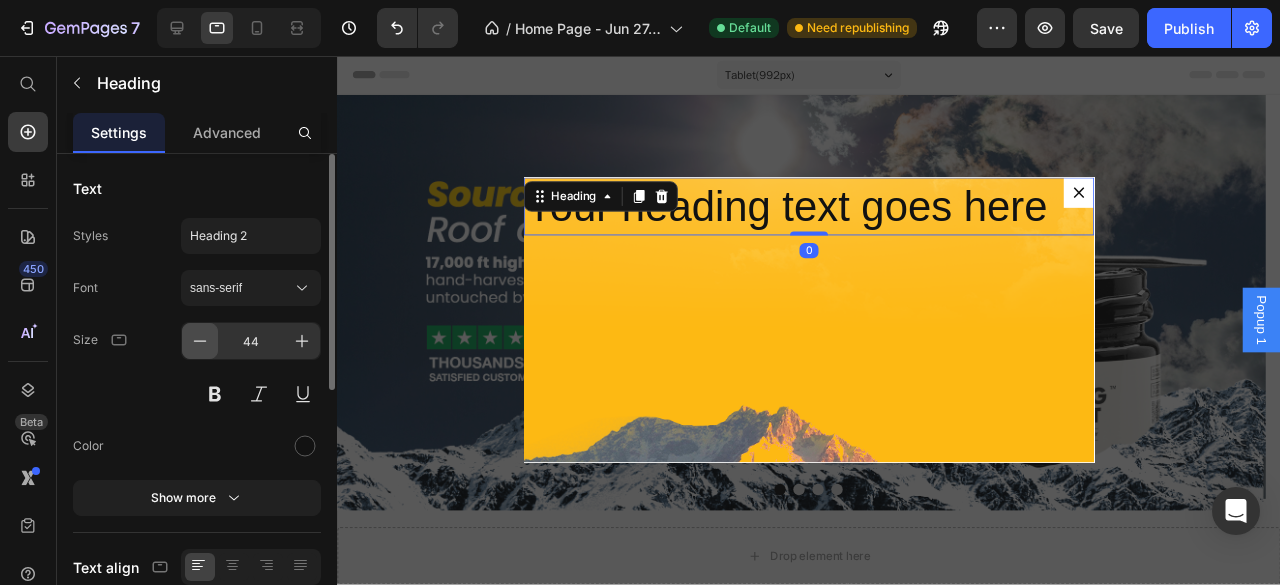 click at bounding box center (200, 341) 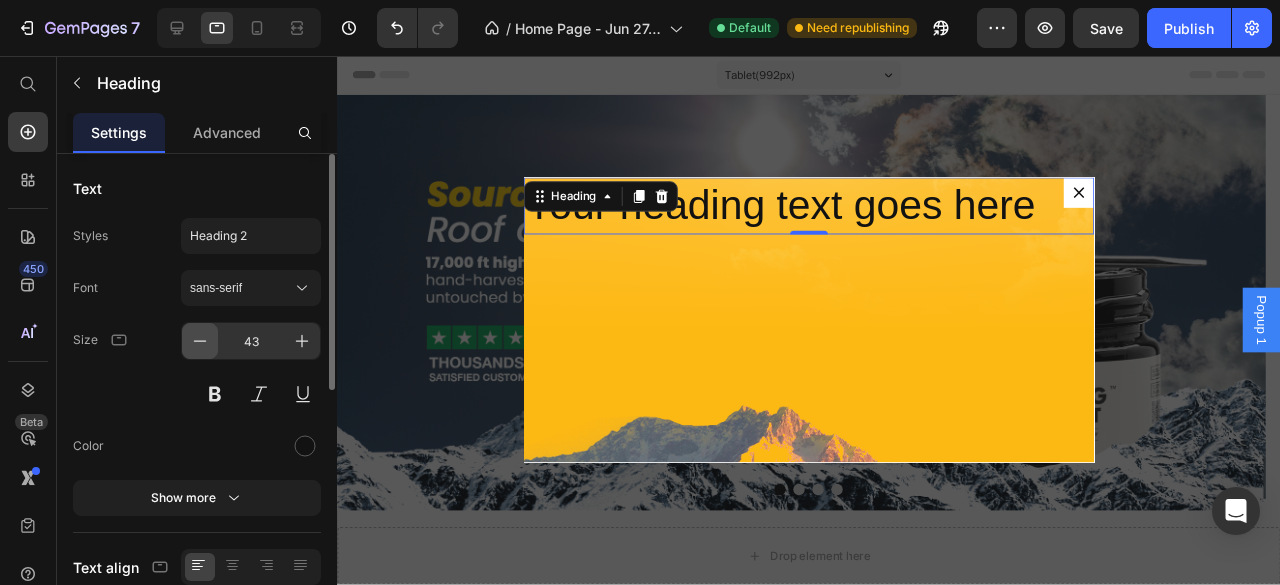 click at bounding box center [200, 341] 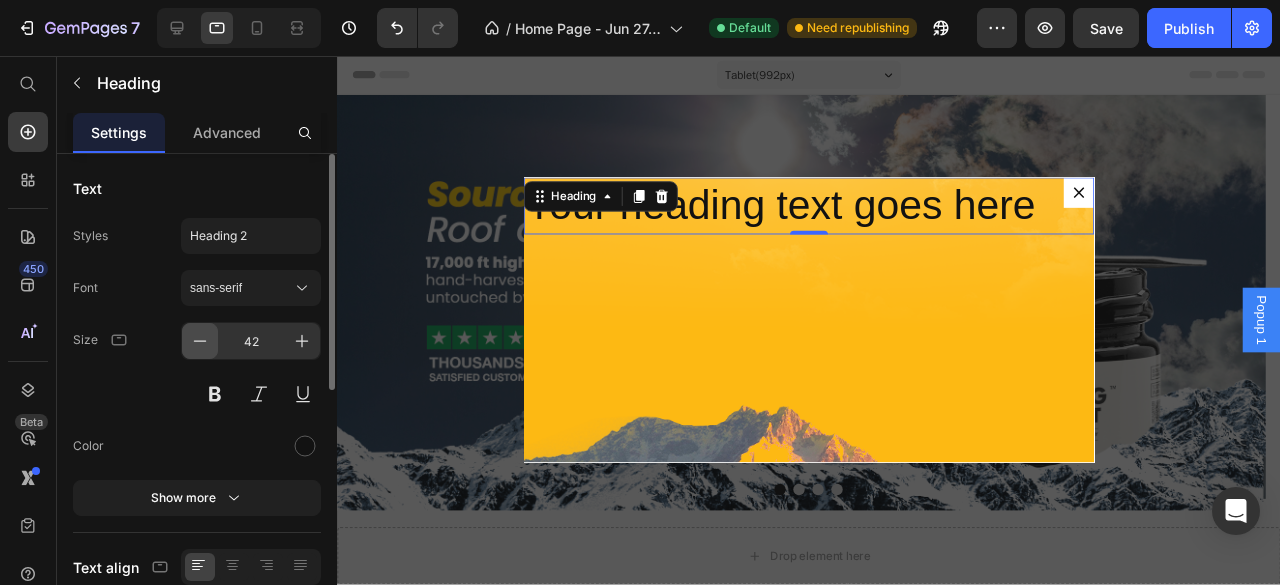click at bounding box center [200, 341] 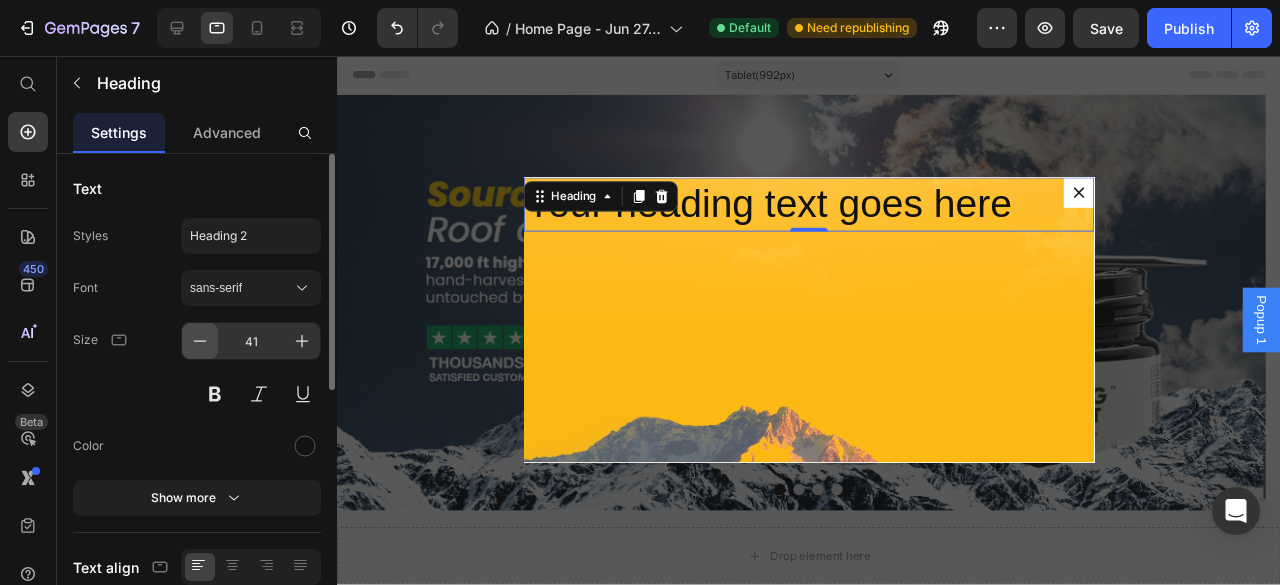 click at bounding box center [200, 341] 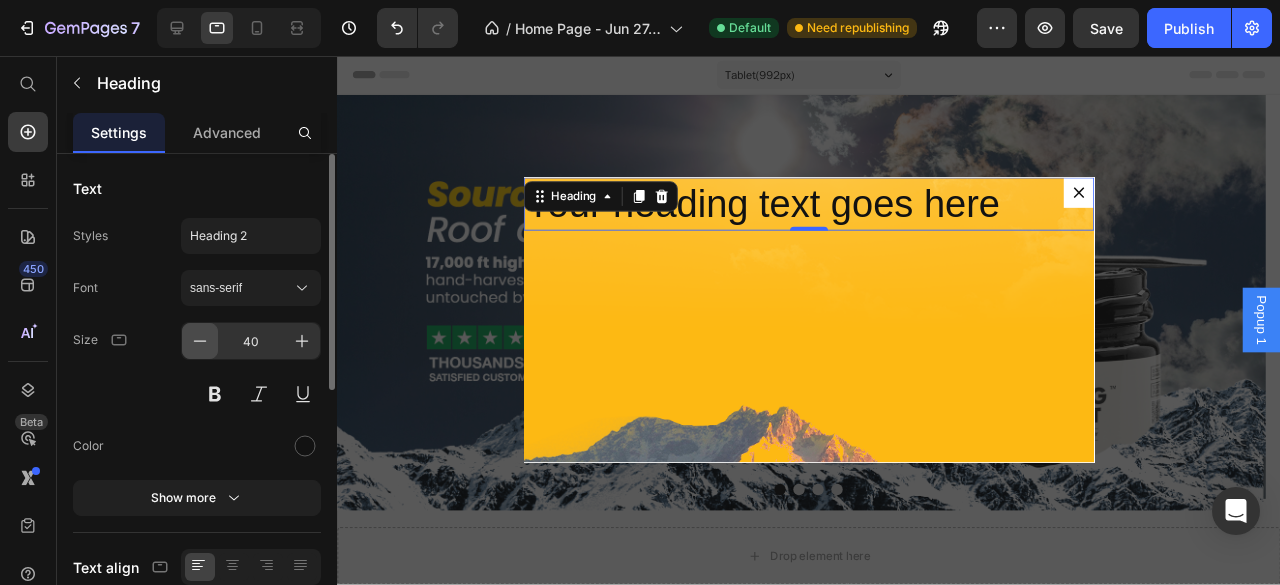 click at bounding box center (200, 341) 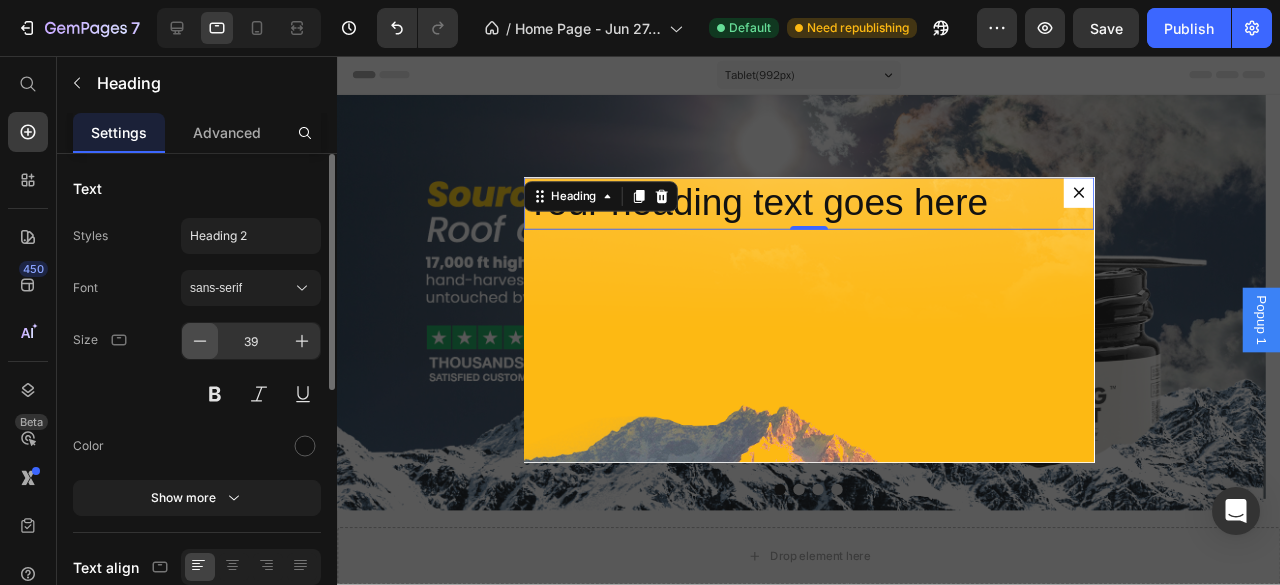 click at bounding box center (200, 341) 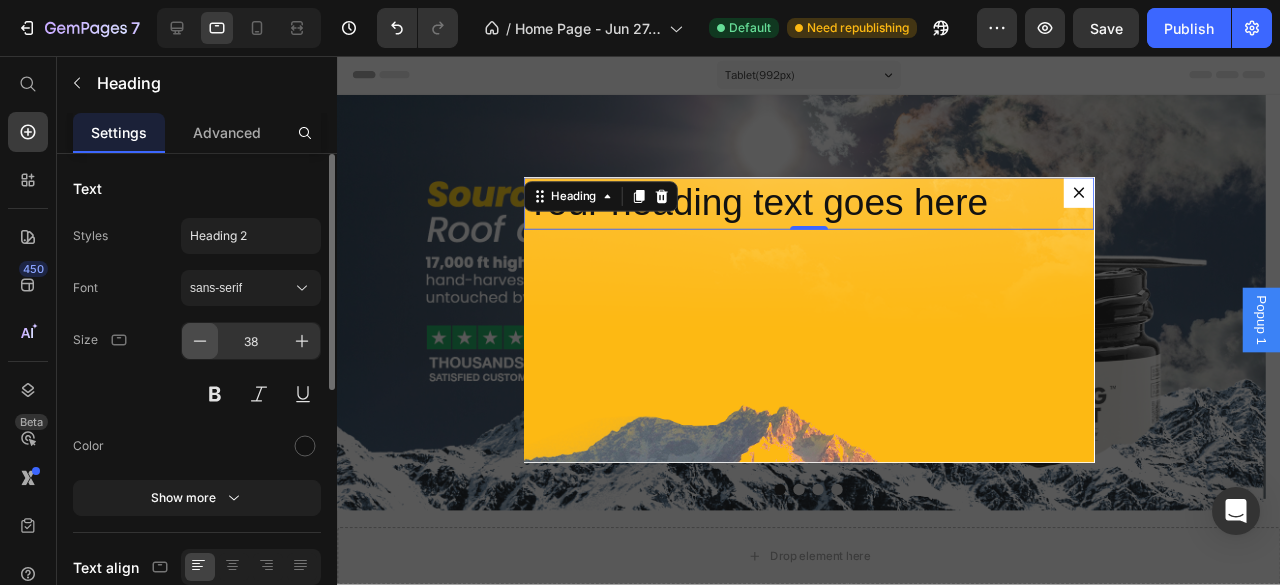 click at bounding box center (200, 341) 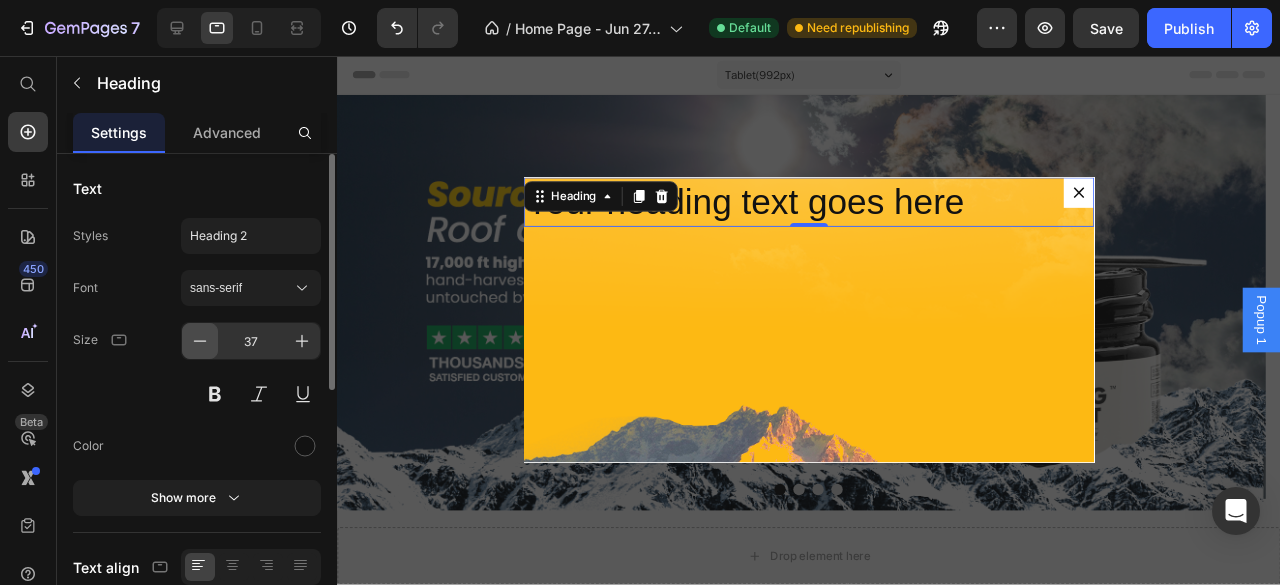 click at bounding box center [200, 341] 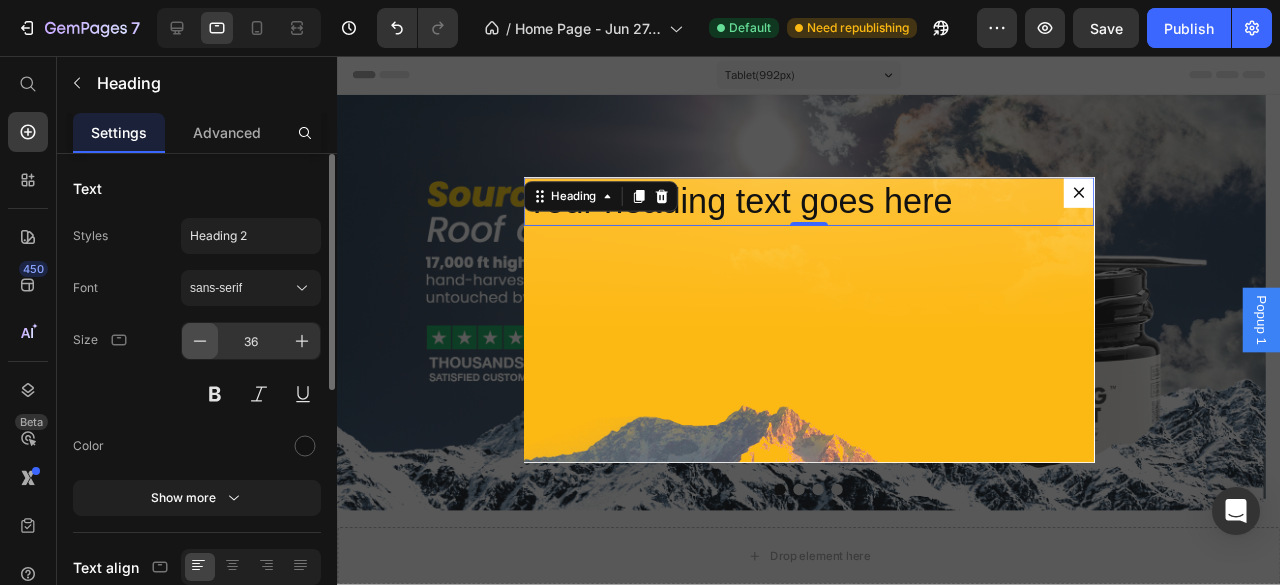 click at bounding box center (200, 341) 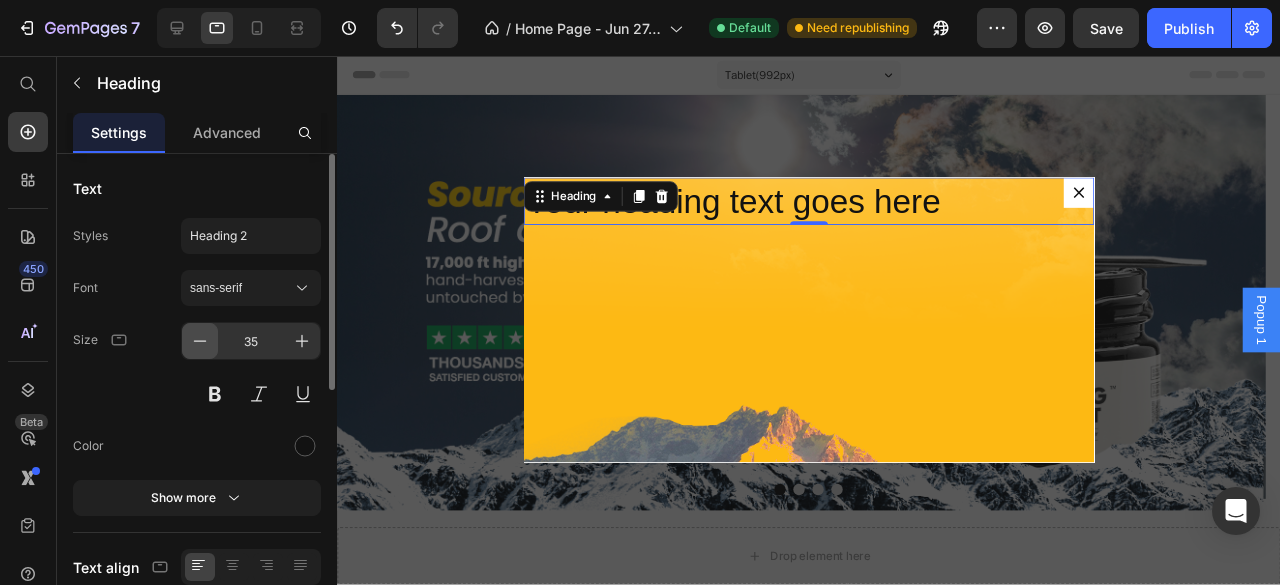 click at bounding box center (200, 341) 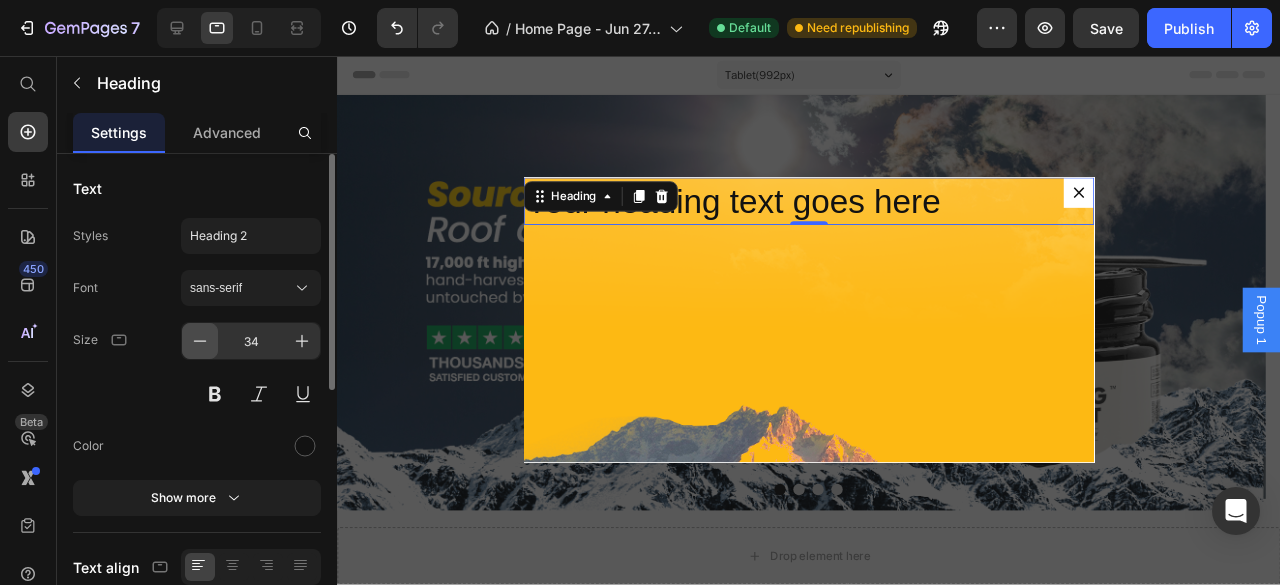 click at bounding box center (200, 341) 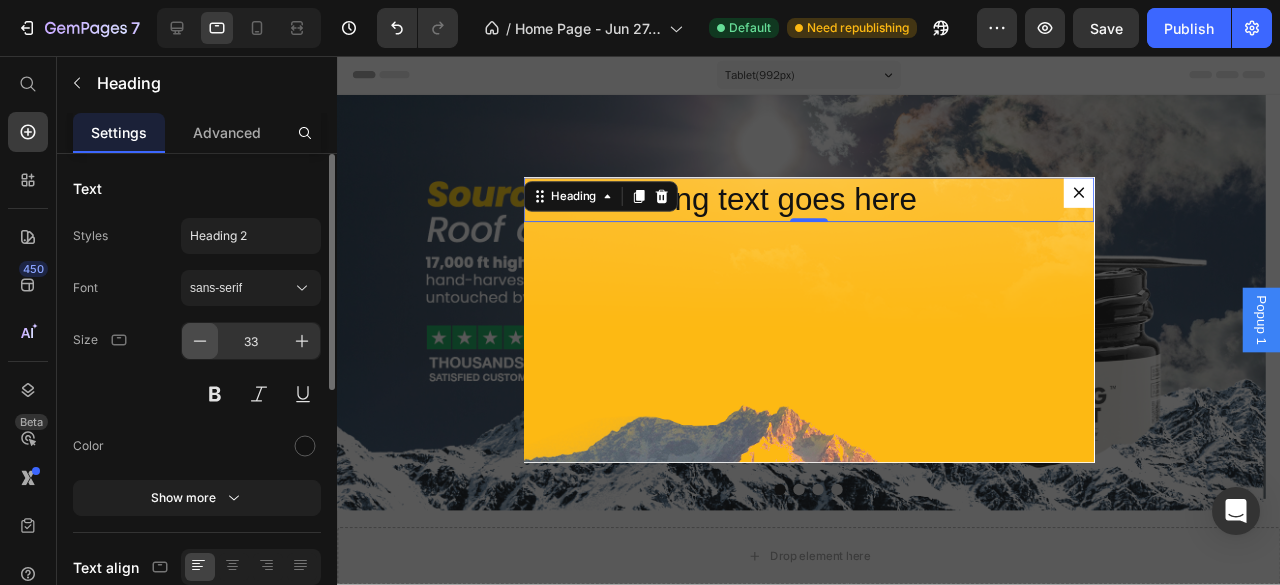 click at bounding box center (200, 341) 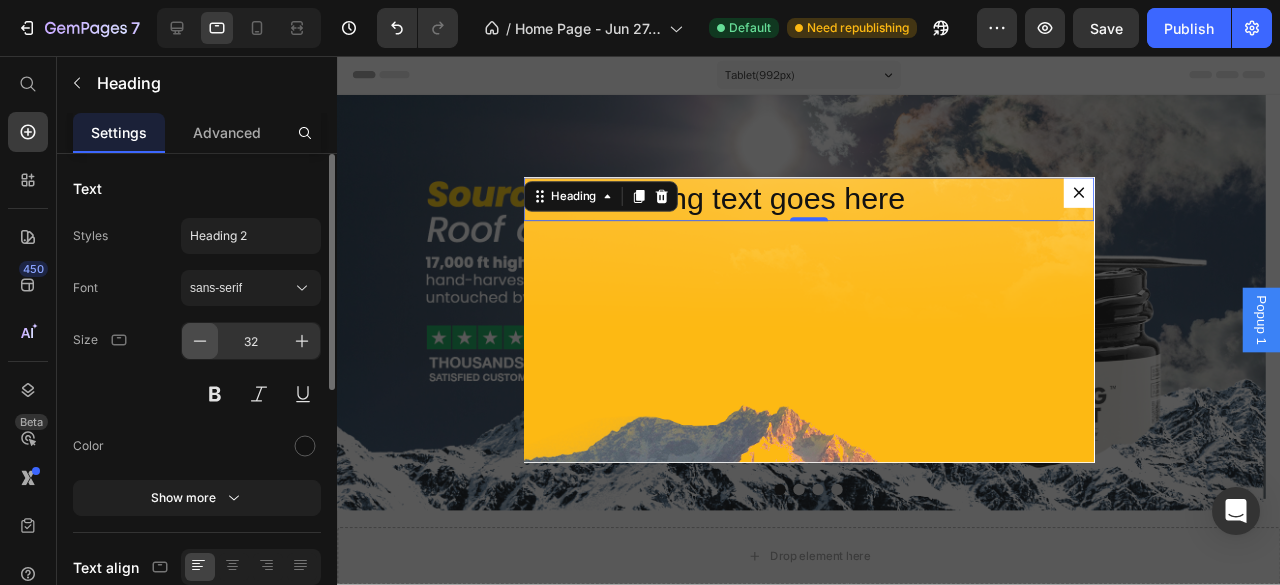 click at bounding box center (200, 341) 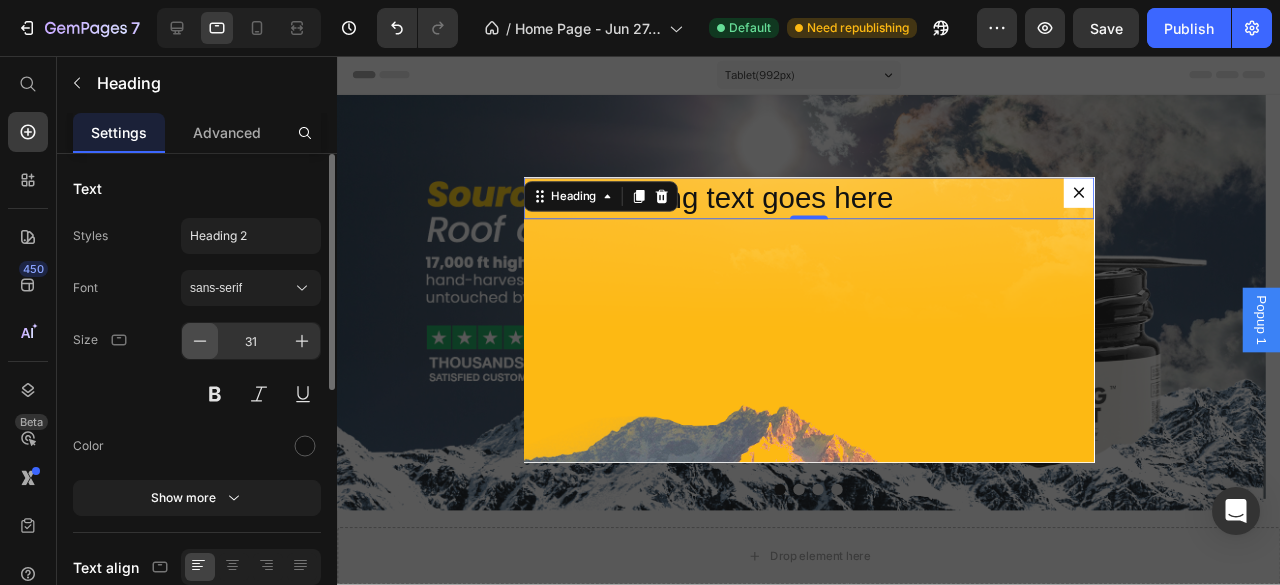 click at bounding box center (200, 341) 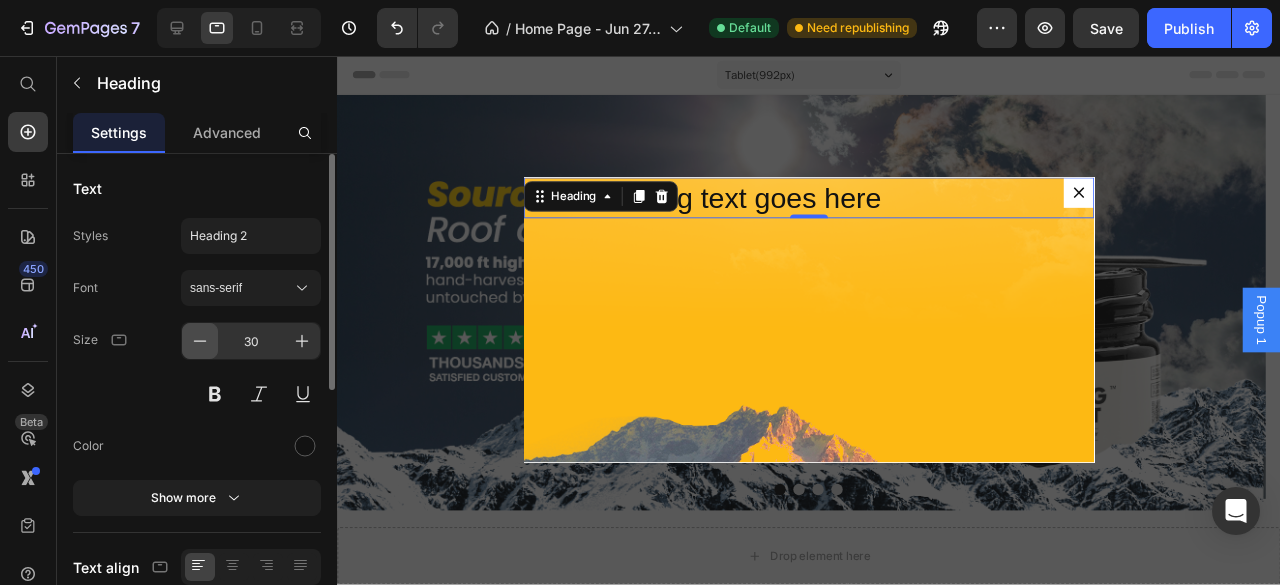 click at bounding box center [200, 341] 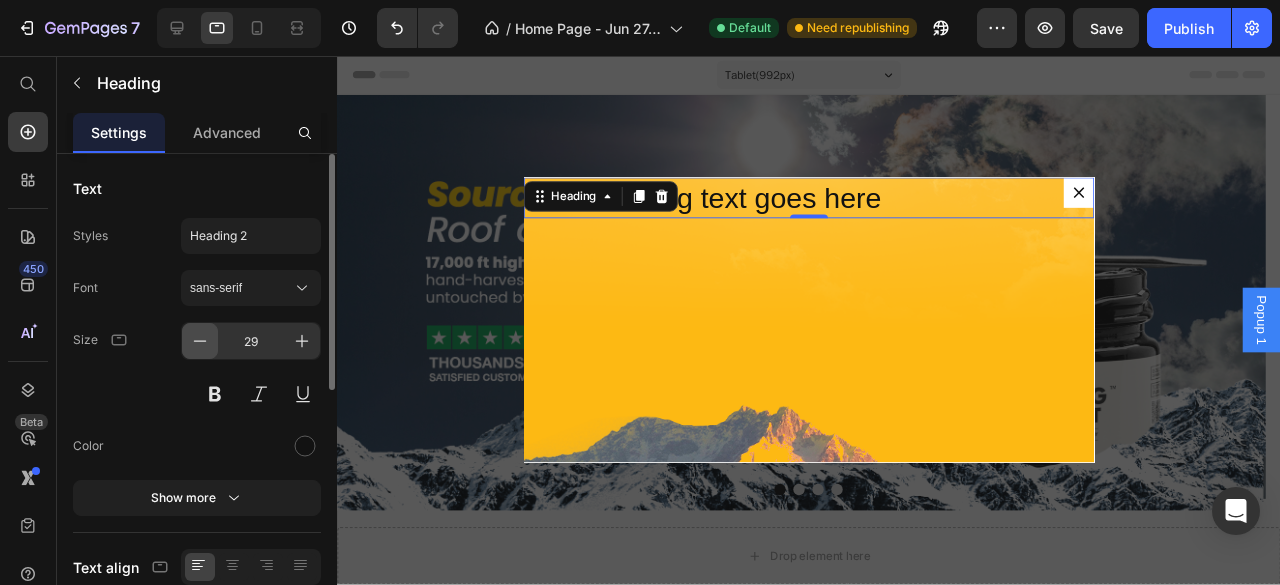 click at bounding box center (200, 341) 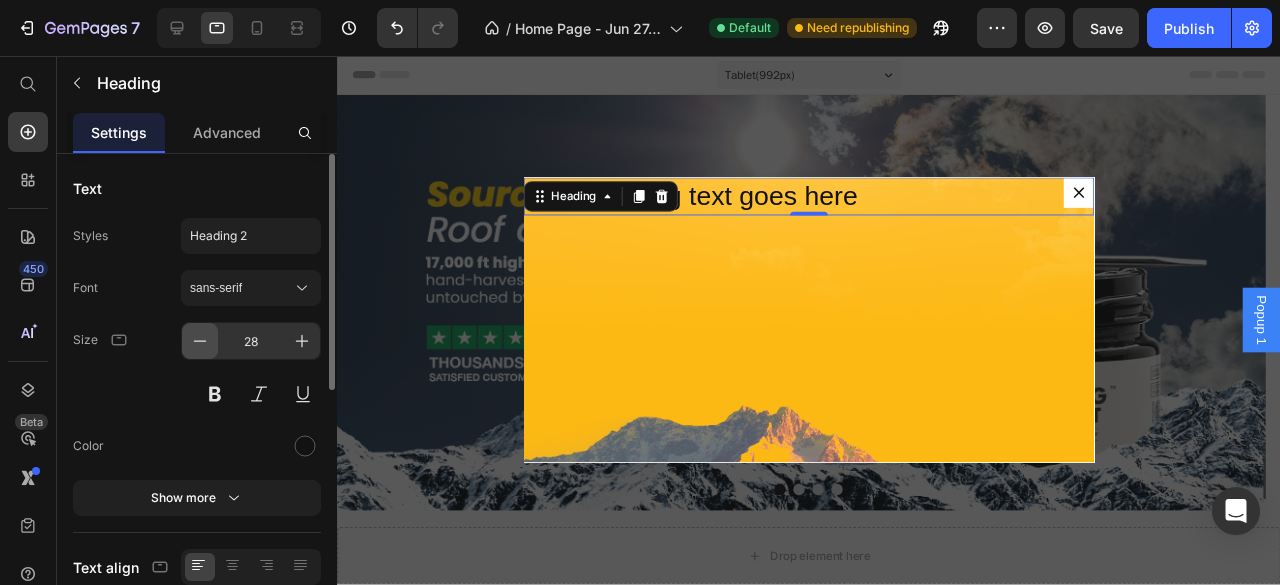 click at bounding box center (200, 341) 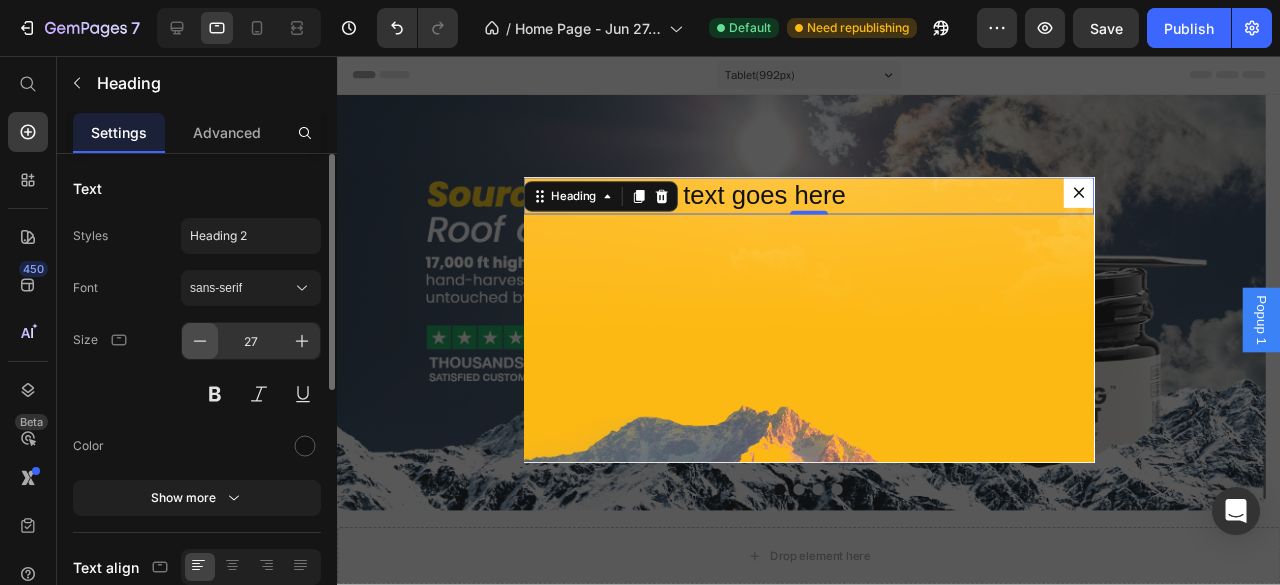 click at bounding box center (200, 341) 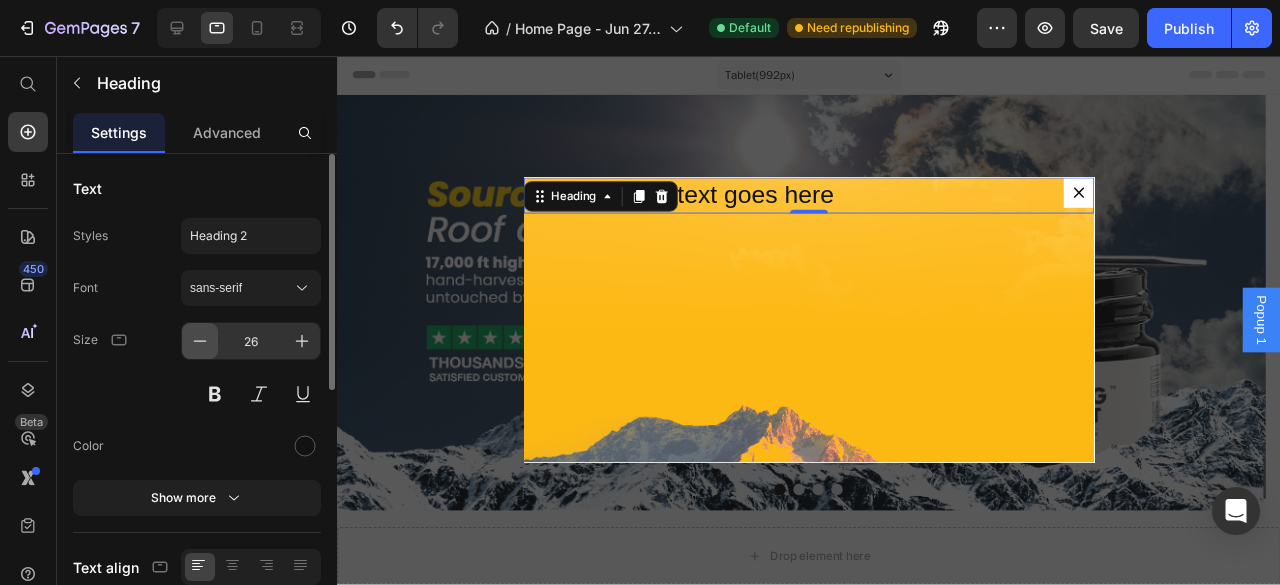 click at bounding box center (200, 341) 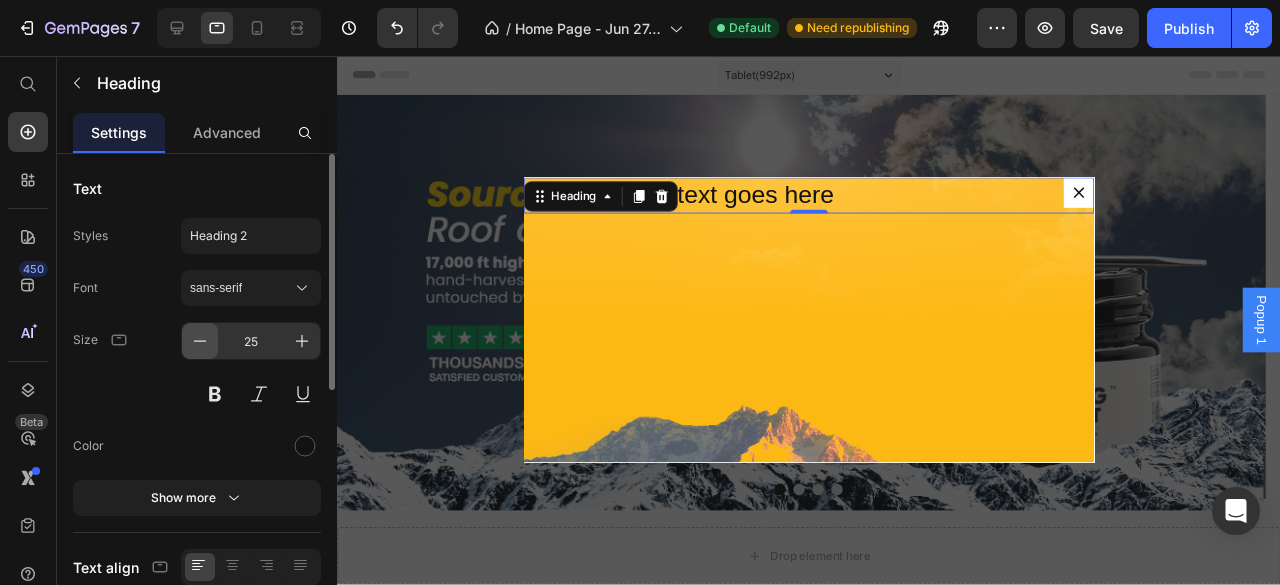 click at bounding box center [200, 341] 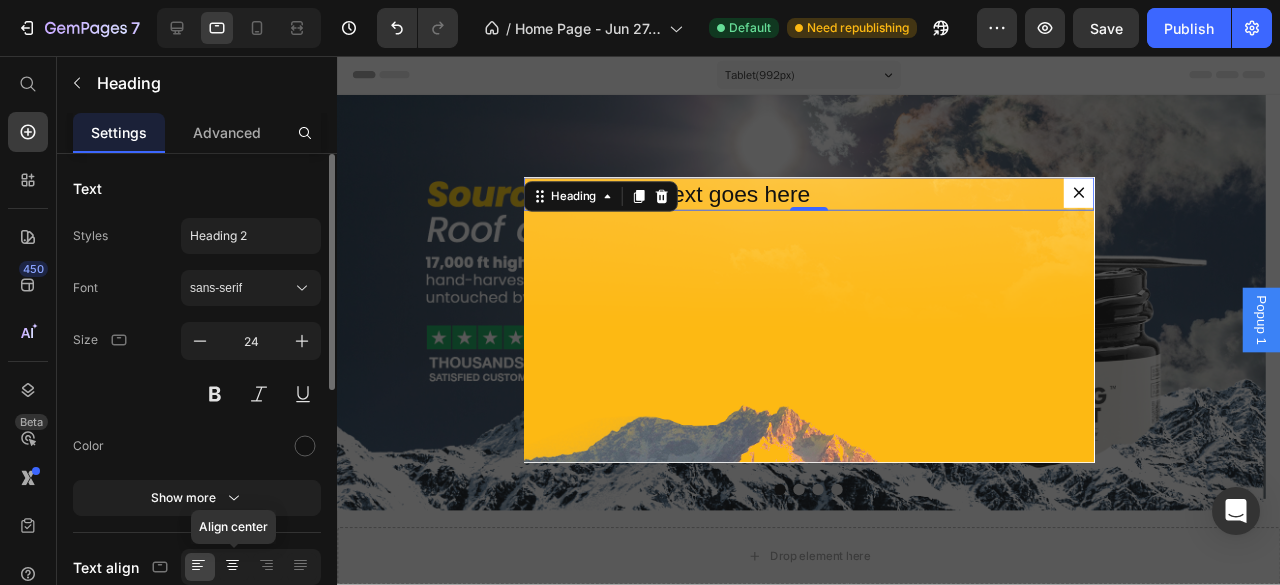 click 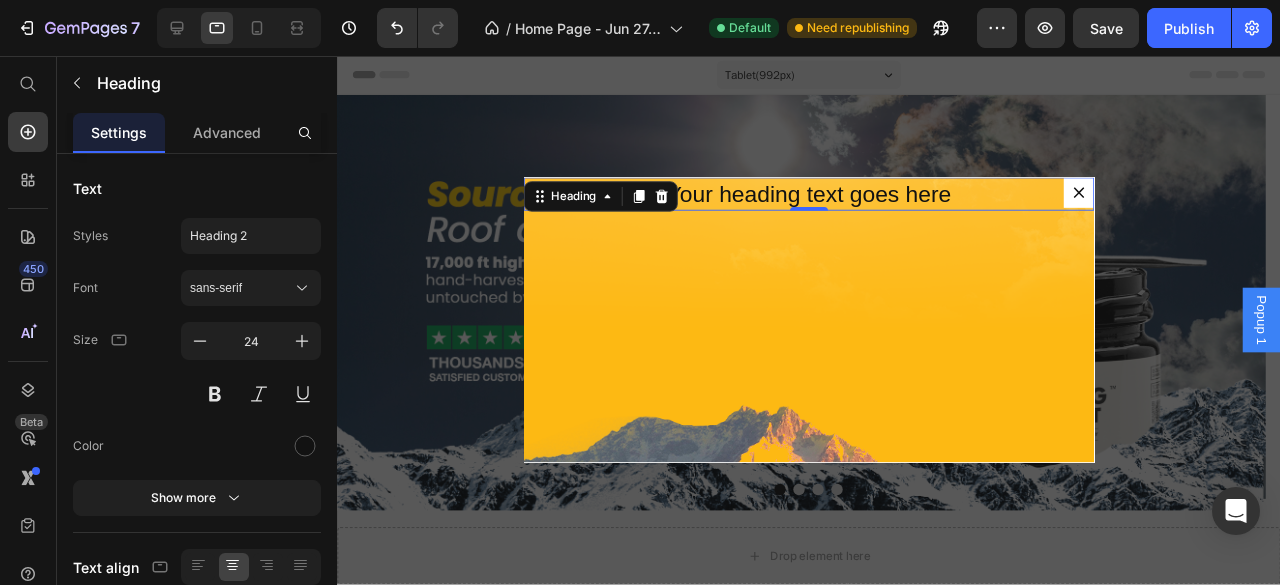 click on "Your heading text goes here" at bounding box center [833, 201] 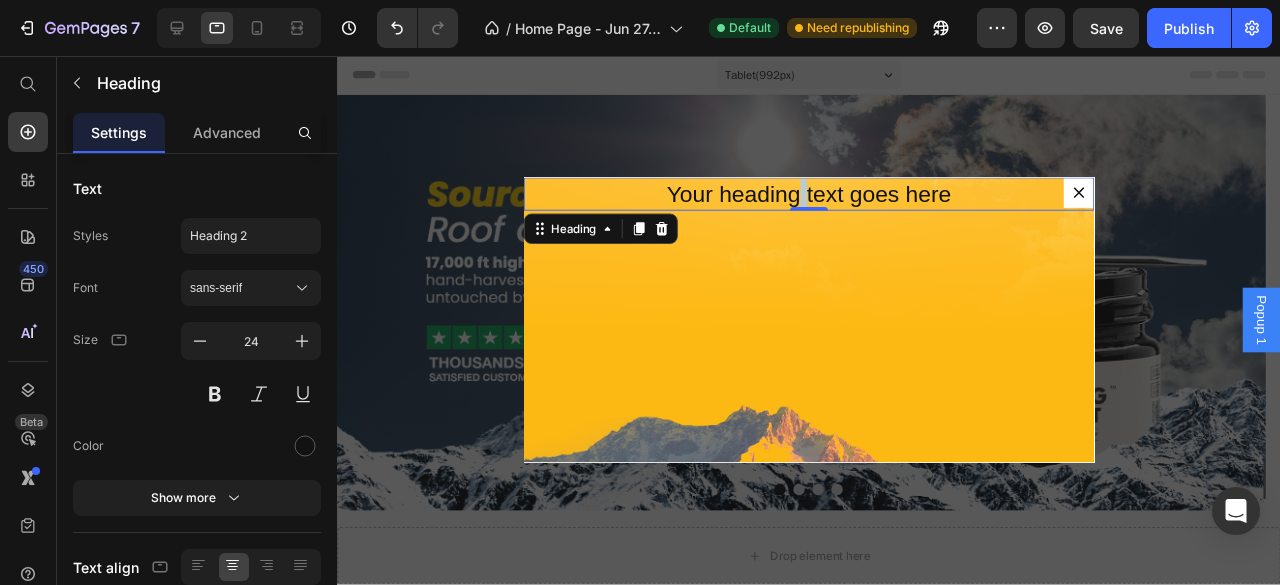 click on "Your heading text goes here" at bounding box center (833, 201) 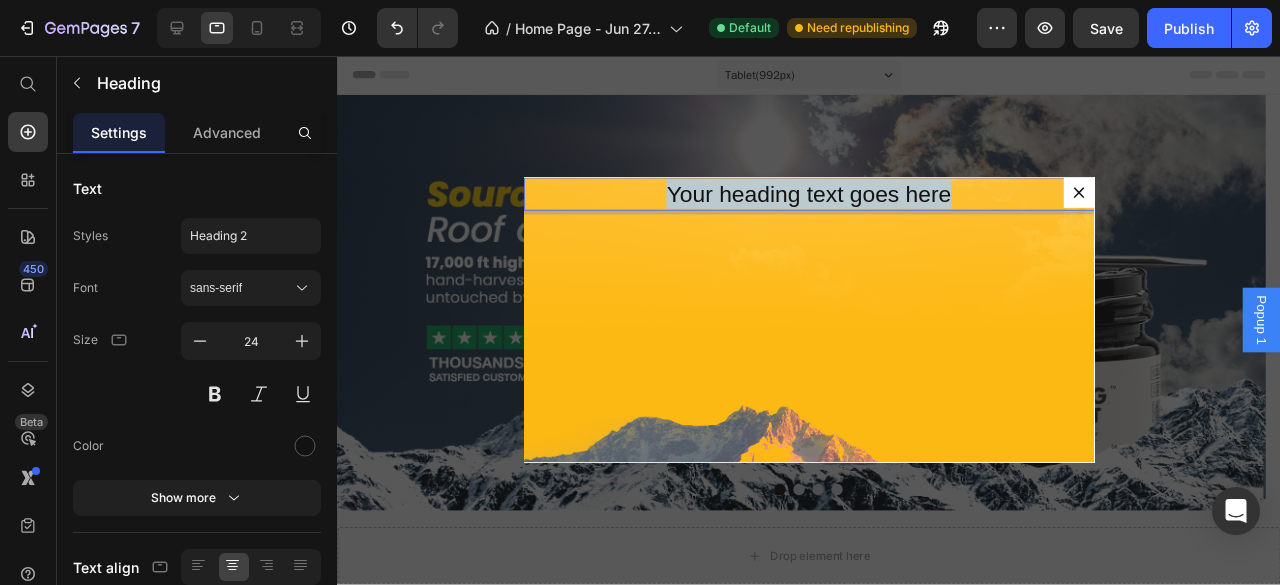 click on "Your heading text goes here" at bounding box center (833, 201) 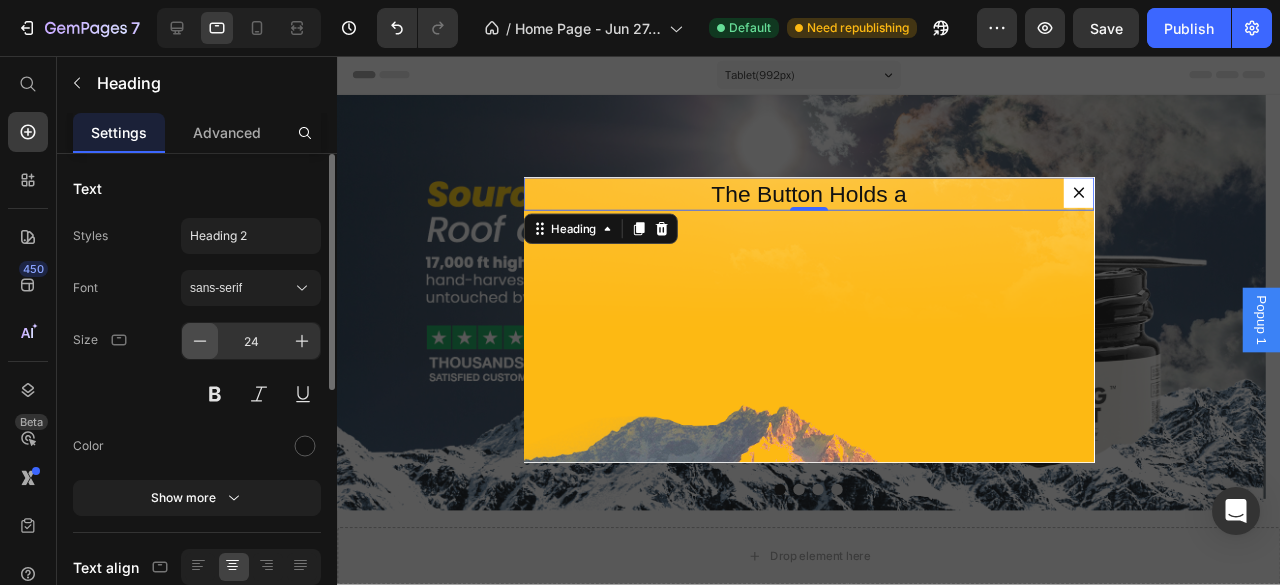 click at bounding box center [200, 341] 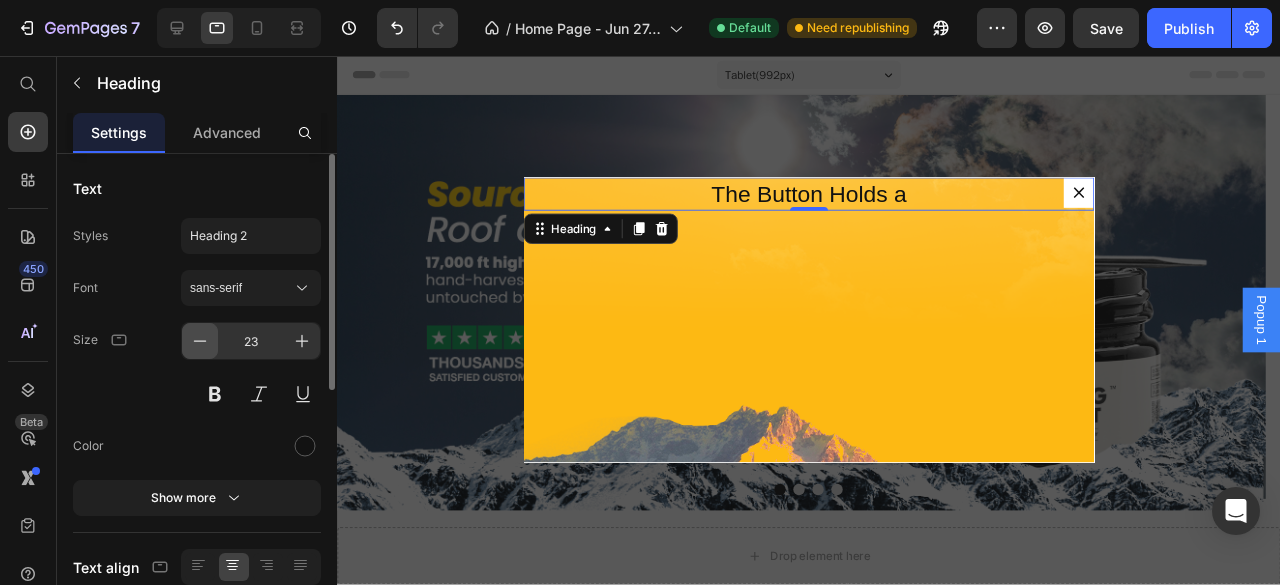click at bounding box center [200, 341] 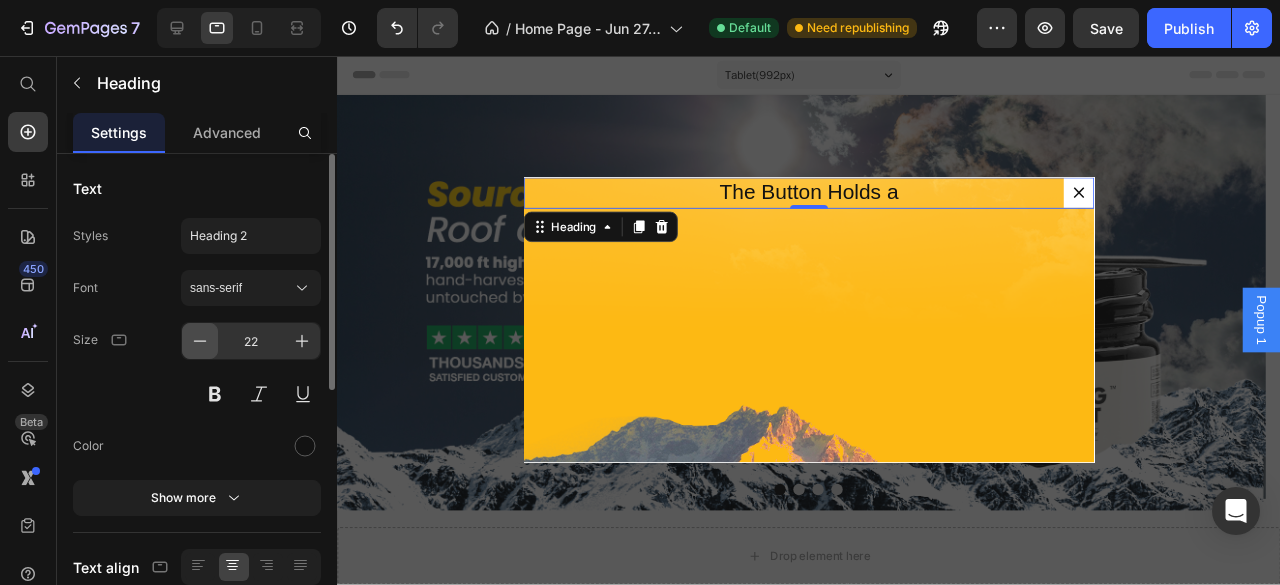click at bounding box center (200, 341) 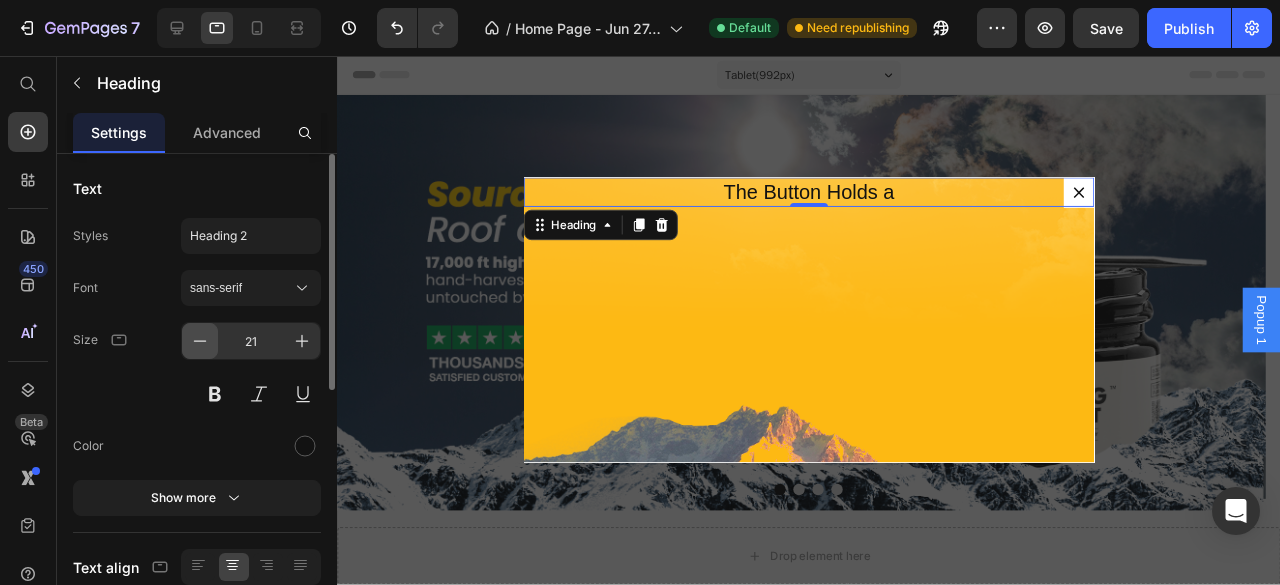 click at bounding box center [200, 341] 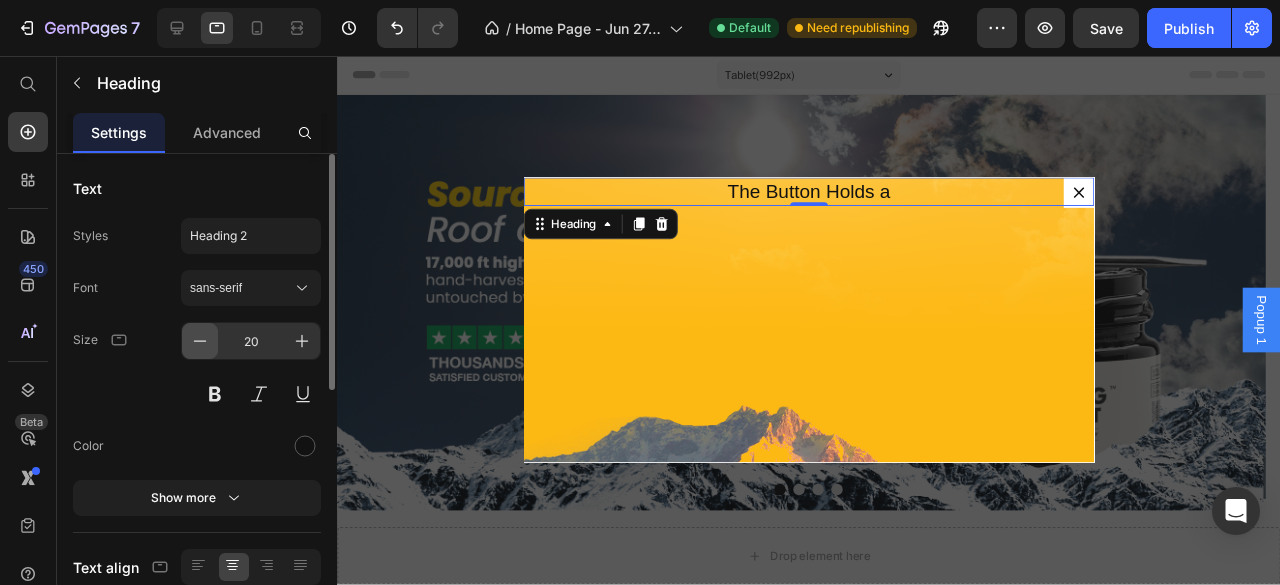 click at bounding box center [200, 341] 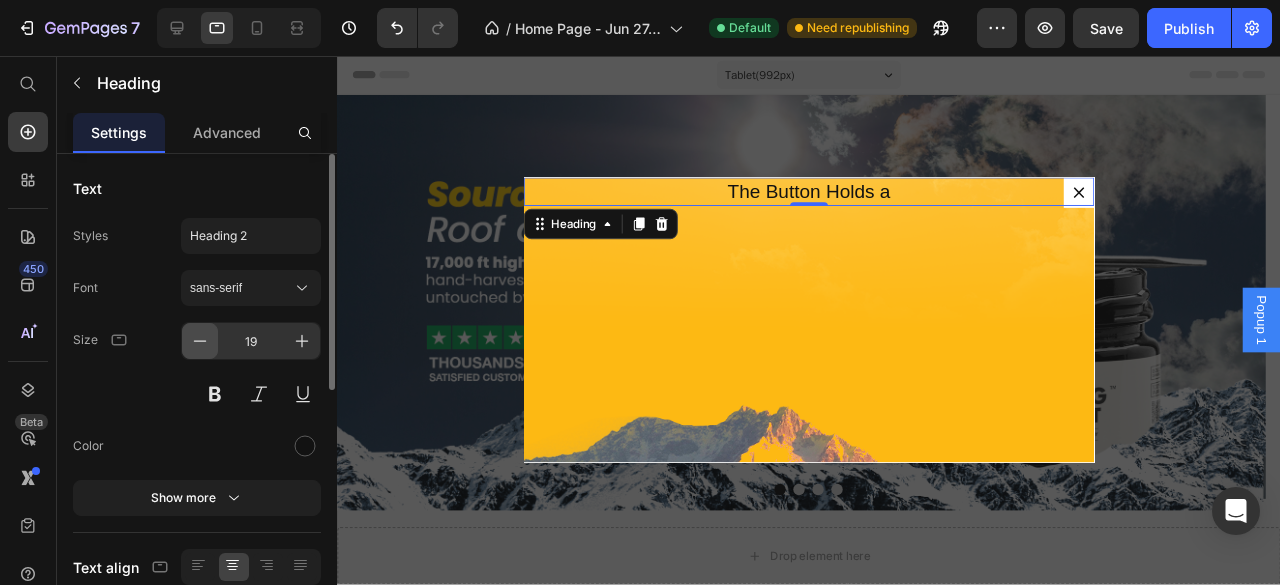 click at bounding box center (200, 341) 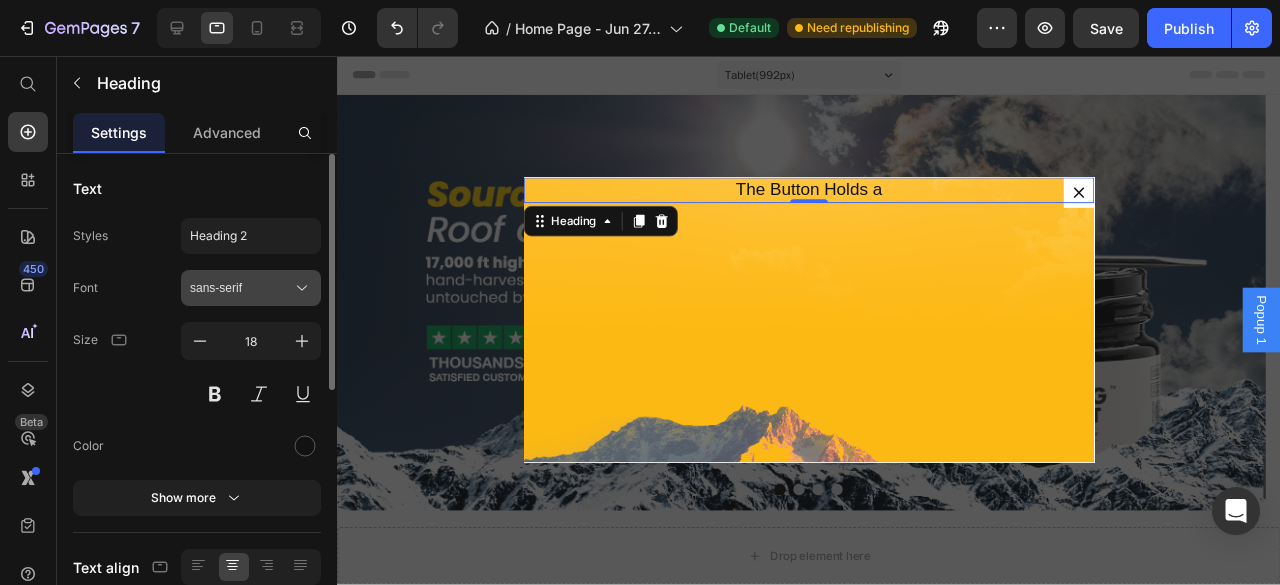 click on "sans-serif" at bounding box center (251, 288) 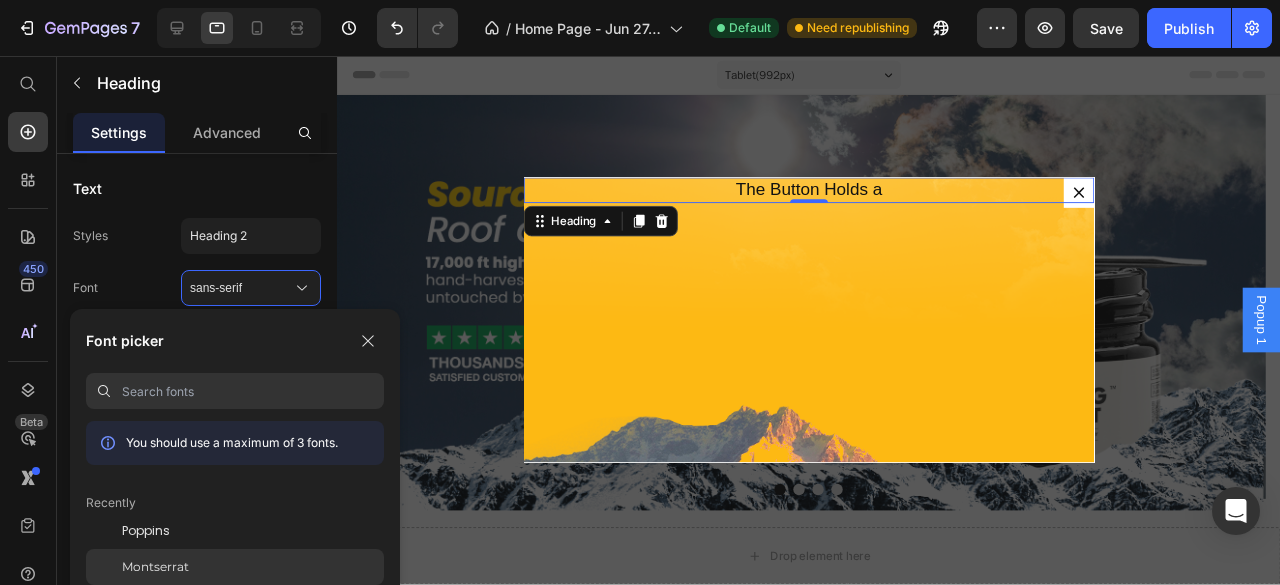 click on "Montserrat" 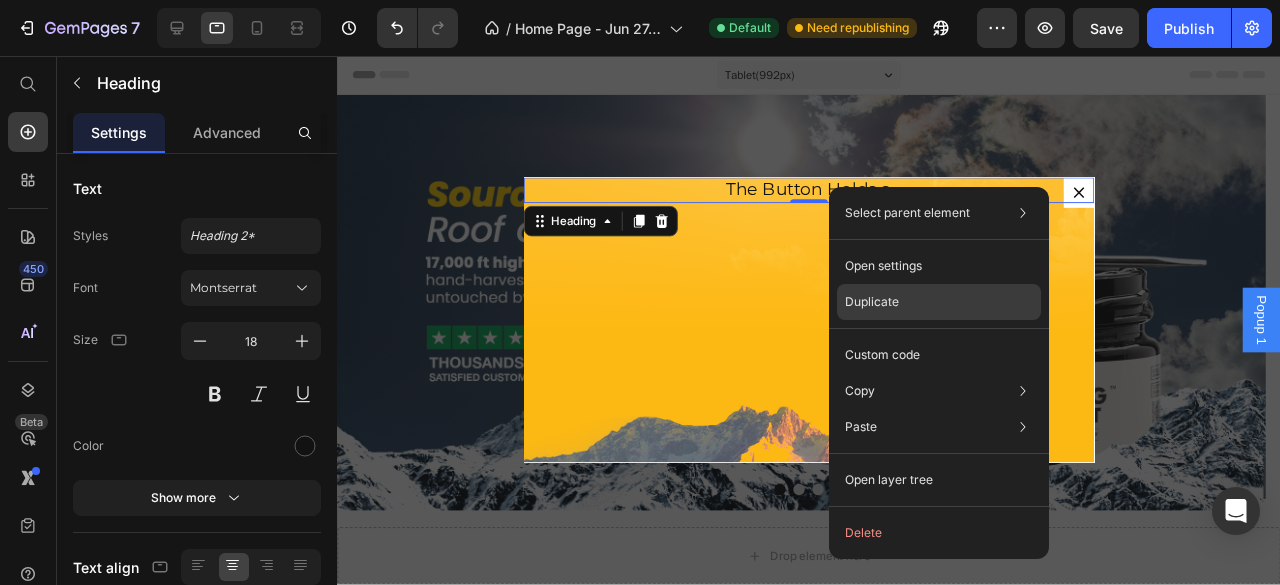 click on "Duplicate" at bounding box center (872, 302) 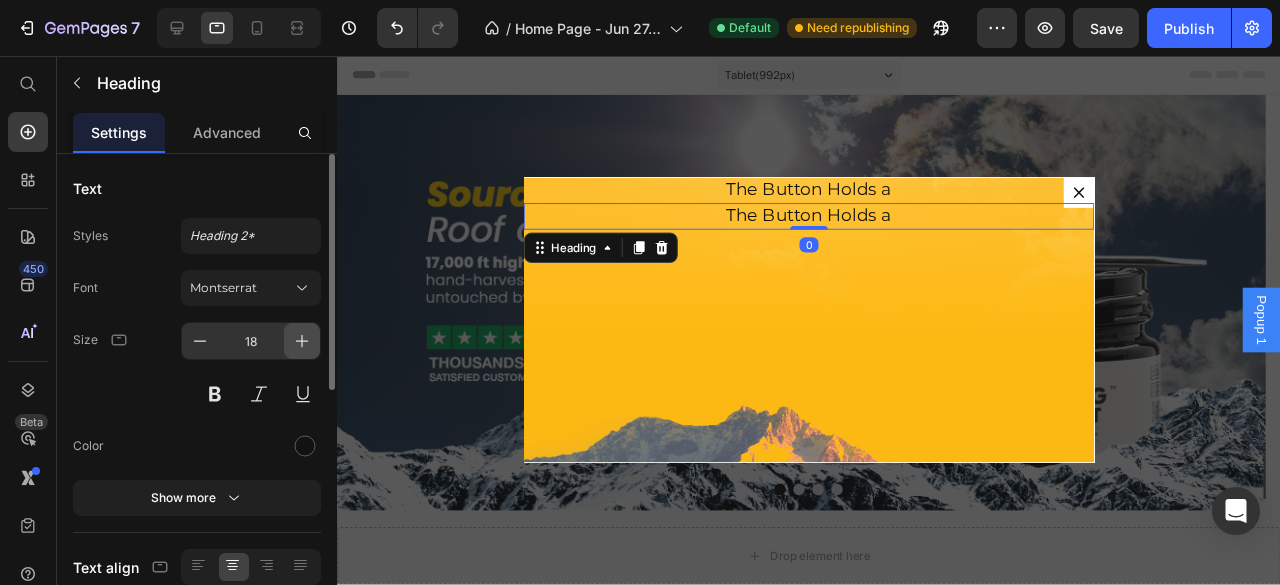 click 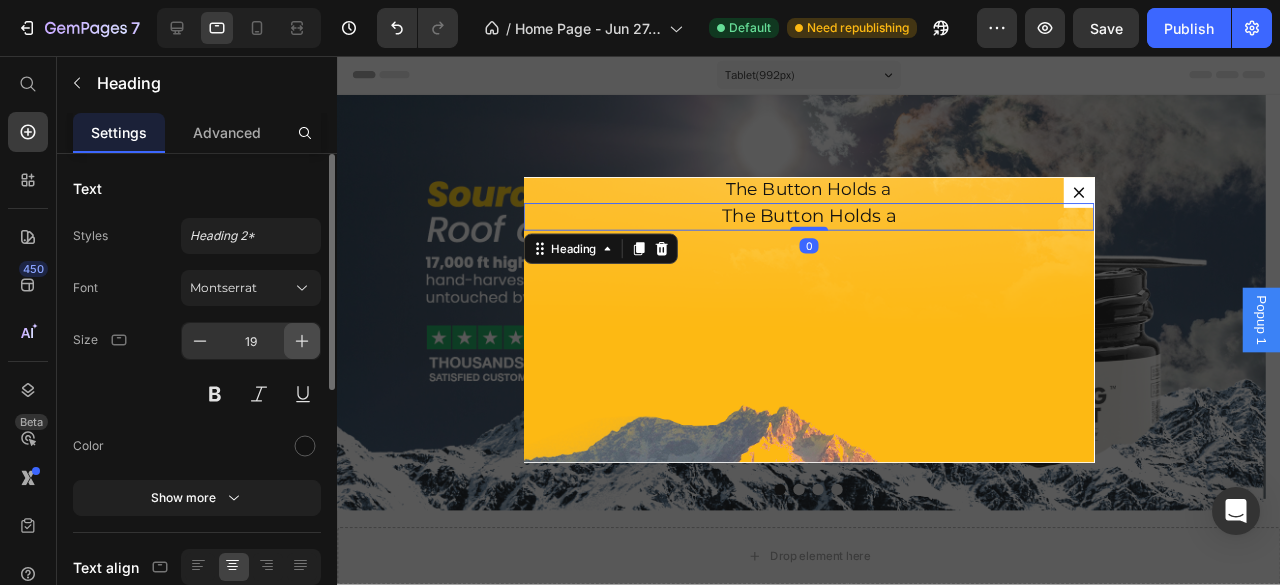 click 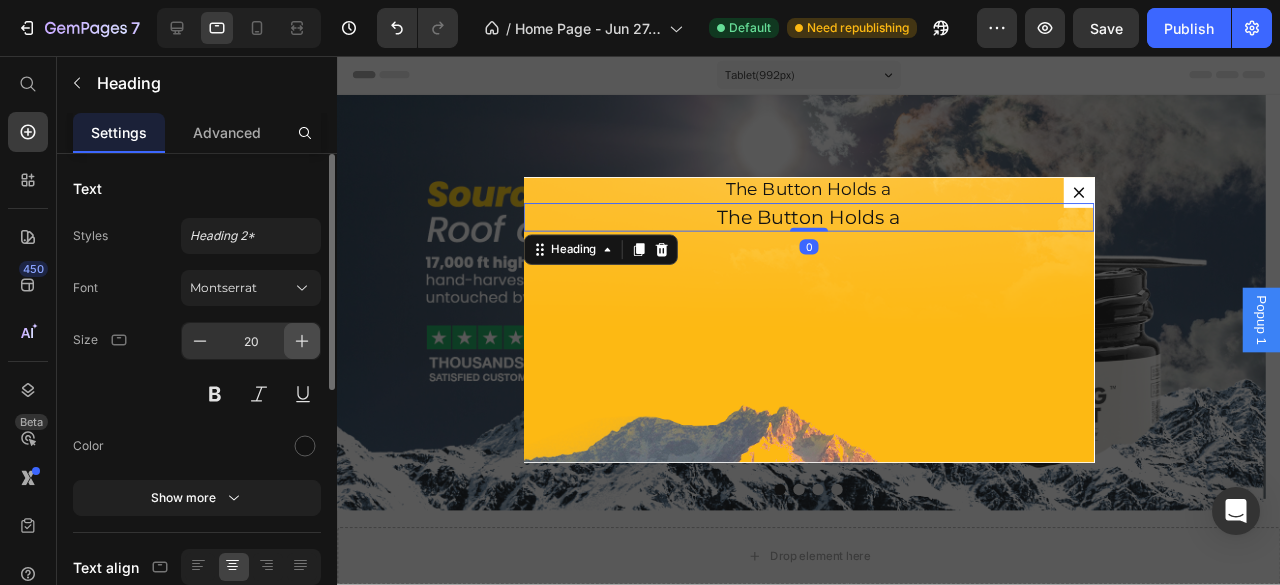 click 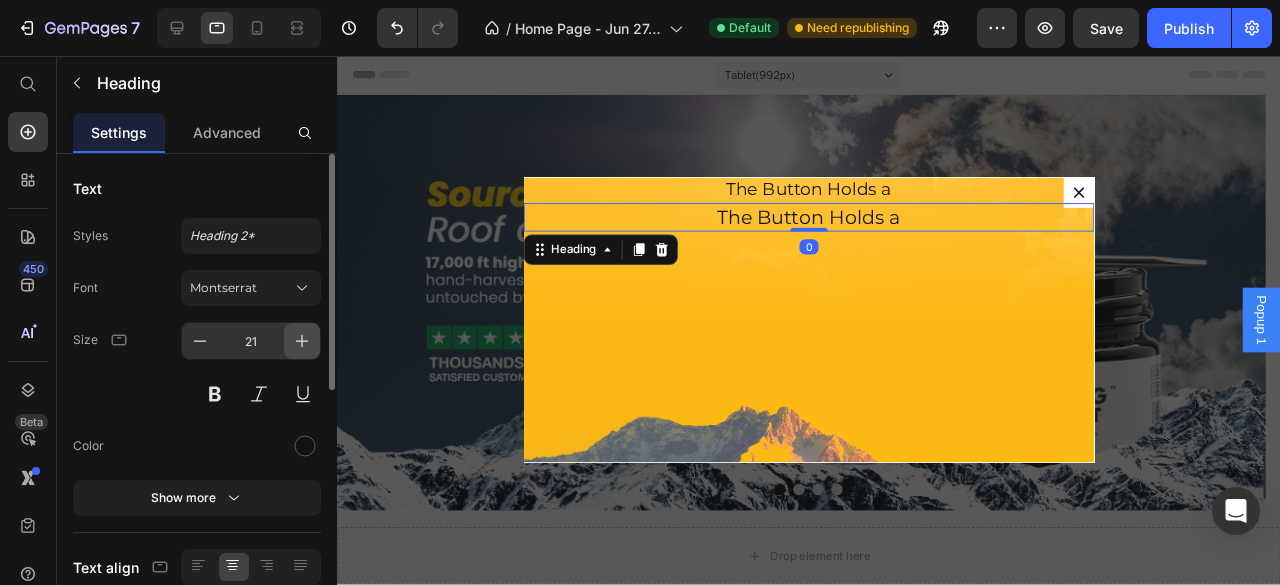 click 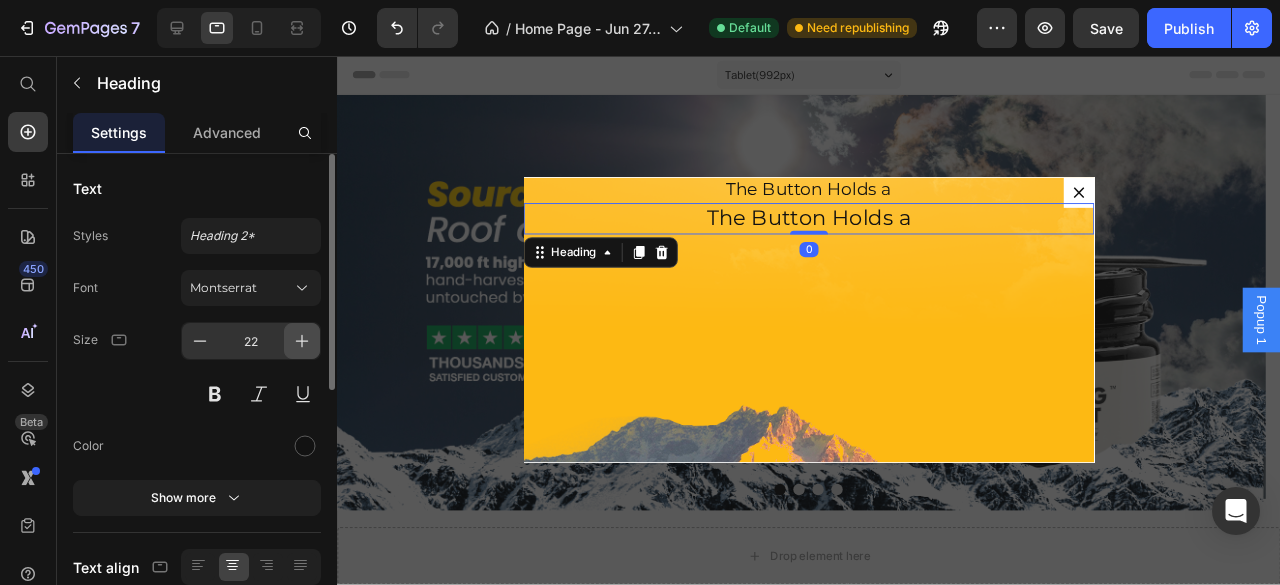 click 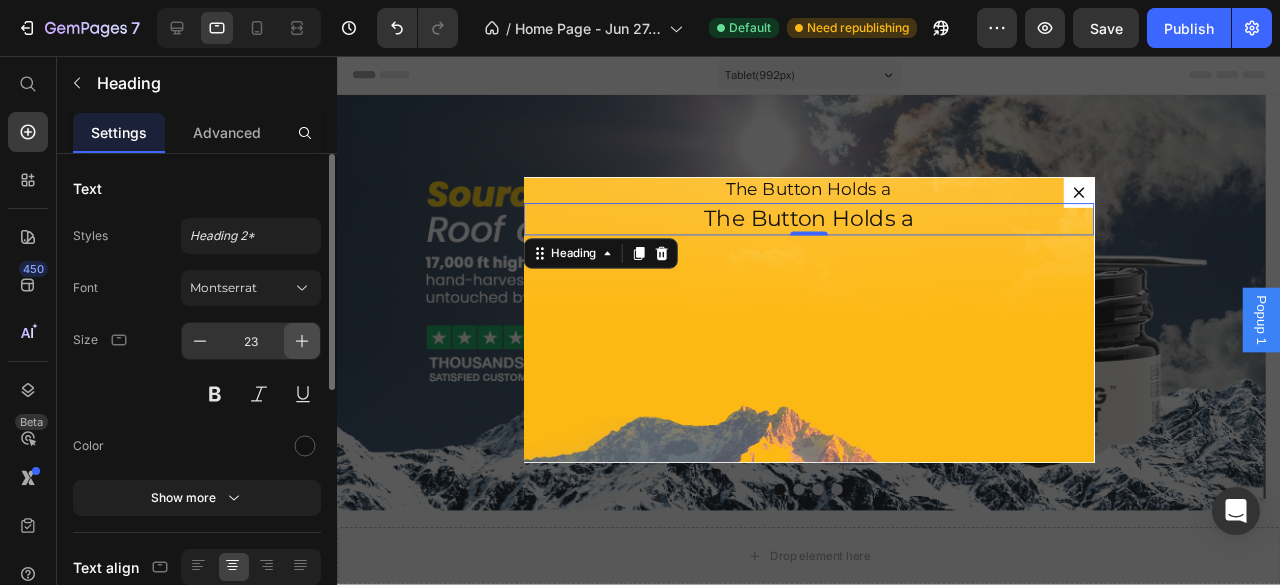 click 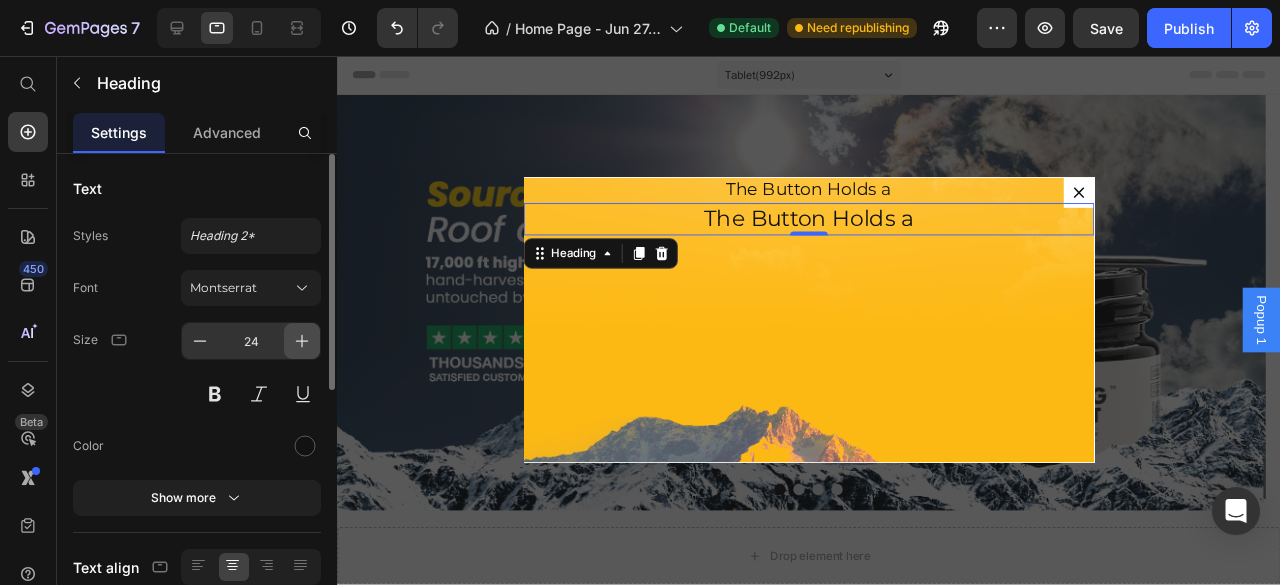 click 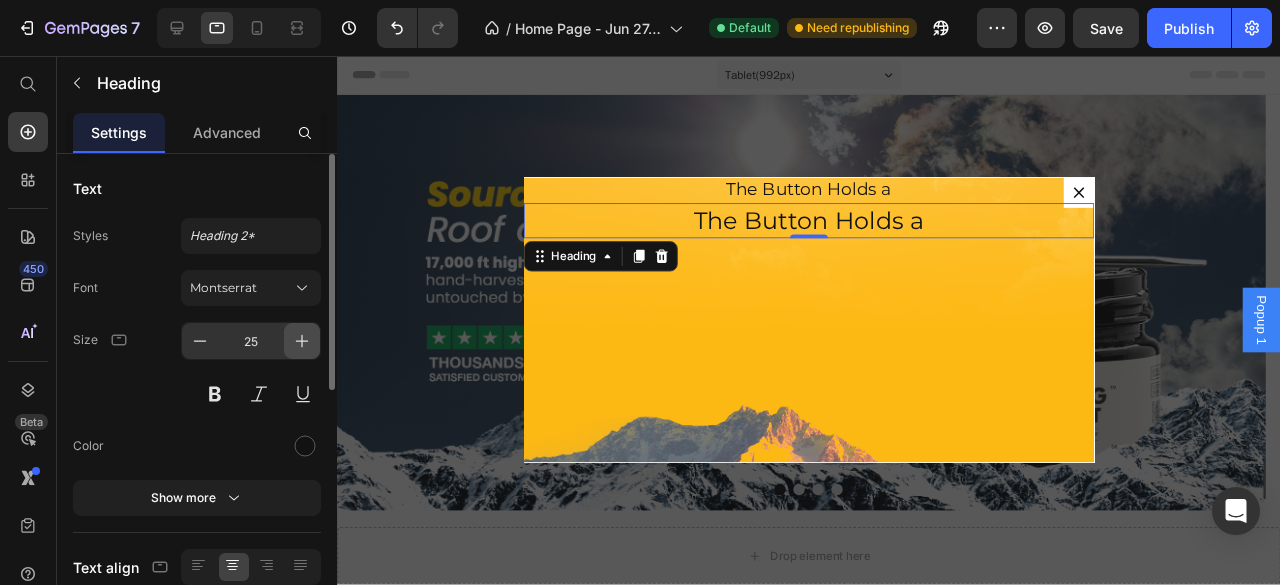 click 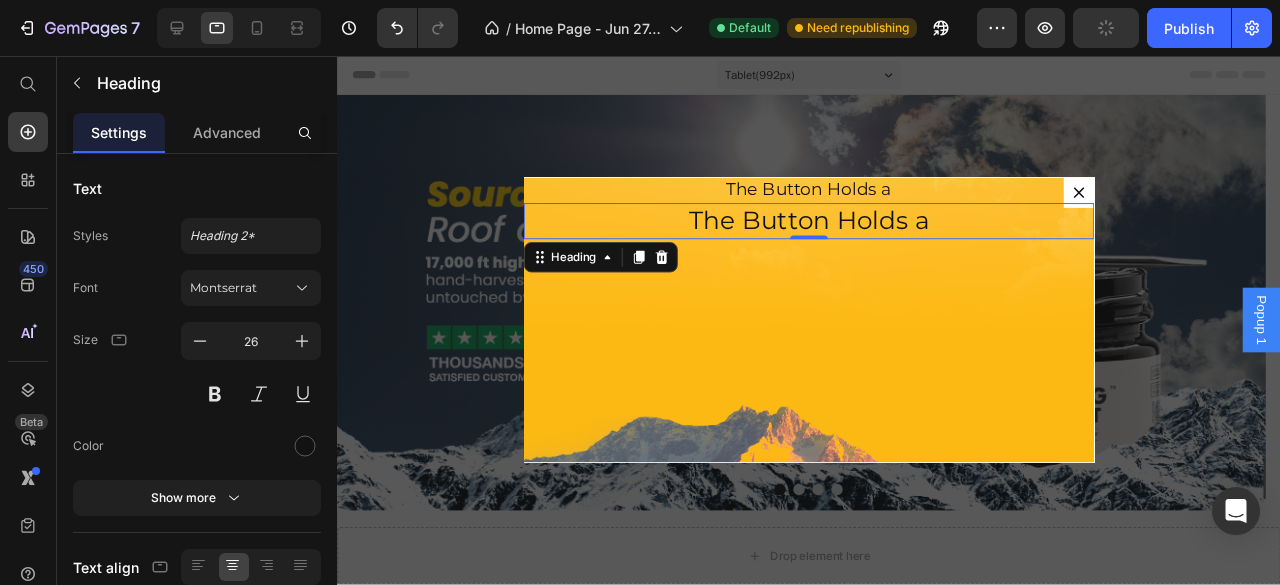 click on "The Button Holds a" at bounding box center (833, 230) 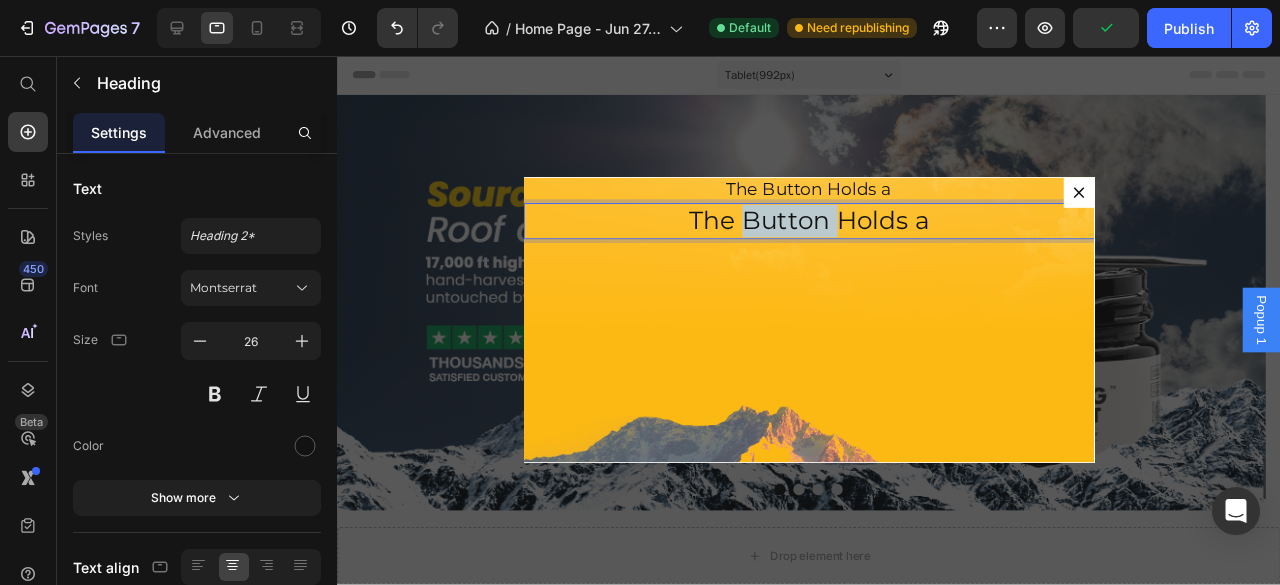 click on "The Button Holds a" at bounding box center [833, 230] 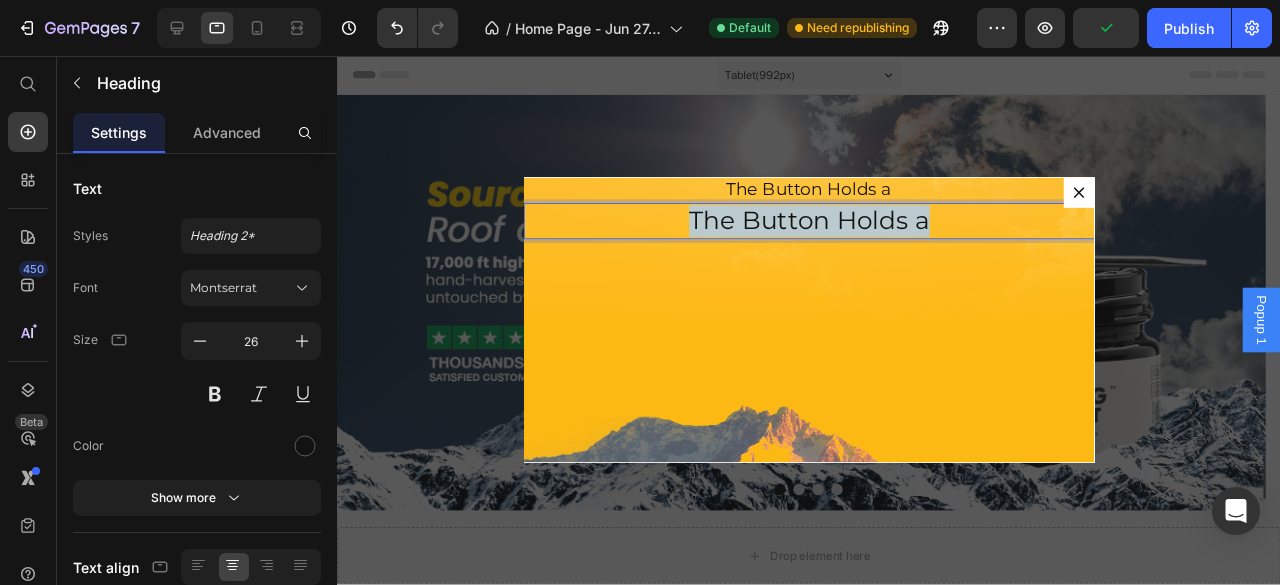 click on "The Button Holds a" at bounding box center (833, 230) 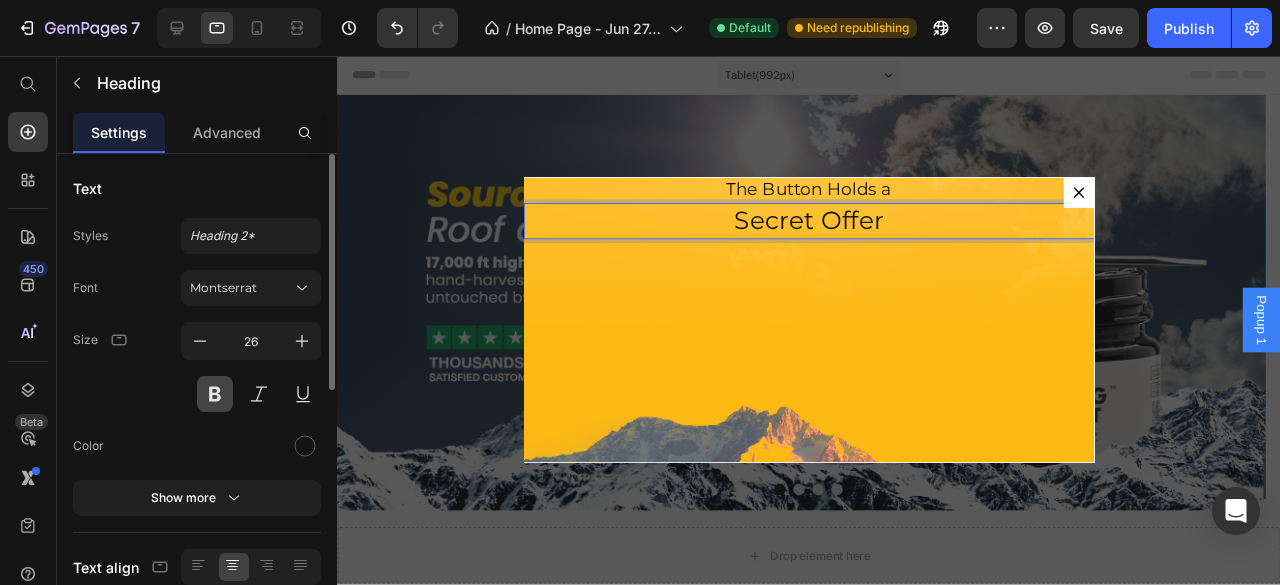 click at bounding box center (215, 394) 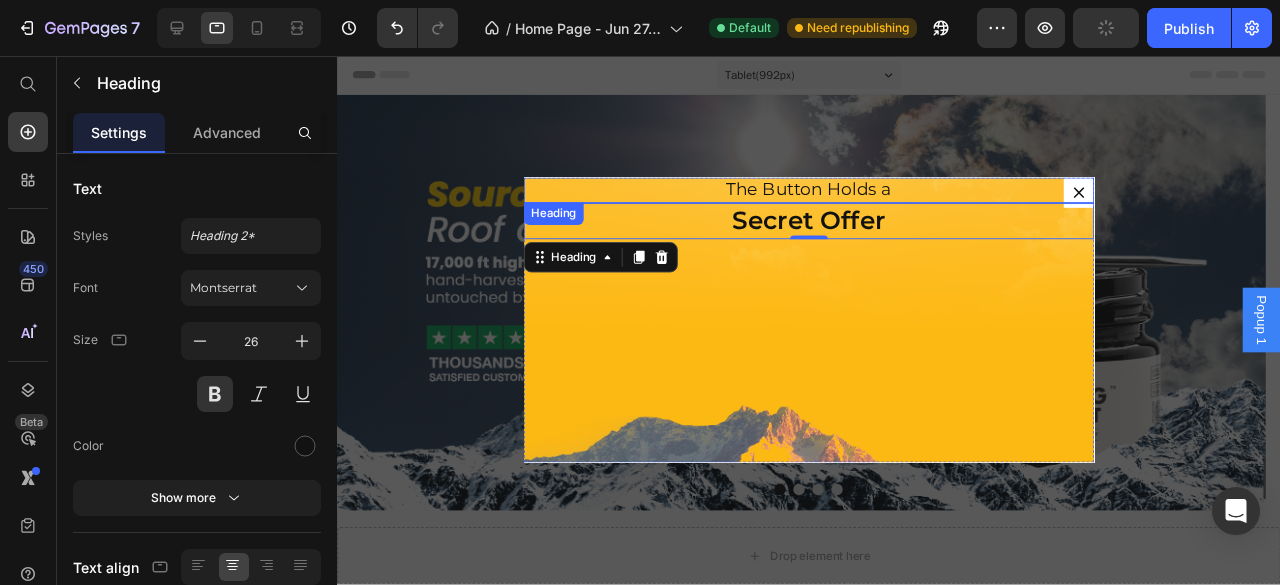 click on "The Button Holds a" at bounding box center (833, 197) 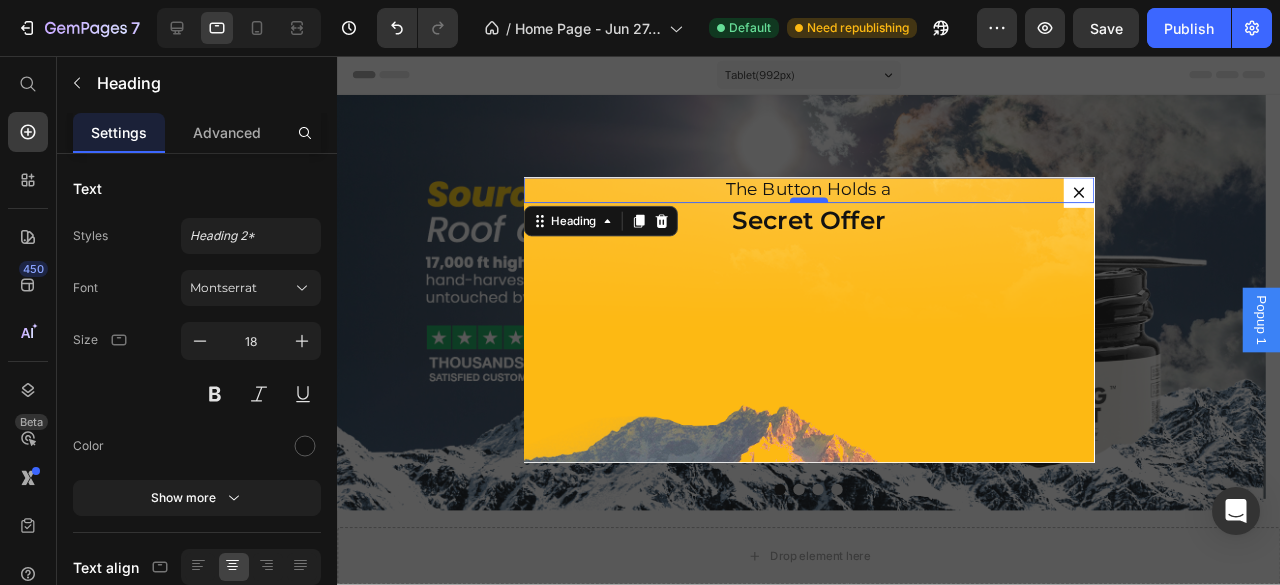 click at bounding box center (833, 208) 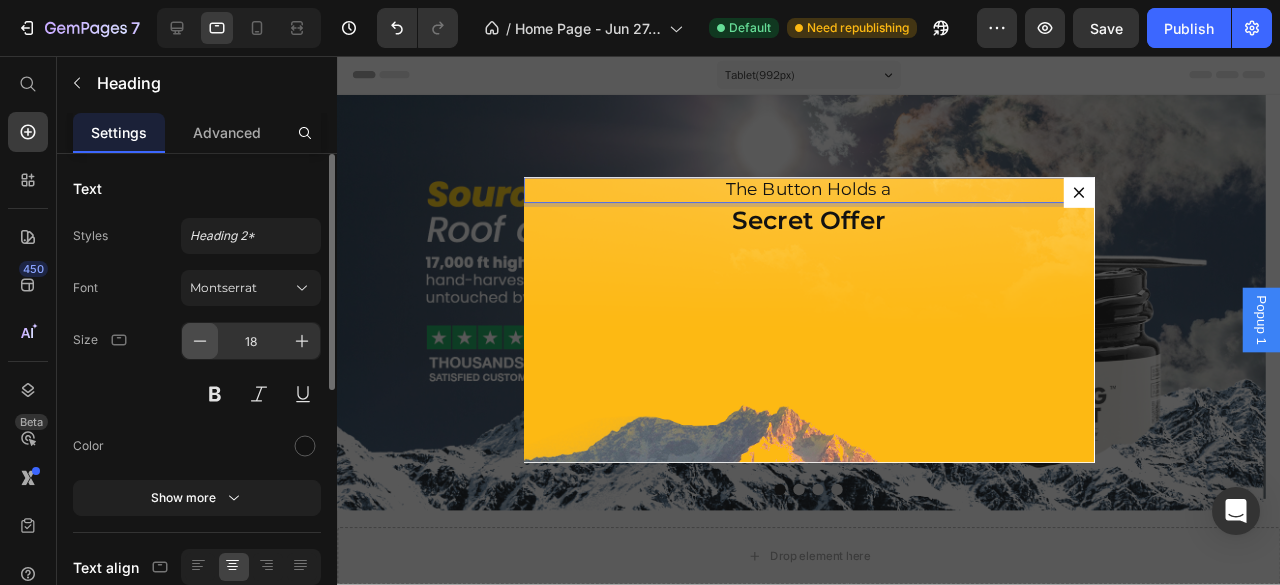 click 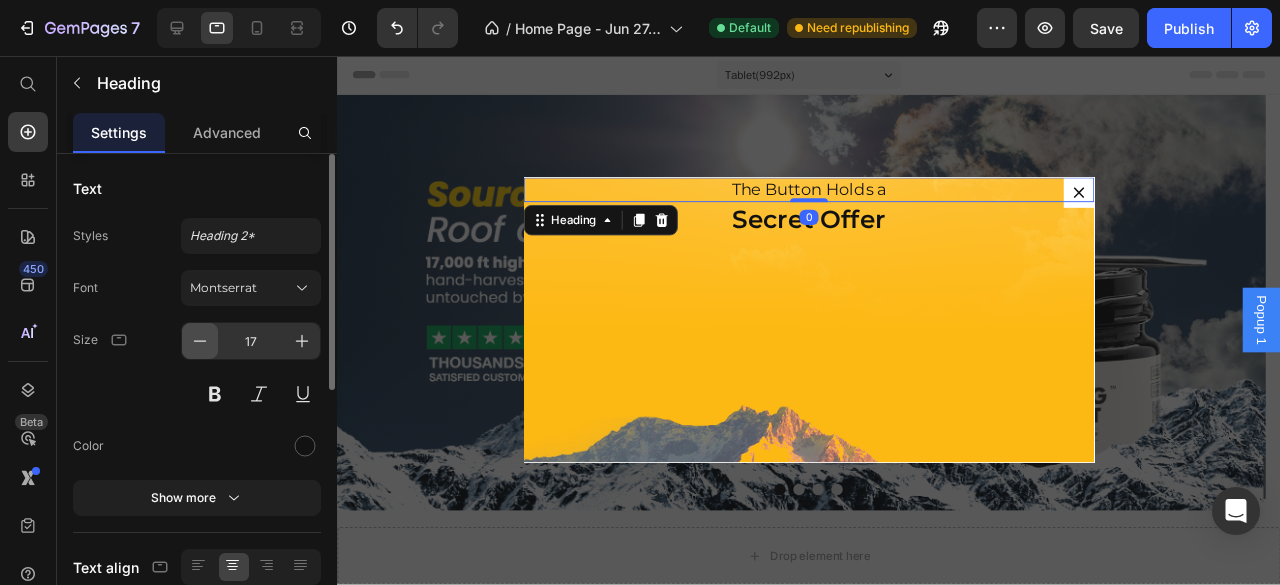 click 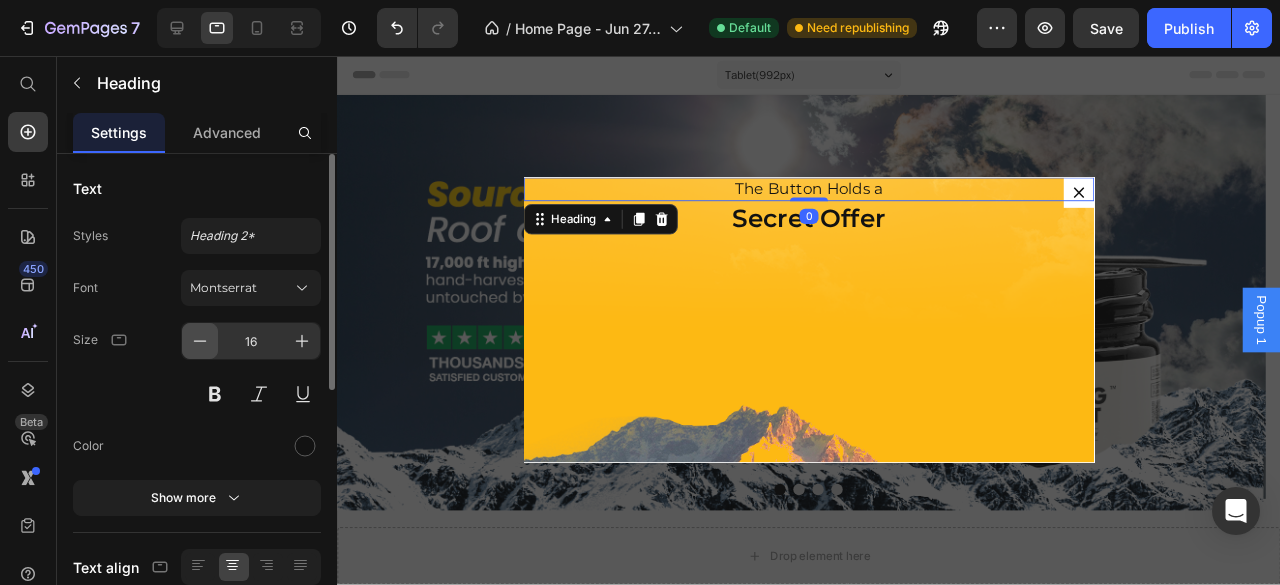 click 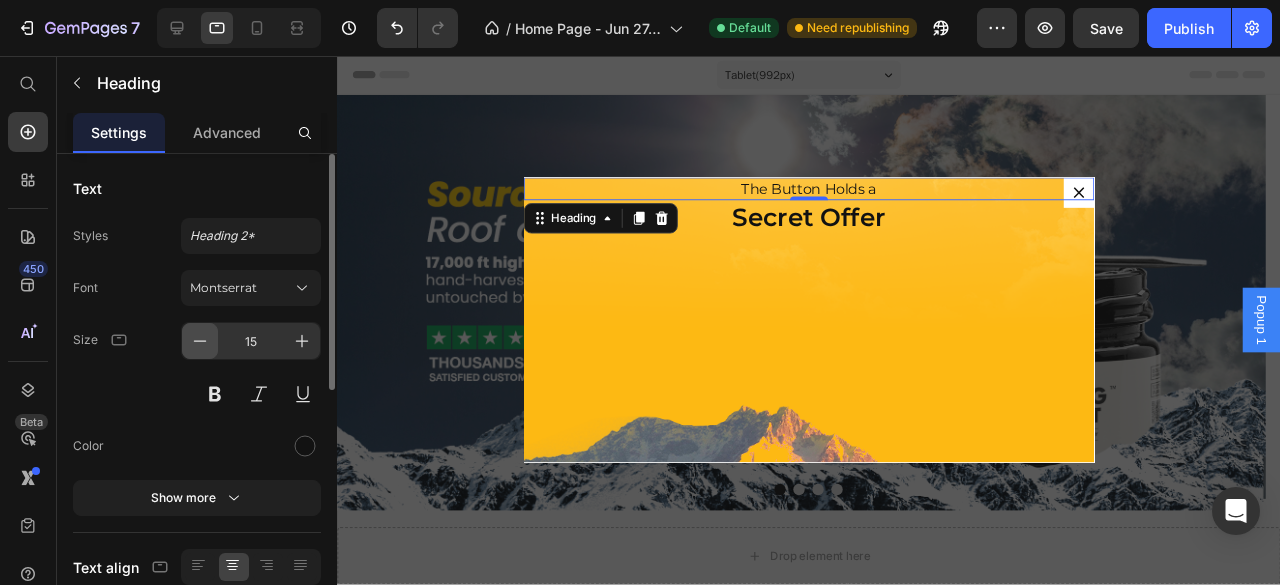 click 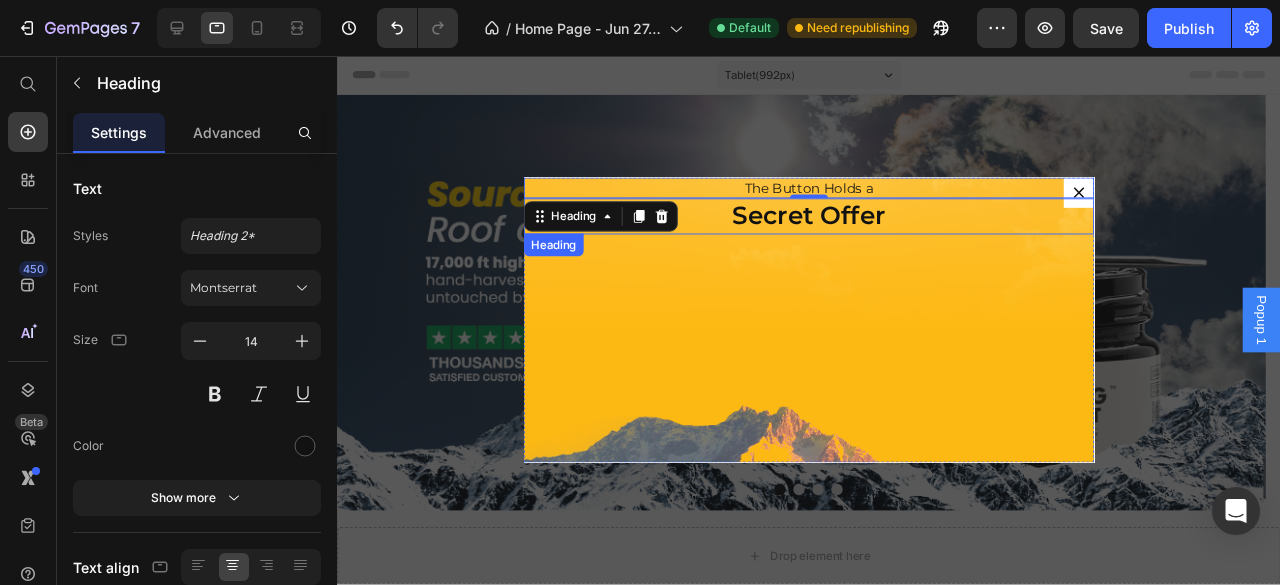 click on "Secret Offer" at bounding box center [833, 225] 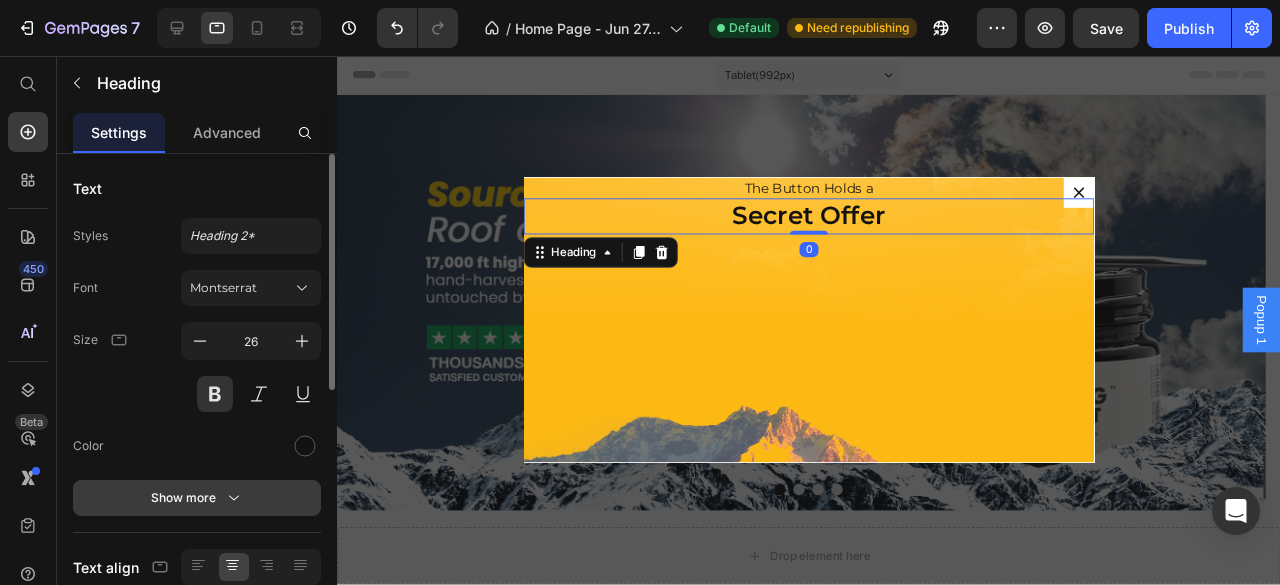 click 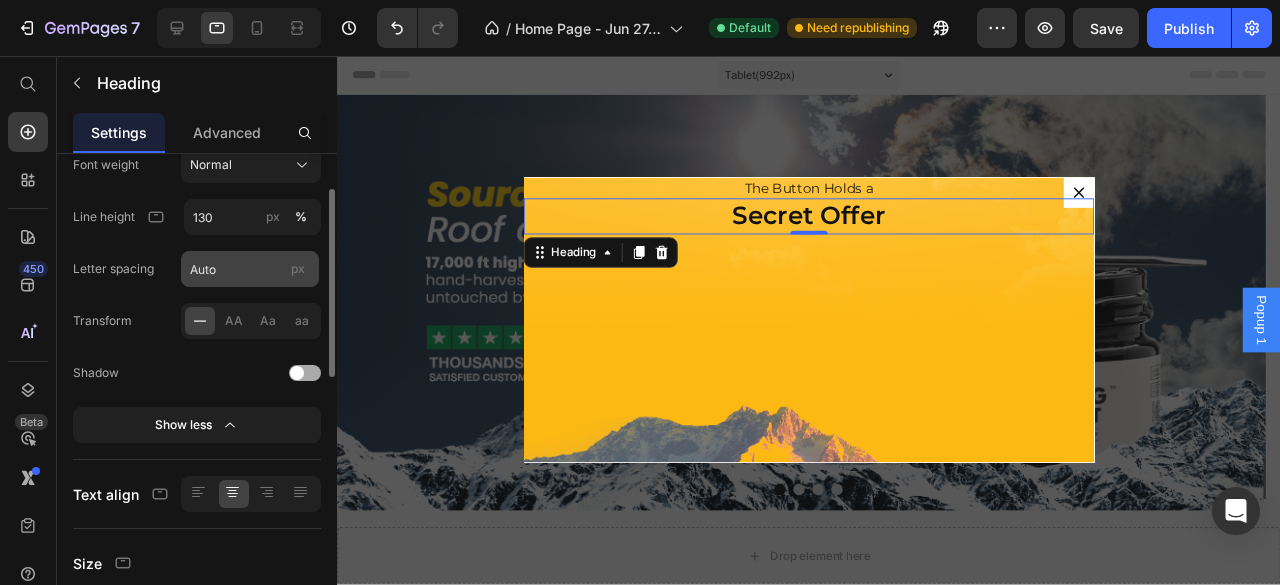 scroll, scrollTop: 233, scrollLeft: 0, axis: vertical 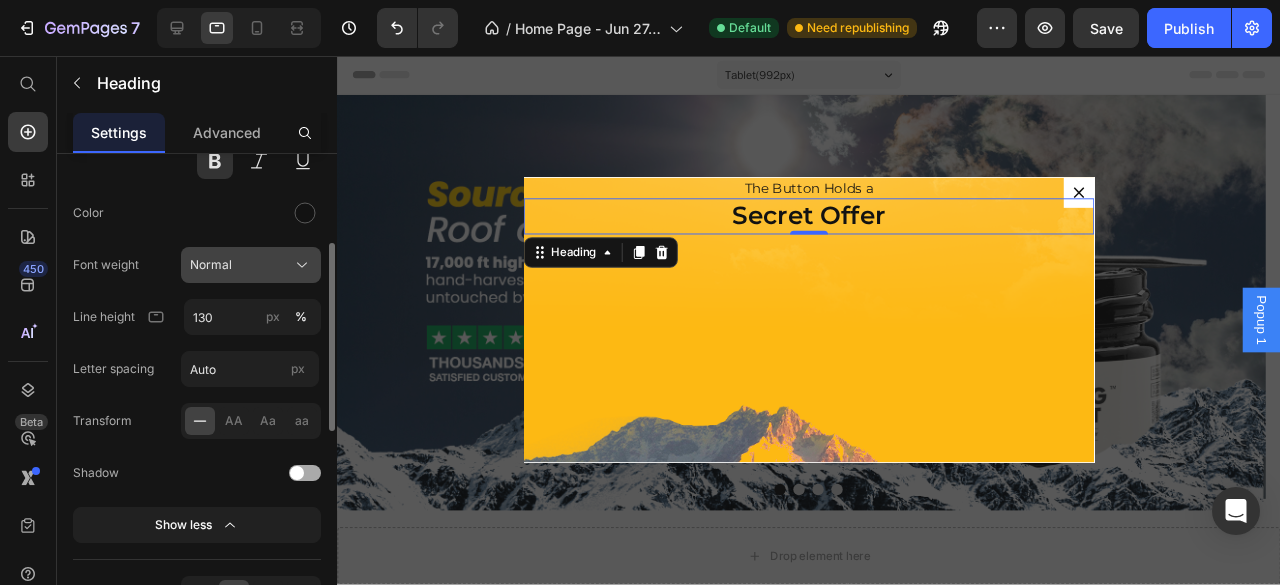 click on "Normal" at bounding box center [251, 265] 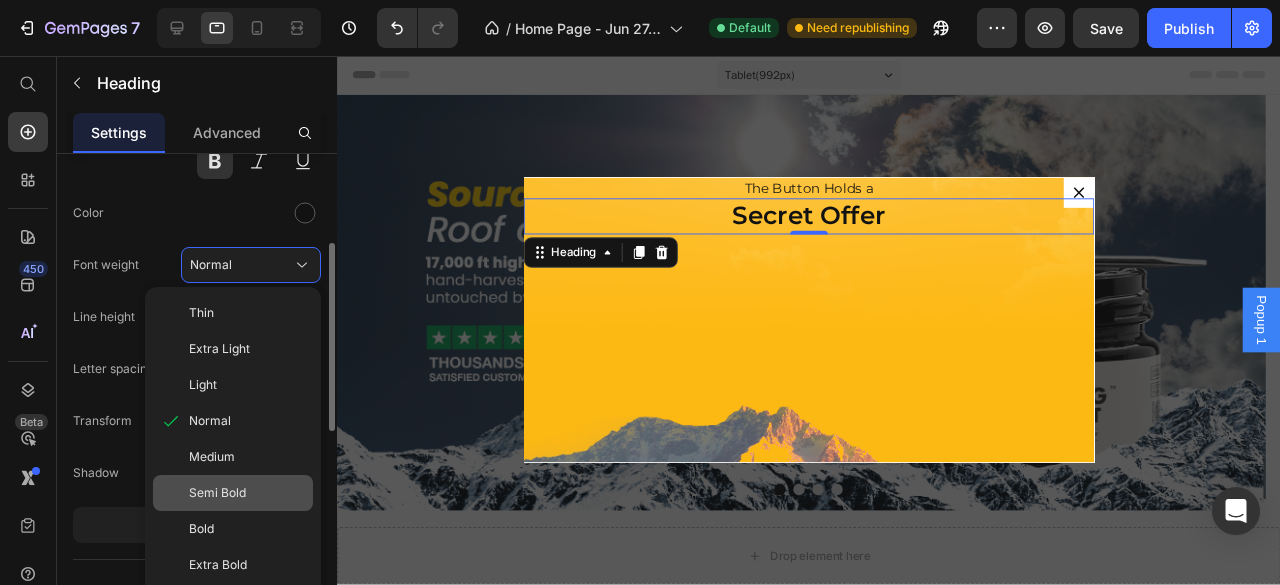 click on "Semi Bold" at bounding box center (217, 493) 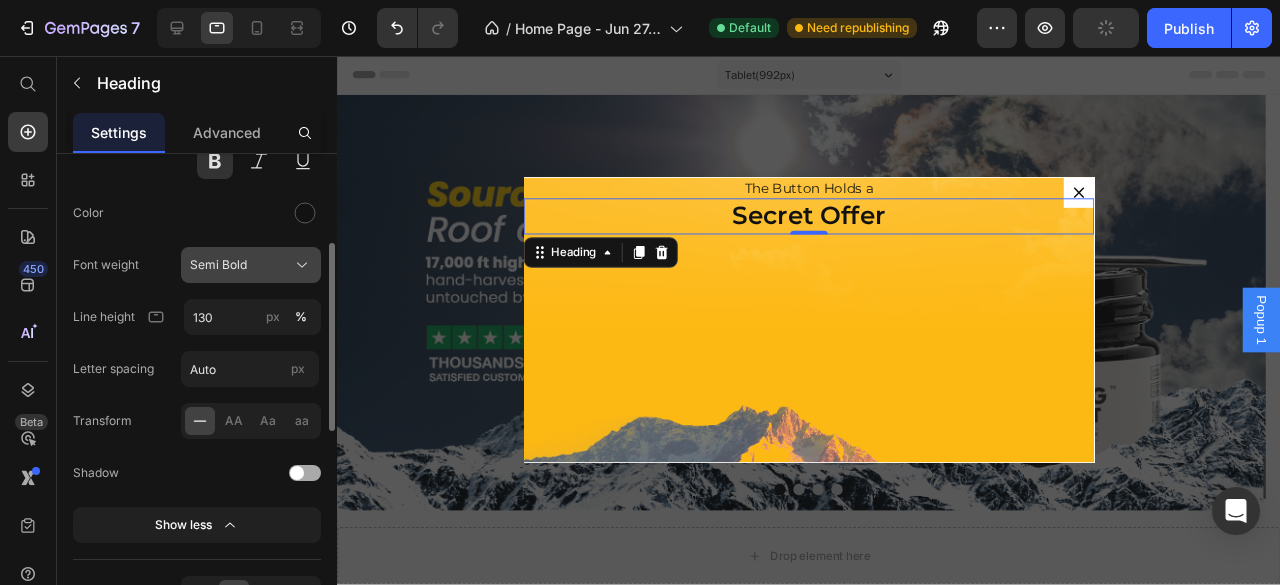 click on "Semi Bold" at bounding box center (218, 265) 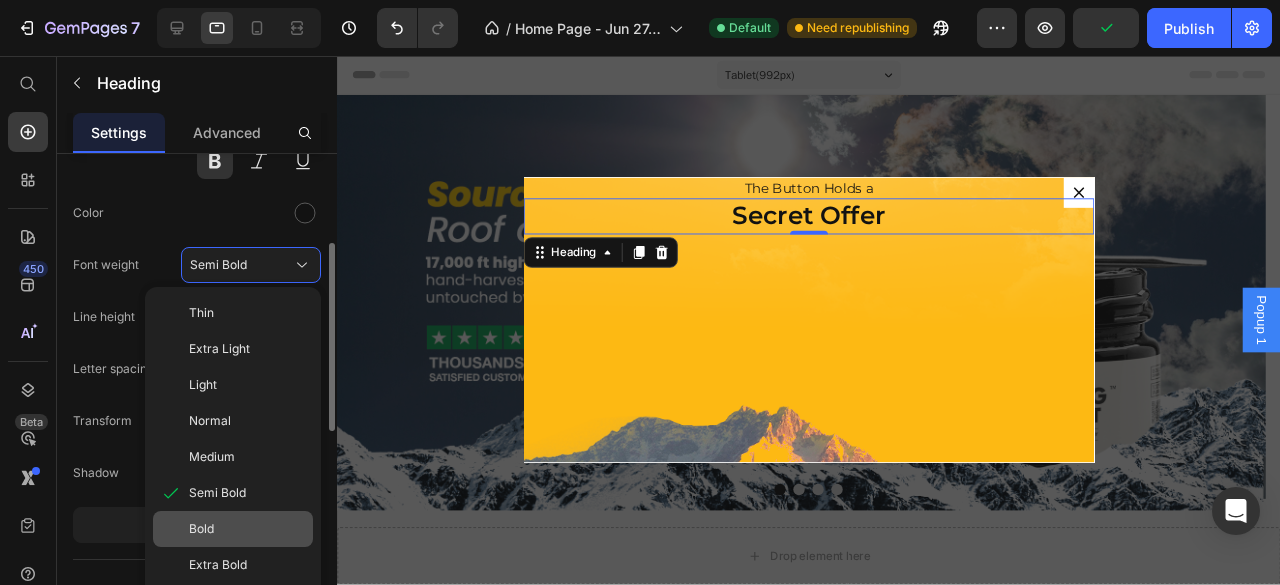 click on "Bold" 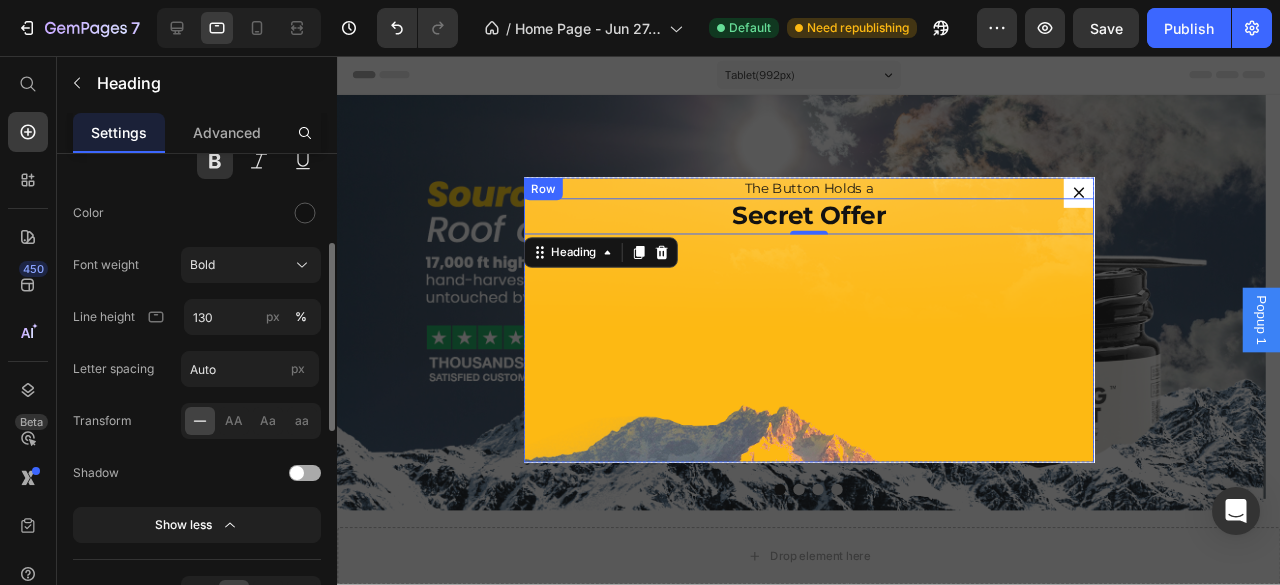 click on "The Button Holds a Heading Secret Offer Heading   0" at bounding box center (833, 334) 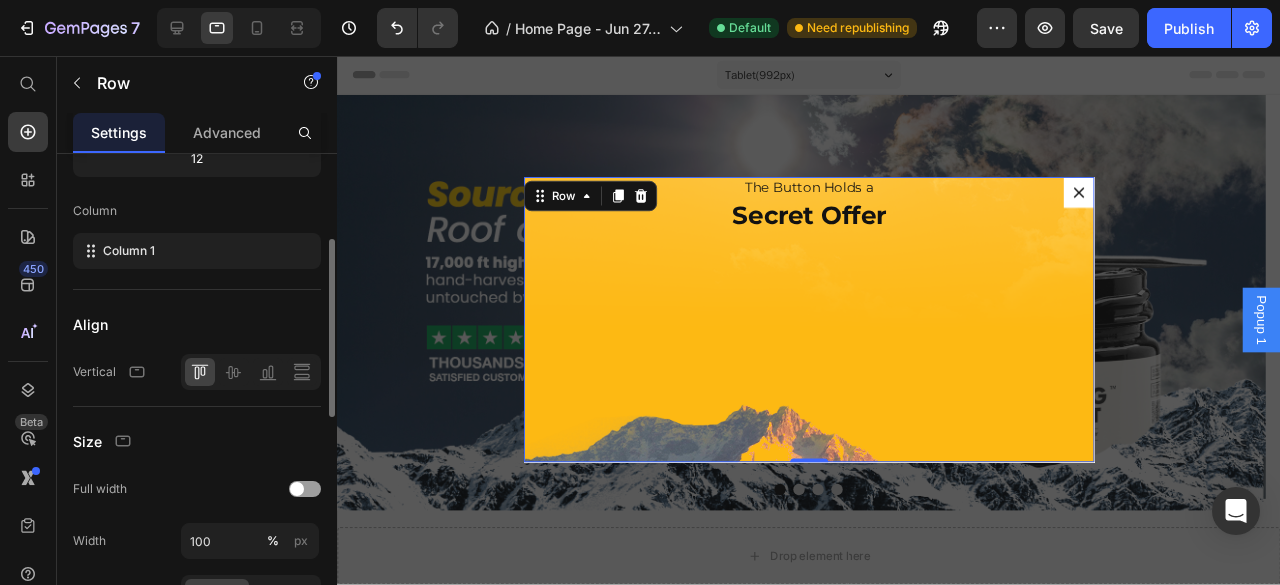 scroll, scrollTop: 0, scrollLeft: 0, axis: both 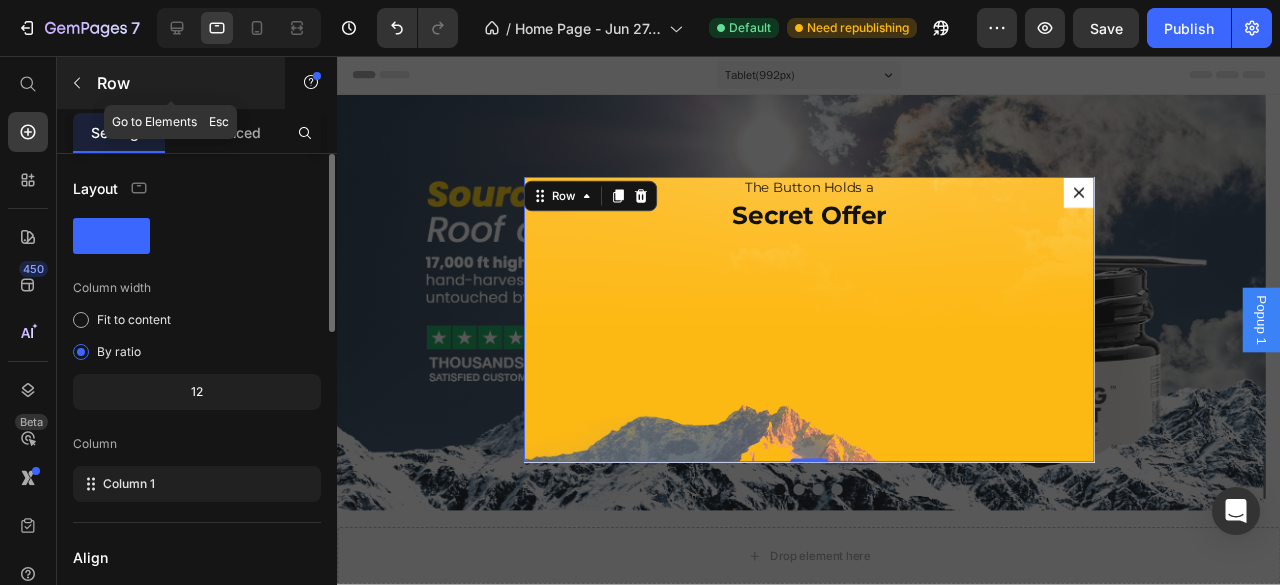 click at bounding box center [77, 83] 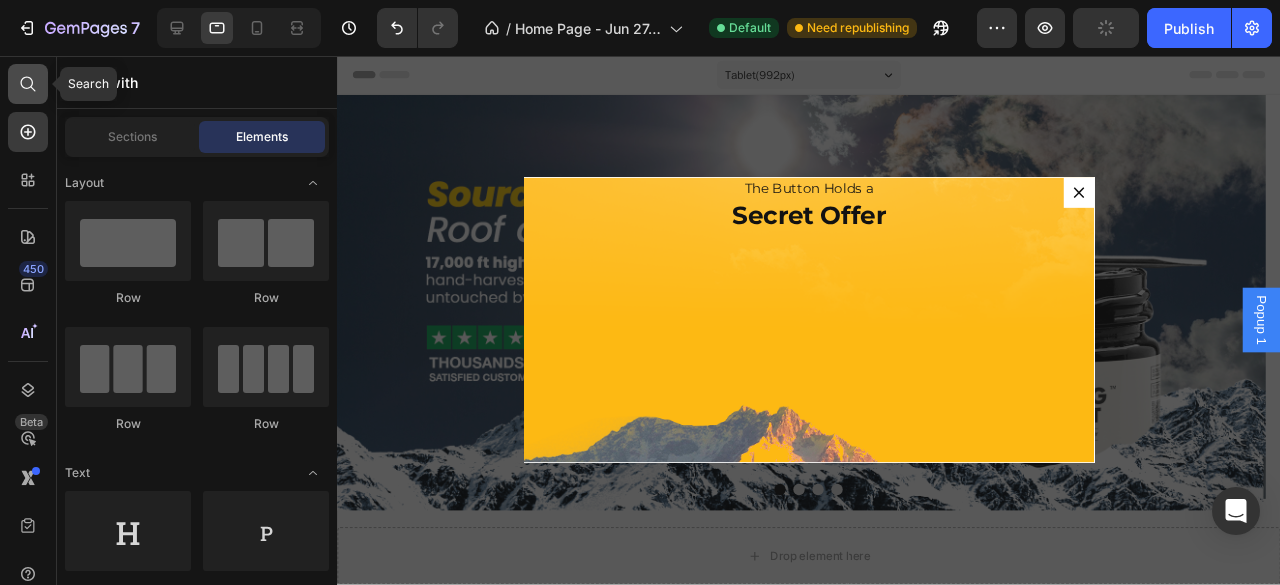 click 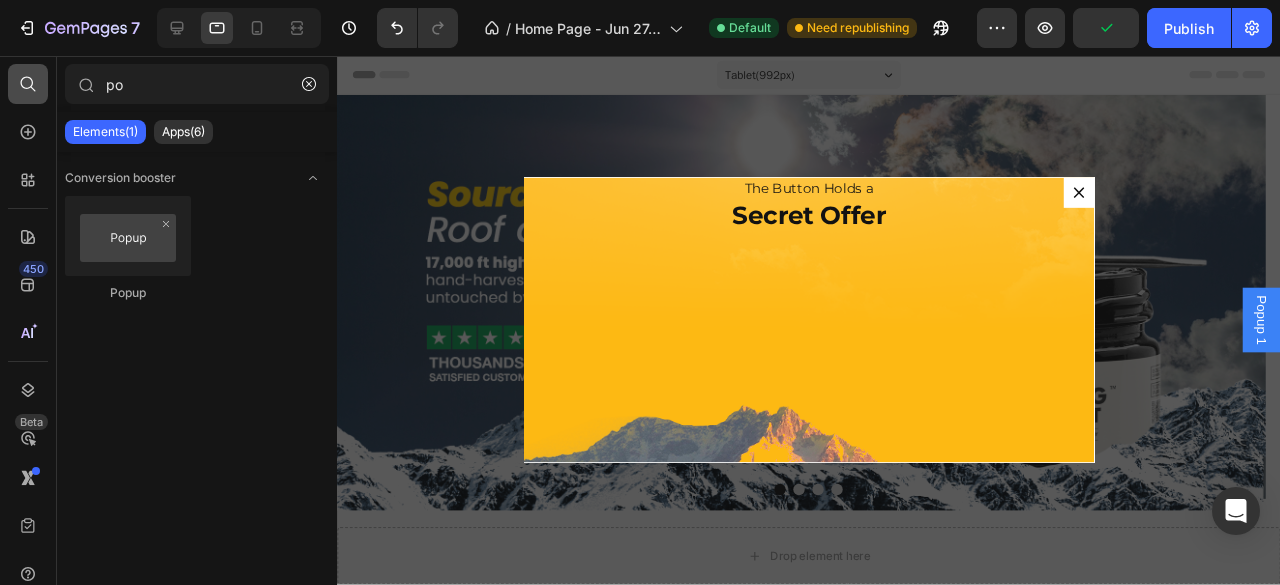 type on "p" 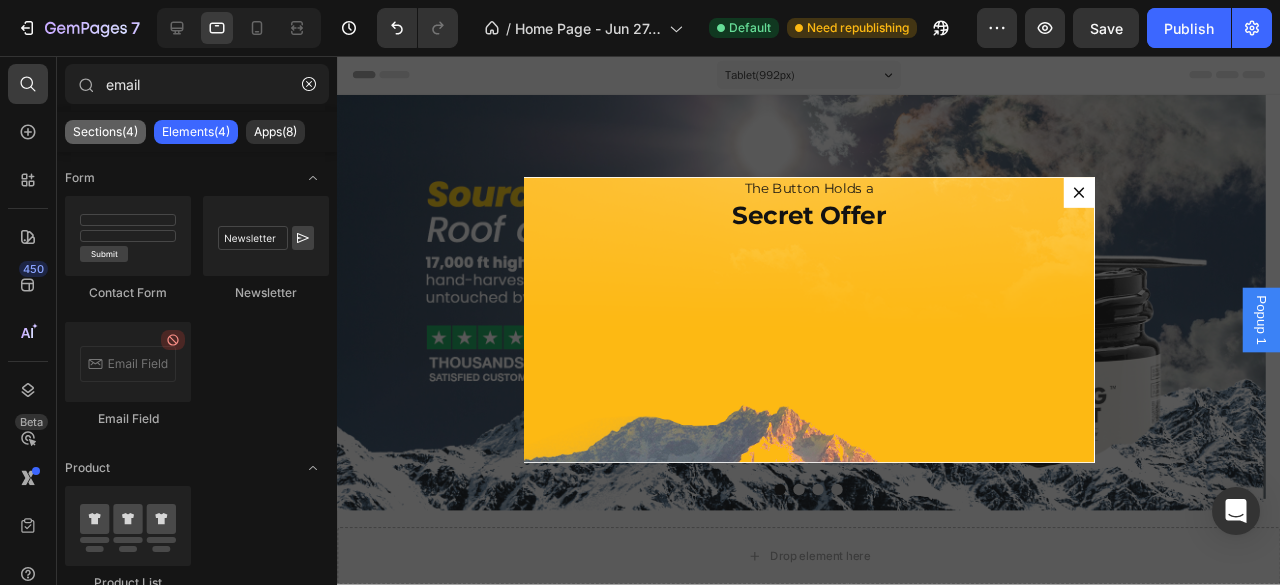 type on "email" 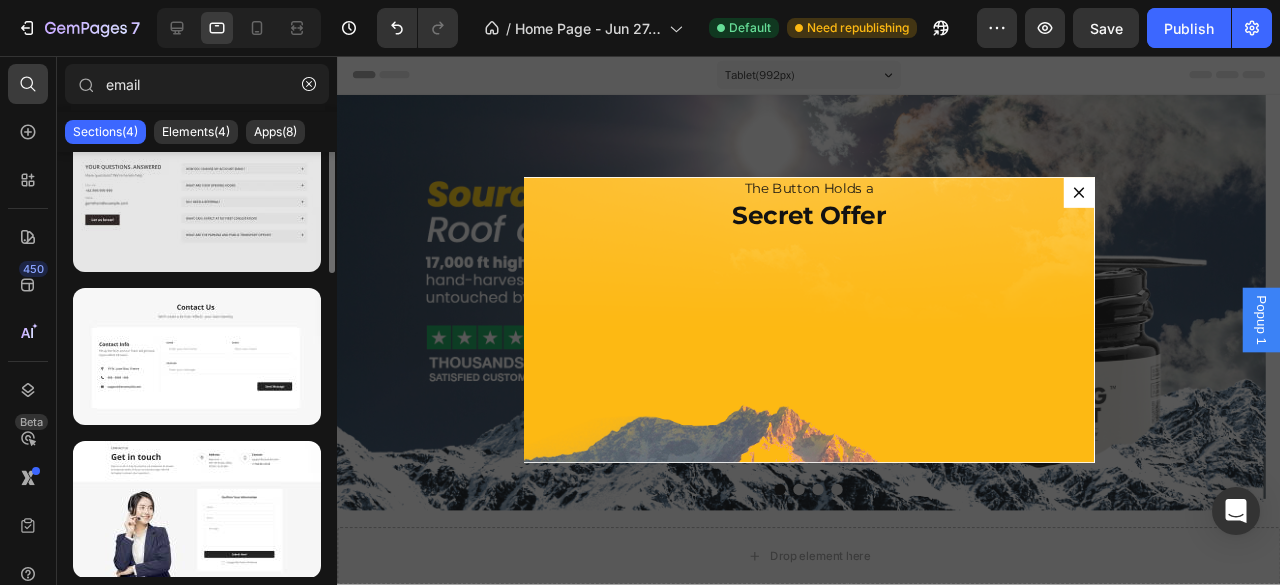 scroll, scrollTop: 0, scrollLeft: 0, axis: both 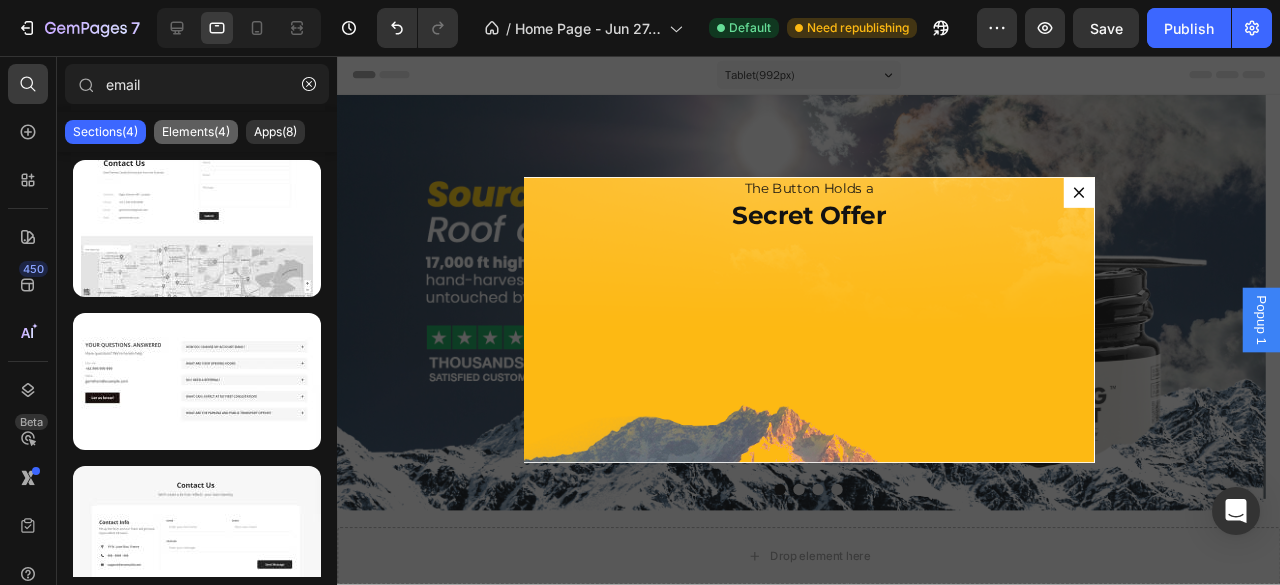 click on "Elements(4)" at bounding box center [196, 132] 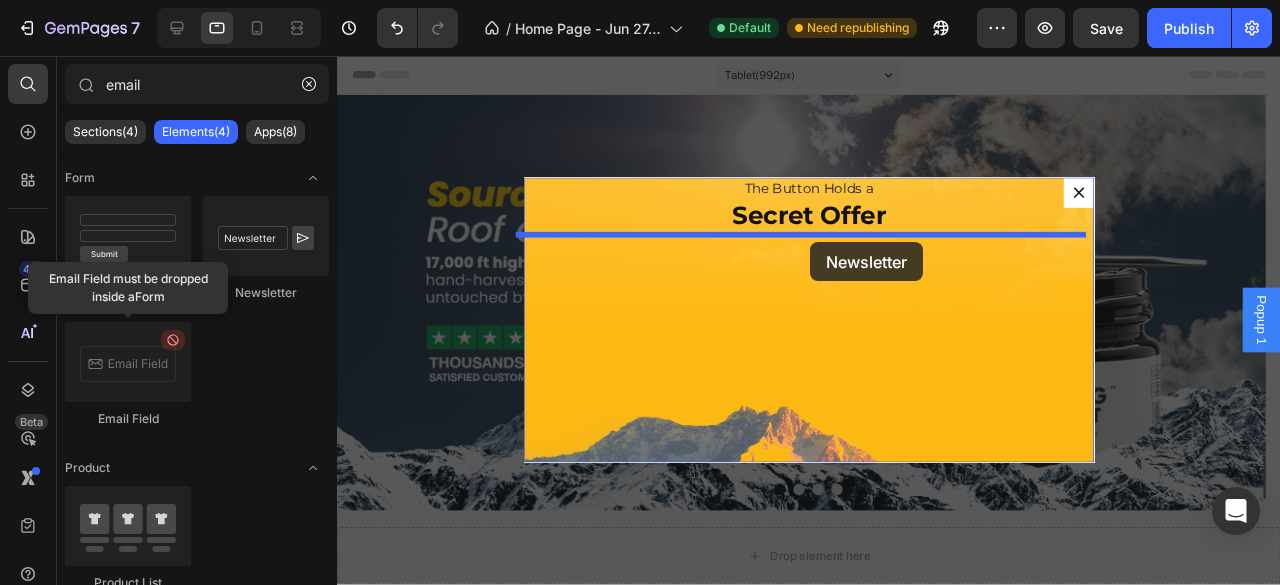 drag, startPoint x: 590, startPoint y: 298, endPoint x: 835, endPoint y: 252, distance: 249.28096 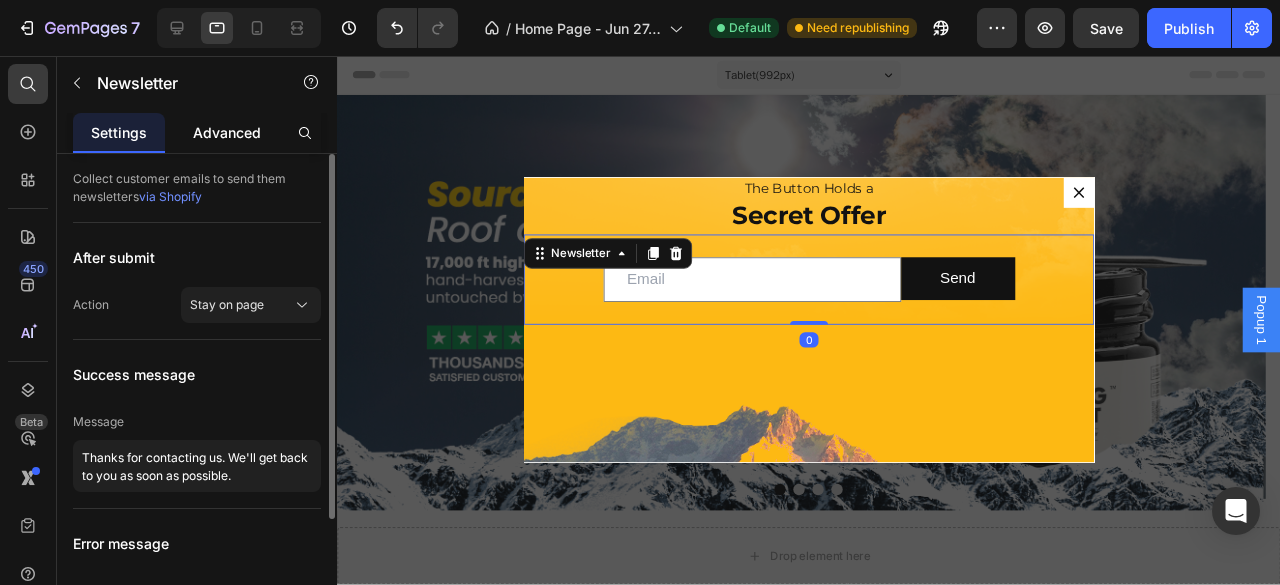 click on "Advanced" at bounding box center [227, 132] 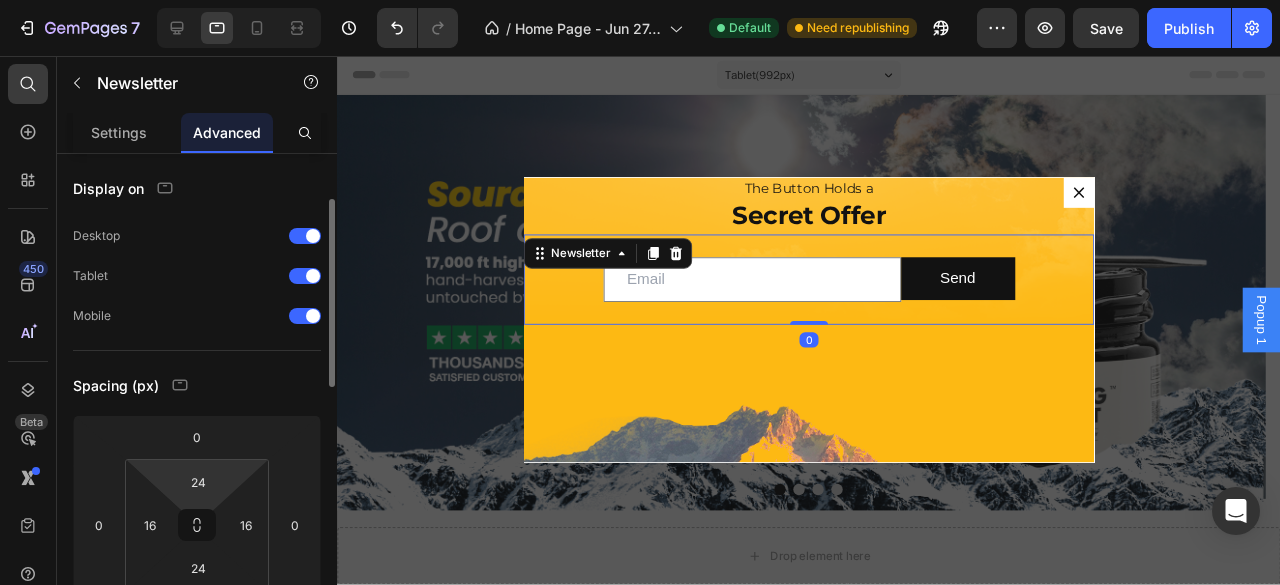 scroll, scrollTop: 66, scrollLeft: 0, axis: vertical 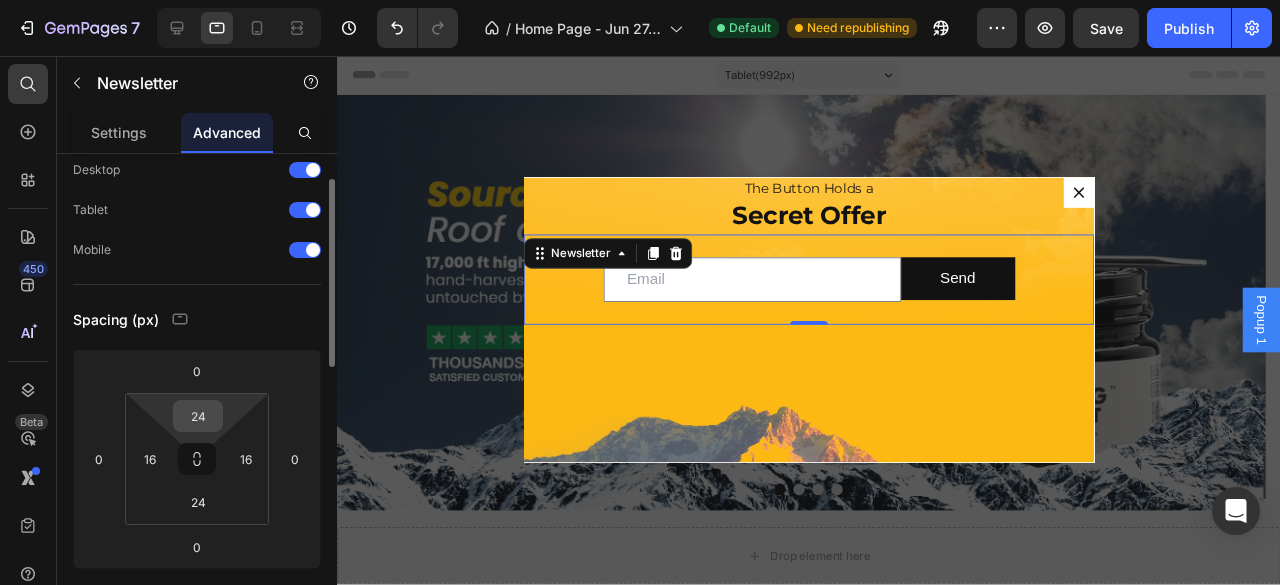 click on "24" at bounding box center [198, 416] 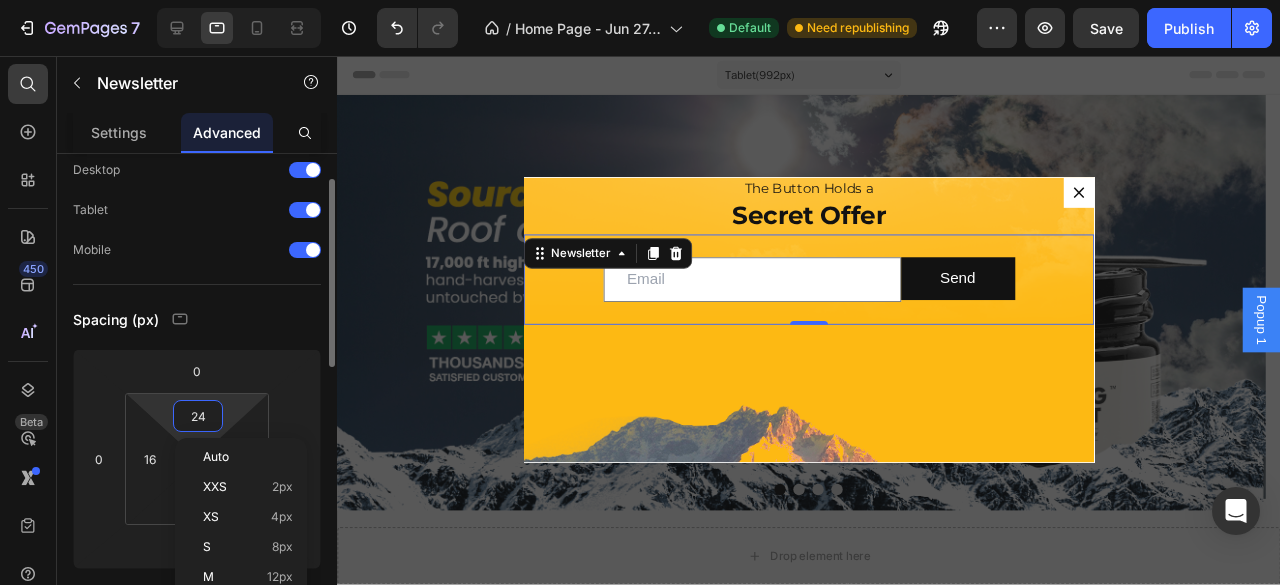 type on "0" 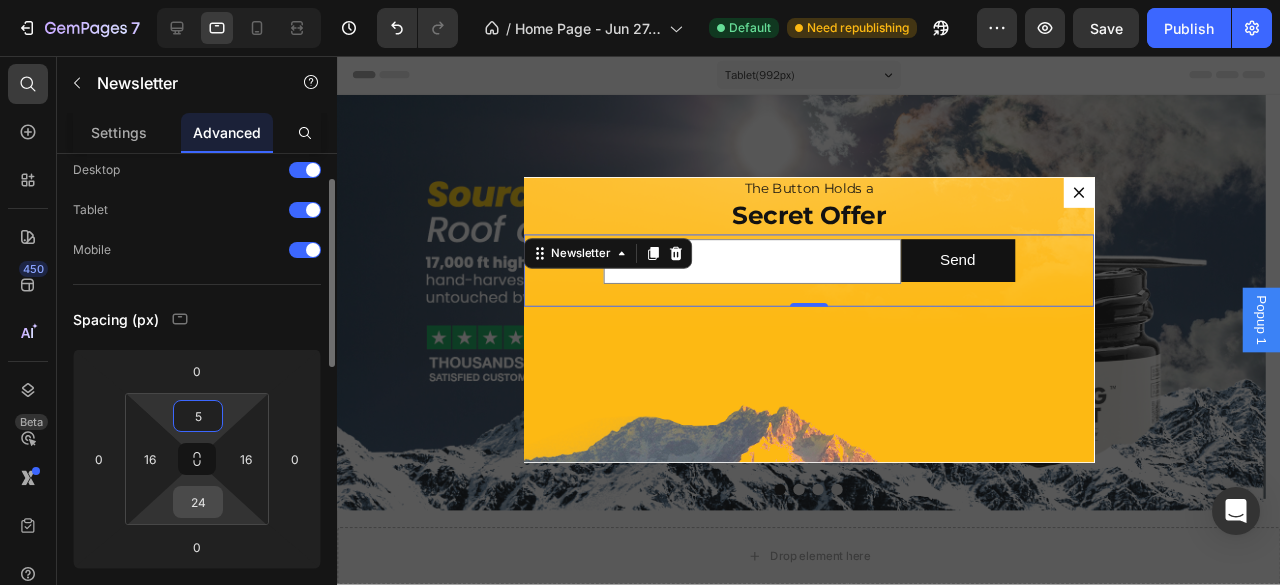 type on "5" 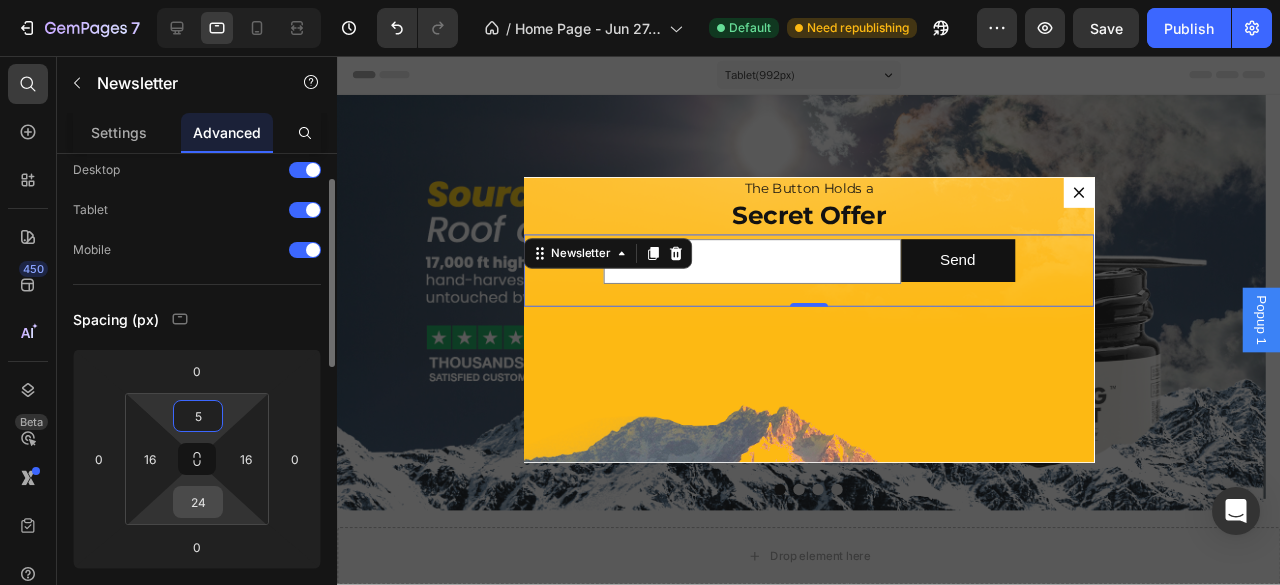 click on "24" at bounding box center [198, 502] 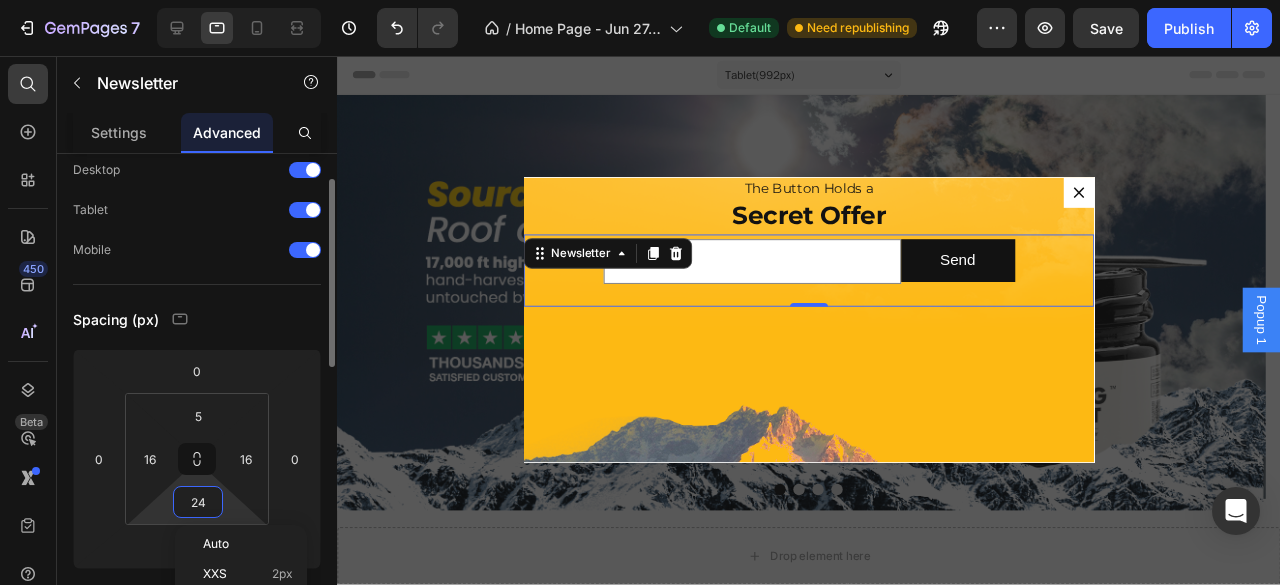 type on "5" 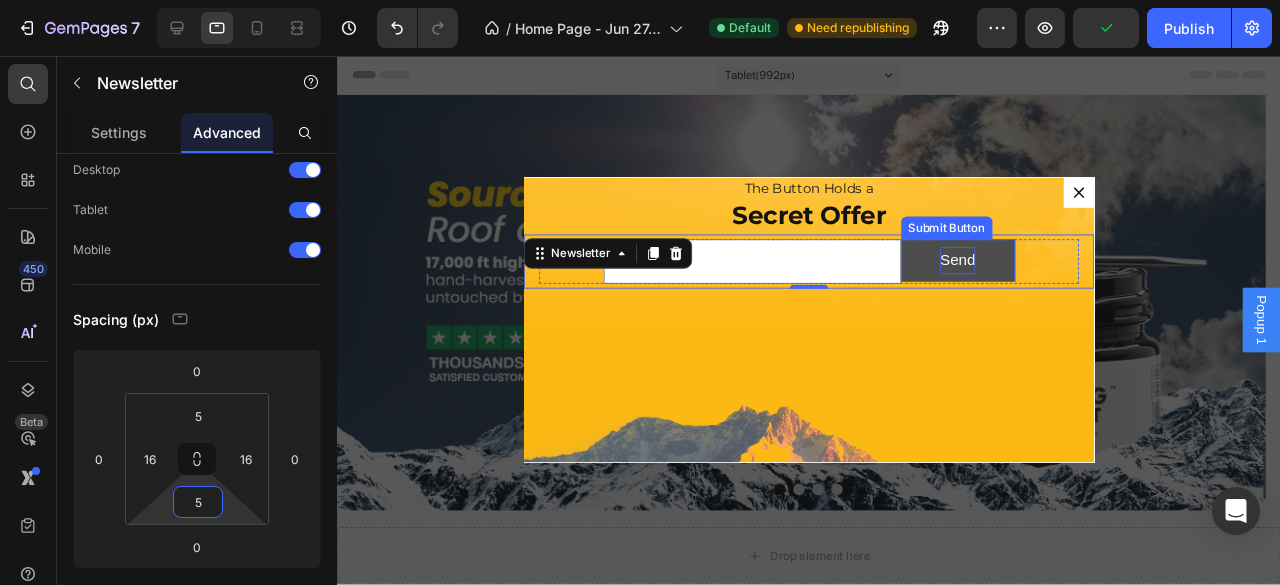 click on "Send" at bounding box center [989, 271] 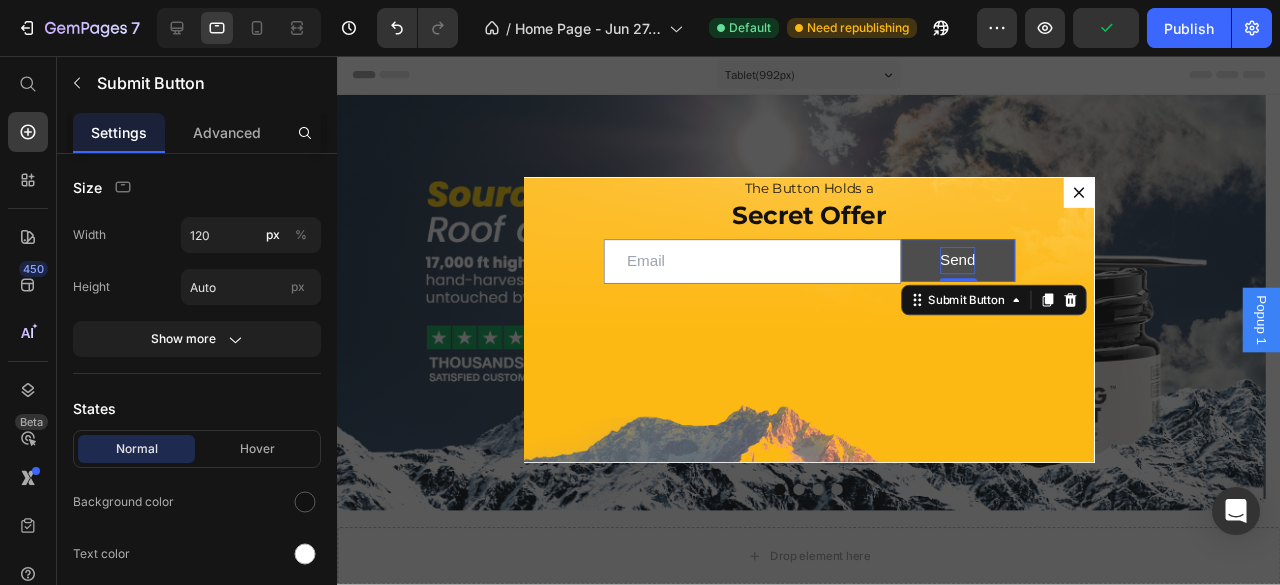 scroll, scrollTop: 0, scrollLeft: 0, axis: both 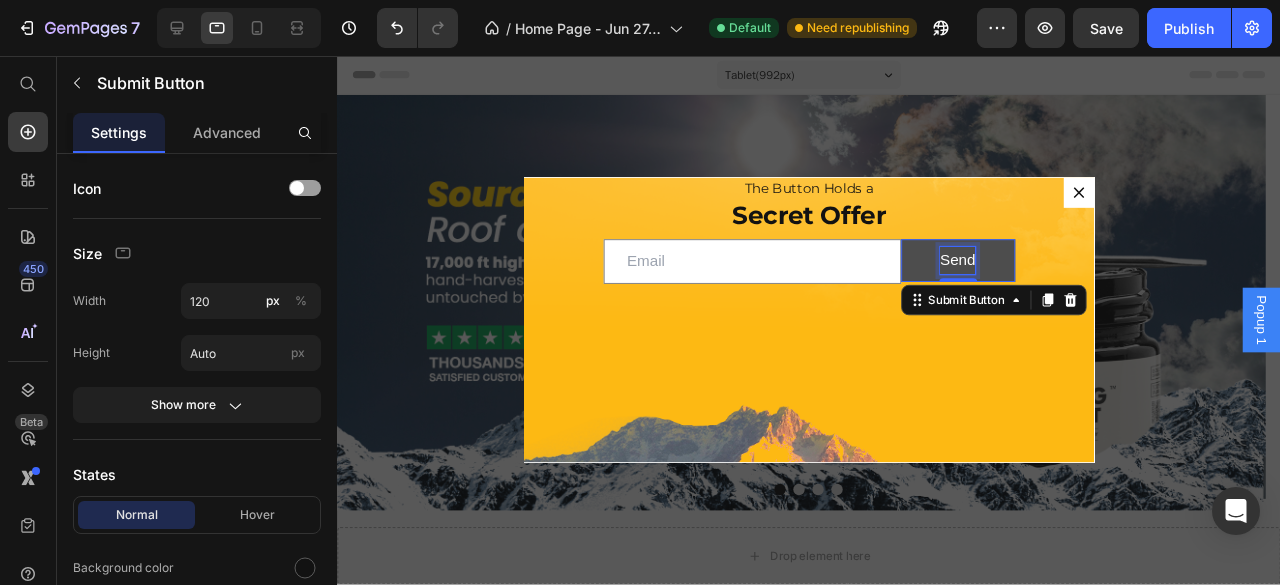 click on "Send" at bounding box center [989, 271] 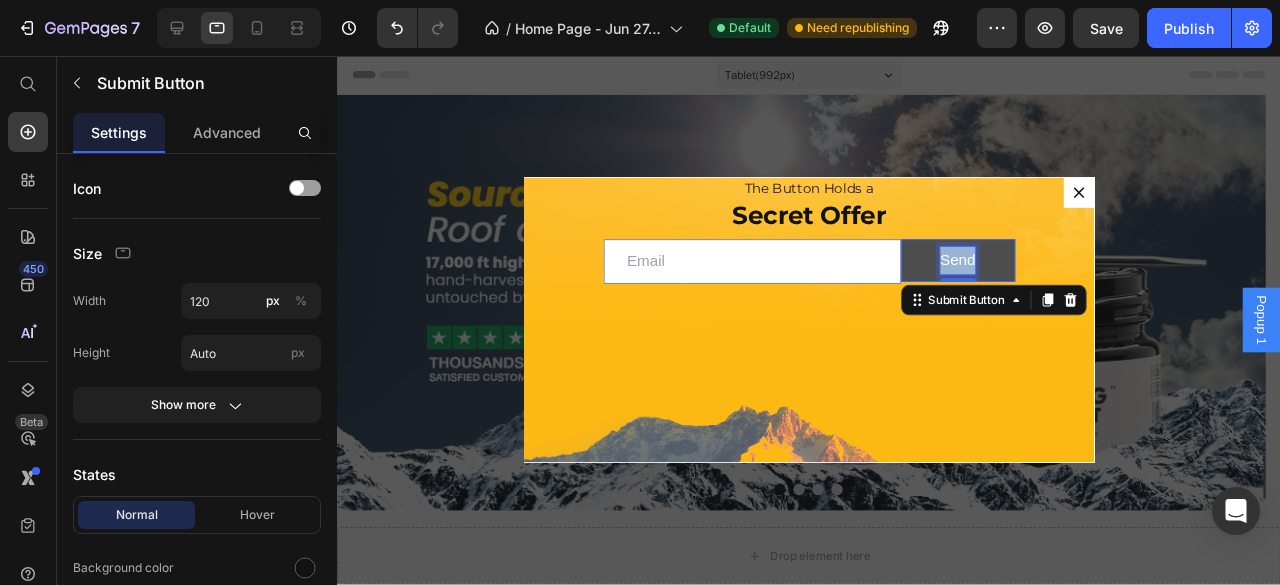 click on "Send" at bounding box center [989, 271] 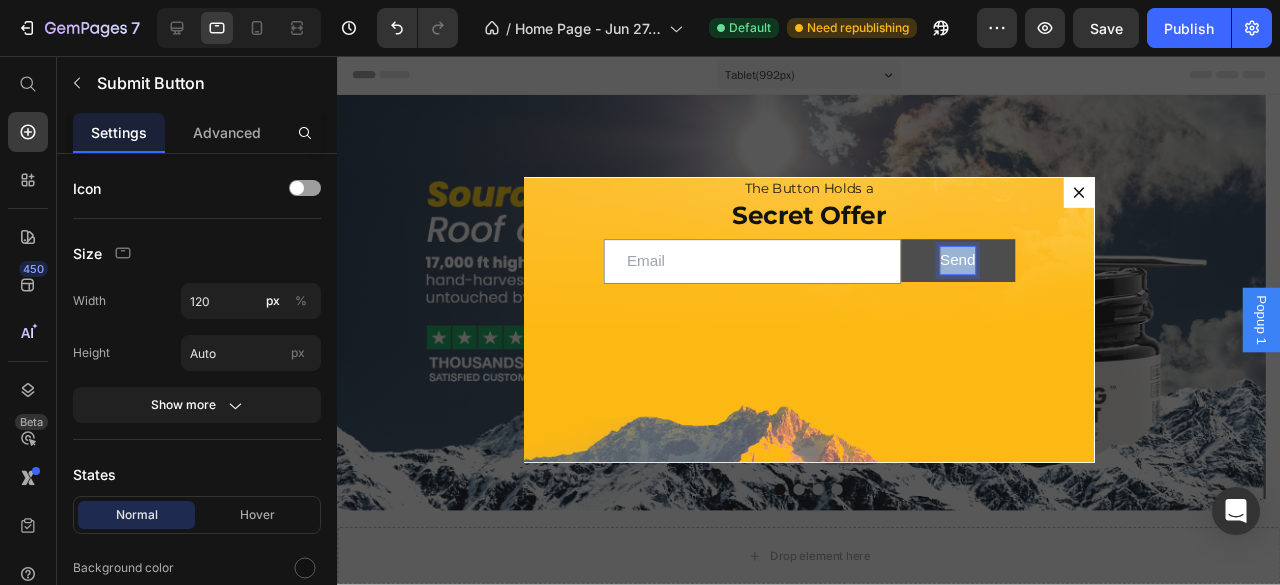 click on "Send" at bounding box center (989, 271) 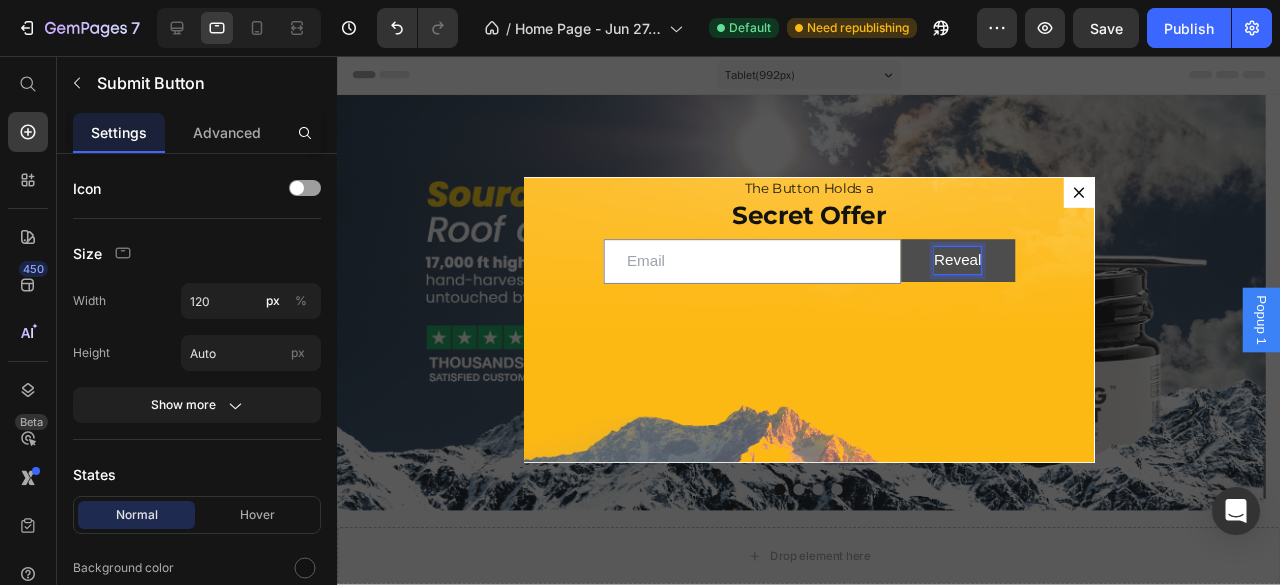 click on "Reveal" at bounding box center [990, 271] 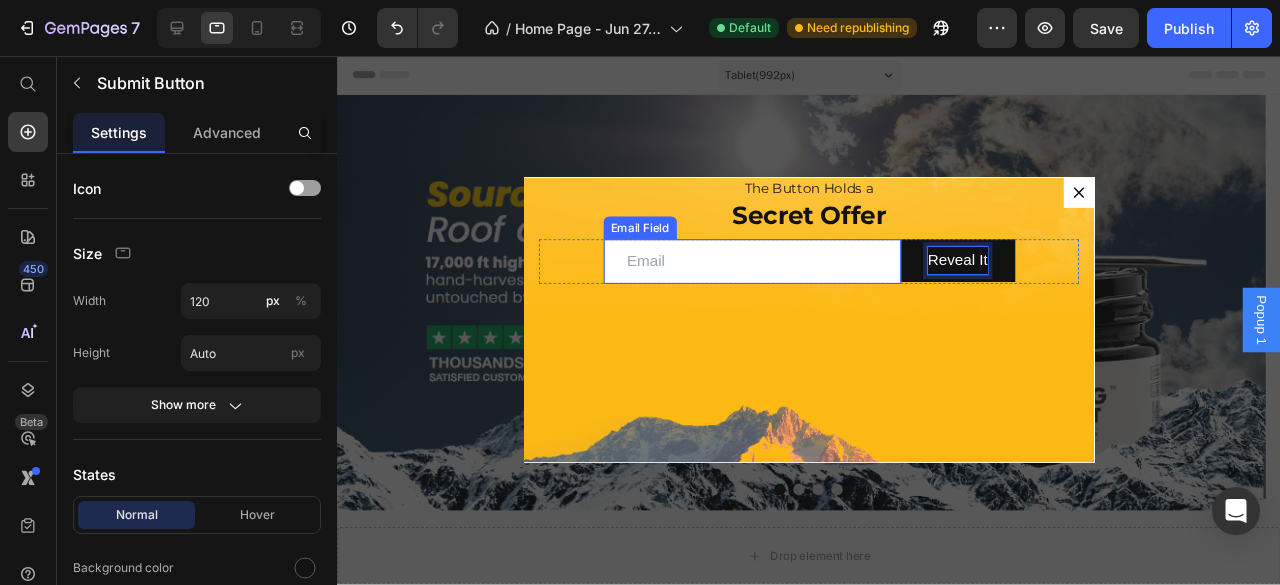 click at bounding box center [773, 272] 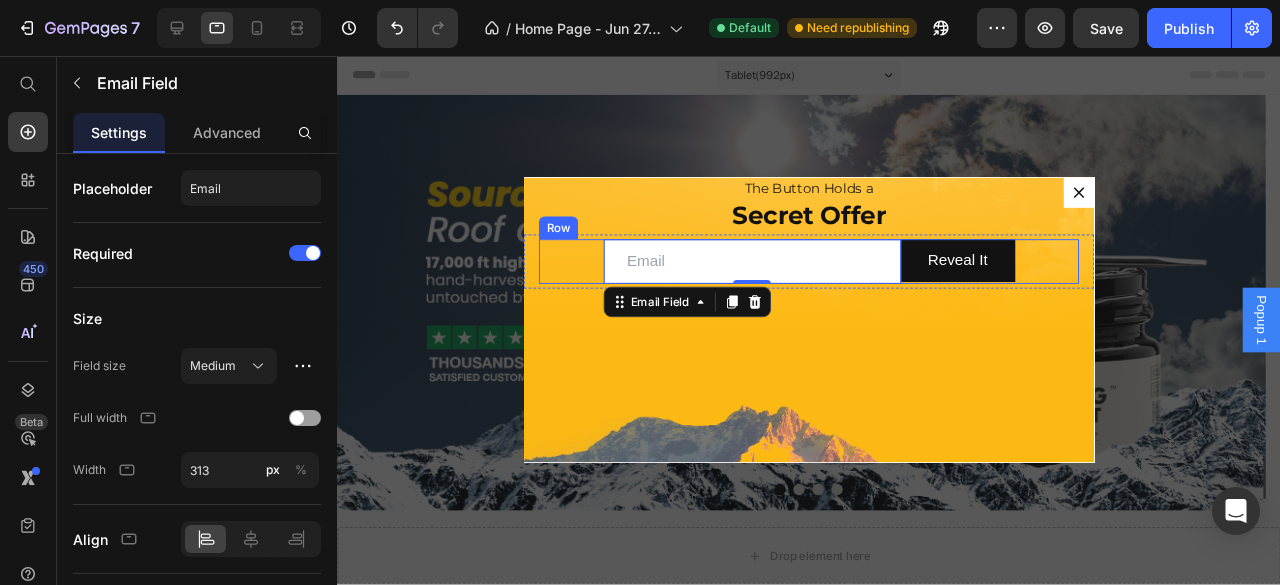 click on "Email Field   0 Reveal It Submit Button Row" at bounding box center (833, 272) 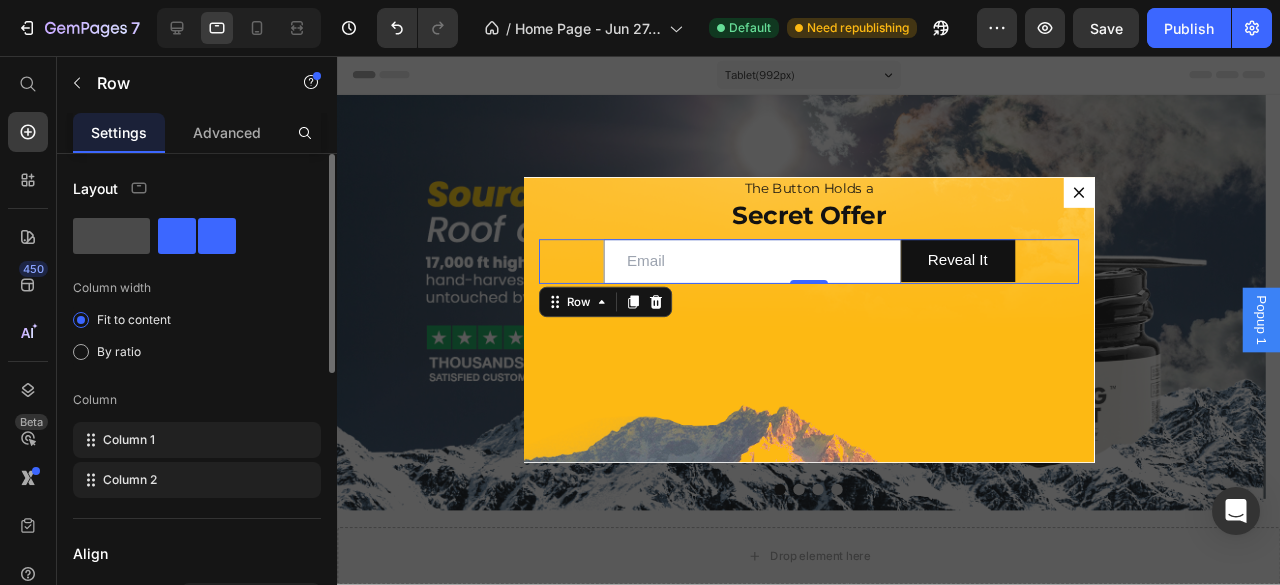 click 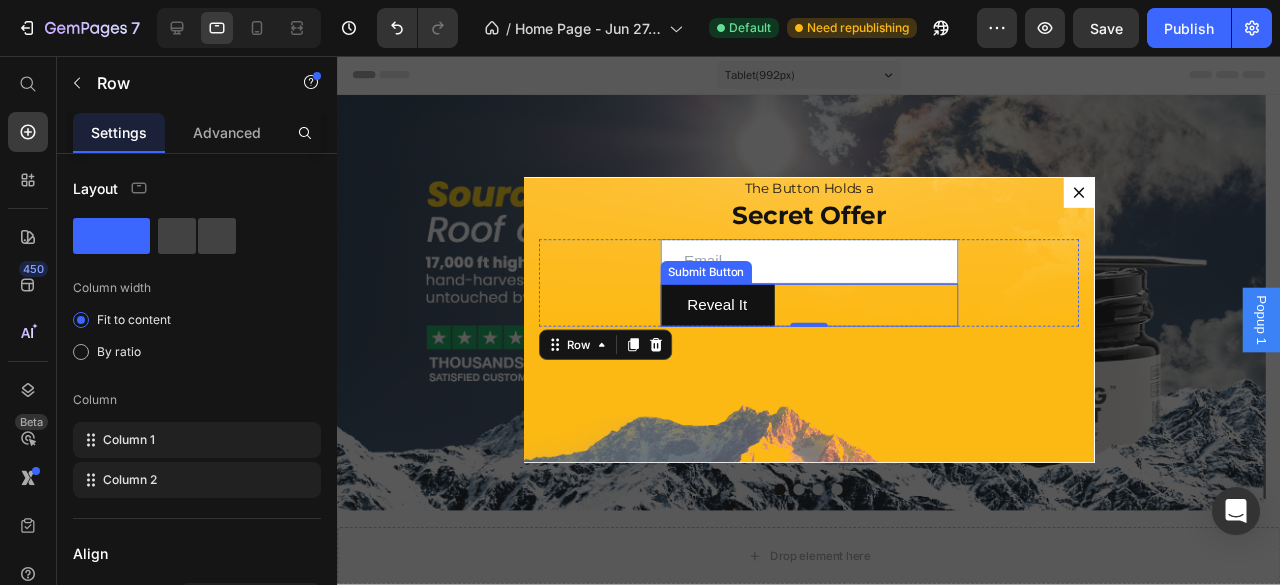 click on "Reveal It Submit Button" at bounding box center [833, 318] 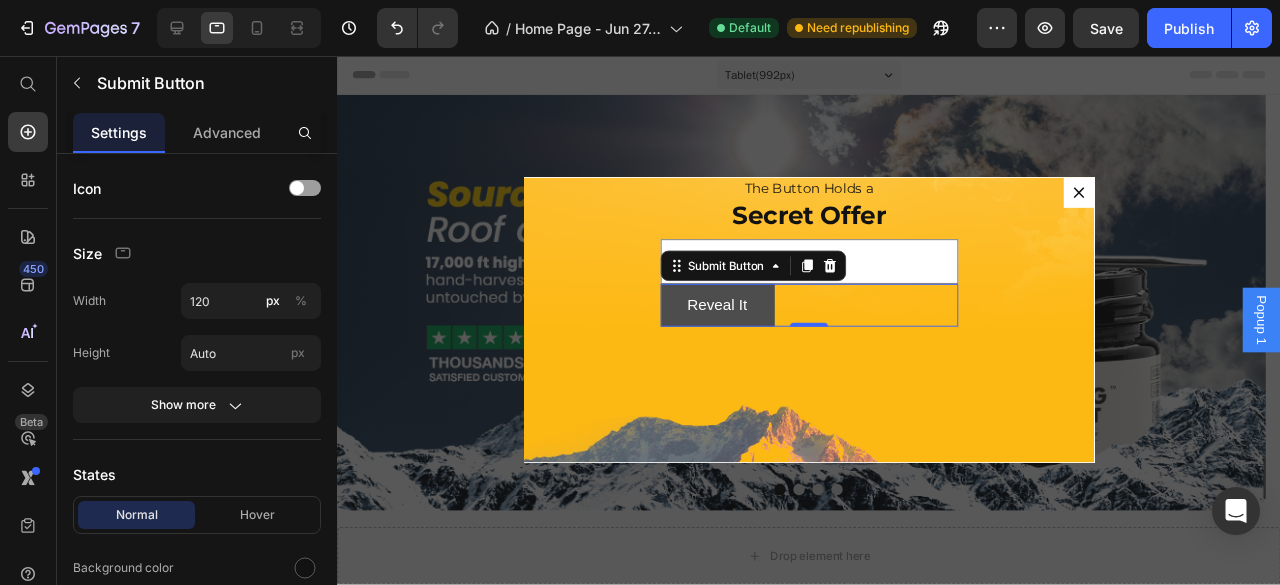click on "Reveal It" at bounding box center [737, 318] 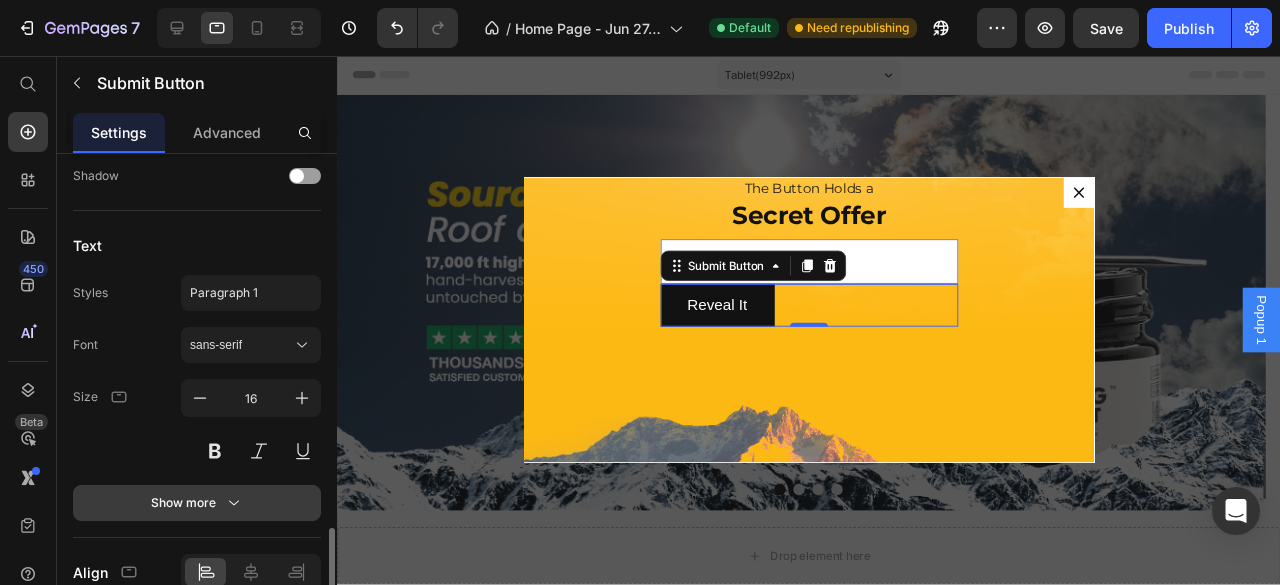 scroll, scrollTop: 688, scrollLeft: 0, axis: vertical 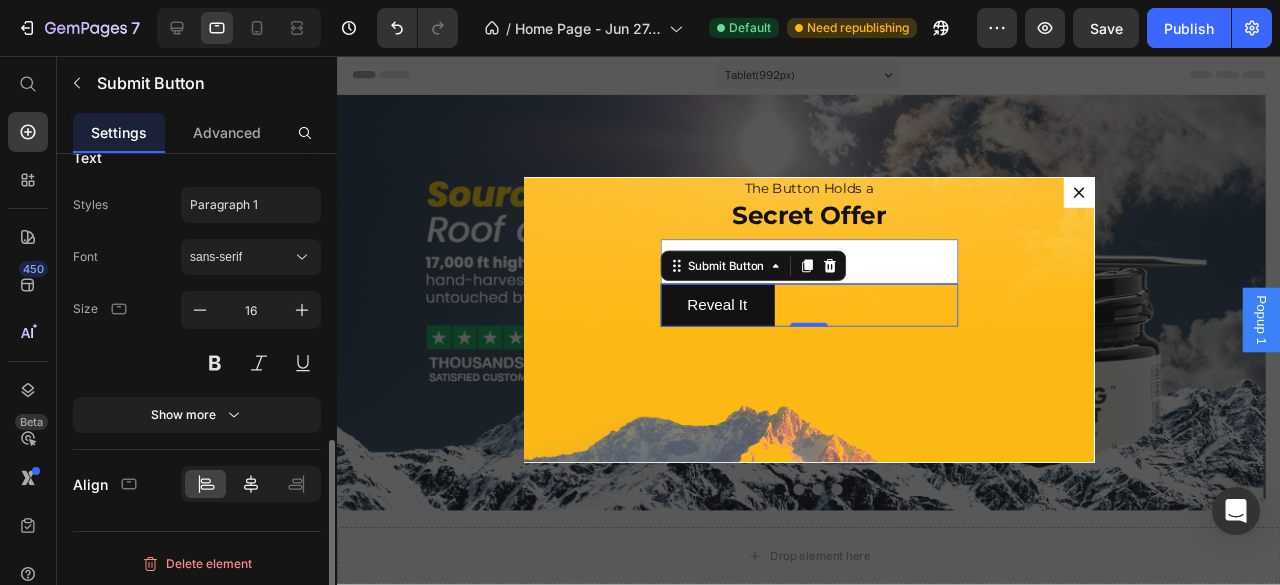 click 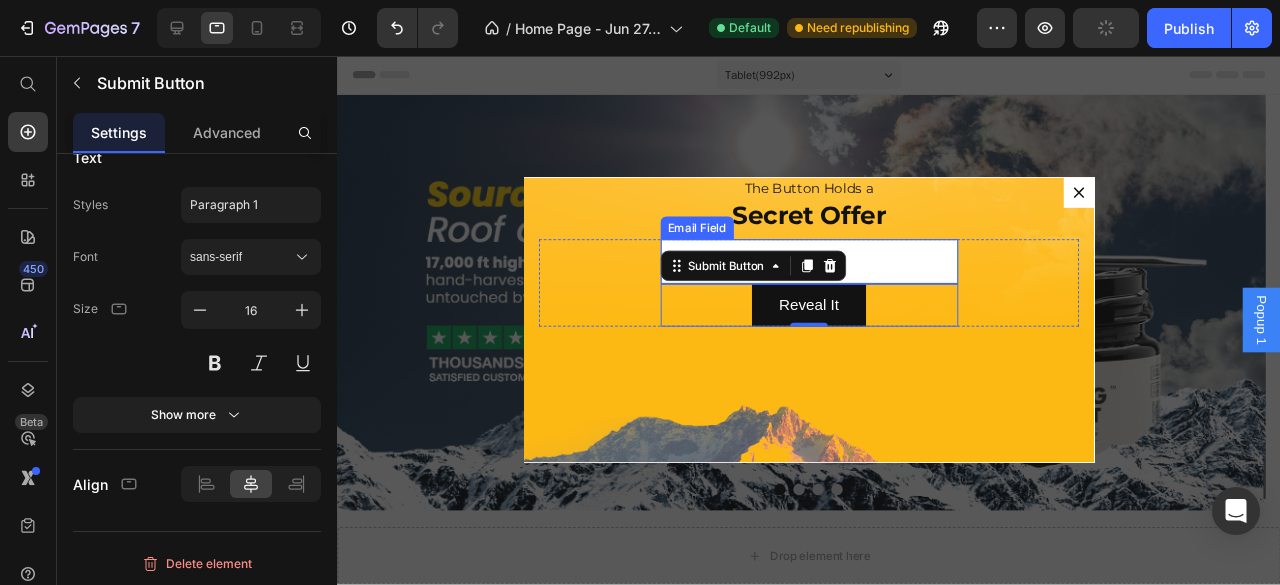 click at bounding box center [833, 272] 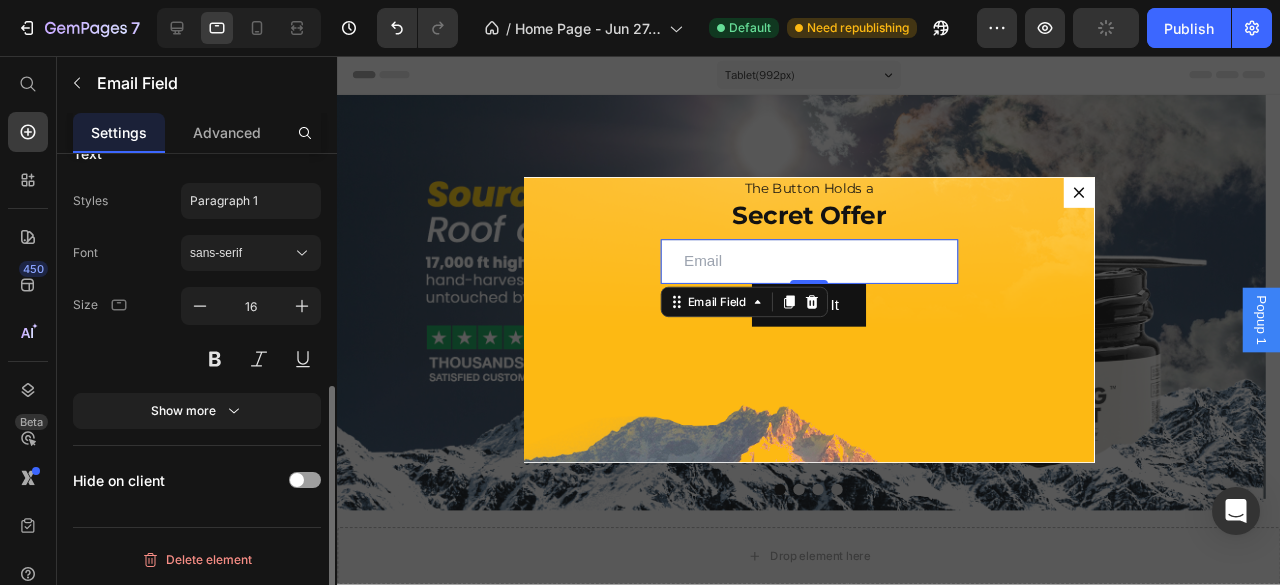 scroll, scrollTop: 0, scrollLeft: 0, axis: both 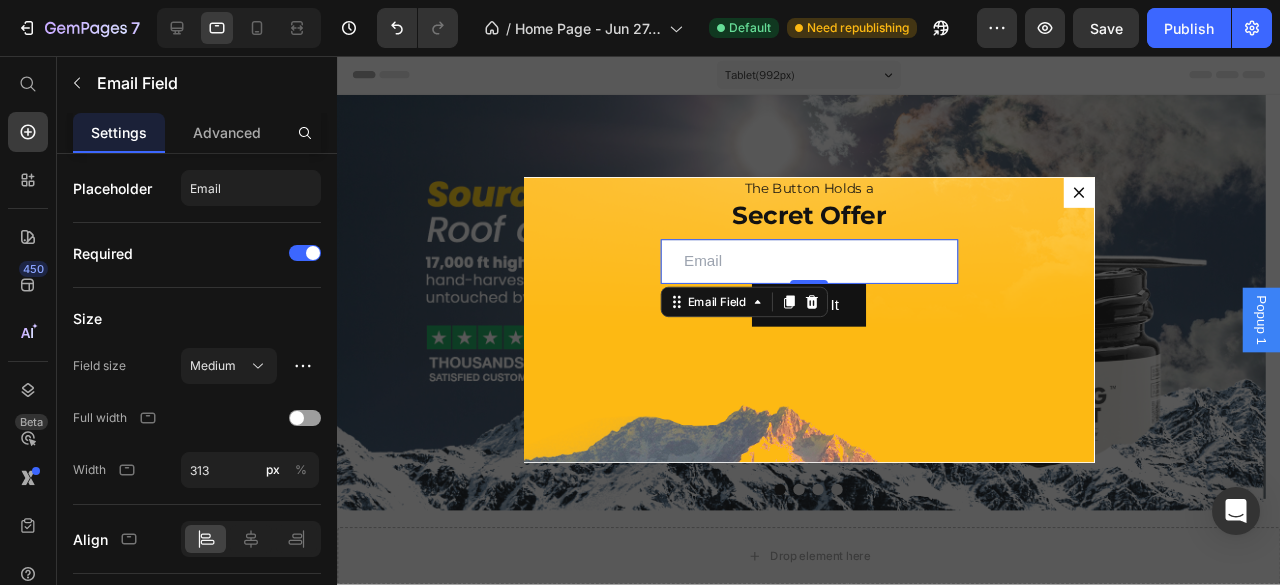 click at bounding box center [833, 272] 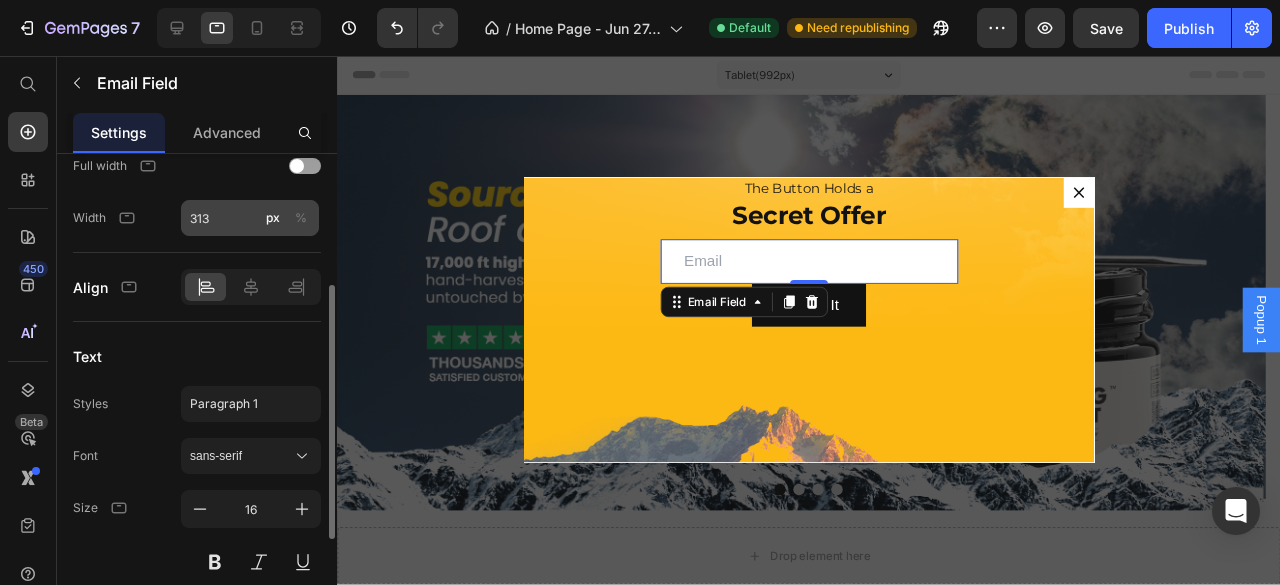 scroll, scrollTop: 52, scrollLeft: 0, axis: vertical 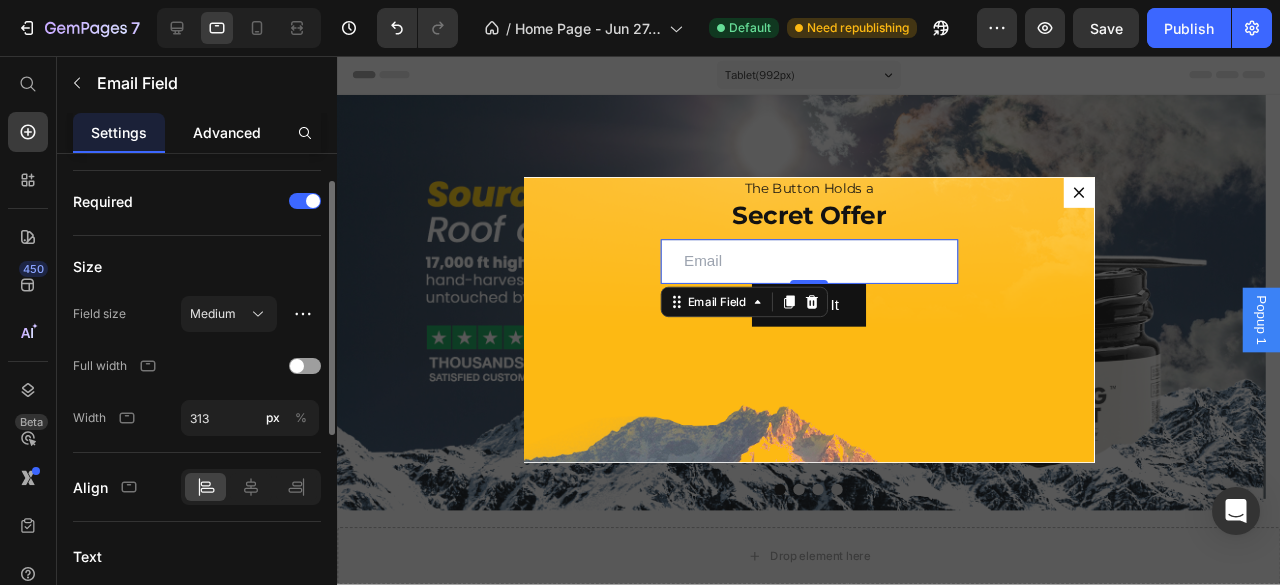 click on "Advanced" at bounding box center (227, 132) 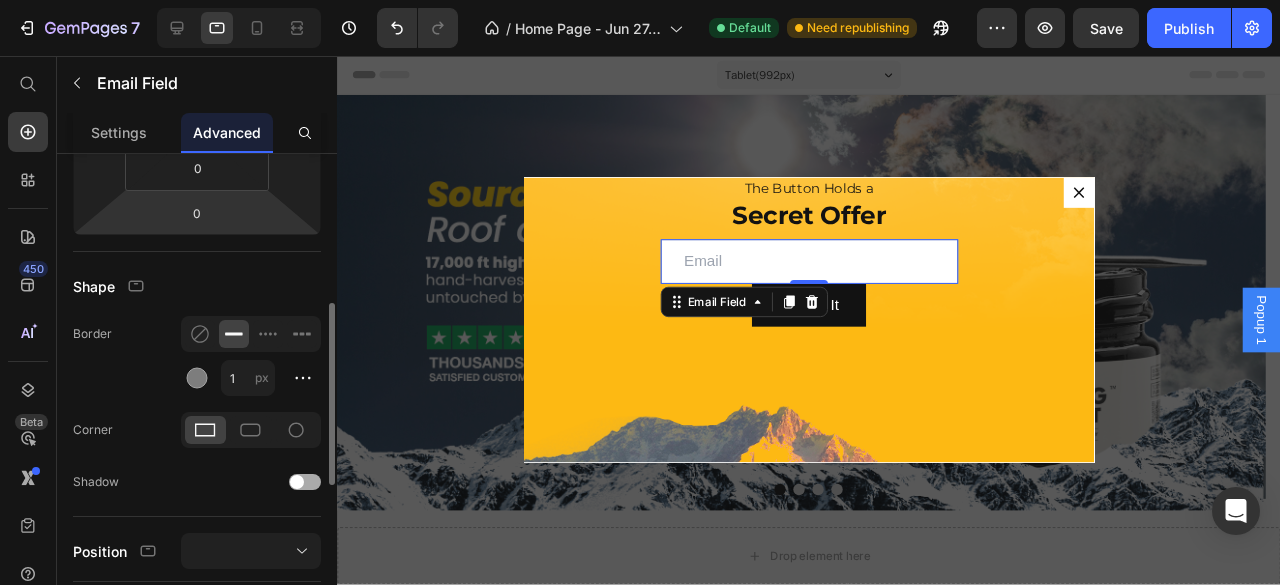 scroll, scrollTop: 600, scrollLeft: 0, axis: vertical 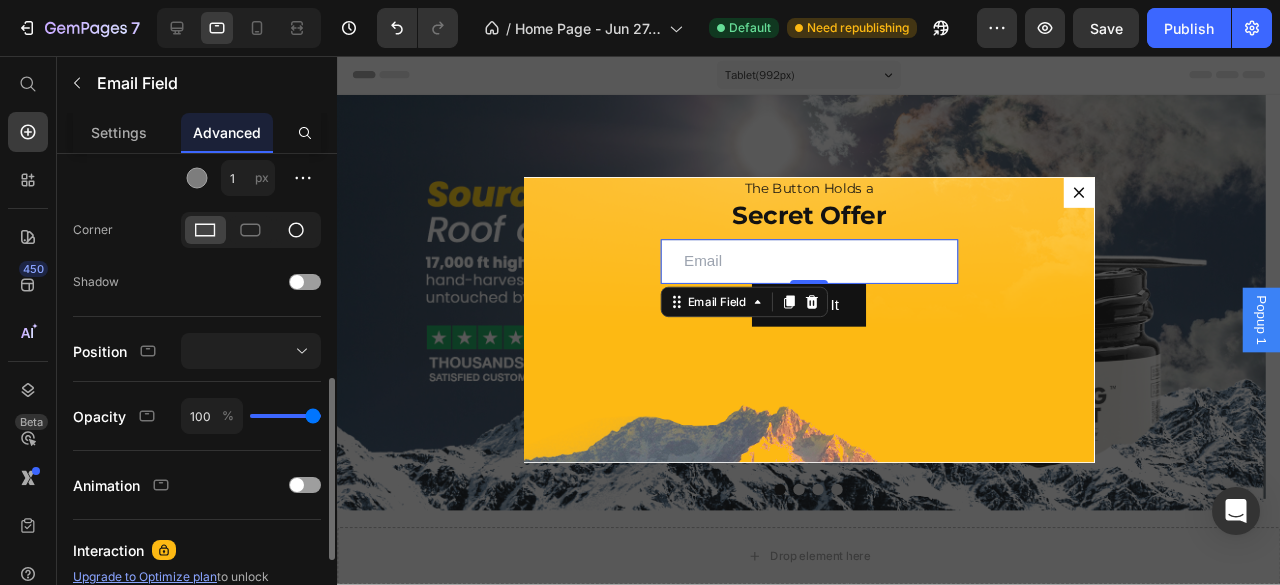 click 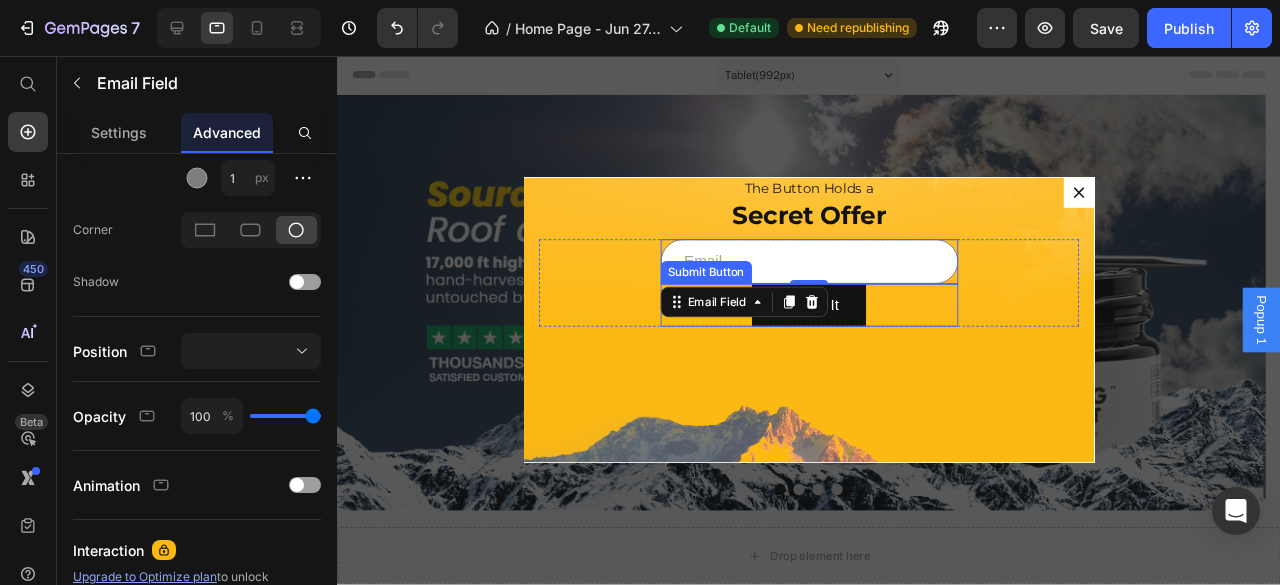 click on "Reveal It Submit Button" at bounding box center [833, 318] 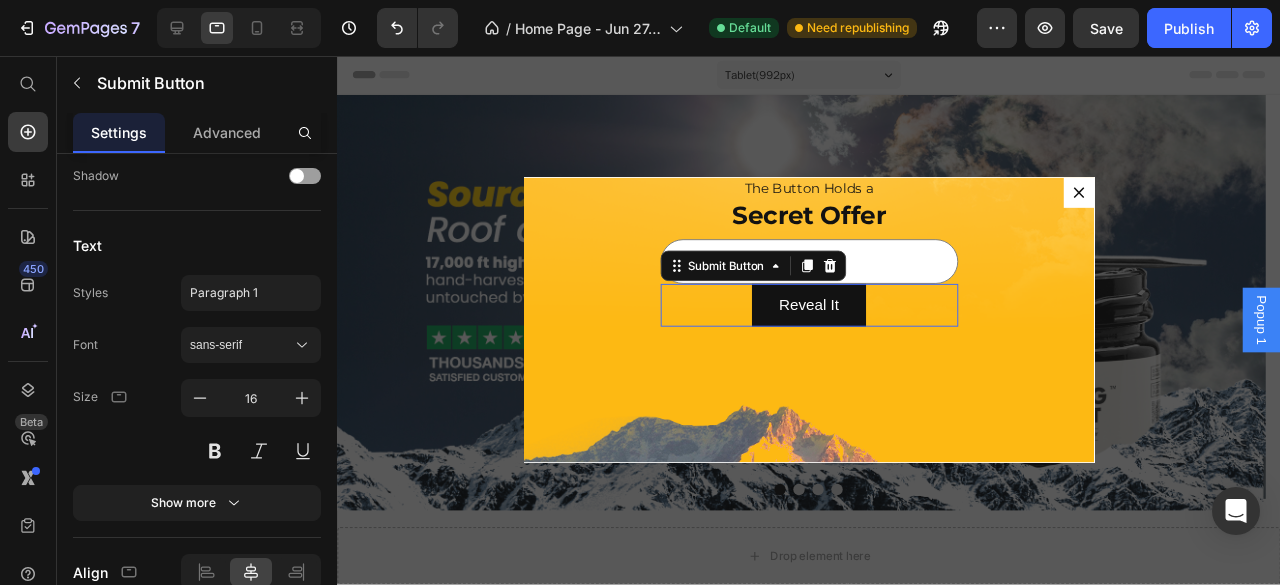 scroll, scrollTop: 0, scrollLeft: 0, axis: both 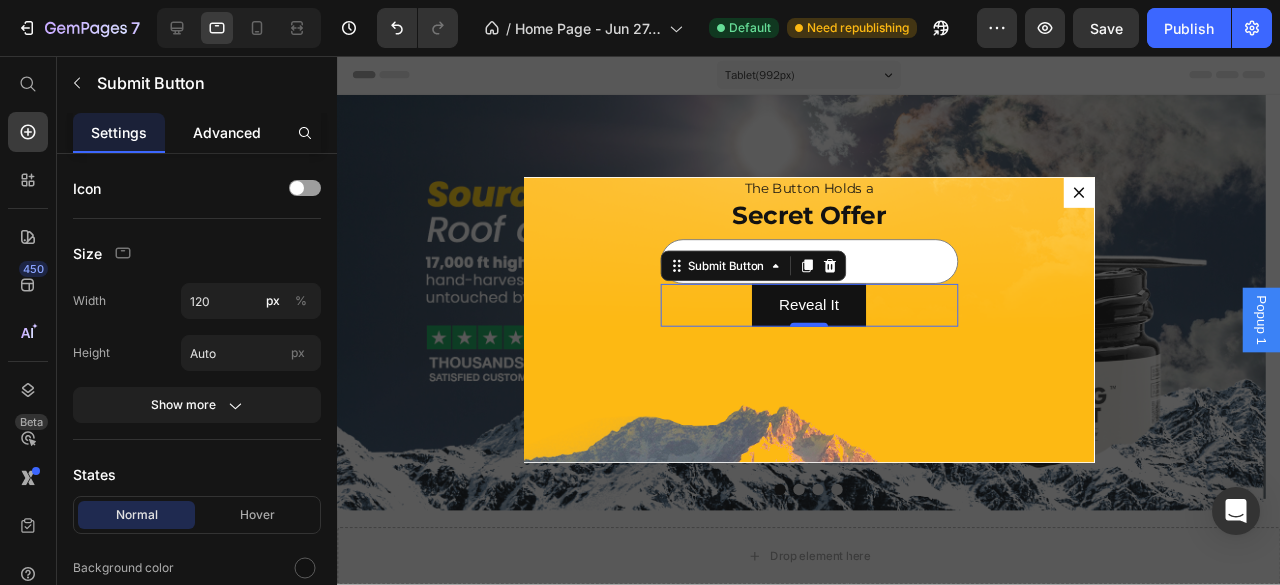 click on "Advanced" 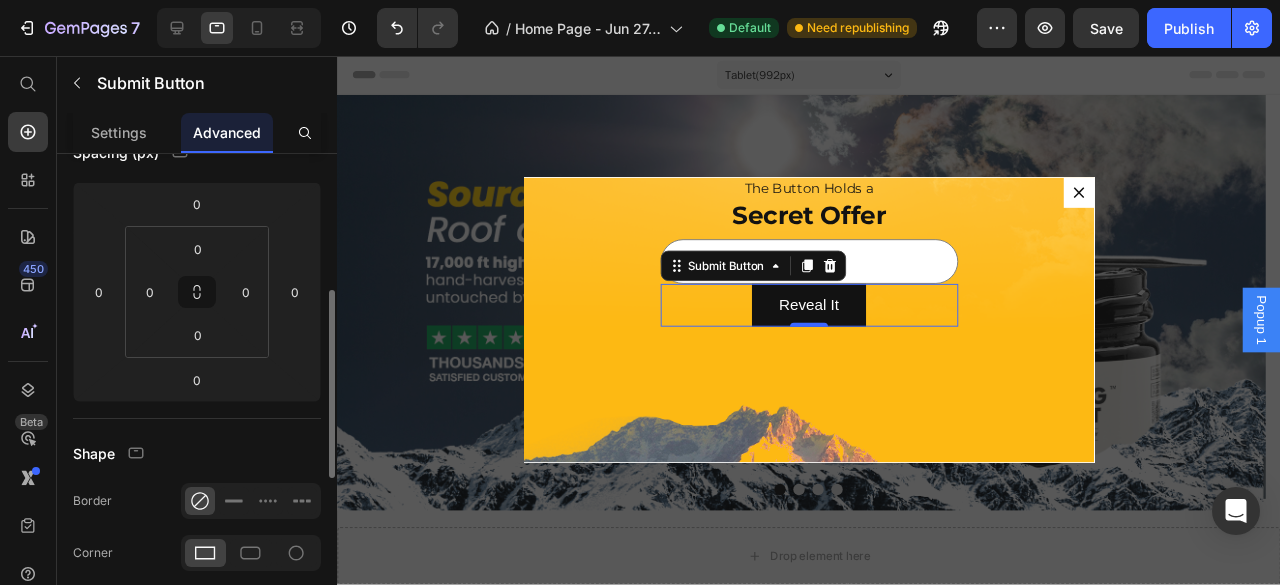 scroll, scrollTop: 466, scrollLeft: 0, axis: vertical 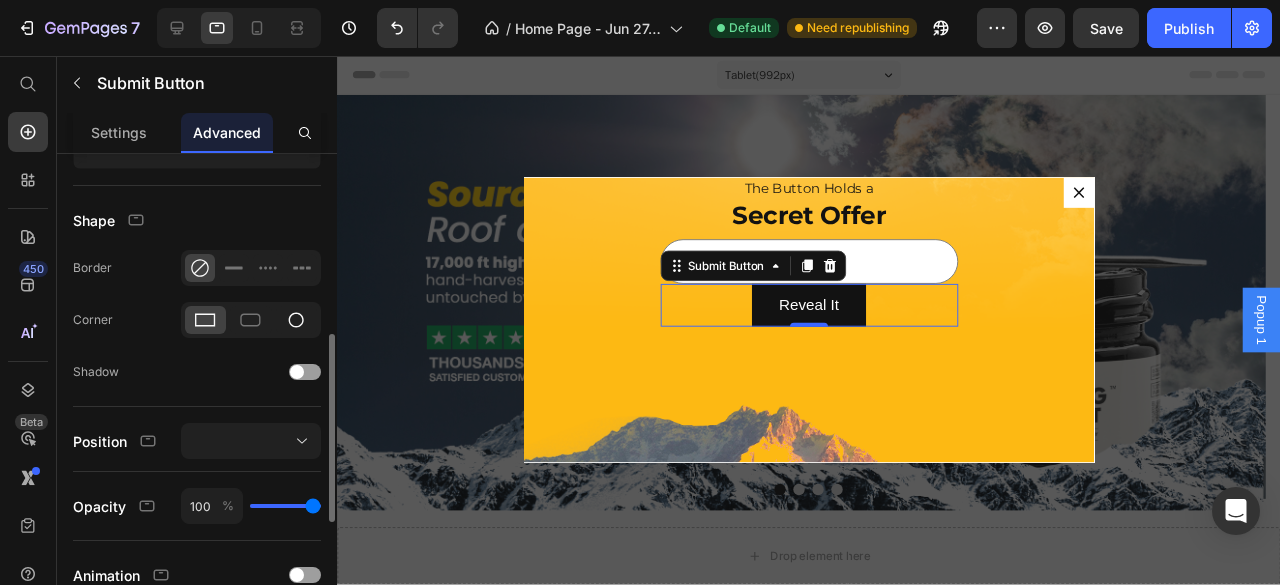 click 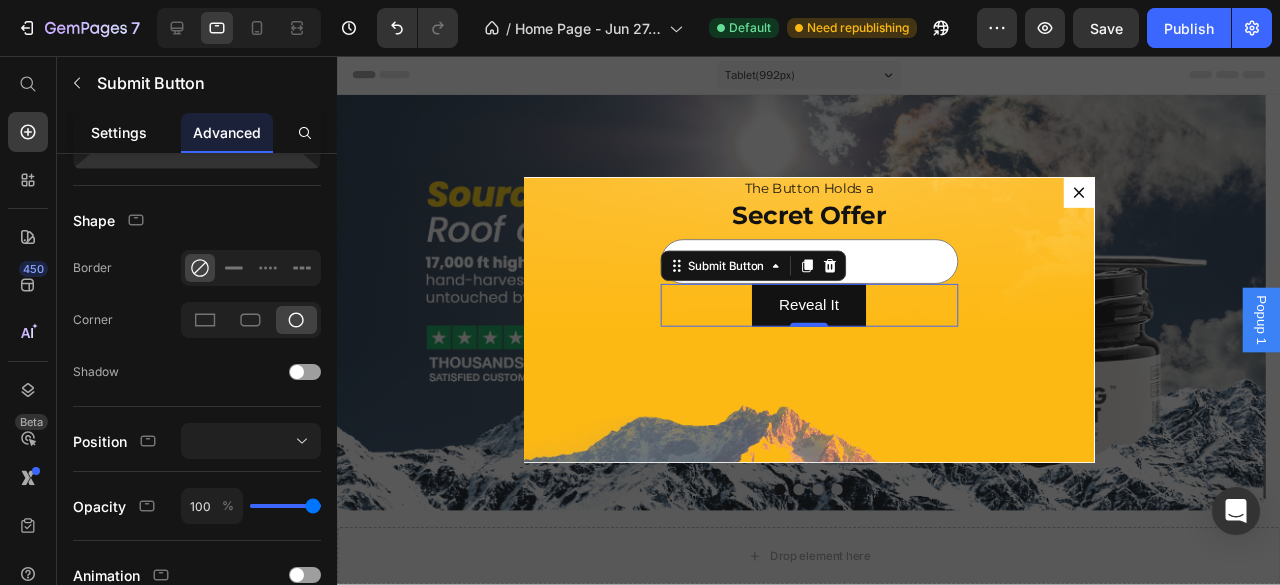click on "Settings" 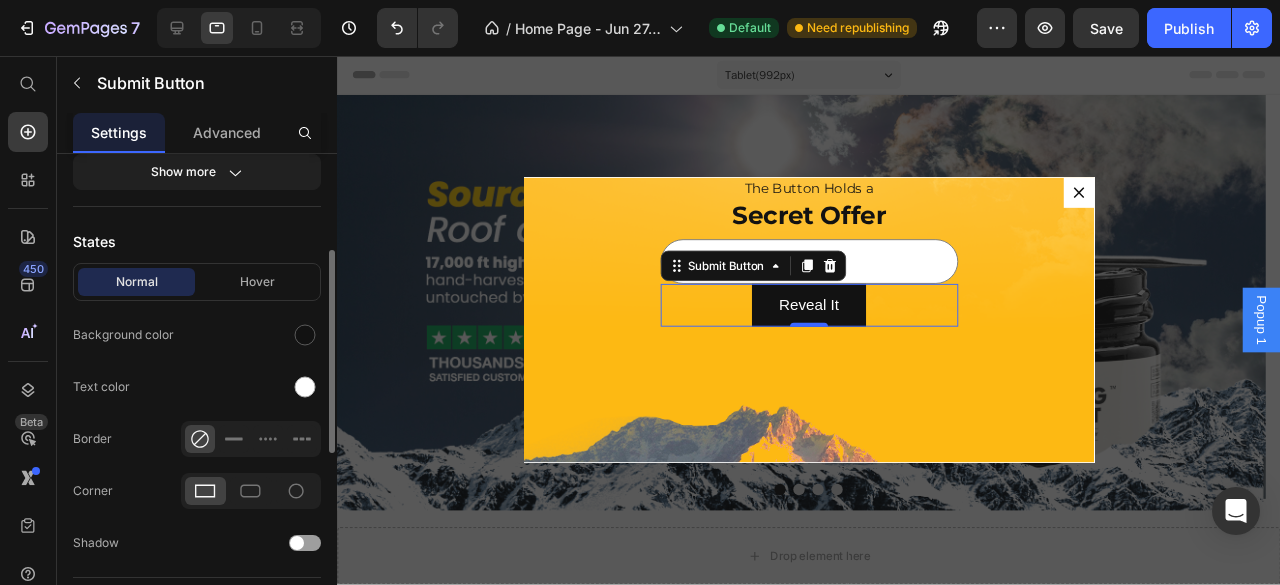 scroll, scrollTop: 433, scrollLeft: 0, axis: vertical 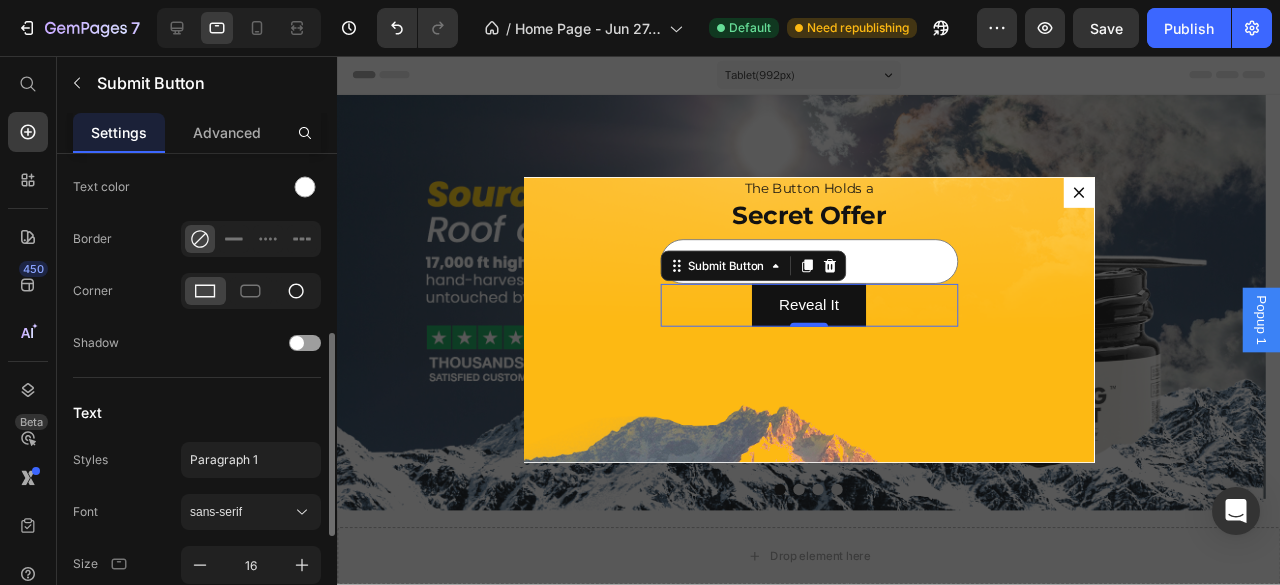 click 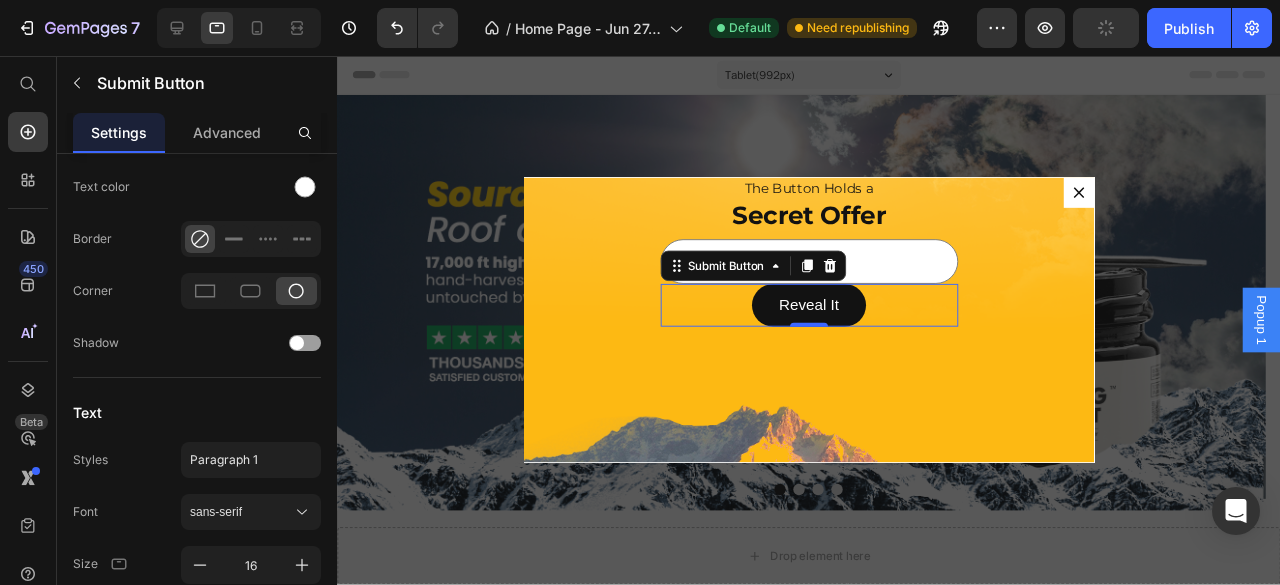 click on "Reveal It Submit Button   0" at bounding box center [833, 318] 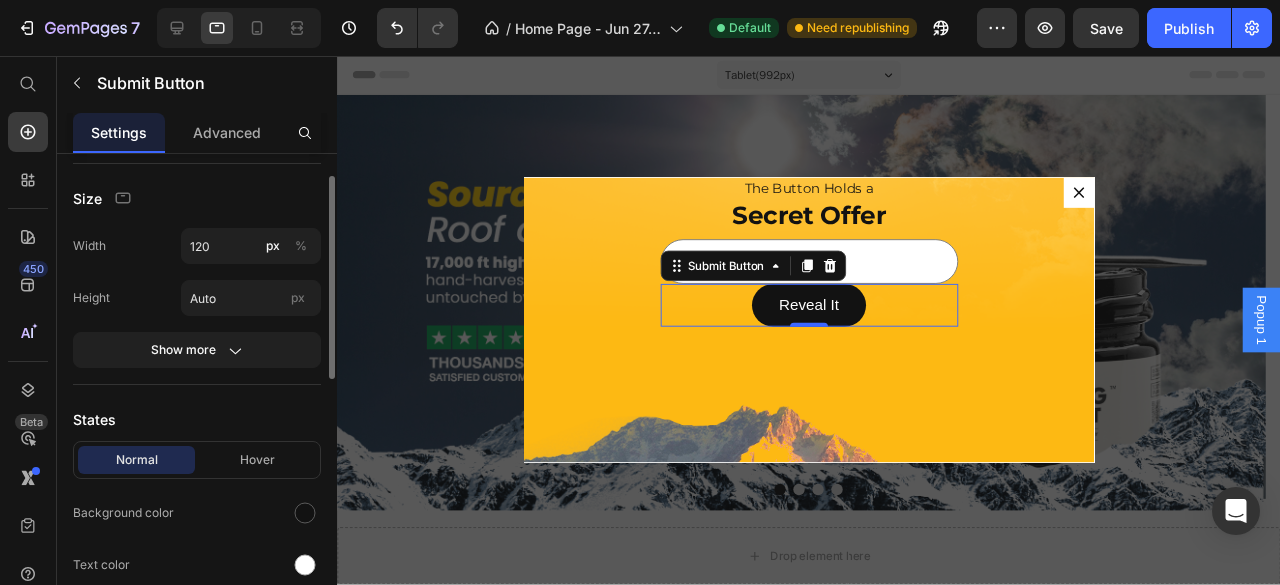 scroll, scrollTop: 0, scrollLeft: 0, axis: both 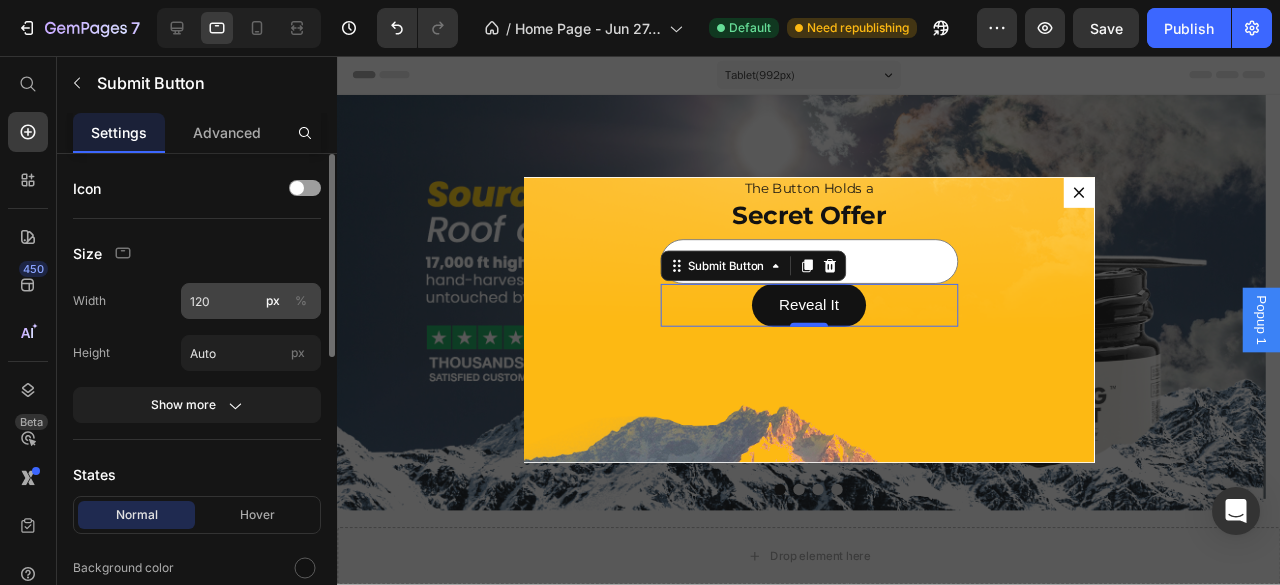 click on "%" at bounding box center (301, 301) 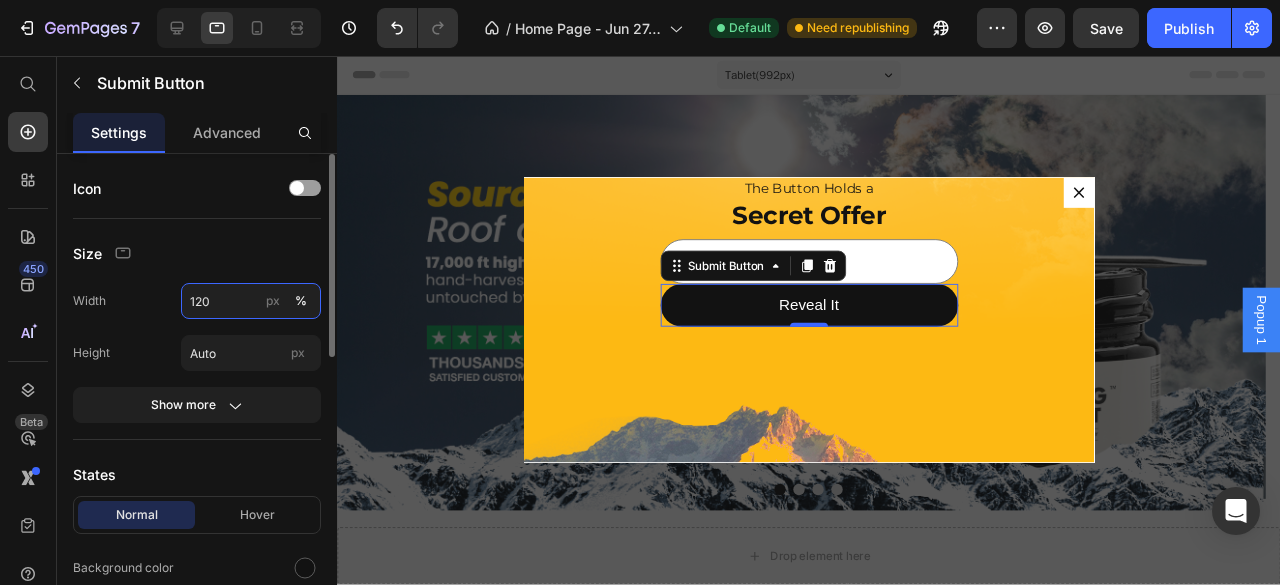 click on "120" at bounding box center [251, 301] 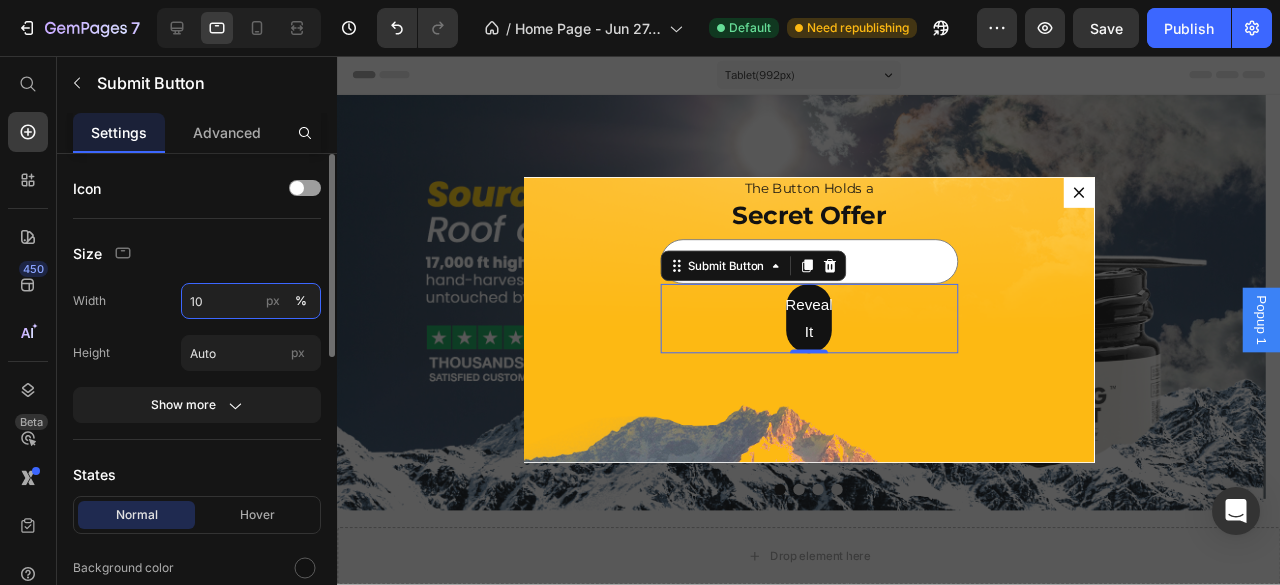 type on "100" 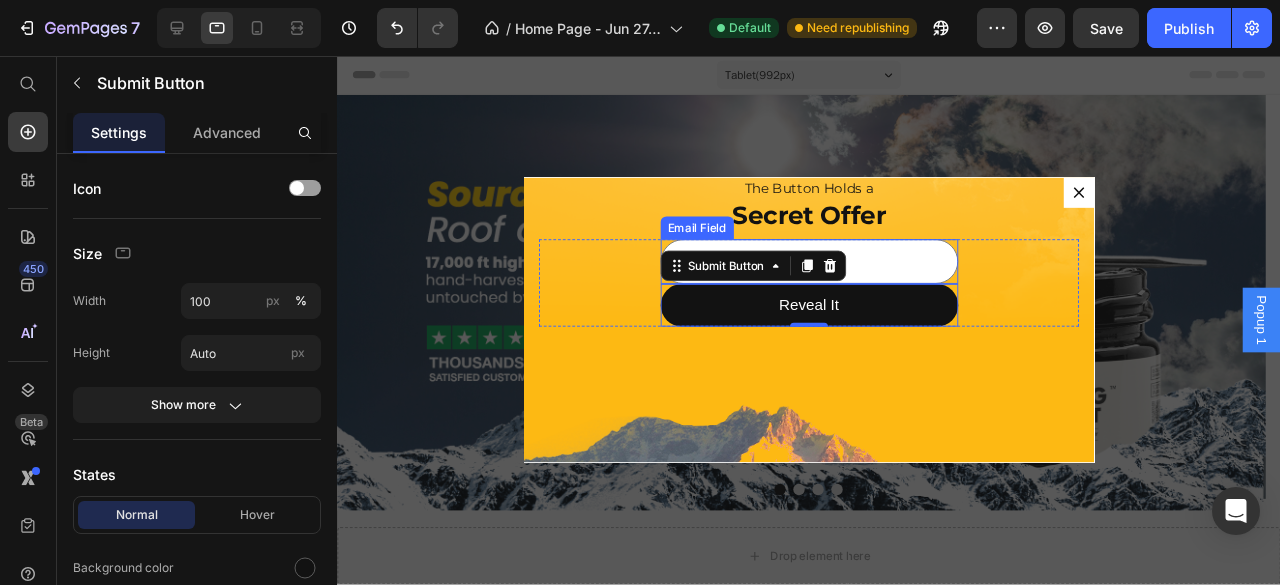 click at bounding box center [833, 272] 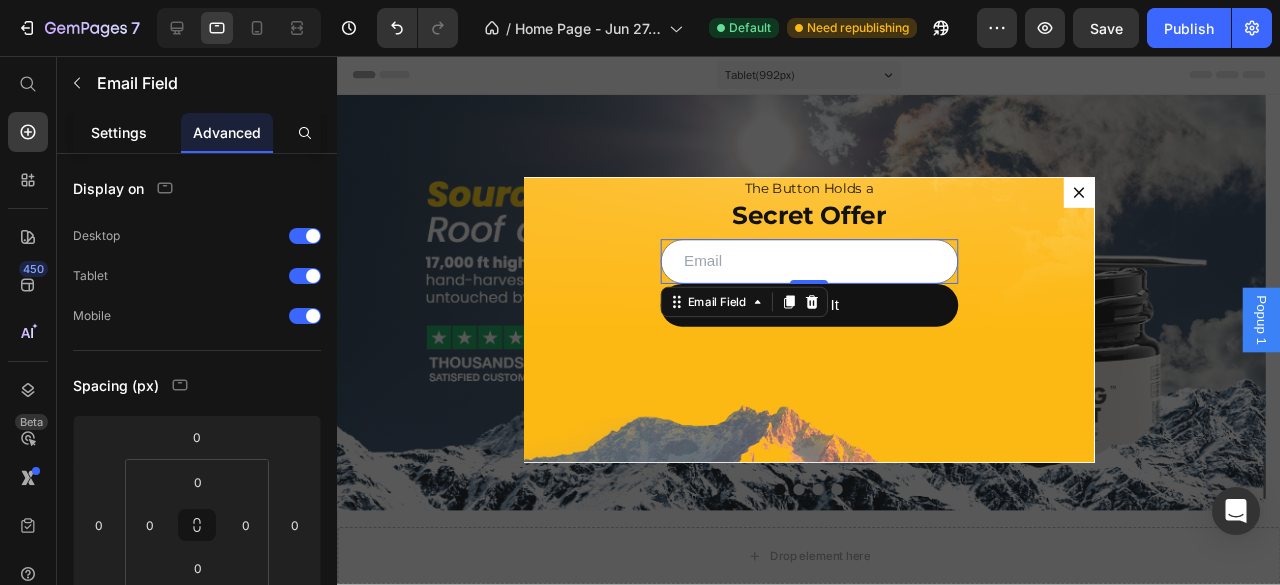 click on "Settings" 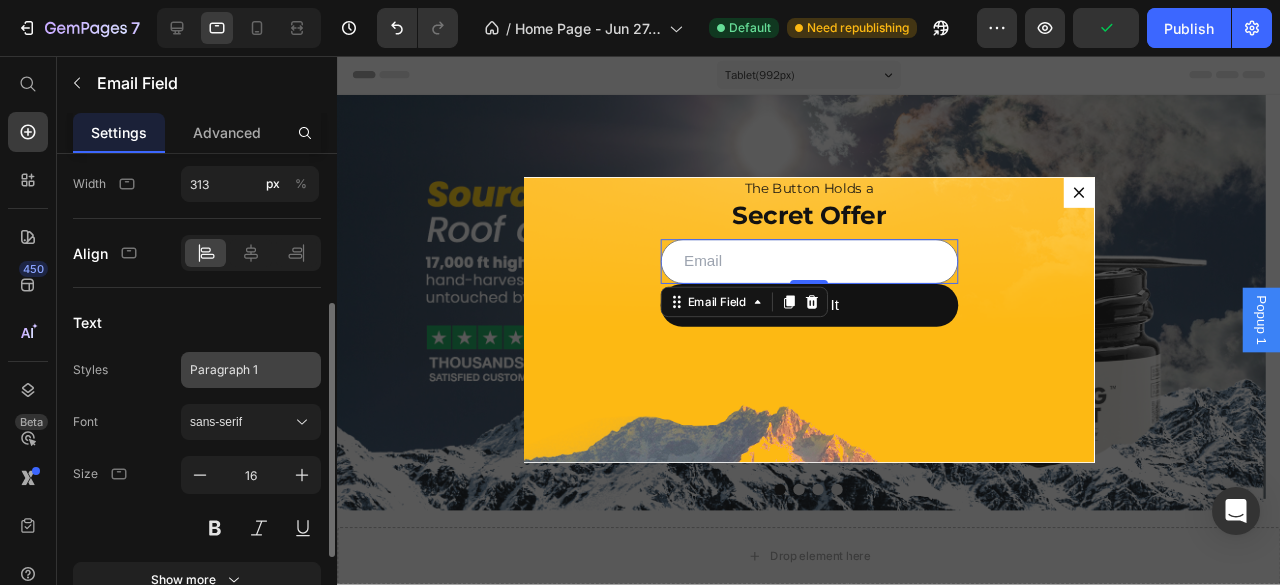 scroll, scrollTop: 86, scrollLeft: 0, axis: vertical 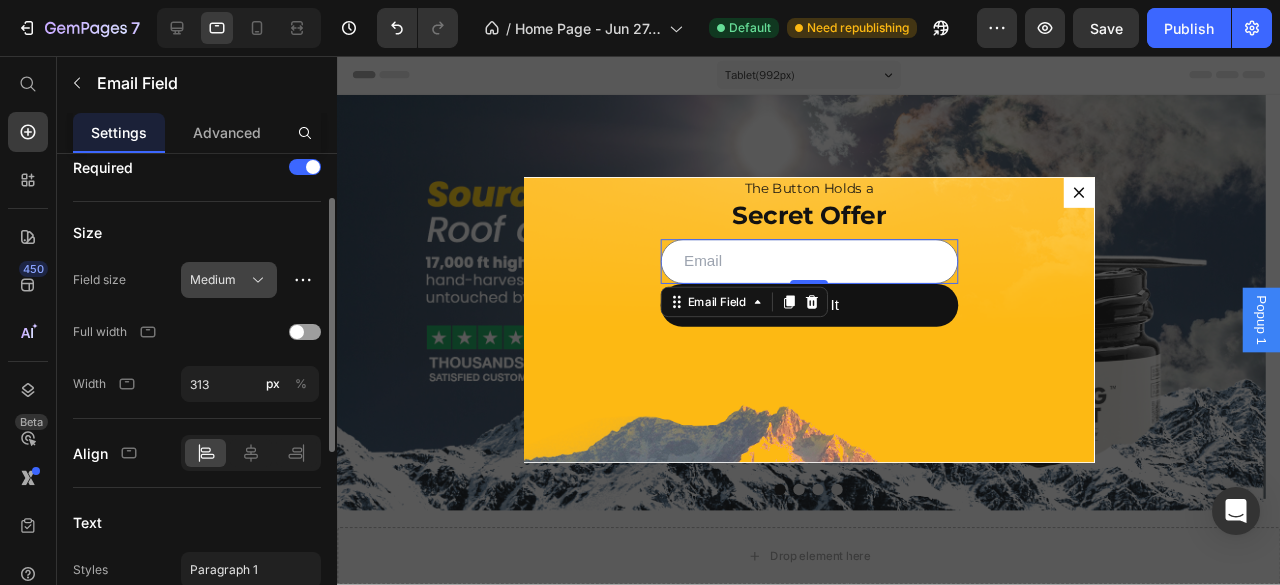 click on "Medium" 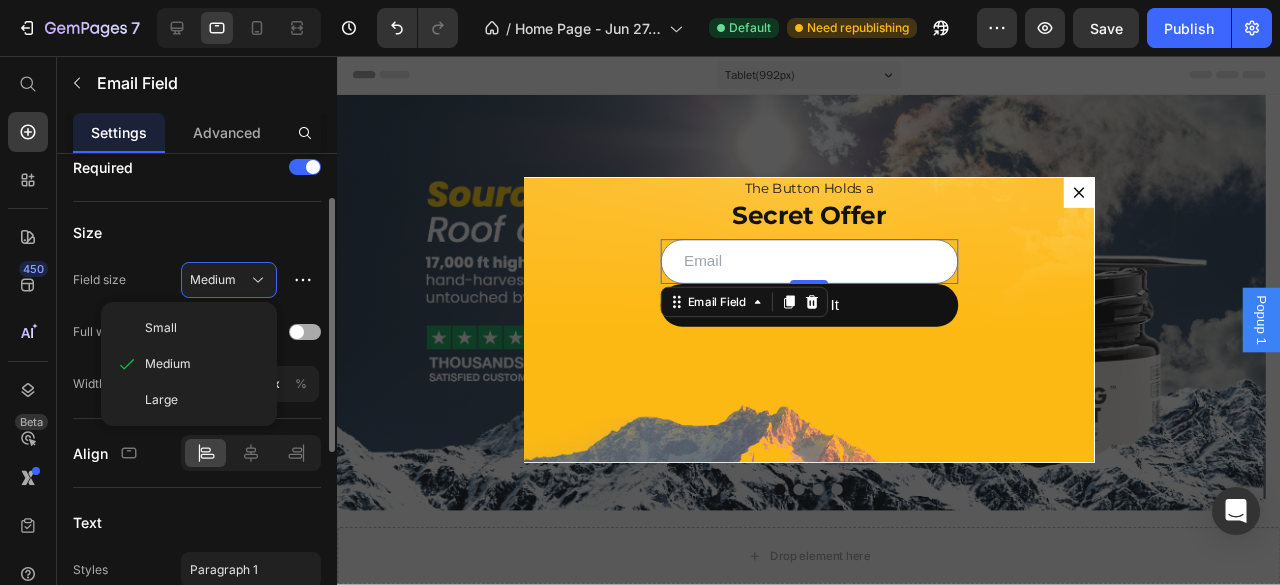 click on "Small" at bounding box center [203, 328] 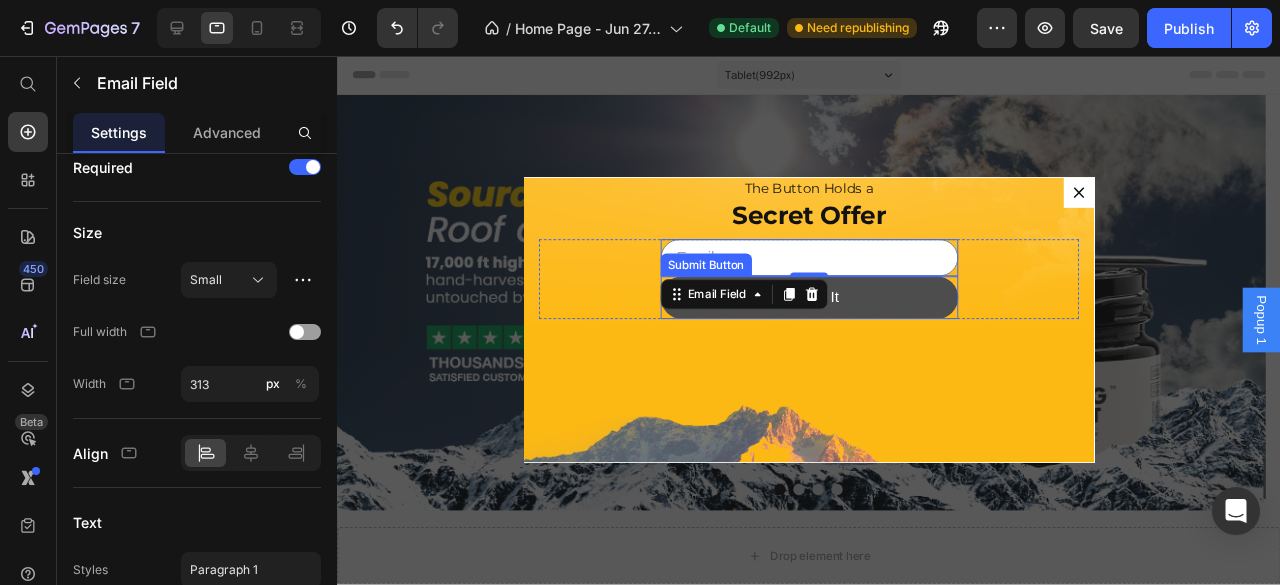 click on "Reveal It" at bounding box center [833, 310] 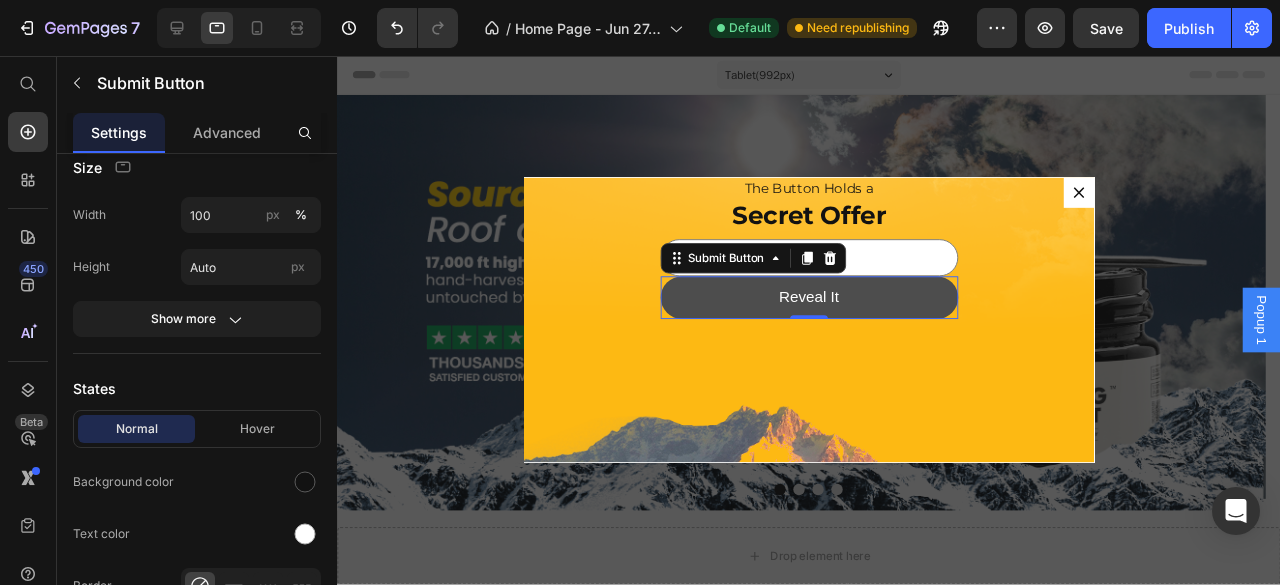 scroll, scrollTop: 0, scrollLeft: 0, axis: both 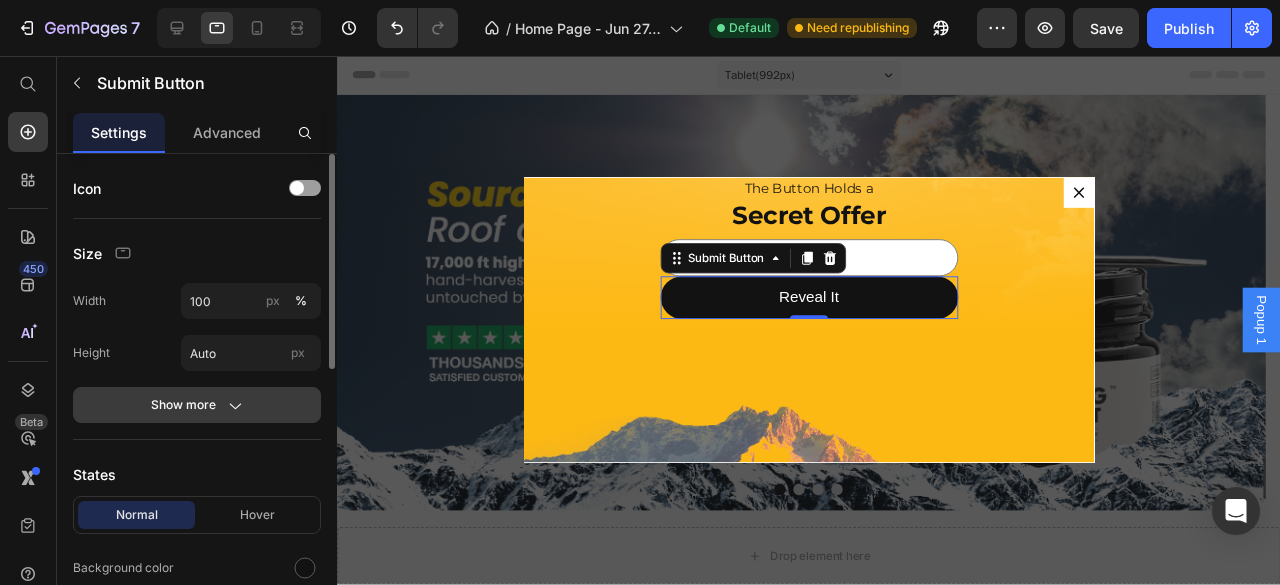 click on "Show more" 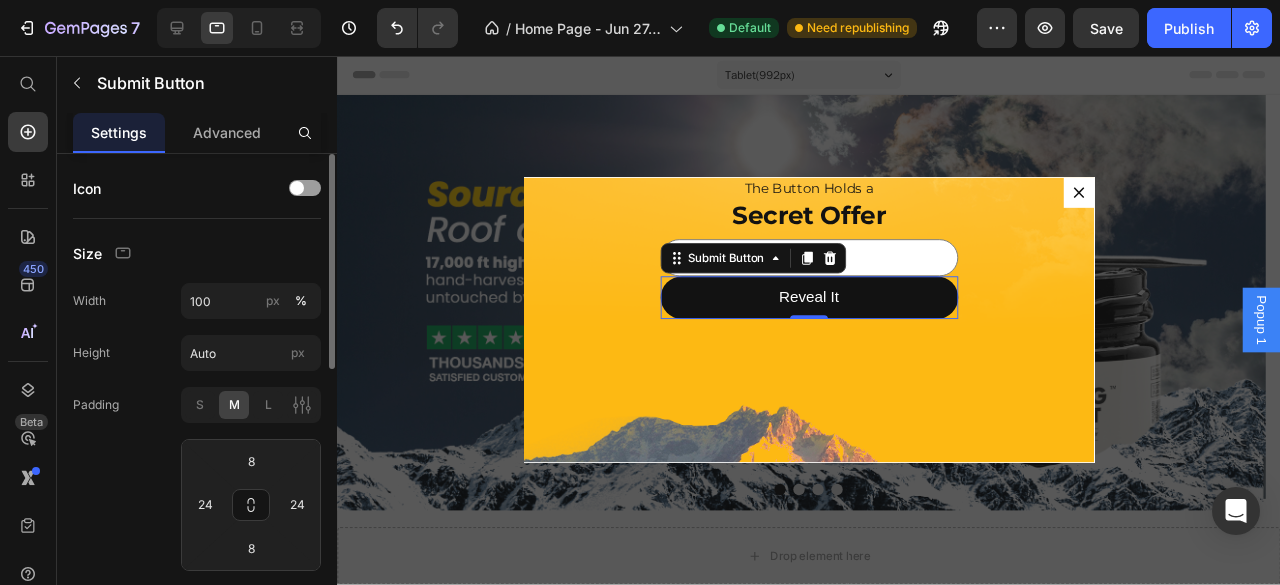scroll, scrollTop: 66, scrollLeft: 0, axis: vertical 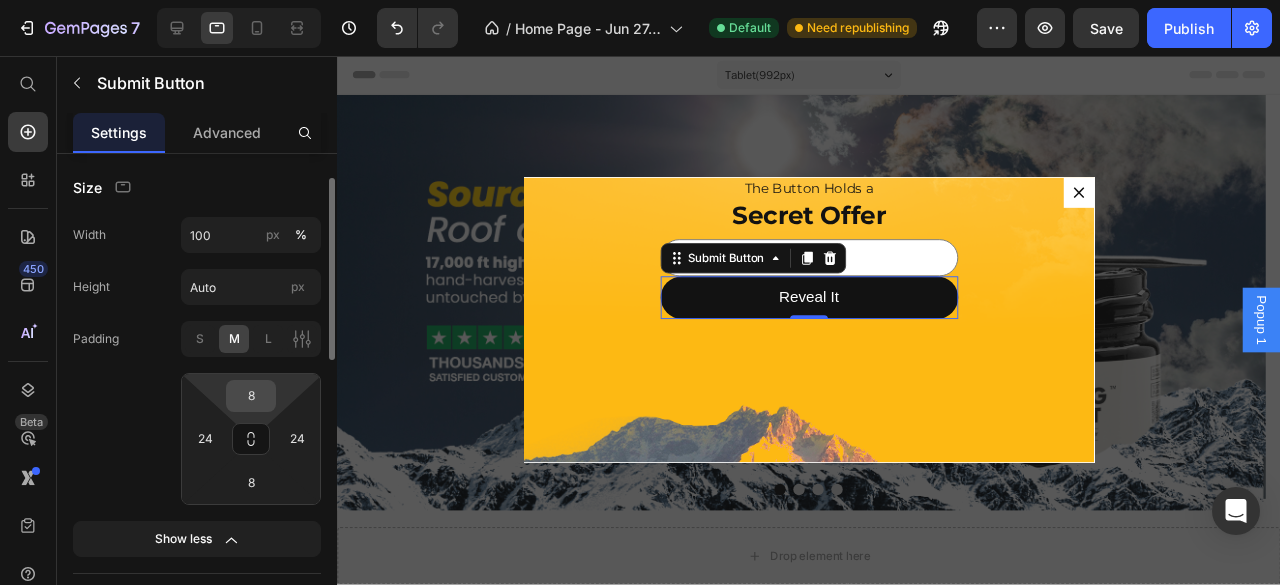 click on "8" at bounding box center (251, 396) 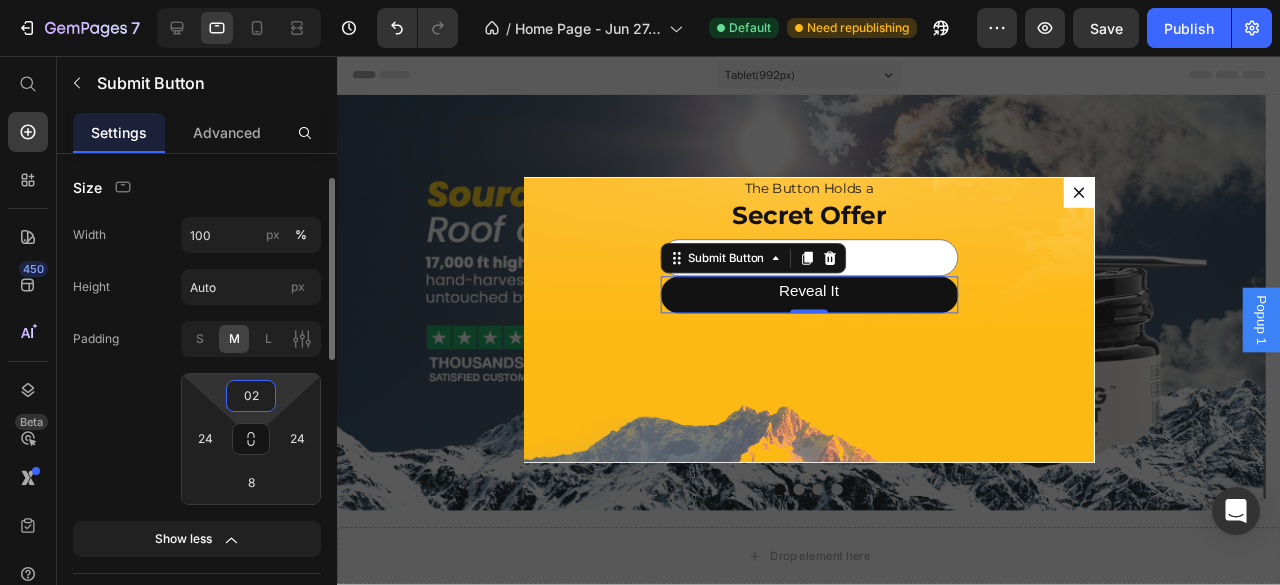 type on "0" 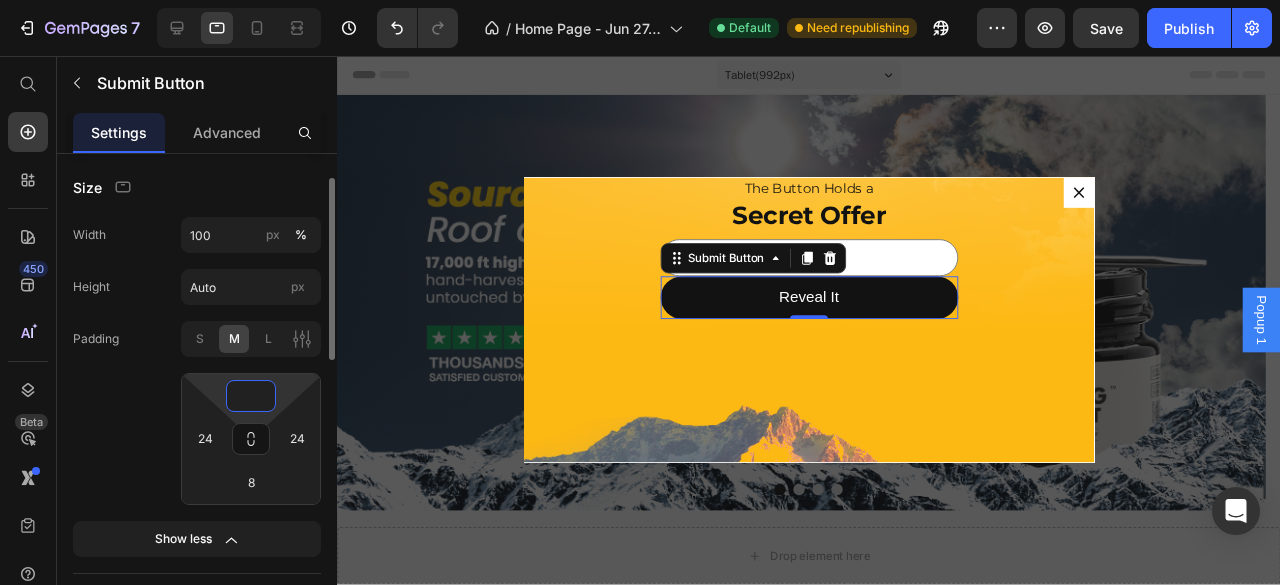 type on "5" 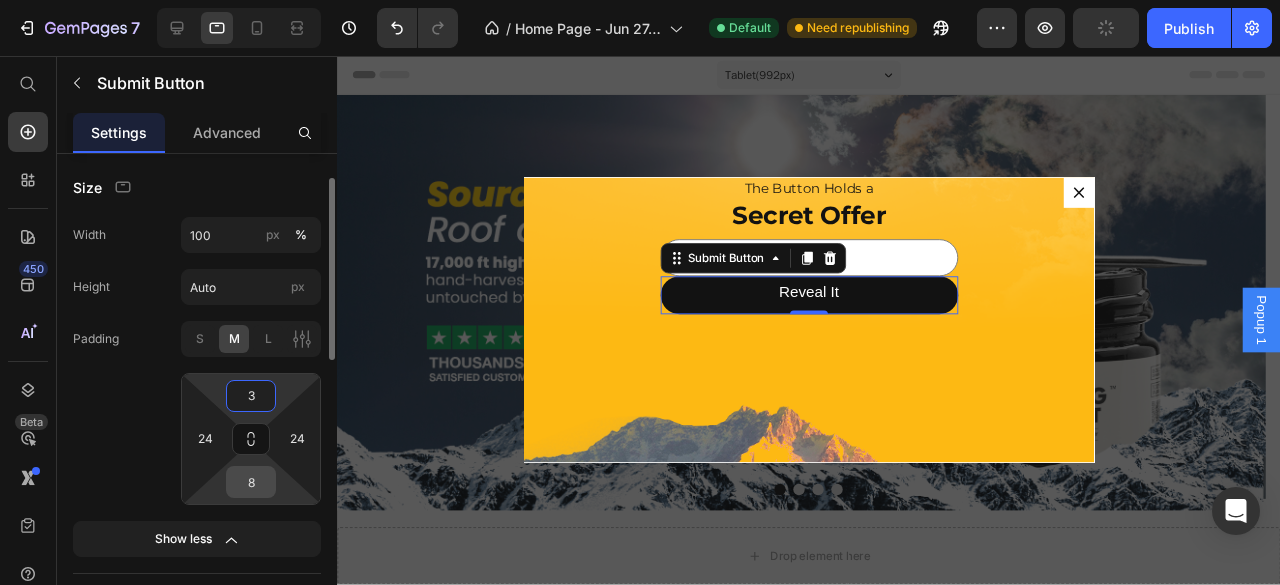 type on "3" 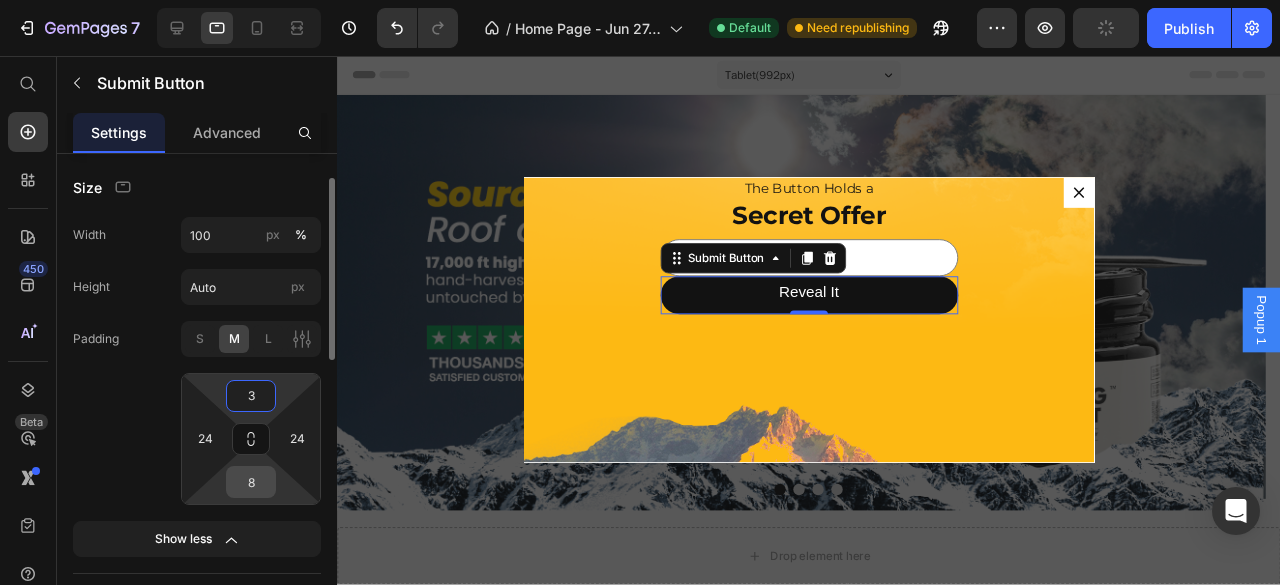 click on "8" at bounding box center (251, 482) 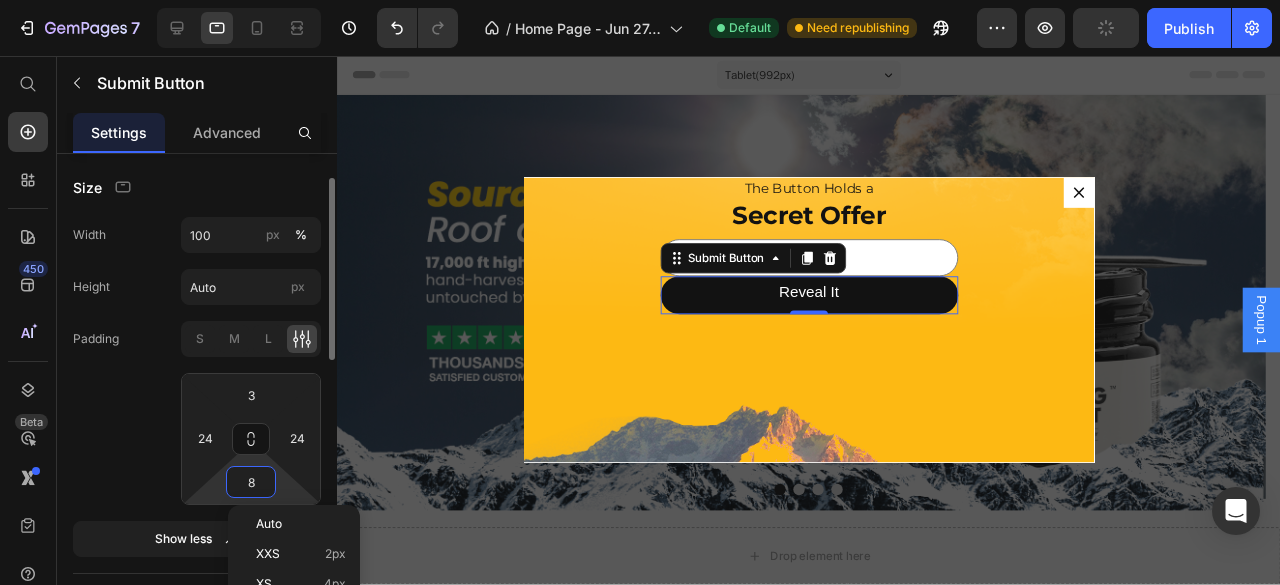 type on "3" 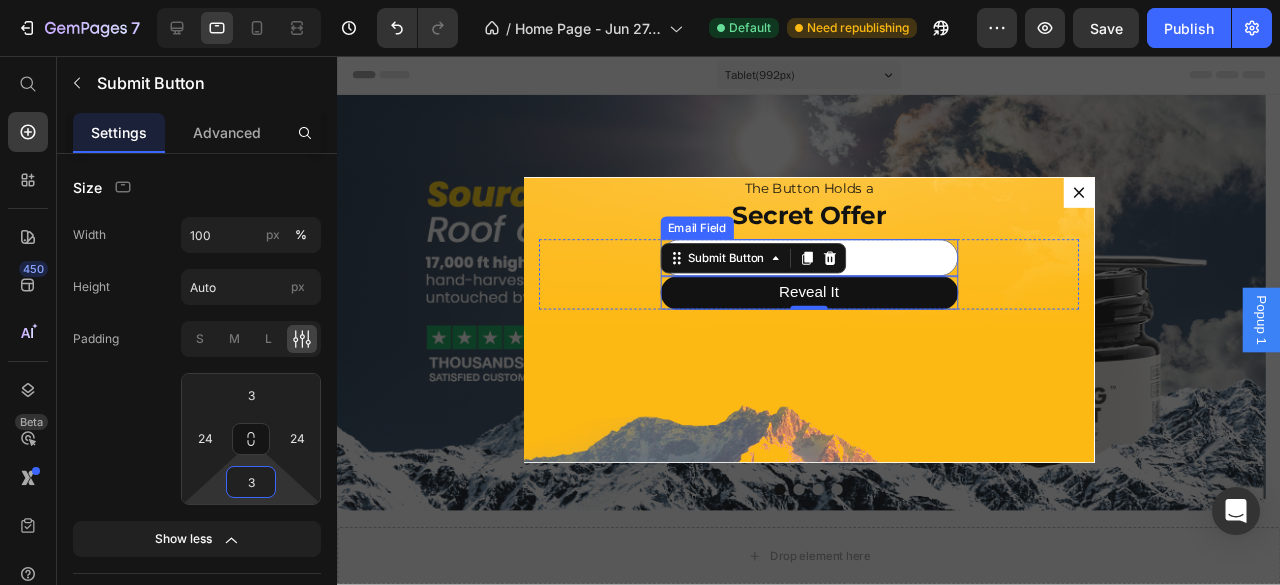 click at bounding box center (833, 268) 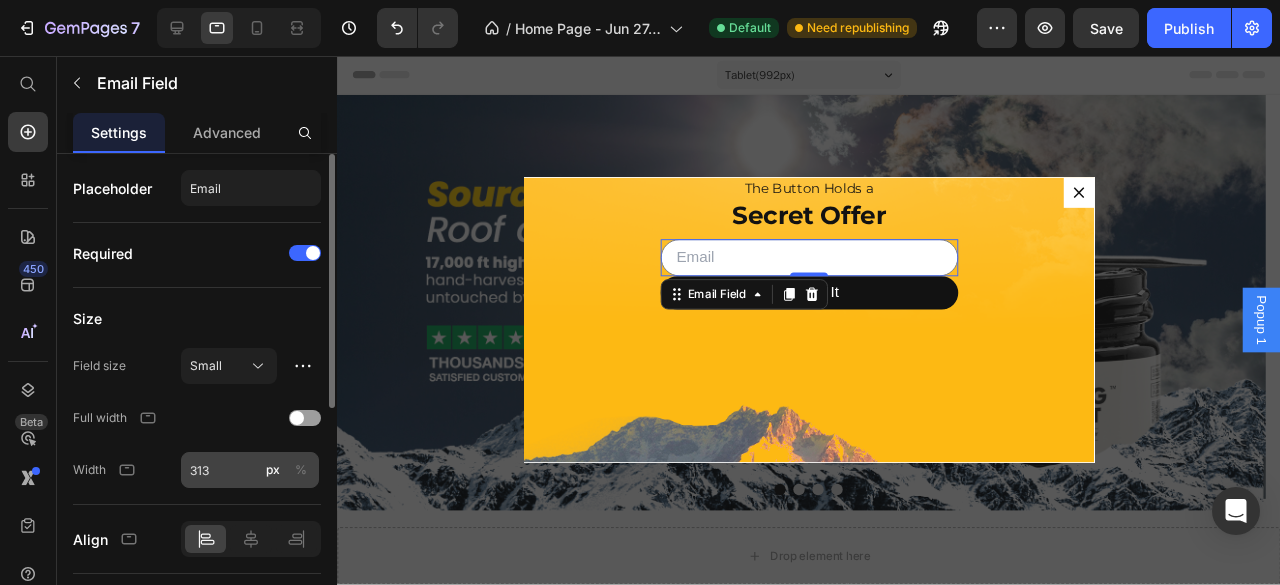 scroll, scrollTop: 33, scrollLeft: 0, axis: vertical 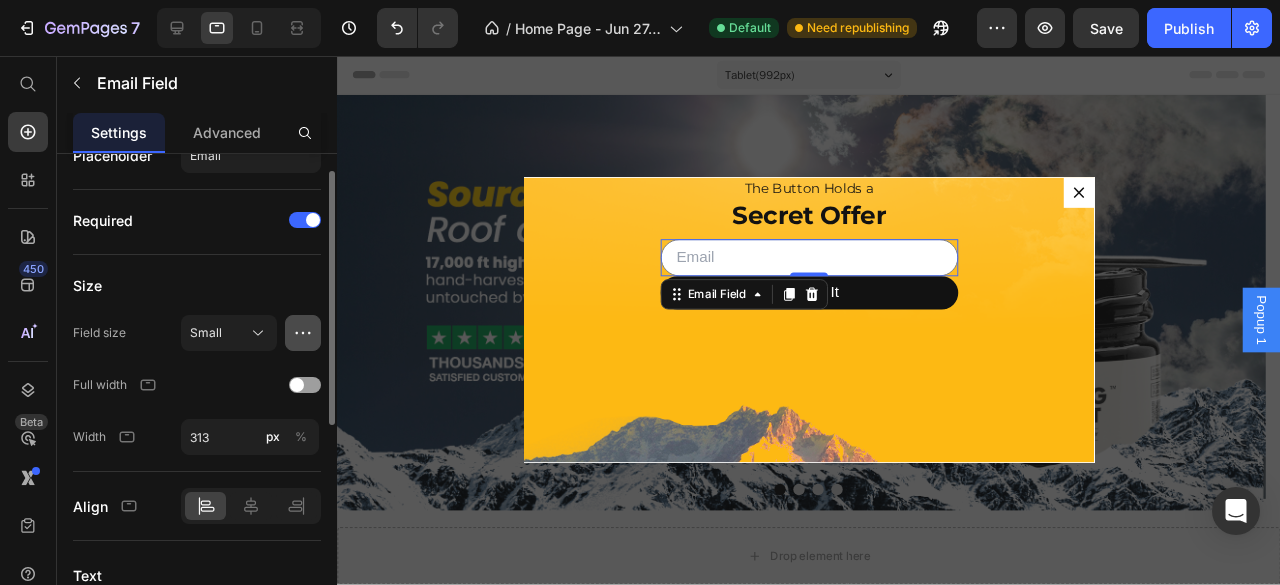 click 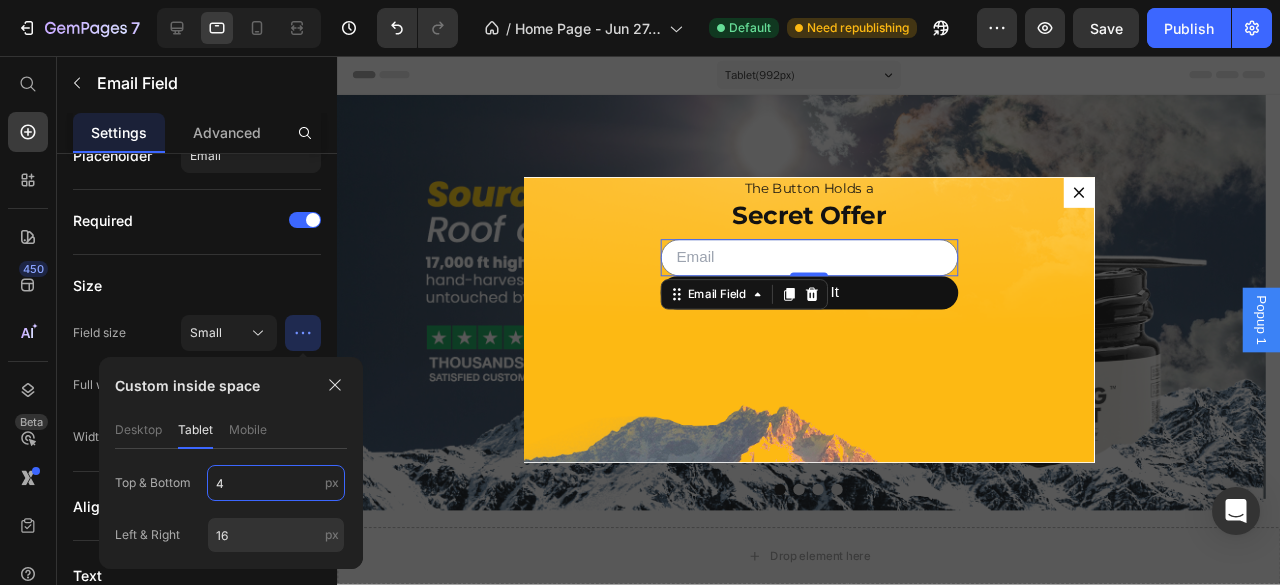 click on "4" at bounding box center (276, 483) 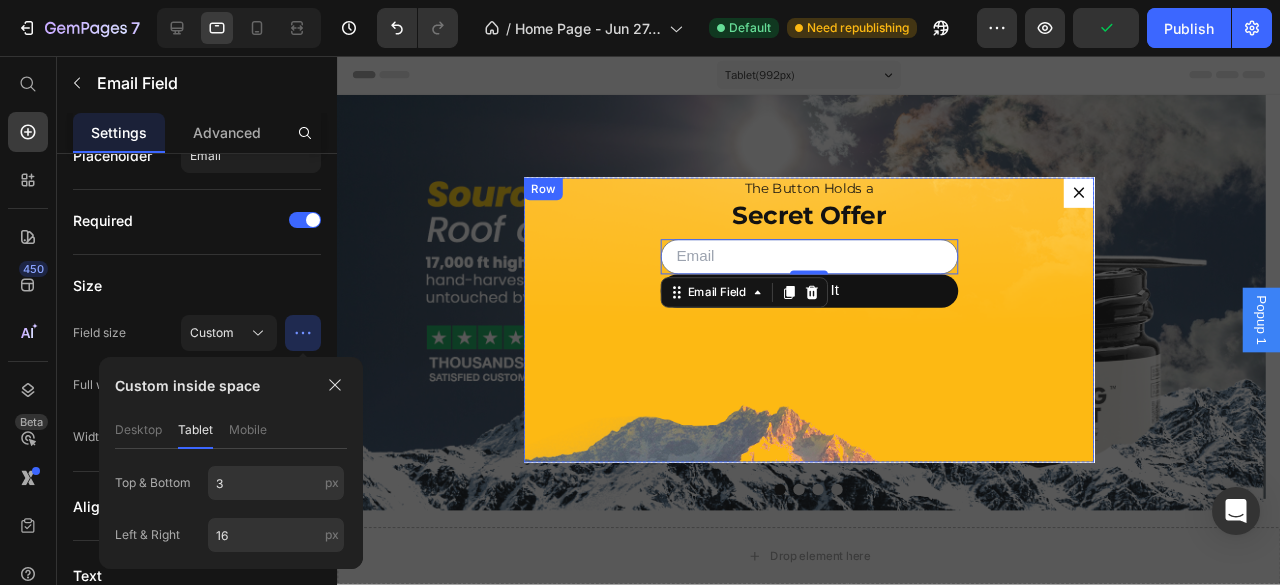 click on "The Button Holds a Heading Secret Offer Heading Email Field   0 Reveal It Submit Button Row Newsletter" at bounding box center (833, 334) 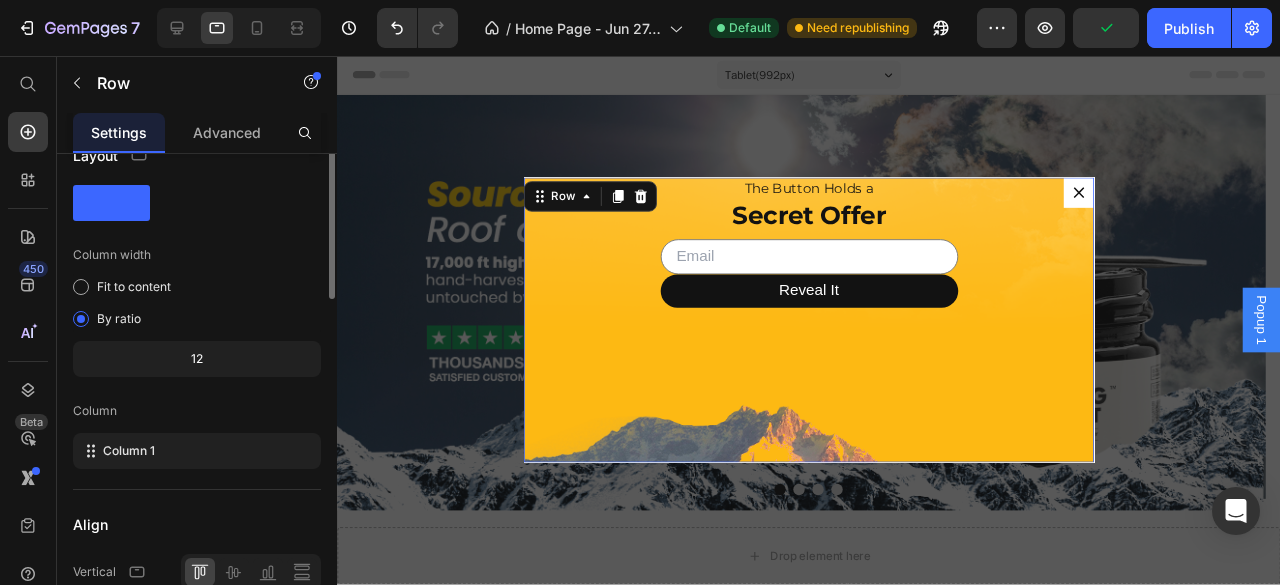 scroll, scrollTop: 0, scrollLeft: 0, axis: both 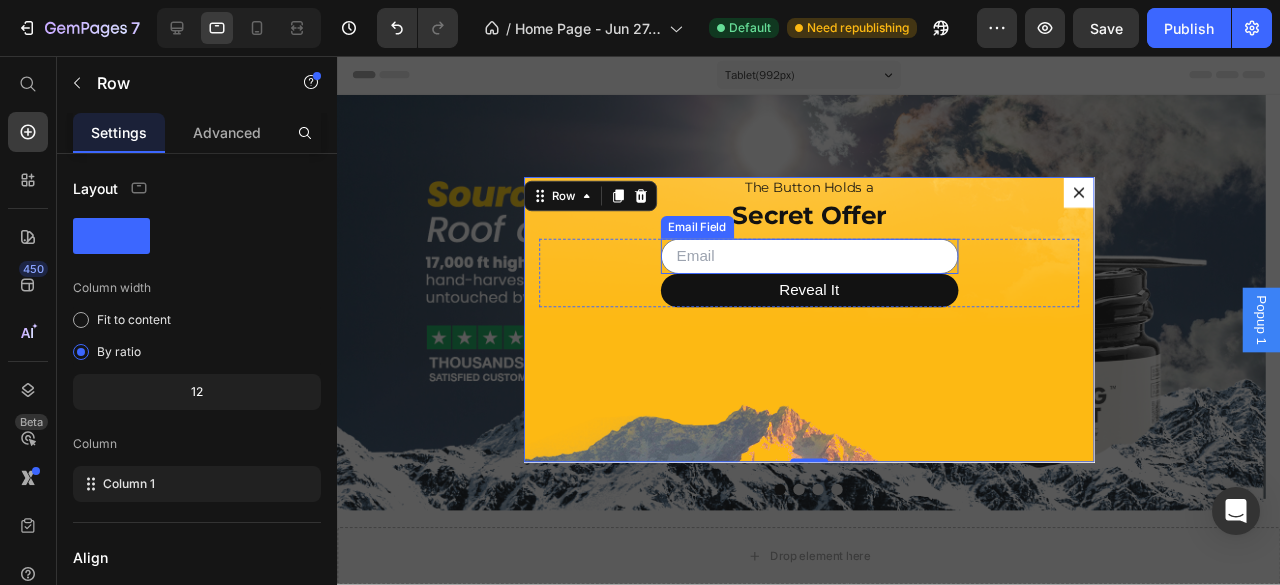 click at bounding box center (833, 267) 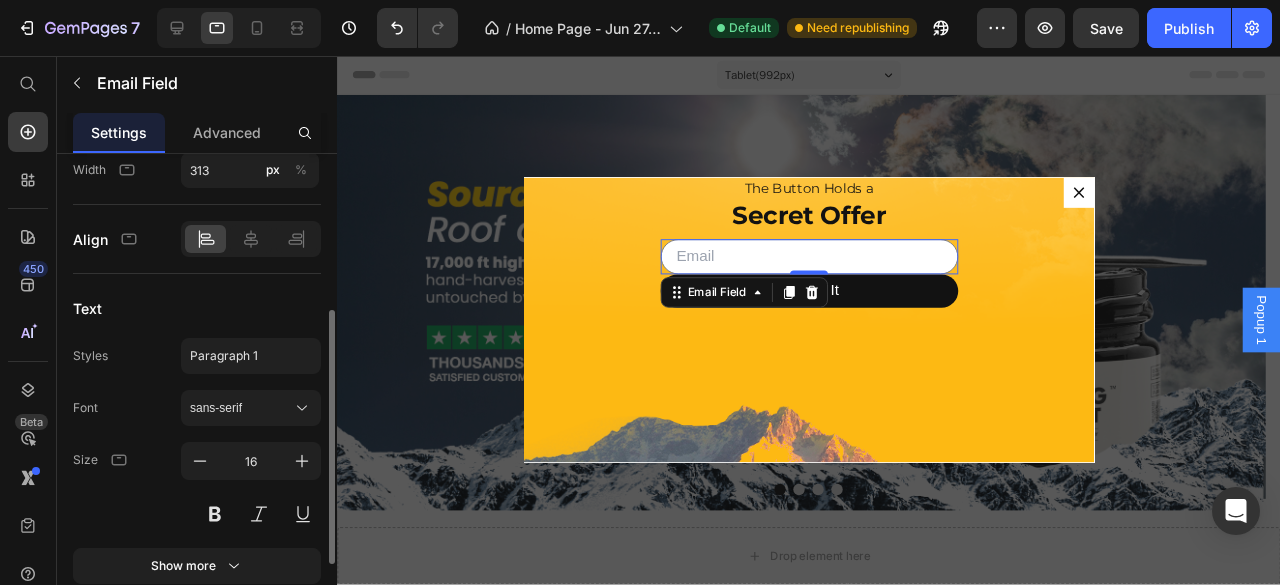 scroll, scrollTop: 452, scrollLeft: 0, axis: vertical 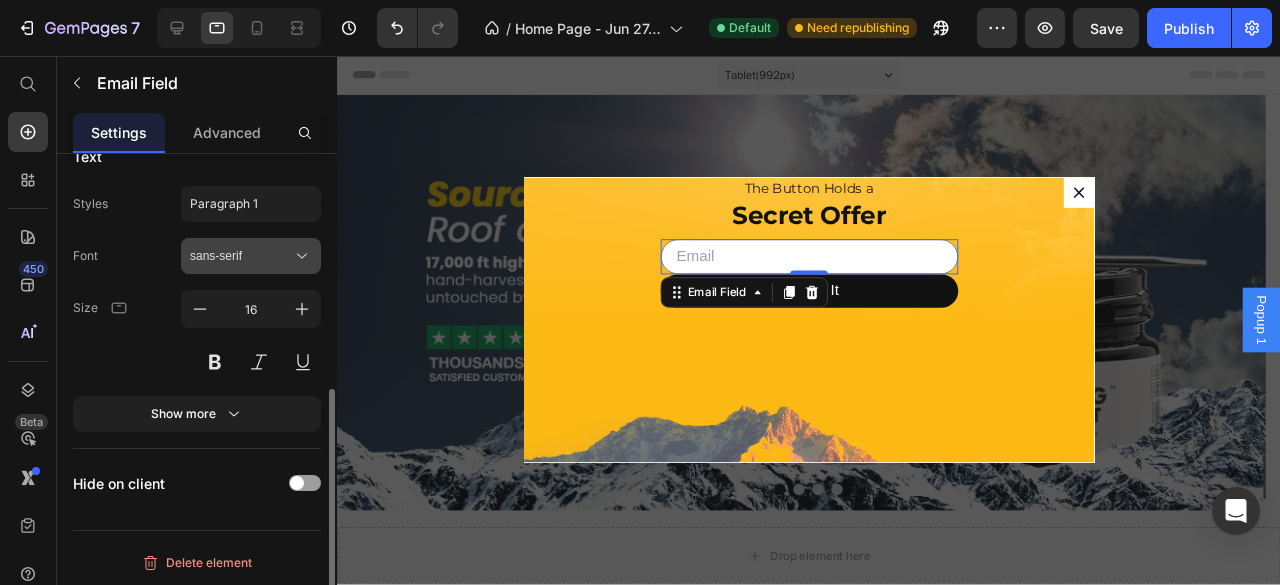 click on "sans-serif" at bounding box center [241, 256] 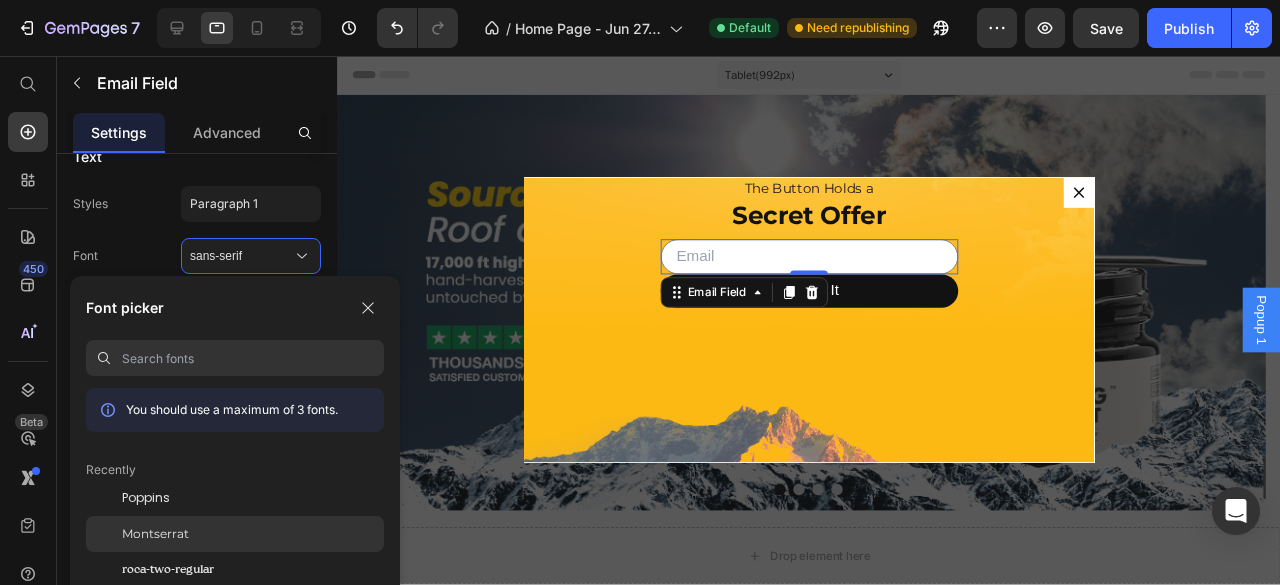 click on "Montserrat" at bounding box center (155, 534) 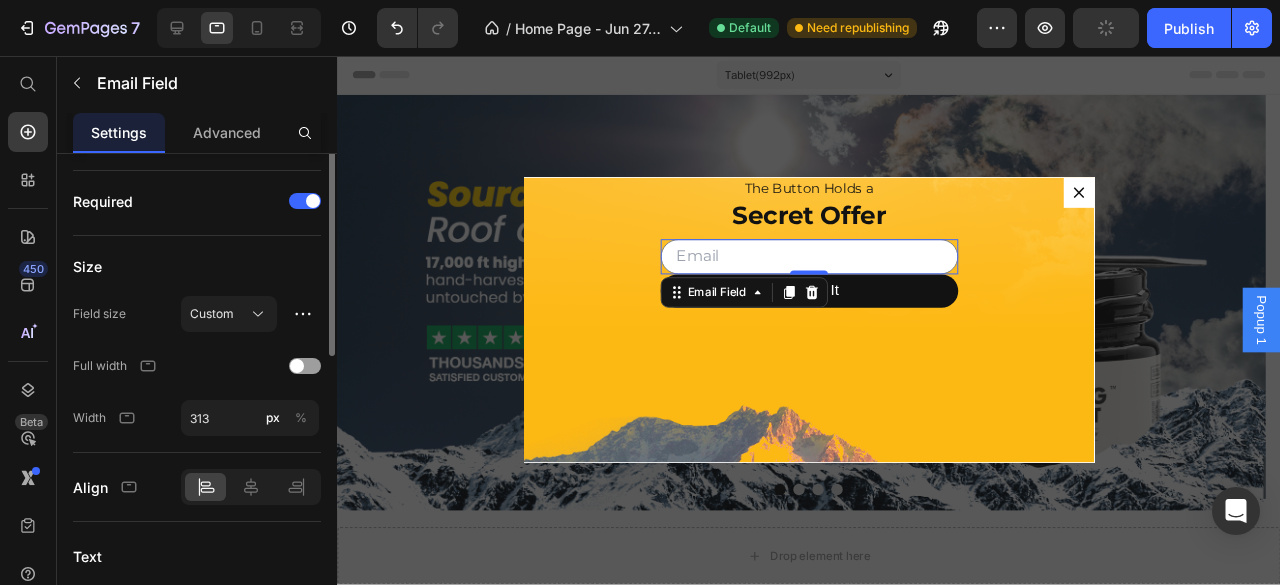 scroll, scrollTop: 0, scrollLeft: 0, axis: both 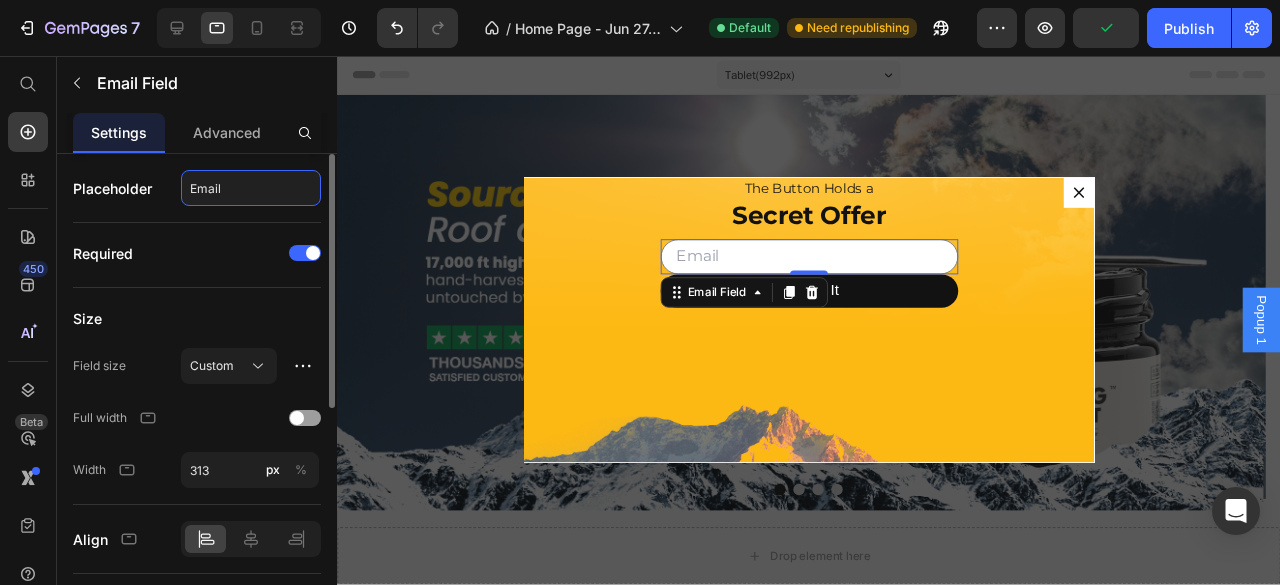 click on "Email" 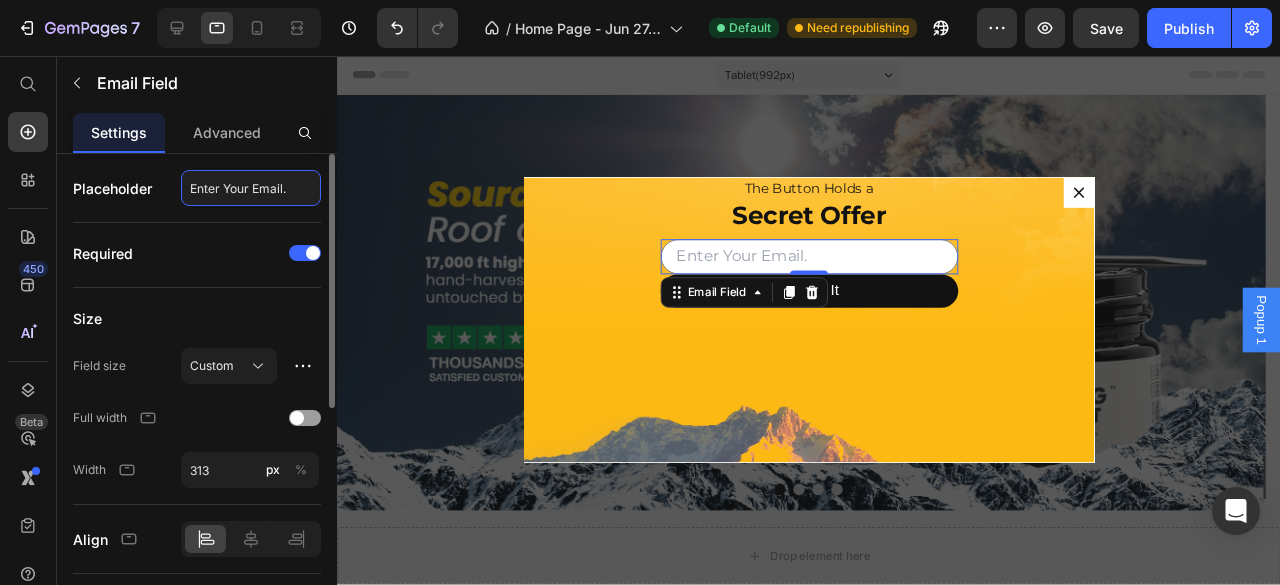 type on "Enter Your Email.." 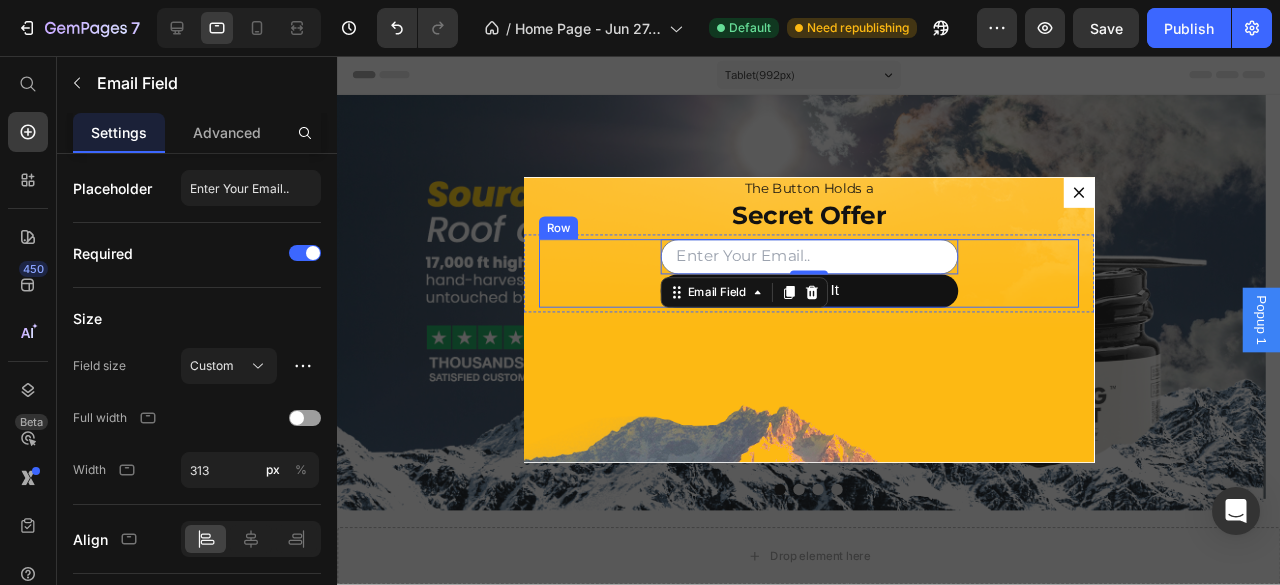 click on "Email Field   0 Reveal It Submit Button Row" at bounding box center [833, 285] 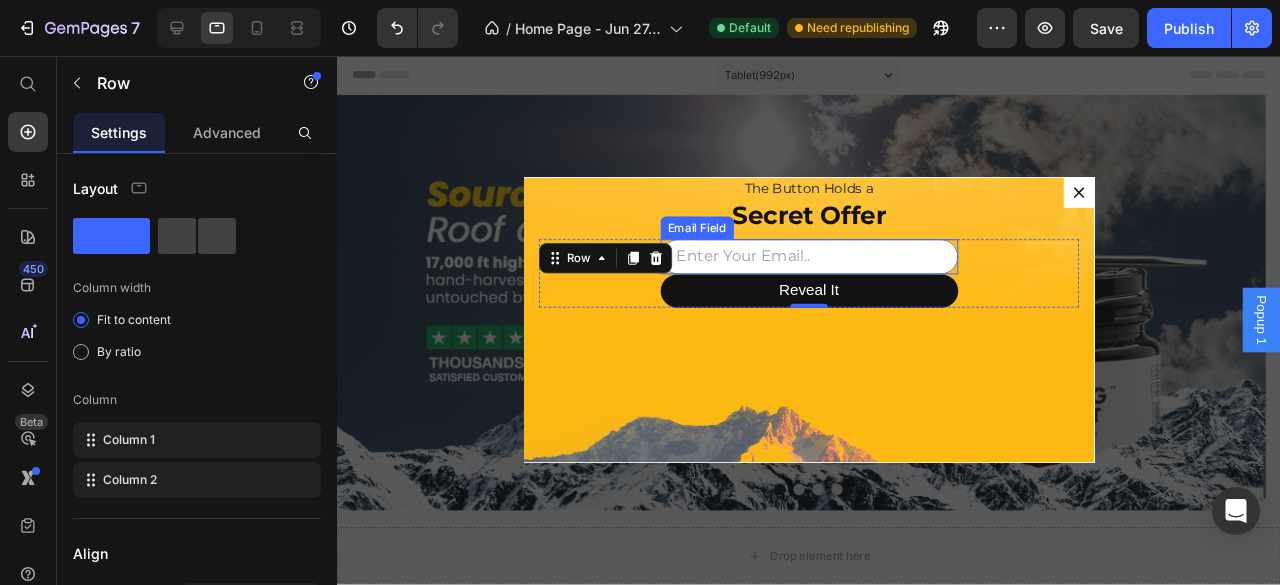 click at bounding box center [833, 267] 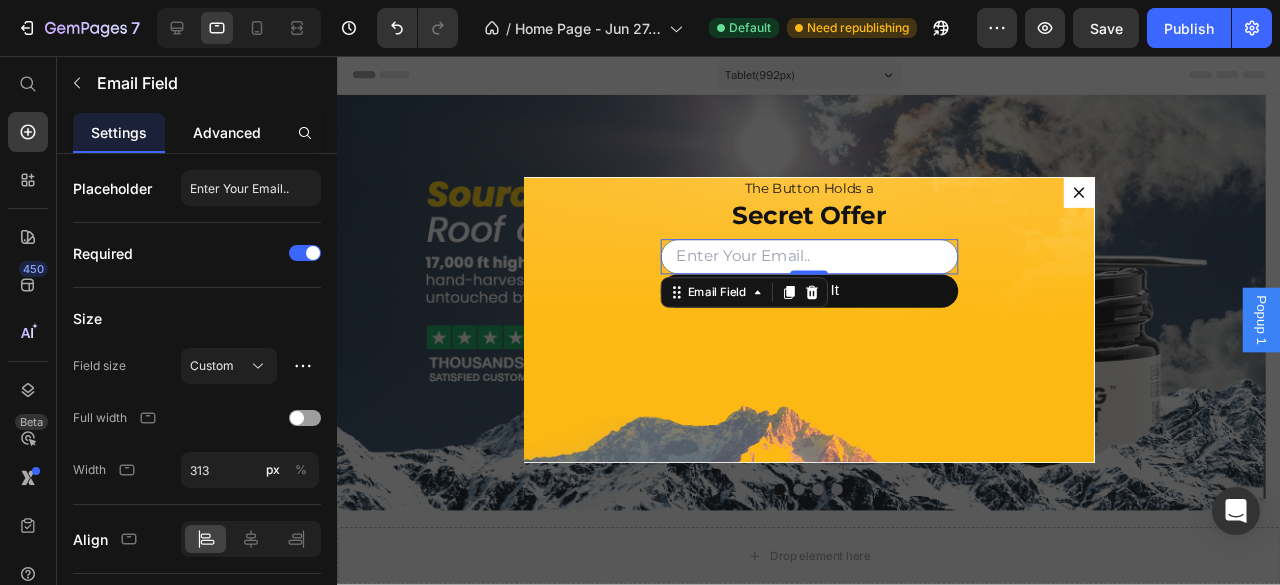 click on "Advanced" at bounding box center (227, 132) 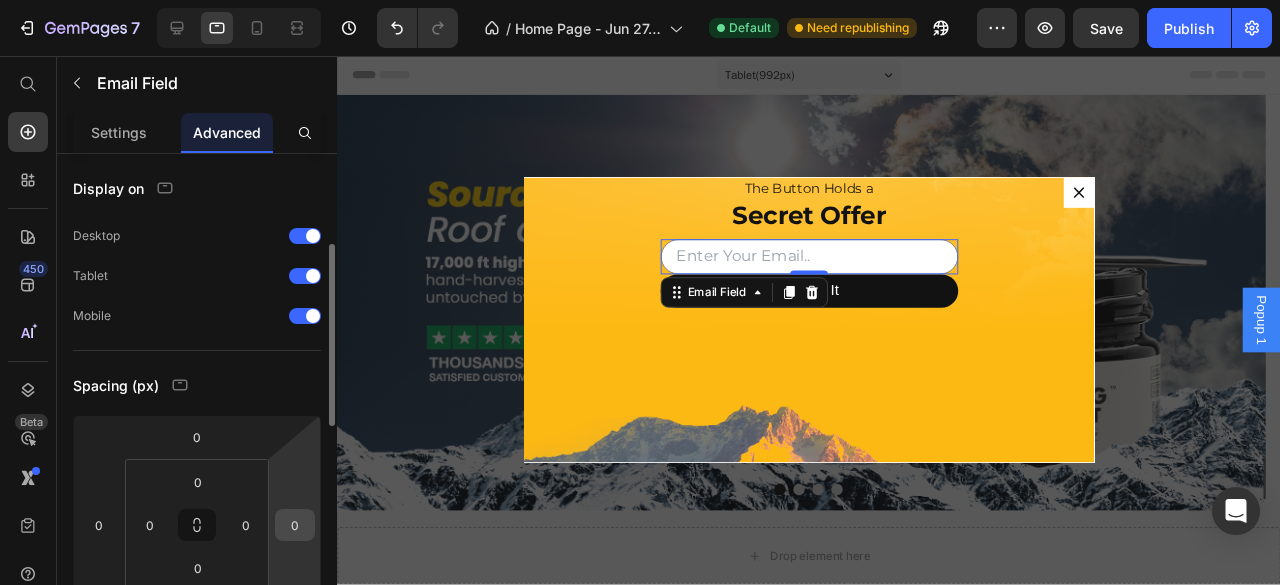 scroll, scrollTop: 100, scrollLeft: 0, axis: vertical 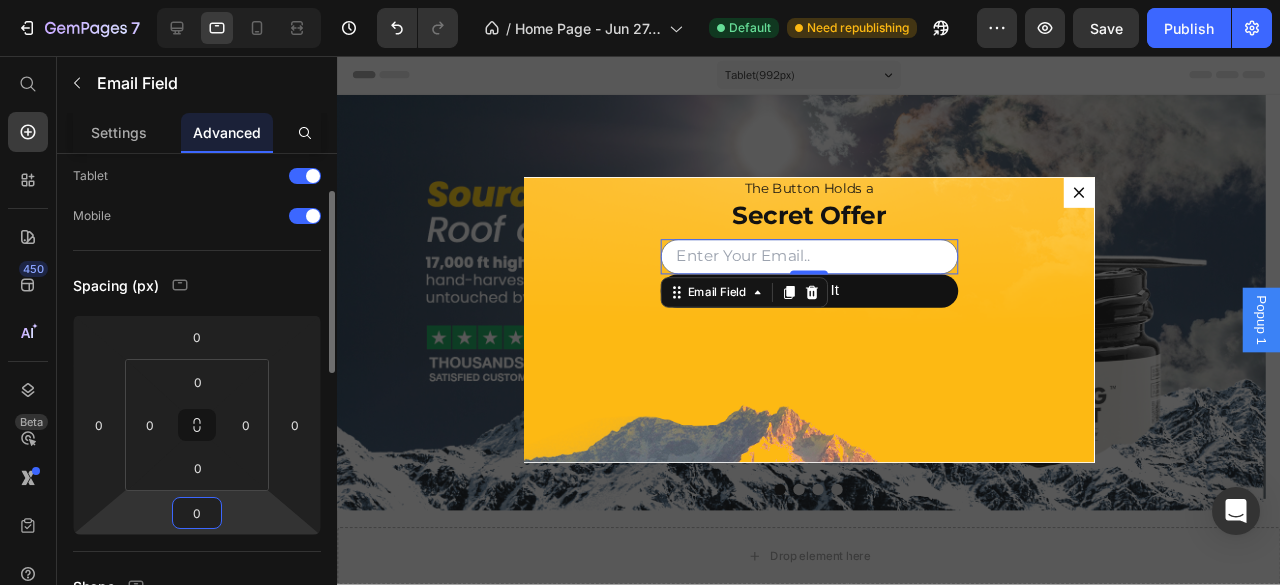 click on "0" at bounding box center [197, 513] 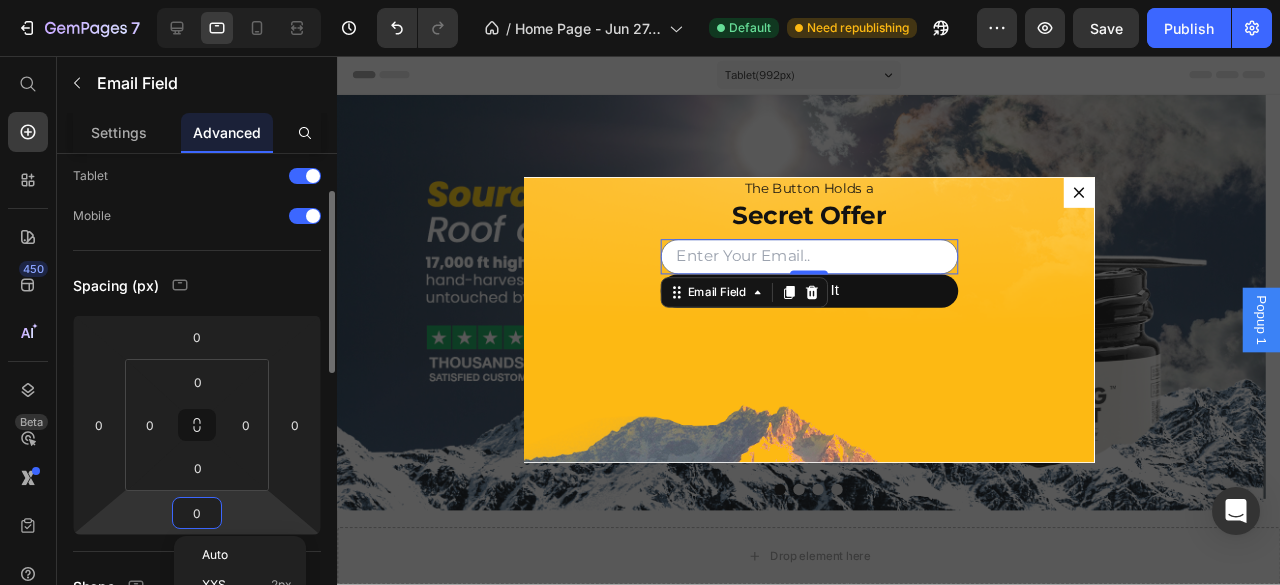 type on "5" 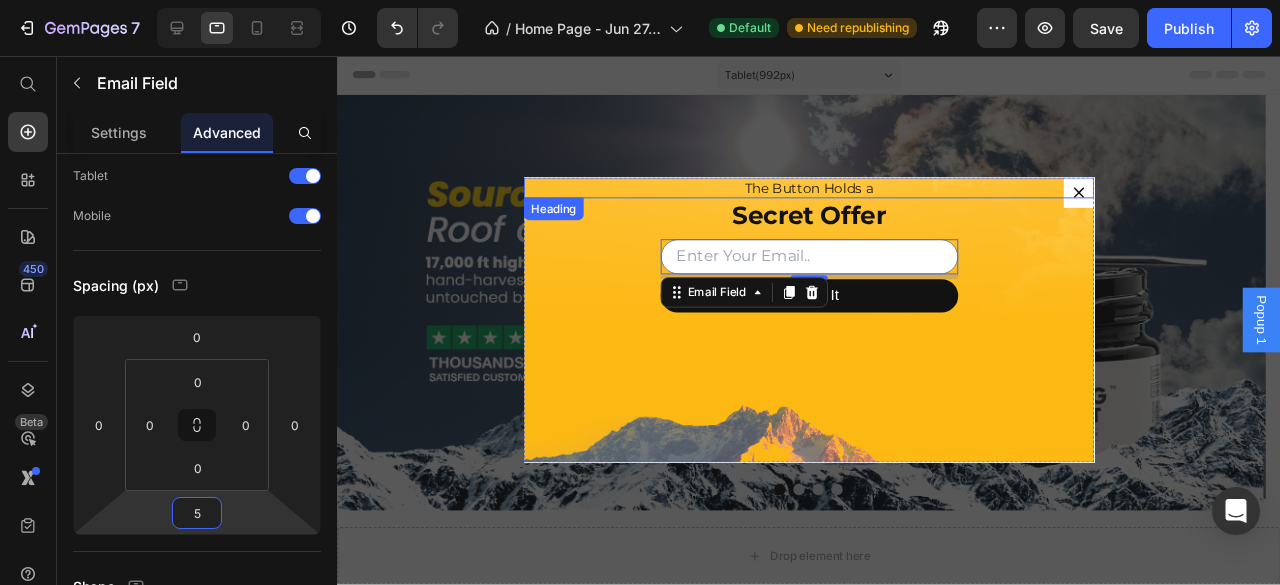 click on "The Button Holds a" at bounding box center (833, 195) 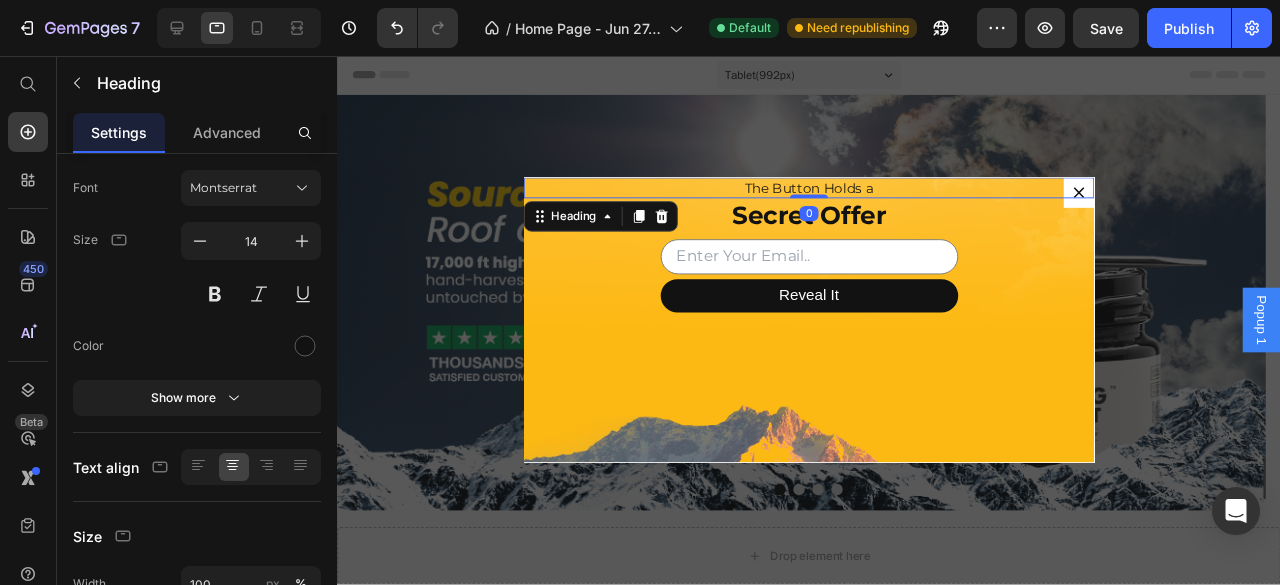 scroll, scrollTop: 0, scrollLeft: 0, axis: both 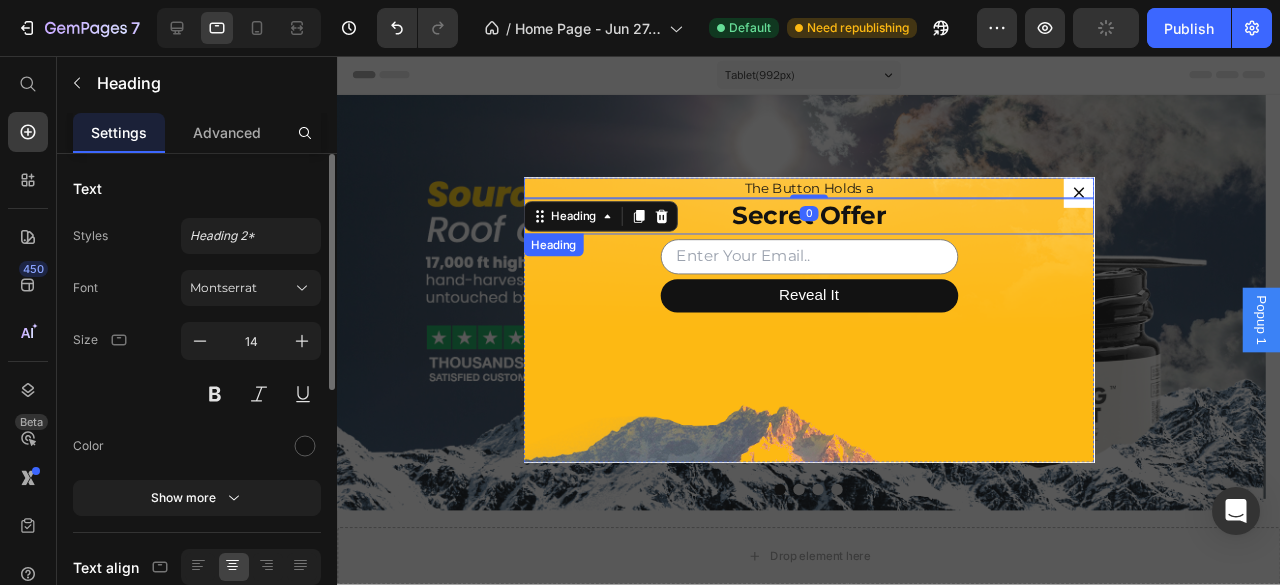 click on "Secret Offer" at bounding box center [833, 225] 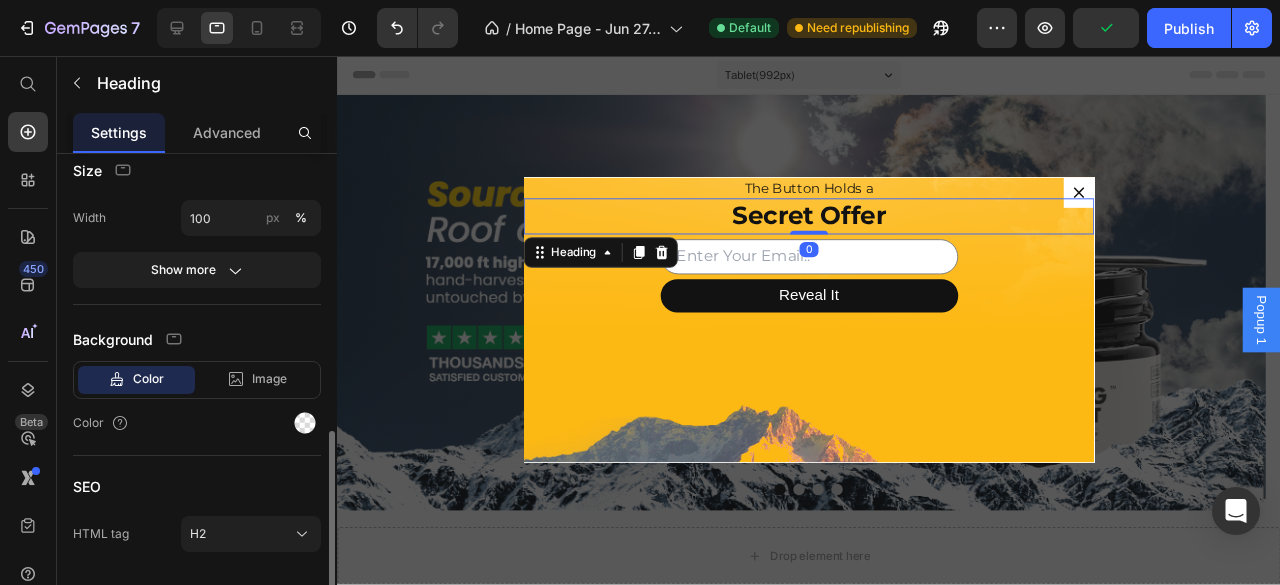 scroll, scrollTop: 500, scrollLeft: 0, axis: vertical 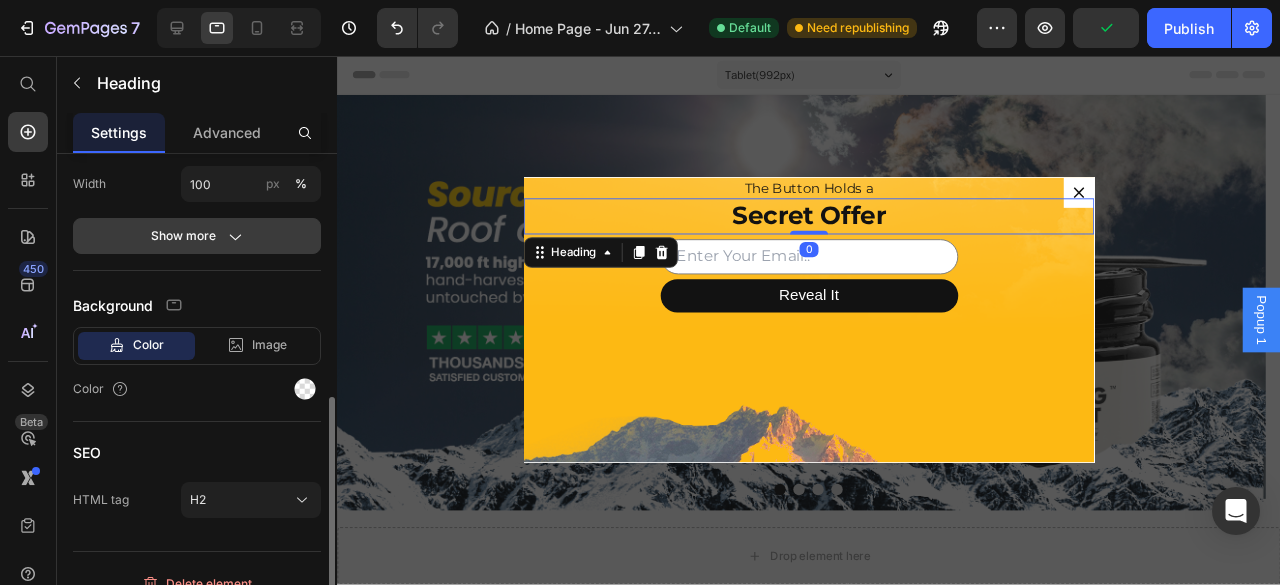 click on "Show more" at bounding box center (197, 236) 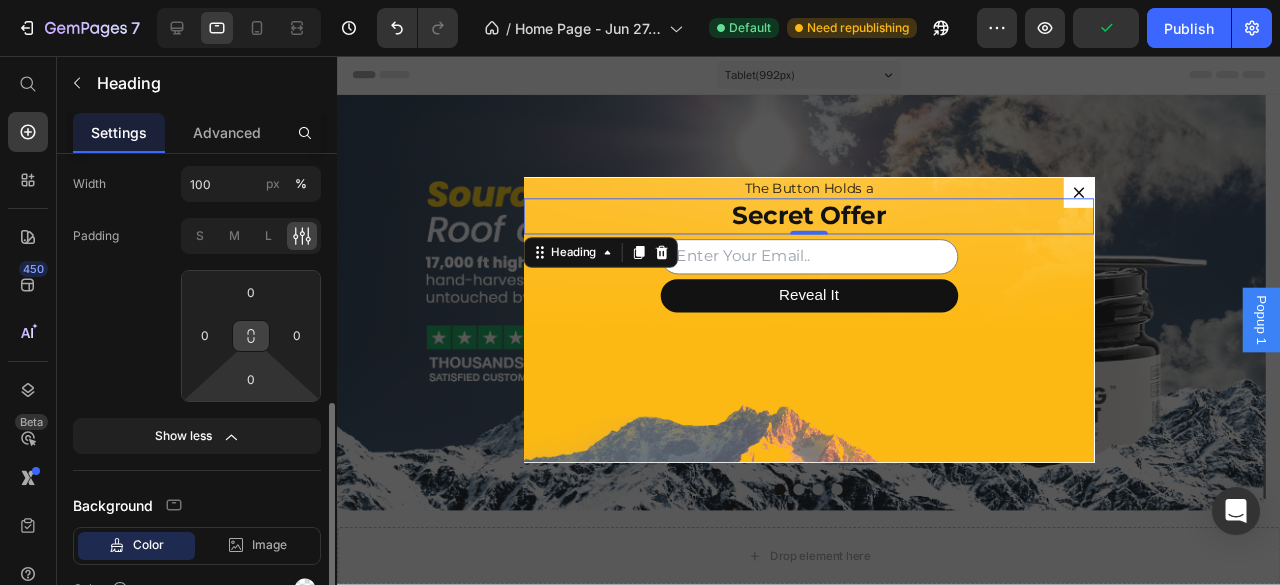 scroll, scrollTop: 533, scrollLeft: 0, axis: vertical 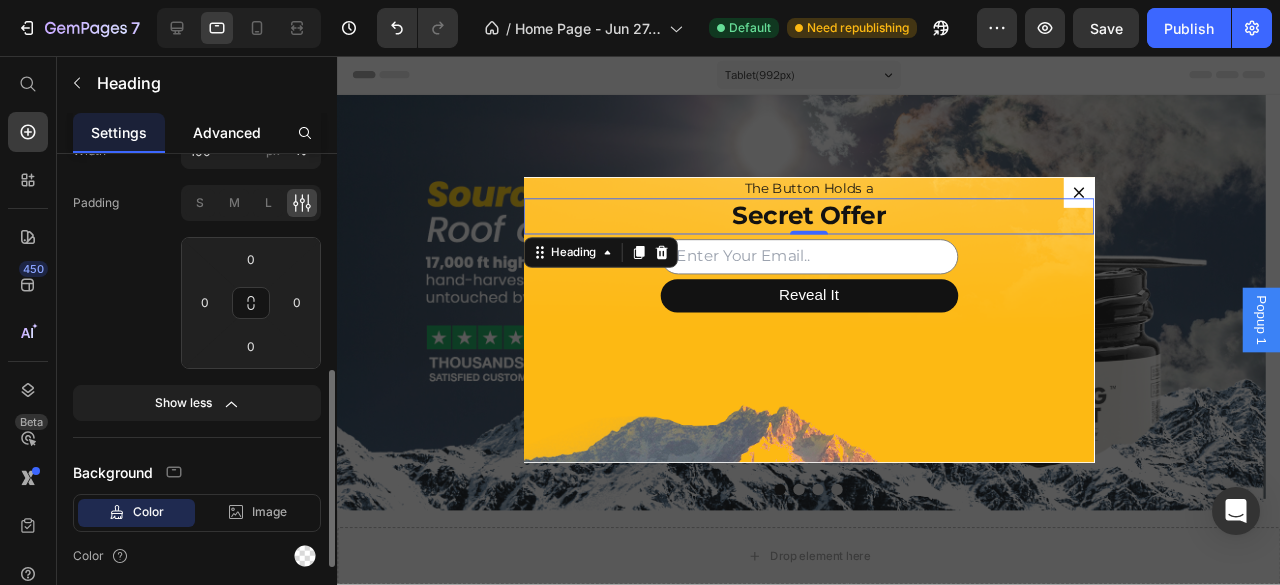 click on "Advanced" at bounding box center (227, 132) 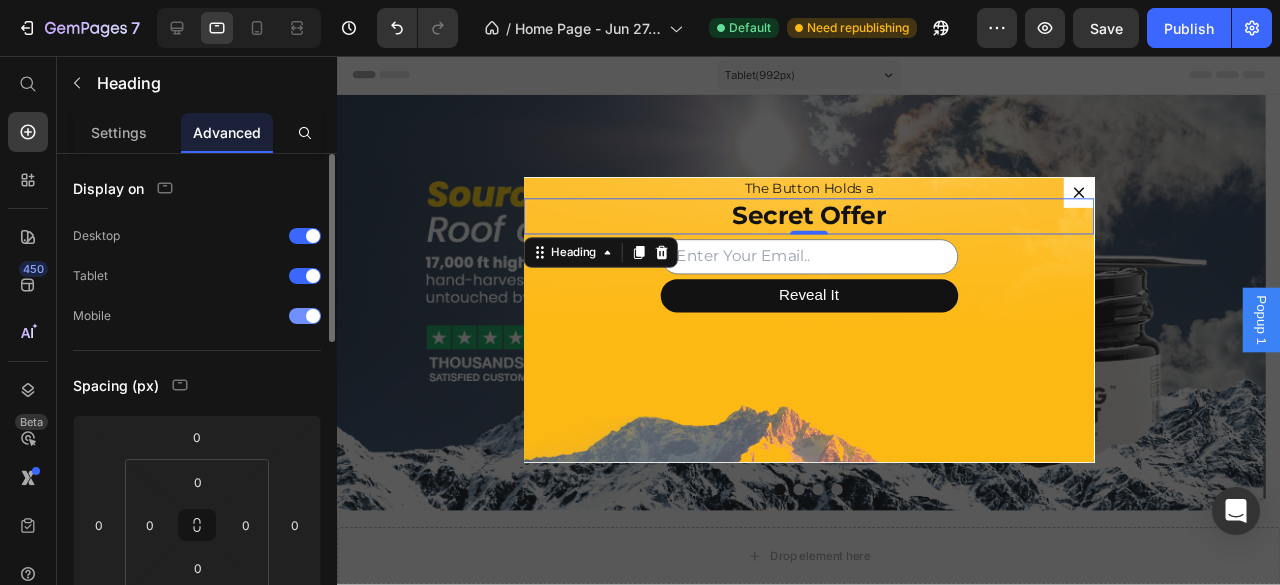 scroll, scrollTop: 66, scrollLeft: 0, axis: vertical 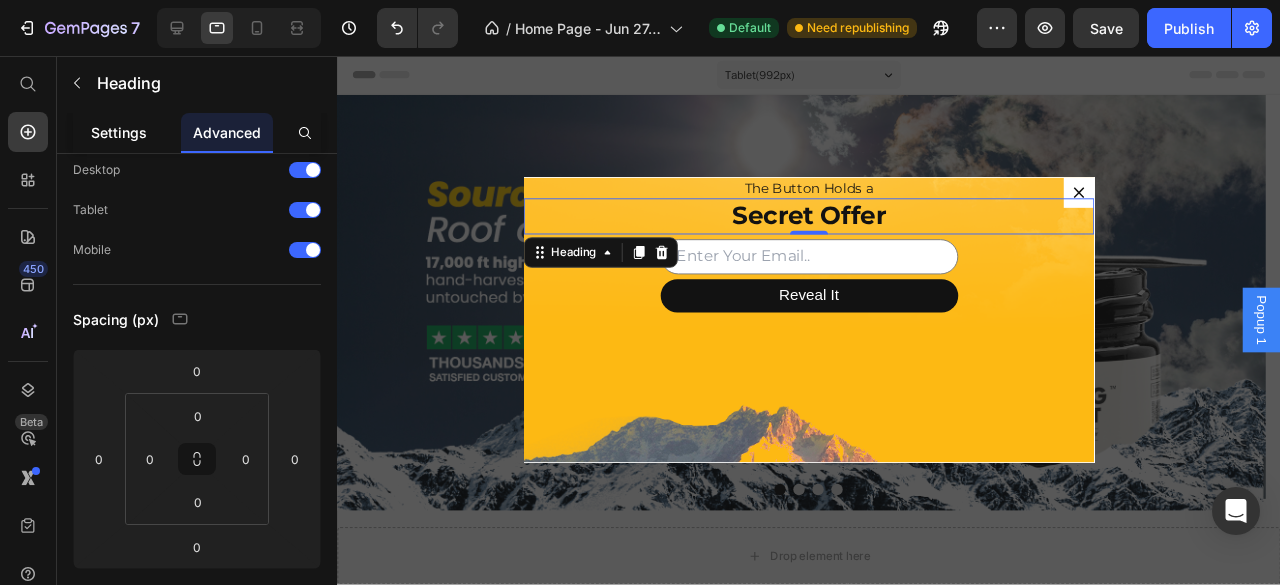 click on "Settings" at bounding box center (119, 132) 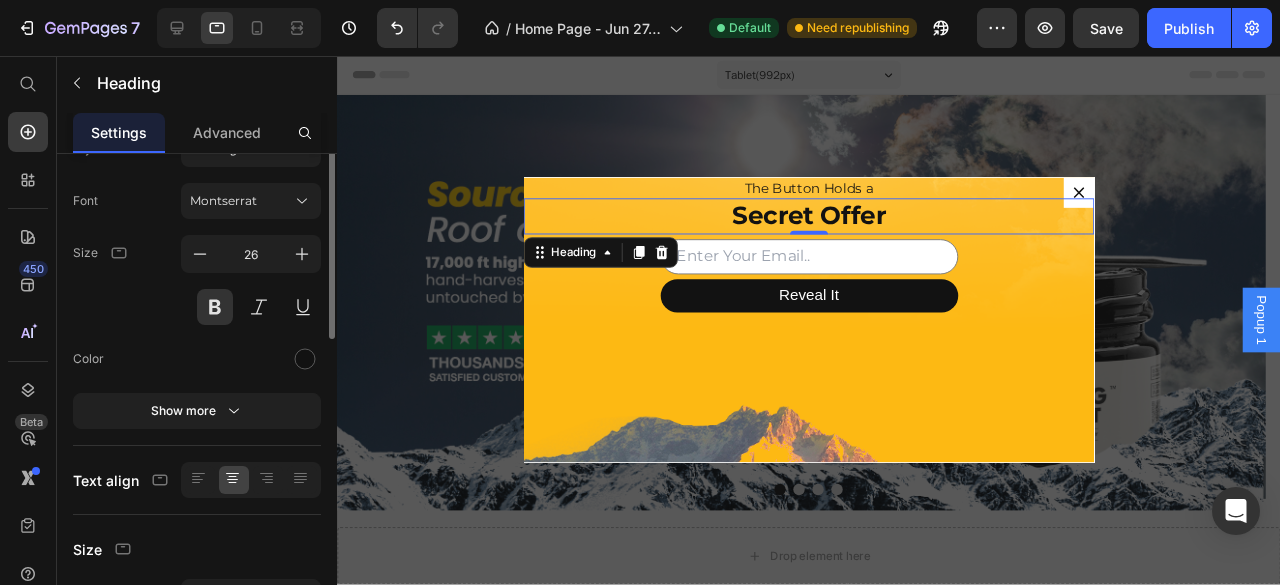 scroll, scrollTop: 54, scrollLeft: 0, axis: vertical 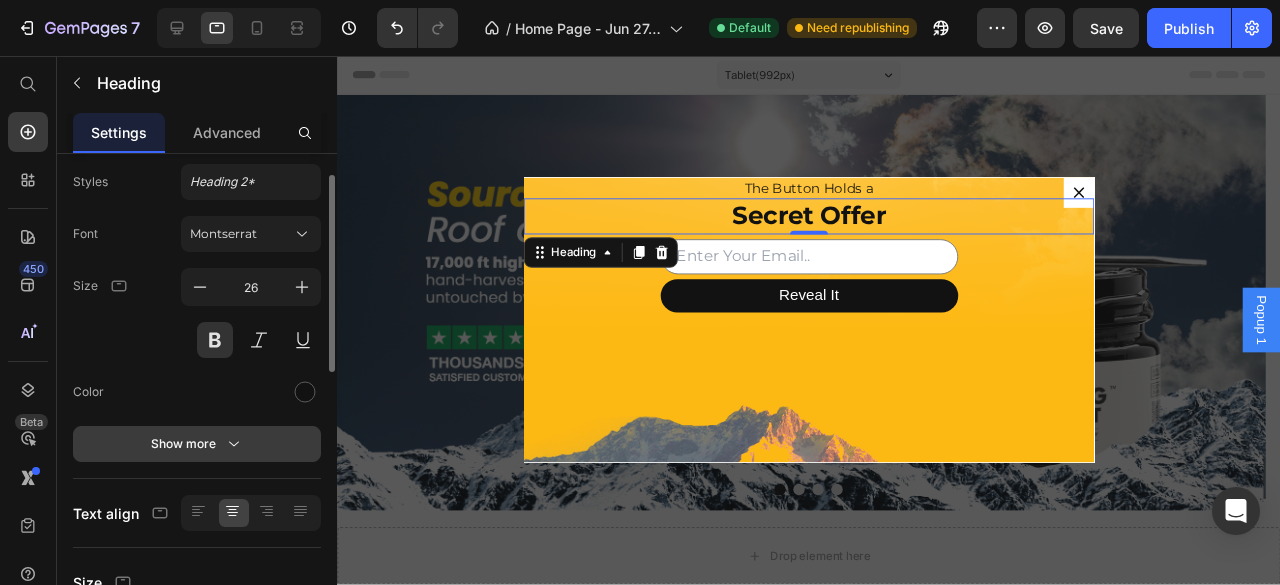 click on "Show more" at bounding box center [197, 444] 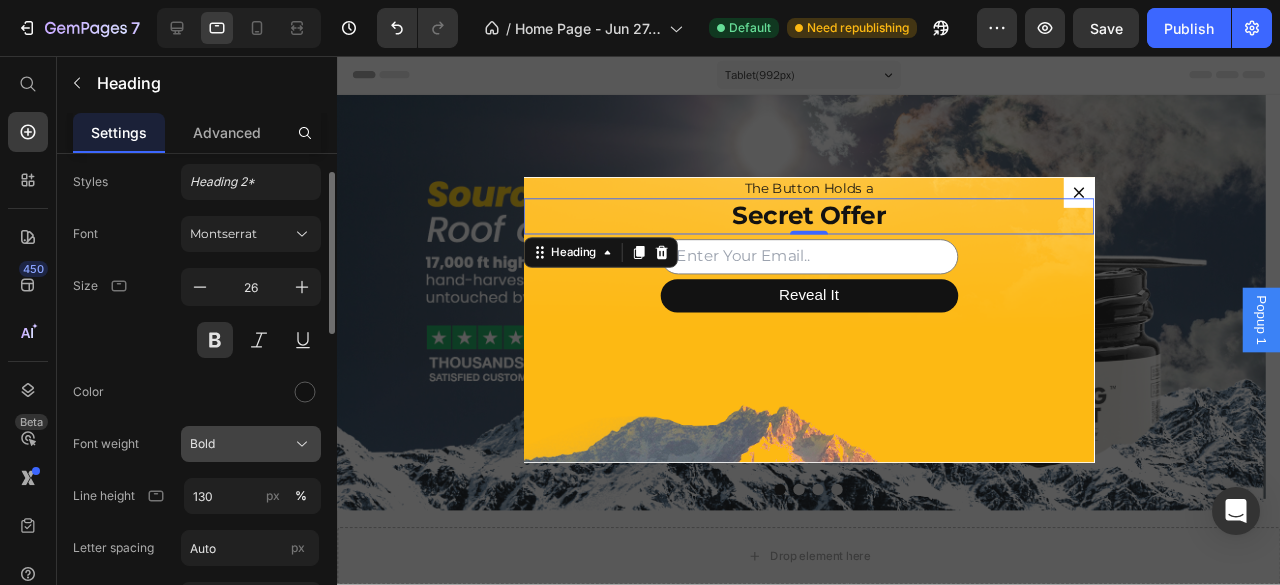 scroll, scrollTop: 187, scrollLeft: 0, axis: vertical 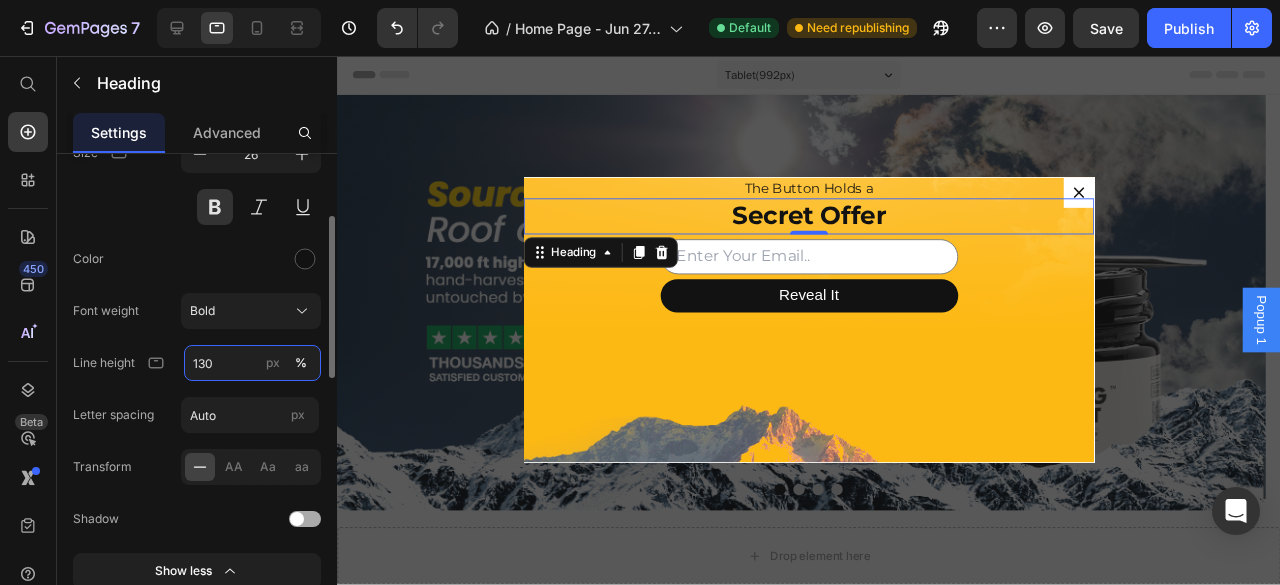 click on "130" at bounding box center [252, 363] 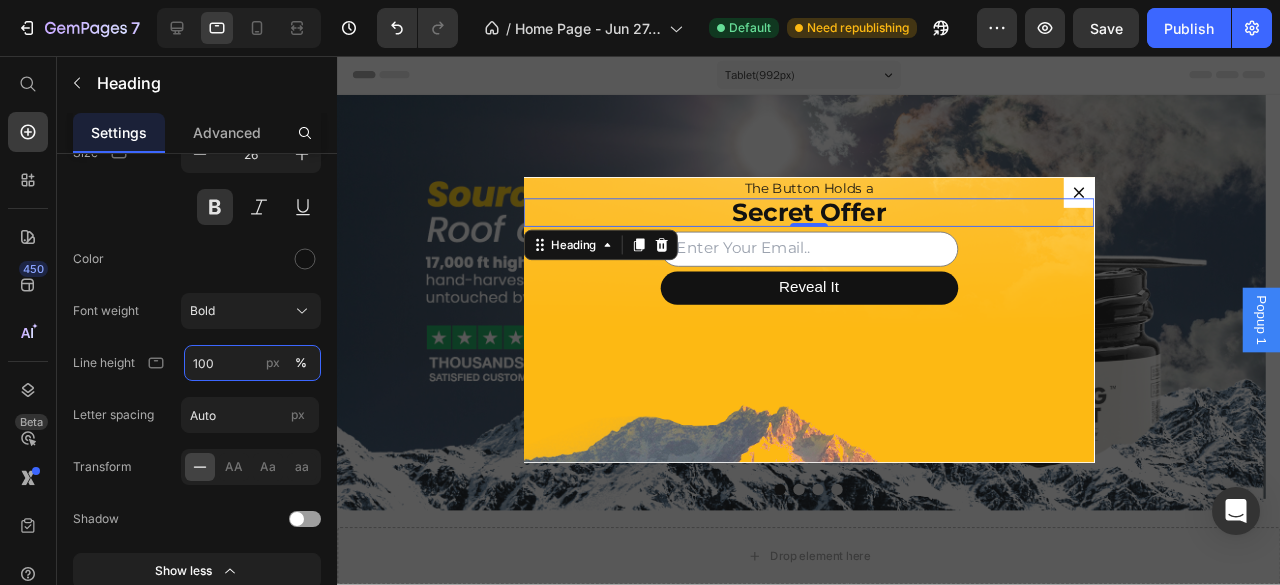 type on "100" 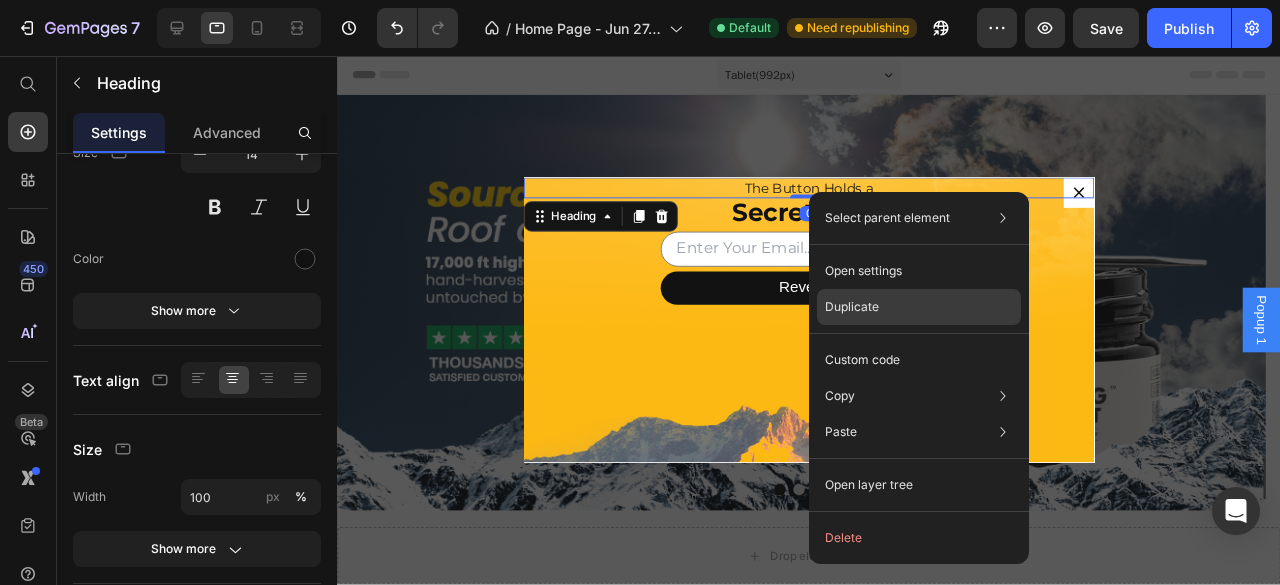 click on "Duplicate" at bounding box center [852, 307] 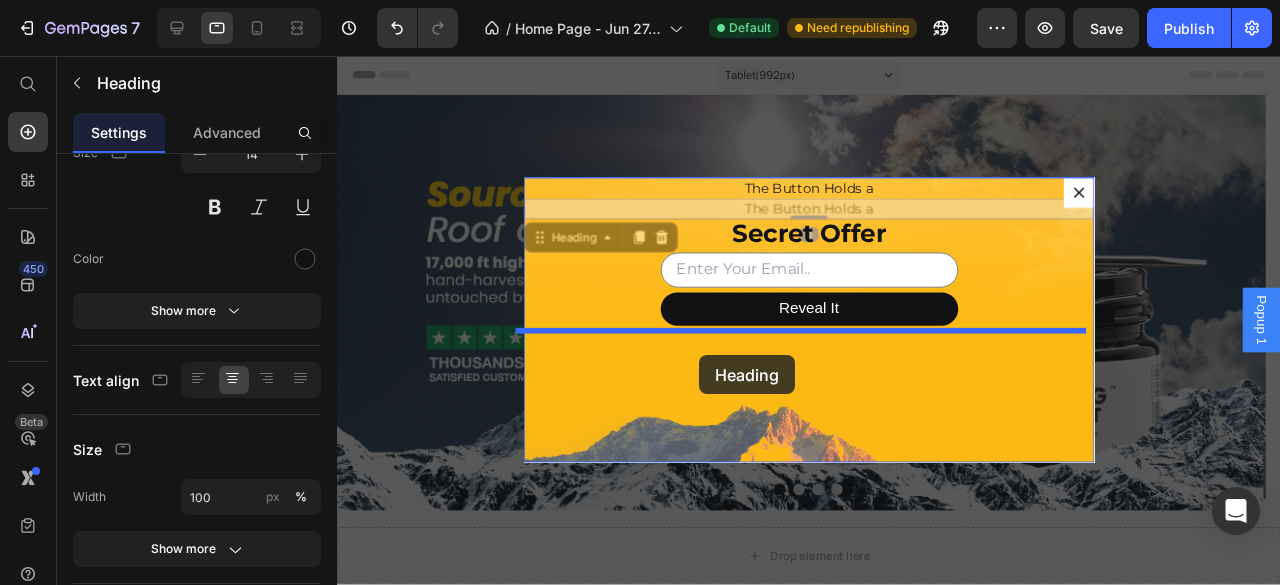 drag, startPoint x: 549, startPoint y: 242, endPoint x: 718, endPoint y: 371, distance: 212.60762 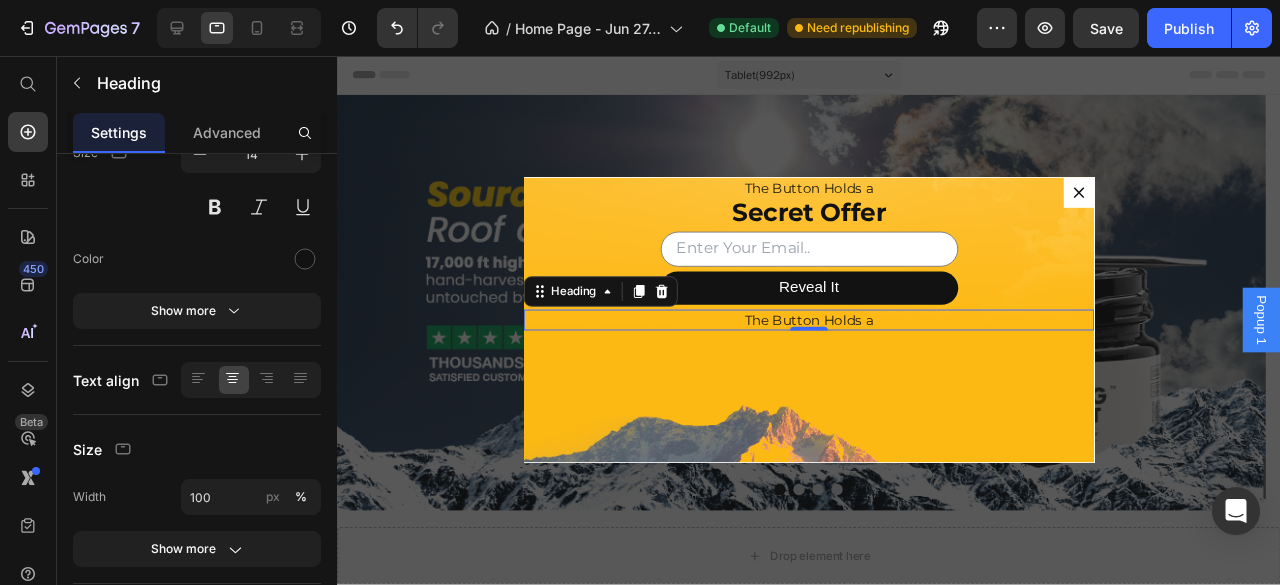 click on "The Button Holds a" at bounding box center [833, 334] 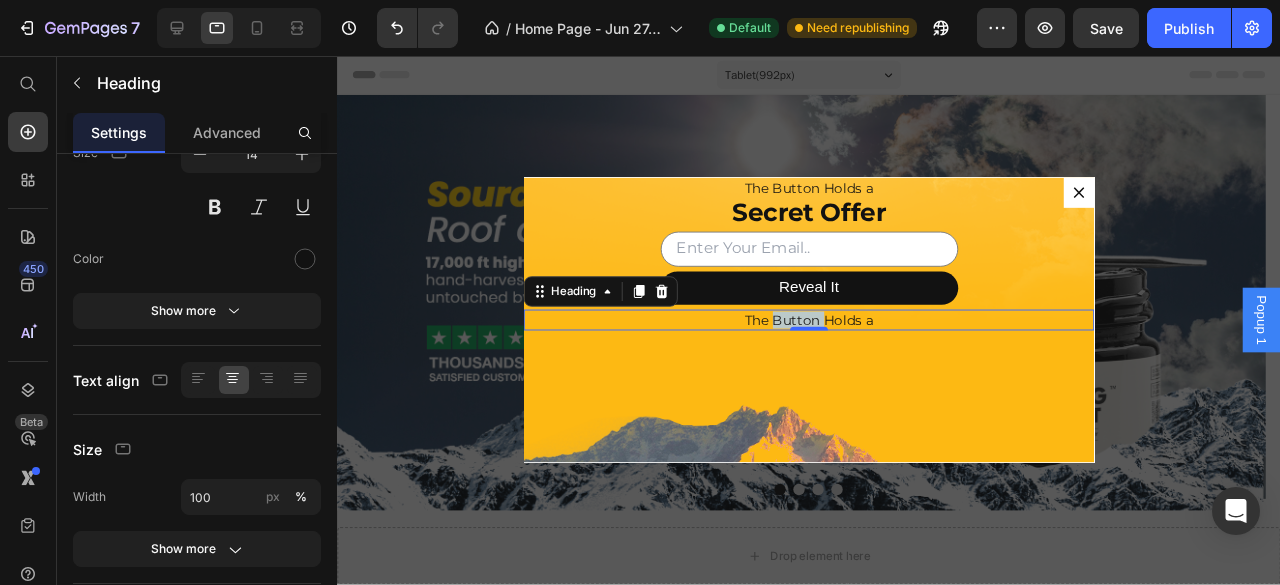 click on "The Button Holds a" at bounding box center (833, 334) 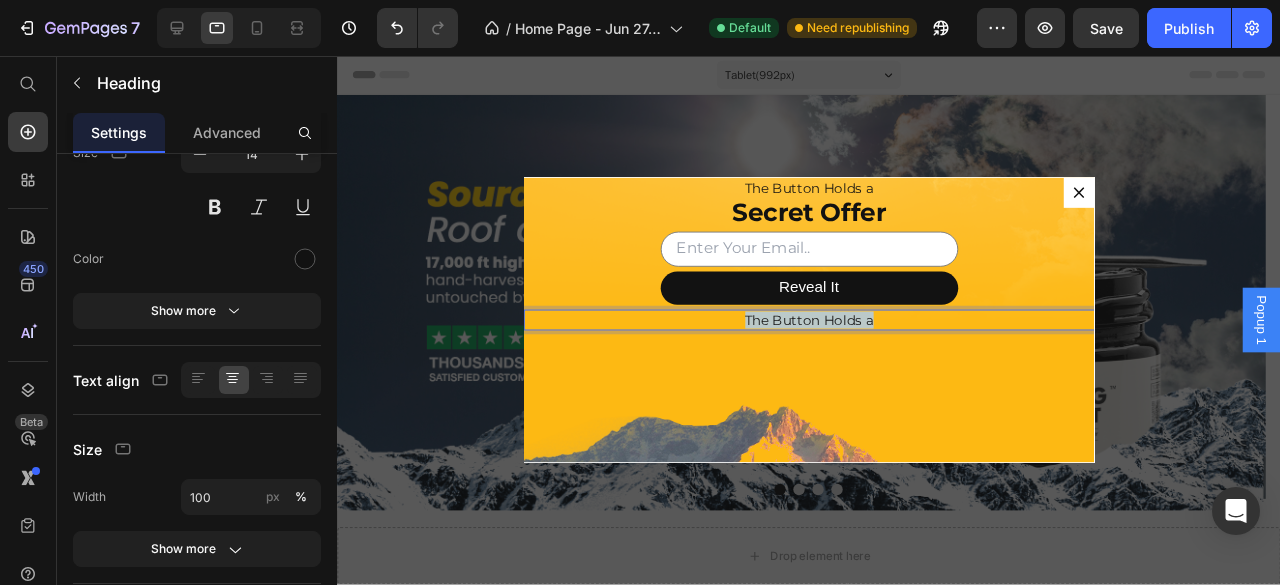 click on "The Button Holds a" at bounding box center (833, 334) 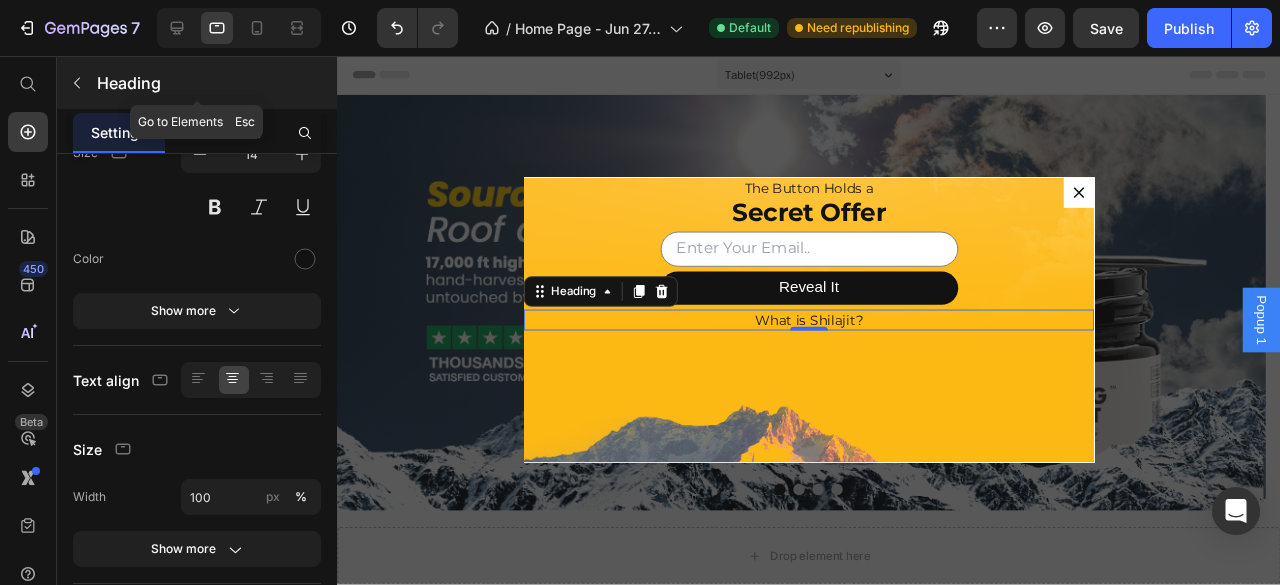 click 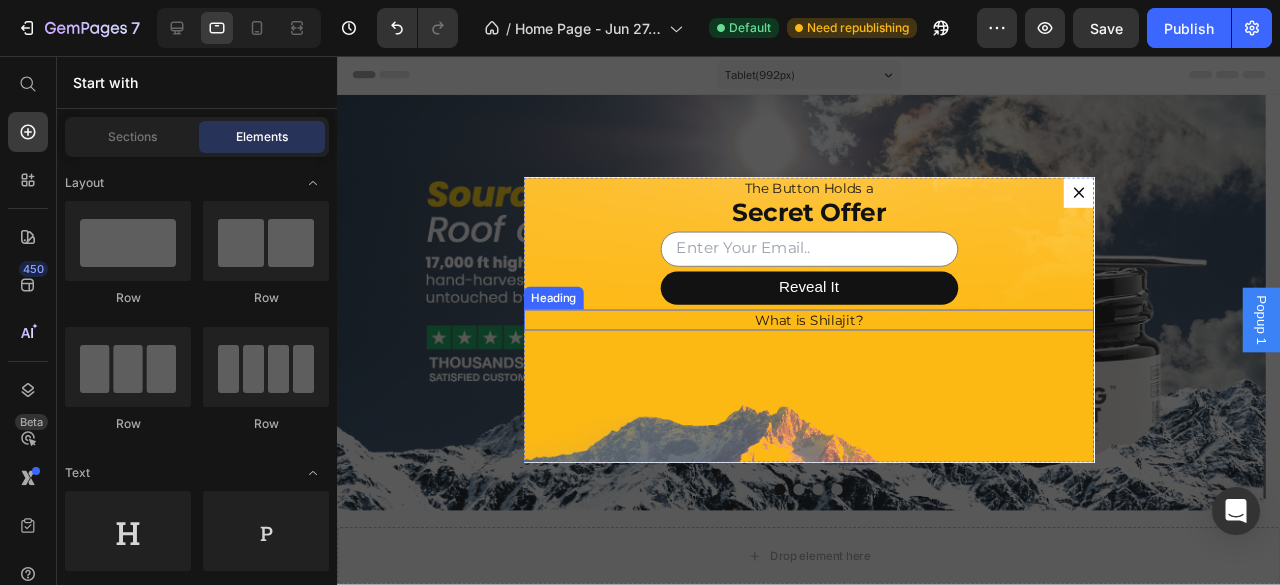 click on "What is Shilajit?" at bounding box center [833, 334] 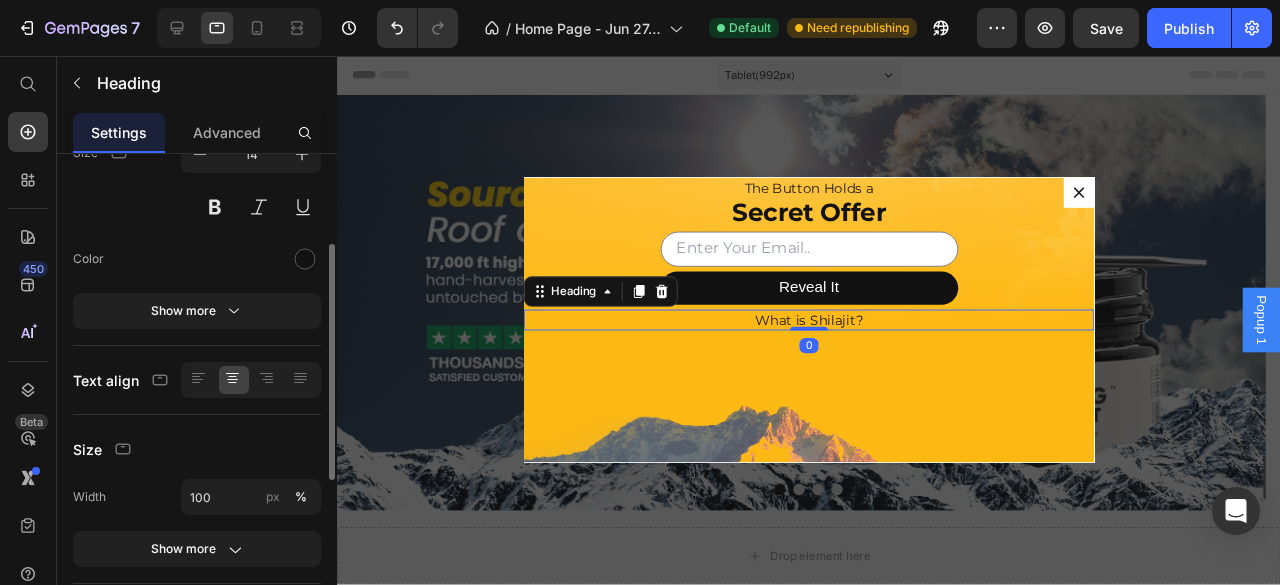 scroll, scrollTop: 87, scrollLeft: 0, axis: vertical 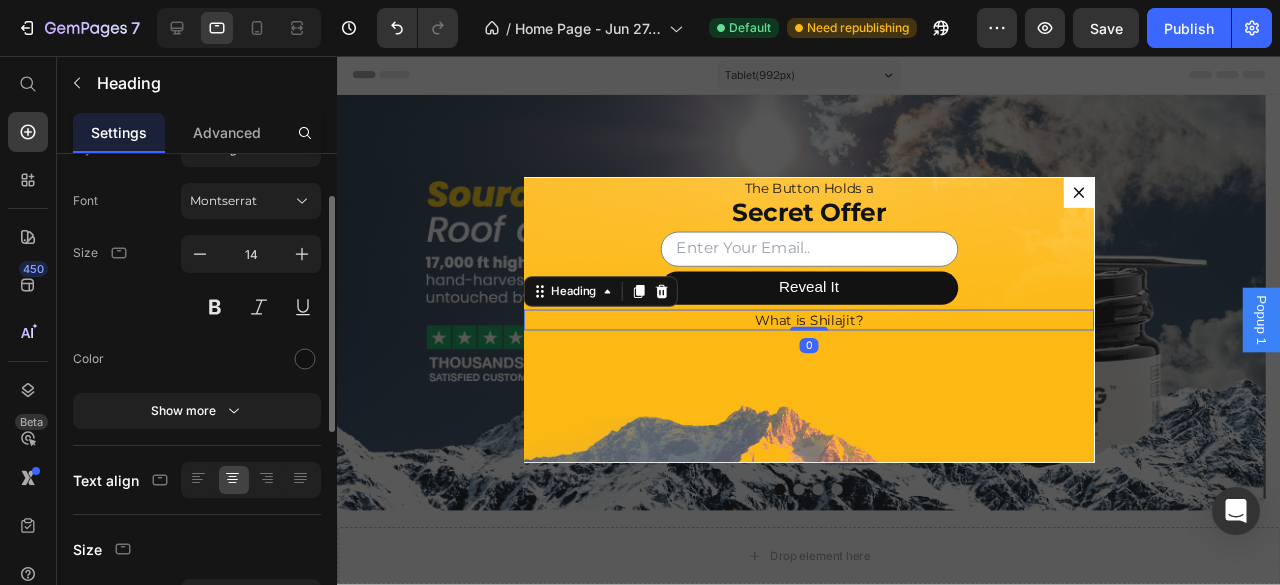 click at bounding box center (200, 254) 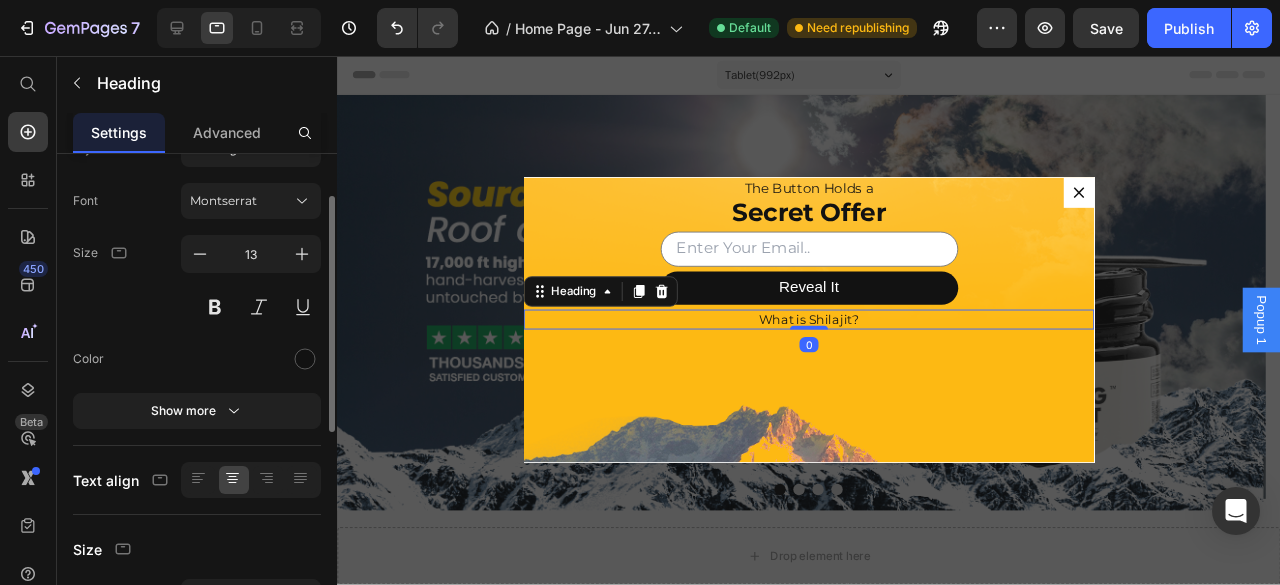 click at bounding box center (200, 254) 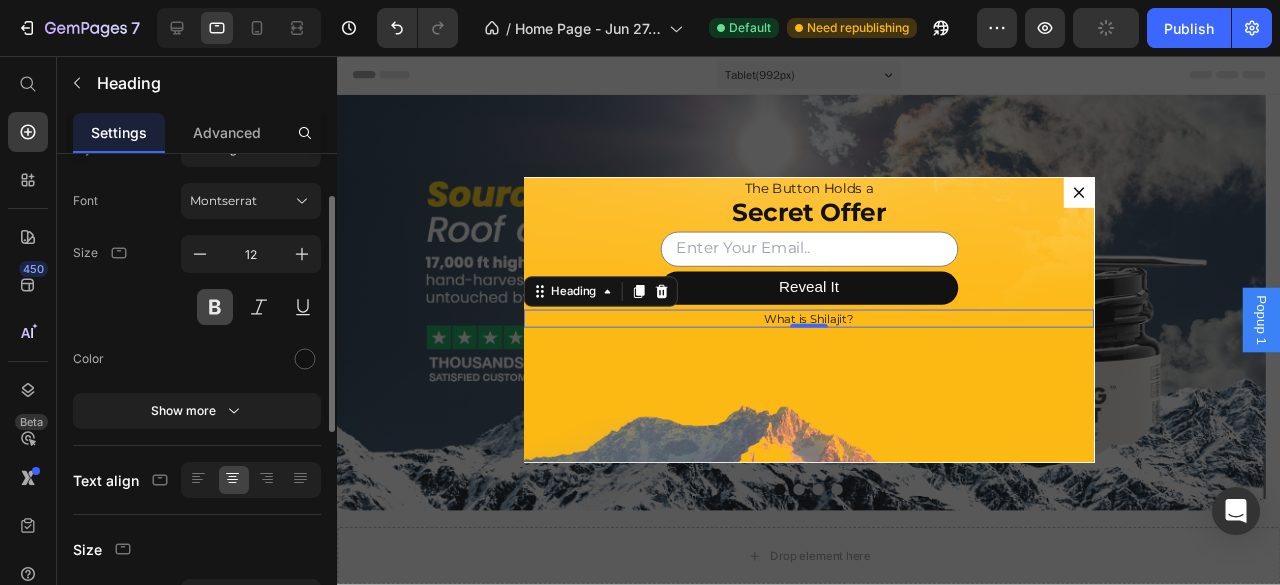 click at bounding box center [215, 307] 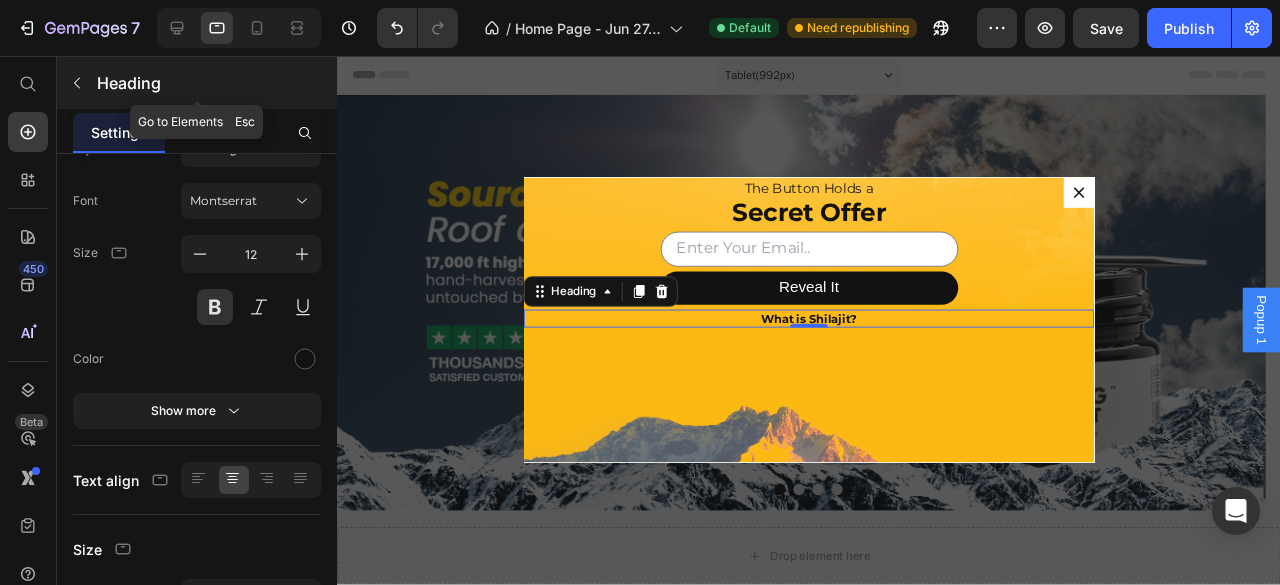 click 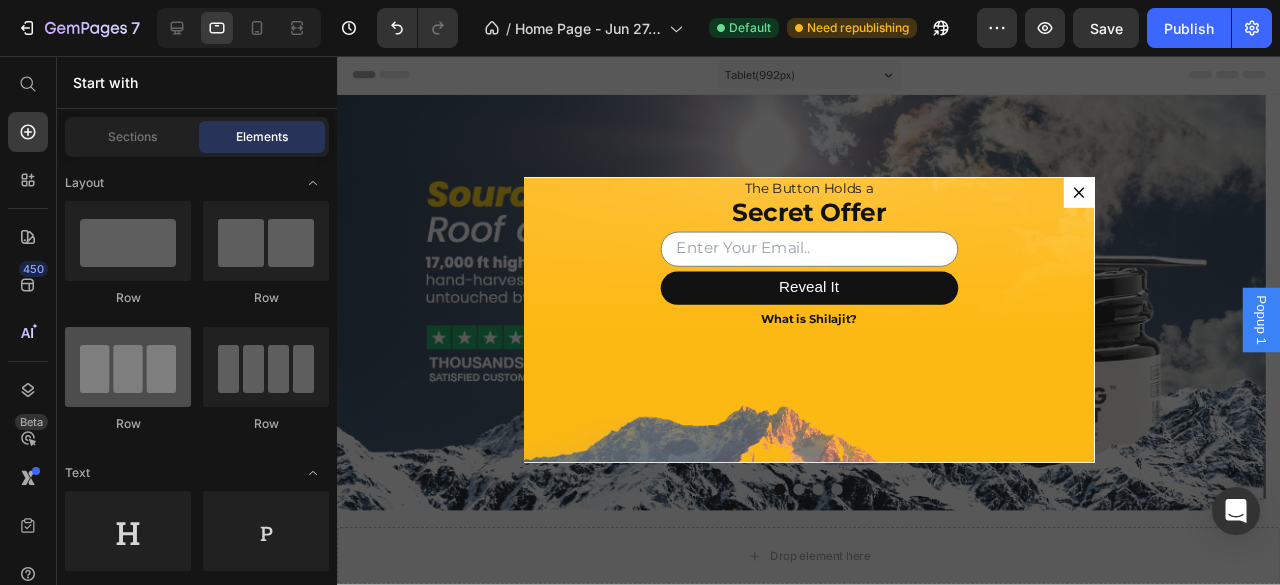 scroll, scrollTop: 133, scrollLeft: 0, axis: vertical 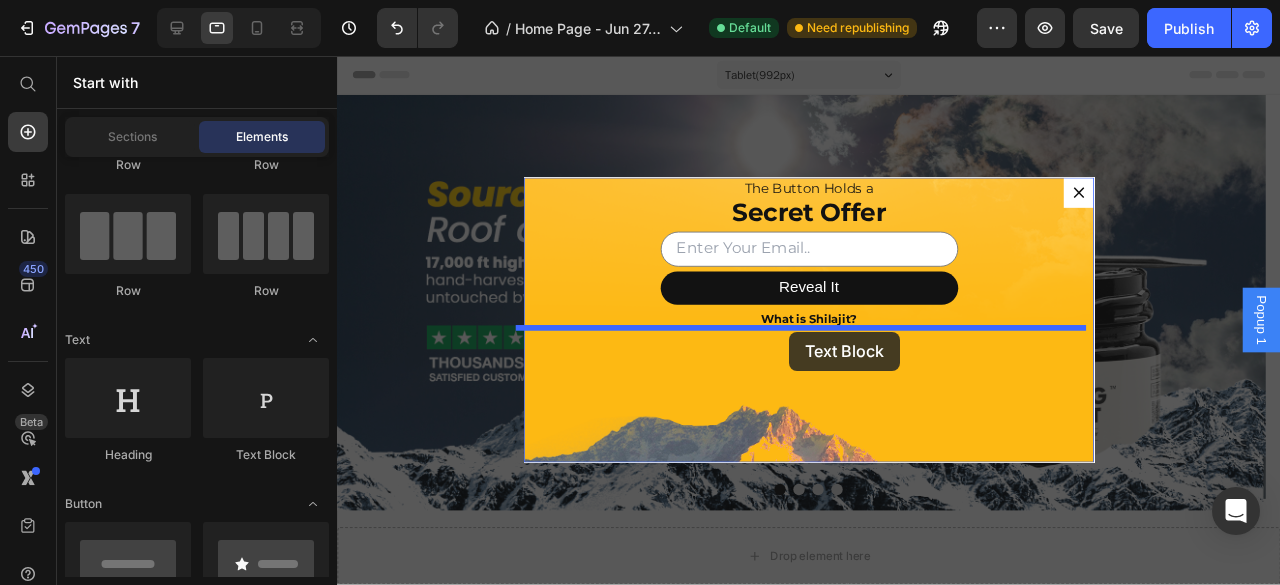 drag, startPoint x: 603, startPoint y: 471, endPoint x: 812, endPoint y: 346, distance: 243.52823 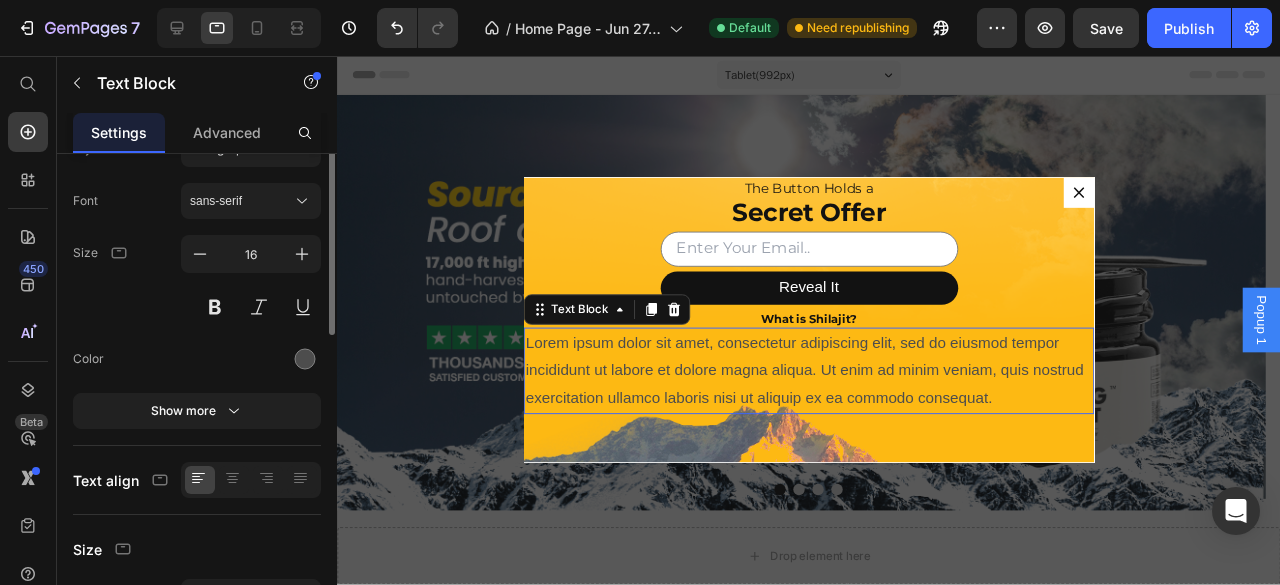 scroll, scrollTop: 0, scrollLeft: 0, axis: both 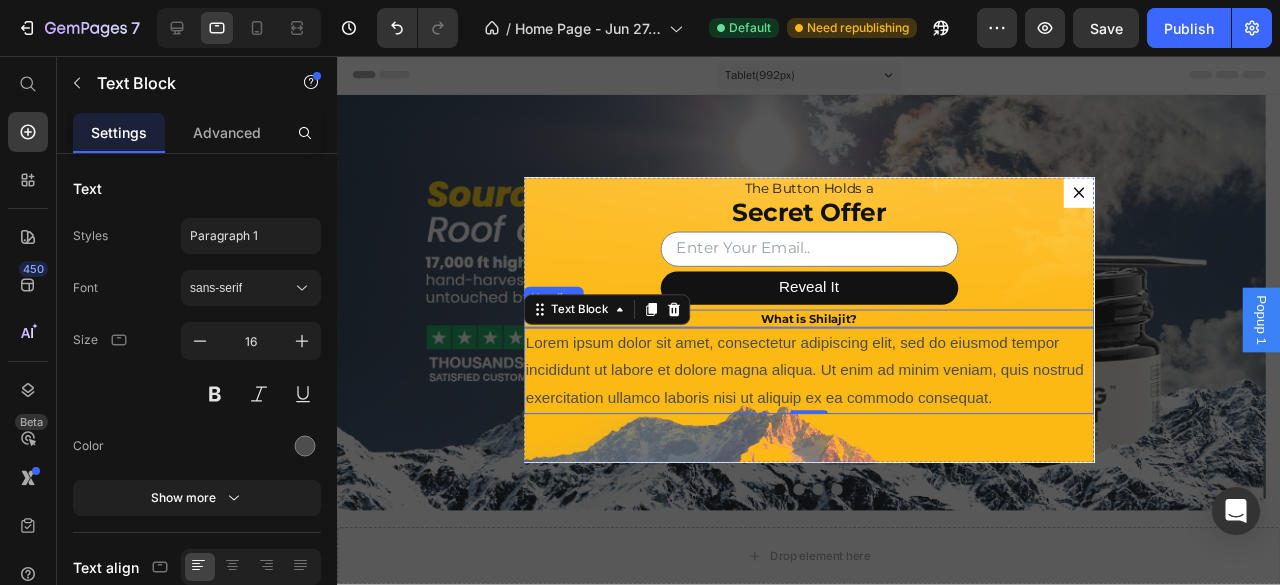 click on "What is Shilajit?" at bounding box center (833, 333) 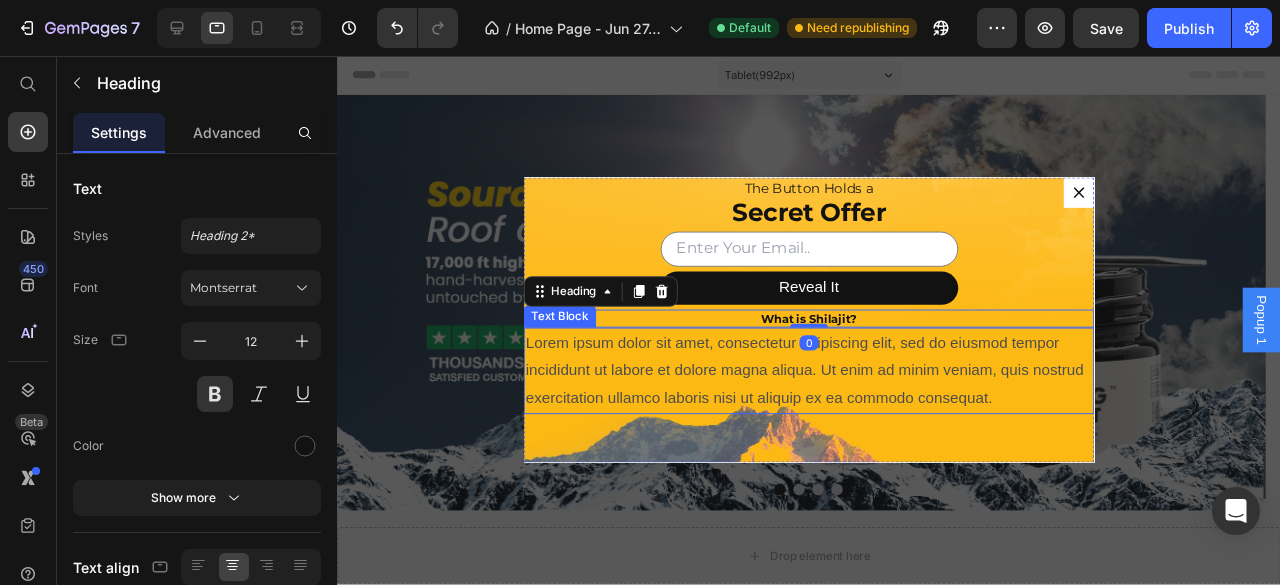 click on "Lorem ipsum dolor sit amet, consectetur adipiscing elit, sed do eiusmod tempor incididunt ut labore et dolore magna aliqua. Ut enim ad minim veniam, quis nostrud exercitation ullamco laboris nisi ut aliquip ex ea commodo consequat." at bounding box center (833, 387) 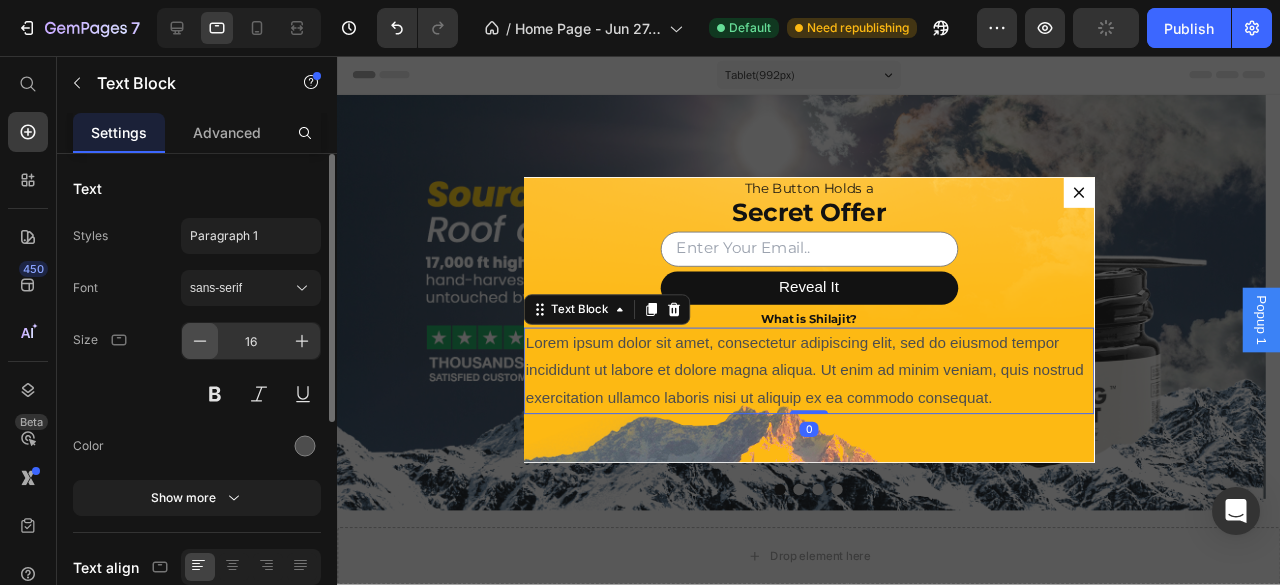 click 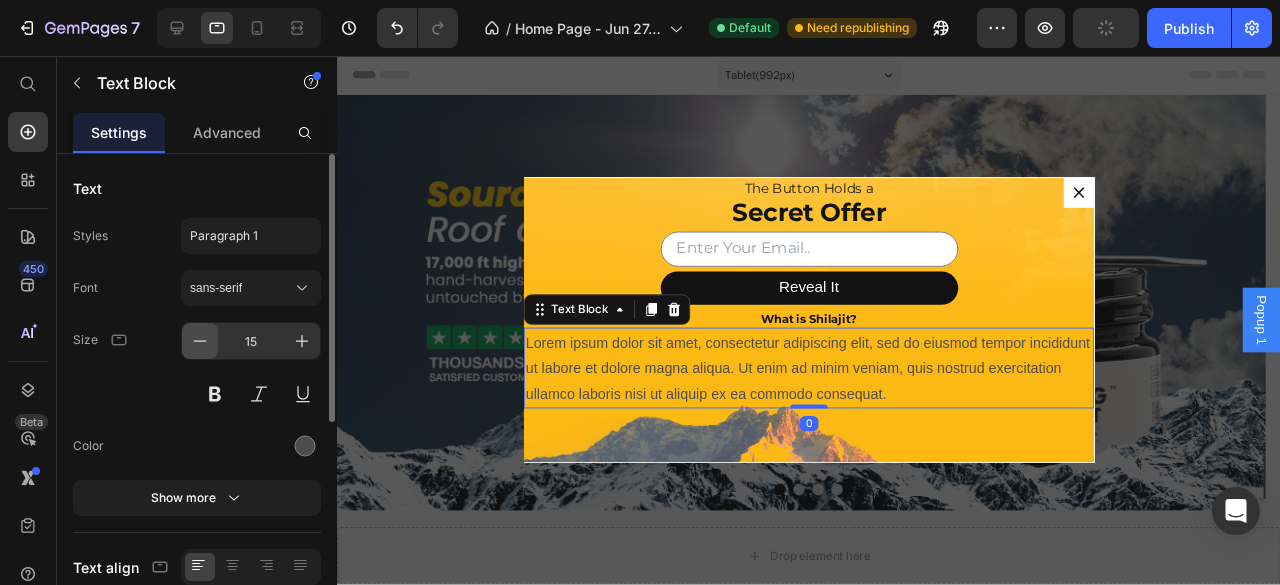 click 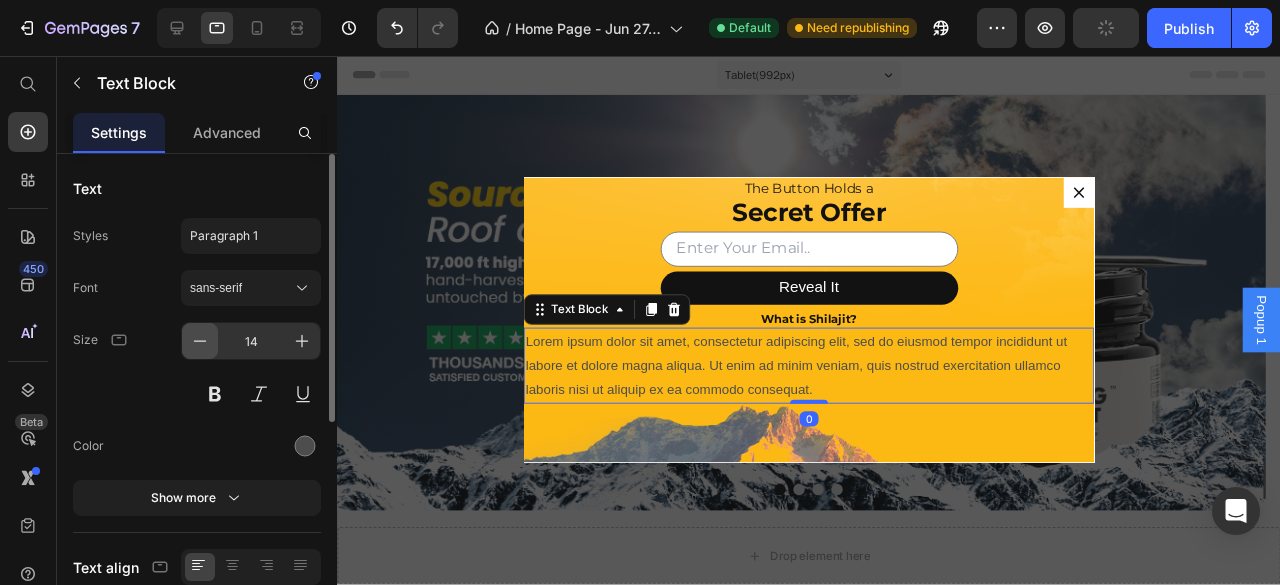 click 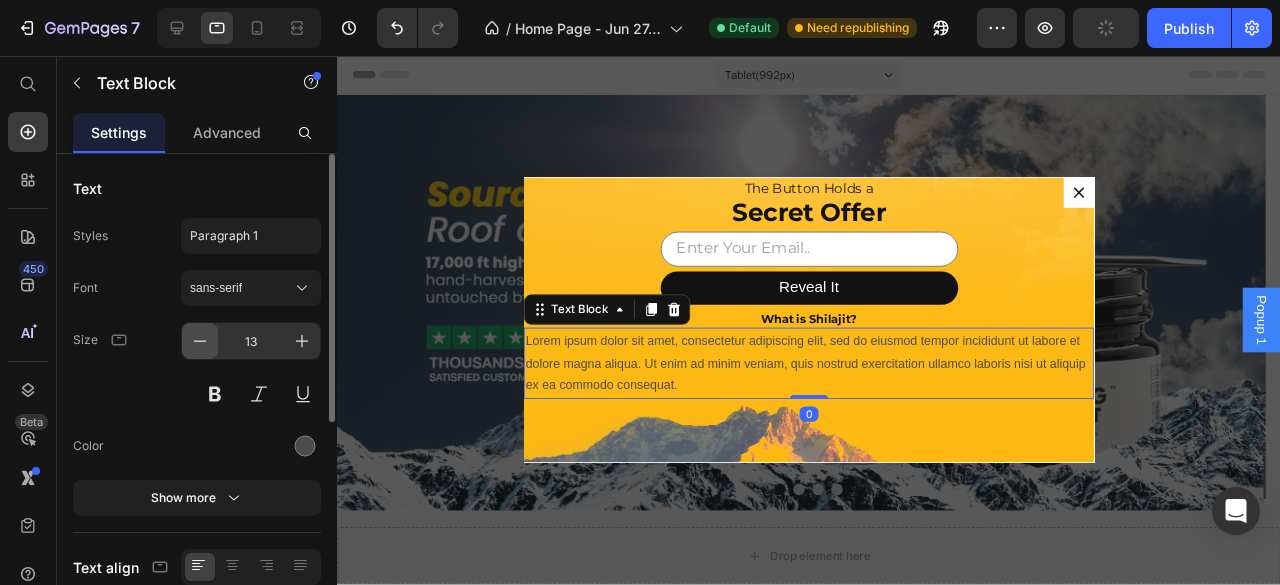 click 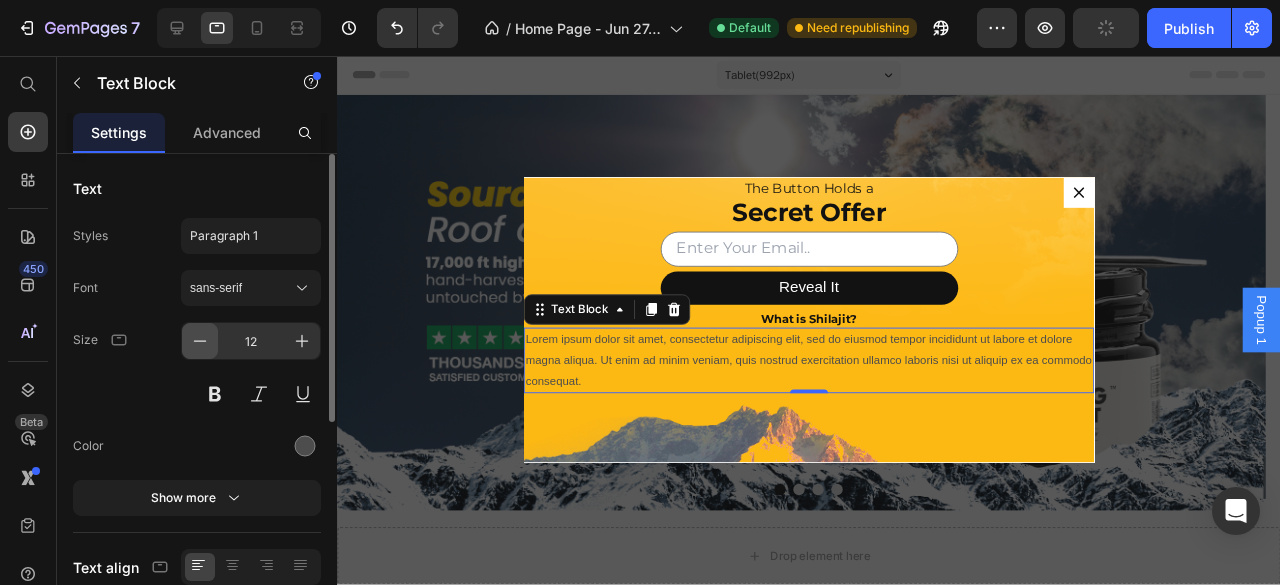 click 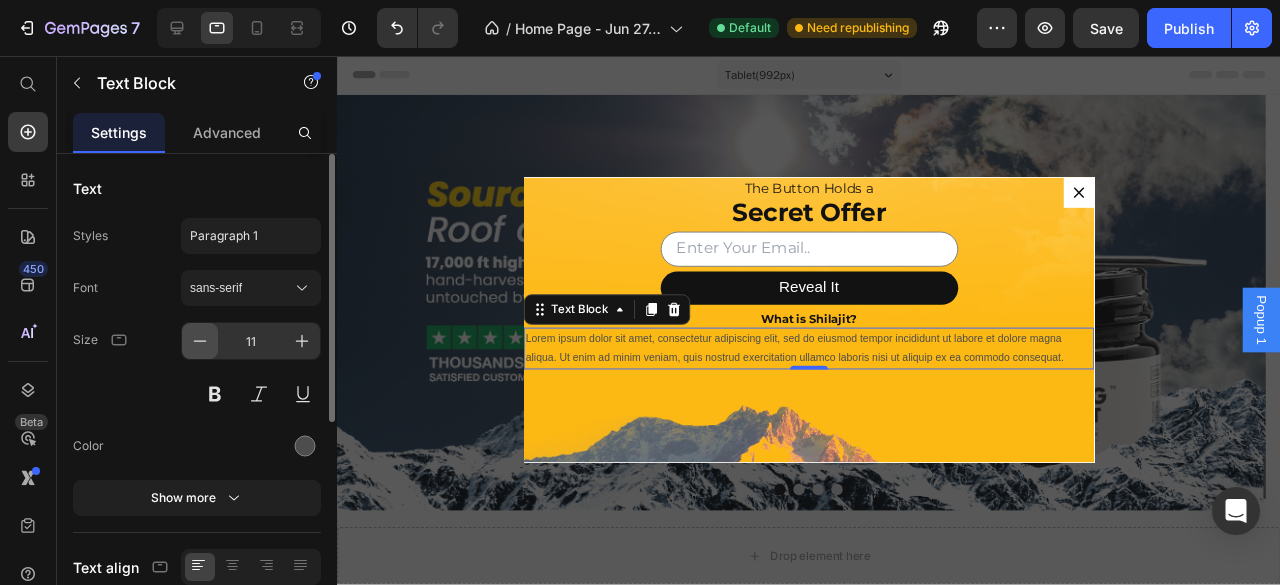 click 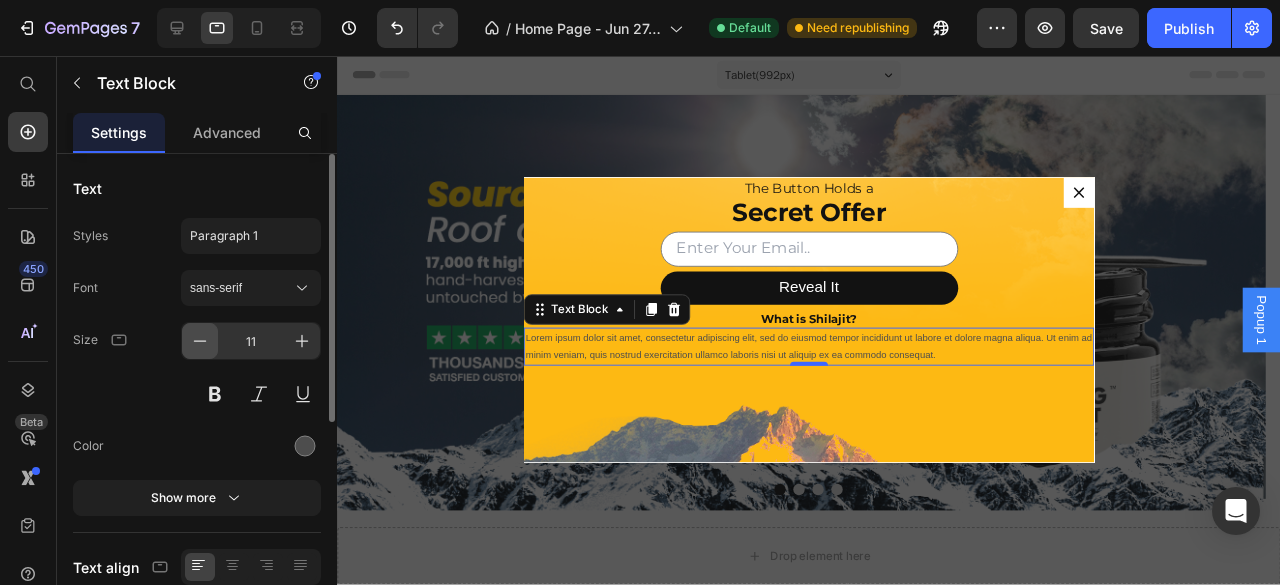 type on "10" 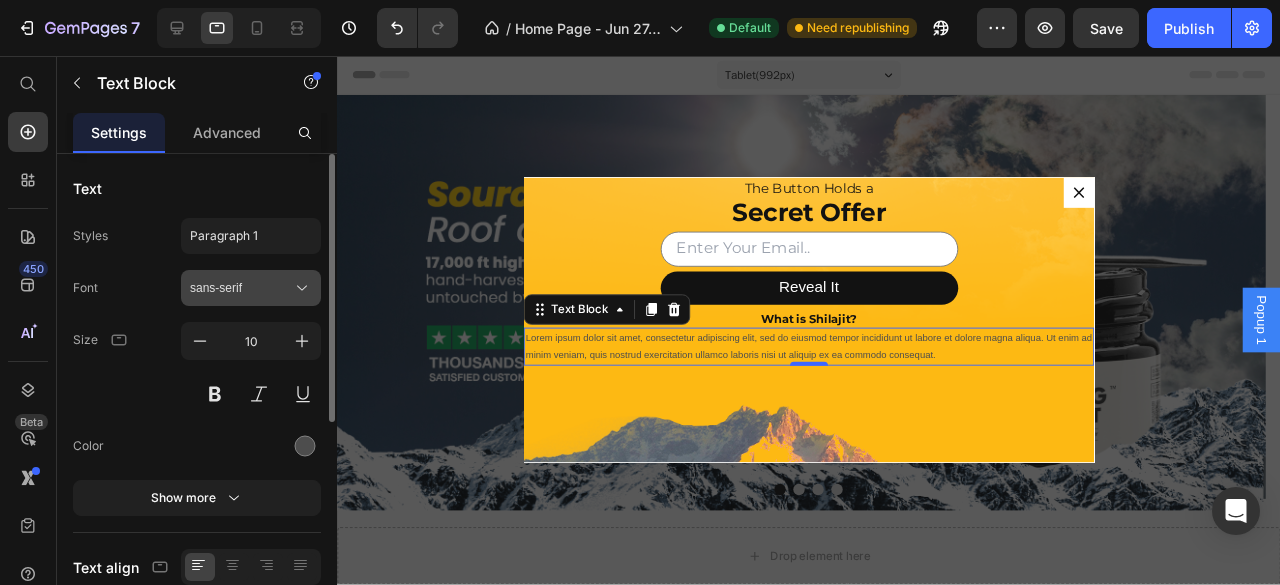 click on "sans-serif" at bounding box center [241, 288] 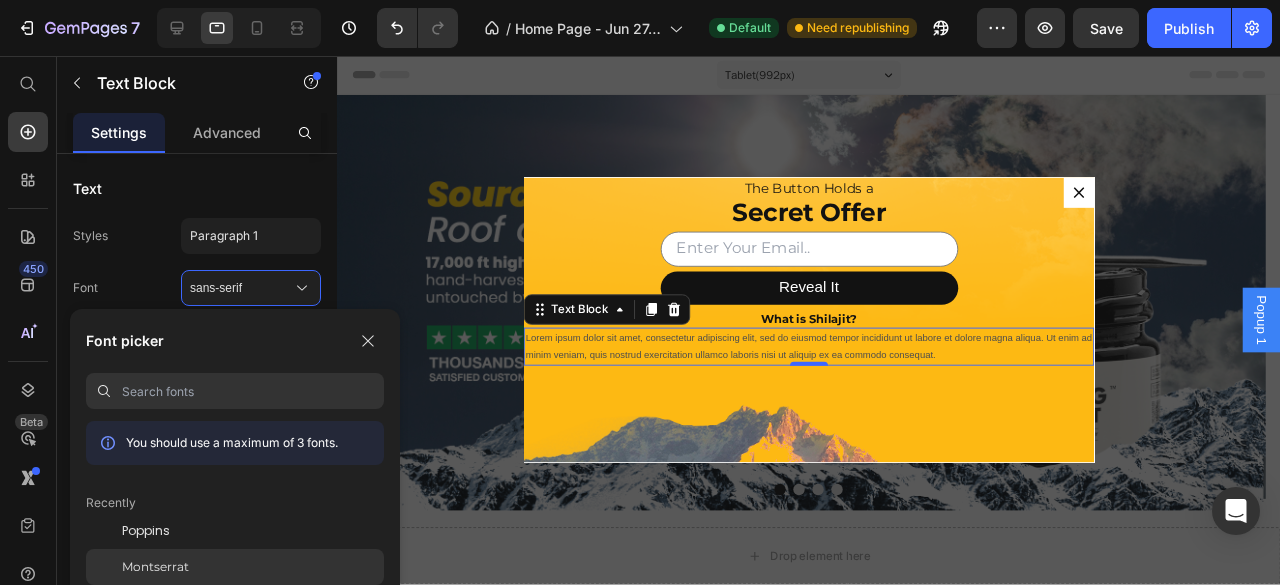 click on "Montserrat" 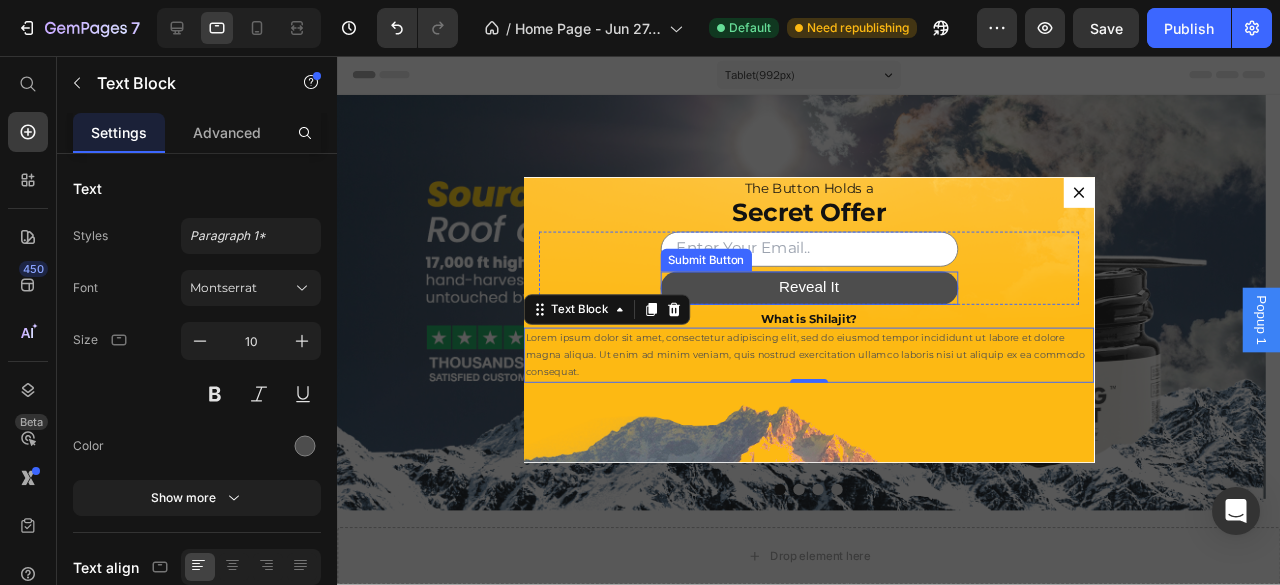 click on "Reveal It" at bounding box center [833, 300] 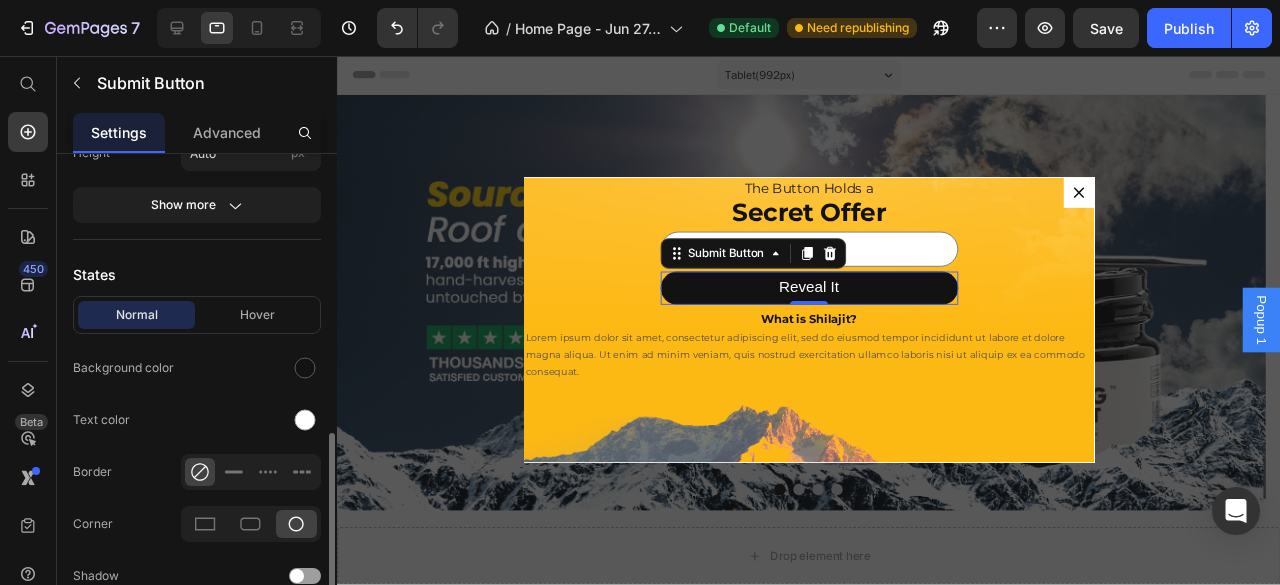 scroll, scrollTop: 333, scrollLeft: 0, axis: vertical 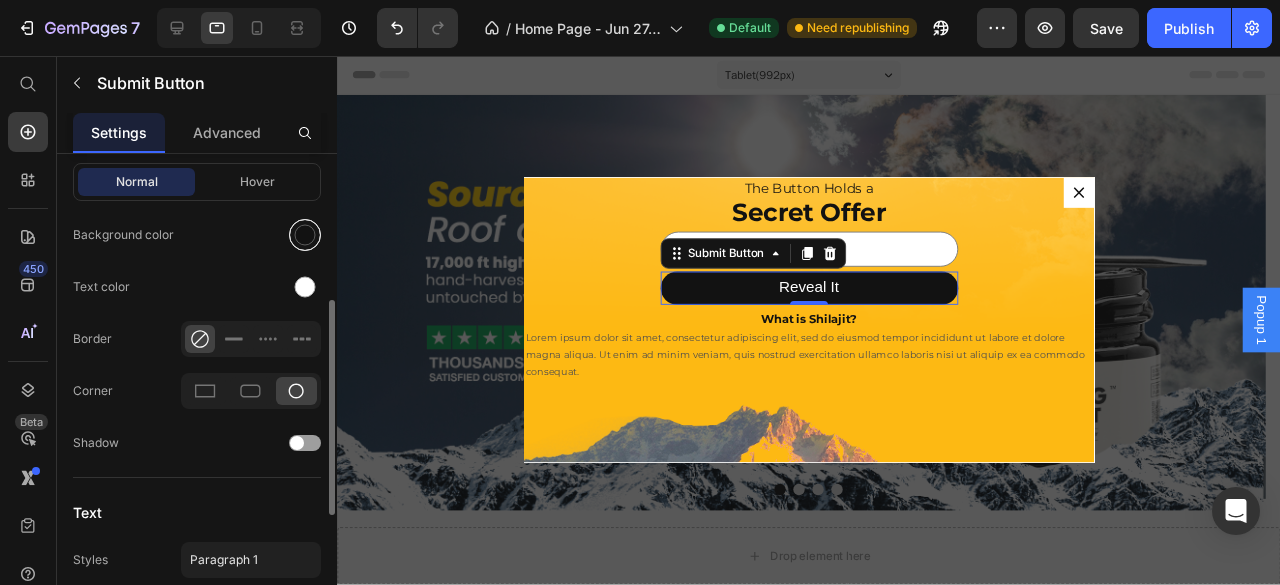 click at bounding box center [305, 235] 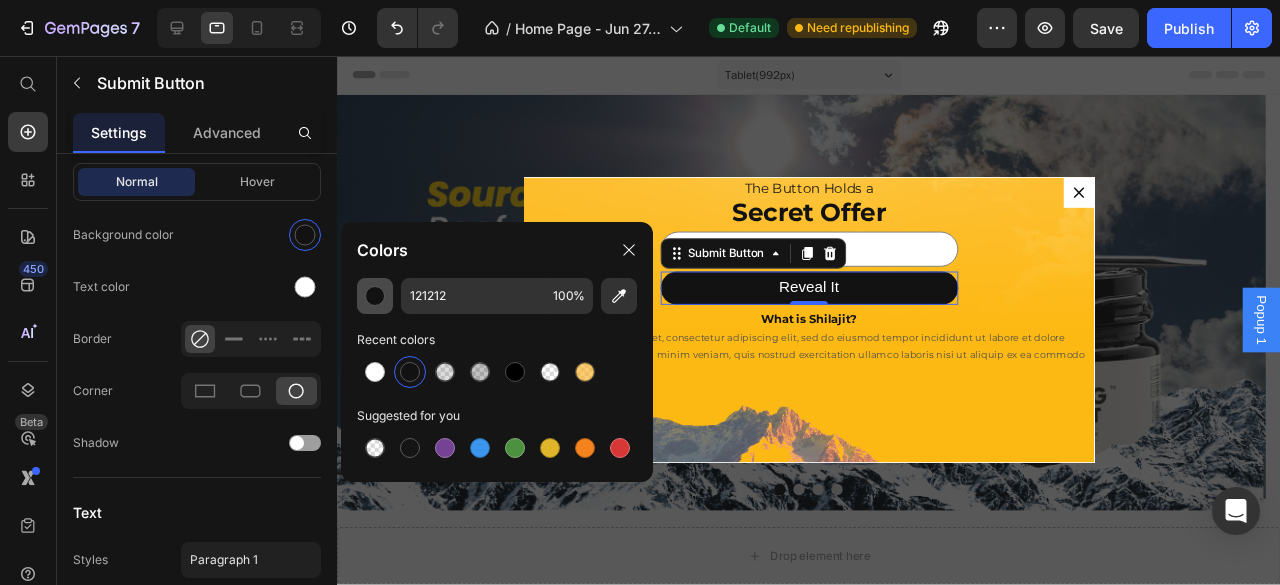 click at bounding box center (375, 296) 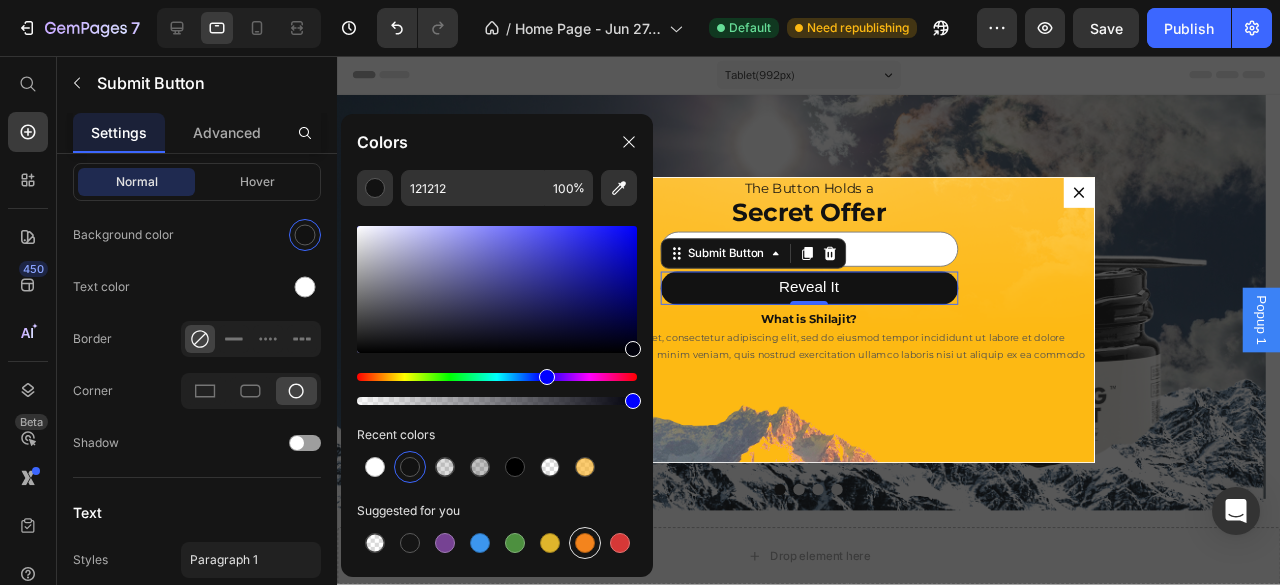 click at bounding box center [585, 543] 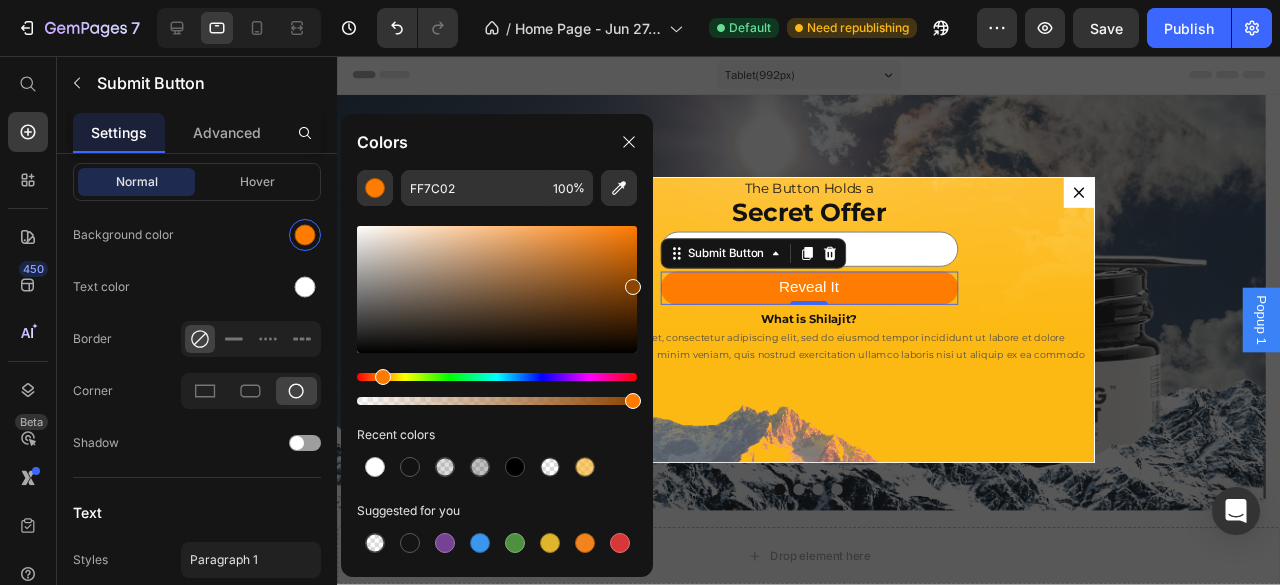 drag, startPoint x: 601, startPoint y: 235, endPoint x: 636, endPoint y: 285, distance: 61.03278 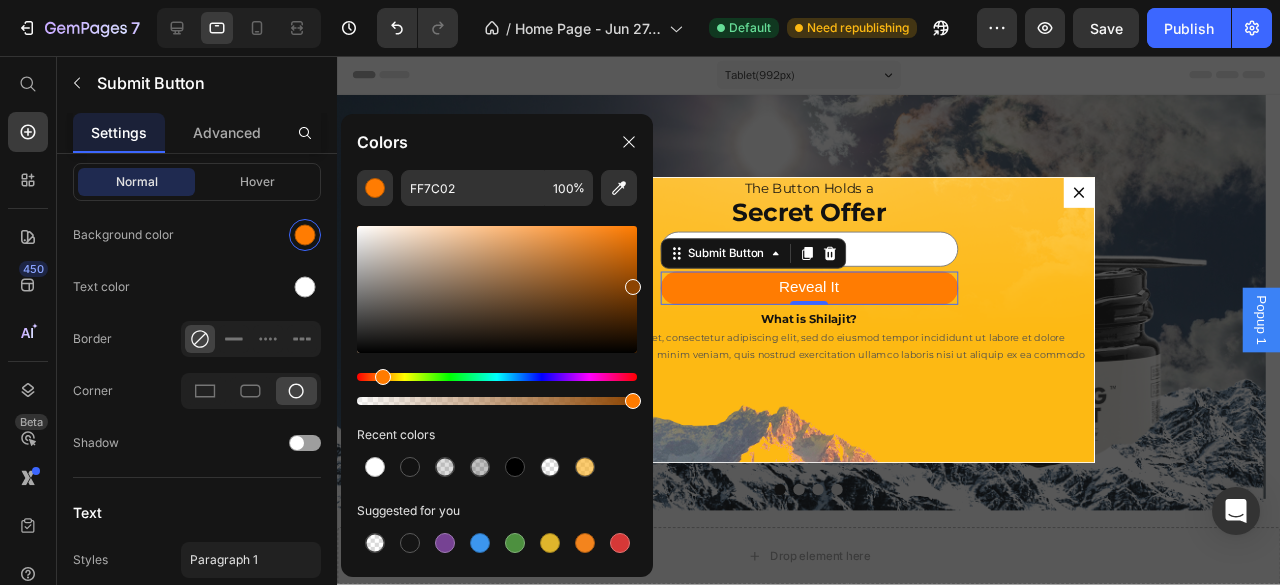 click at bounding box center [633, 287] 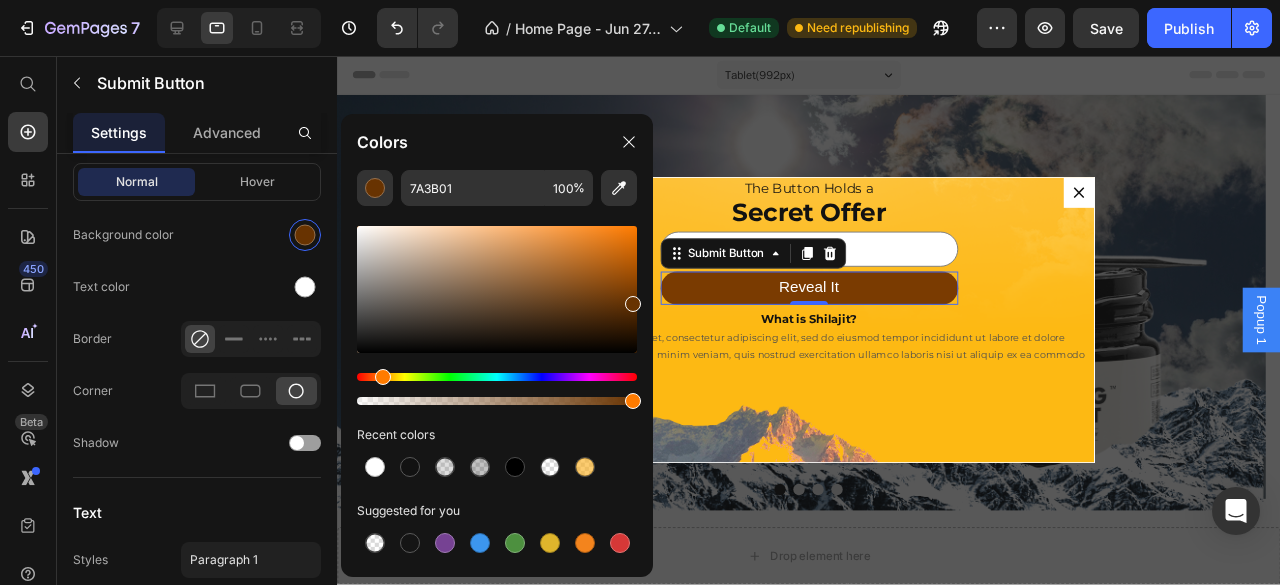type on "683301" 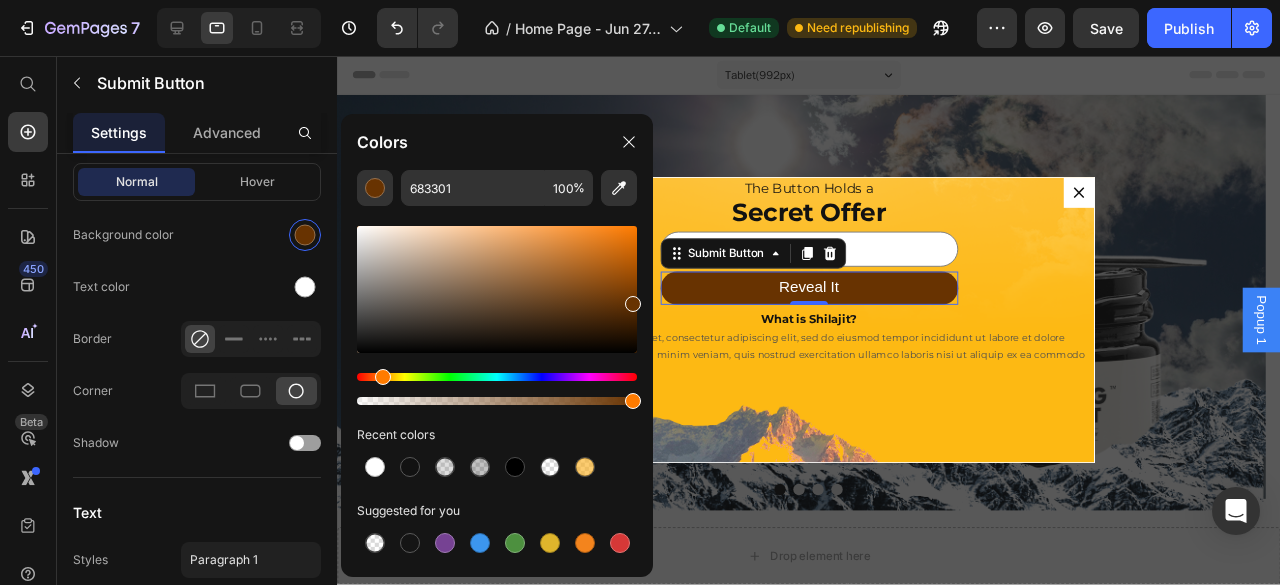 drag, startPoint x: 636, startPoint y: 285, endPoint x: 636, endPoint y: 300, distance: 15 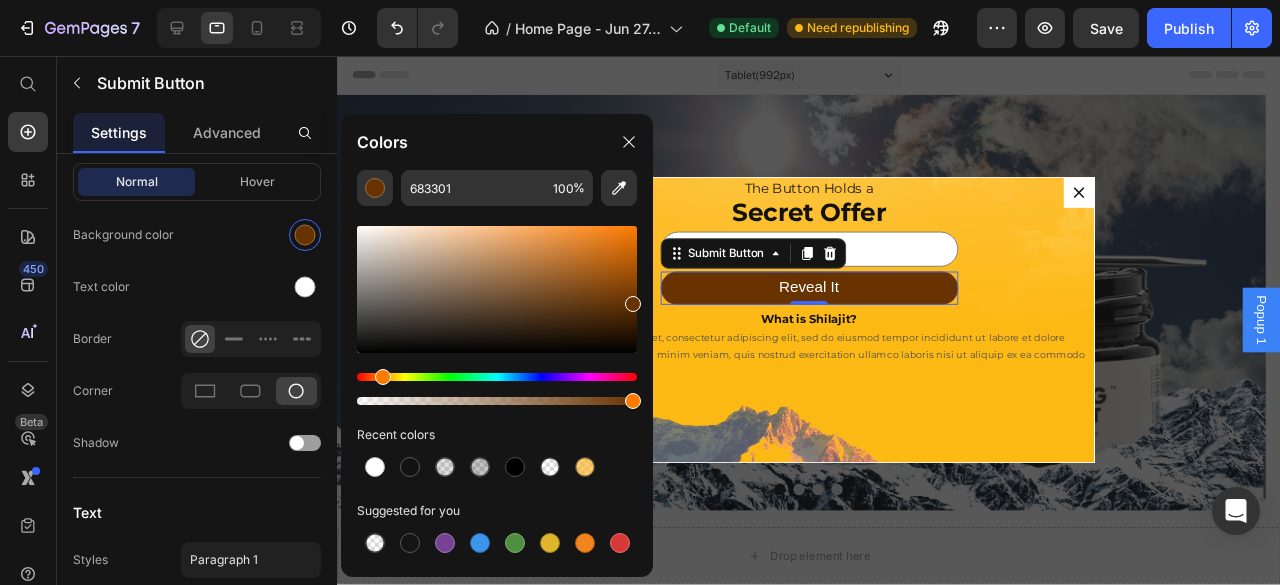 click at bounding box center (633, 304) 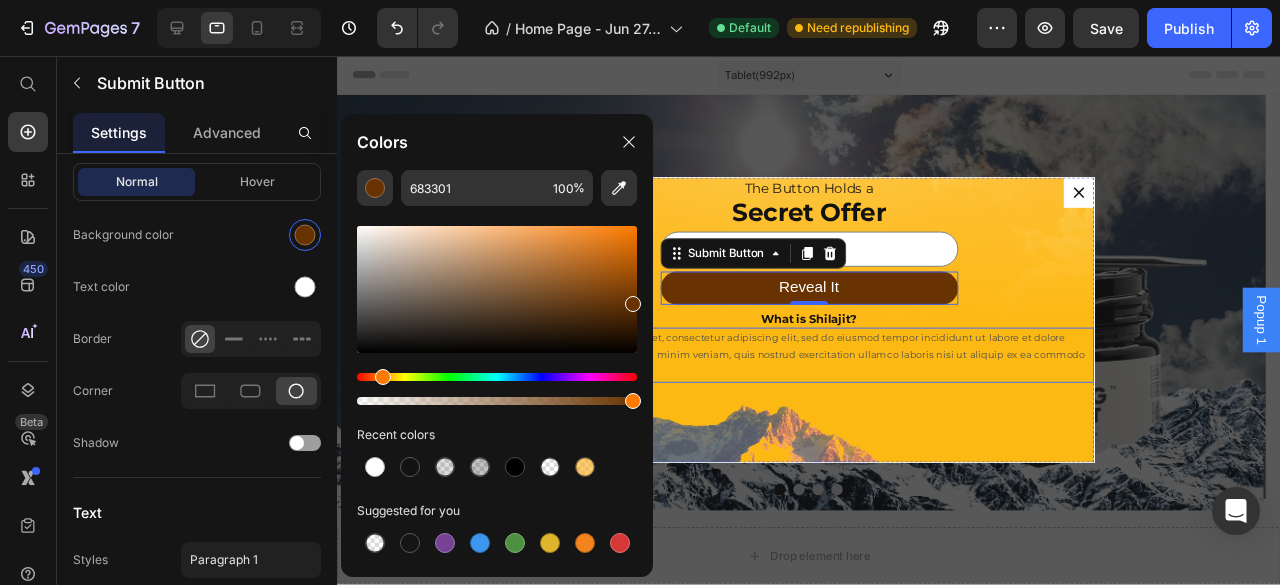 click on "Lorem ipsum dolor sit amet, consectetur adipiscing elit, sed do eiusmod tempor incididunt ut labore et dolore magna aliqua. Ut enim ad minim veniam, quis nostrud exercitation ullamco laboris nisi ut aliquip ex ea commodo consequat." at bounding box center [833, 371] 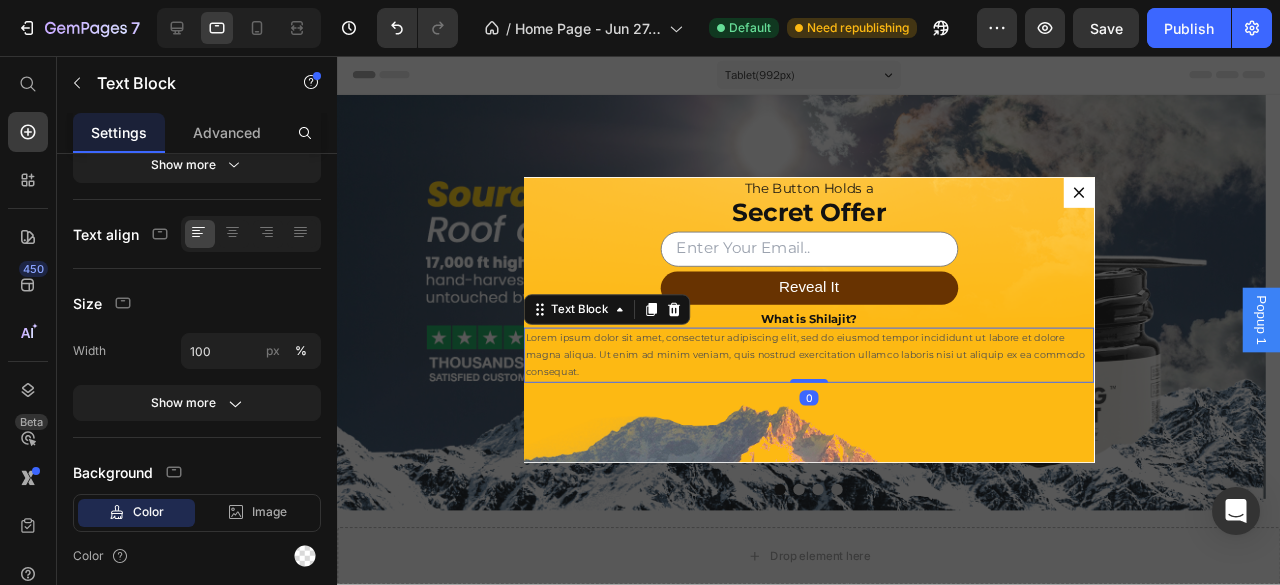 scroll, scrollTop: 0, scrollLeft: 0, axis: both 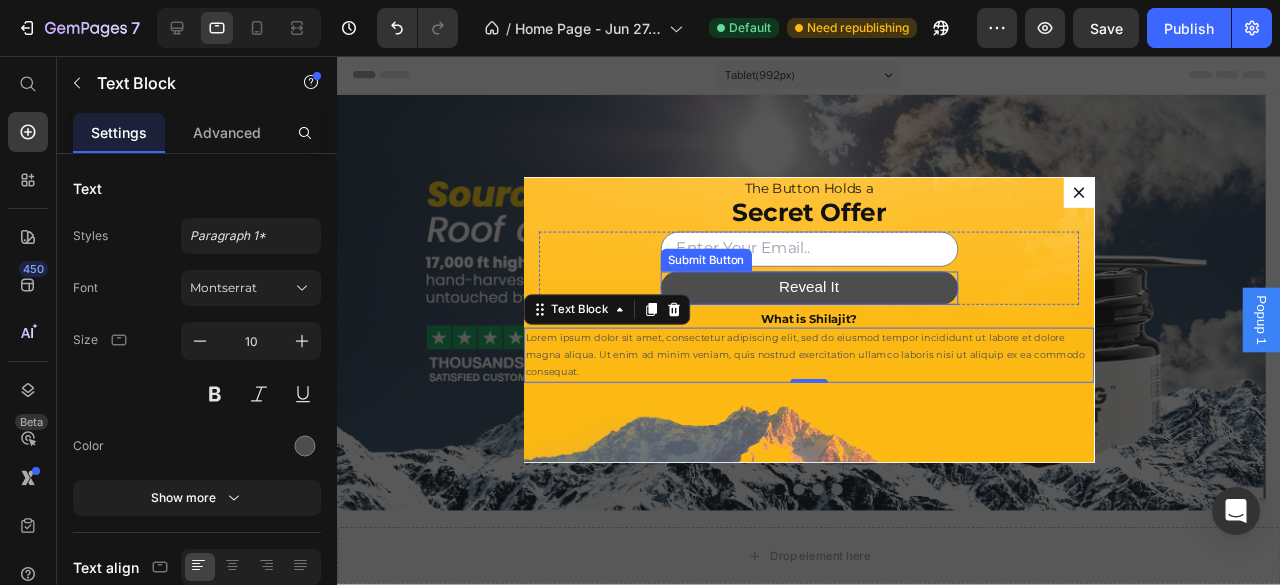 click on "Reveal It" at bounding box center (833, 300) 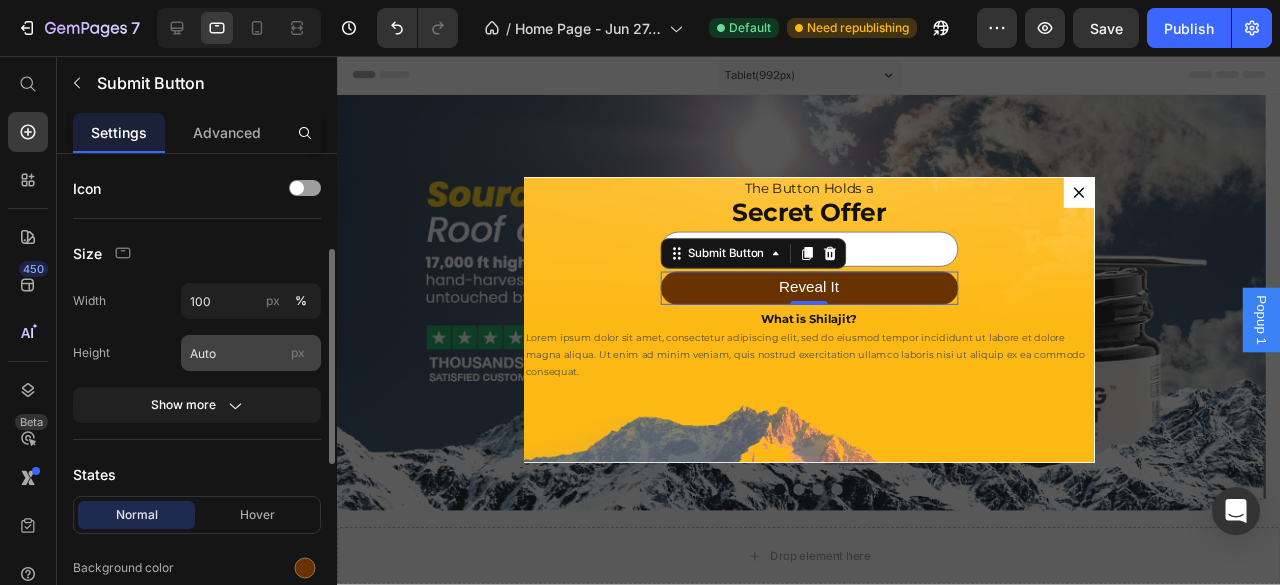 scroll, scrollTop: 66, scrollLeft: 0, axis: vertical 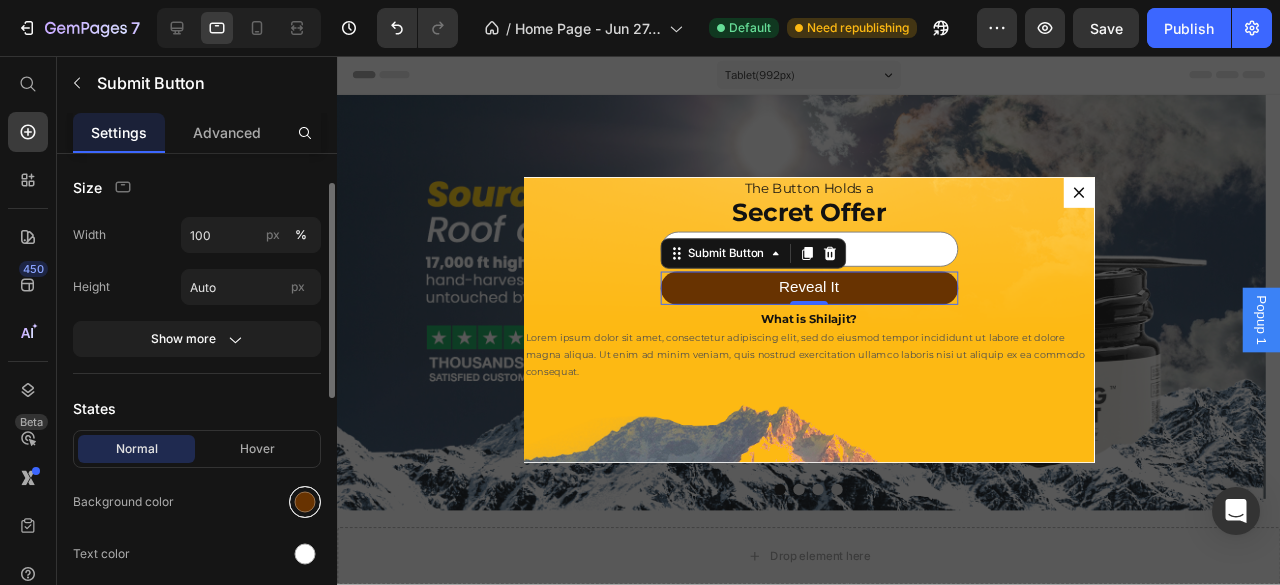 click at bounding box center [305, 502] 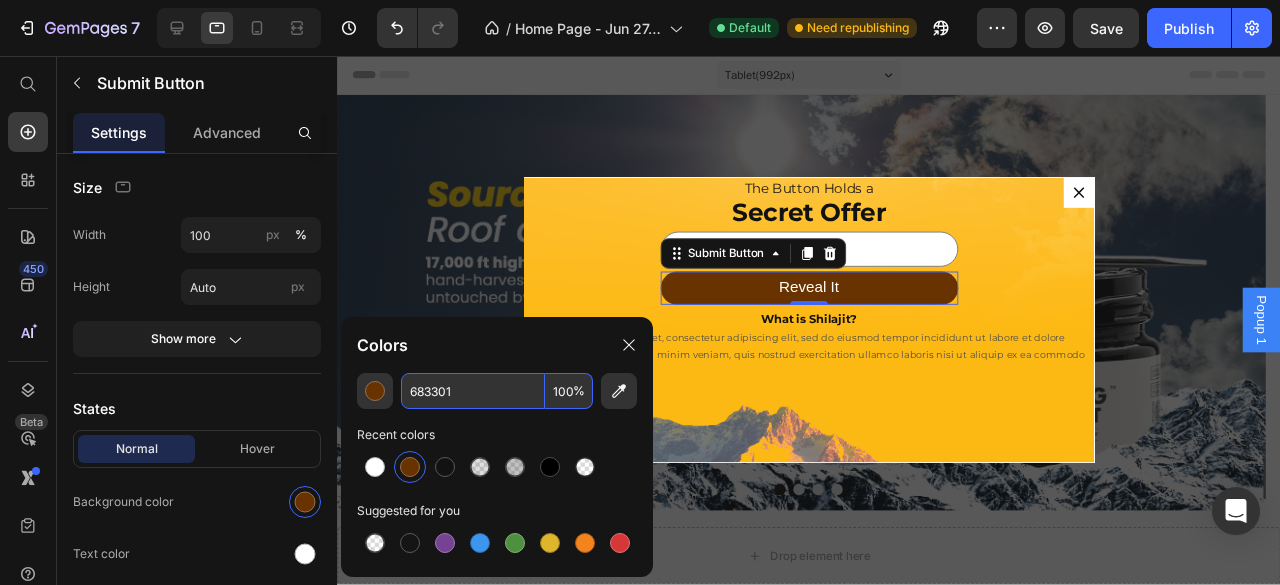 click on "683301" at bounding box center [473, 391] 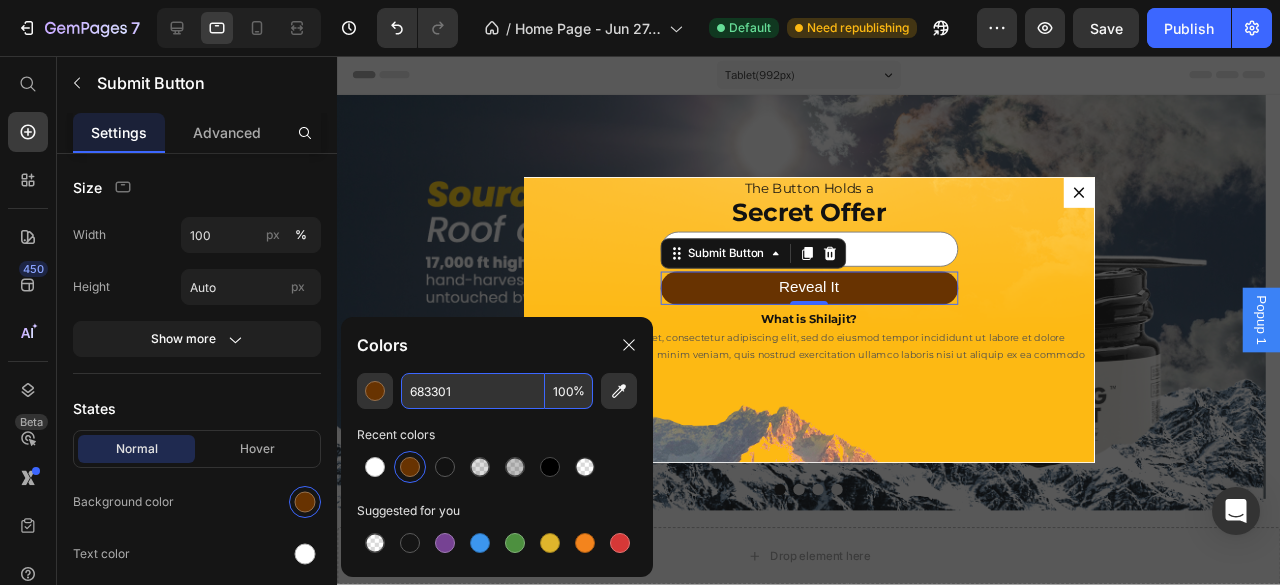paste on "3E3100" 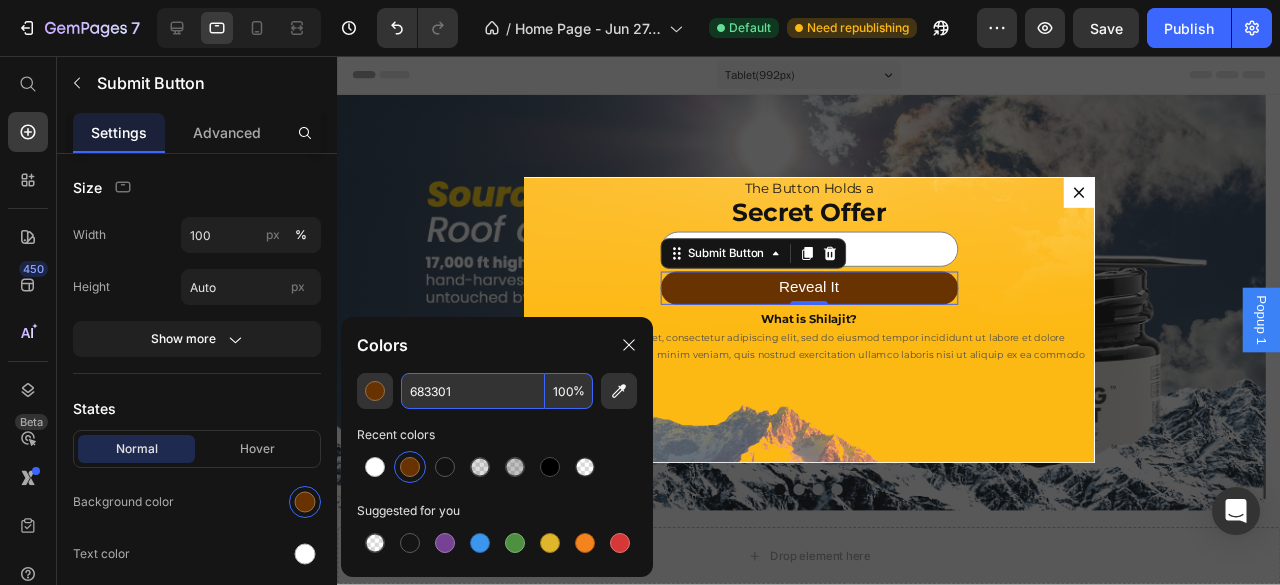 type on "3E3100" 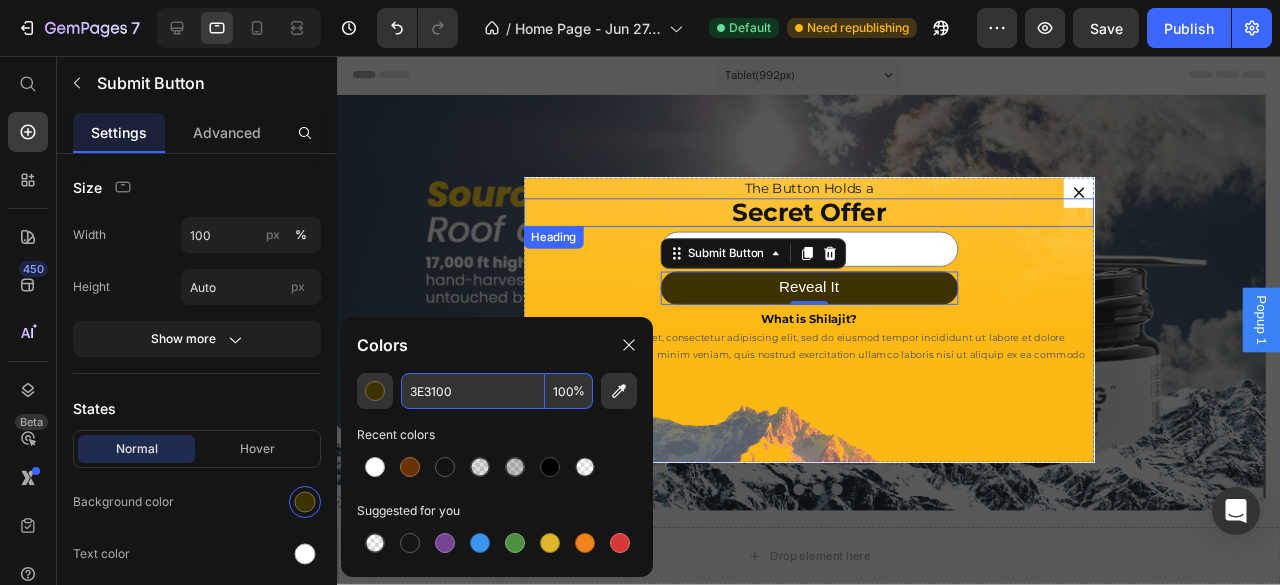 click on "Secret Offer" at bounding box center [833, 221] 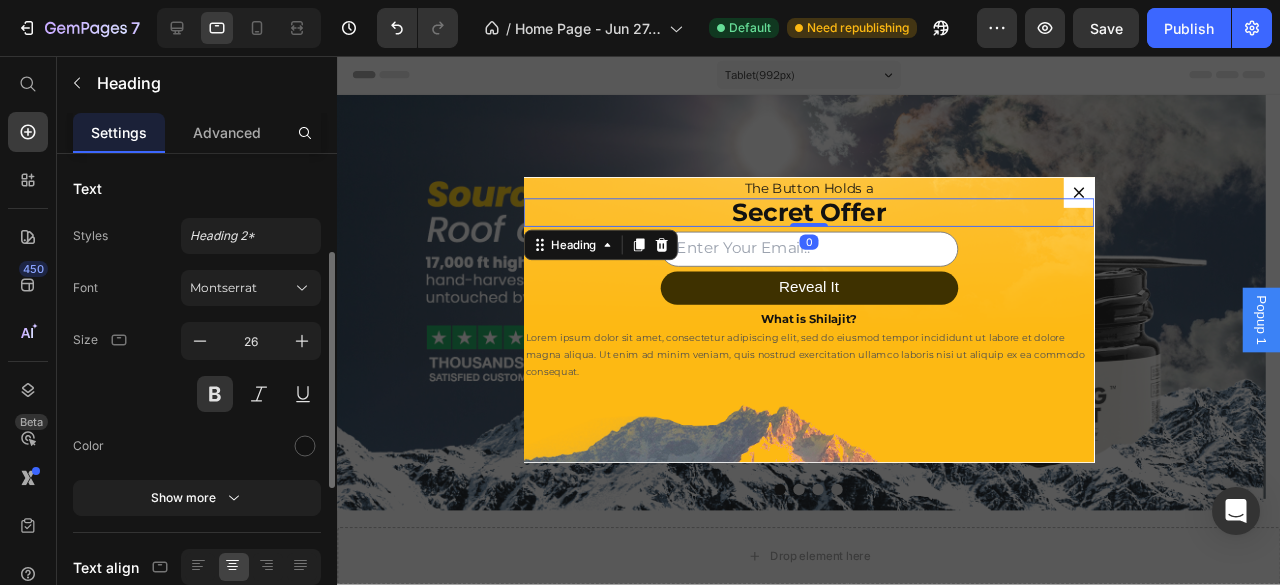 scroll, scrollTop: 66, scrollLeft: 0, axis: vertical 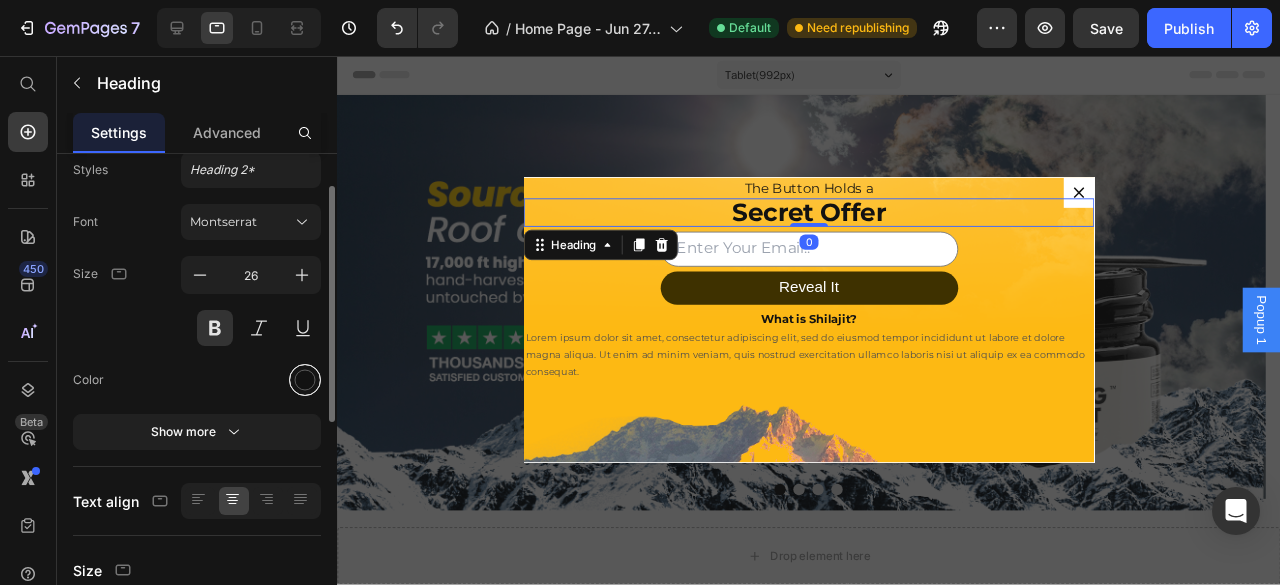 click at bounding box center (305, 380) 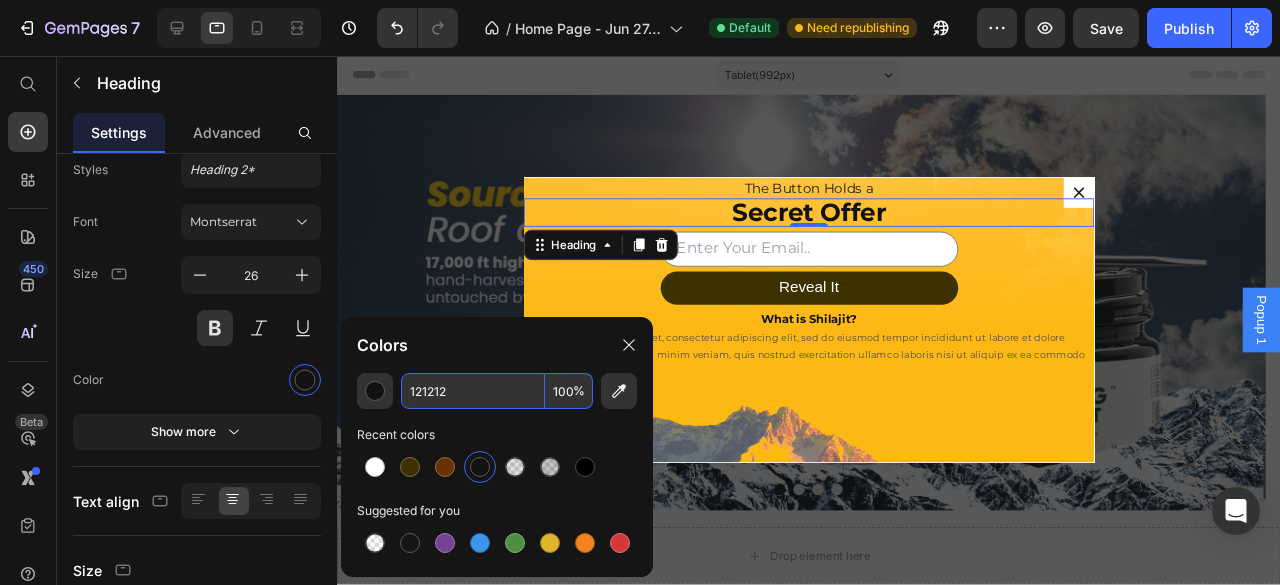 click on "121212" at bounding box center (473, 391) 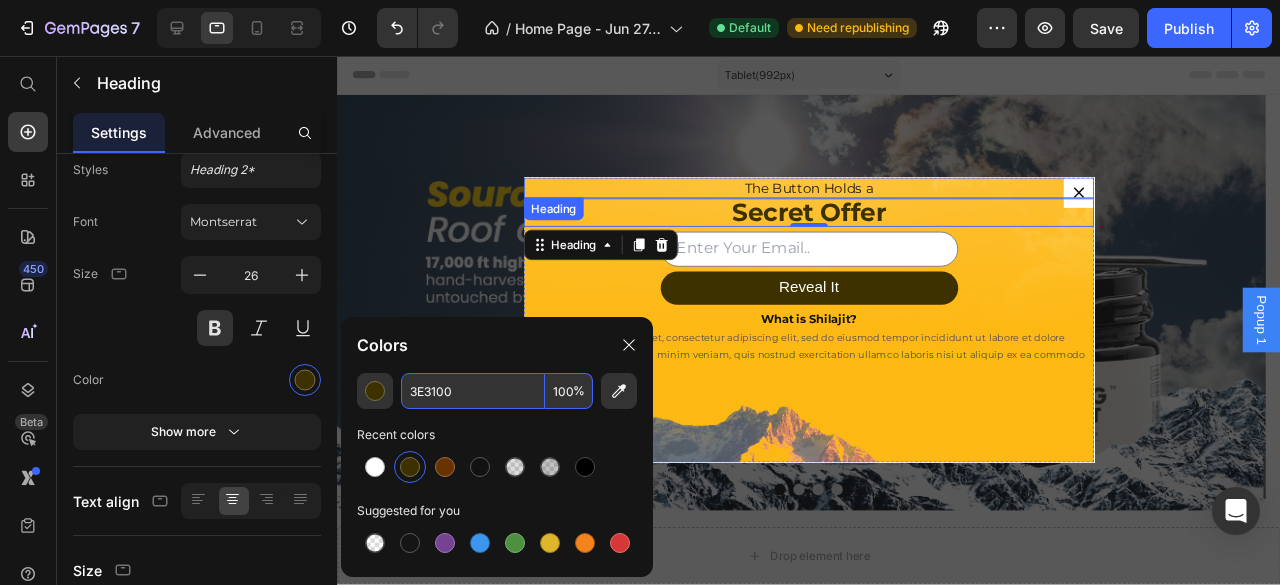 click on "The Button Holds a" at bounding box center (833, 195) 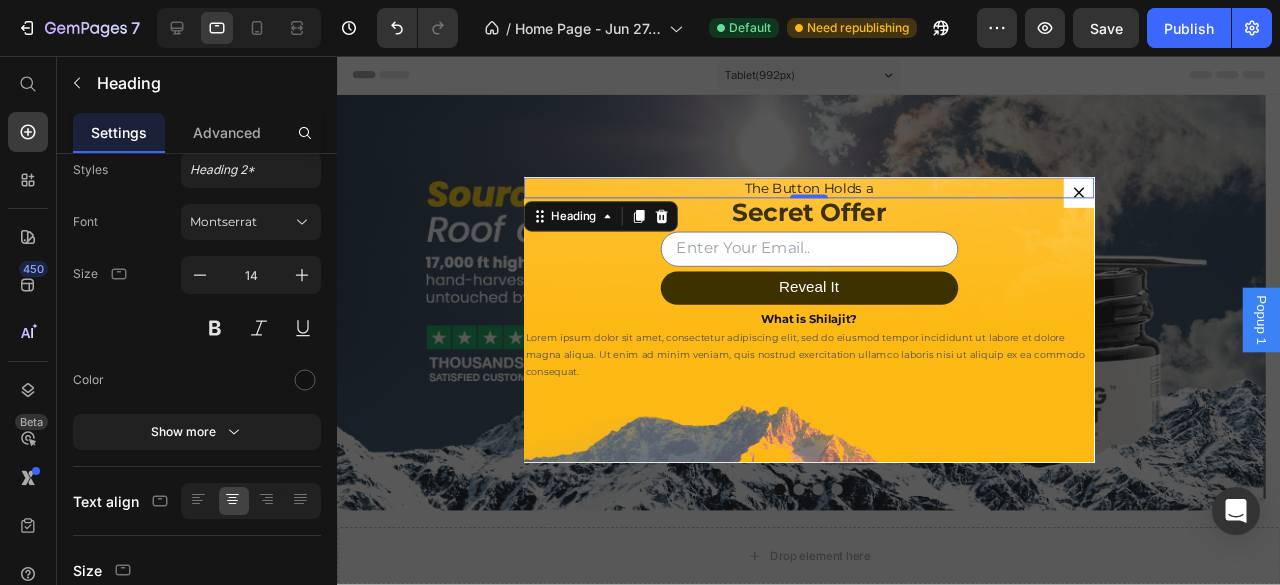 scroll, scrollTop: 66, scrollLeft: 0, axis: vertical 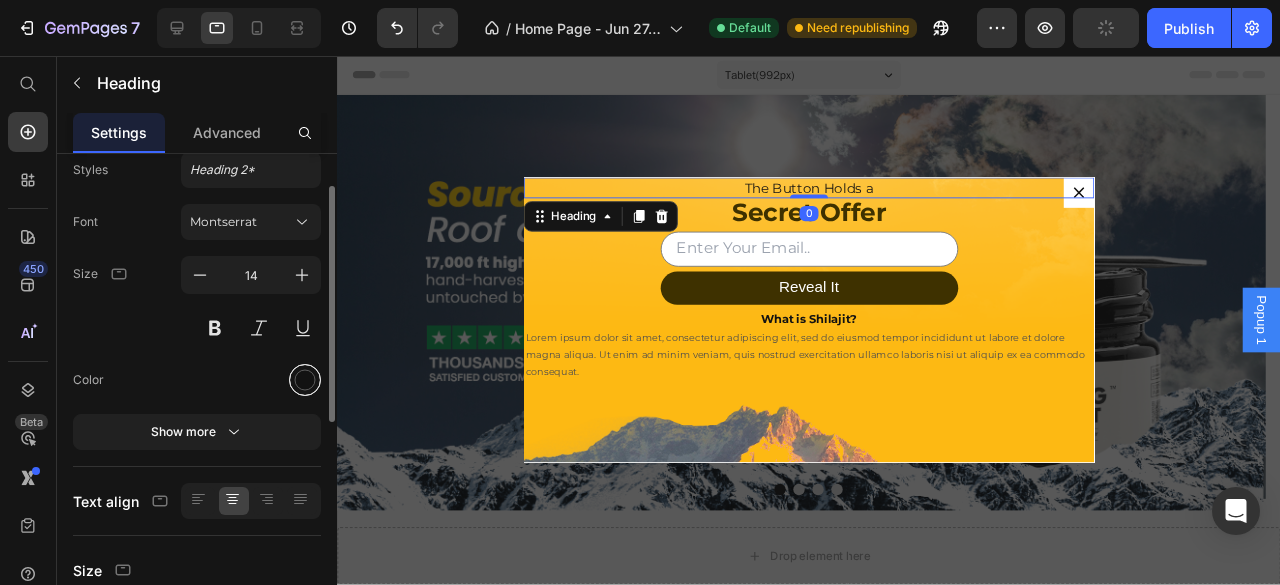 click at bounding box center (305, 380) 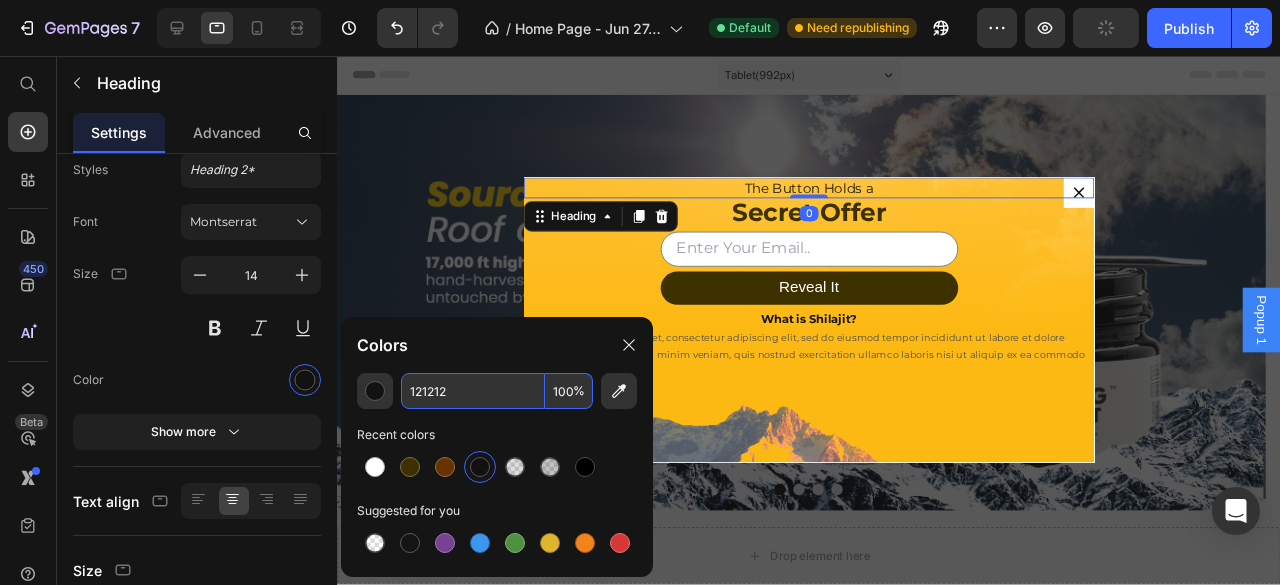 click on "121212" at bounding box center [473, 391] 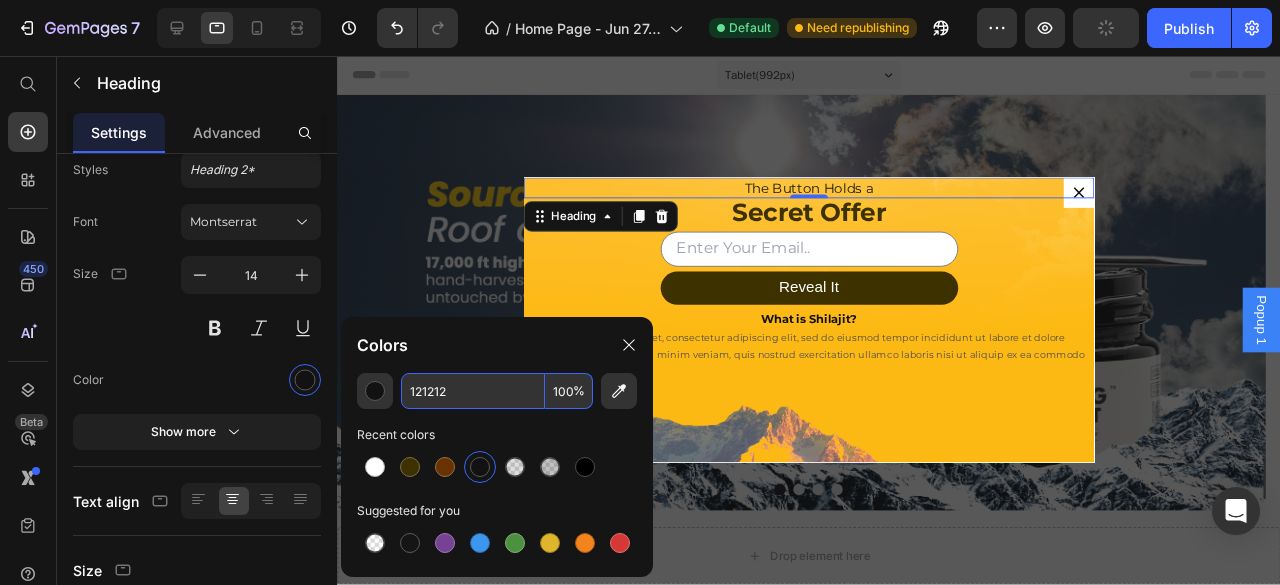paste on "3E3100" 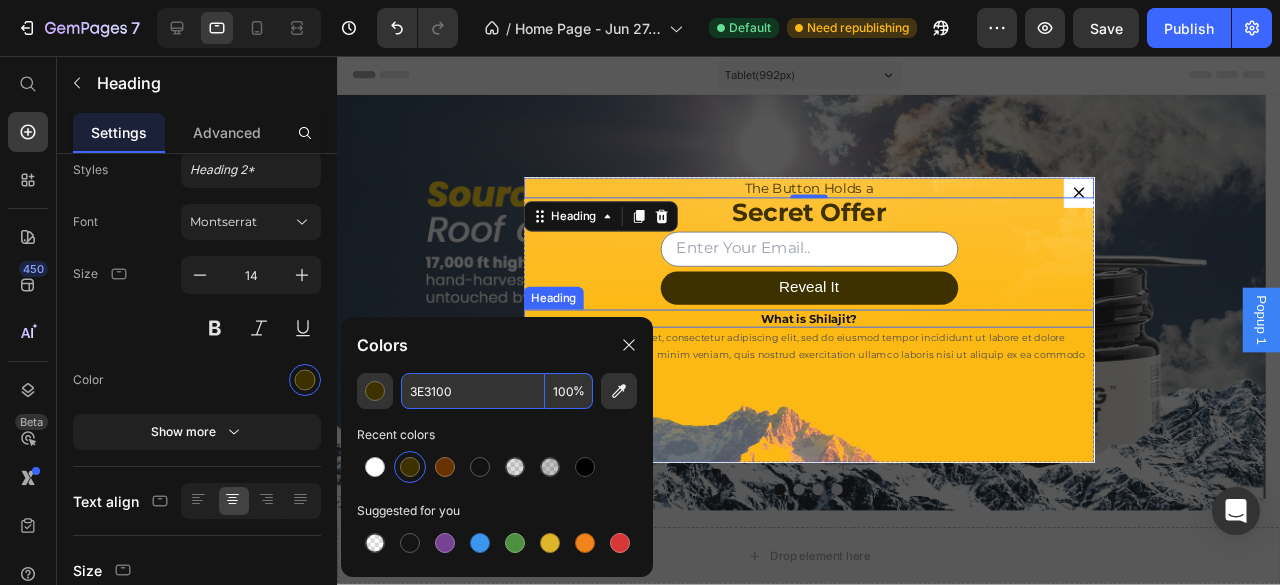 click on "What is Shilajit?" at bounding box center (833, 333) 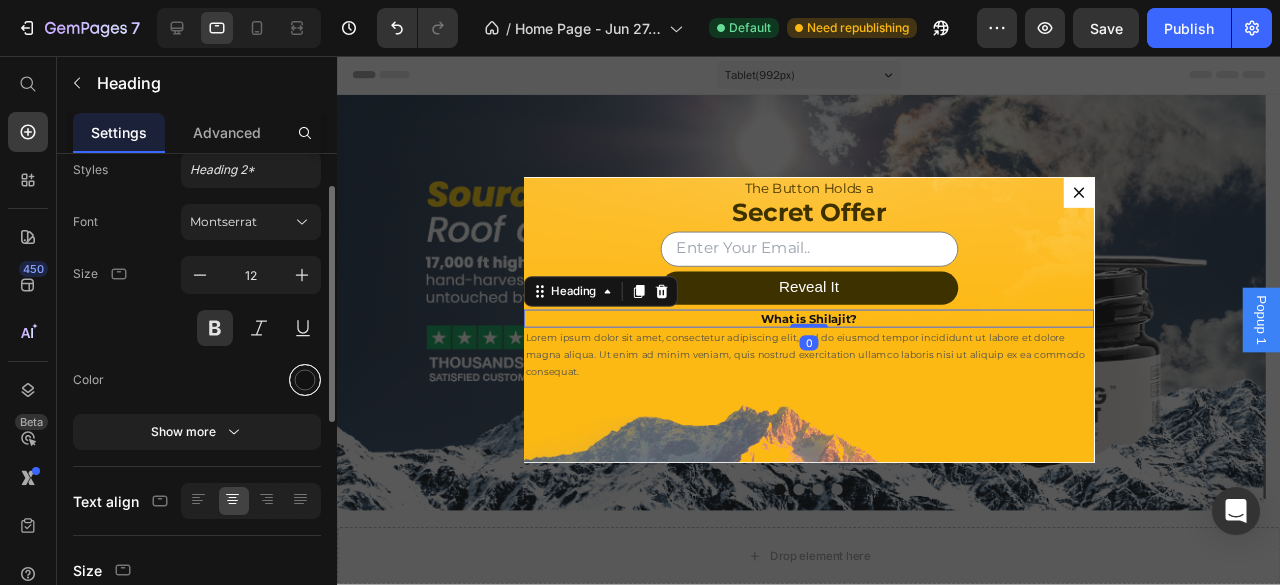 click at bounding box center (305, 380) 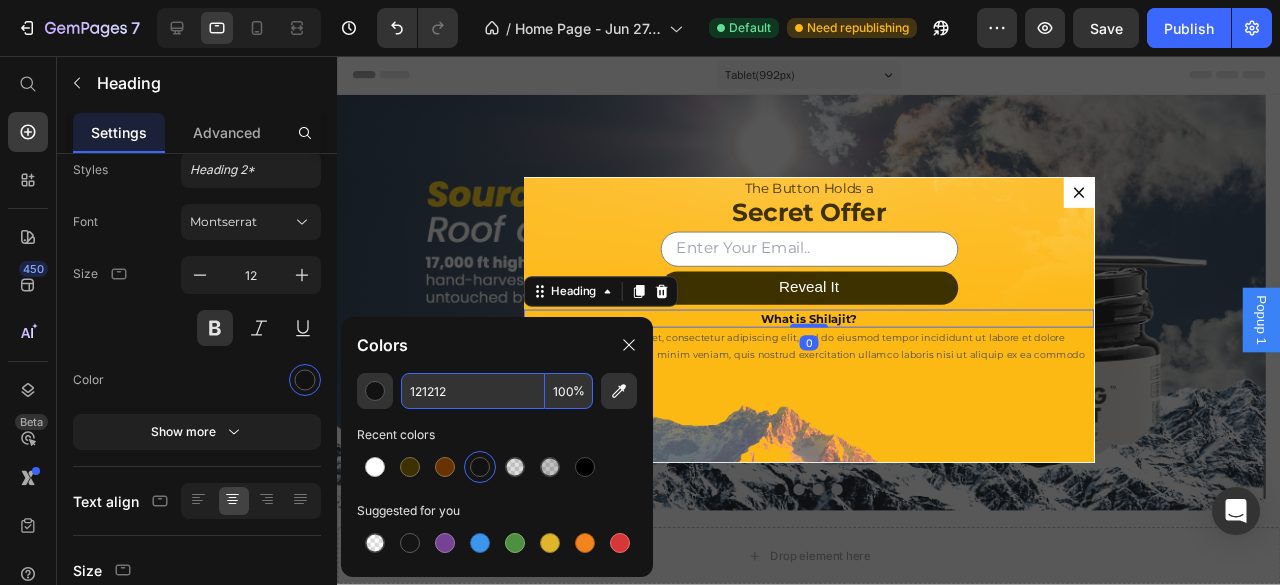 click on "121212" at bounding box center (473, 391) 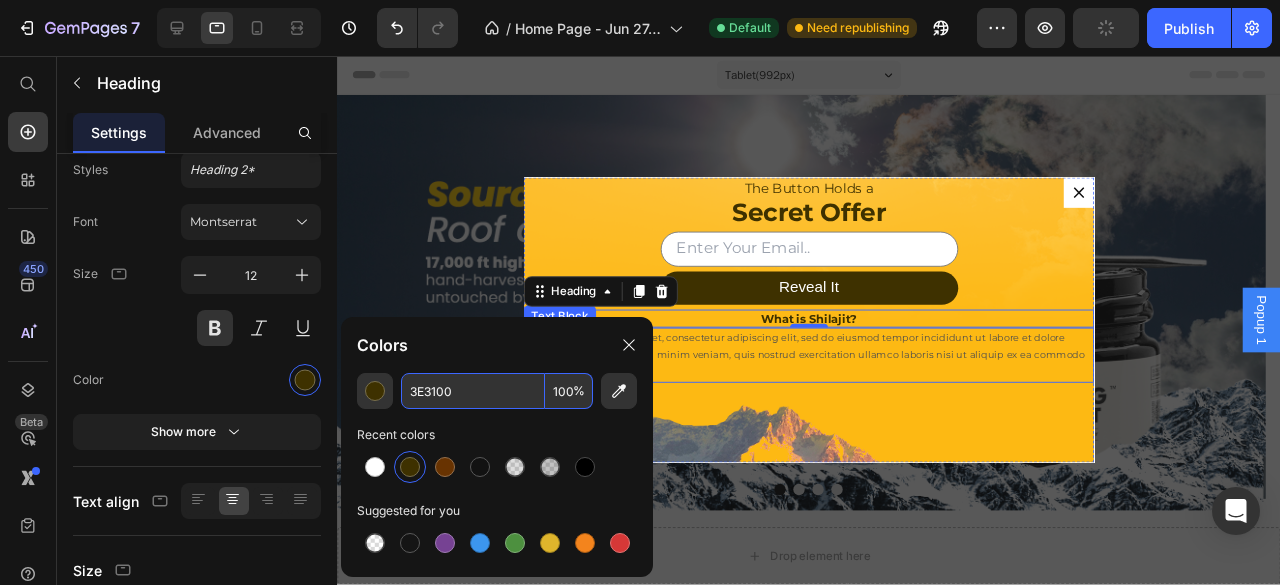 click on "Lorem ipsum dolor sit amet, consectetur adipiscing elit, sed do eiusmod tempor incididunt ut labore et dolore magna aliqua. Ut enim ad minim veniam, quis nostrud exercitation ullamco laboris nisi ut aliquip ex ea commodo consequat." at bounding box center [833, 371] 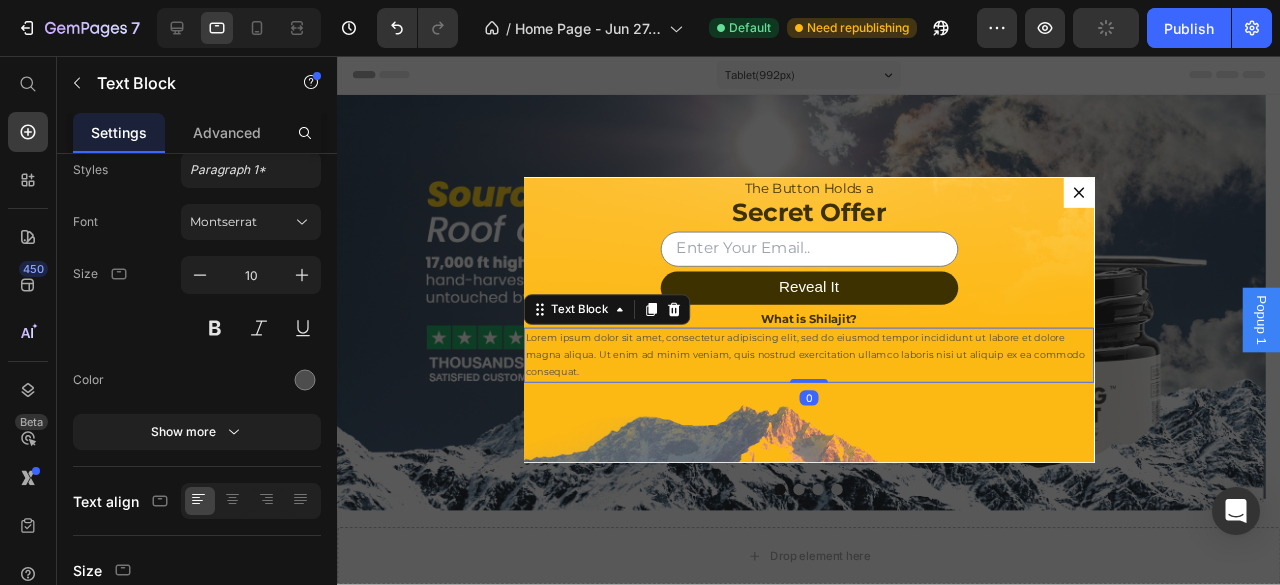 scroll, scrollTop: 0, scrollLeft: 0, axis: both 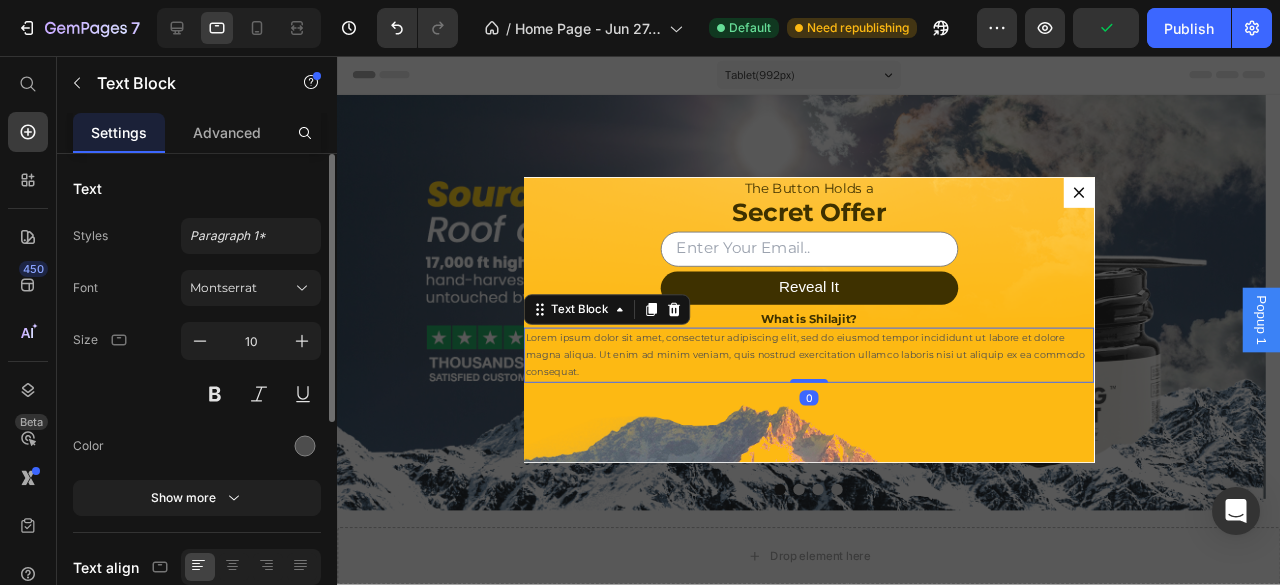 click on "Font Montserrat Size 10 Color Show more" at bounding box center (197, 393) 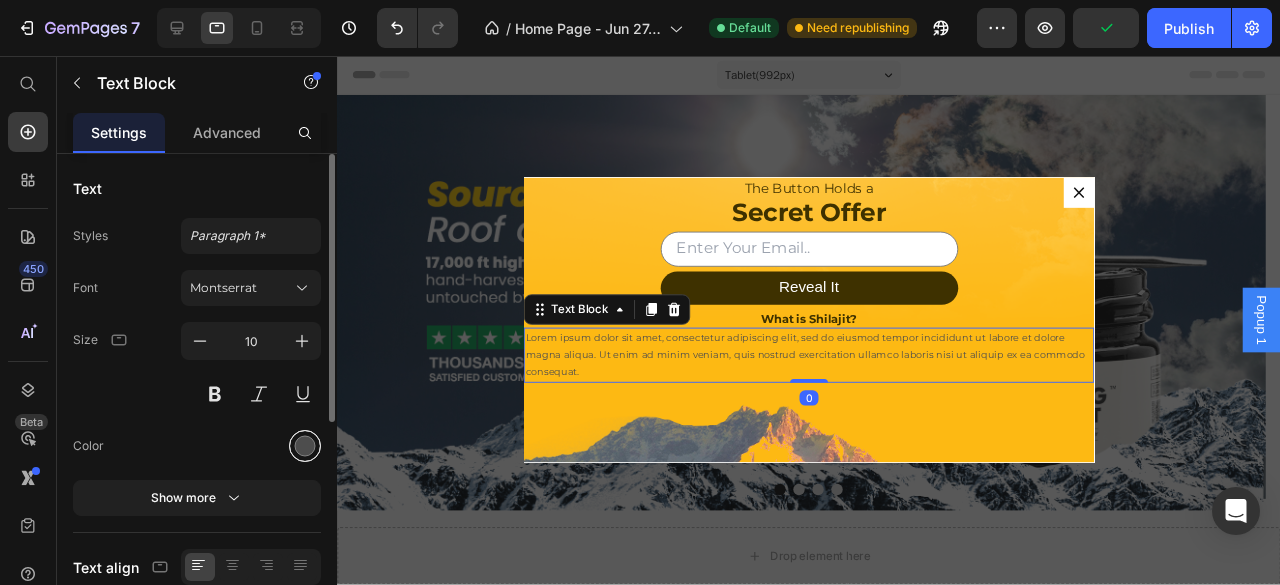 click at bounding box center [305, 446] 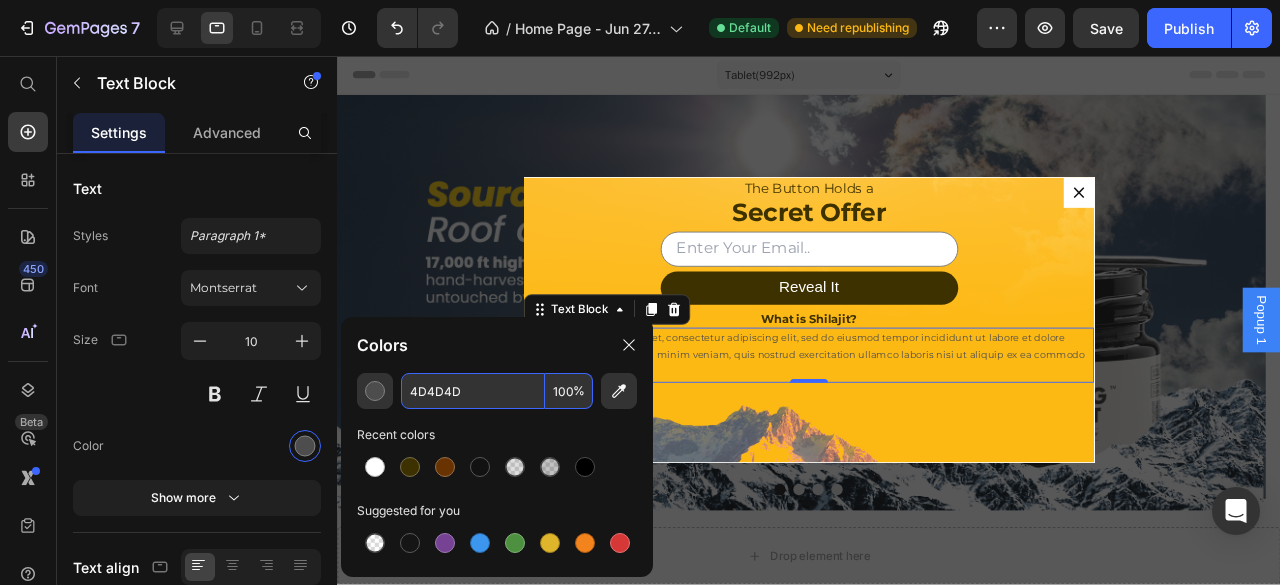 click on "4D4D4D" at bounding box center [473, 391] 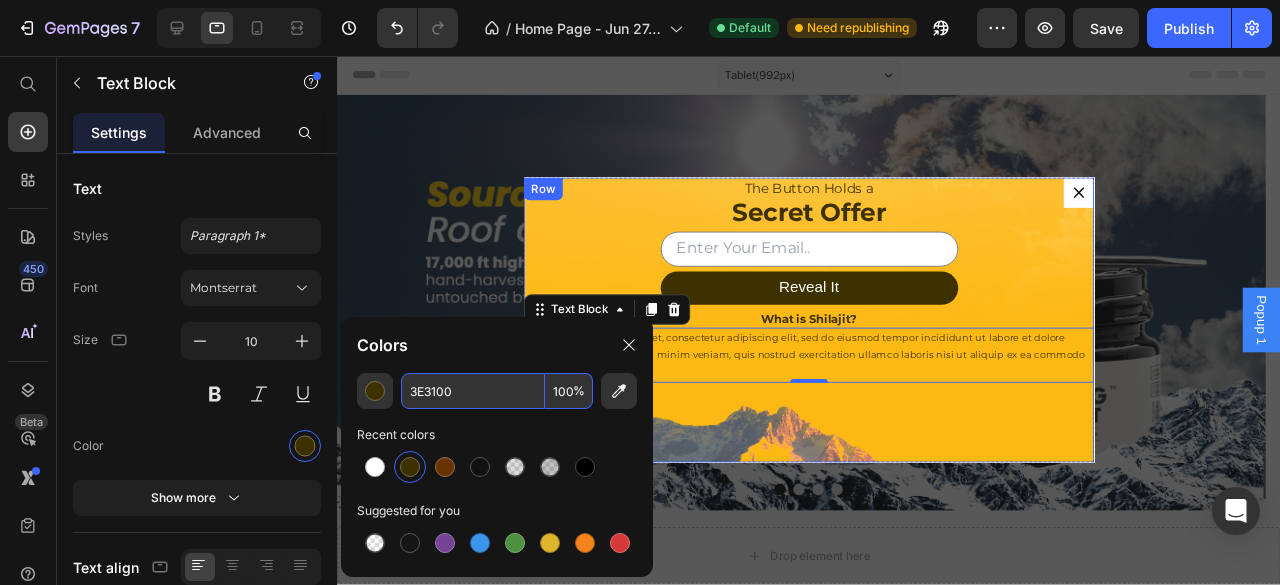 click on "The Button Holds a Heading Secret Offer Heading Email Field Reveal It Submit Button Row Newsletter What is Shilajit? Heading Lorem ipsum dolor sit amet, consectetur adipiscing elit, sed do eiusmod tempor incididunt ut labore et dolore magna aliqua. Ut enim ad minim veniam, quis nostrud exercitation ullamco laboris nisi ut aliquip ex ea commodo consequat. Text Block   0" at bounding box center [833, 334] 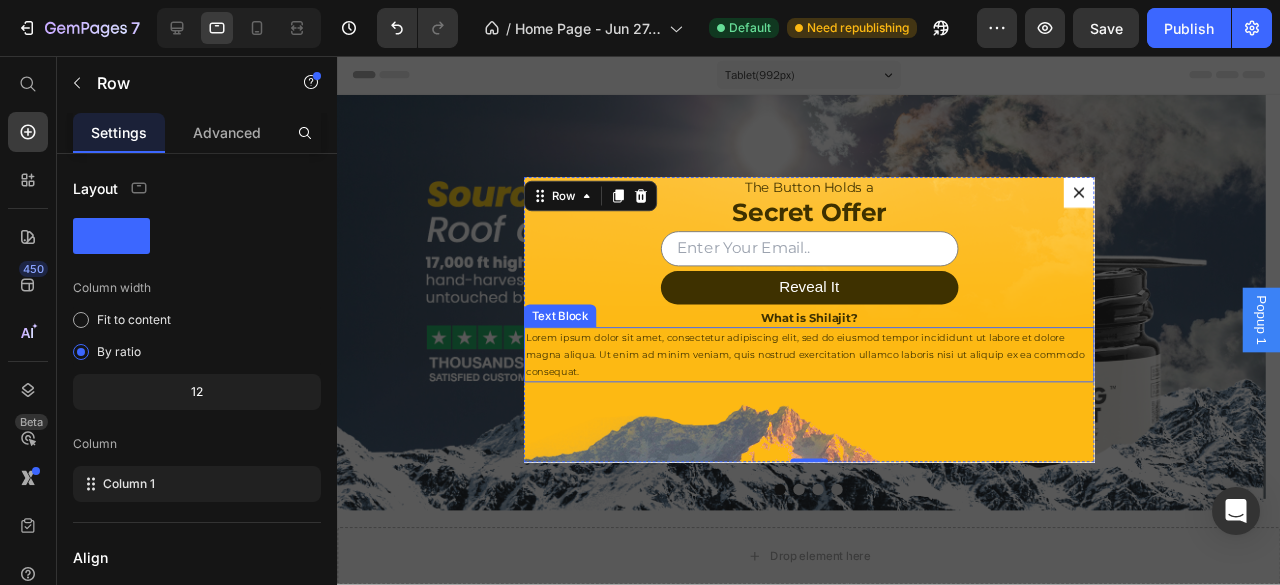 click on "Lorem ipsum dolor sit amet, consectetur adipiscing elit, sed do eiusmod tempor incididunt ut labore et dolore magna aliqua. Ut enim ad minim veniam, quis nostrud exercitation ullamco laboris nisi ut aliquip ex ea commodo consequat." at bounding box center [833, 371] 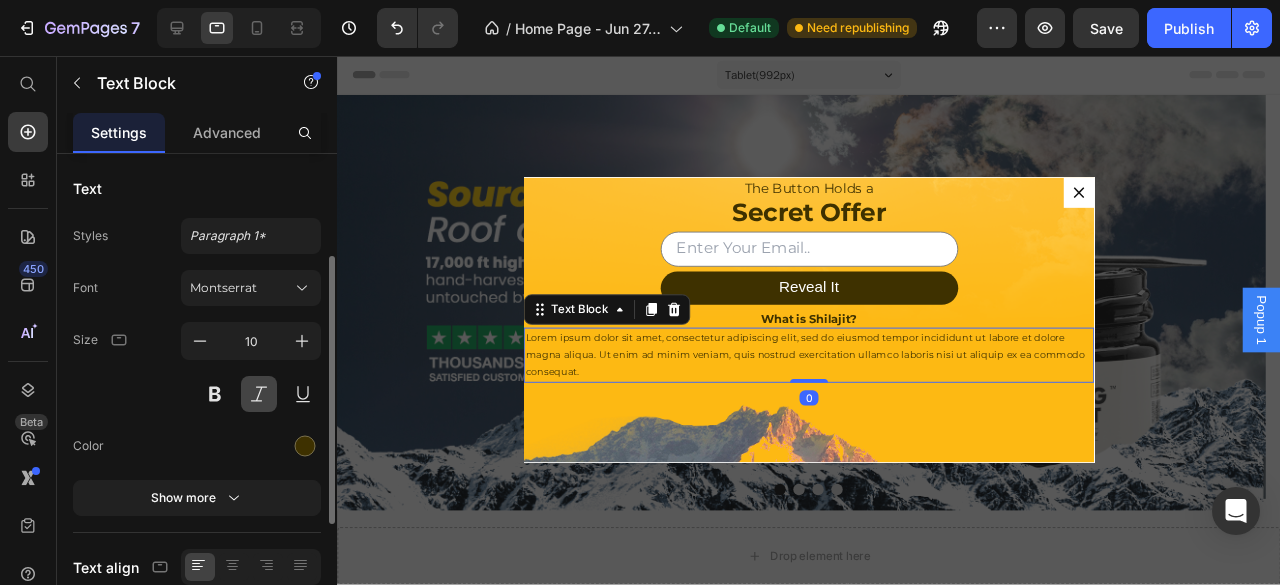 scroll, scrollTop: 200, scrollLeft: 0, axis: vertical 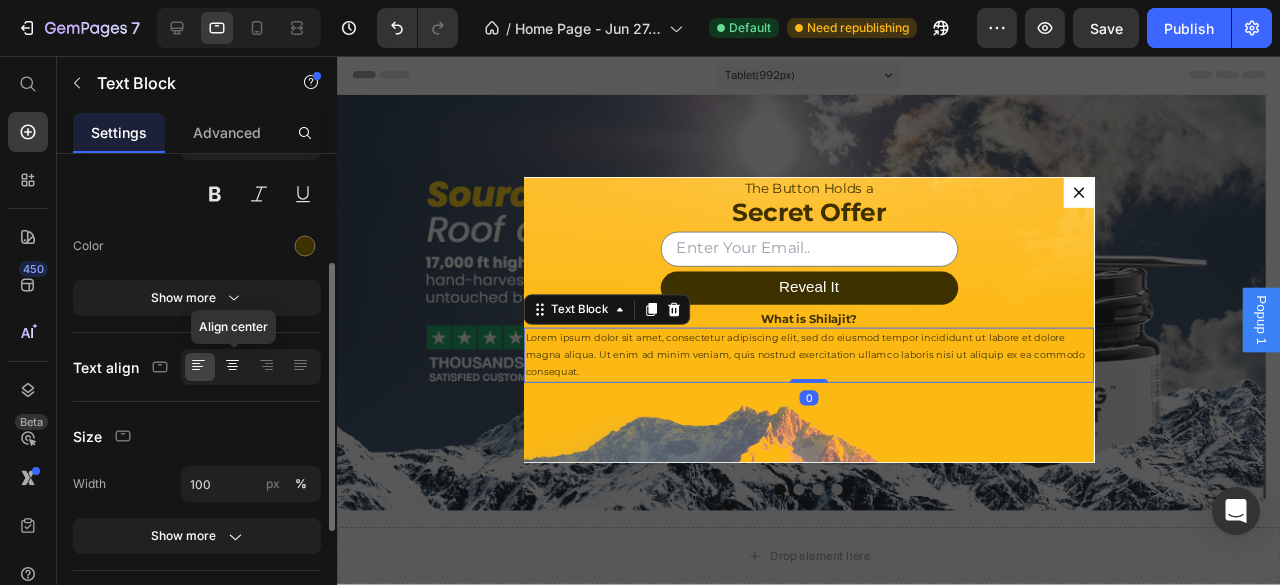 click 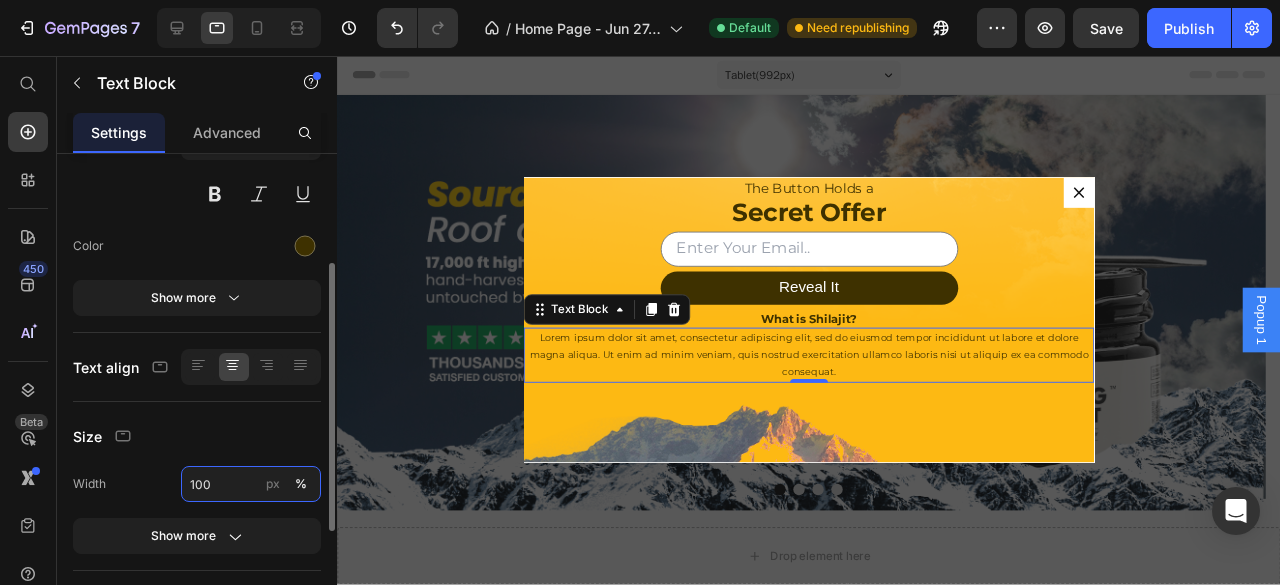click on "100" at bounding box center (251, 484) 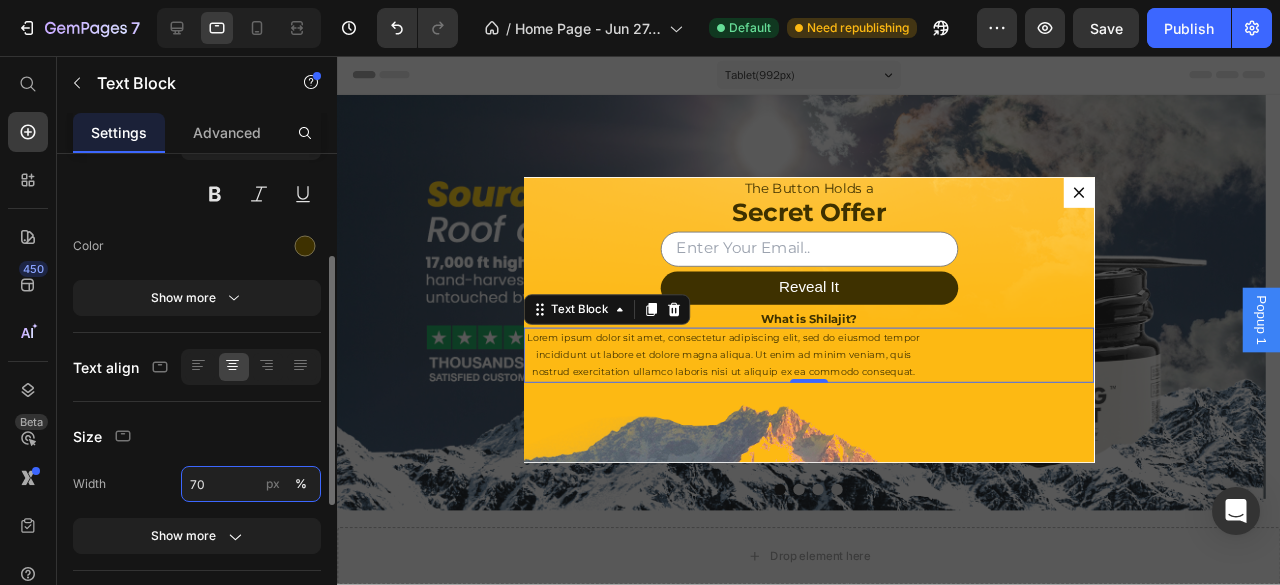 type on "7" 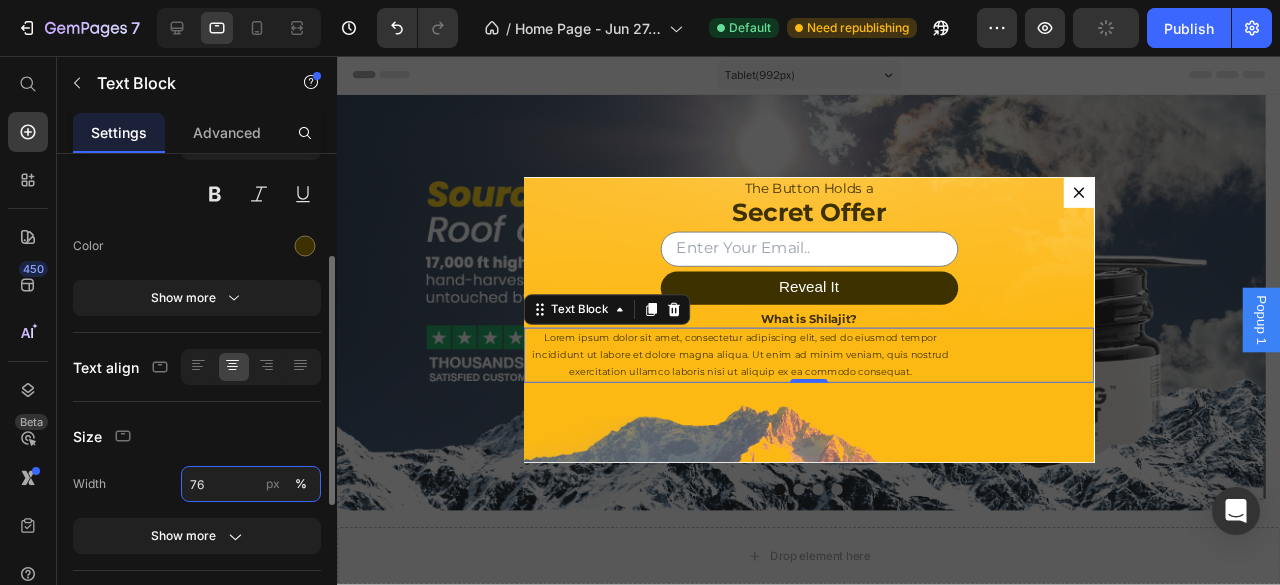 type on "7" 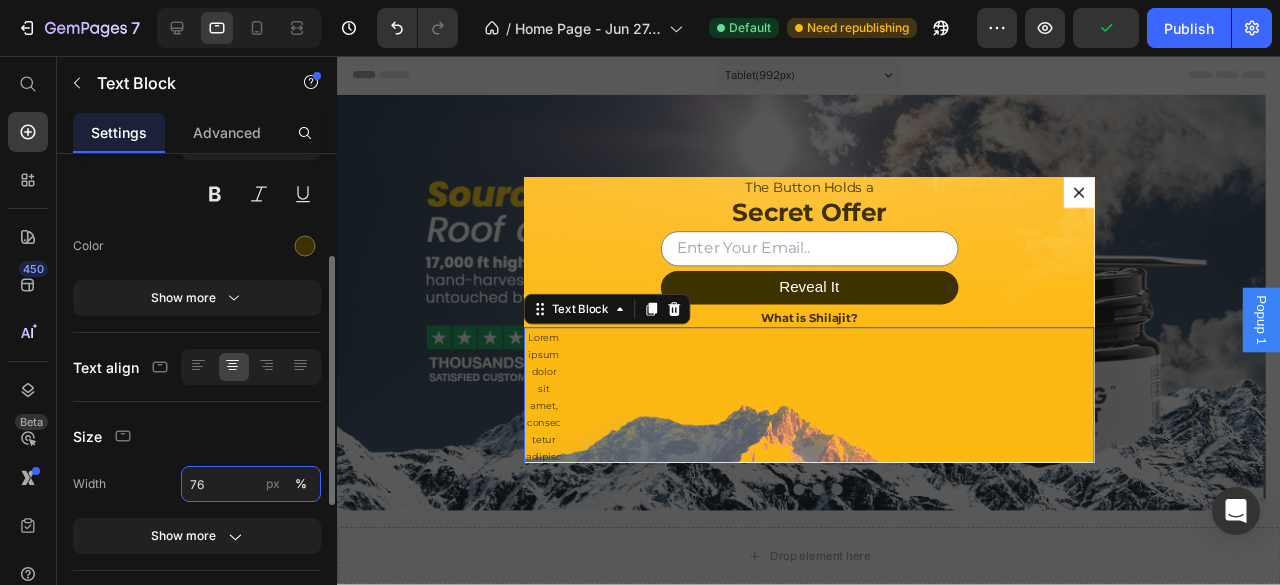 type on "7" 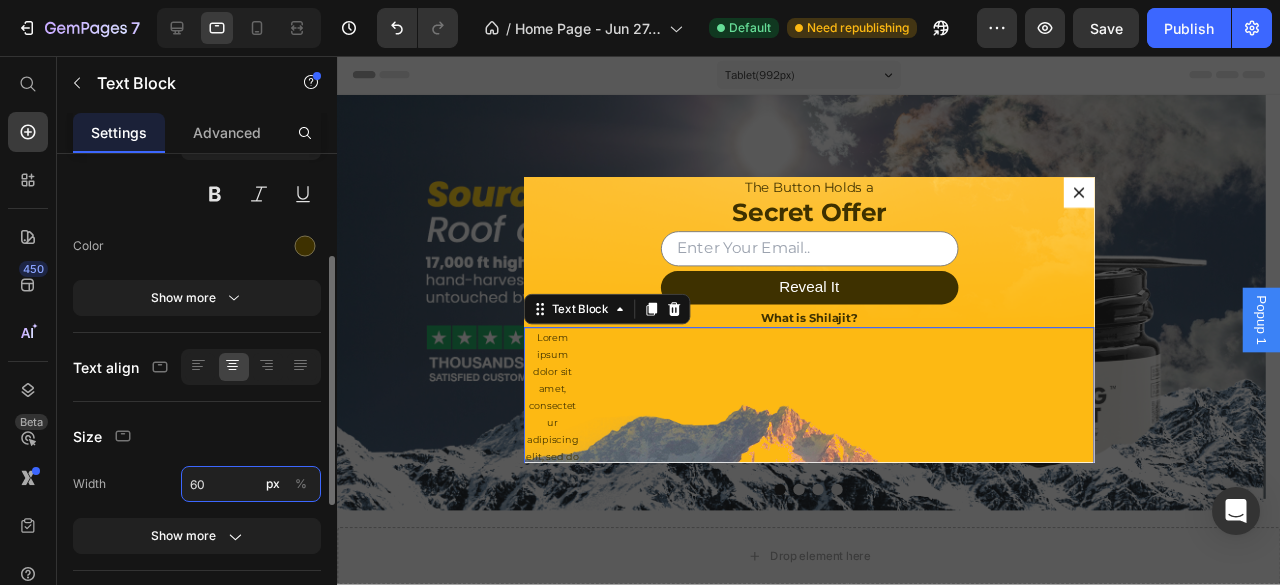 type on "60" 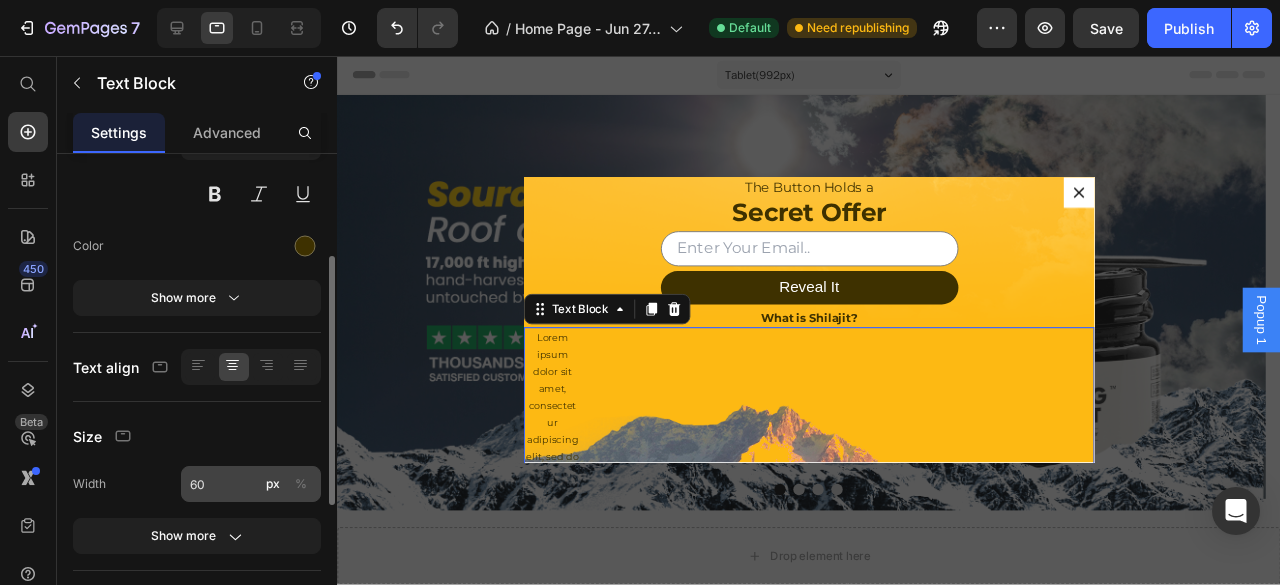 click on "%" at bounding box center (301, 484) 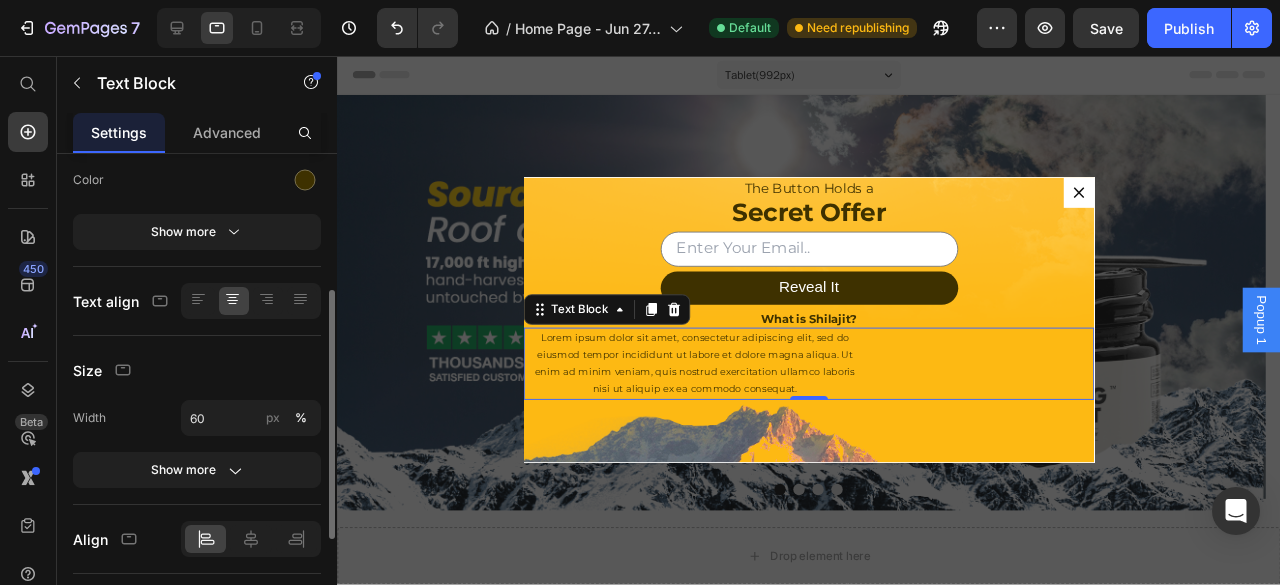 scroll, scrollTop: 333, scrollLeft: 0, axis: vertical 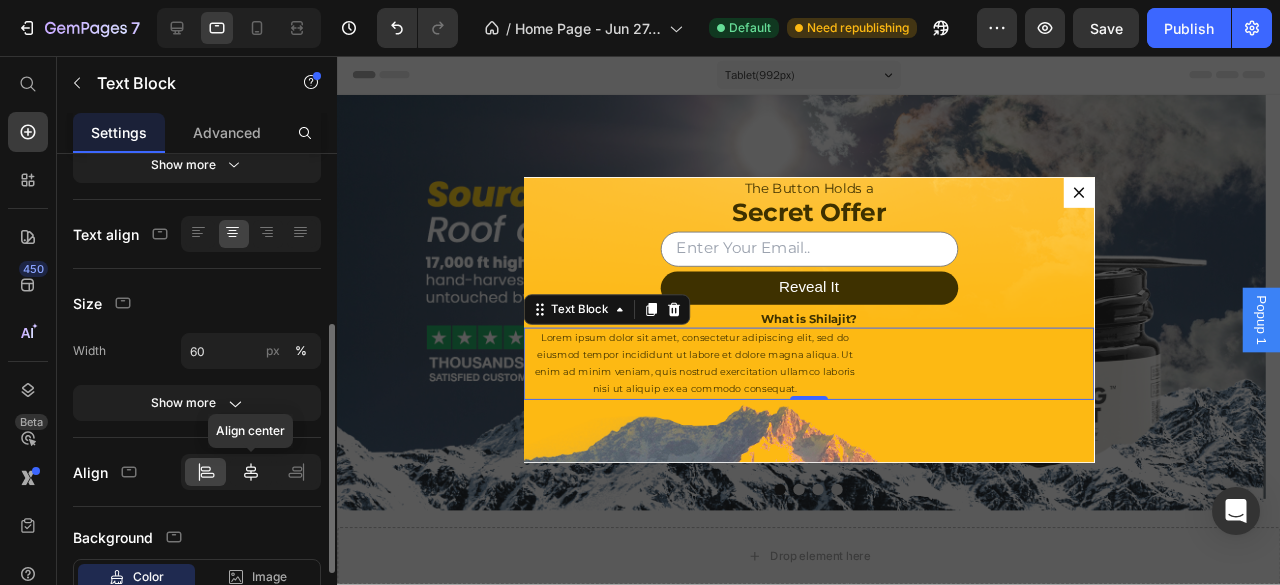 click 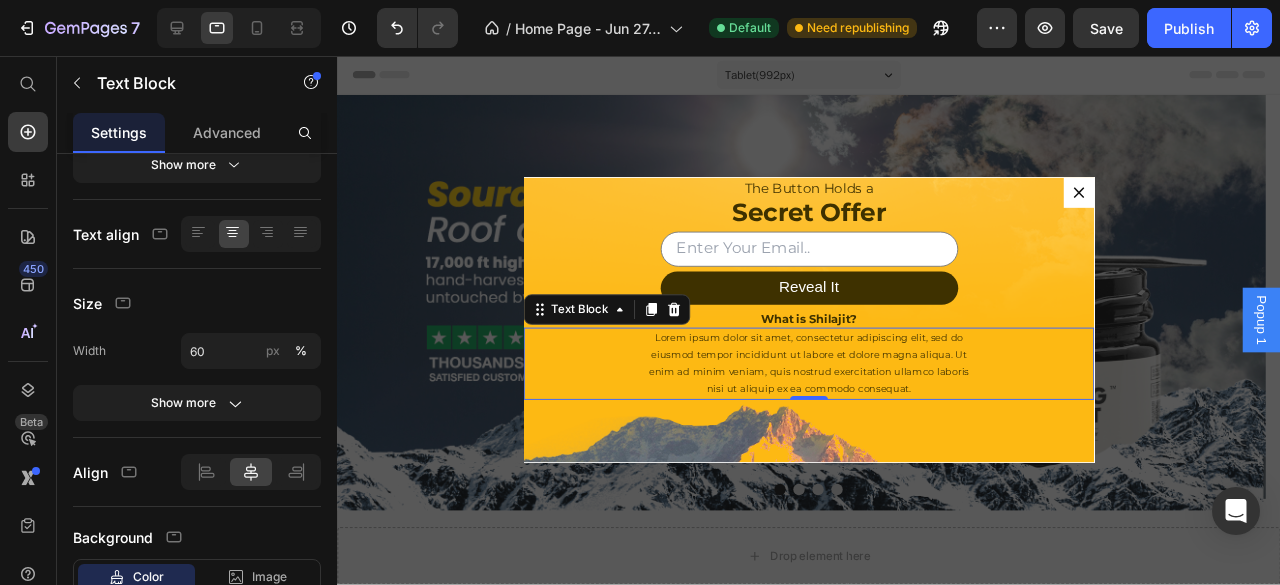 click on "Lorem ipsum dolor sit amet, consectetur adipiscing elit, sed do eiusmod tempor incididunt ut labore et dolore magna aliqua. Ut enim ad minim veniam, quis nostrud exercitation ullamco laboris nisi ut aliquip ex ea commodo consequat." at bounding box center (833, 380) 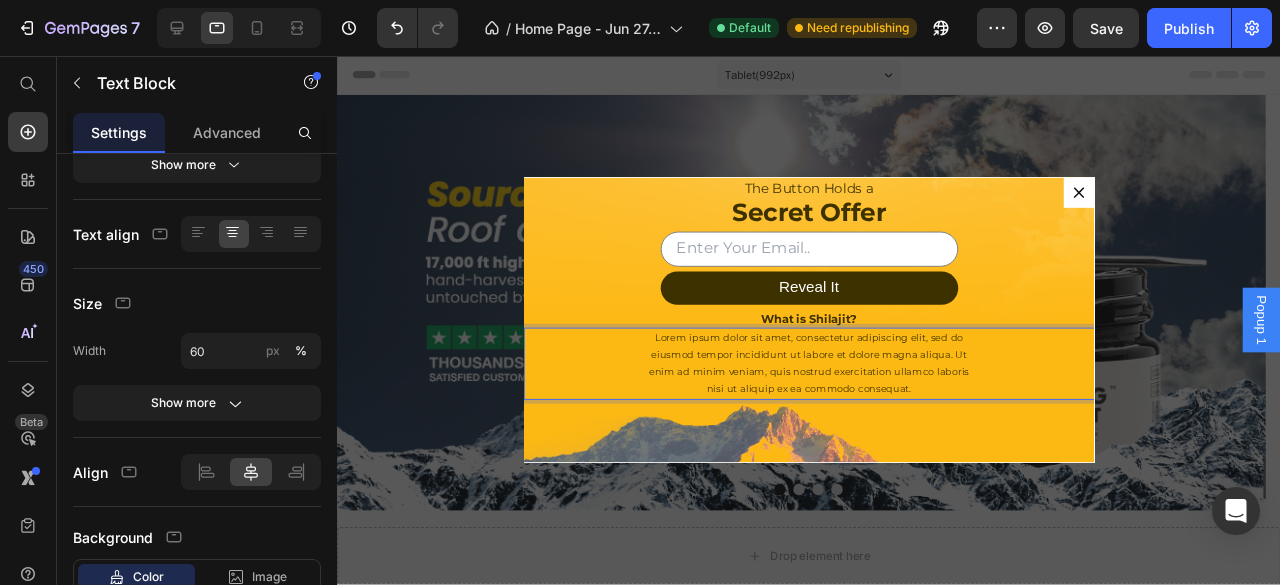 click on "Lorem ipsum dolor sit amet, consectetur adipiscing elit, sed do eiusmod tempor incididunt ut labore et dolore magna aliqua. Ut enim ad minim veniam, quis nostrud exercitation ullamco laboris nisi ut aliquip ex ea commodo consequat." at bounding box center [833, 380] 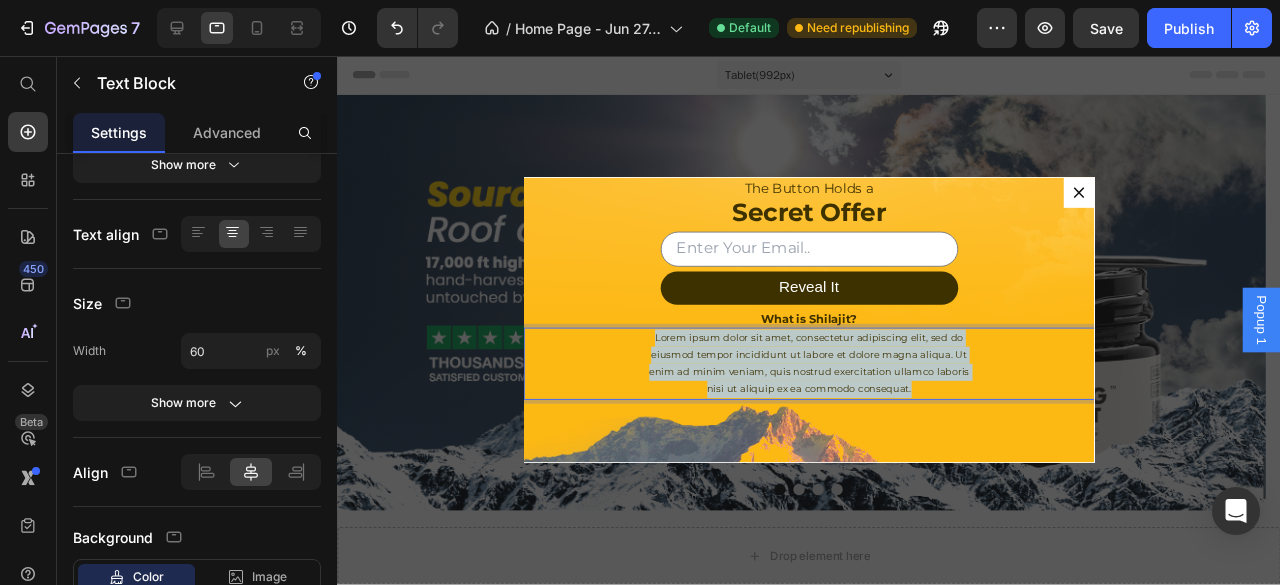 click on "Lorem ipsum dolor sit amet, consectetur adipiscing elit, sed do eiusmod tempor incididunt ut labore et dolore magna aliqua. Ut enim ad minim veniam, quis nostrud exercitation ullamco laboris nisi ut aliquip ex ea commodo consequat." at bounding box center [833, 380] 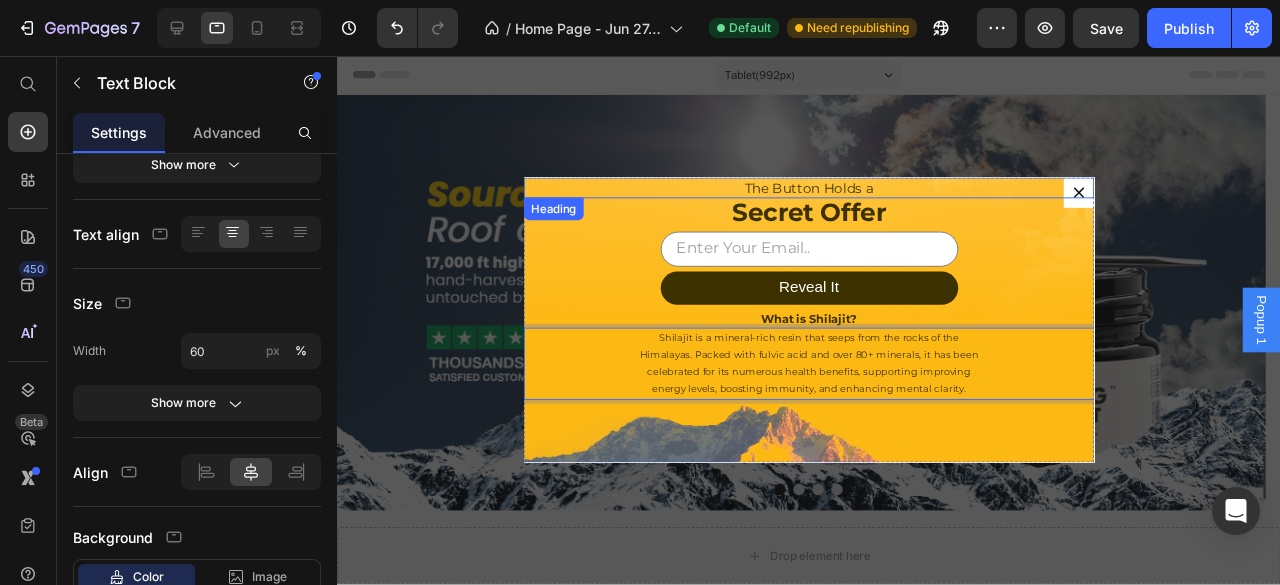 click on "The Button Holds a" at bounding box center [833, 195] 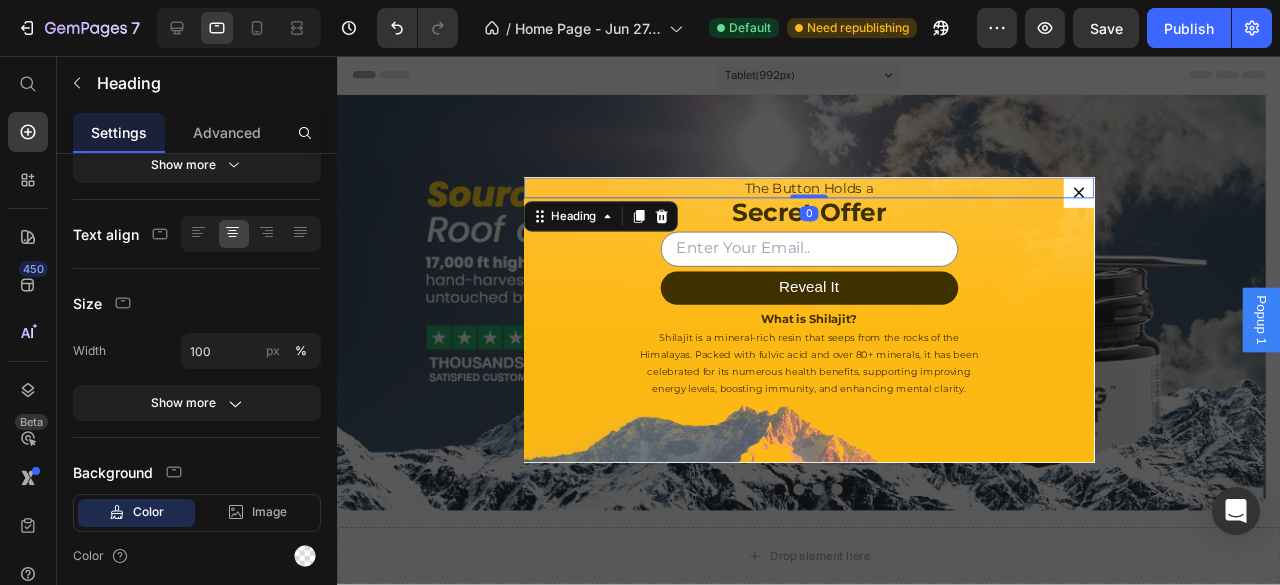 scroll, scrollTop: 0, scrollLeft: 0, axis: both 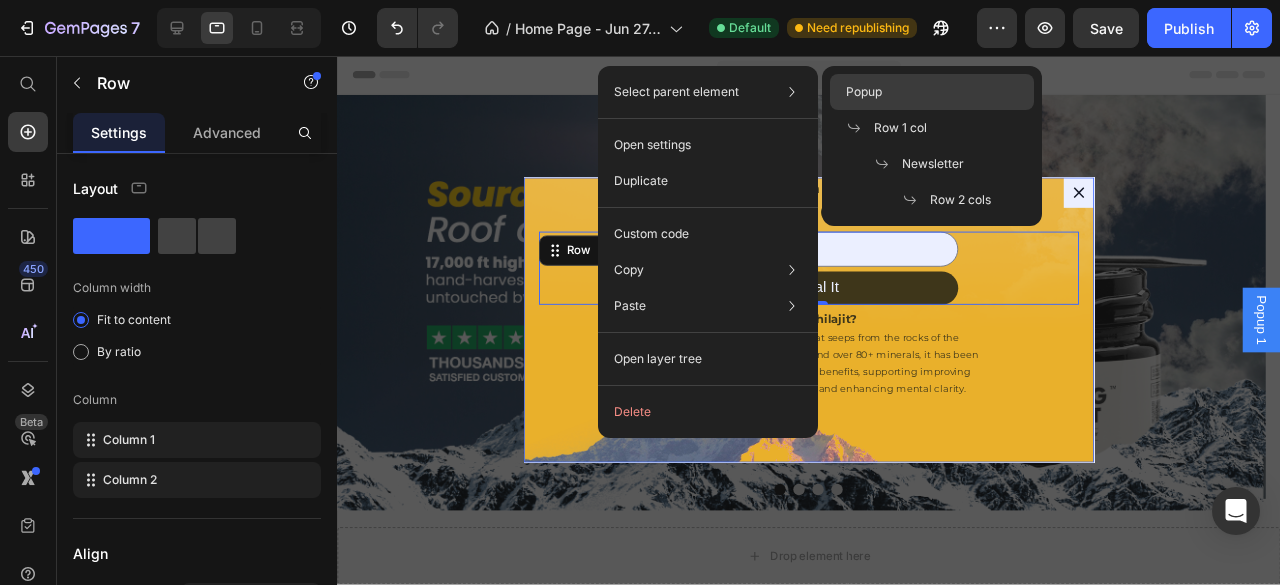 click on "Popup" 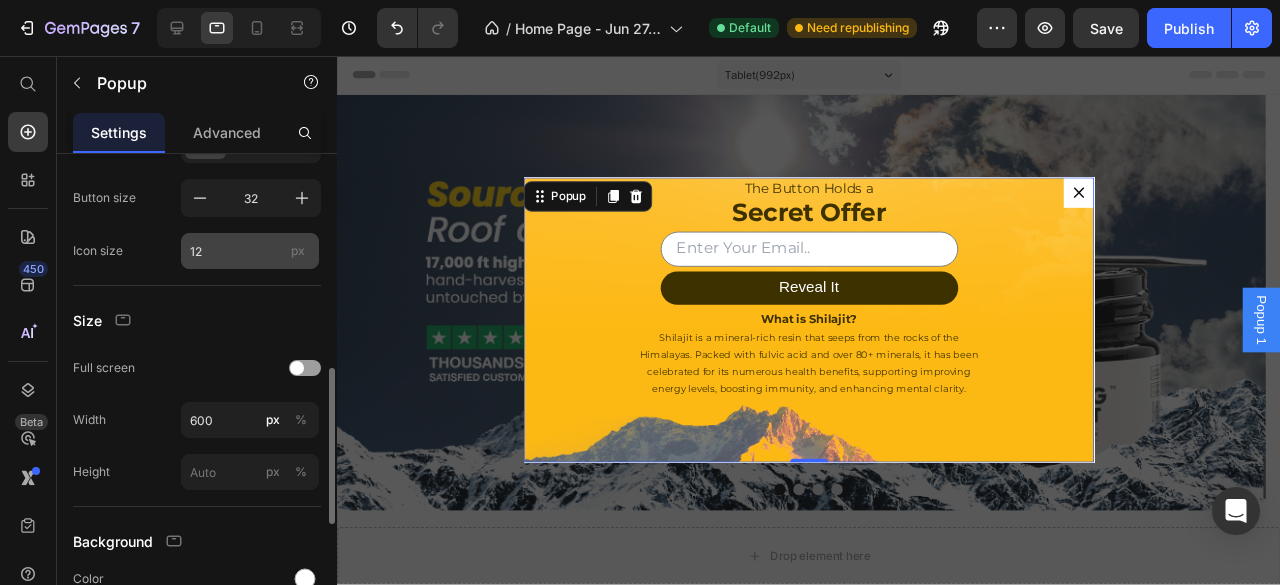scroll, scrollTop: 566, scrollLeft: 0, axis: vertical 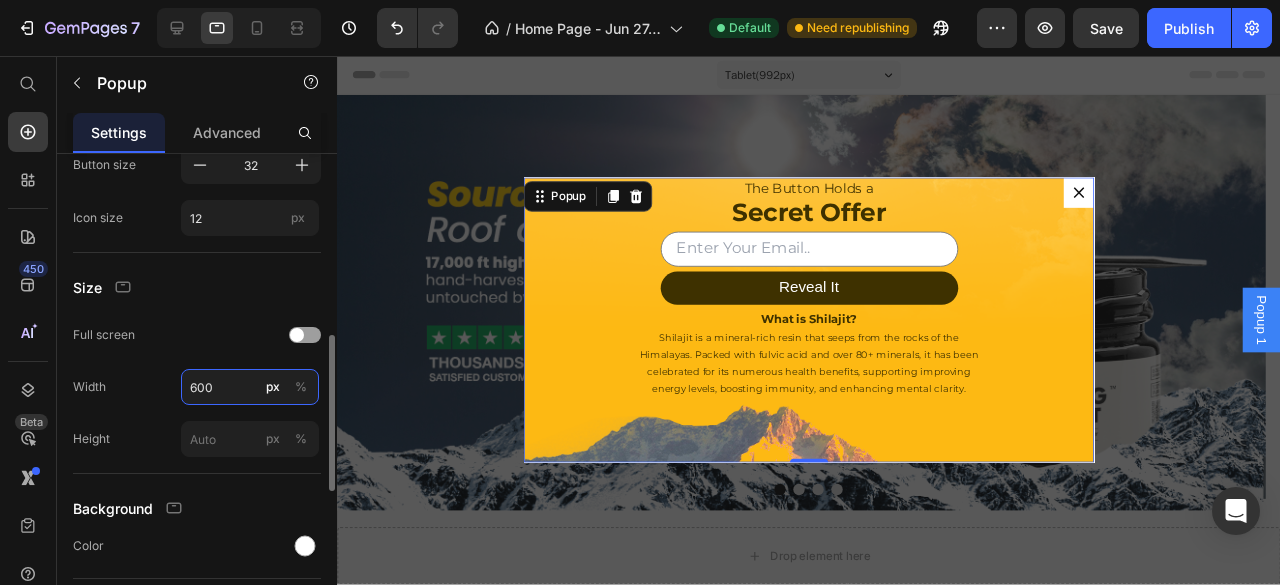 click on "600" at bounding box center (250, 387) 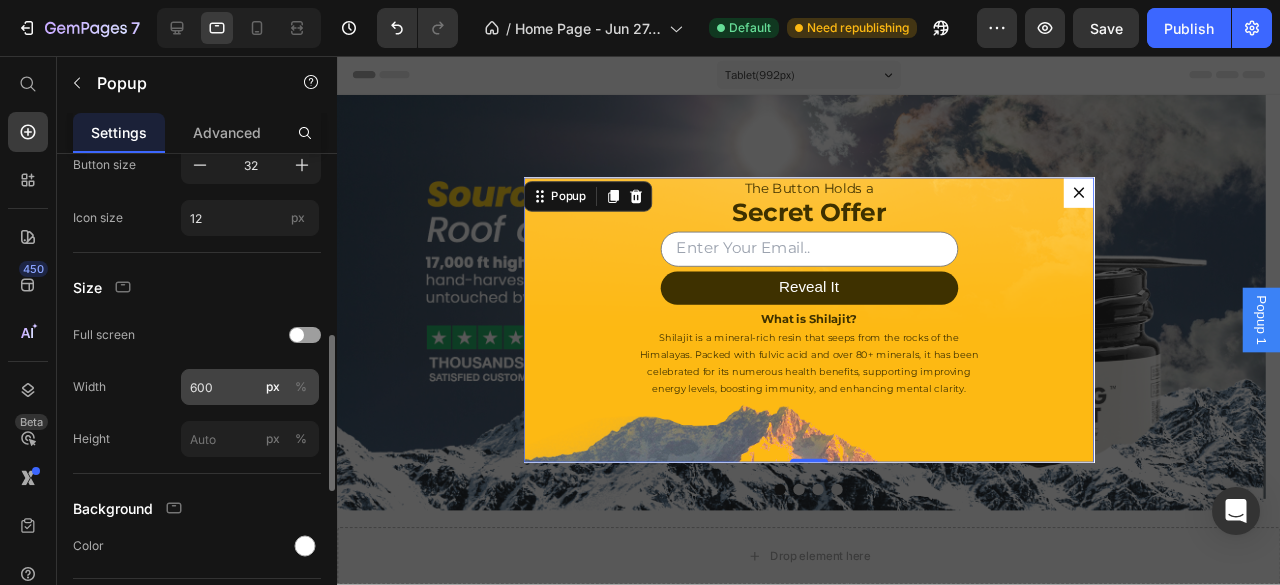 click on "%" 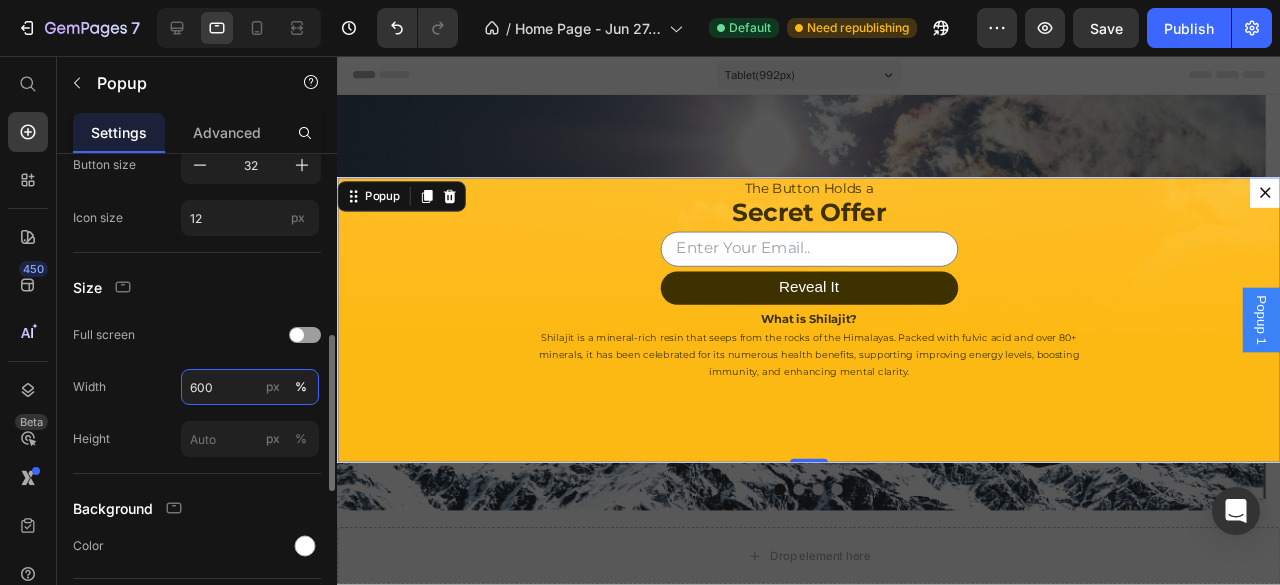 click on "600" at bounding box center [250, 387] 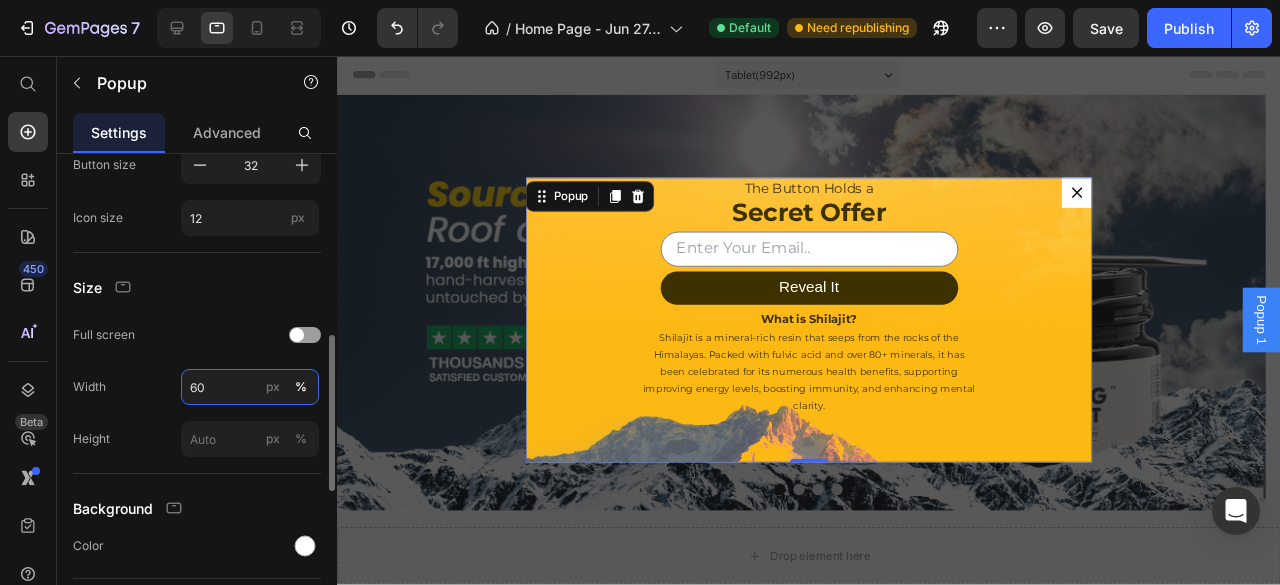 type on "6" 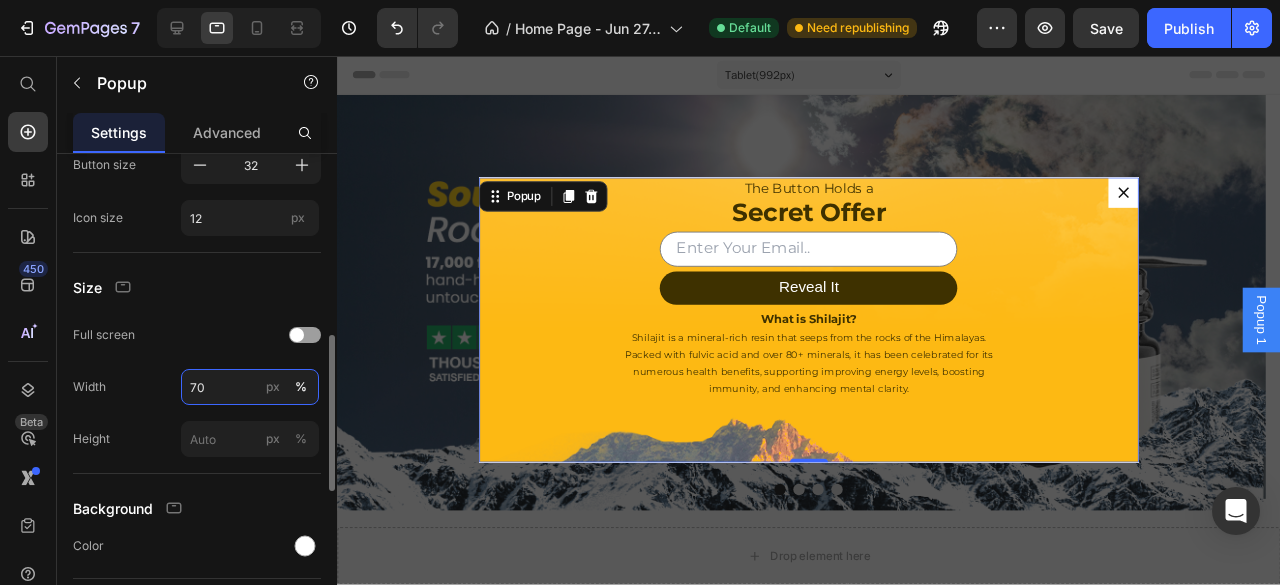 type on "7" 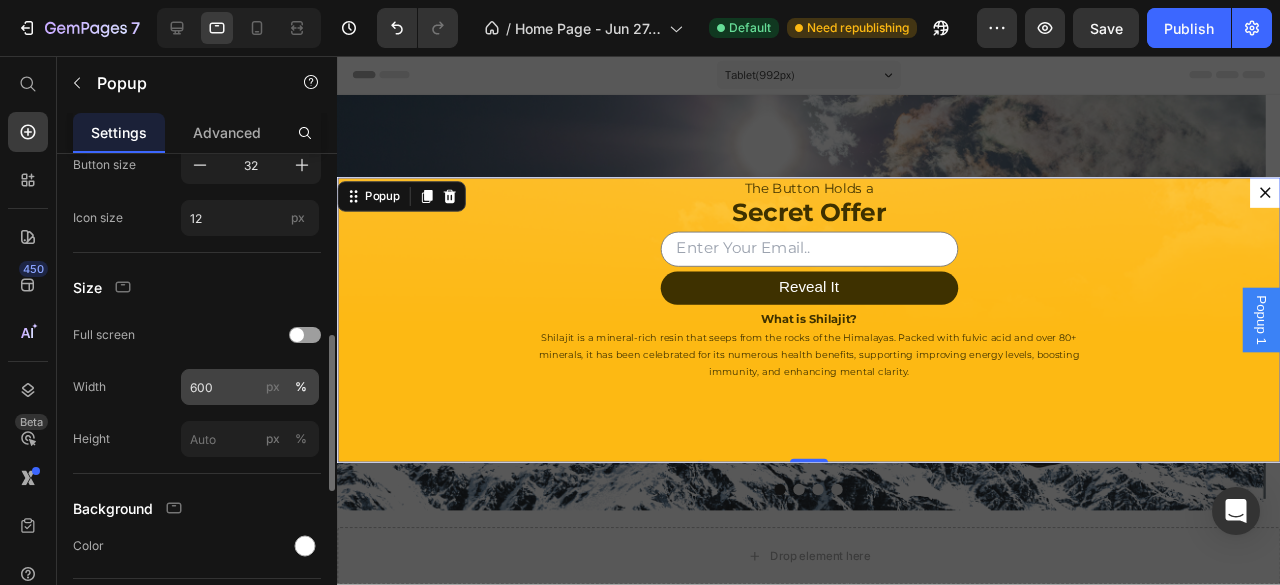 click on "px" at bounding box center (273, 387) 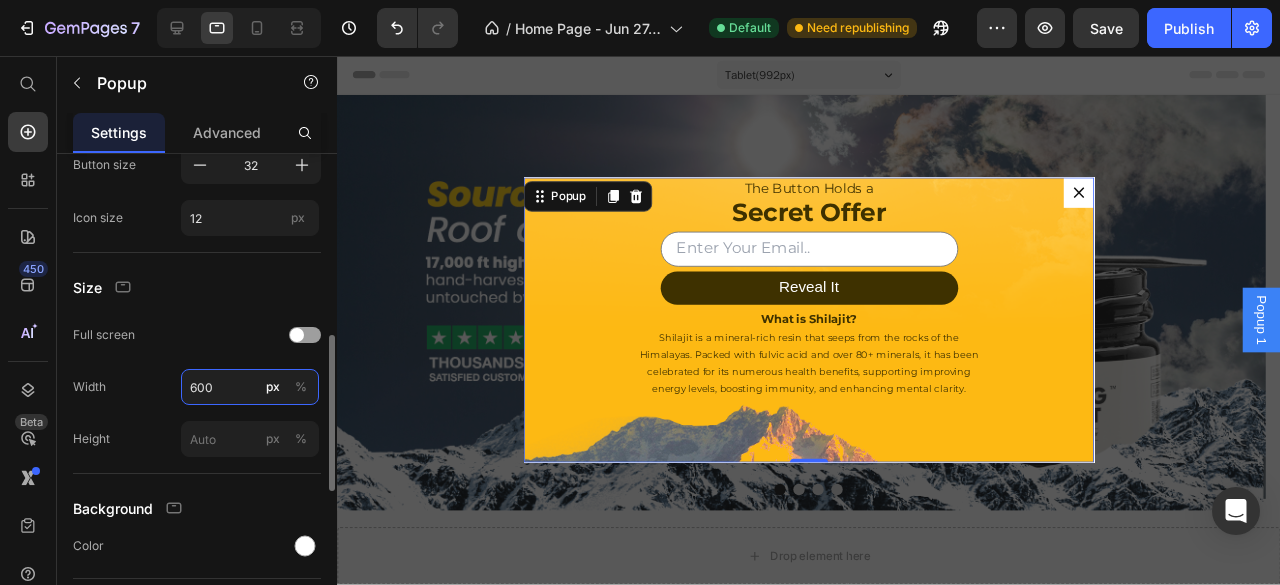 click on "600" at bounding box center (250, 387) 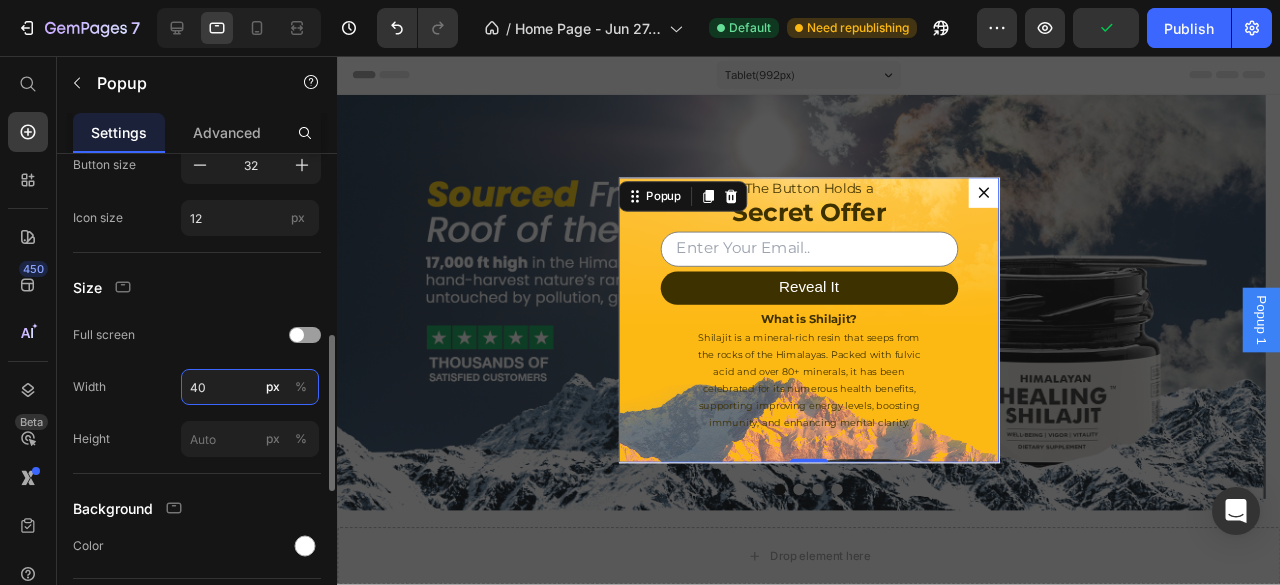type on "4" 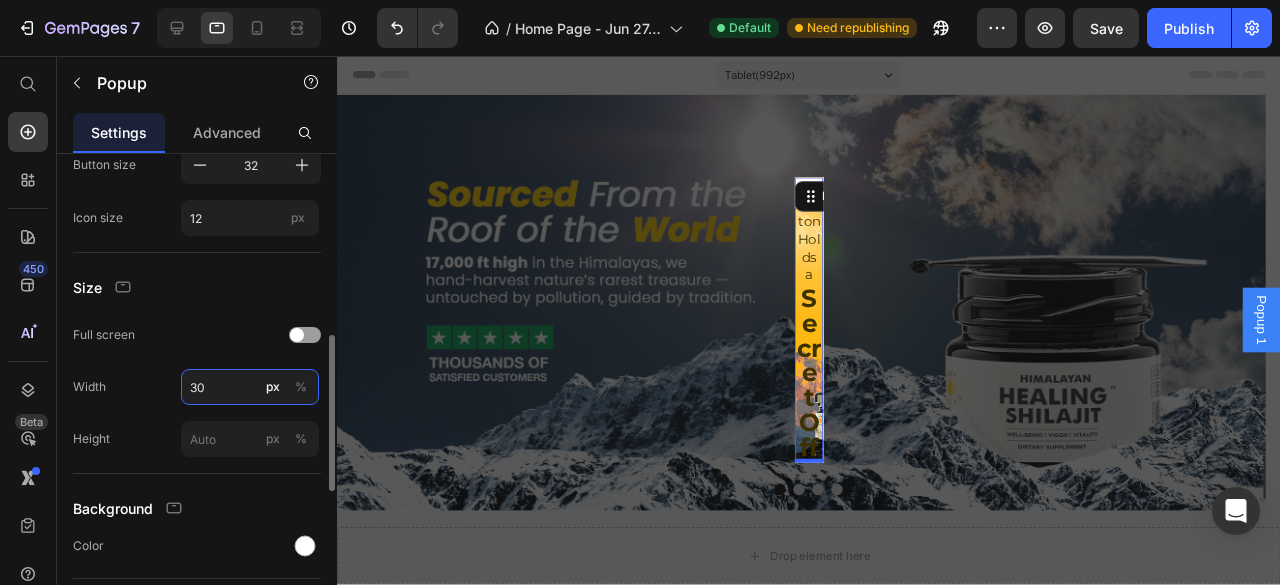 type on "3" 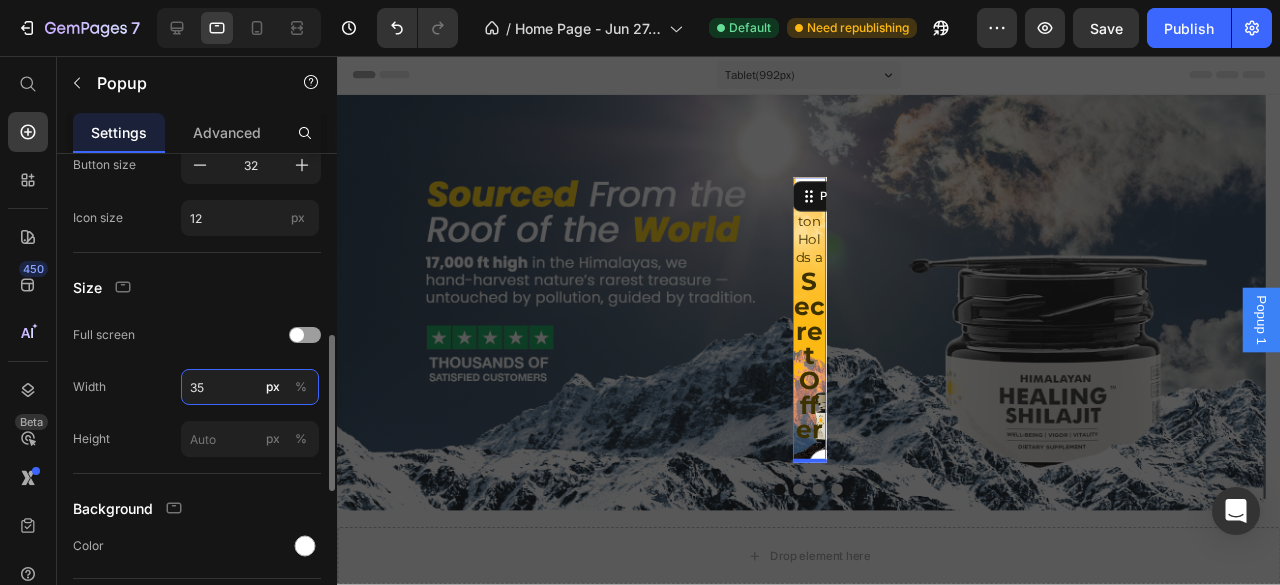 type on "350" 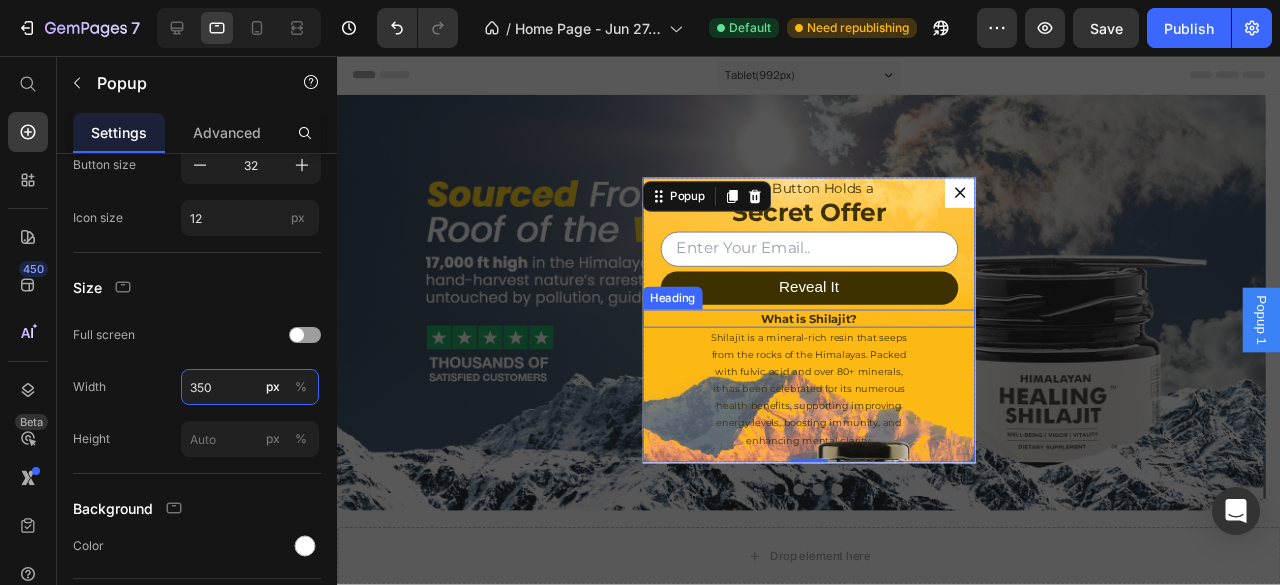 scroll, scrollTop: 5, scrollLeft: 0, axis: vertical 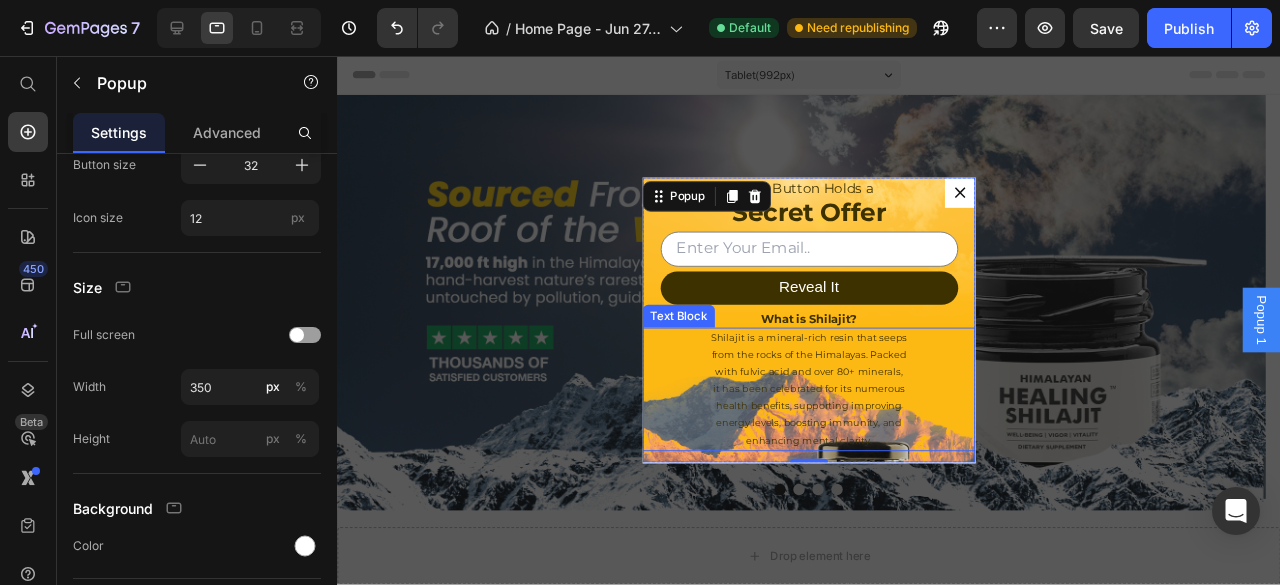 click on "Shilajit is a mineral-rich resin that seeps from the rocks of the Himalayas. Packed with fulvic acid and over 80+ minerals, it has been celebrated for its numerous health benefits, supporting improving energy levels, boosting immunity, and enhancing mental clarity." at bounding box center [833, 407] 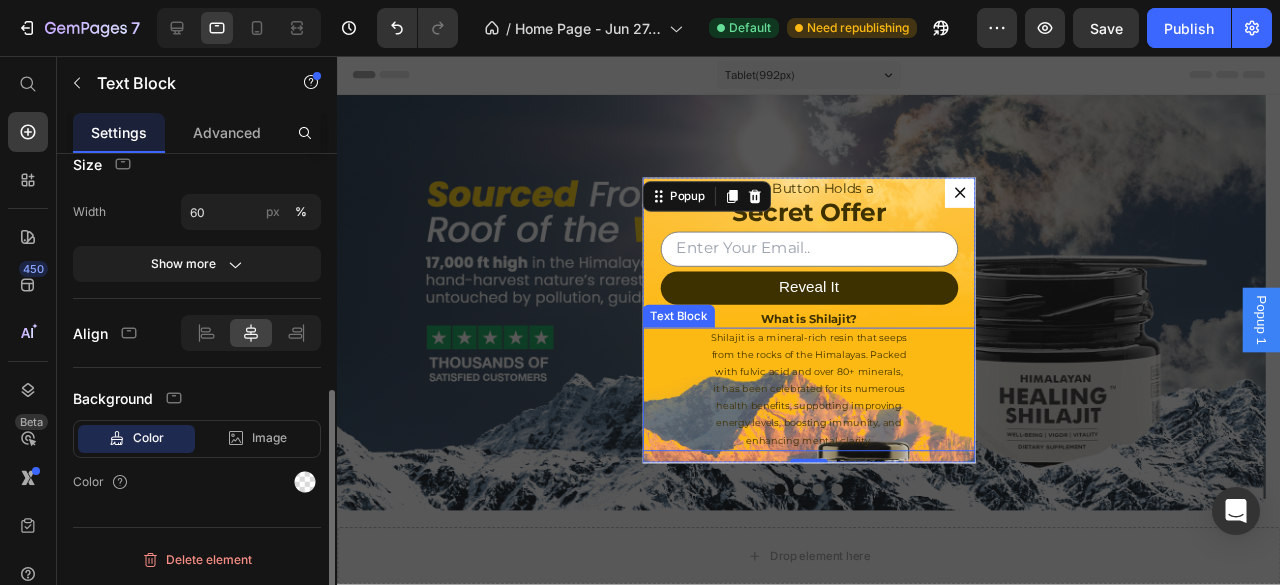 scroll, scrollTop: 0, scrollLeft: 0, axis: both 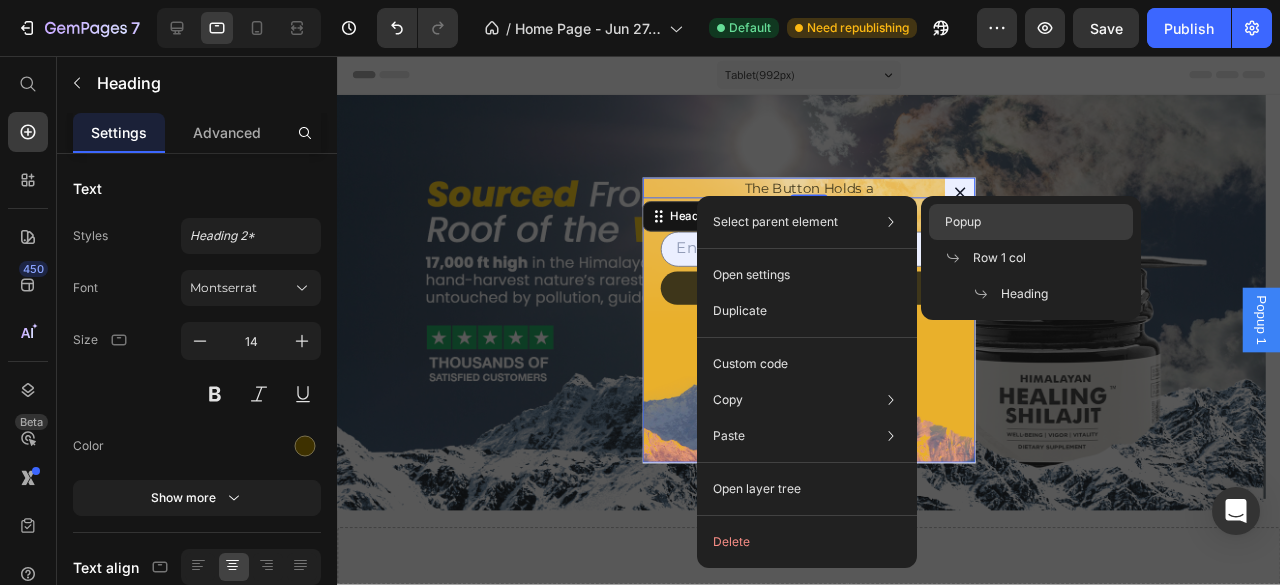 click on "Popup" at bounding box center (963, 222) 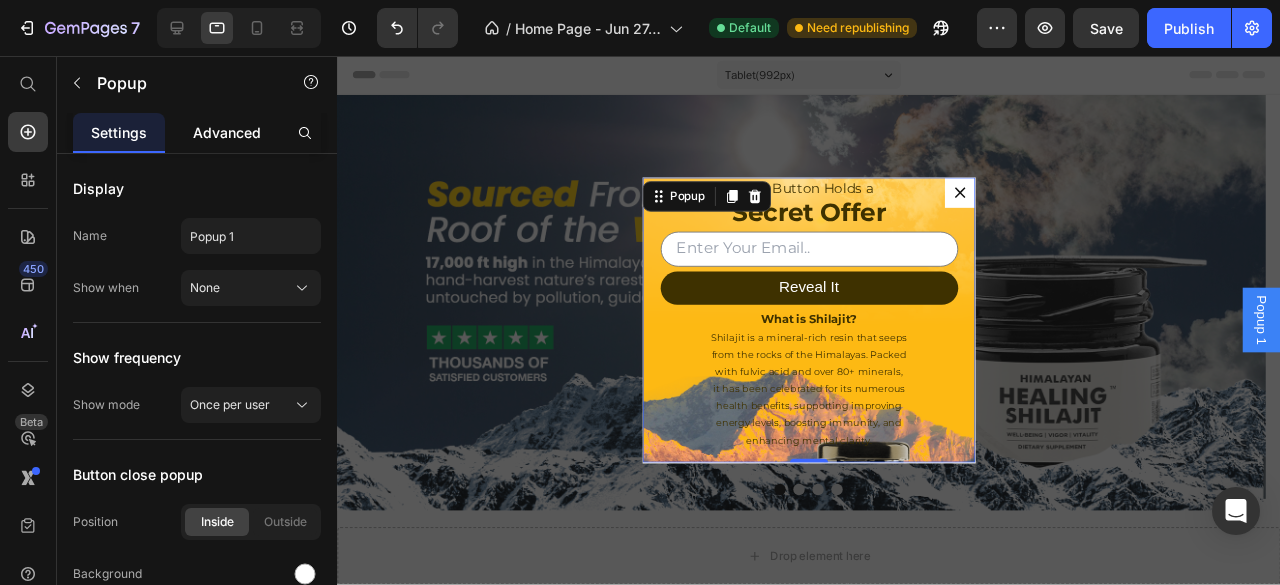 click on "Advanced" at bounding box center [227, 132] 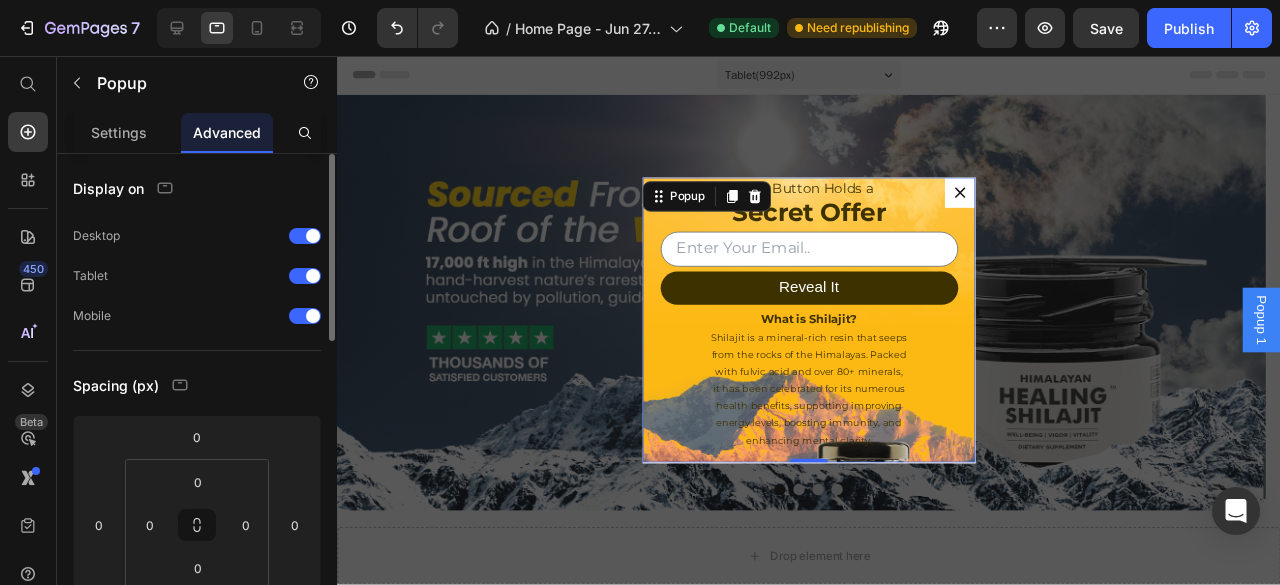scroll, scrollTop: 100, scrollLeft: 0, axis: vertical 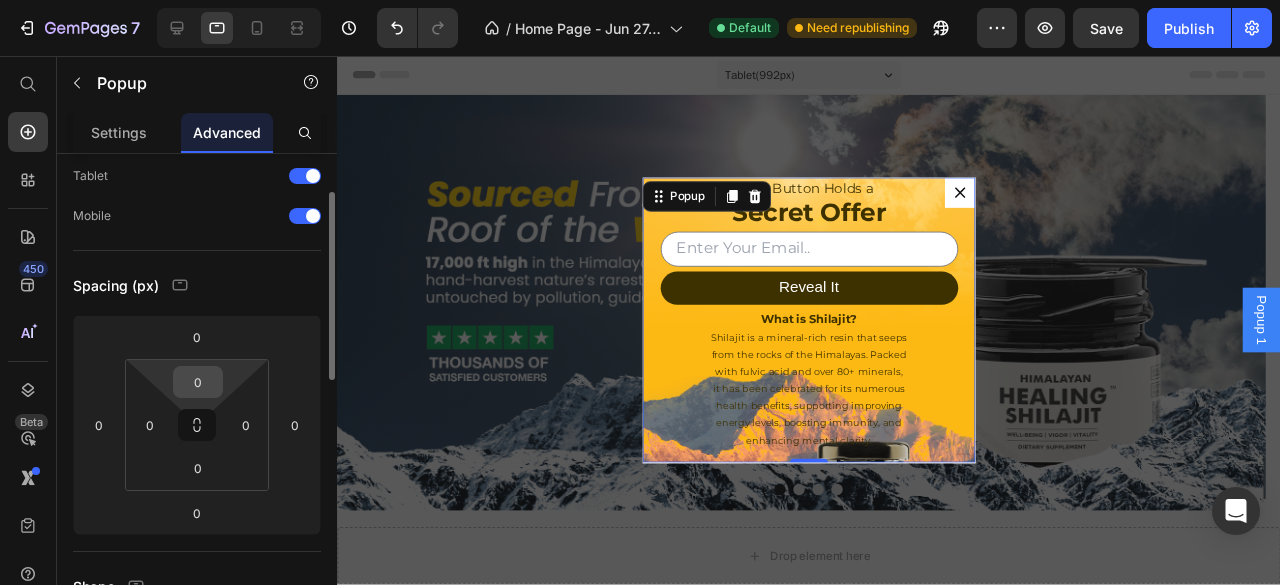 click on "0" at bounding box center (198, 382) 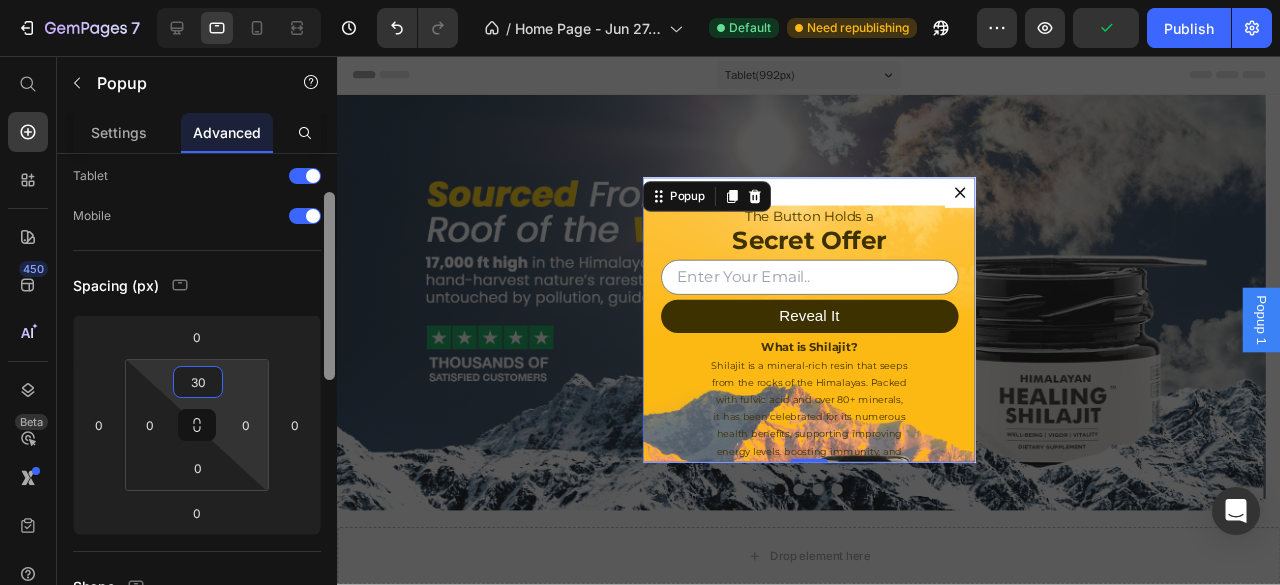 type on "0" 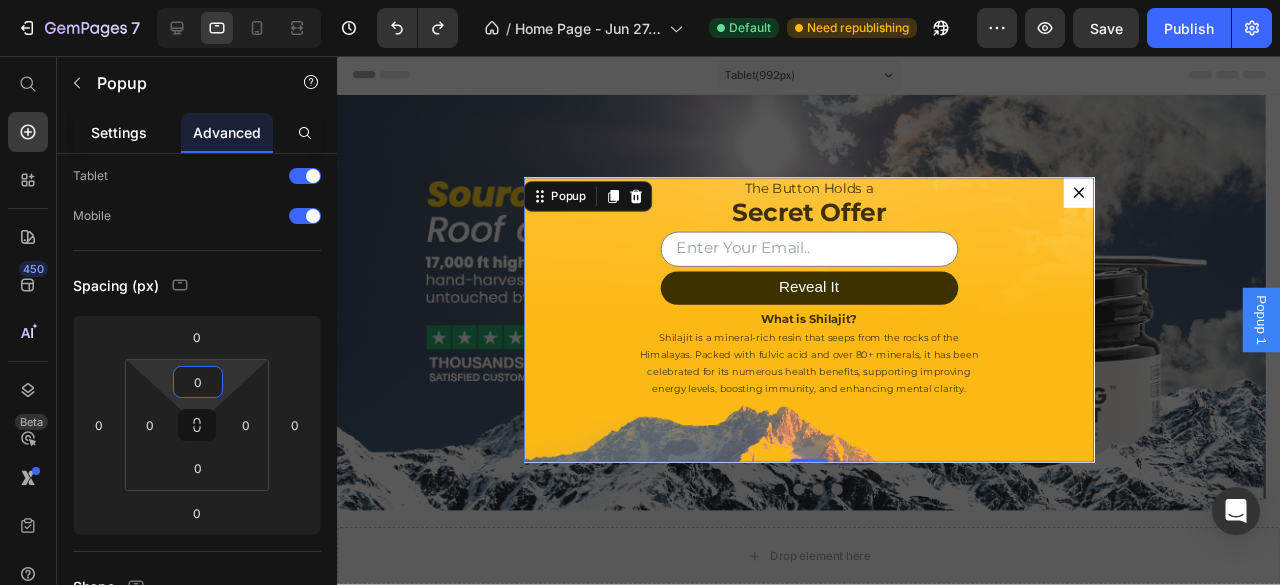 click on "Settings" at bounding box center (119, 132) 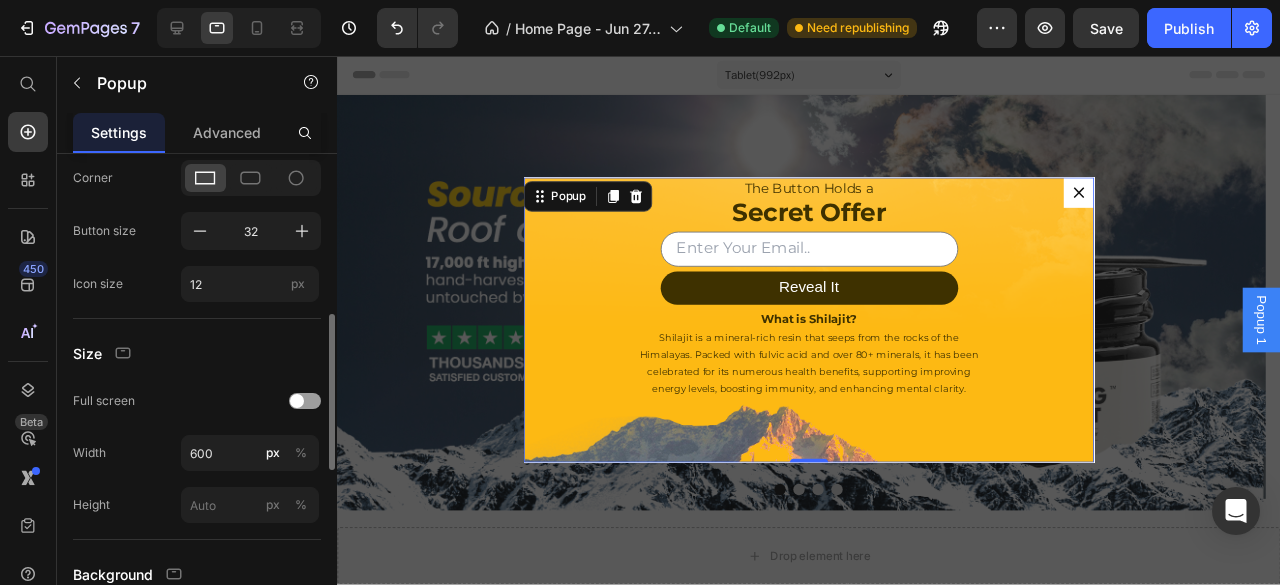 scroll, scrollTop: 600, scrollLeft: 0, axis: vertical 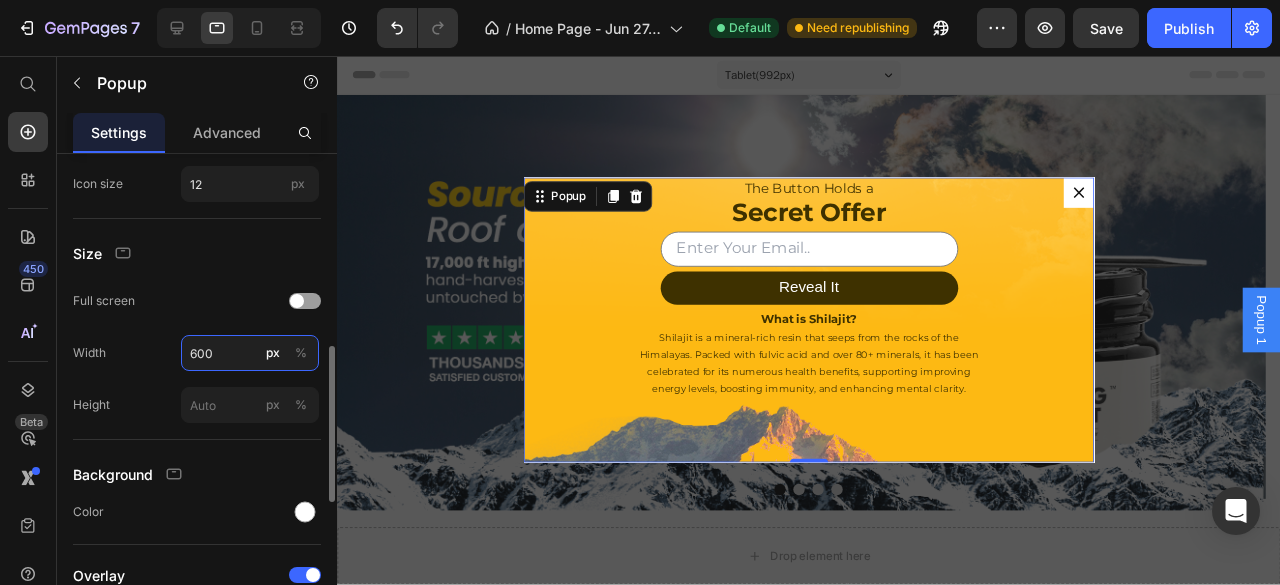 click on "600" at bounding box center [250, 353] 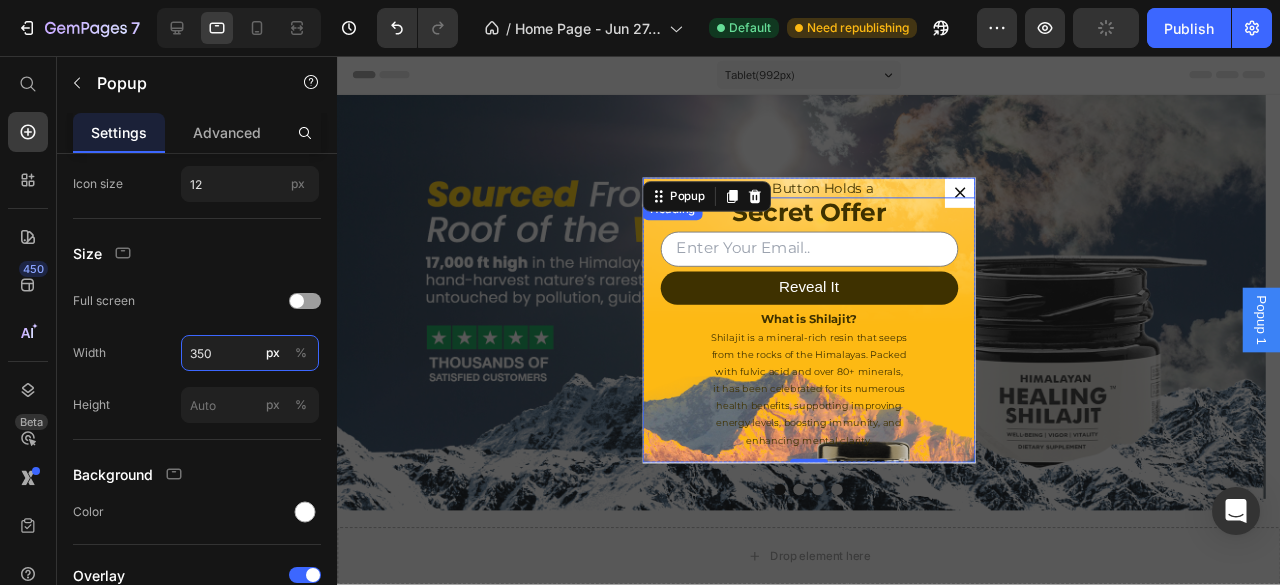type on "600" 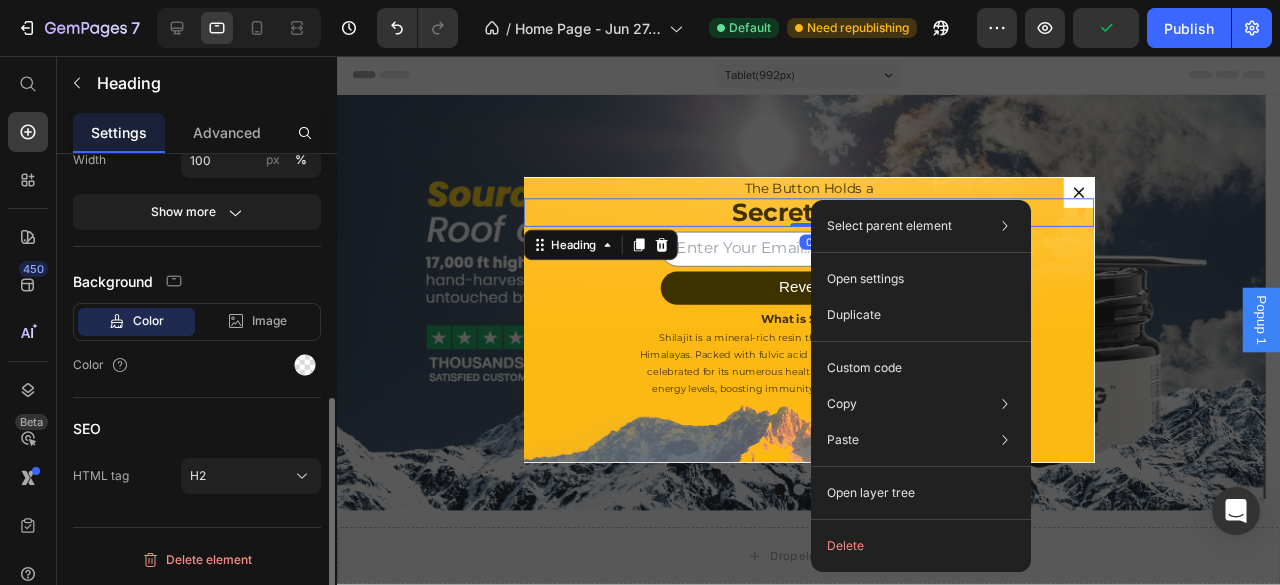 scroll, scrollTop: 0, scrollLeft: 0, axis: both 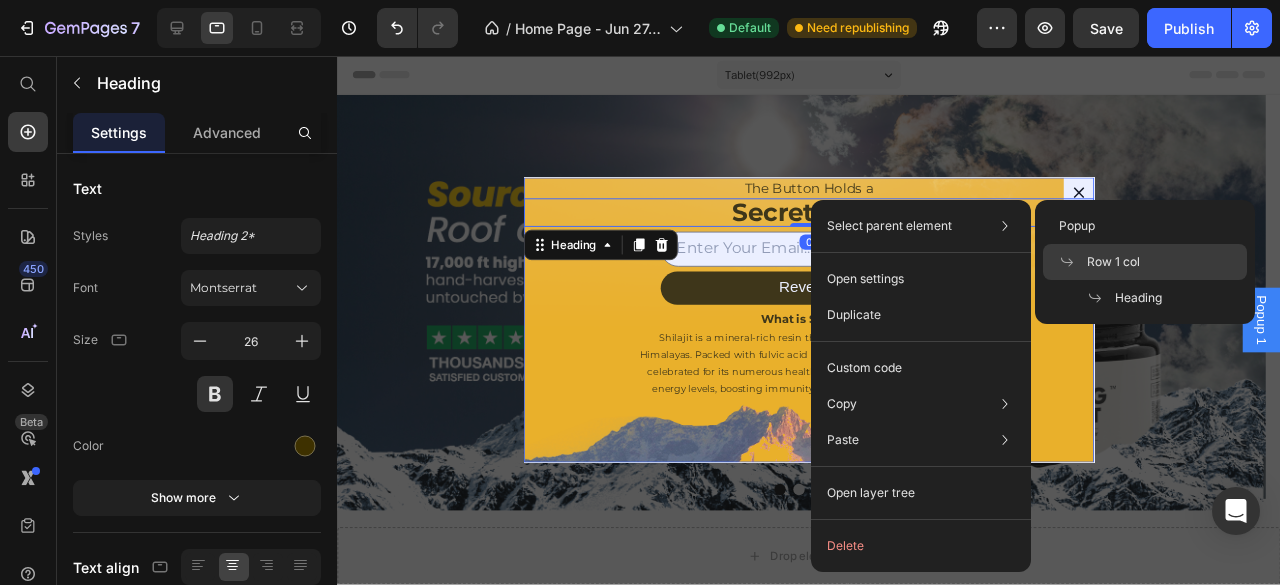 click on "Row 1 col" 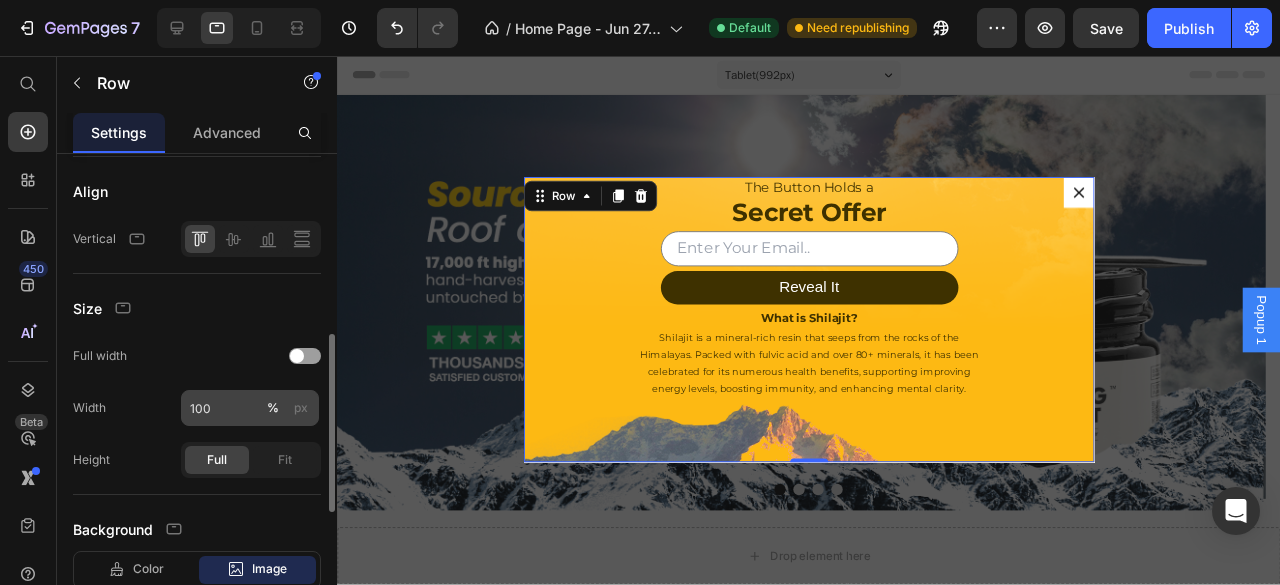 scroll, scrollTop: 433, scrollLeft: 0, axis: vertical 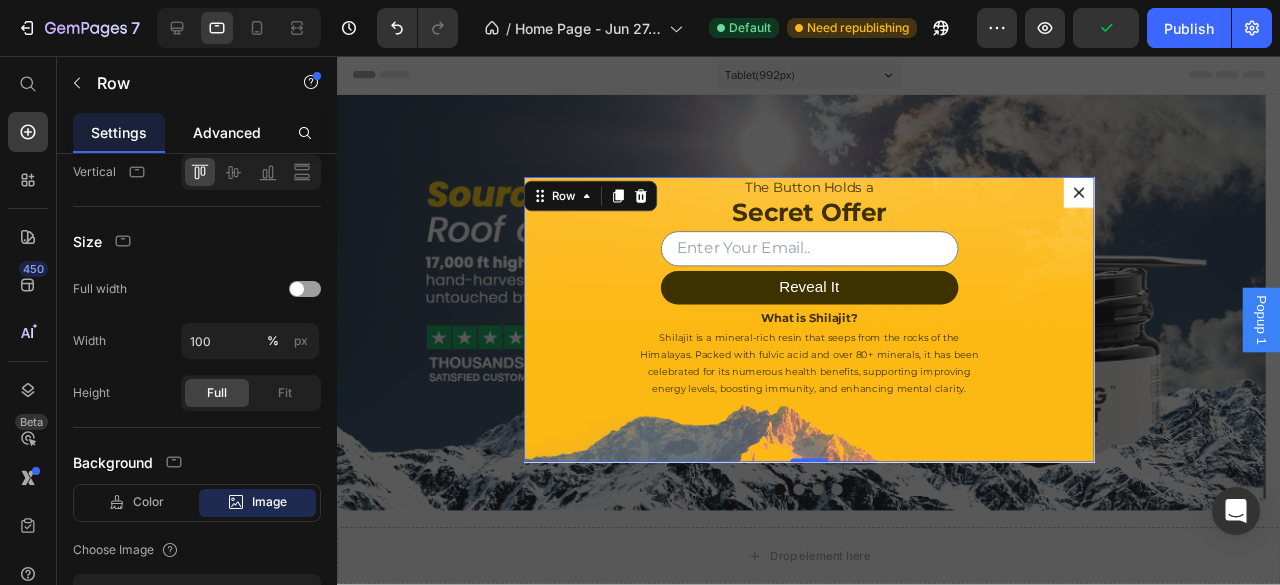 click on "Advanced" at bounding box center (227, 132) 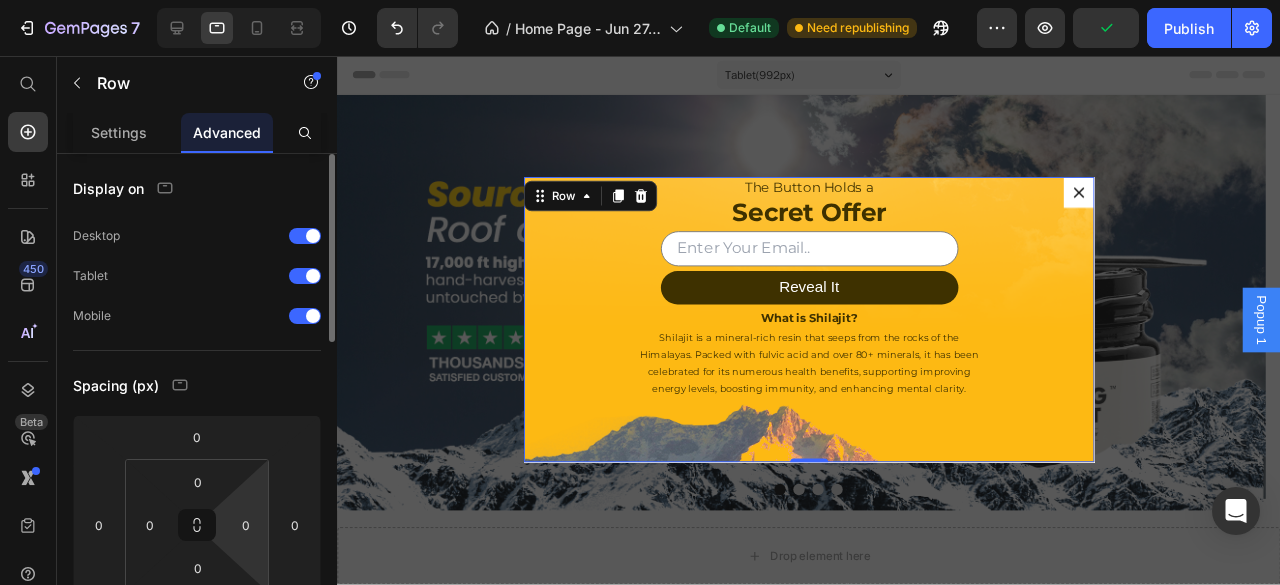 scroll, scrollTop: 66, scrollLeft: 0, axis: vertical 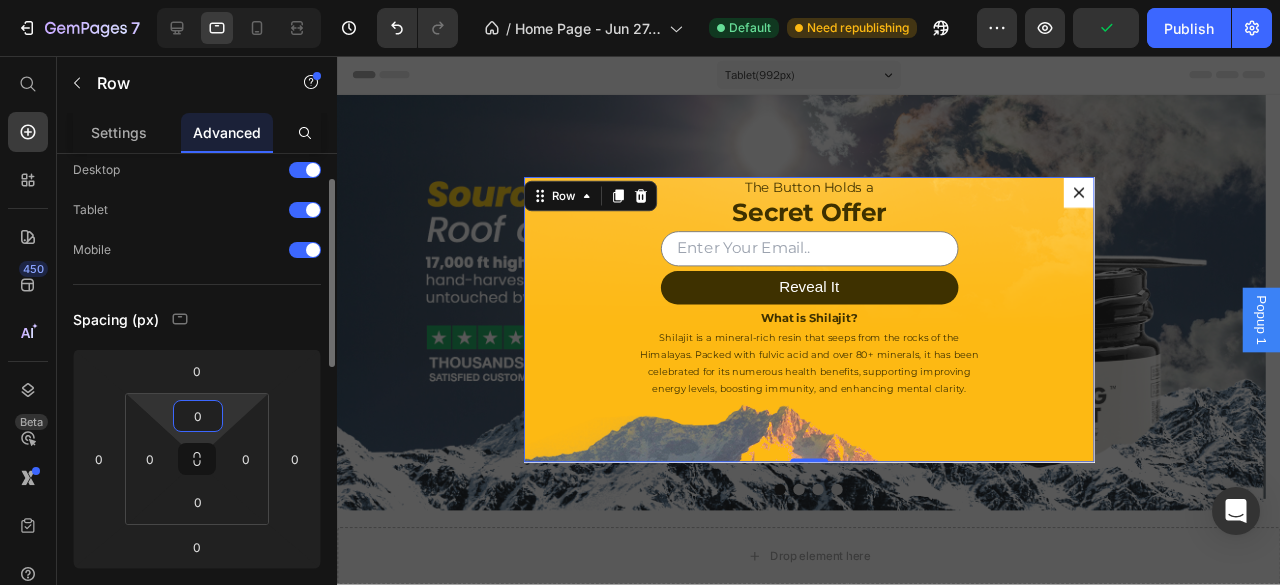 click on "0" at bounding box center [198, 416] 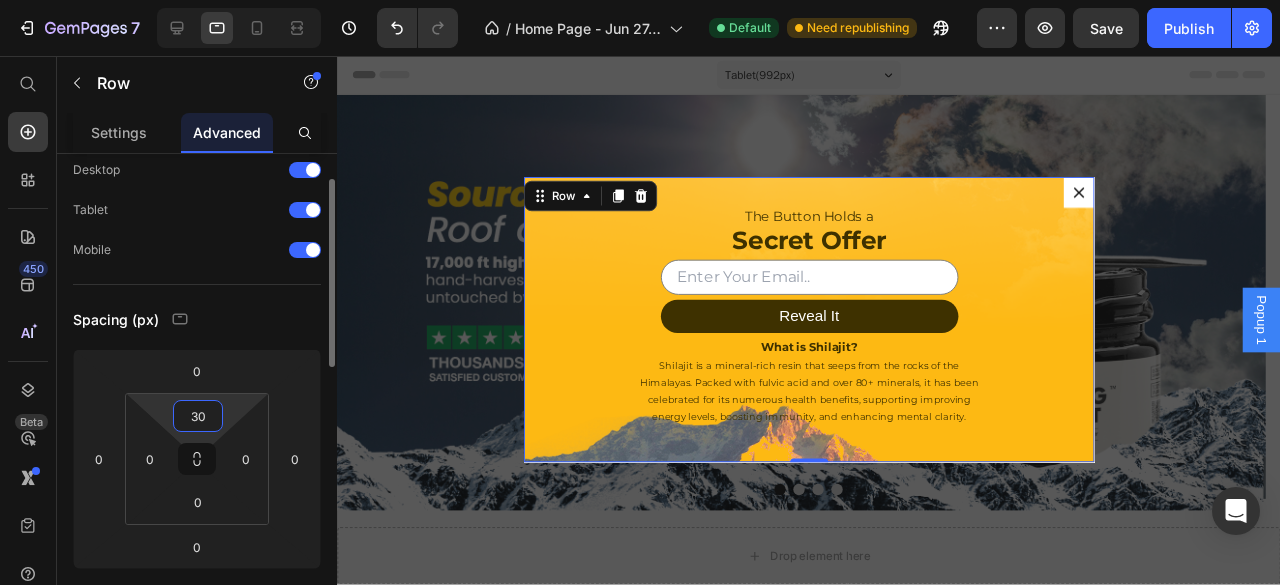 type on "3" 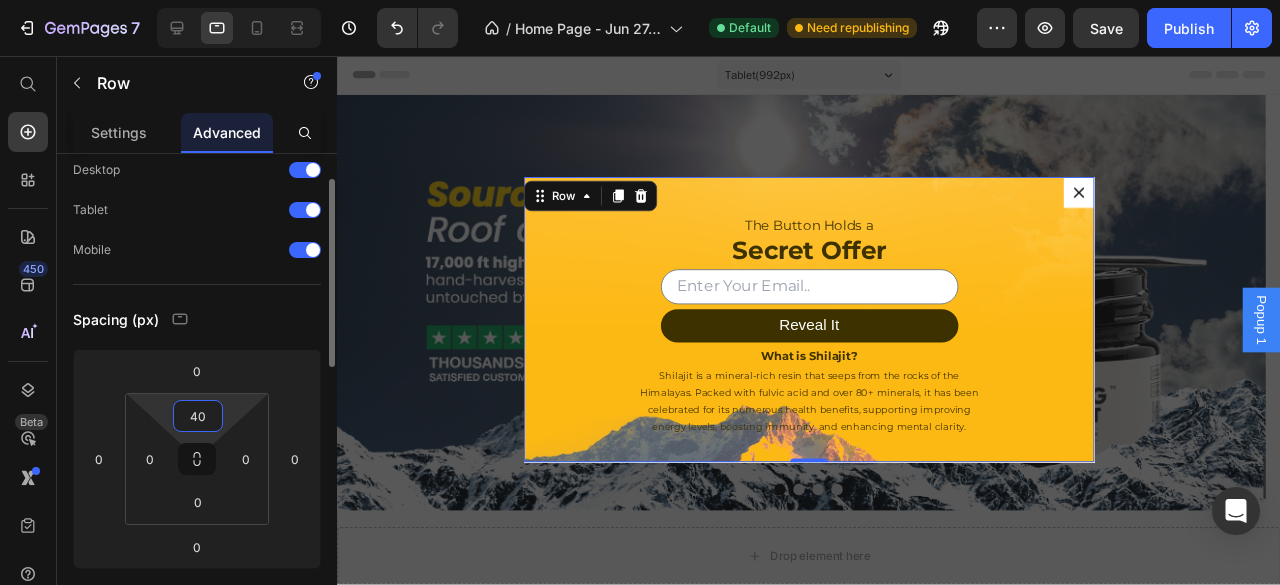 type on "4" 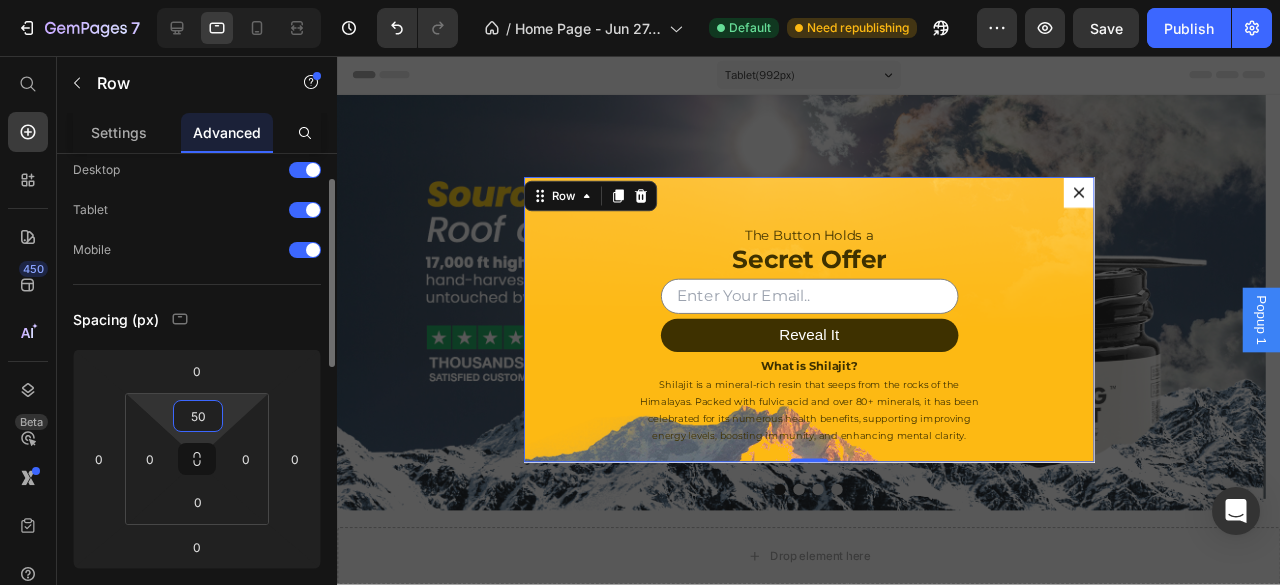 click on "50" at bounding box center (198, 416) 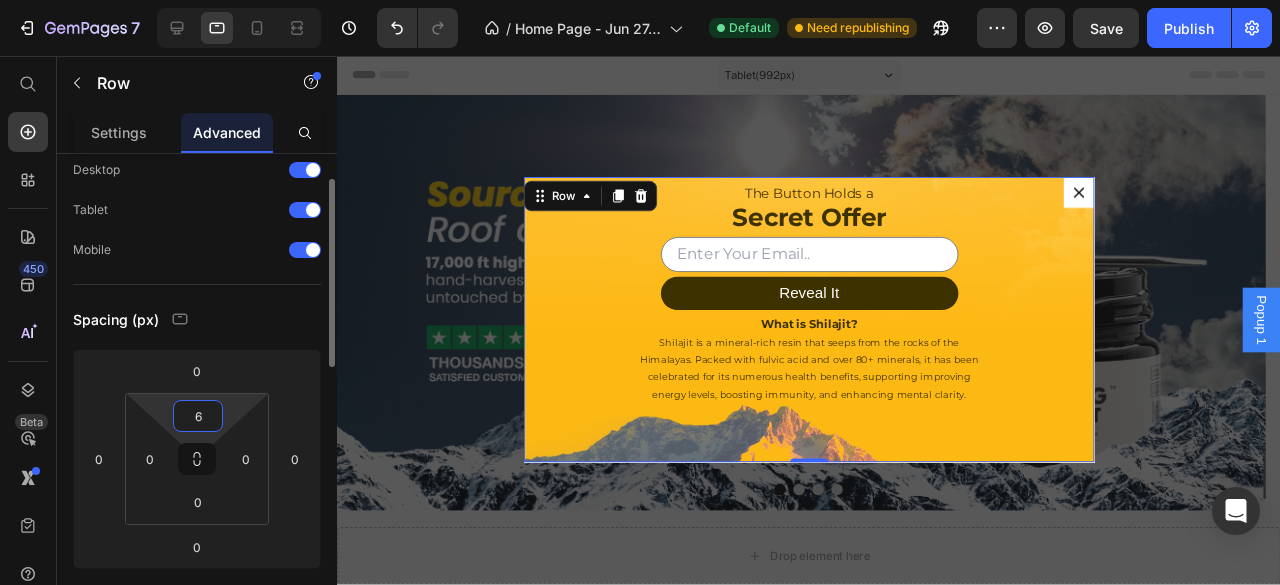 type on "60" 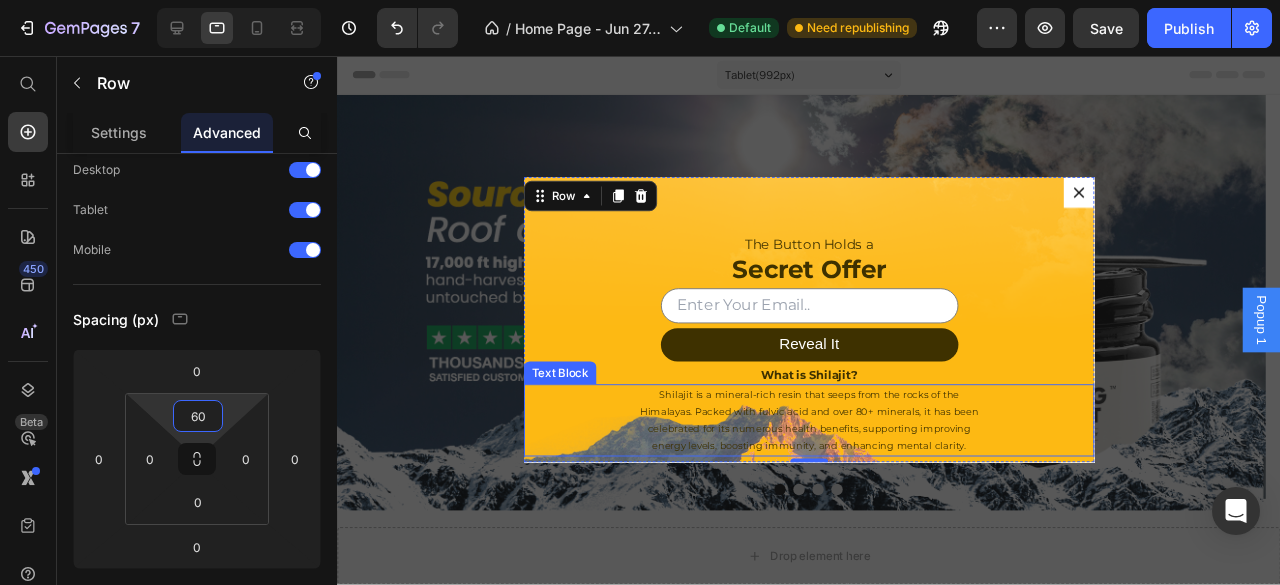 scroll, scrollTop: 24, scrollLeft: 0, axis: vertical 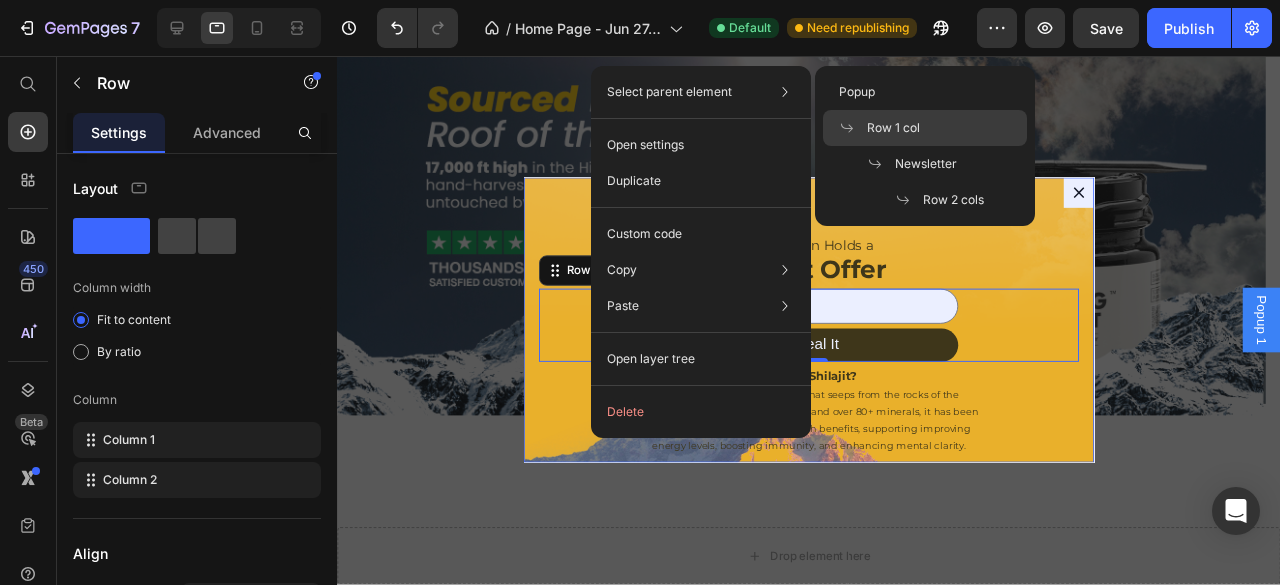 click on "Row 1 col" at bounding box center (893, 128) 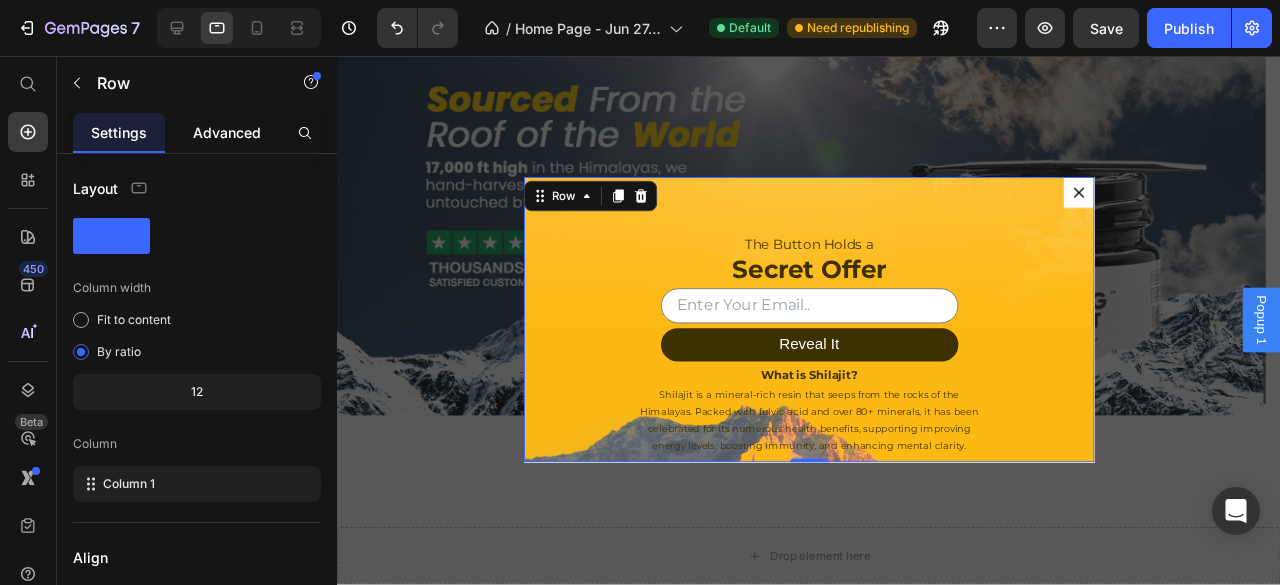 click on "Advanced" at bounding box center [227, 132] 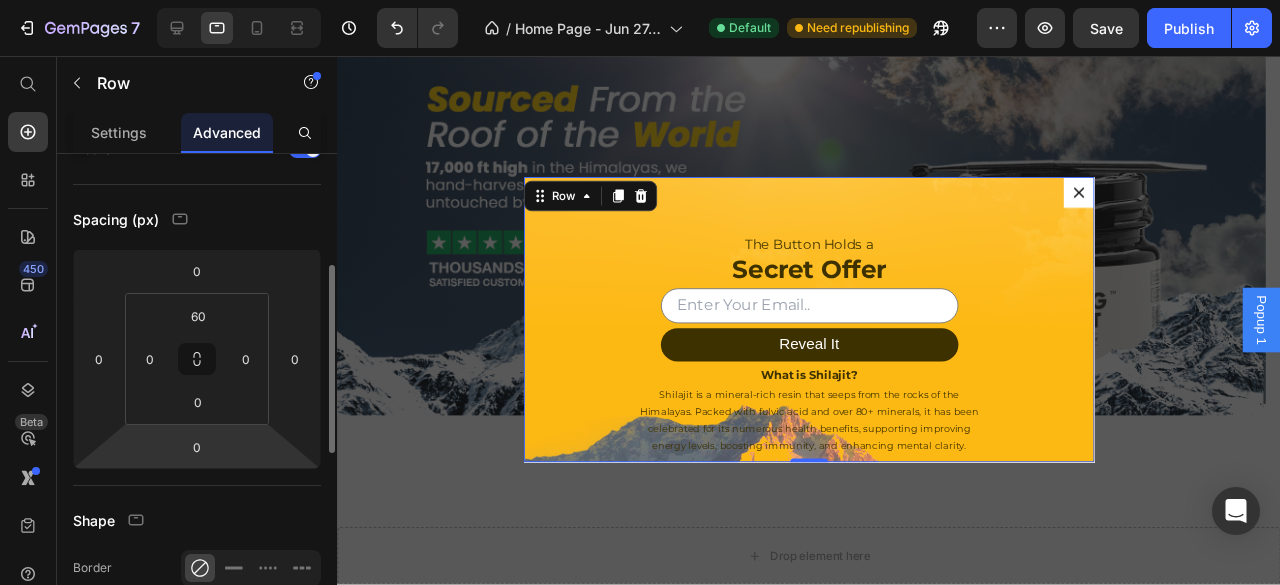 scroll, scrollTop: 200, scrollLeft: 0, axis: vertical 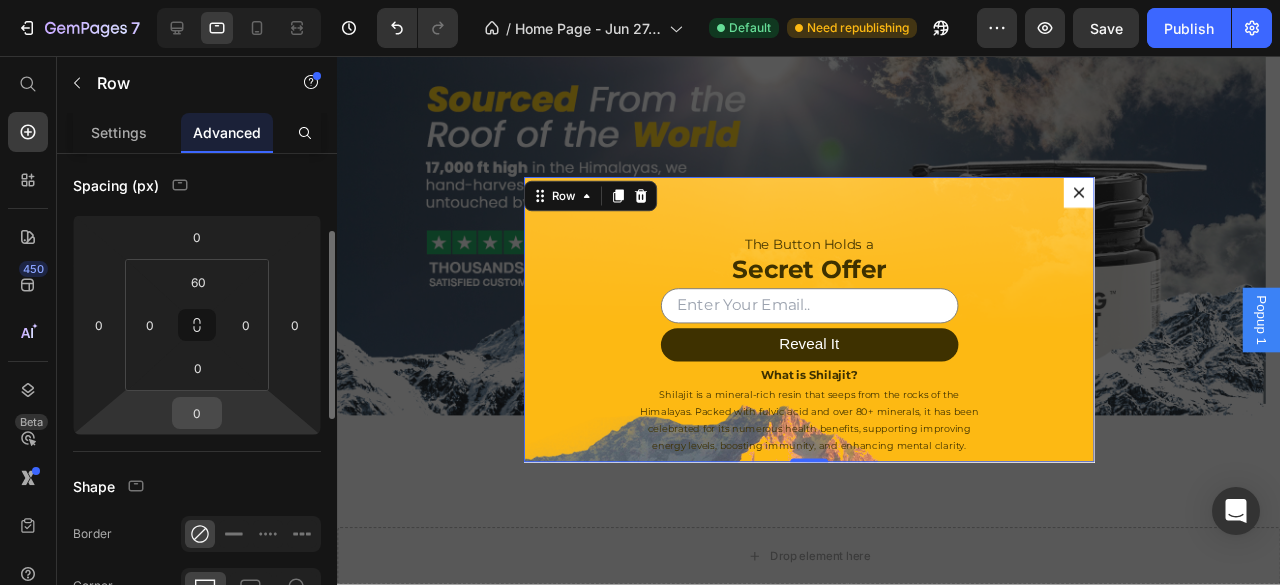 click on "0" at bounding box center [197, 413] 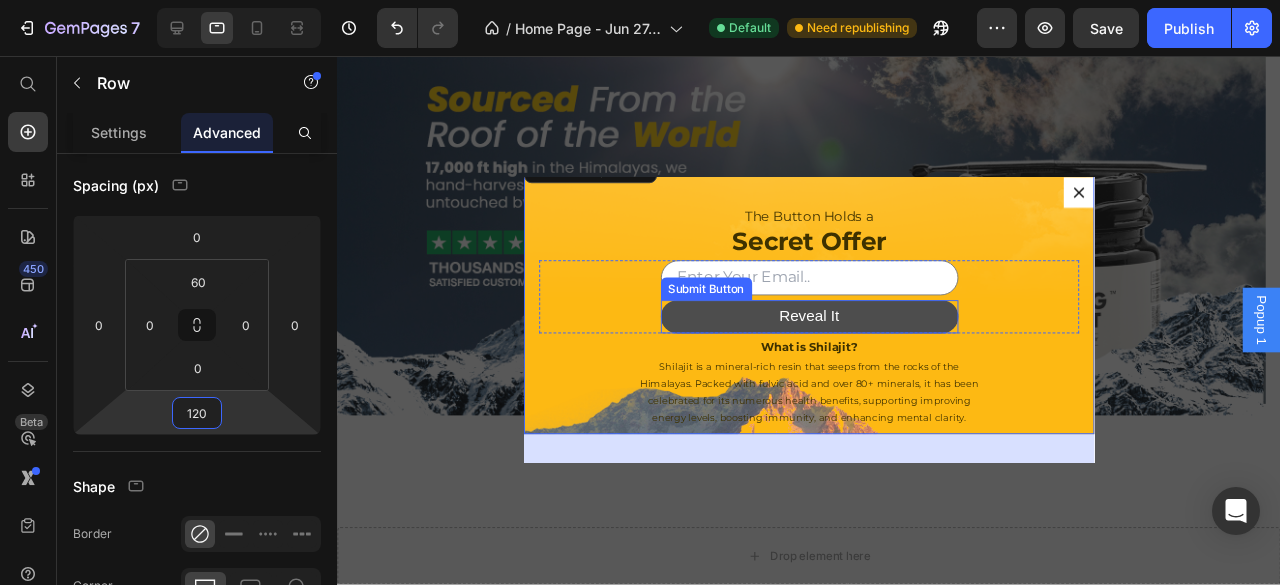 scroll, scrollTop: 120, scrollLeft: 0, axis: vertical 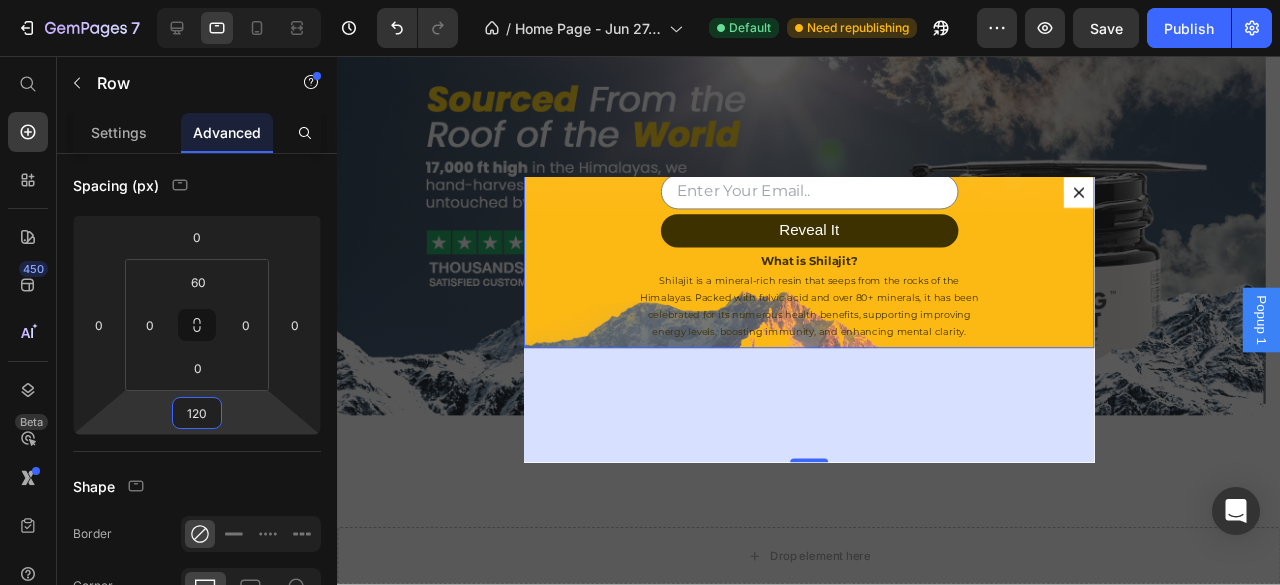 type on "120" 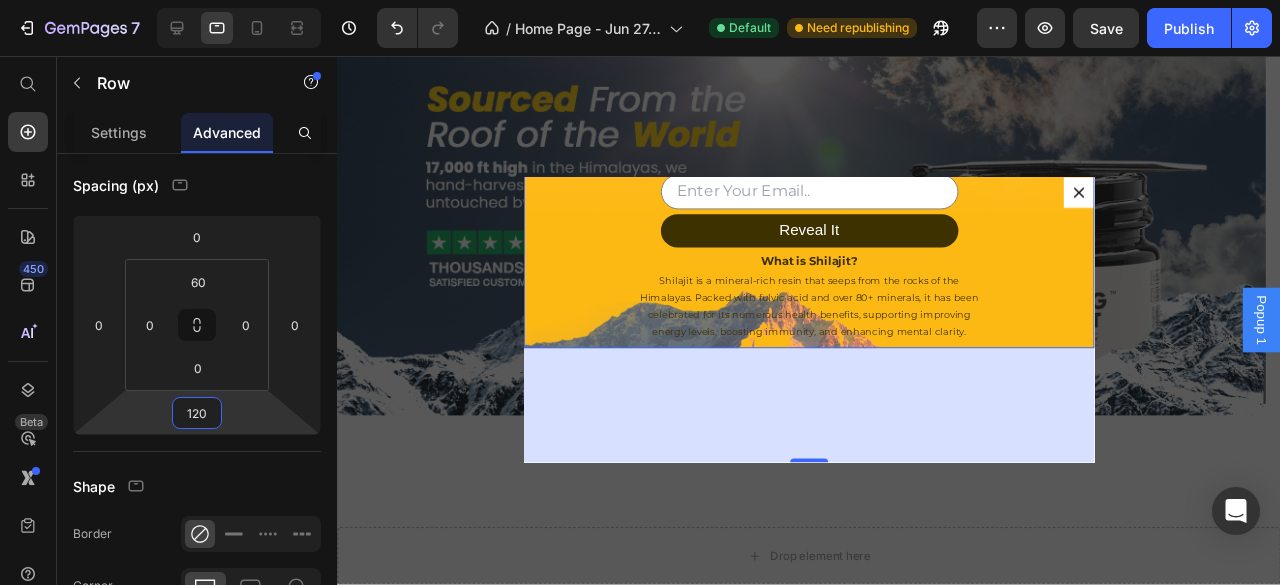 click on "120" at bounding box center (833, 424) 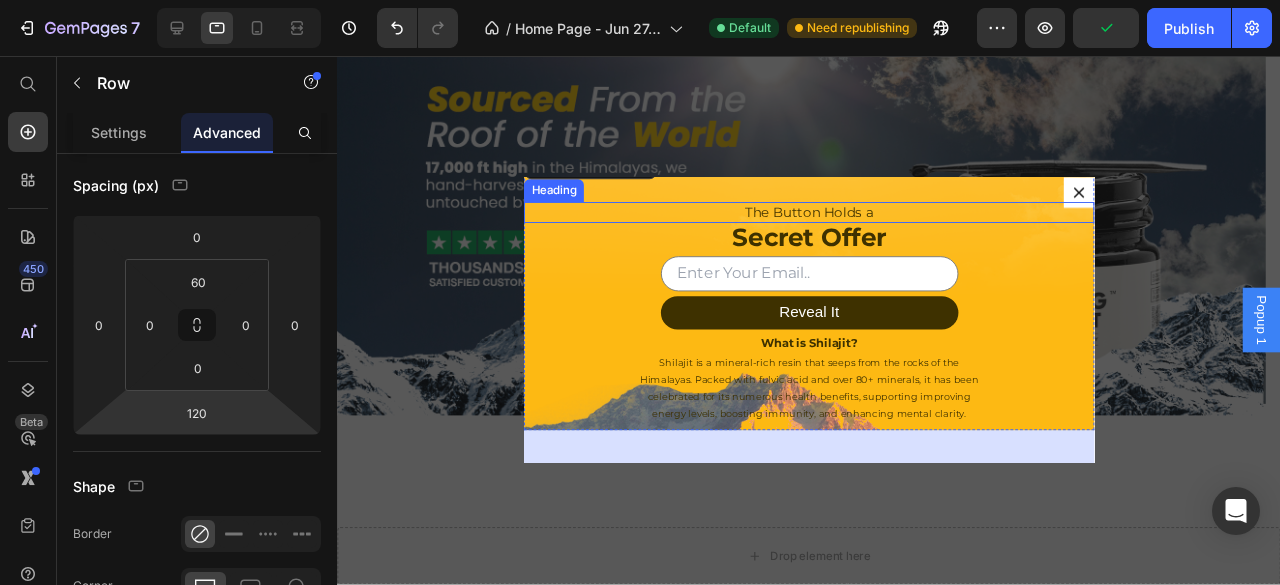 scroll, scrollTop: 120, scrollLeft: 0, axis: vertical 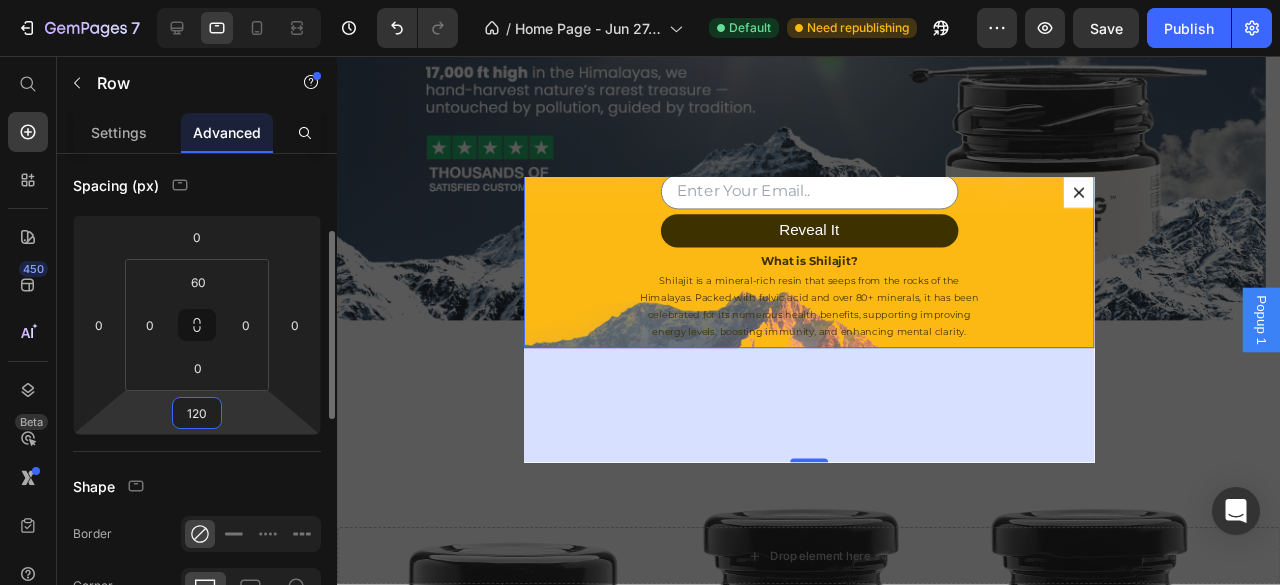 click on "120" at bounding box center [197, 413] 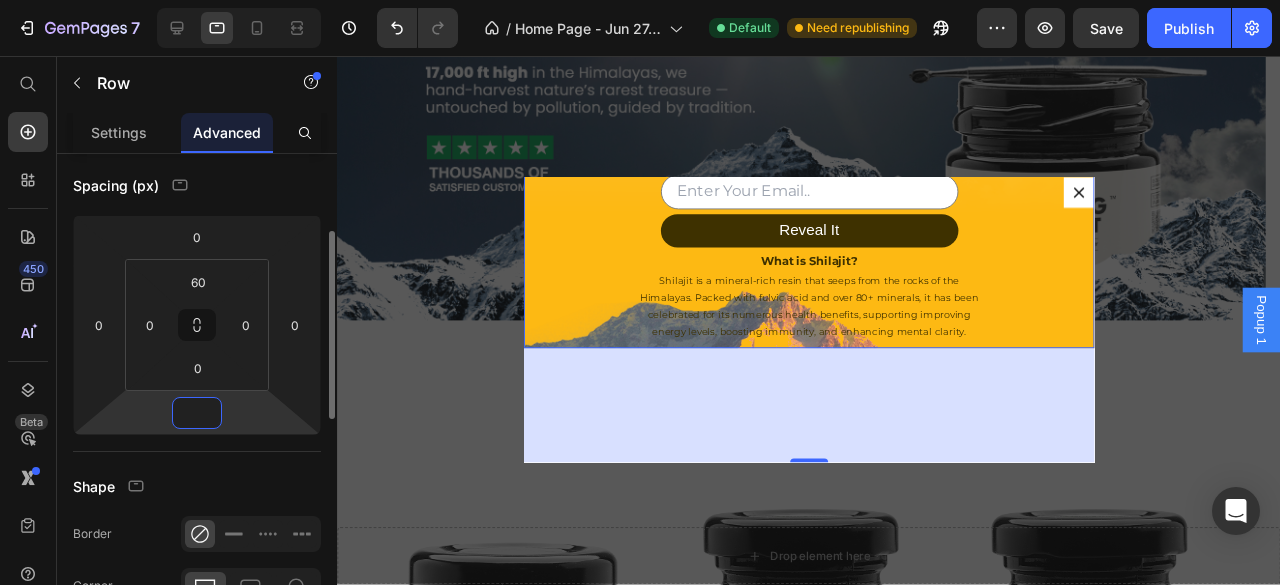 scroll, scrollTop: 24, scrollLeft: 0, axis: vertical 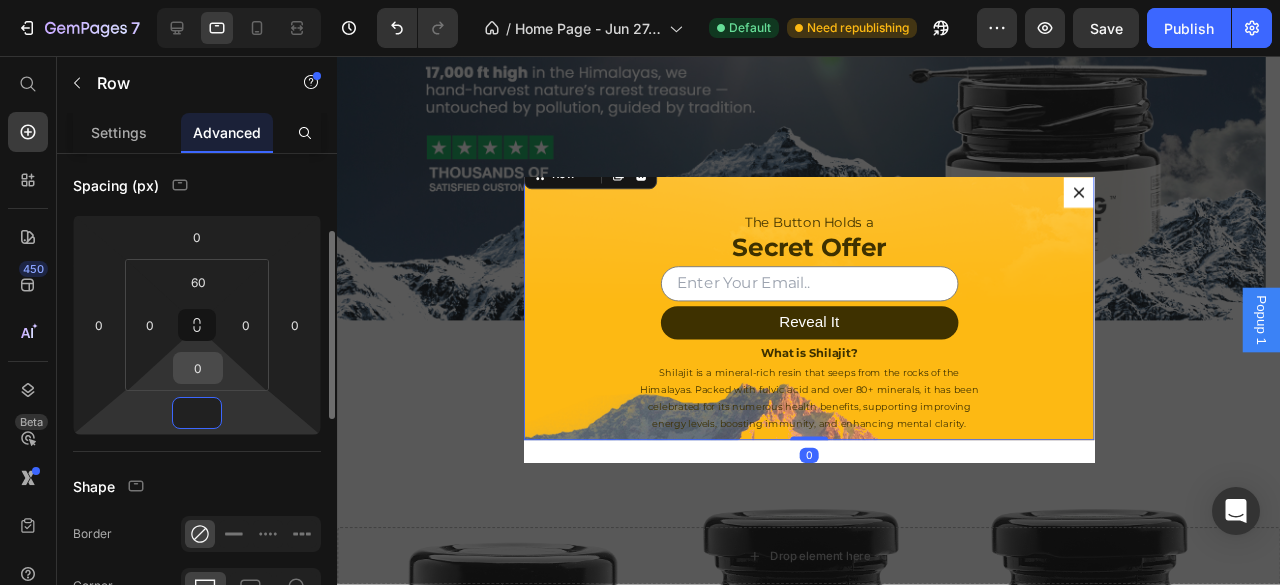 type on "0" 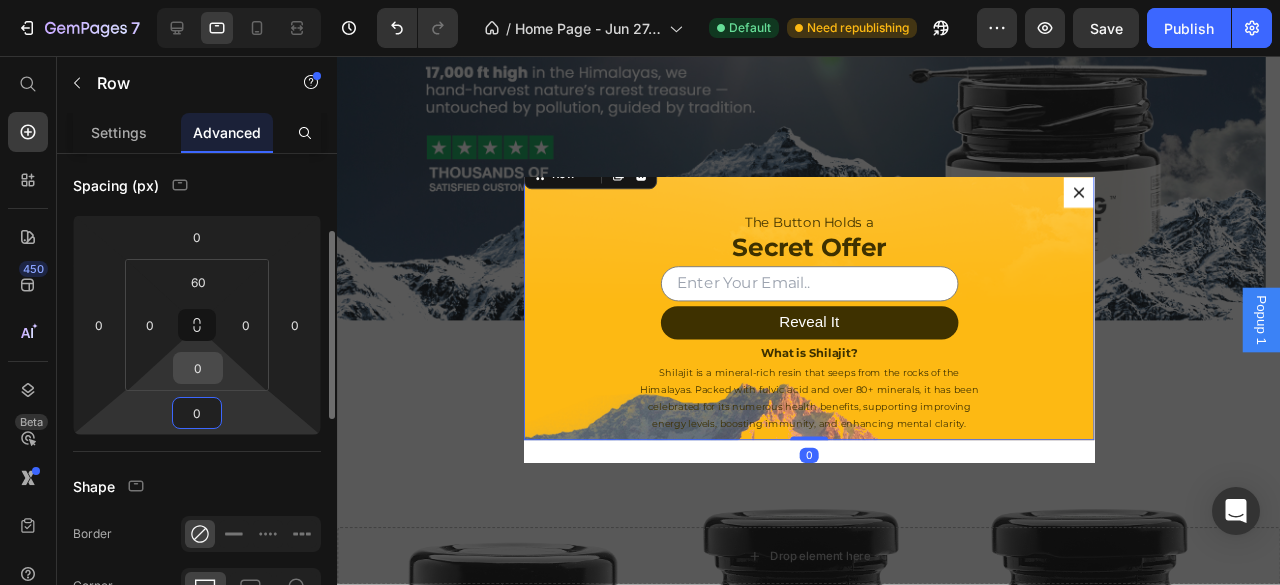 click on "0" at bounding box center [198, 368] 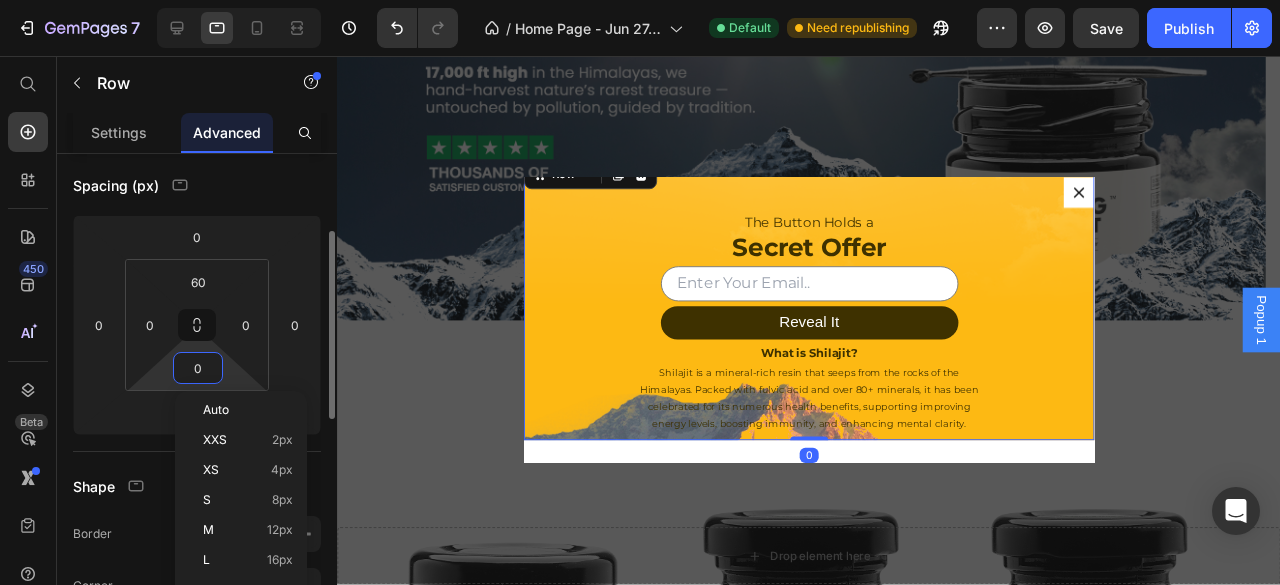 paste on "12" 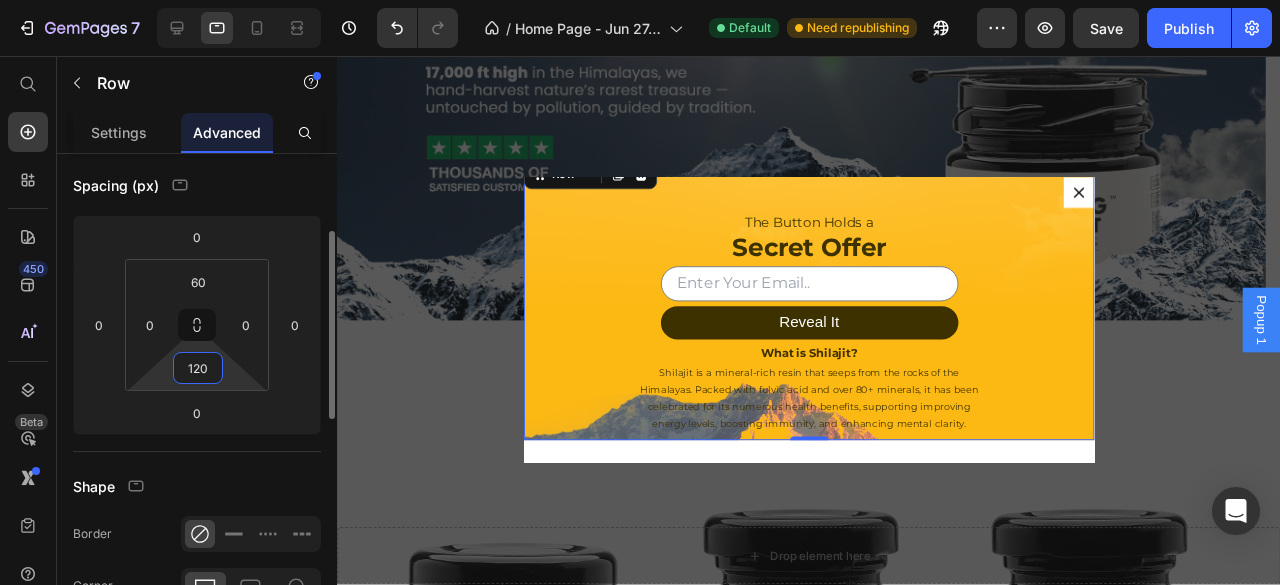 type on "120" 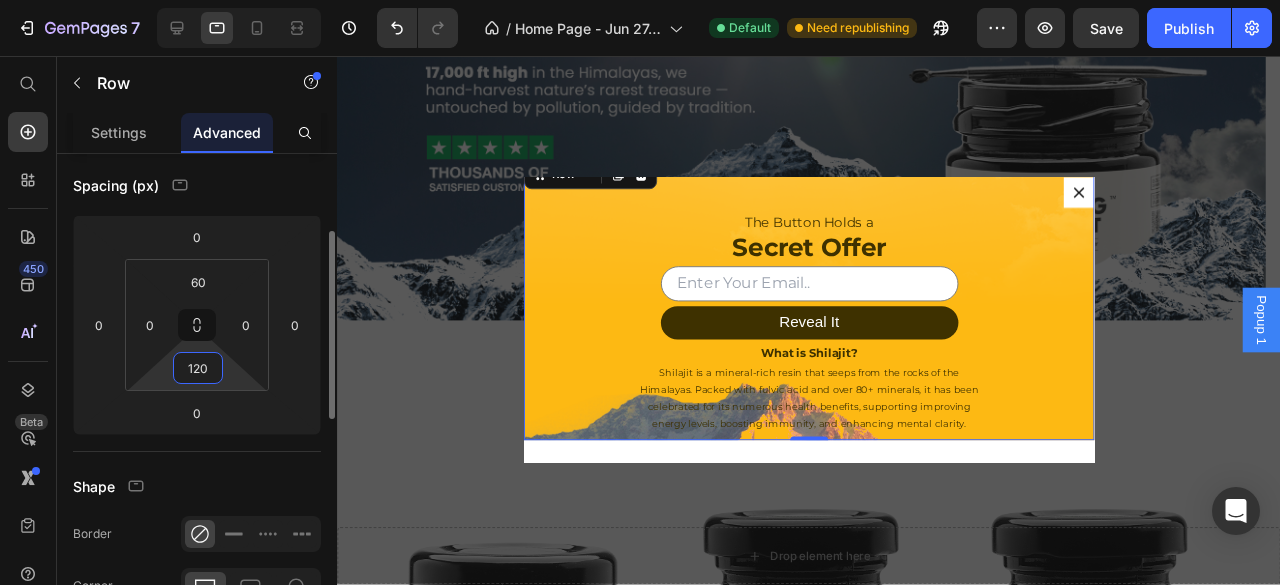 click on "Spacing (px) 0 0 0 0 60 0 120 0" 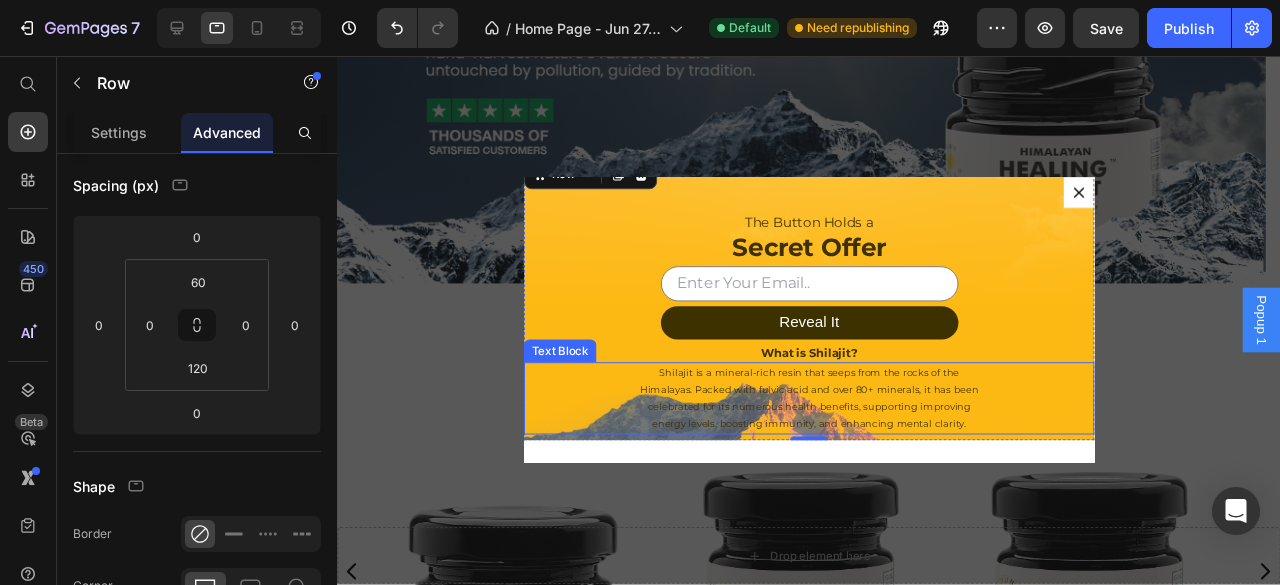 scroll, scrollTop: 333, scrollLeft: 0, axis: vertical 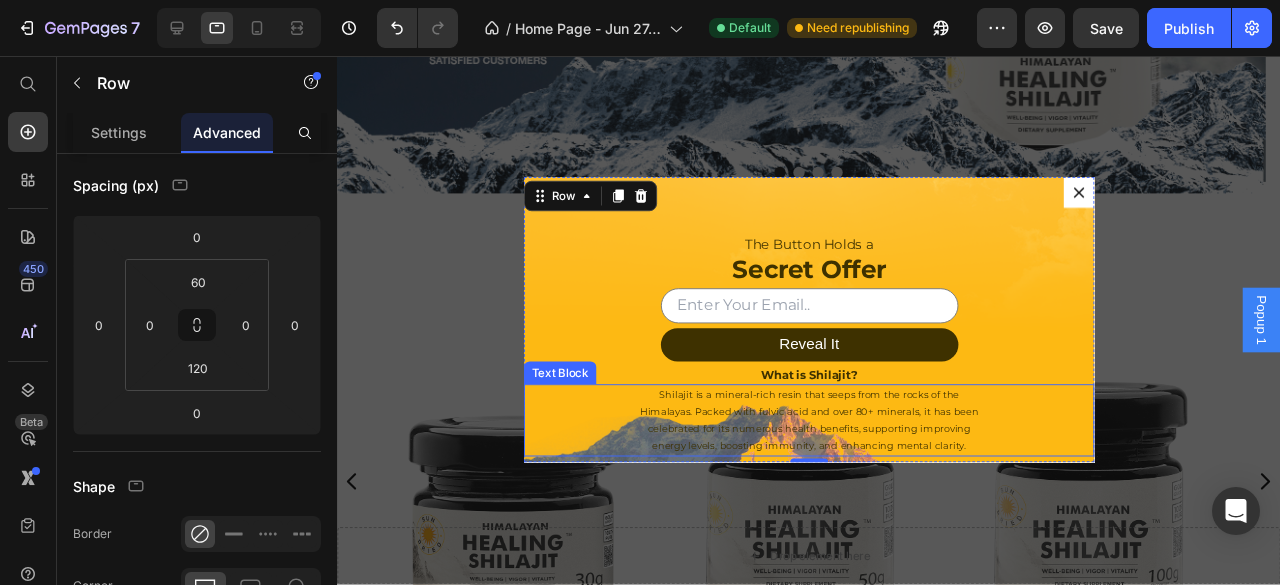 click on "Shilajit is a mineral-rich resin that seeps from the rocks of the Himalayas. Packed with fulvic acid and over 80+ minerals, it has been celebrated for its numerous health benefits, supporting improving energy levels, boosting immunity, and enhancing mental clarity." at bounding box center [833, 440] 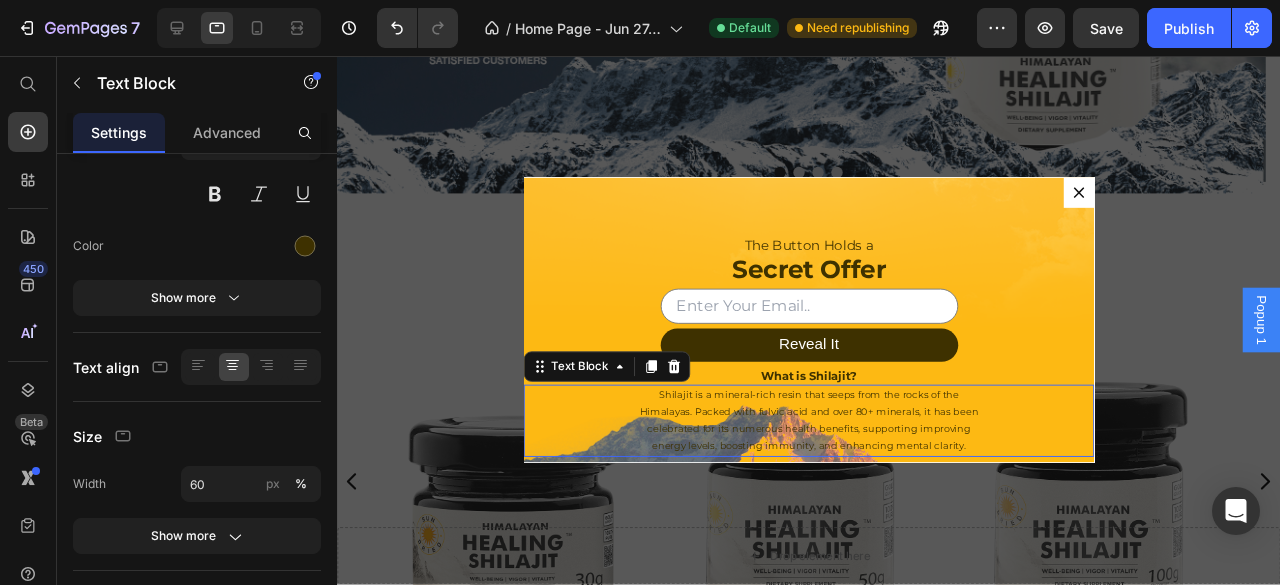 scroll, scrollTop: 0, scrollLeft: 0, axis: both 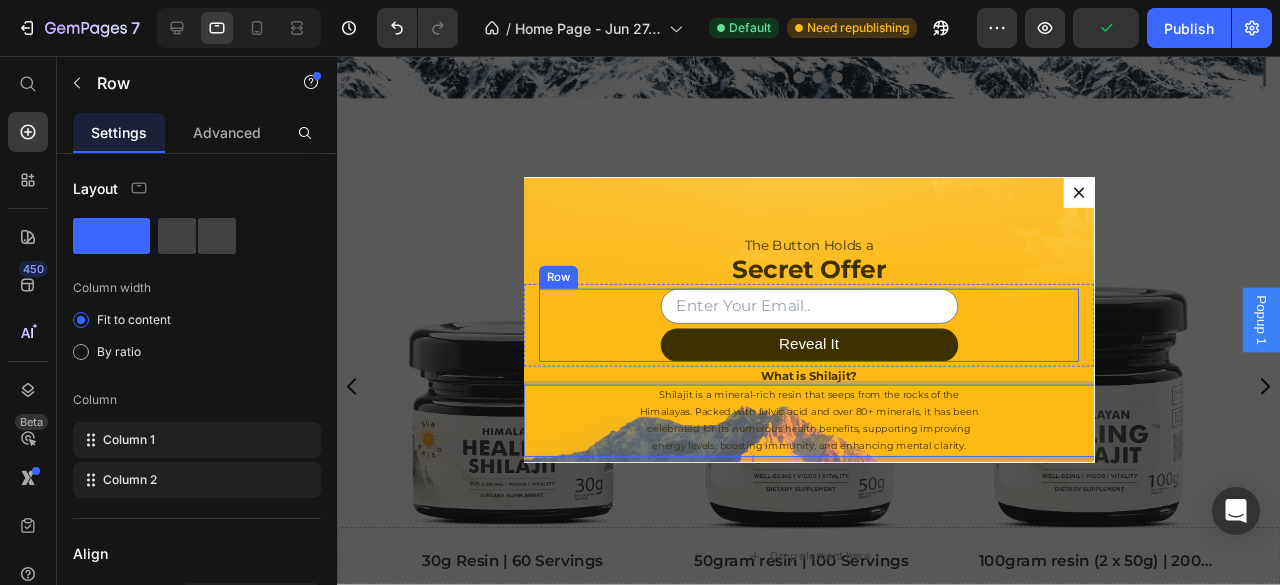 click on "Email Field Reveal It Submit Button Row" at bounding box center [833, 339] 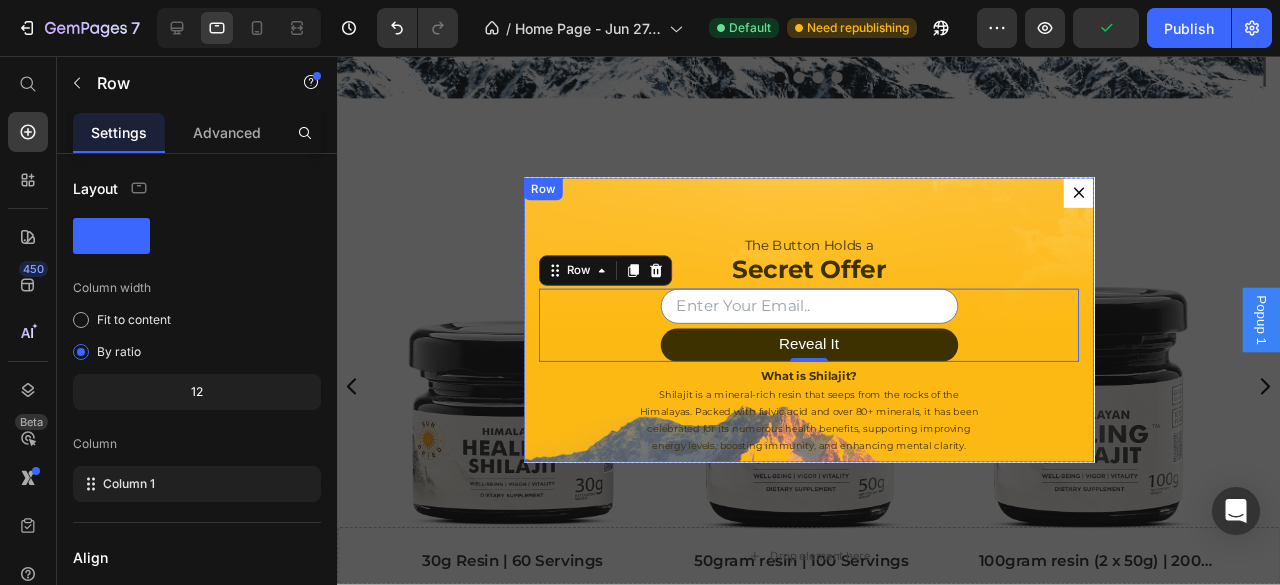 click on "The Button Holds a Heading Secret Offer Heading Email Field Reveal It Submit Button Row   0 Newsletter What is Shilajit? Heading Shilajit is a mineral-rich resin that seeps from the rocks of the Himalayas. Packed with fulvic acid and over 80+ minerals, it has been celebrated for its numerous health benefits, supporting improving energy levels, boosting immunity, and enhancing mental clarity. Text Block Row" at bounding box center (833, 334) 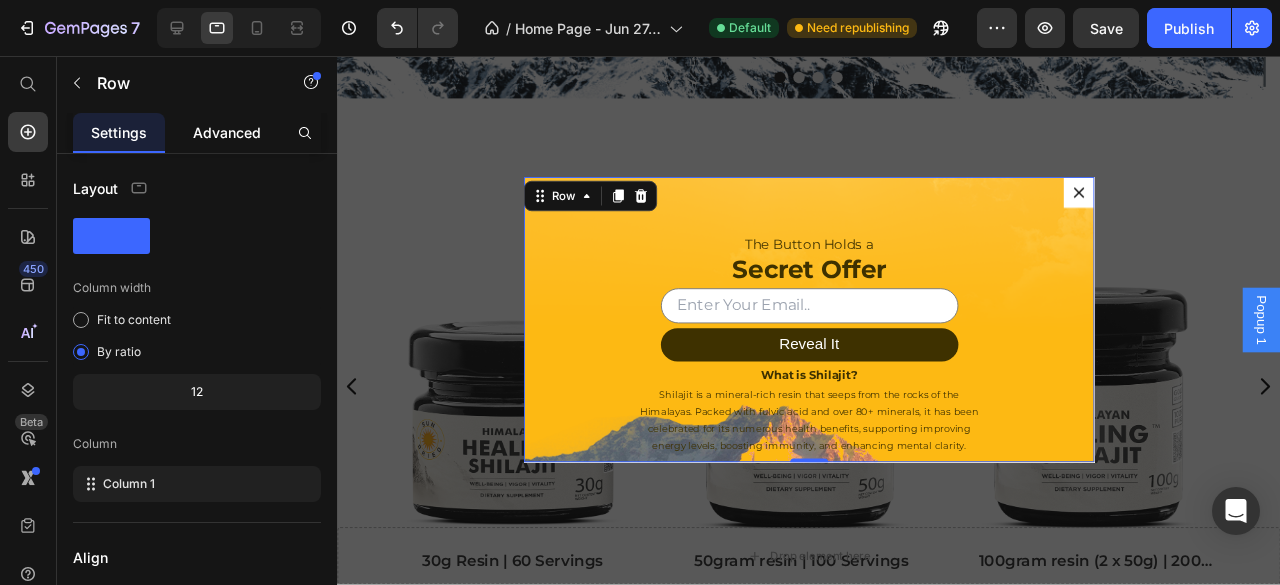 click on "Advanced" at bounding box center (227, 132) 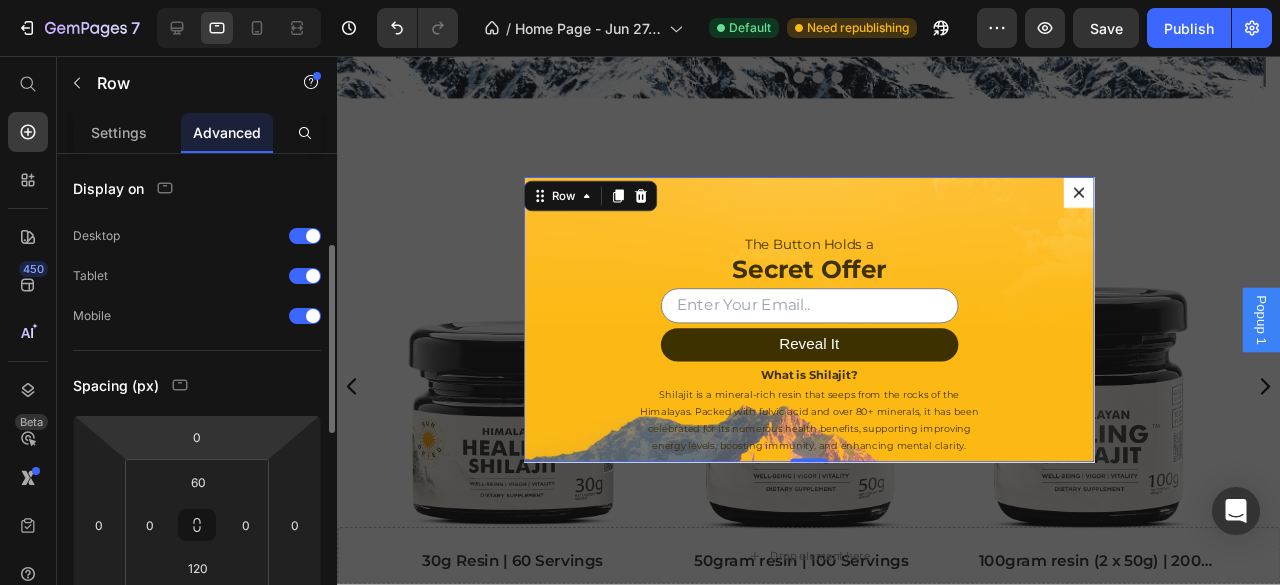 scroll, scrollTop: 100, scrollLeft: 0, axis: vertical 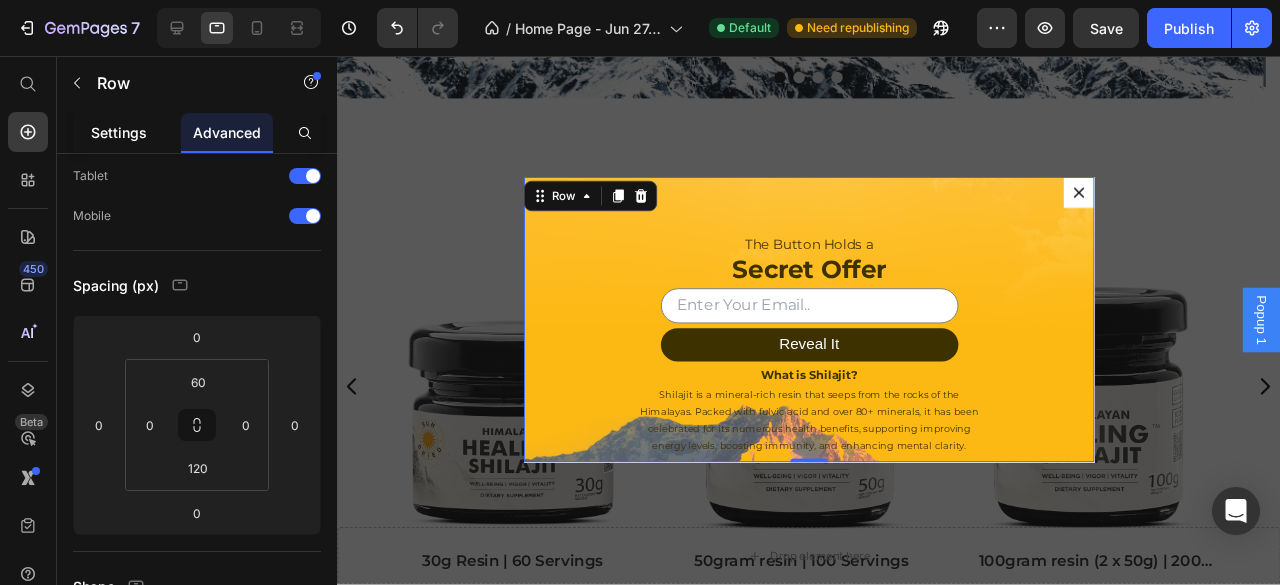 click on "Settings" at bounding box center (119, 132) 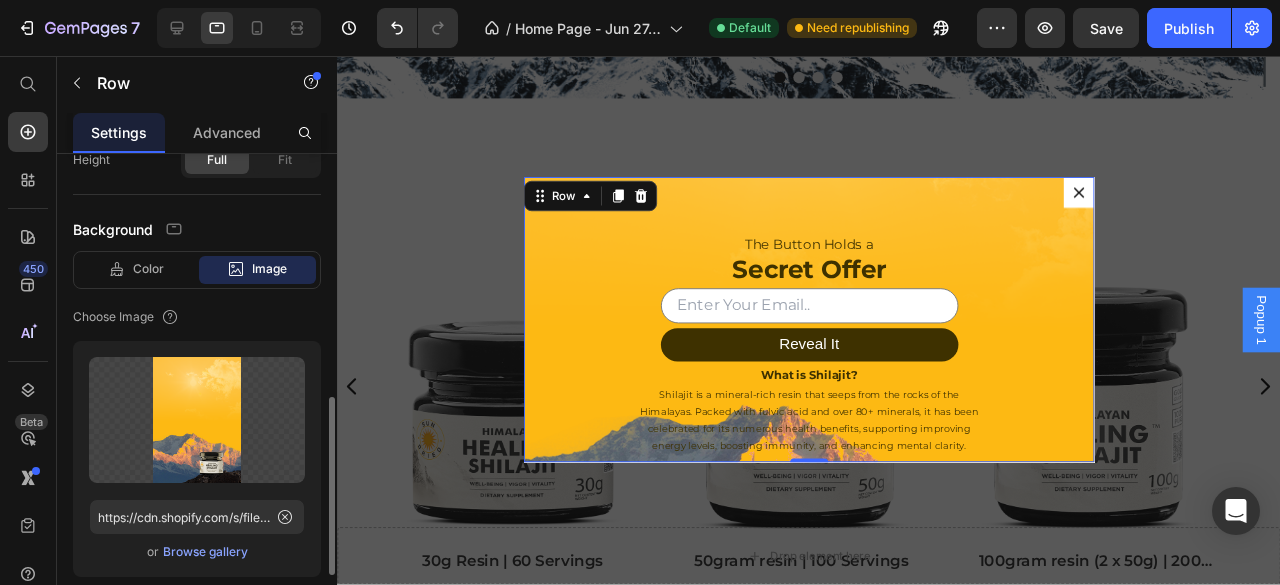 scroll, scrollTop: 850, scrollLeft: 0, axis: vertical 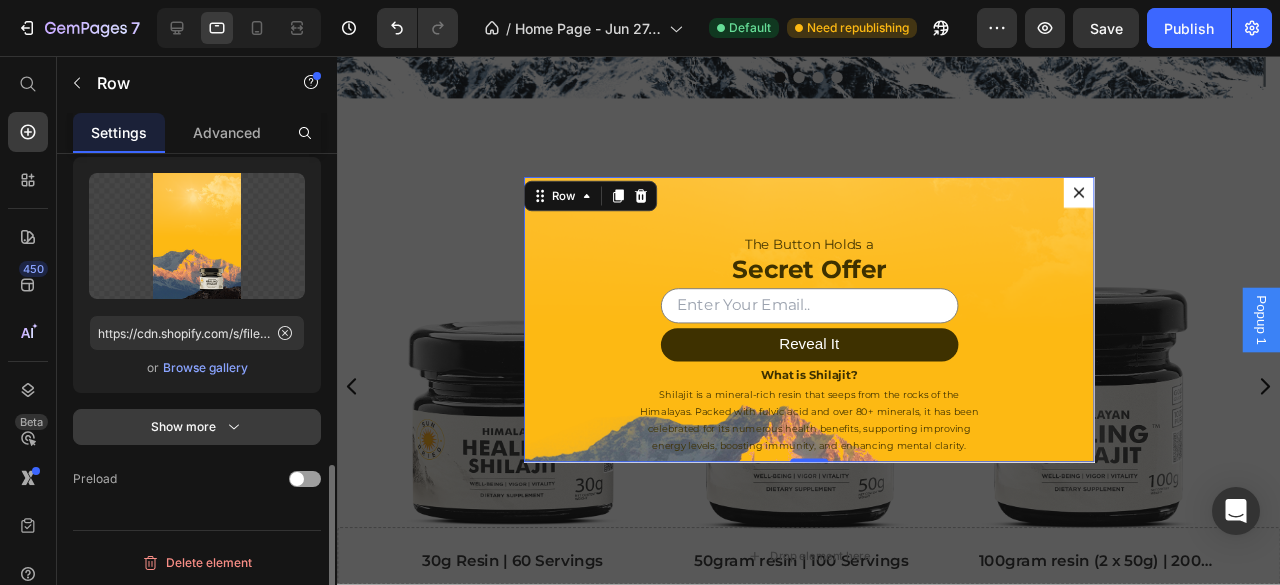 click 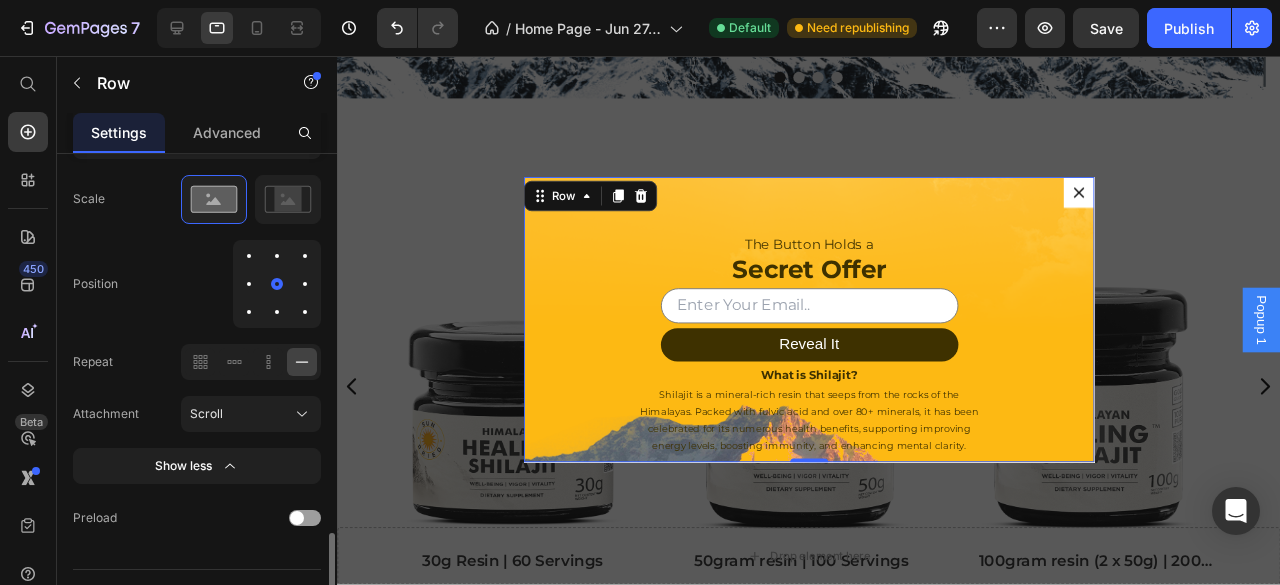 scroll, scrollTop: 1122, scrollLeft: 0, axis: vertical 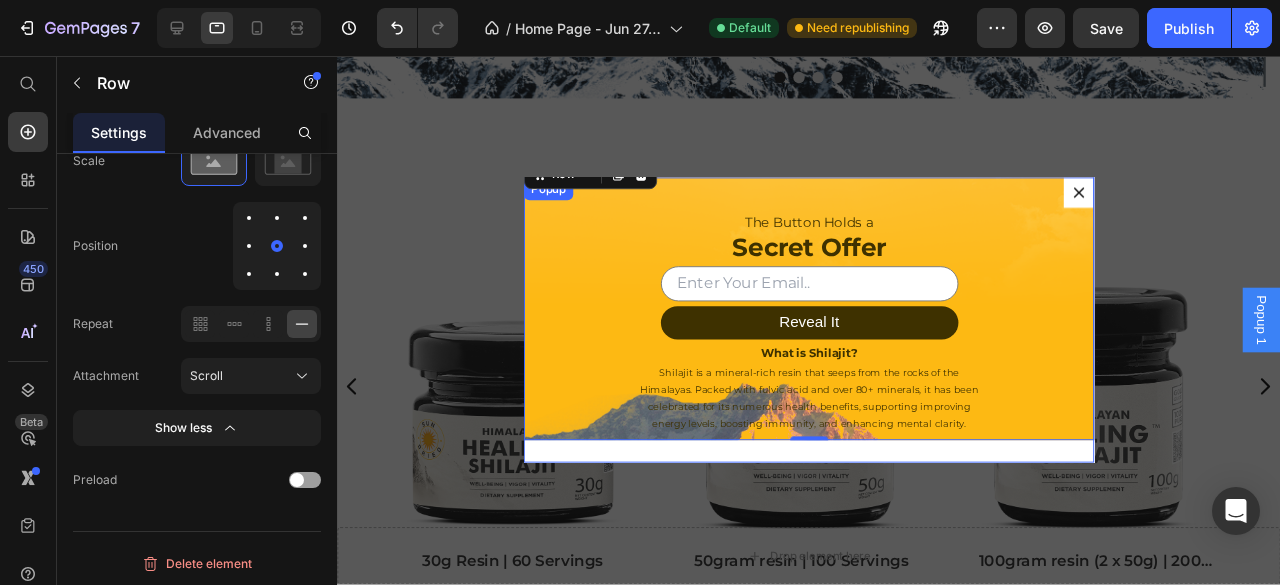 click on "The Button Holds a Heading Secret Offer Heading Email Field Reveal It Submit Button Row Newsletter What is Shilajit? Heading Shilajit is a mineral-rich resin that seeps from the rocks of the Himalayas. Packed with fulvic acid and over 80+ minerals, it has been celebrated for its numerous health benefits, supporting improving energy levels, boosting immunity, and enhancing mental clarity. Text Block Row   0" at bounding box center [833, 334] 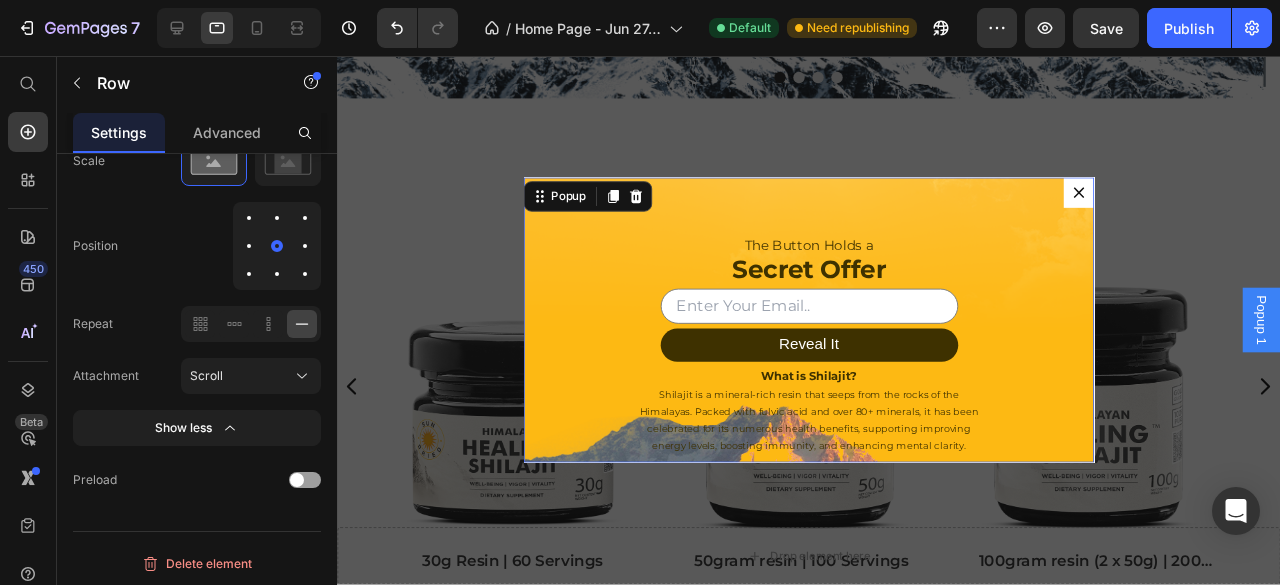 scroll, scrollTop: 0, scrollLeft: 0, axis: both 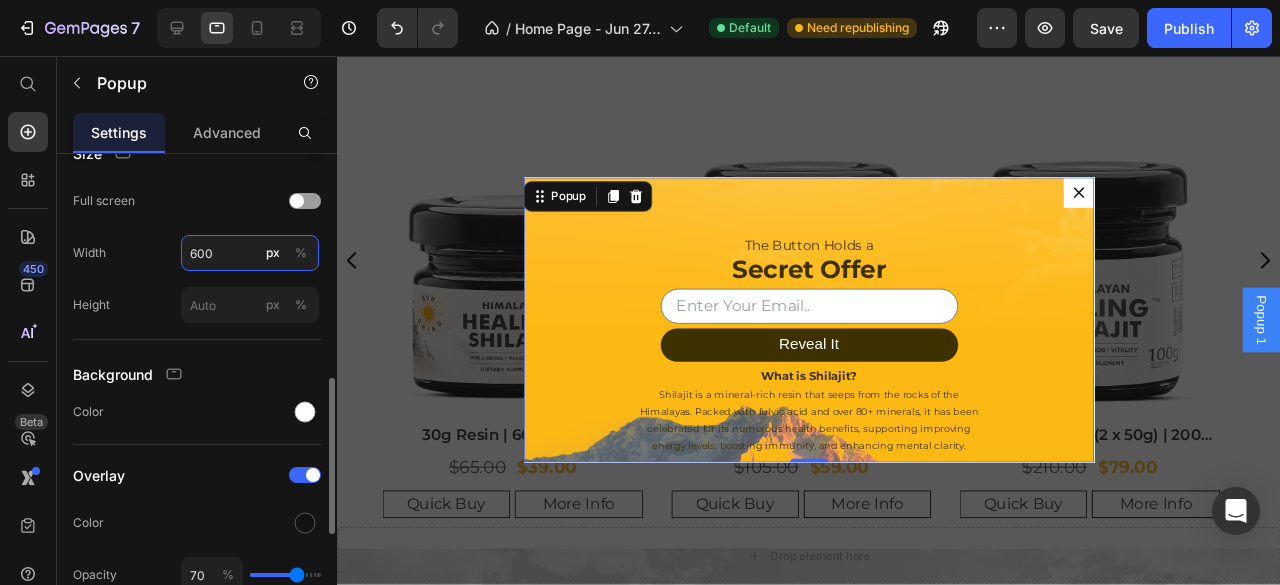click on "600" at bounding box center (250, 253) 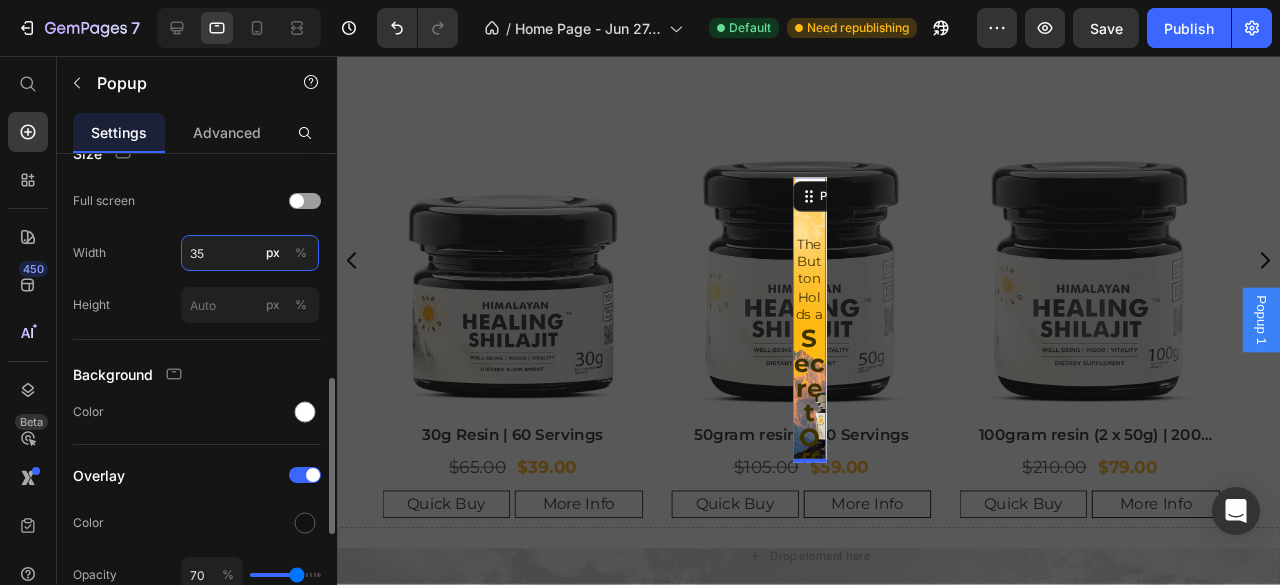type on "350" 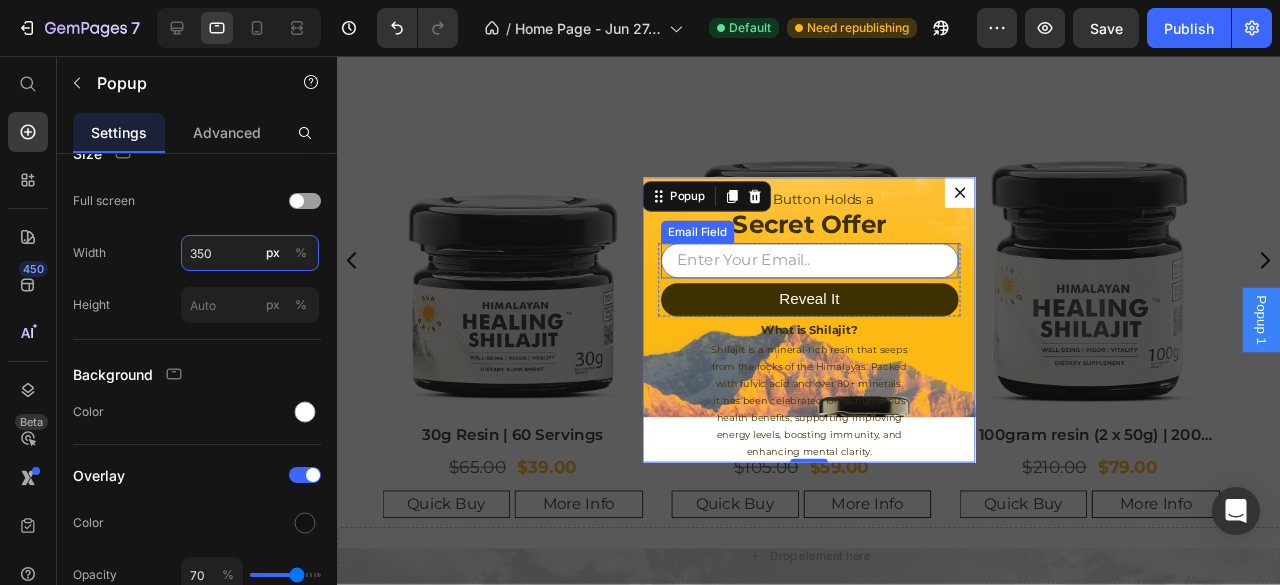 scroll, scrollTop: 65, scrollLeft: 0, axis: vertical 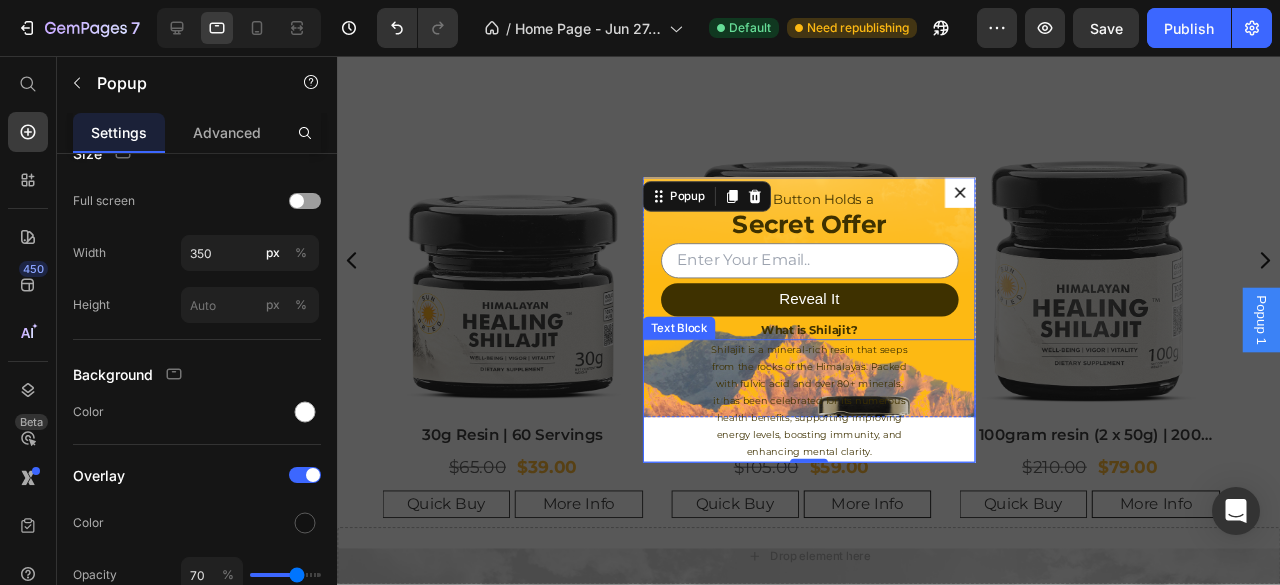 click on "Shilajit is a mineral-rich resin that seeps from the rocks of the Himalayas. Packed with fulvic acid and over 80+ minerals, it has been celebrated for its numerous health benefits, supporting improving energy levels, boosting immunity, and enhancing mental clarity." at bounding box center [833, 419] 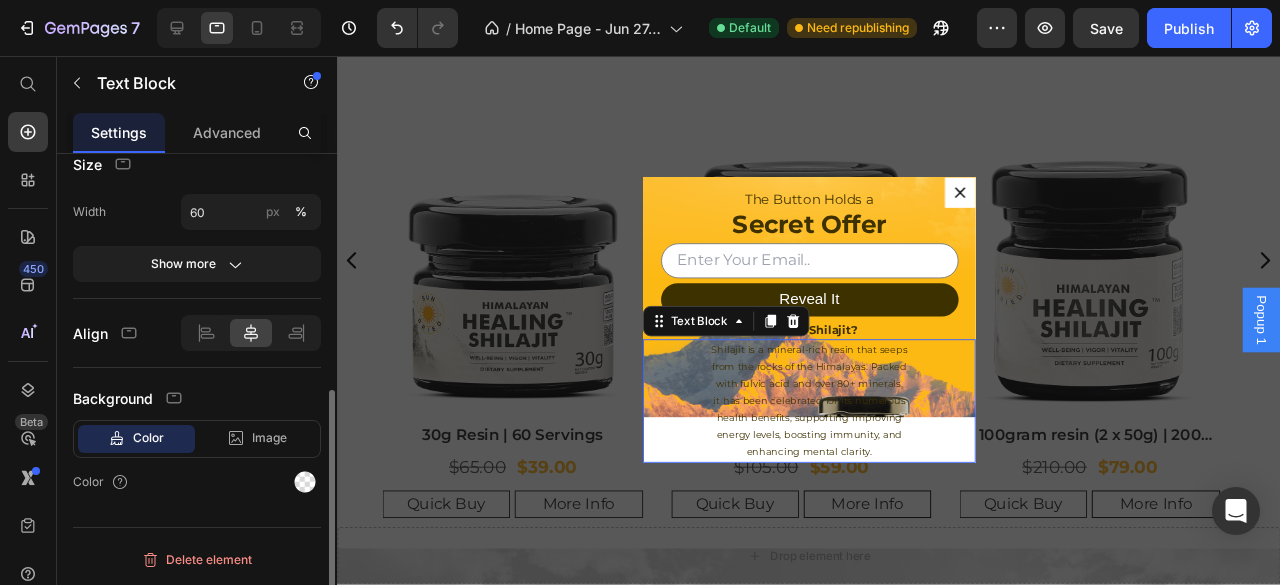 scroll 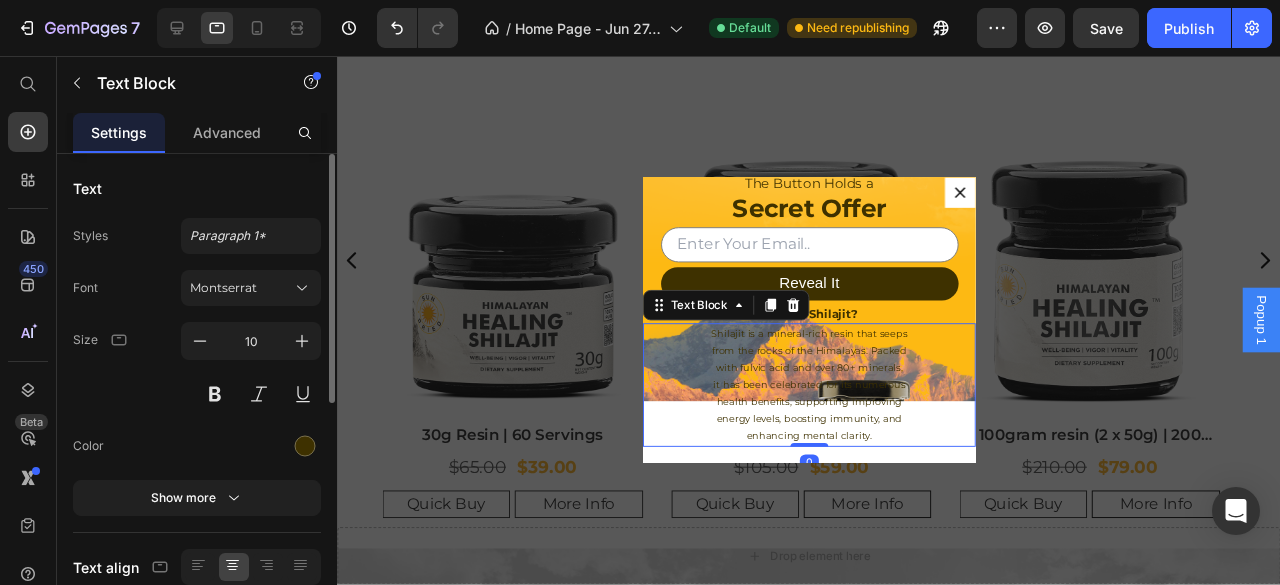 click on "Shilajit is a mineral-rich resin that seeps from the rocks of the Himalayas. Packed with fulvic acid and over 80+ minerals, it has been celebrated for its numerous health benefits, supporting improving energy levels, boosting immunity, and enhancing mental clarity." at bounding box center (833, 402) 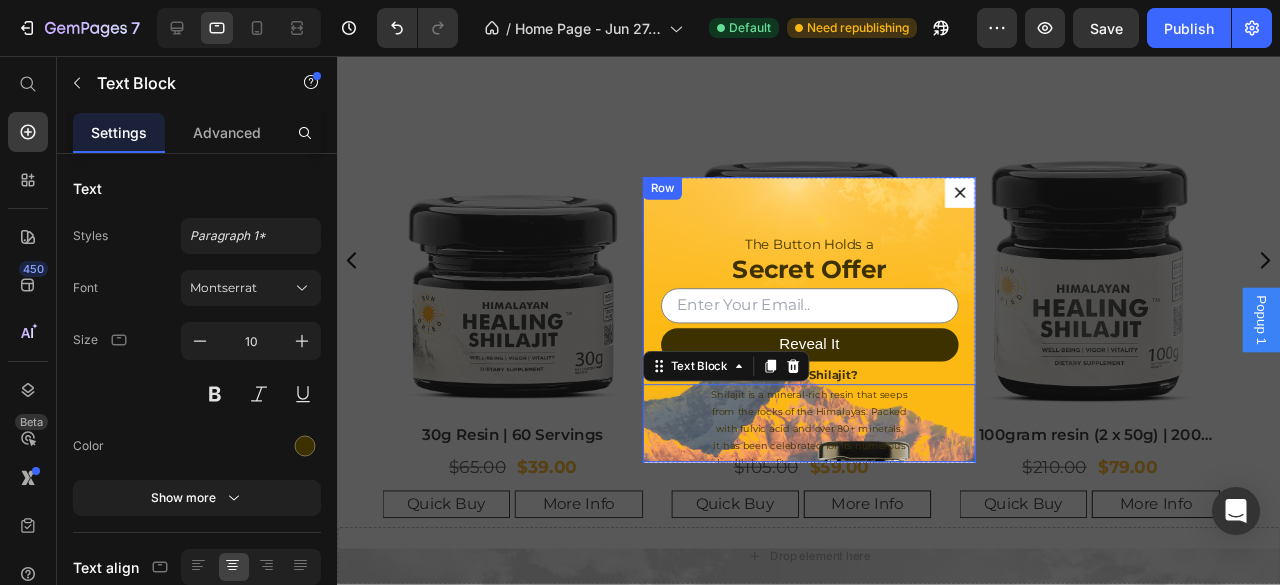 click on "The Button Holds a Heading Secret Offer Heading Email Field Reveal It Submit Button Row Newsletter What is Shilajit? Heading Shilajit is a mineral-rich resin that seeps from the rocks of the Himalayas. Packed with fulvic acid and over 80+ minerals, it has been celebrated for its numerous health benefits, supporting improving energy levels, boosting immunity, and enhancing mental clarity. Text Block   0 Row" at bounding box center (833, 334) 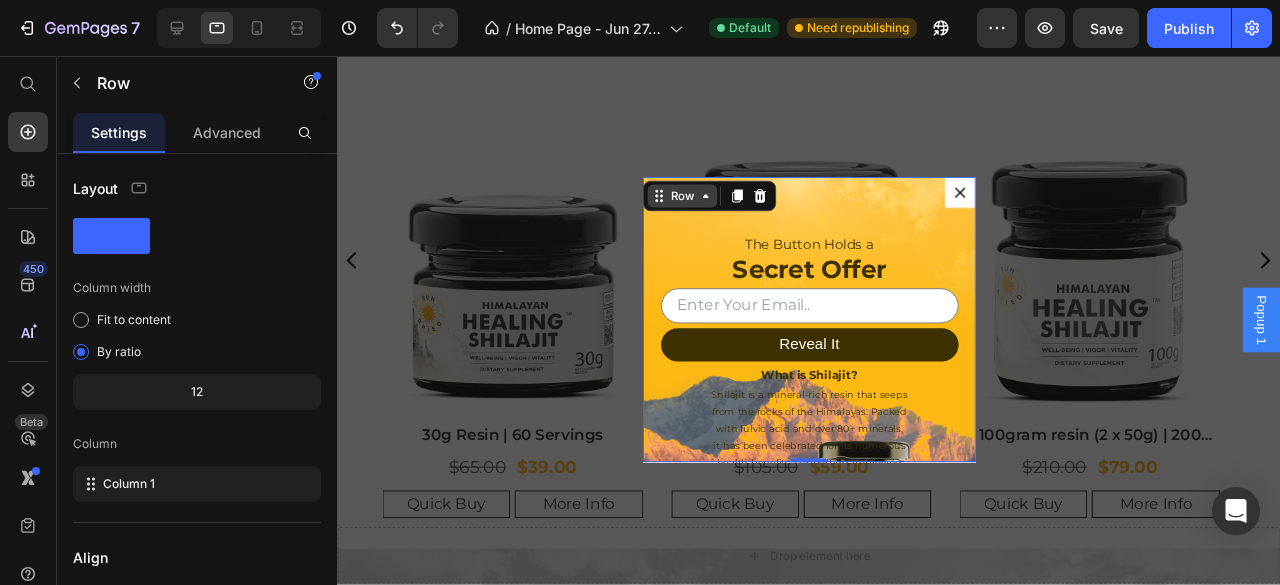 click on "Row" at bounding box center [699, 204] 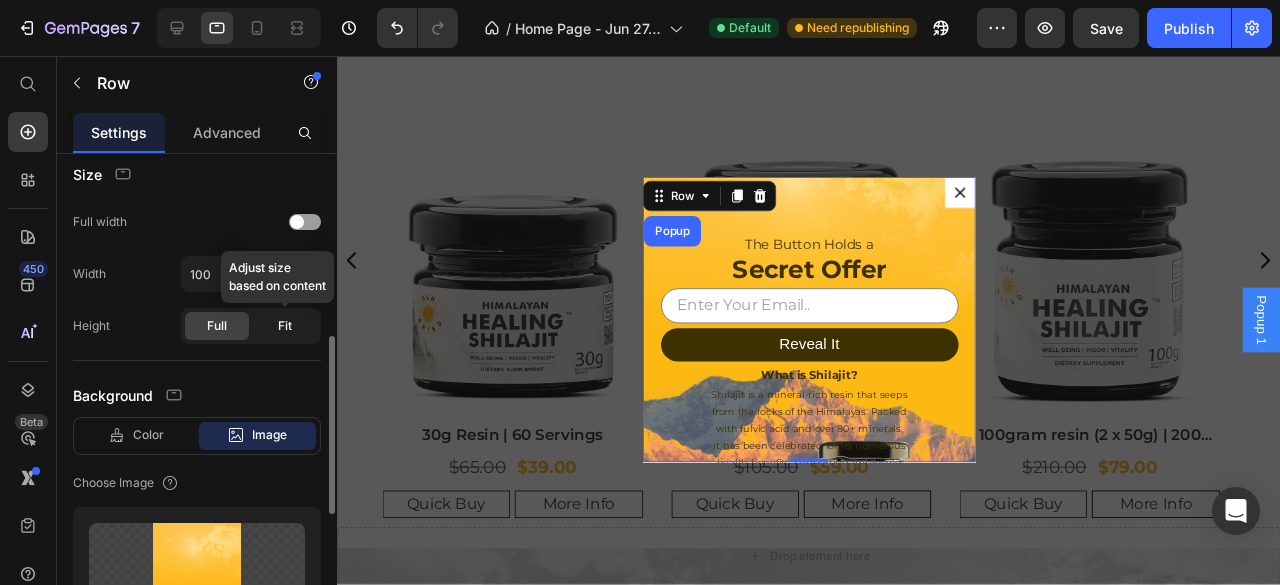 click on "Fit" 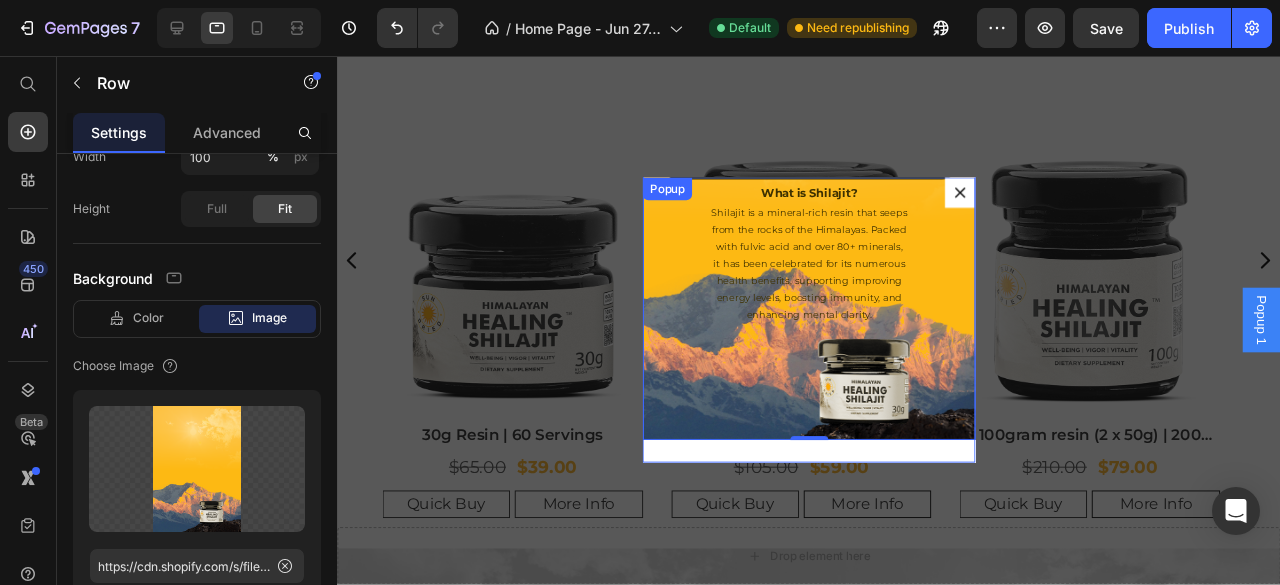click on "The Button Holds a Heading Secret Offer Heading Email Field Reveal It Submit Button Row Newsletter What is Shilajit? Heading Shilajit is a mineral-rich resin that seeps from the rocks of the Himalayas. Packed with fulvic acid and over 80+ minerals, it has been celebrated for its numerous health benefits, supporting improving energy levels, boosting immunity, and enhancing mental clarity. Text Block Row Popup   0" at bounding box center [833, 334] 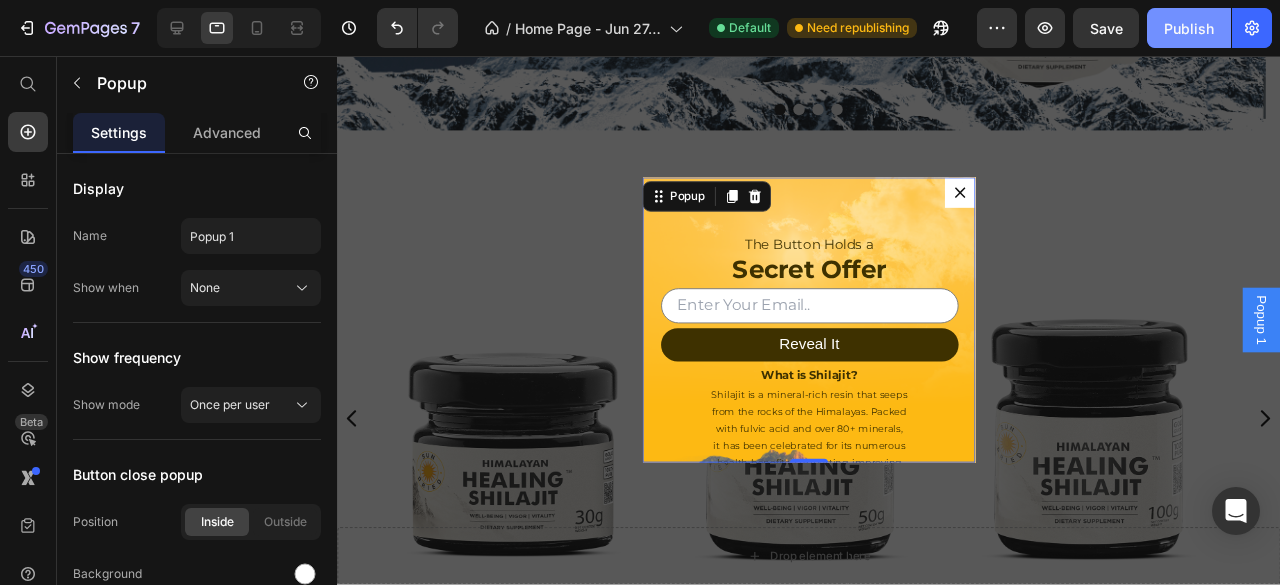 click on "Publish" at bounding box center (1189, 28) 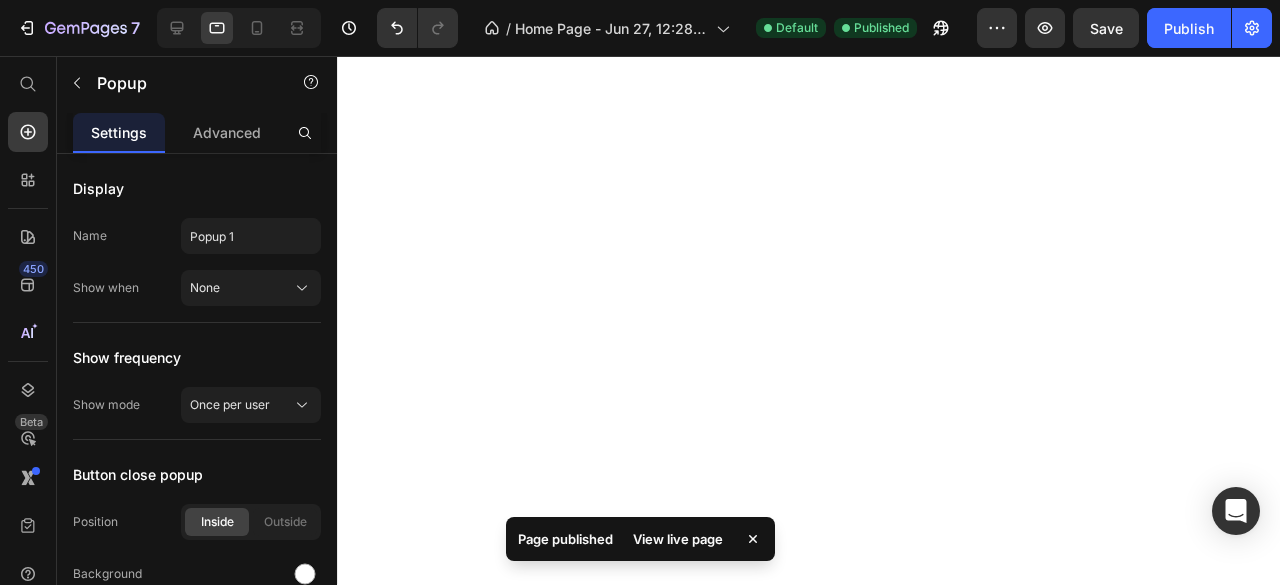 scroll, scrollTop: 0, scrollLeft: 0, axis: both 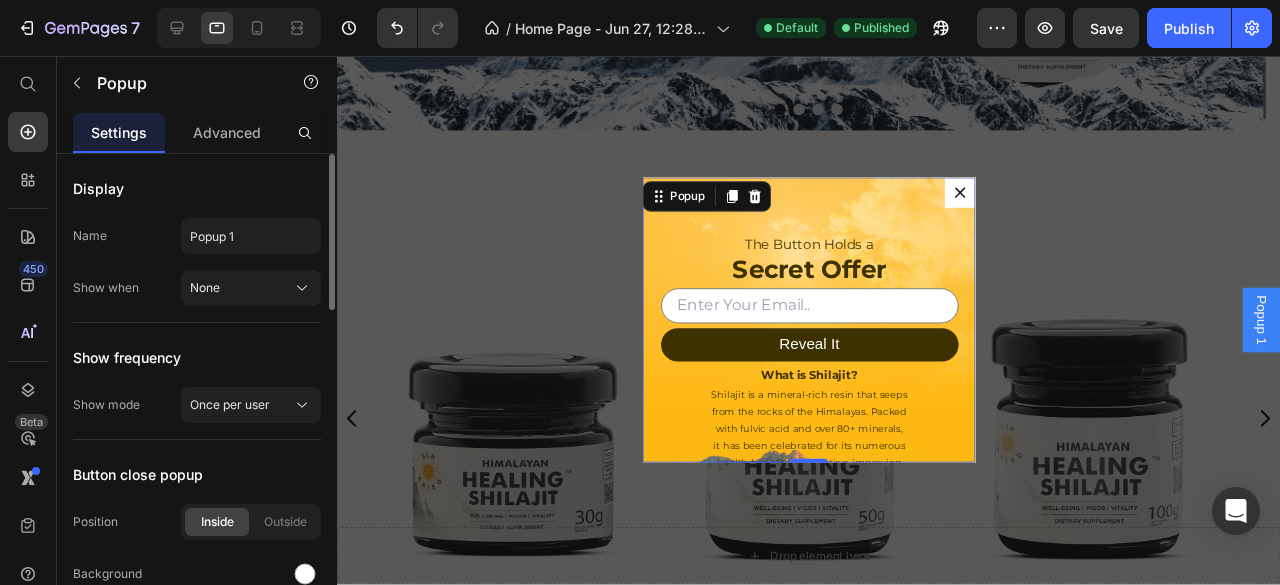 click on "Display Name Popup 1 Show when None" 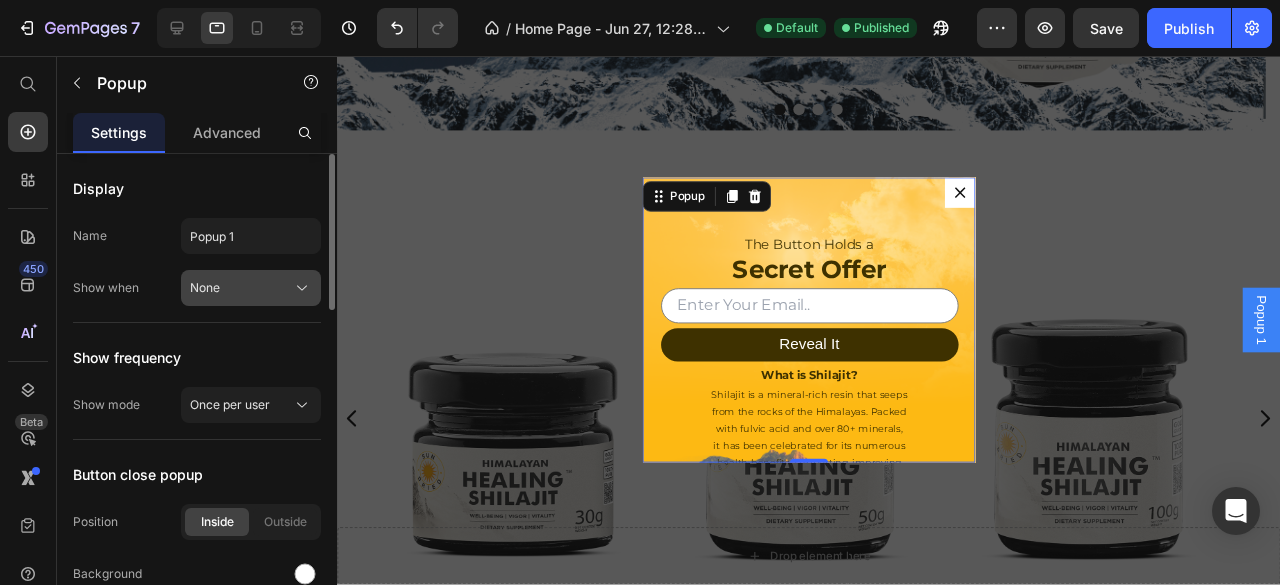 click on "None" 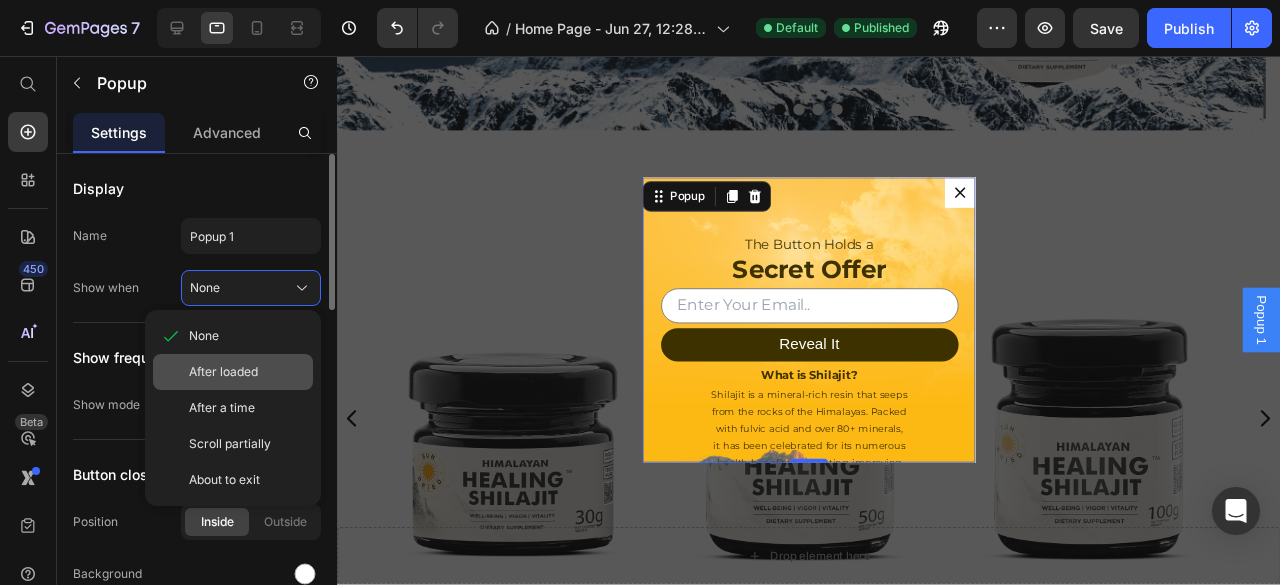 click on "After loaded" at bounding box center [247, 372] 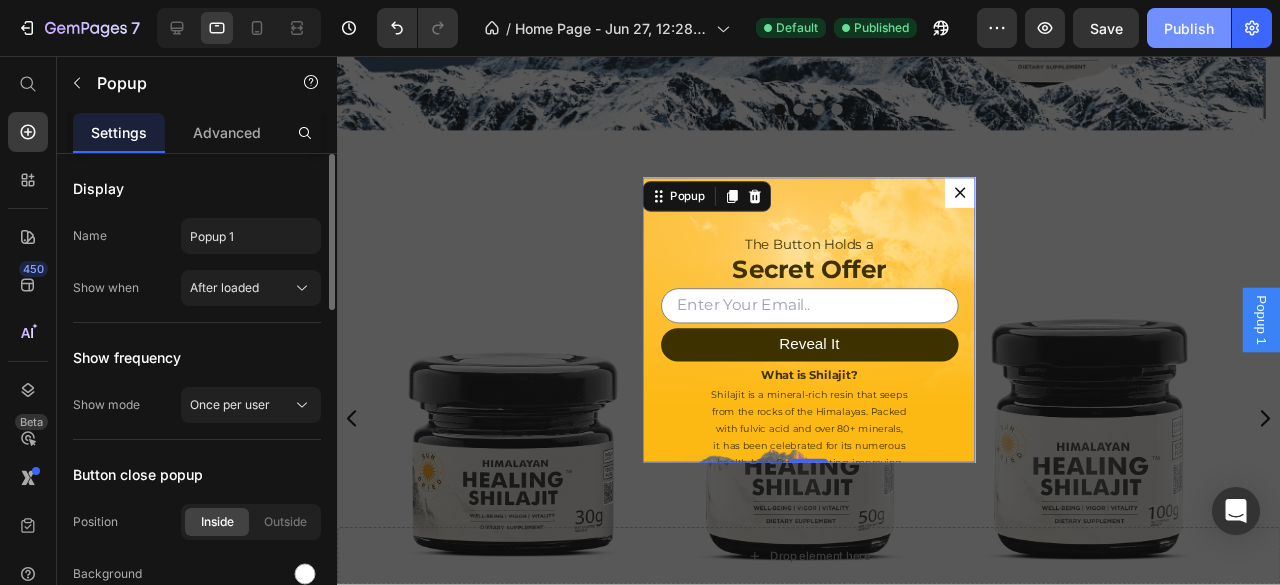 click on "Publish" at bounding box center (1189, 28) 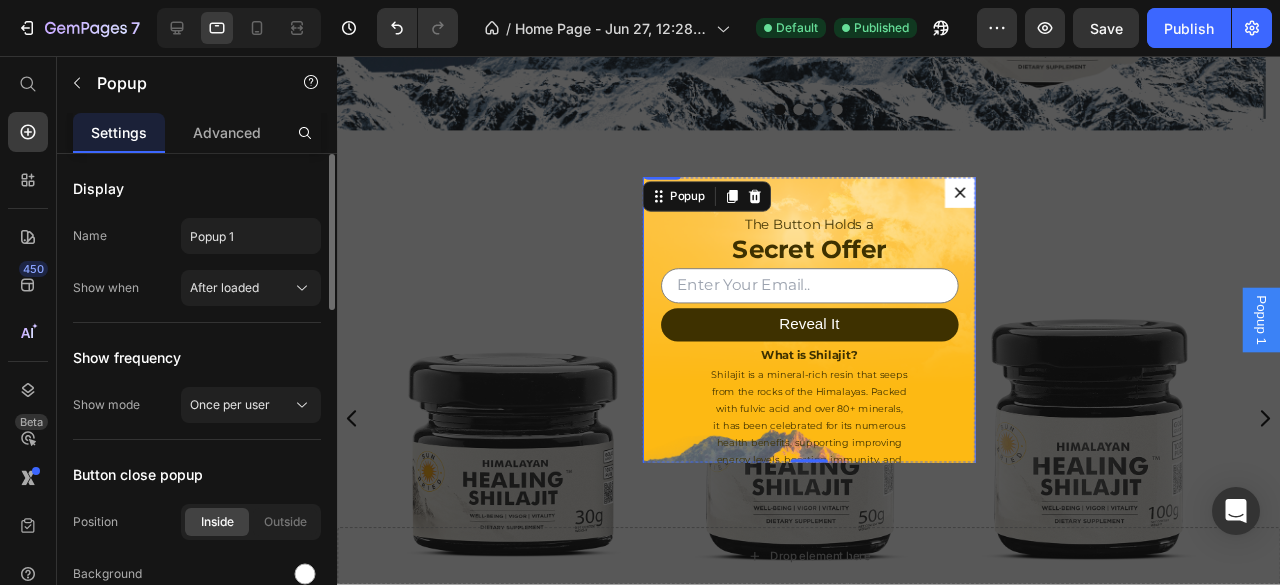 scroll, scrollTop: 18, scrollLeft: 0, axis: vertical 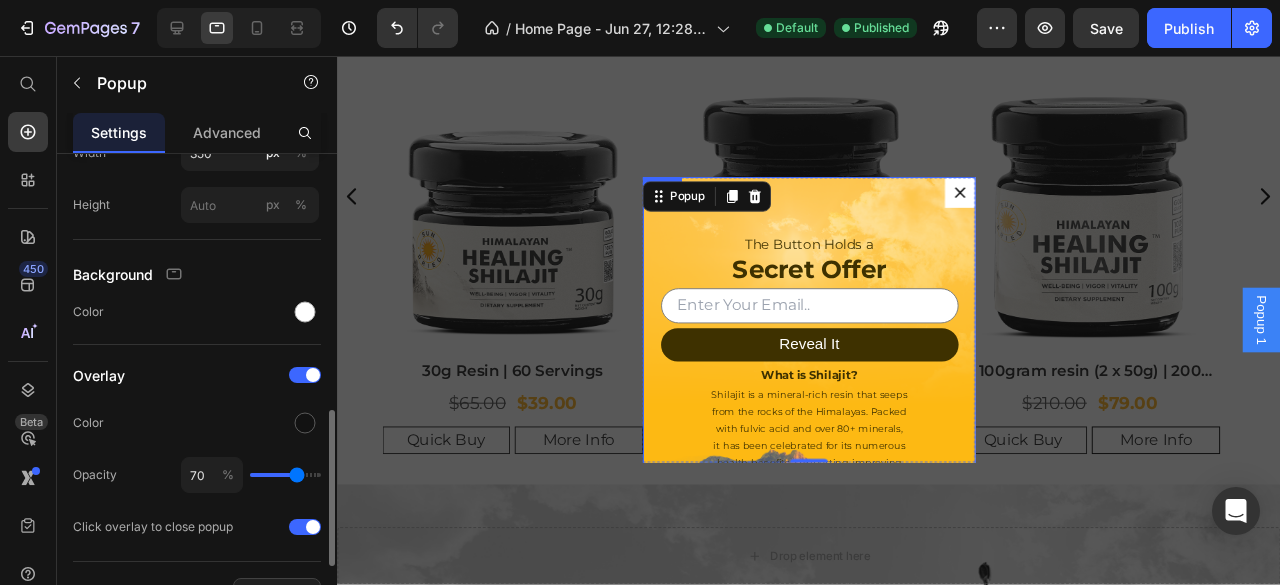 click on "The Button Holds a Heading Secret Offer Heading Email Field Reveal It Submit Button Row Newsletter What is Shilajit? Heading Shilajit is a mineral-rich resin that seeps from the rocks of the Himalayas. Packed with fulvic acid and over 80+ minerals, it has been celebrated for its numerous health benefits, supporting improving energy levels, boosting immunity, and enhancing mental clarity. Text Block Row" at bounding box center [833, 418] 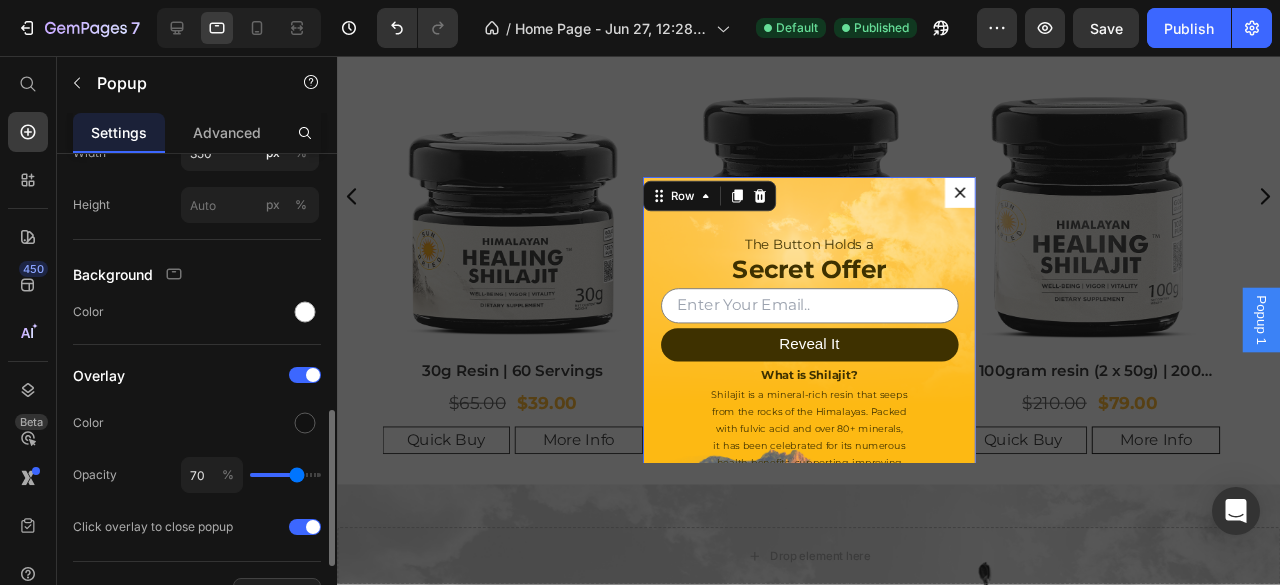 scroll, scrollTop: 0, scrollLeft: 0, axis: both 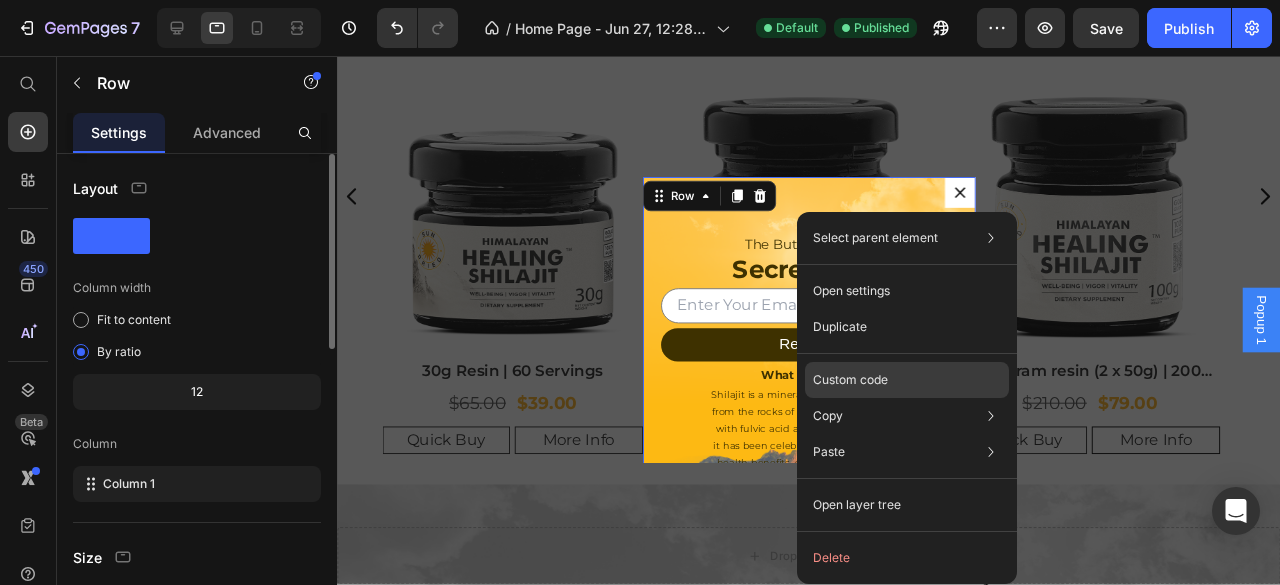 click on "Custom code" 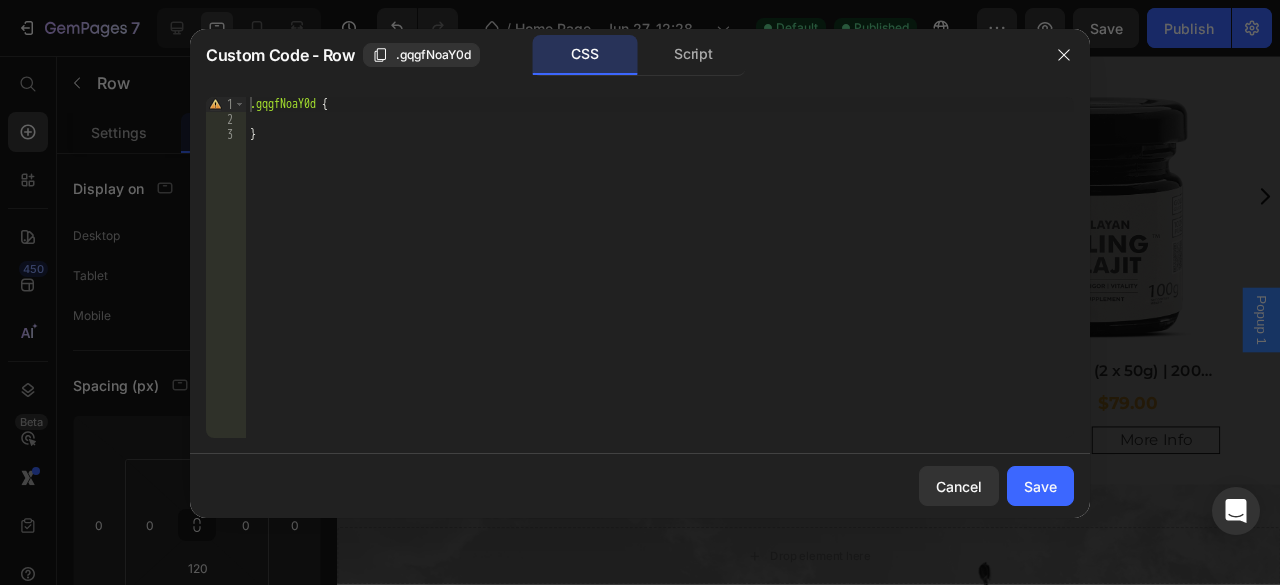 click on "Custom Code - Row .gqgfNoaY0d CSS Script" at bounding box center (614, 55) 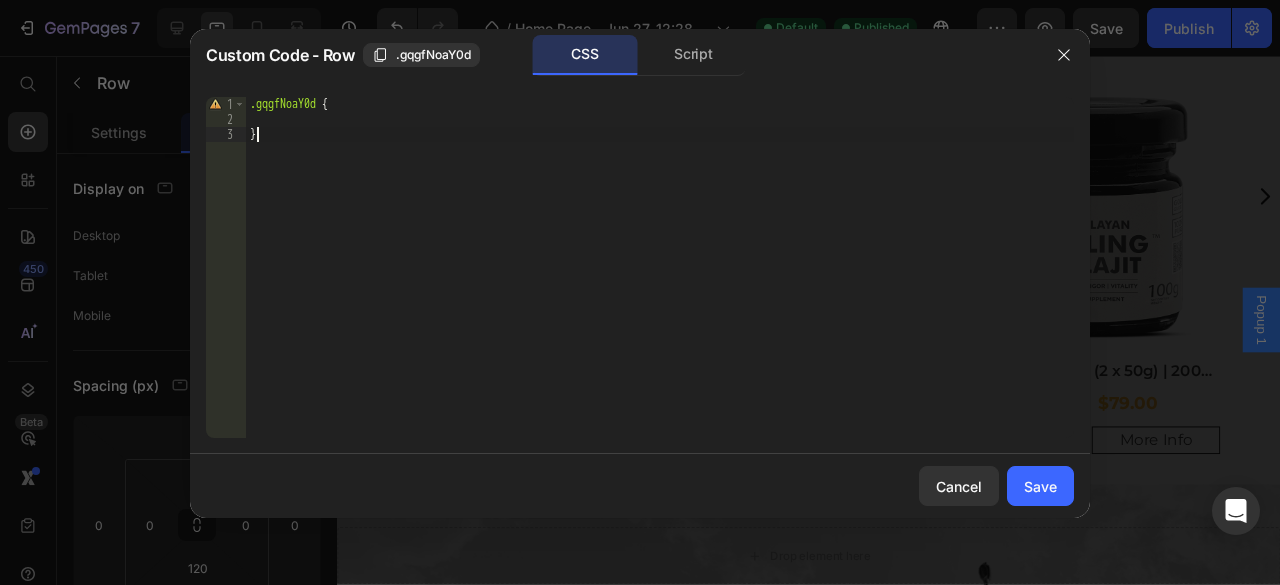 click on ".gqgfNoaY0d   { }" at bounding box center (660, 282) 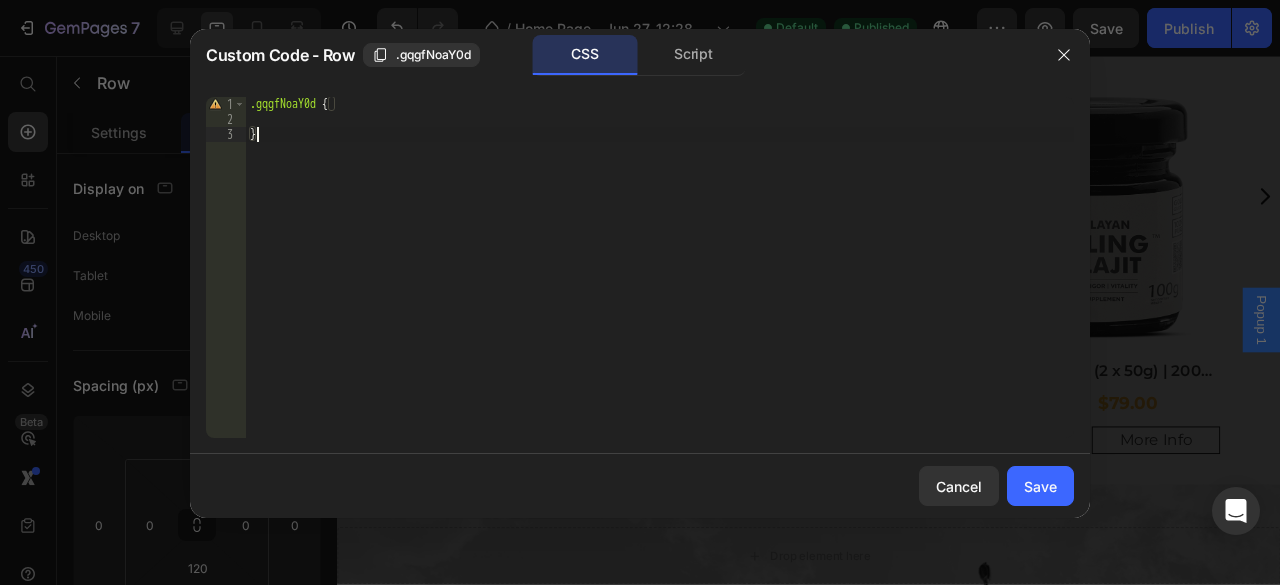 type on "}" 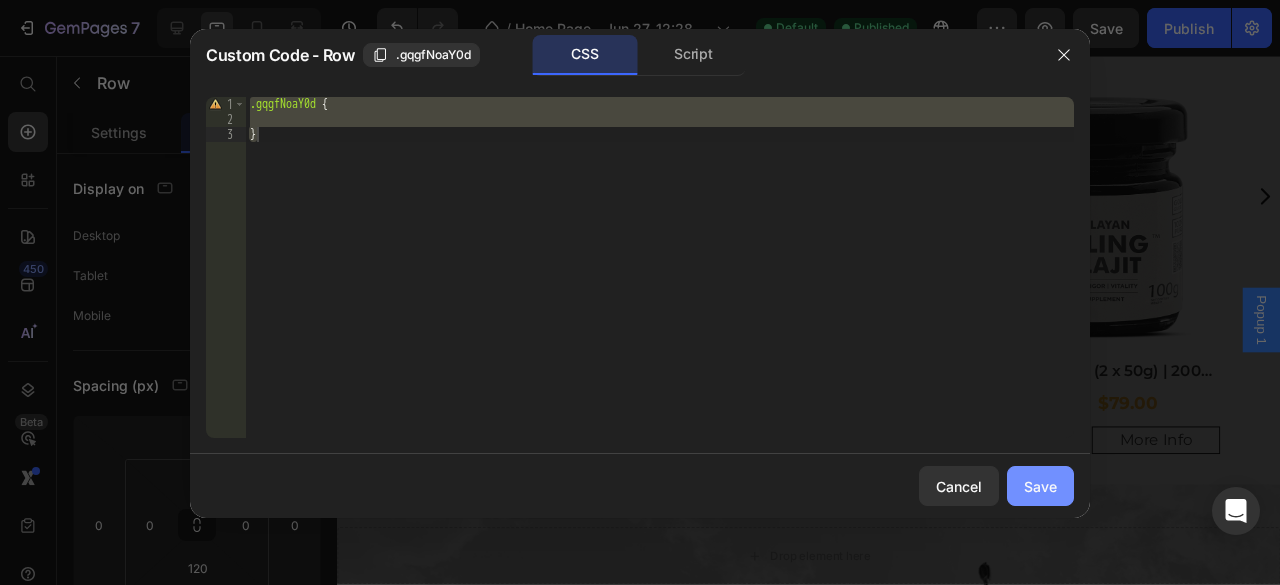 click on "Save" 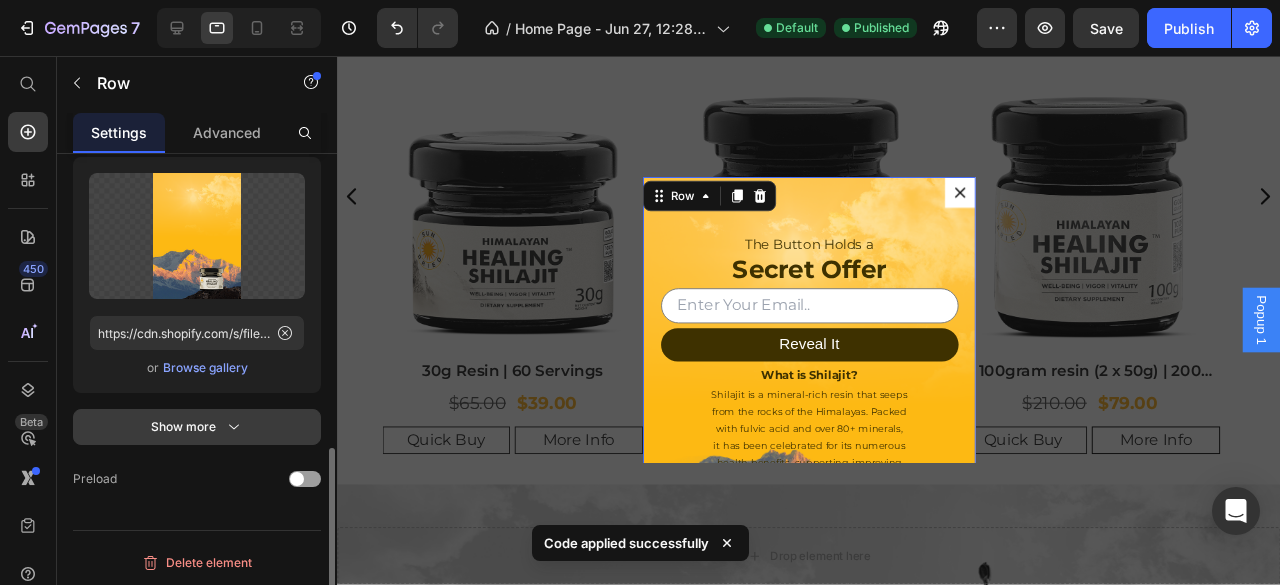 click 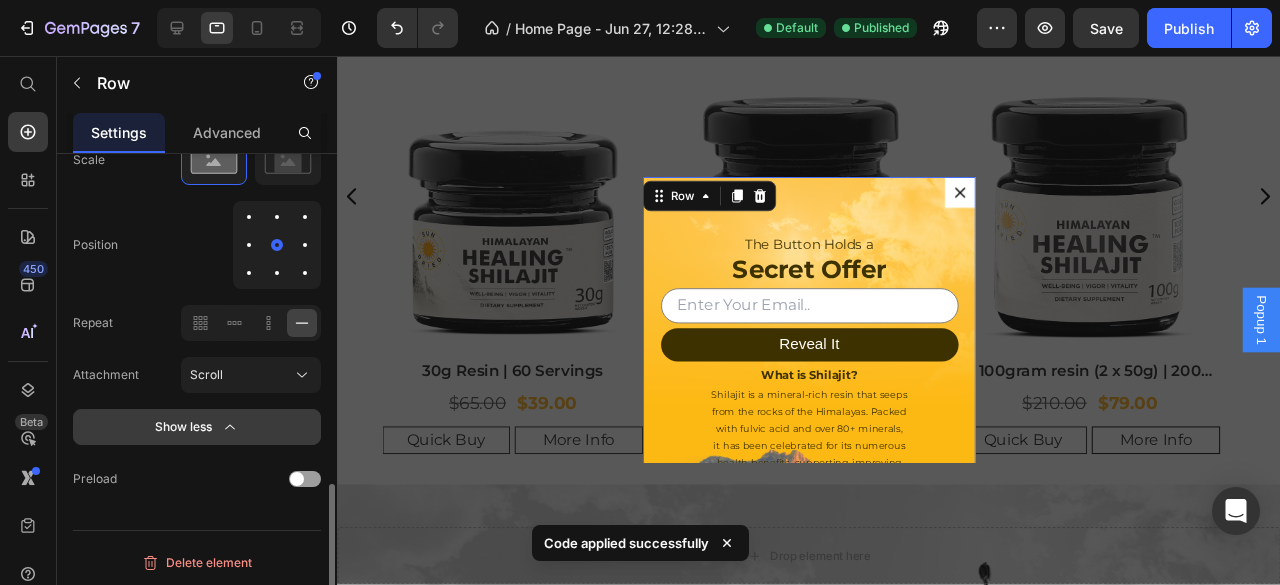 scroll, scrollTop: 1006, scrollLeft: 0, axis: vertical 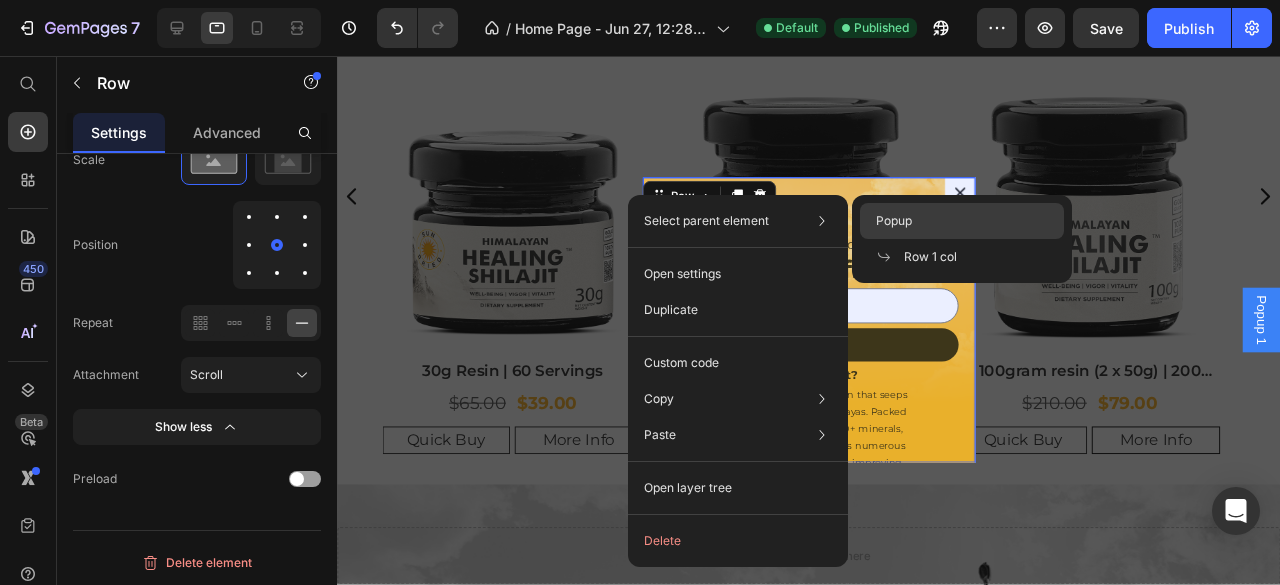 click on "Popup" at bounding box center (894, 221) 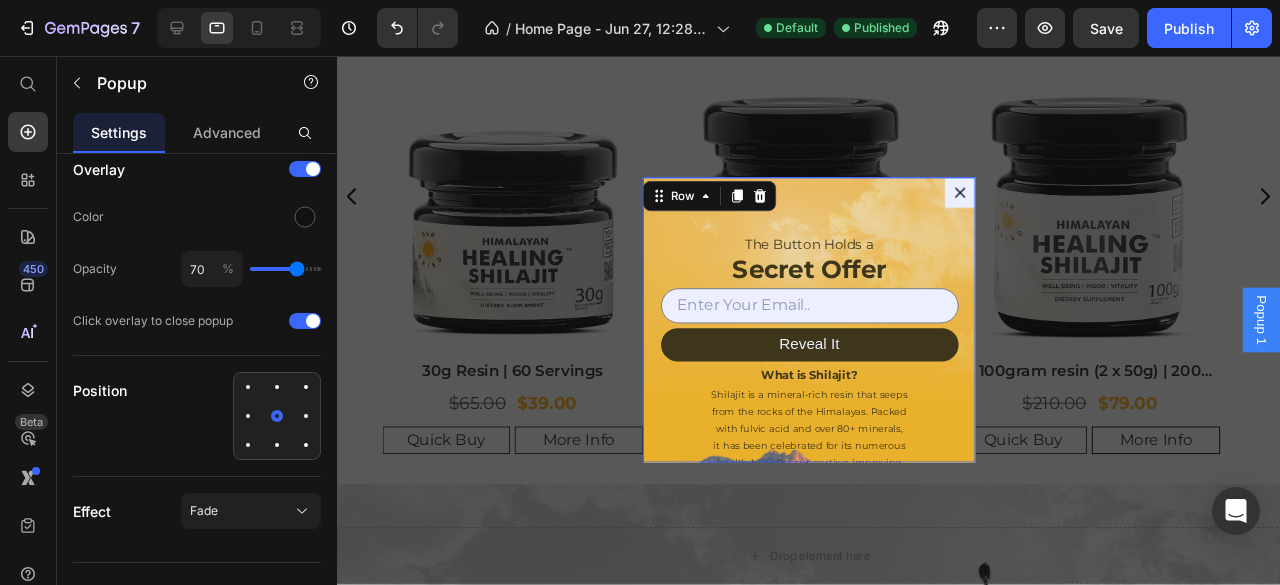 scroll, scrollTop: 0, scrollLeft: 0, axis: both 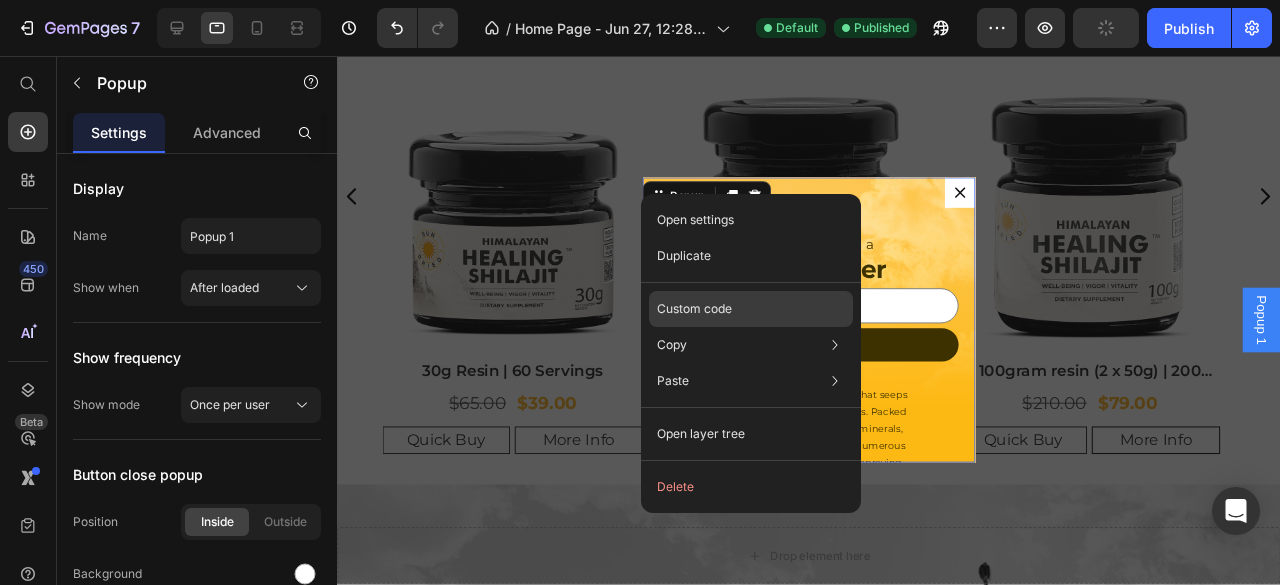 click on "Custom code" at bounding box center [694, 309] 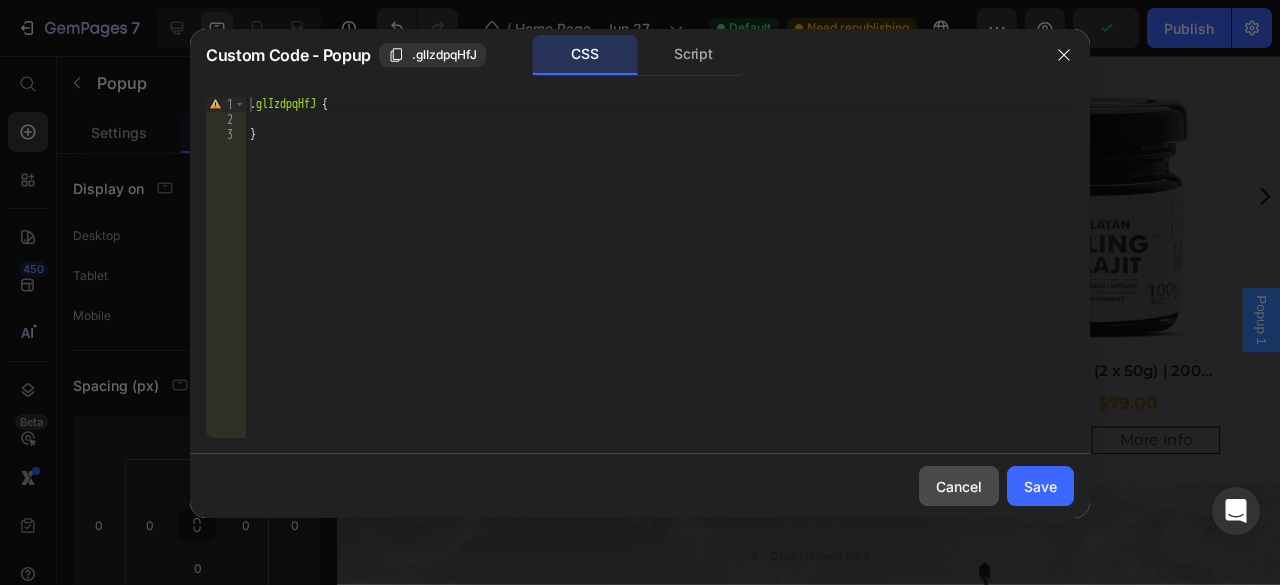 click on "Cancel" at bounding box center [959, 486] 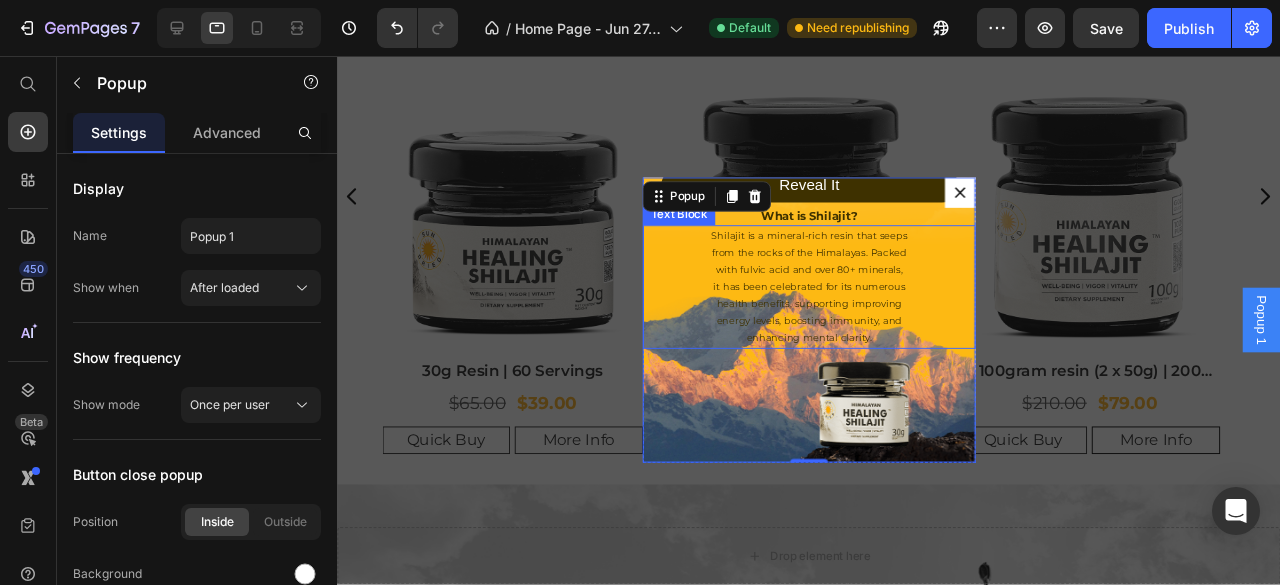 scroll, scrollTop: 185, scrollLeft: 0, axis: vertical 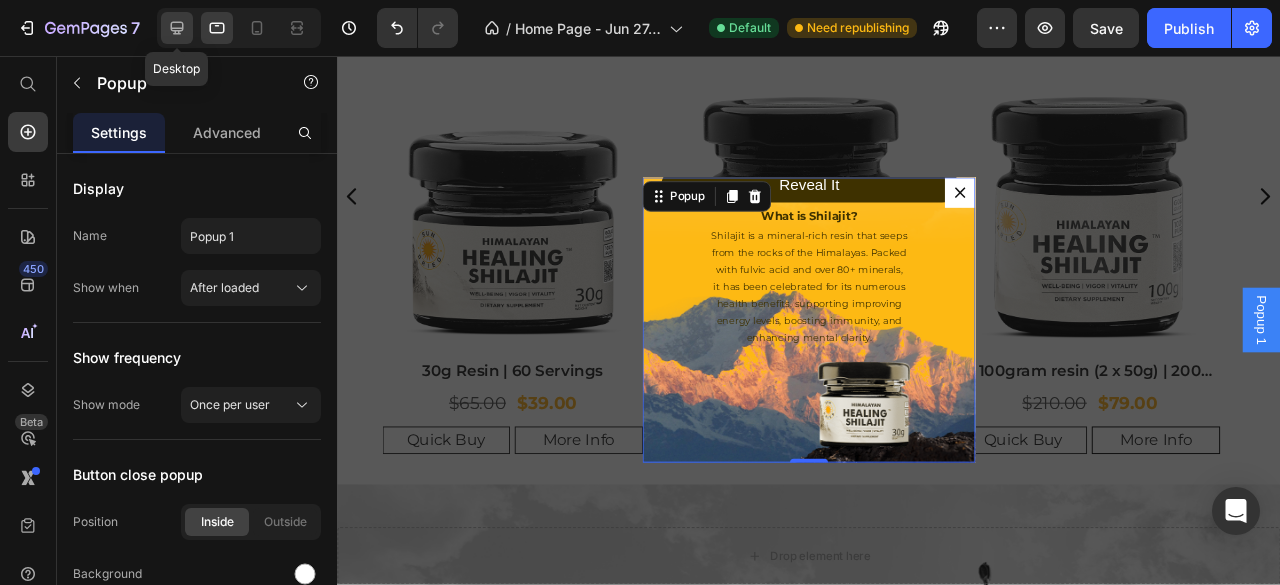 click 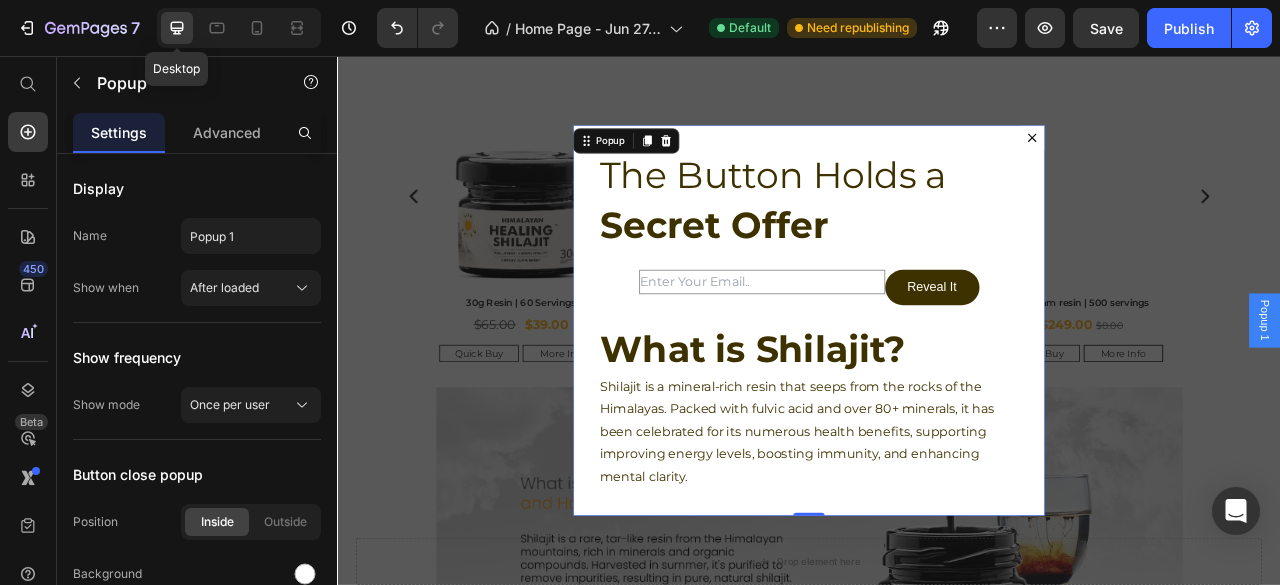 scroll, scrollTop: 674, scrollLeft: 0, axis: vertical 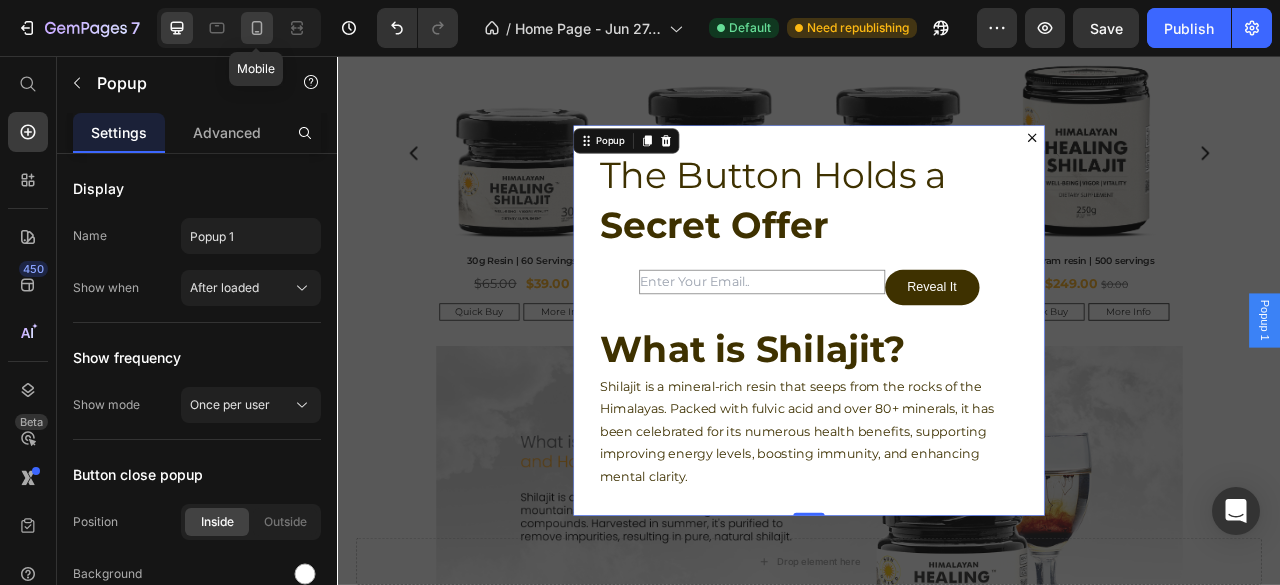 click 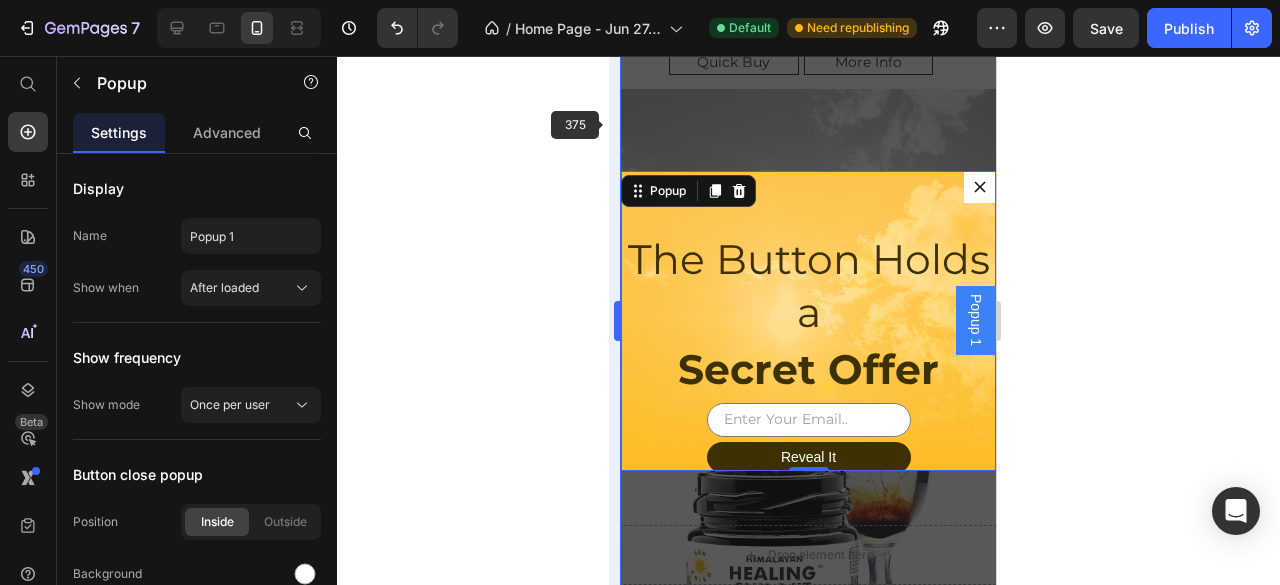 scroll, scrollTop: 779, scrollLeft: 0, axis: vertical 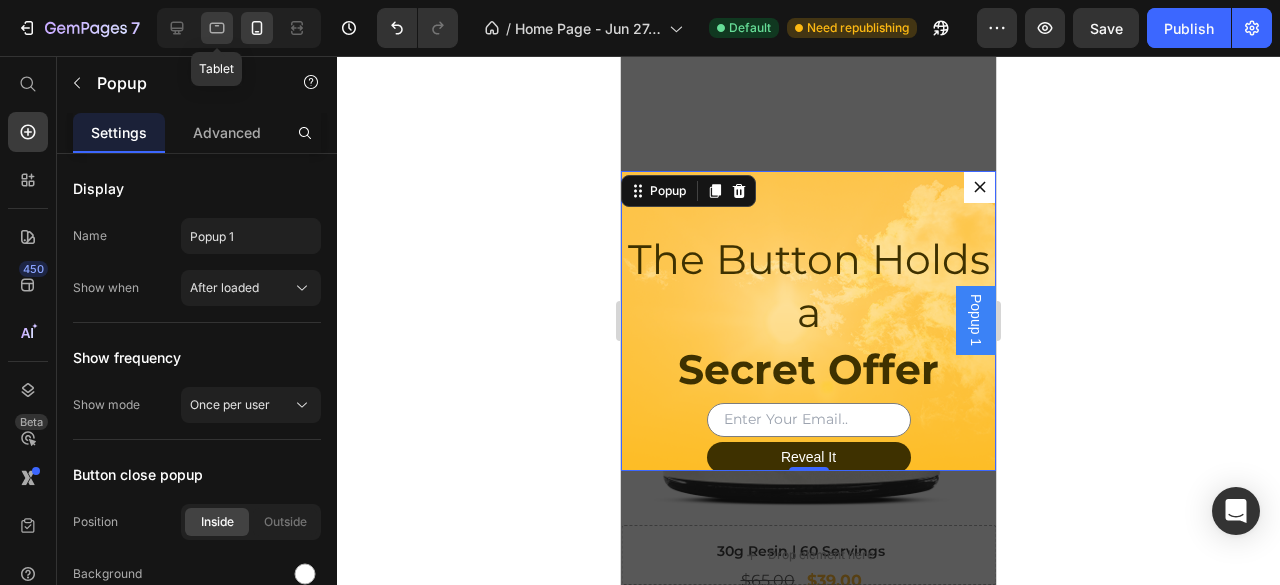 click 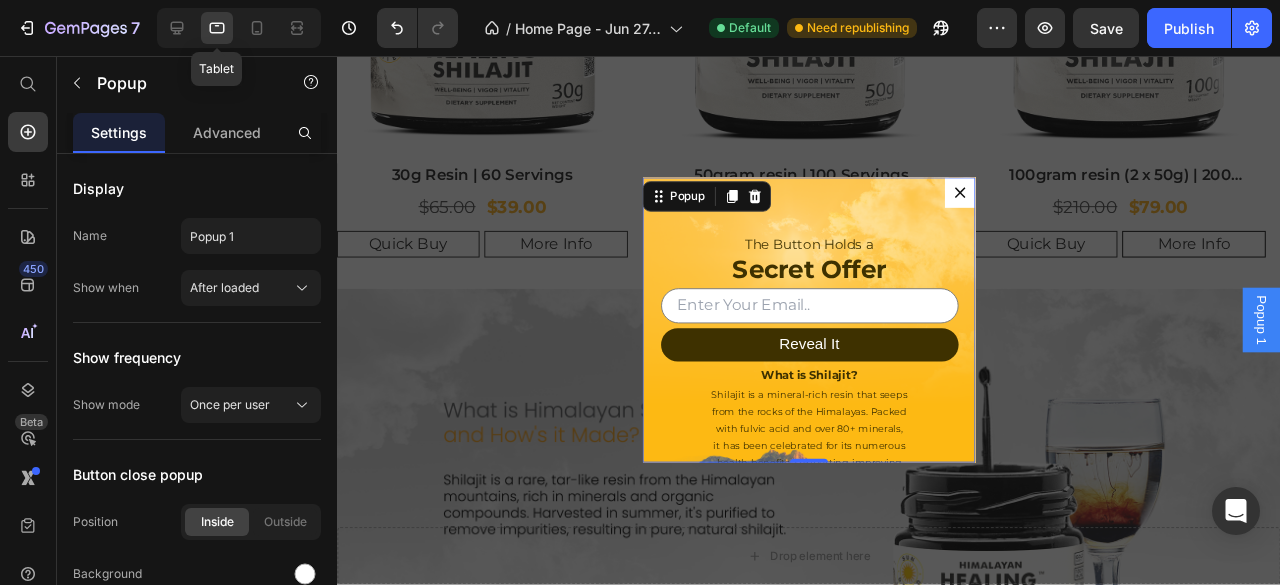 scroll, scrollTop: 950, scrollLeft: 0, axis: vertical 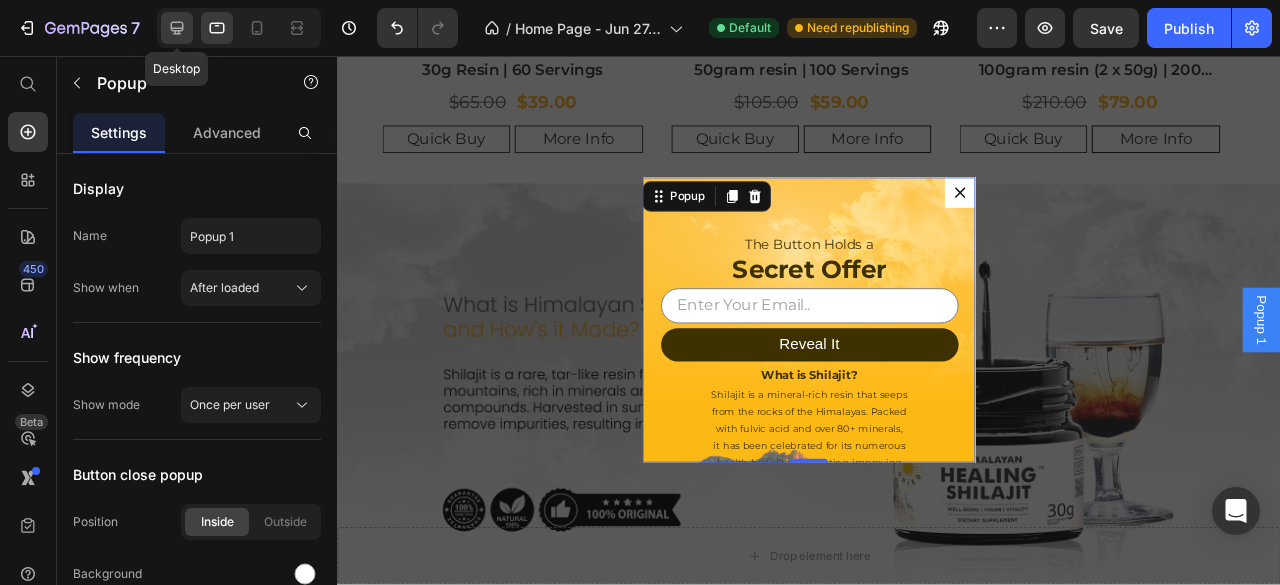 click 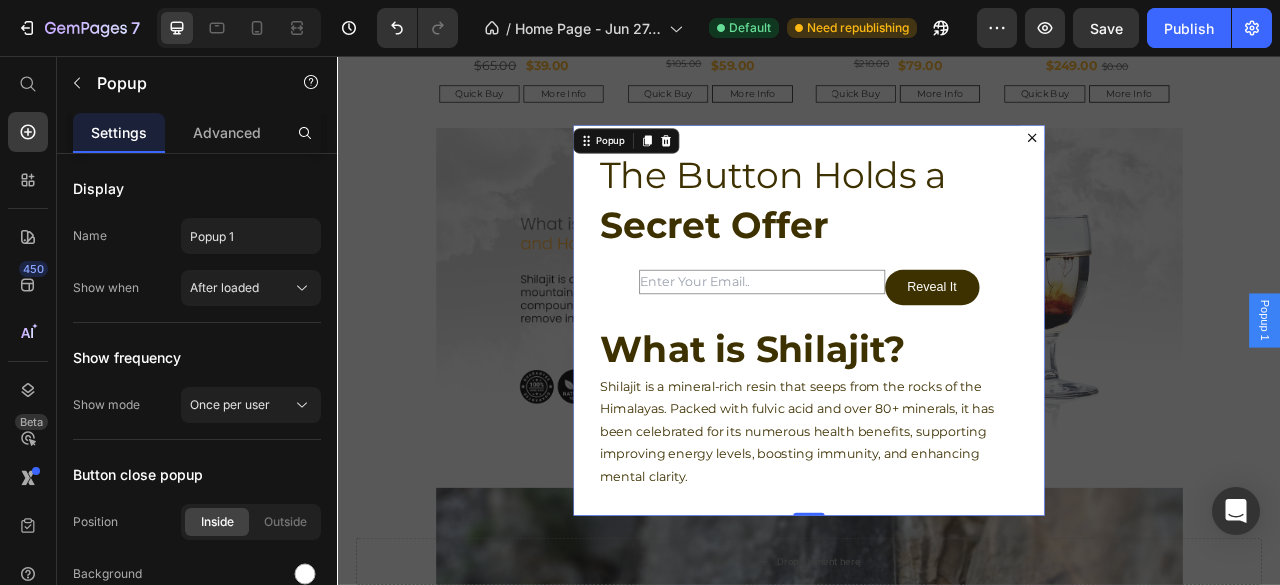 scroll, scrollTop: 989, scrollLeft: 0, axis: vertical 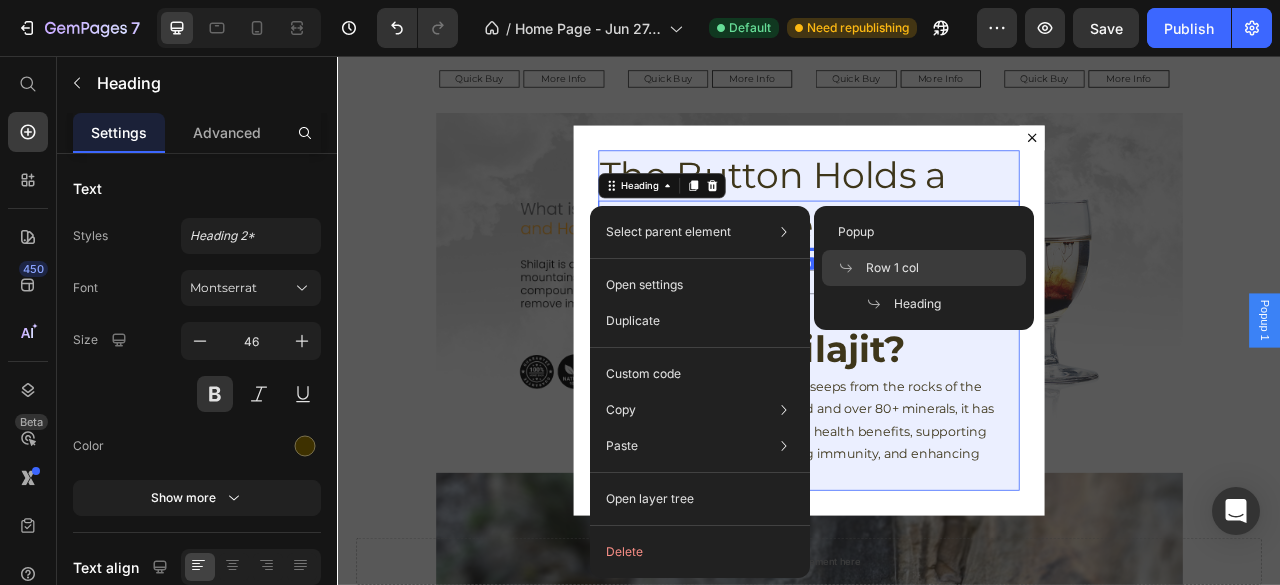 click on "Row 1 col" 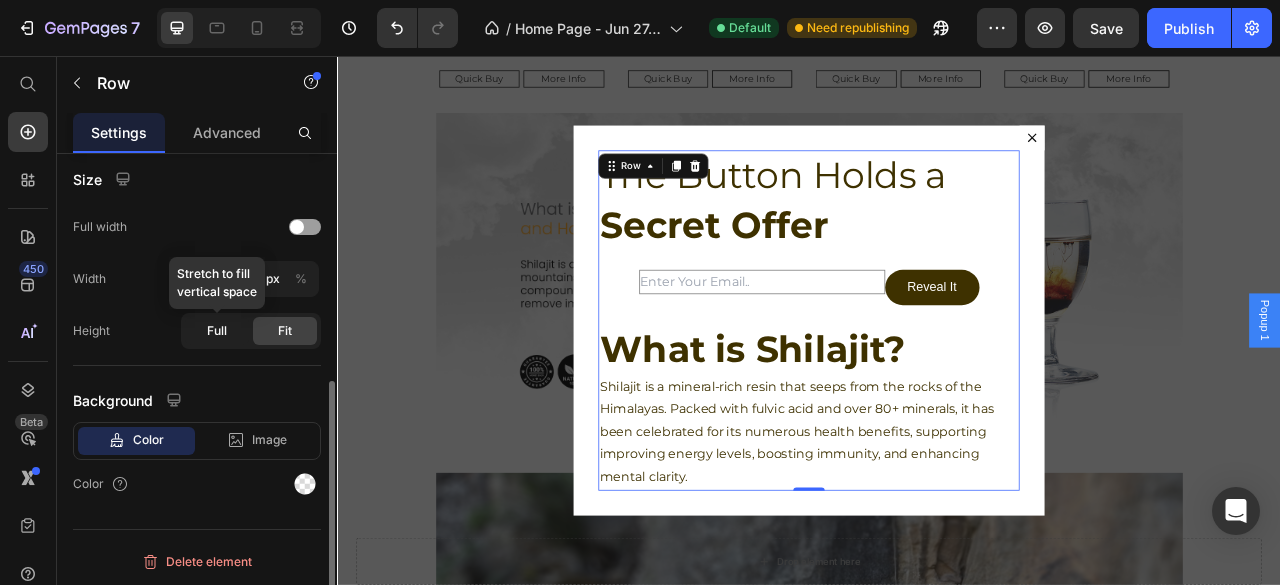 scroll, scrollTop: 422, scrollLeft: 0, axis: vertical 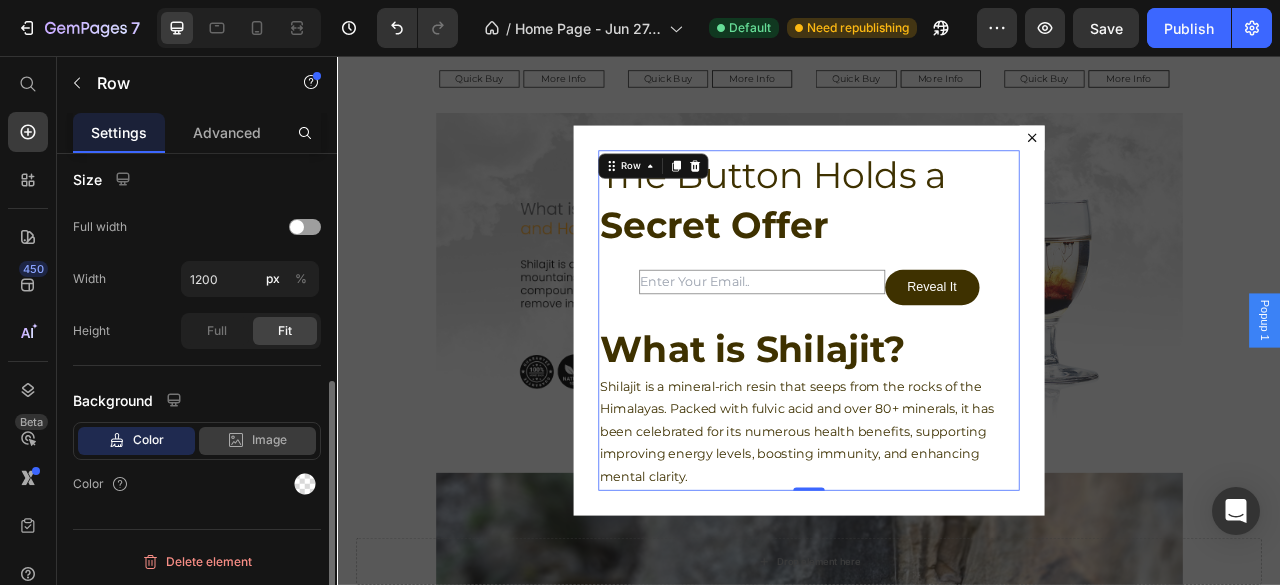 click 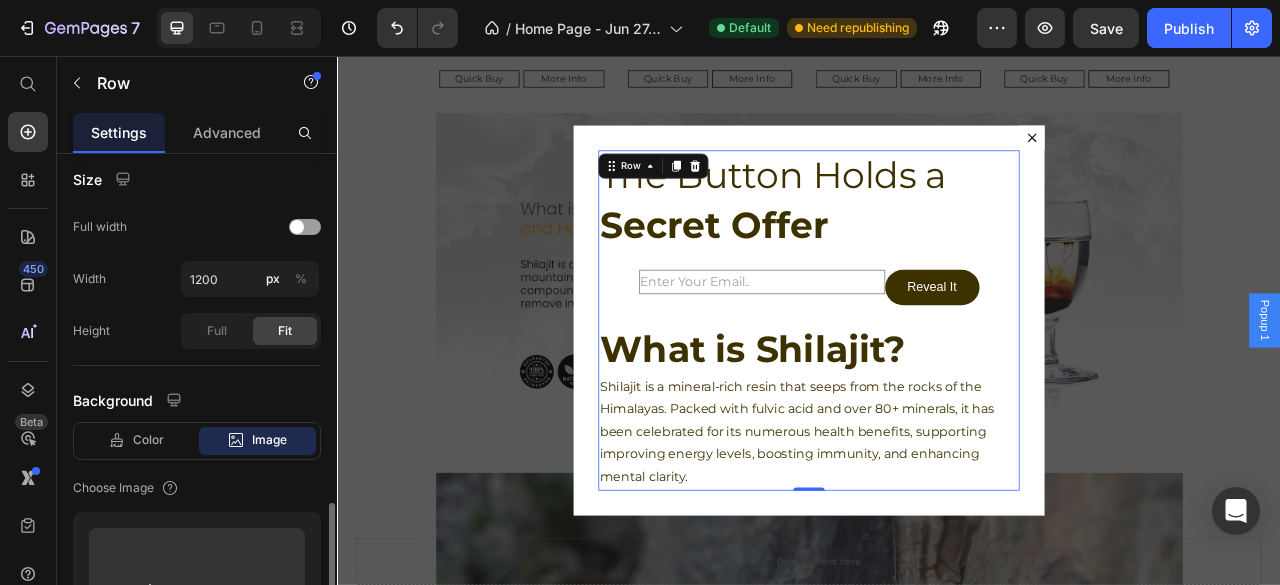 scroll, scrollTop: 622, scrollLeft: 0, axis: vertical 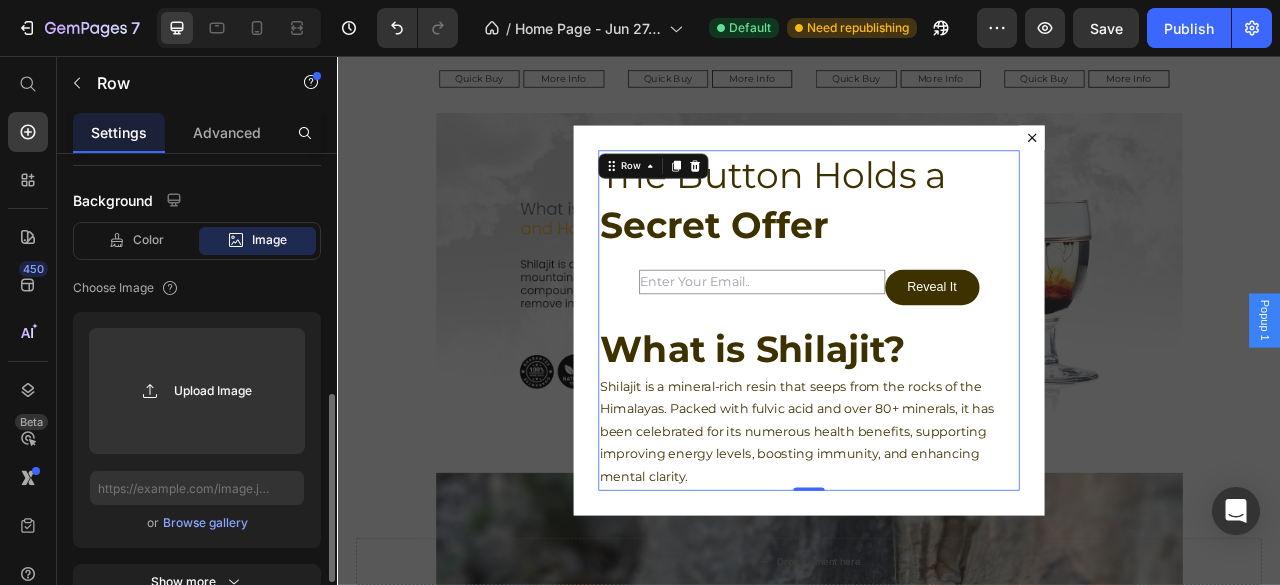 click on "Browse gallery" at bounding box center (205, 523) 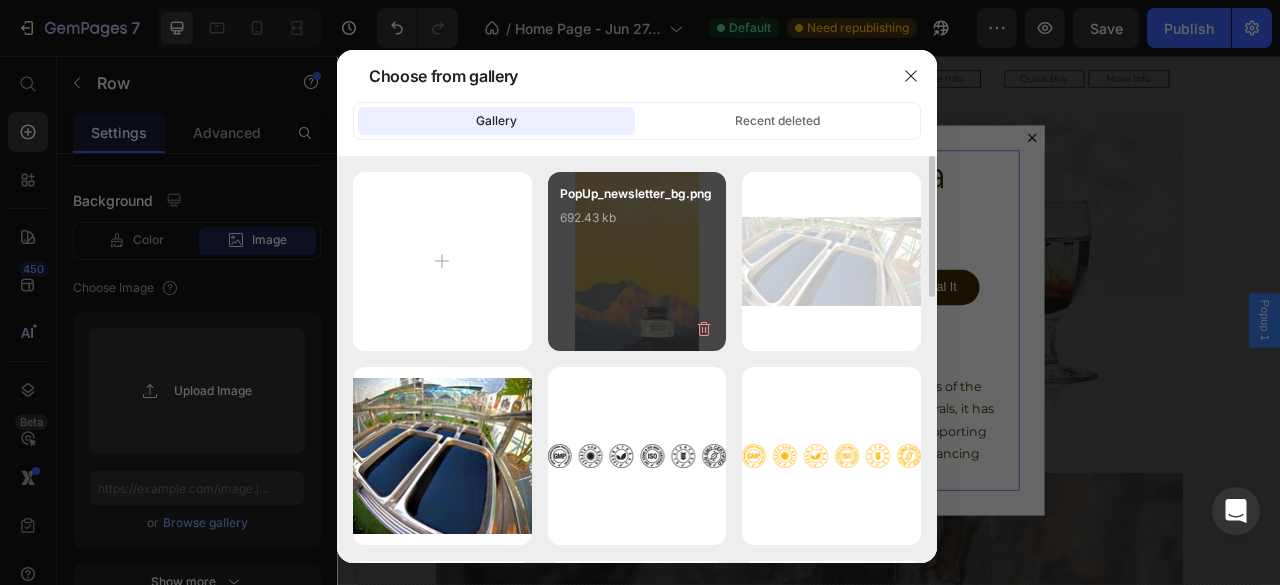 click on "PopUp_newsletter_bg.png 692.43 kb" at bounding box center [637, 261] 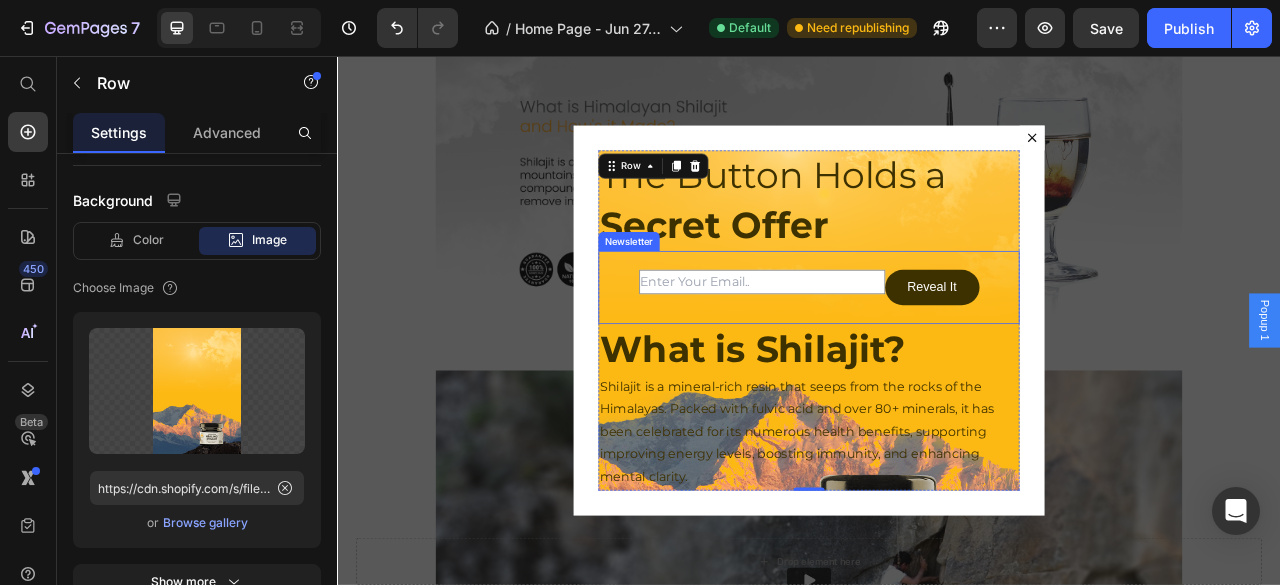 scroll, scrollTop: 1122, scrollLeft: 0, axis: vertical 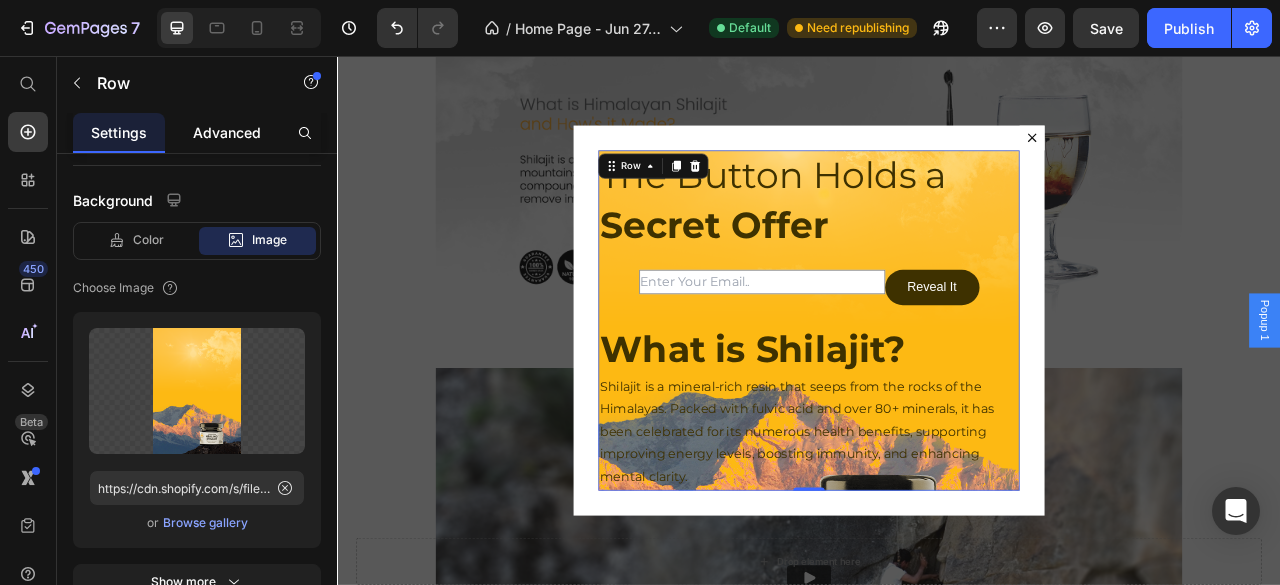 click on "Advanced" at bounding box center [227, 132] 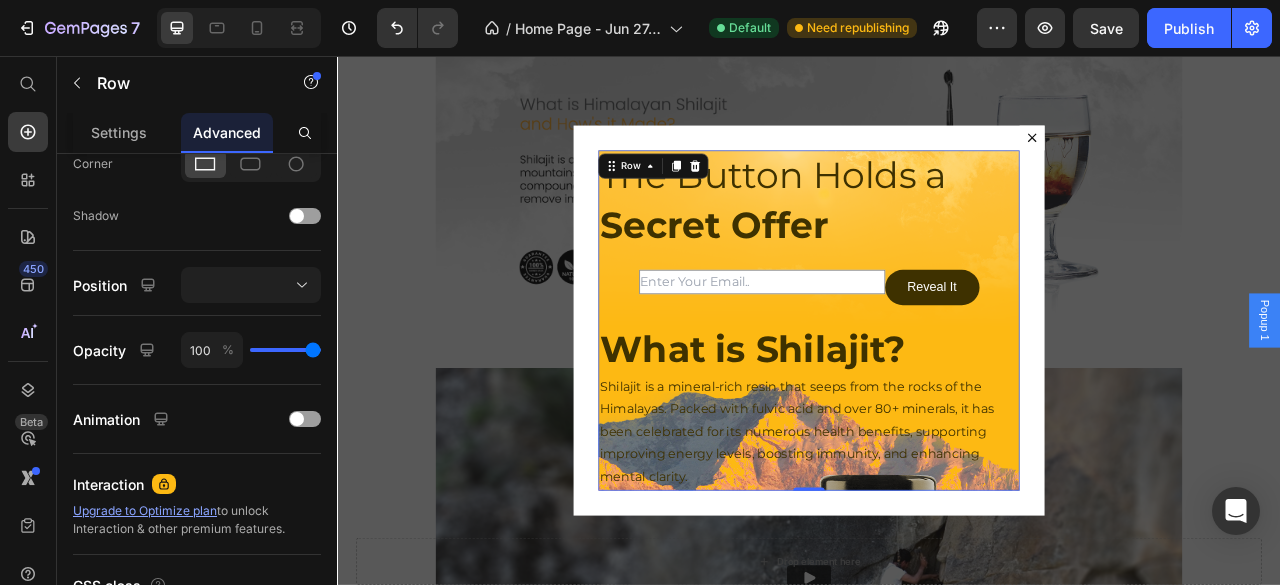 scroll, scrollTop: 0, scrollLeft: 0, axis: both 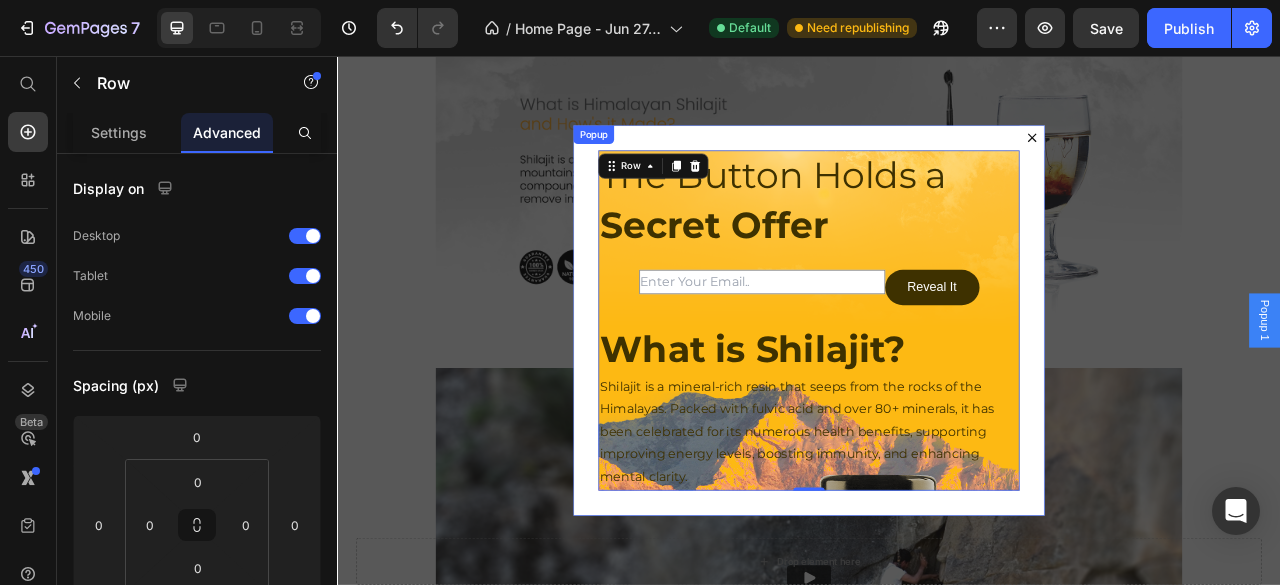 click on "The Button Holds a Heading Secret Offer Heading Email Field Reveal It Submit Button Row Newsletter What is Shilajit? Heading Shilajit is a mineral-rich resin that seeps from the rocks of the Himalayas. Packed with fulvic acid and over 80+ minerals, it has been celebrated for its numerous health benefits, supporting improving energy levels, boosting immunity, and enhancing mental clarity. Text Block Row   0 Popup" at bounding box center [937, 392] 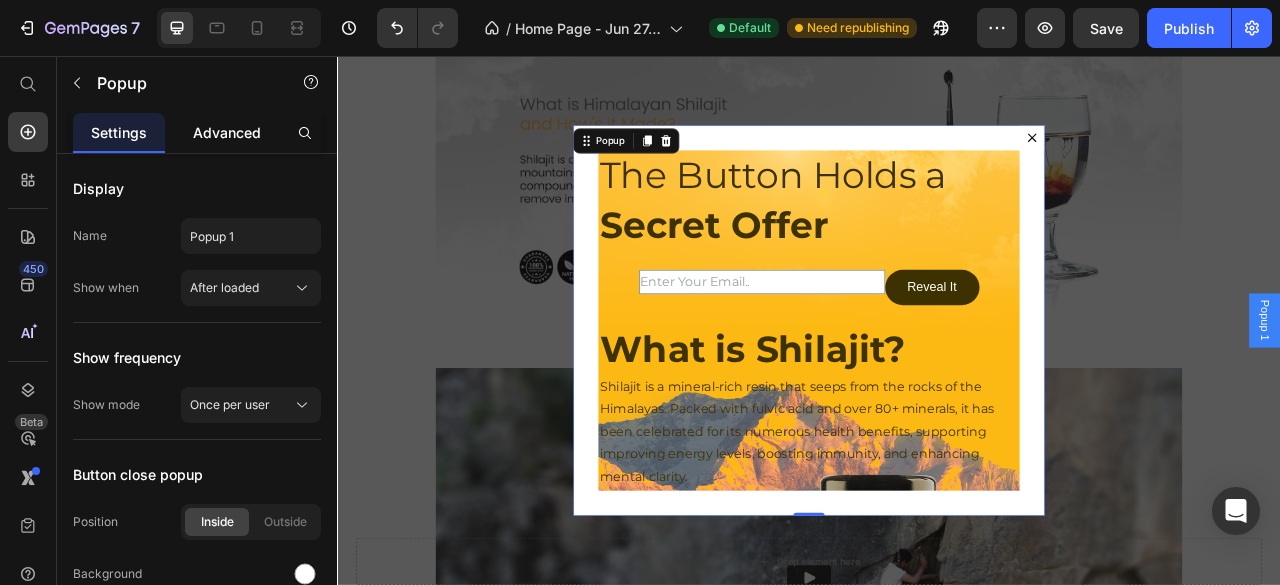 click on "Advanced" 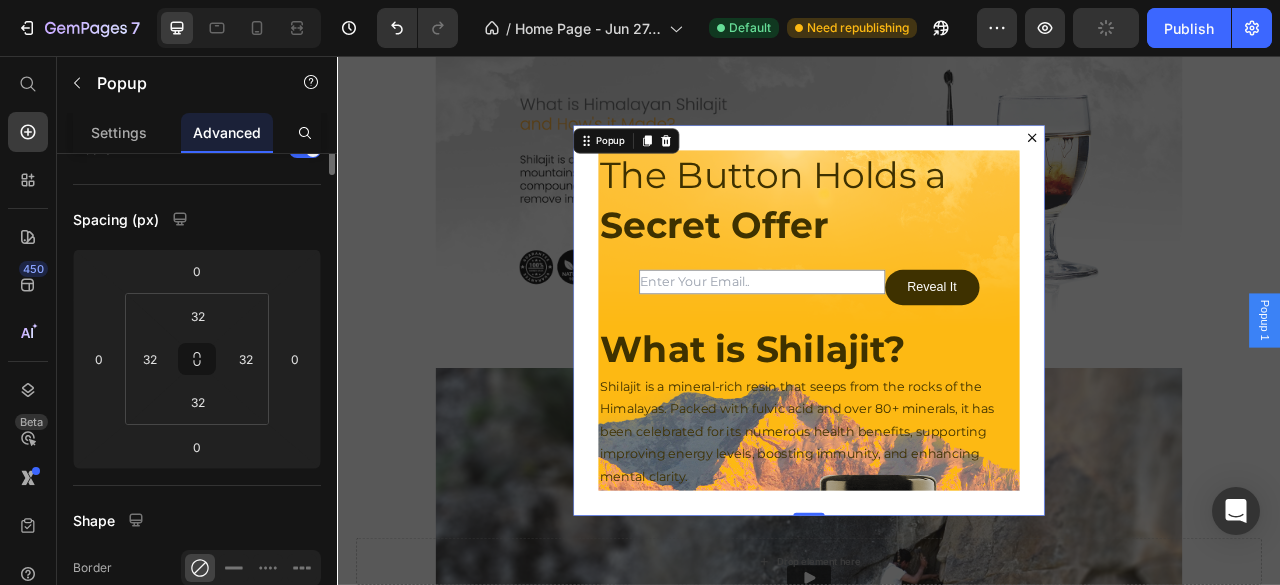 scroll, scrollTop: 200, scrollLeft: 0, axis: vertical 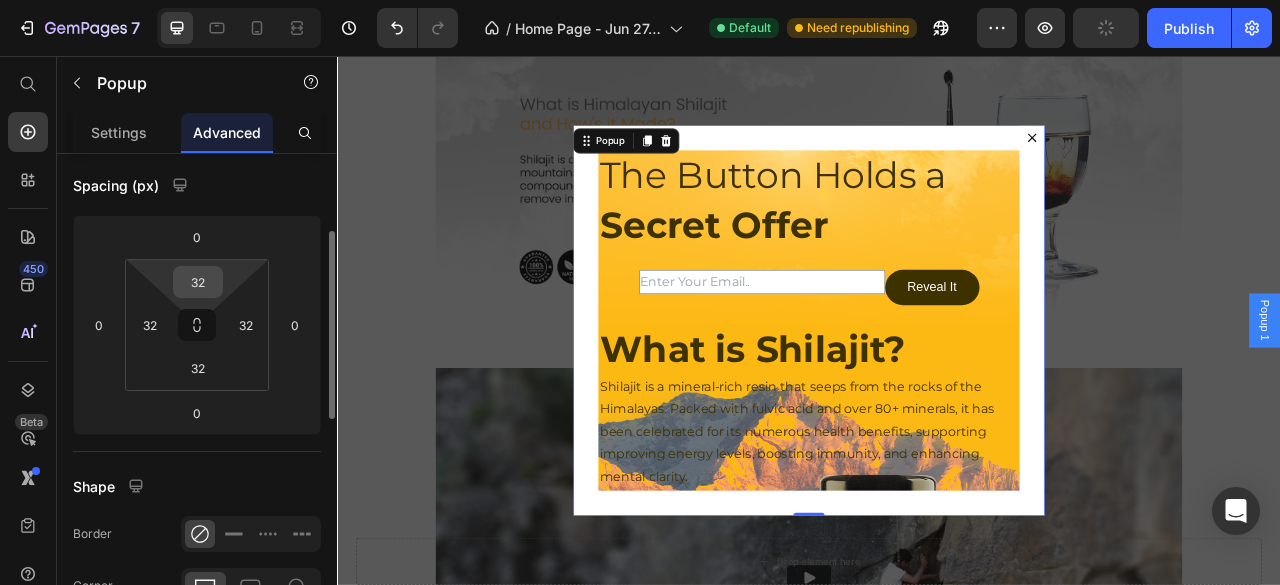 click on "32" at bounding box center [198, 282] 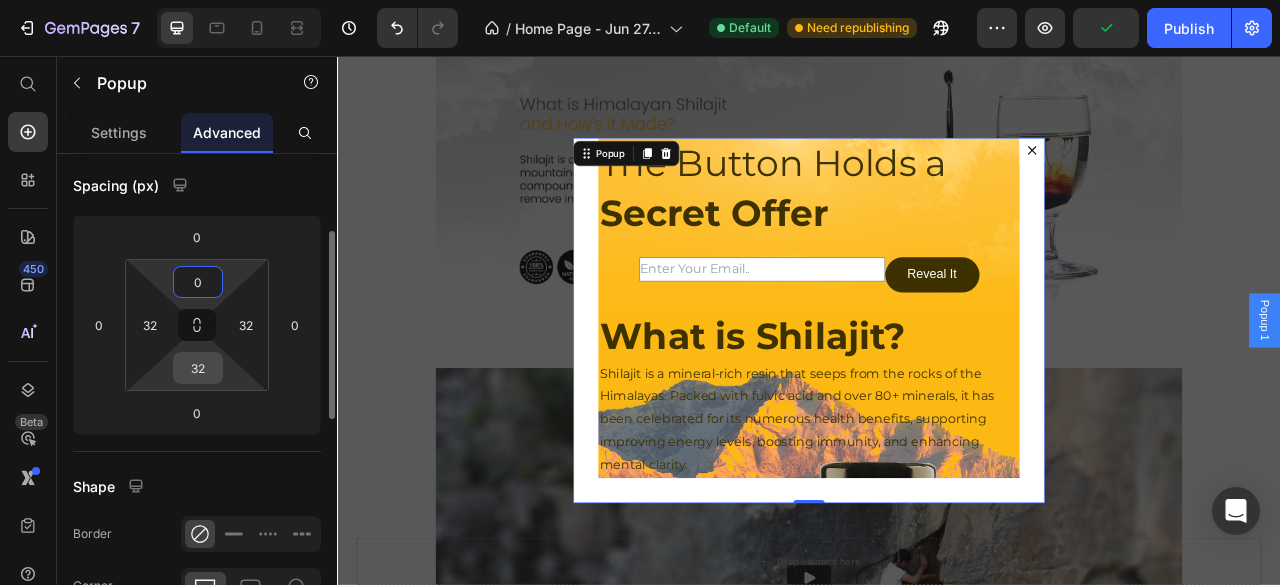 type on "0" 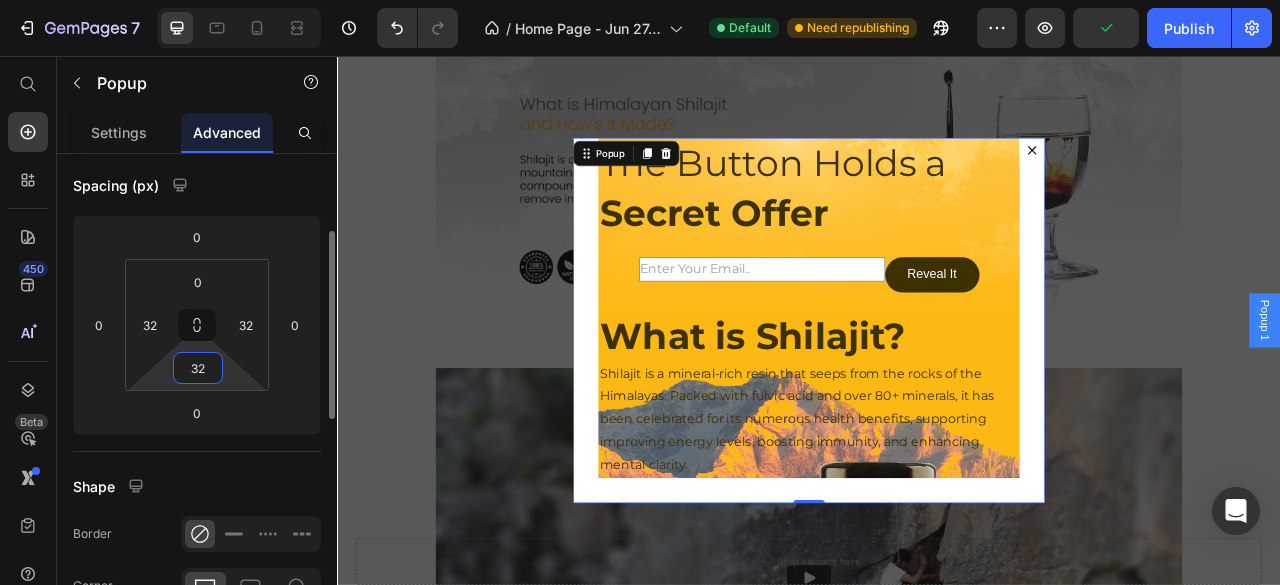click on "32" at bounding box center [198, 368] 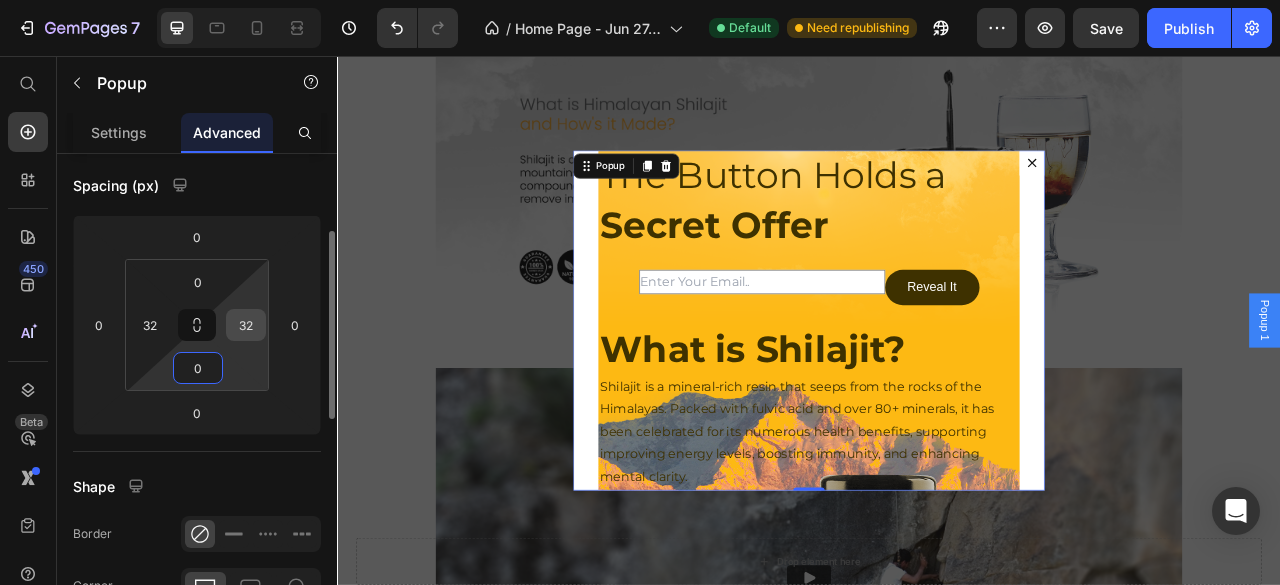 type on "0" 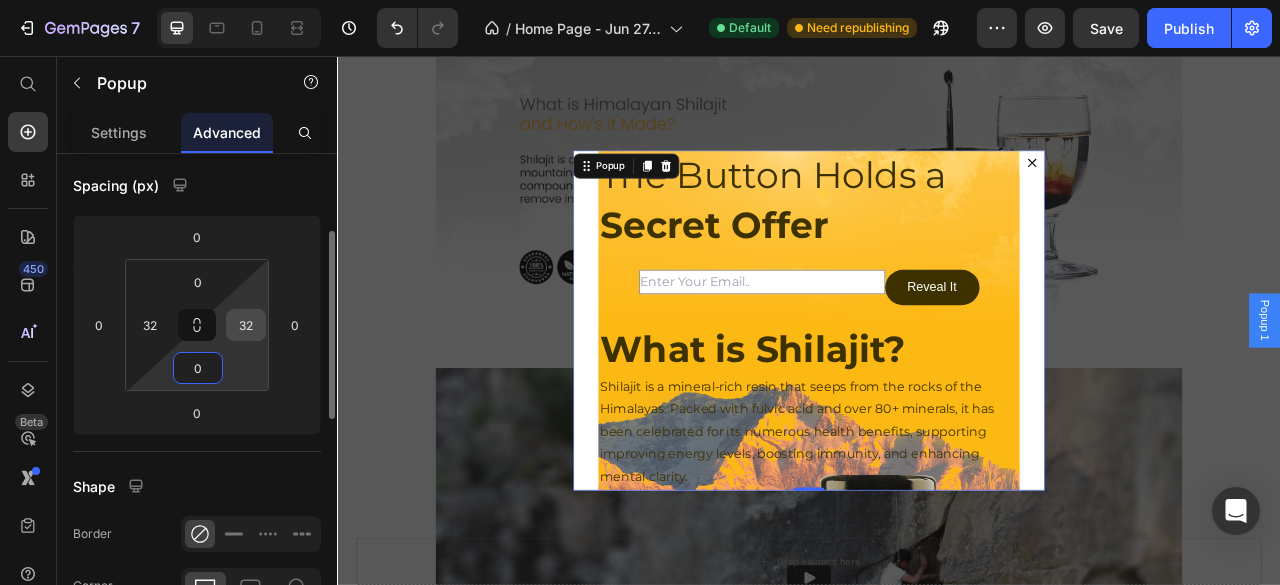 click on "32" at bounding box center (246, 325) 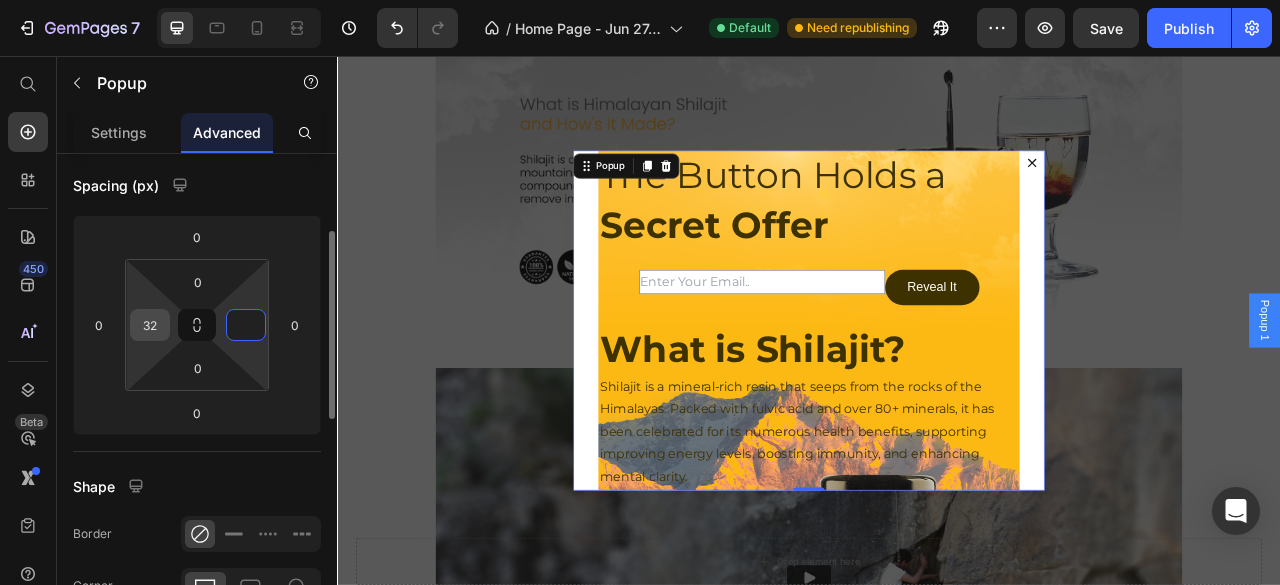 type on "0" 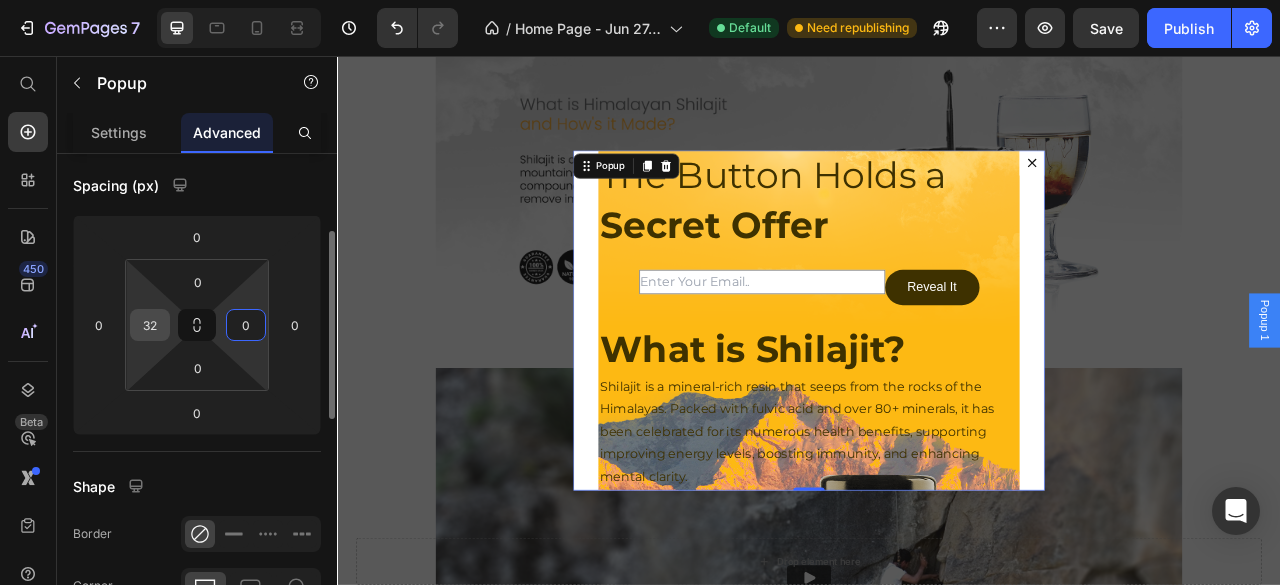 click on "32" at bounding box center [150, 325] 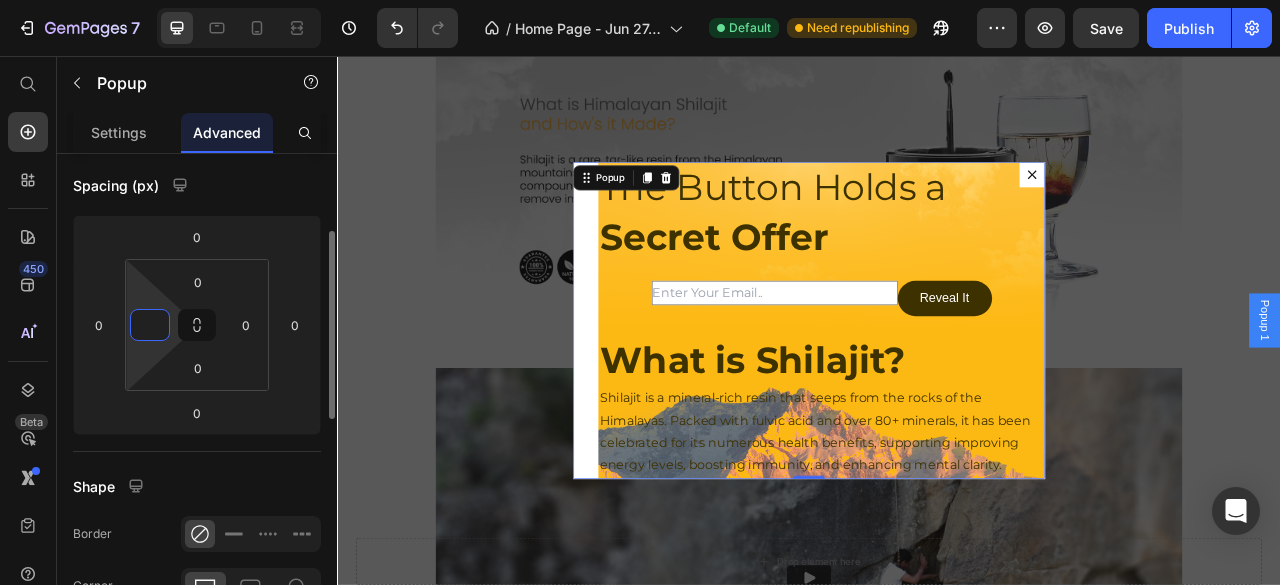 type on "0" 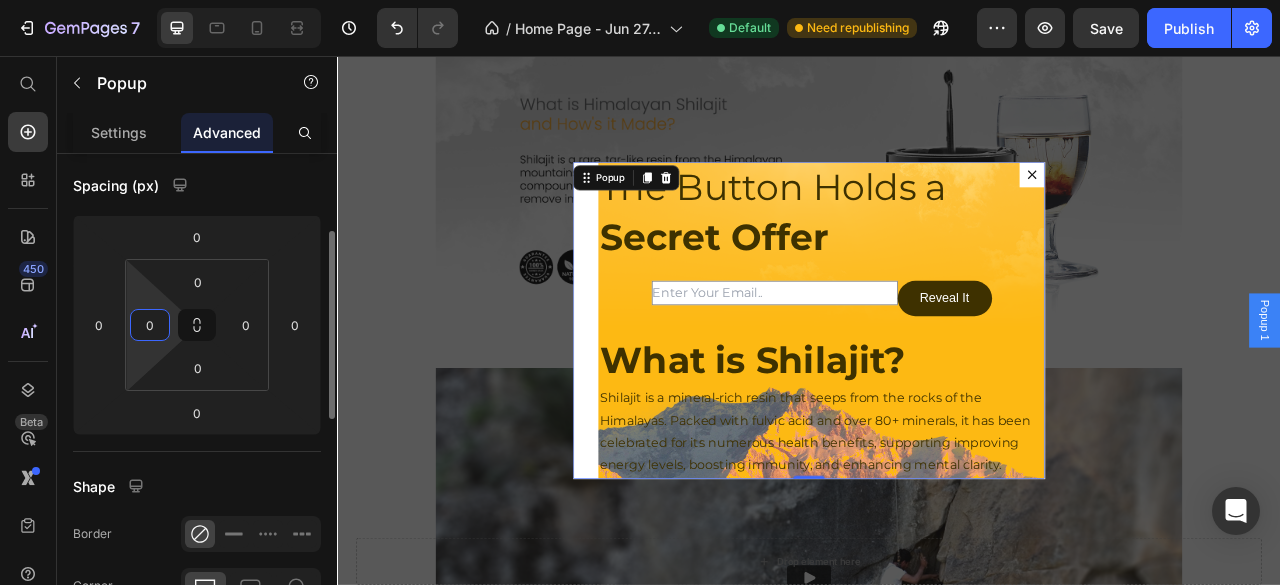 click on "Shape" at bounding box center [197, 486] 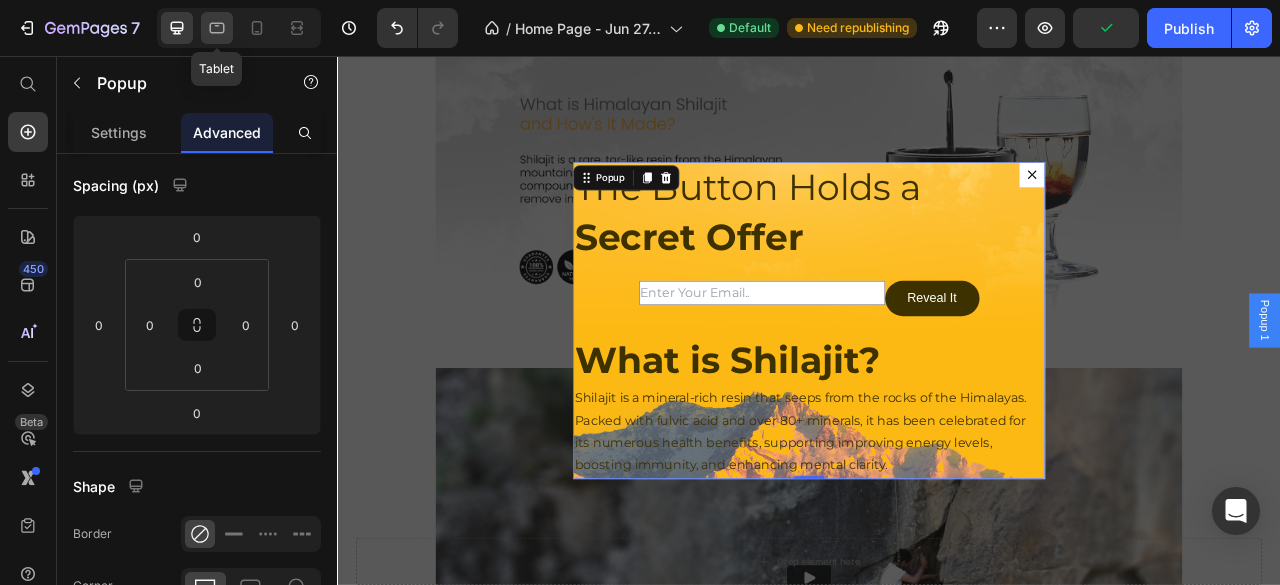 click 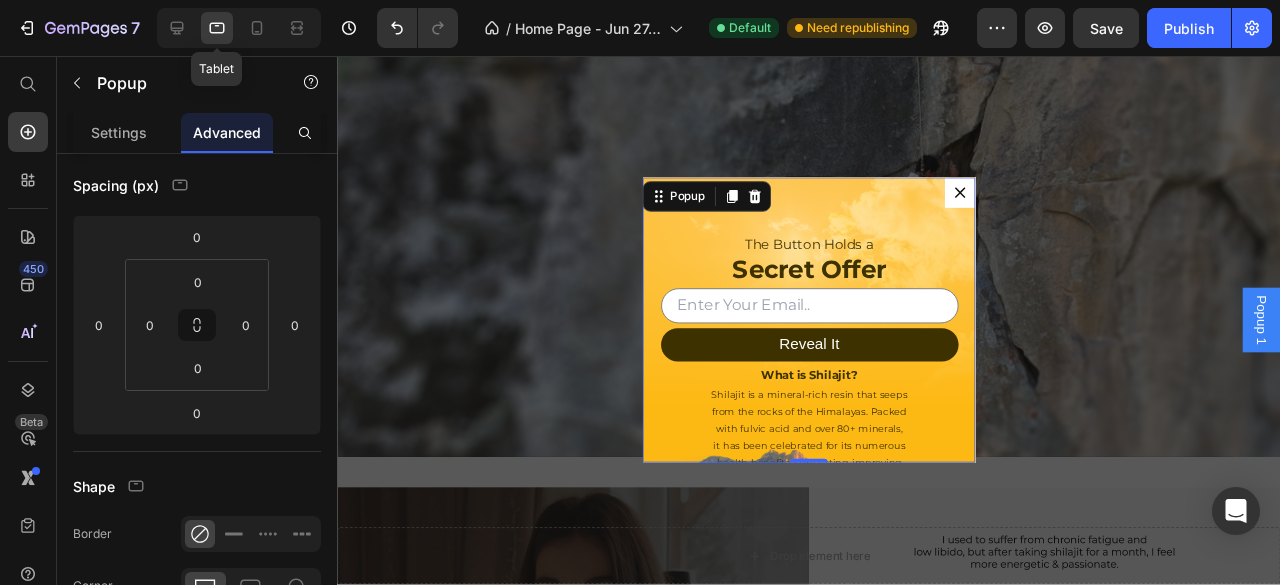 scroll, scrollTop: 1722, scrollLeft: 0, axis: vertical 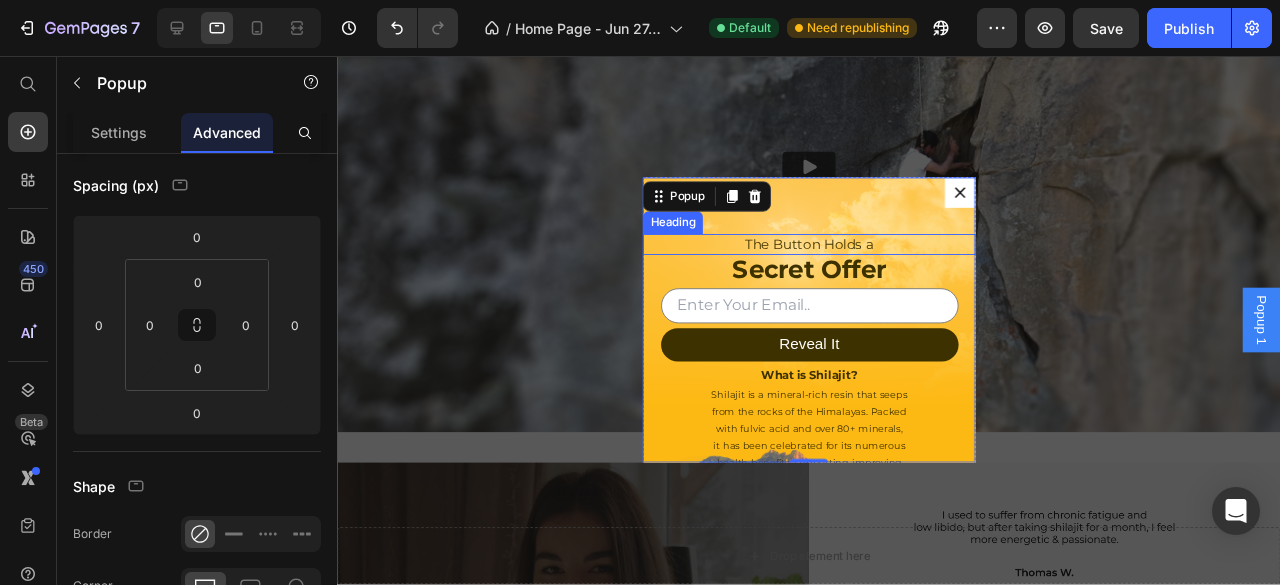 click on "The Button Holds a" at bounding box center (833, 255) 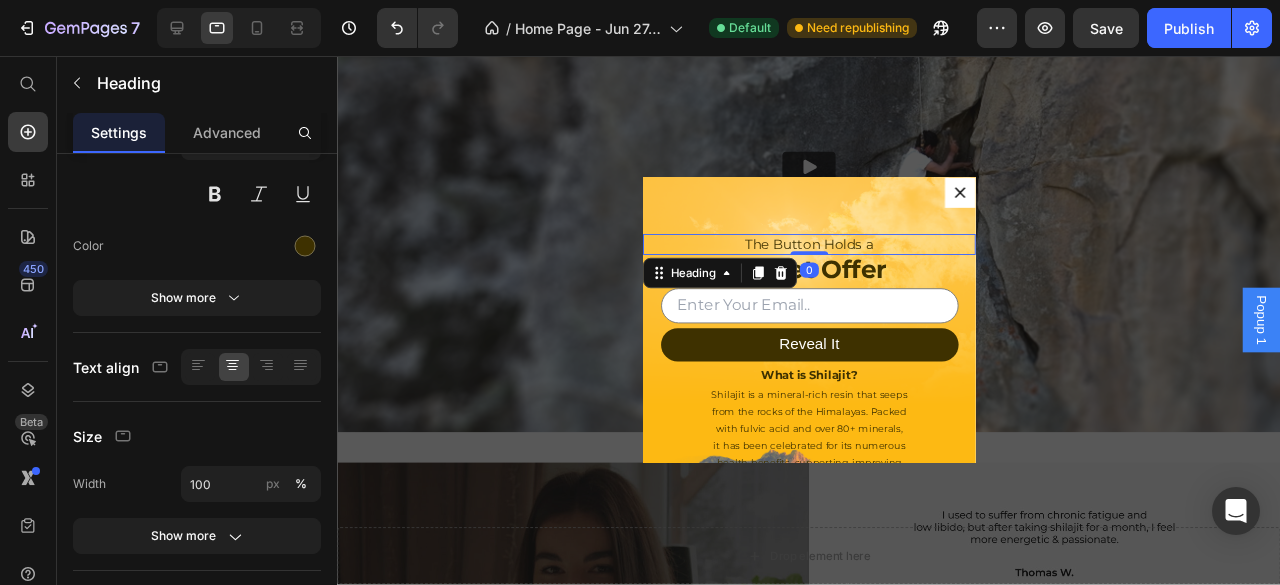 scroll, scrollTop: 0, scrollLeft: 0, axis: both 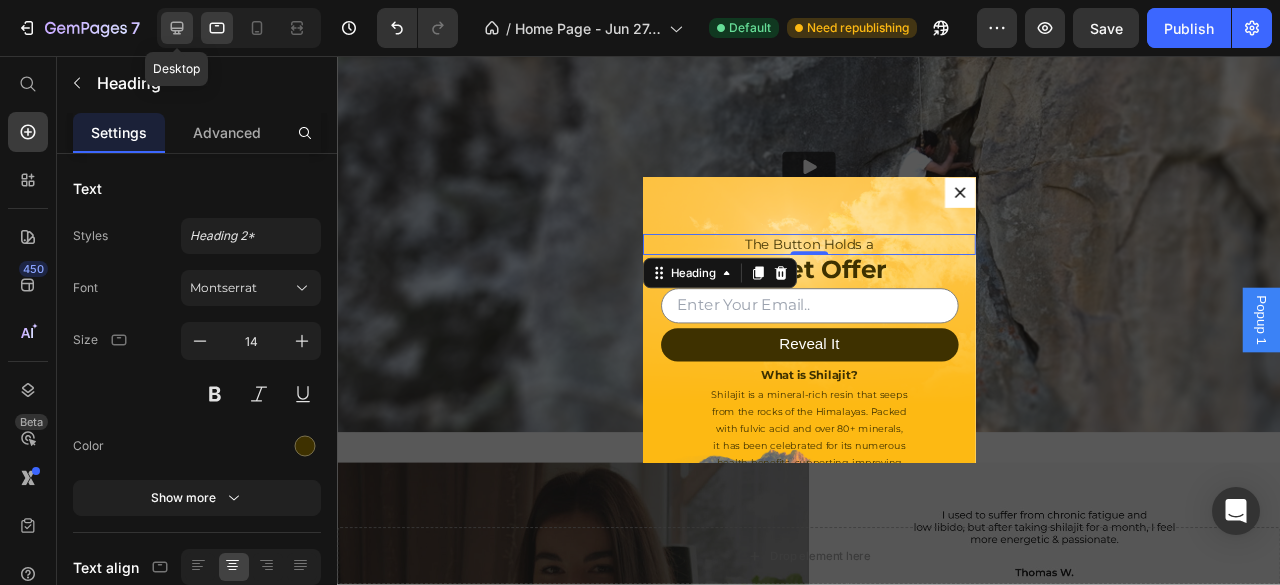 click 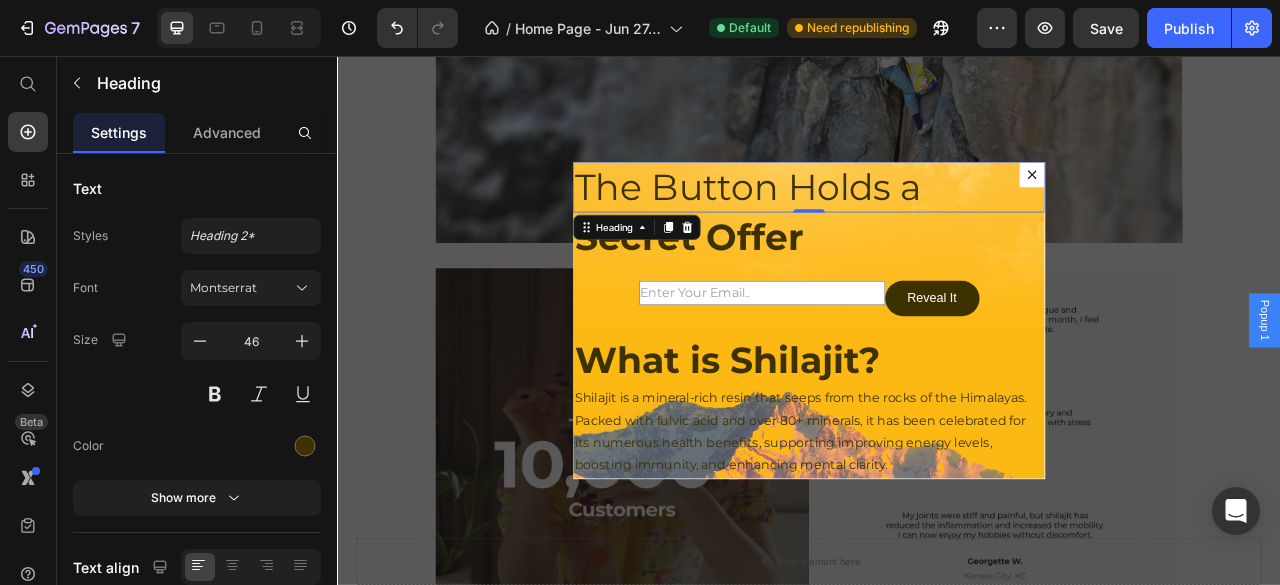 scroll, scrollTop: 1850, scrollLeft: 0, axis: vertical 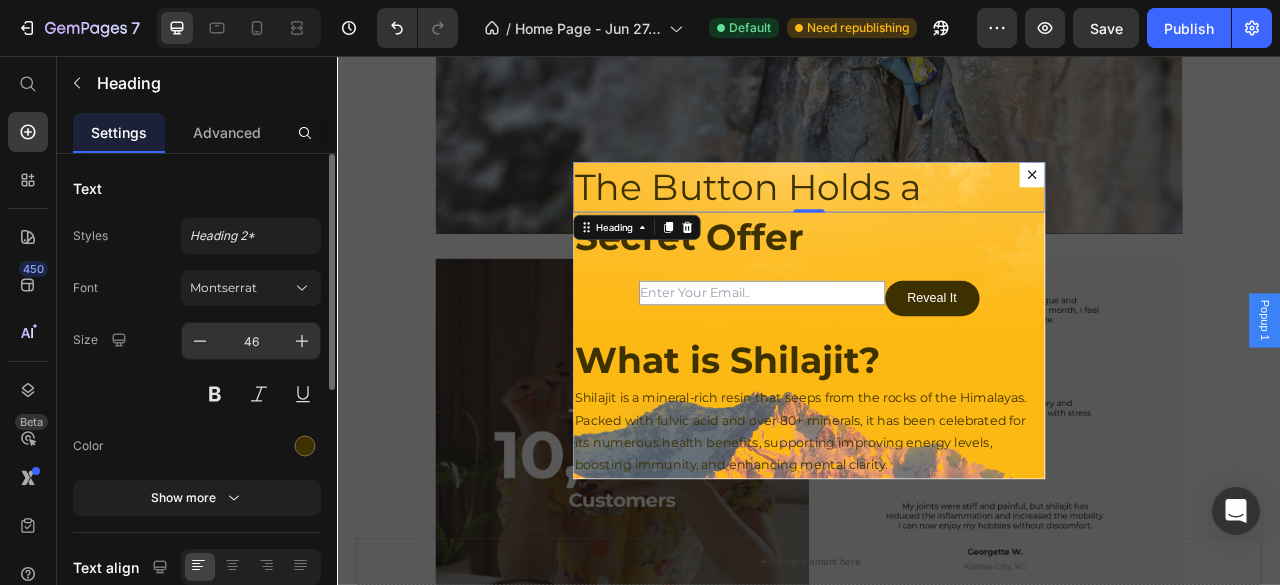 click on "46" at bounding box center [251, 341] 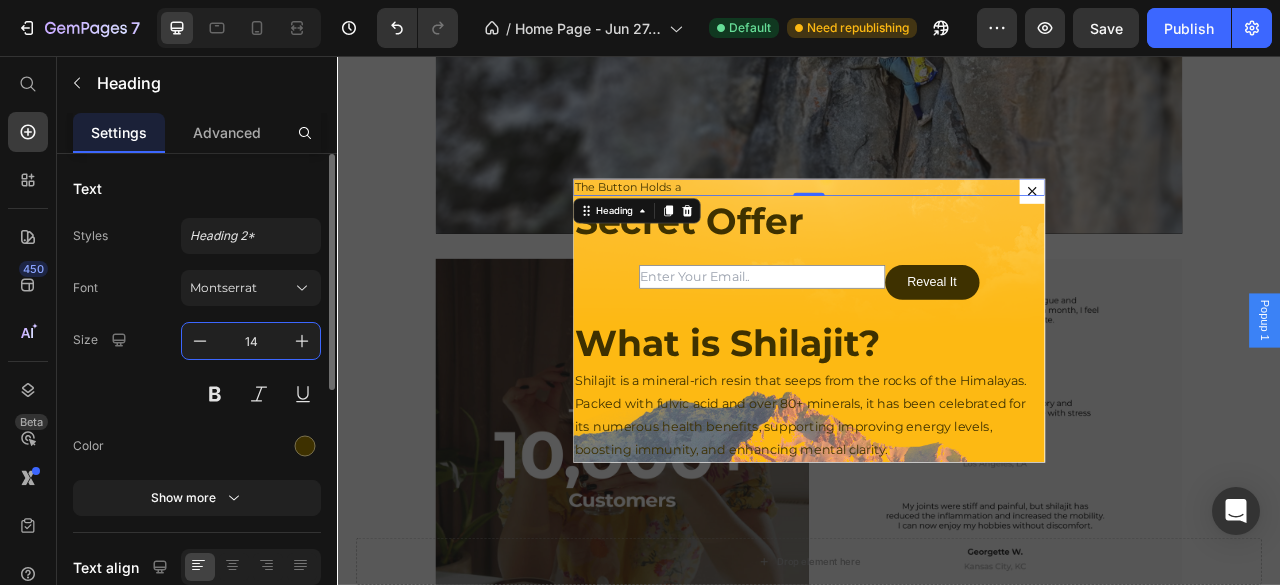 click on "Size 14" at bounding box center (197, 367) 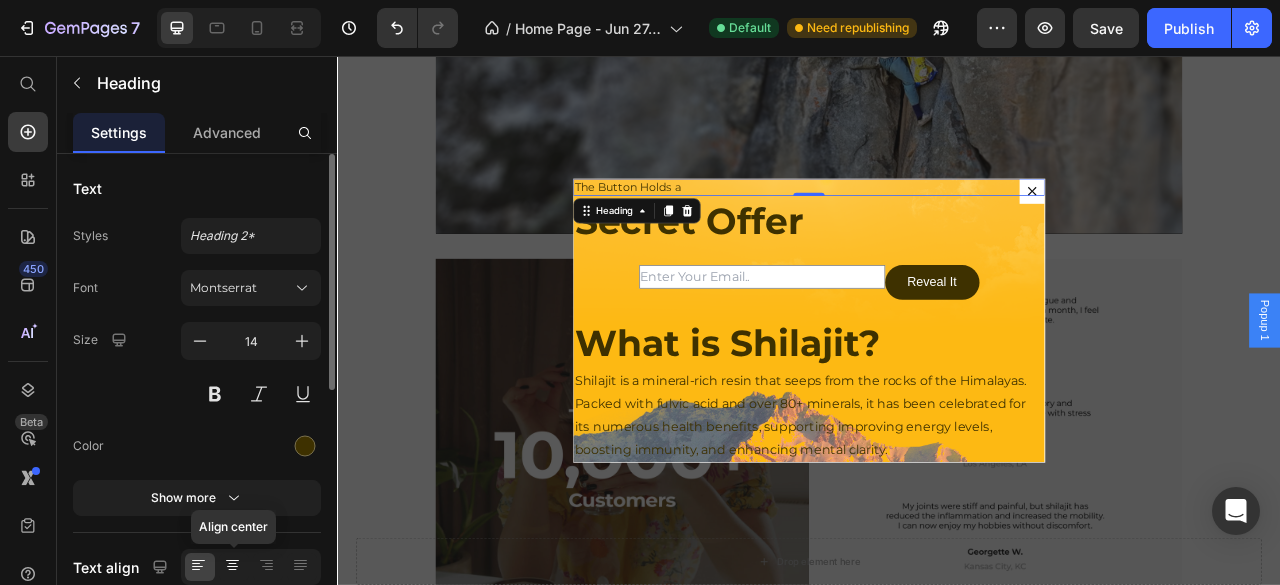 click 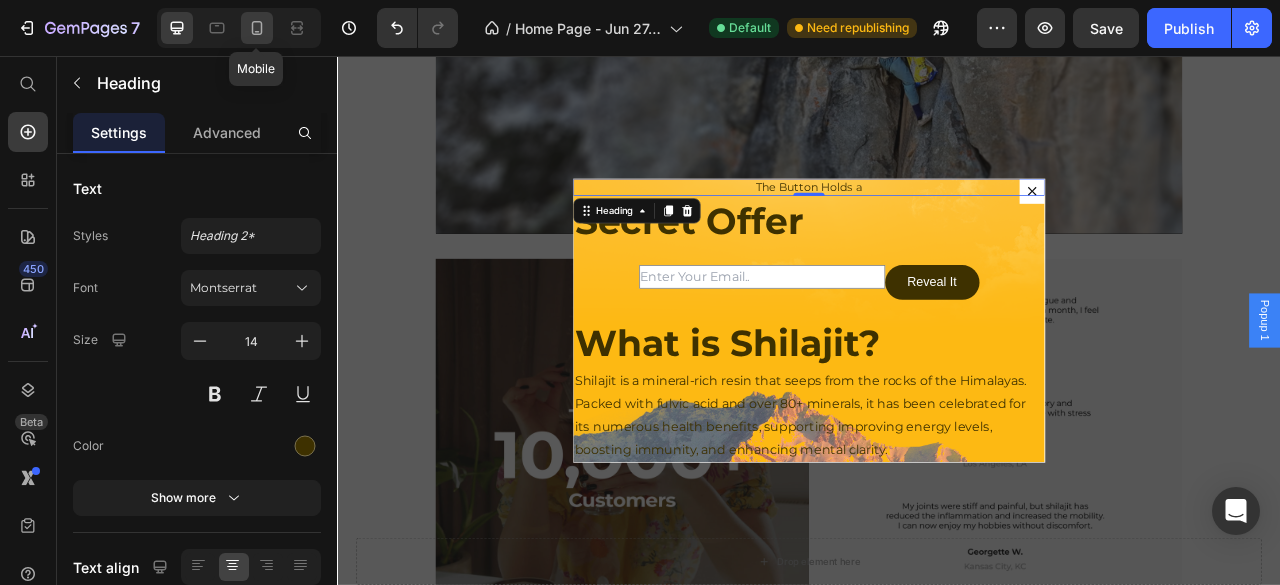 click 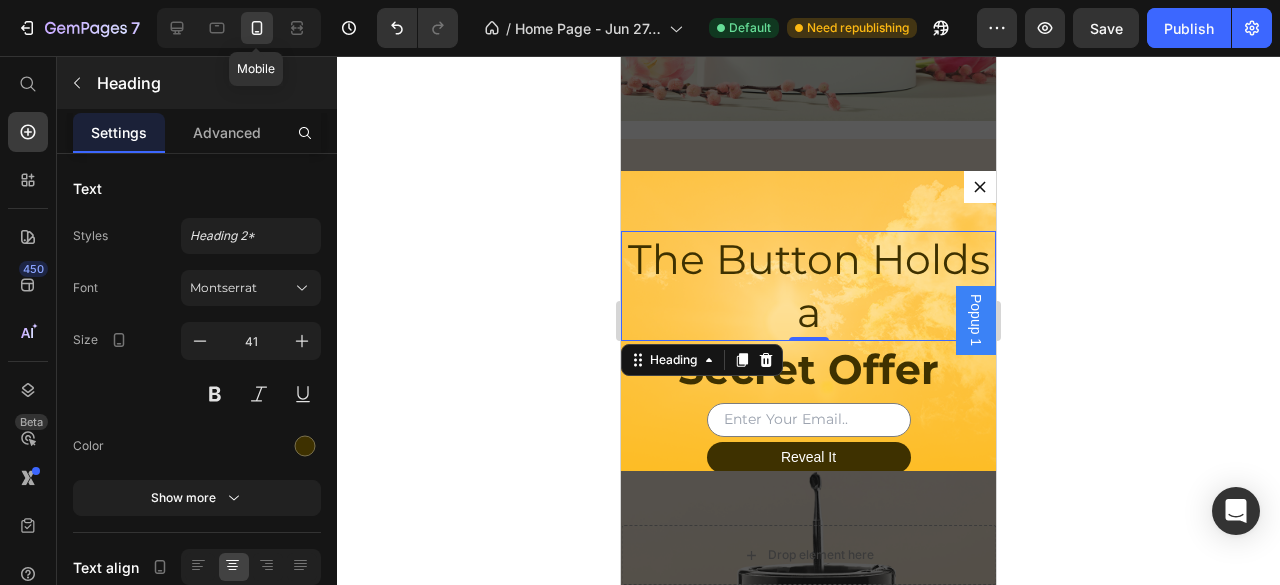 scroll, scrollTop: 2715, scrollLeft: 0, axis: vertical 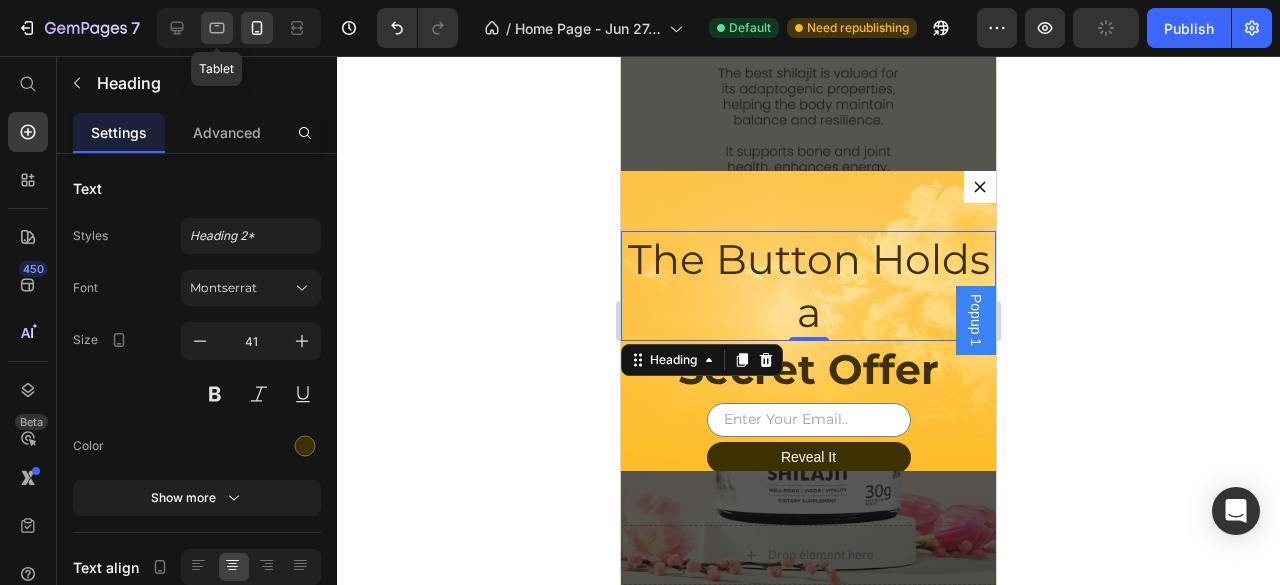 click 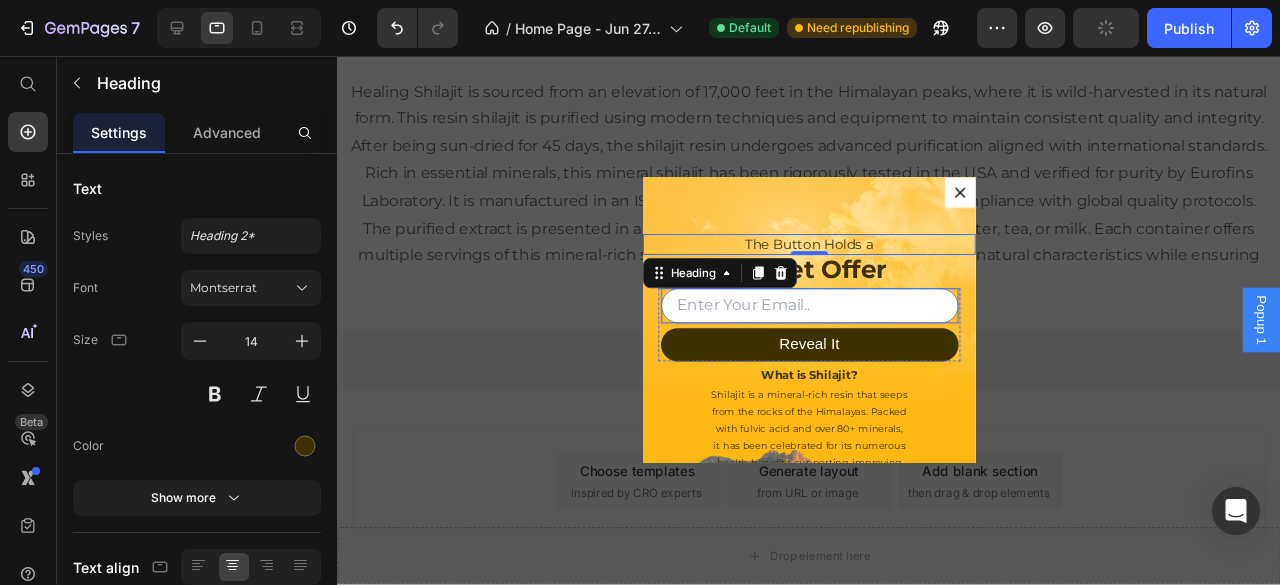 scroll, scrollTop: 3462, scrollLeft: 0, axis: vertical 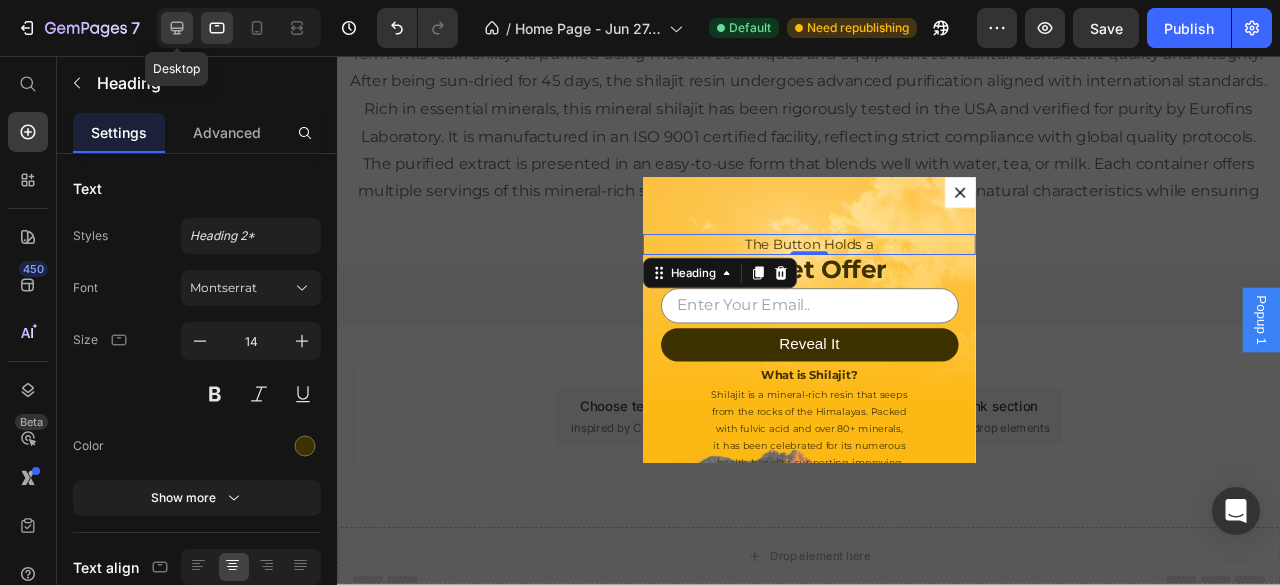 click 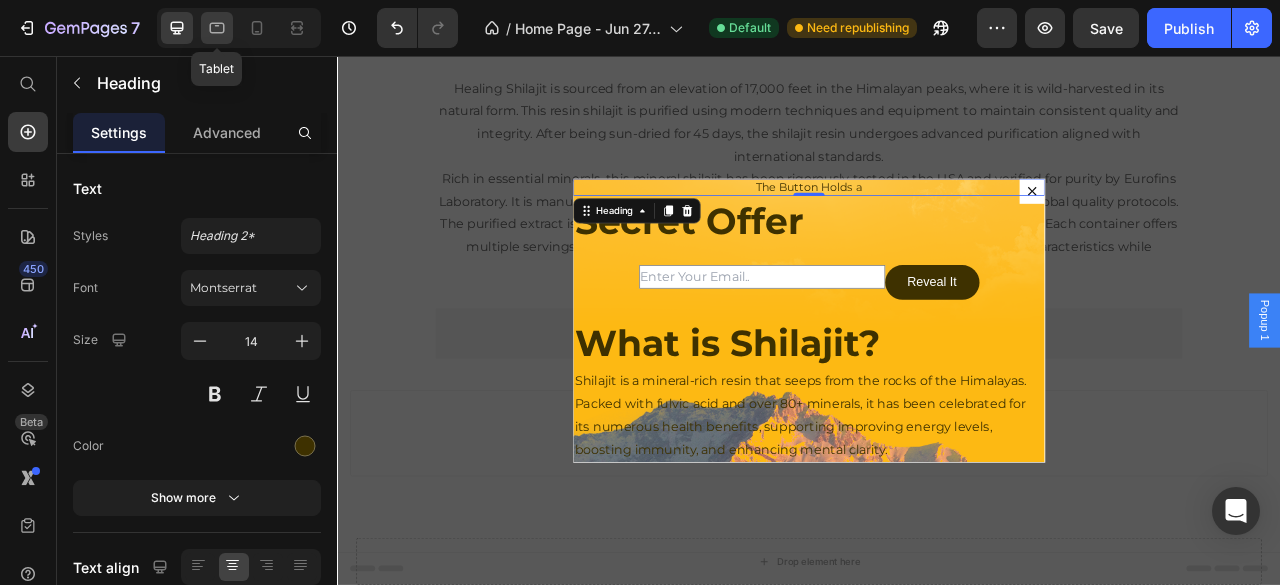 click 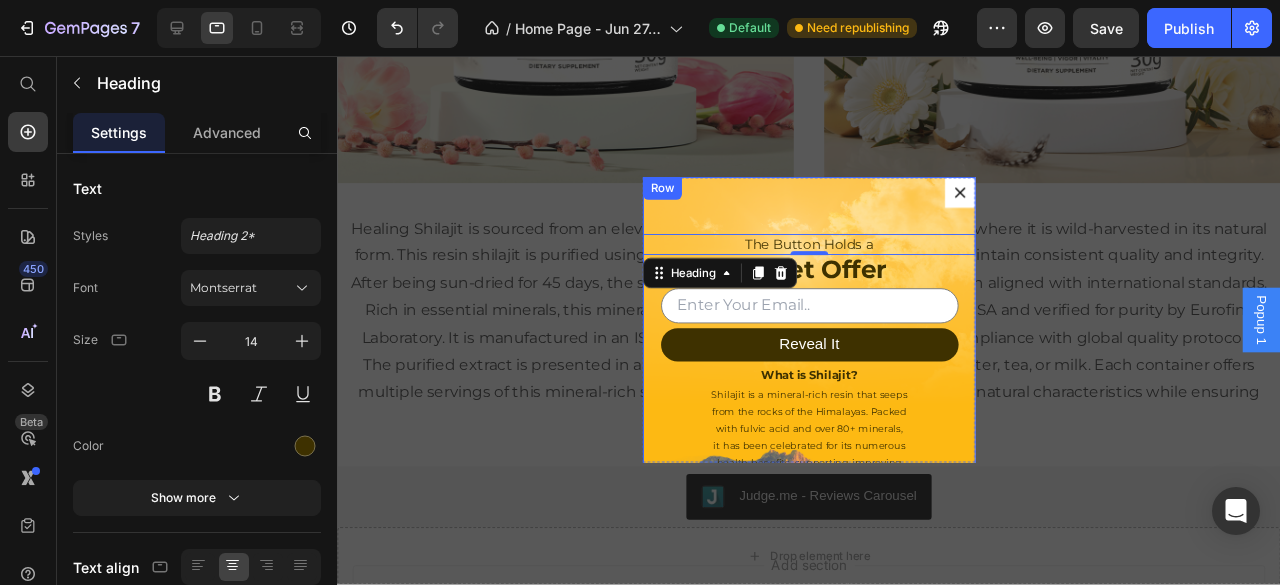 scroll, scrollTop: 3369, scrollLeft: 0, axis: vertical 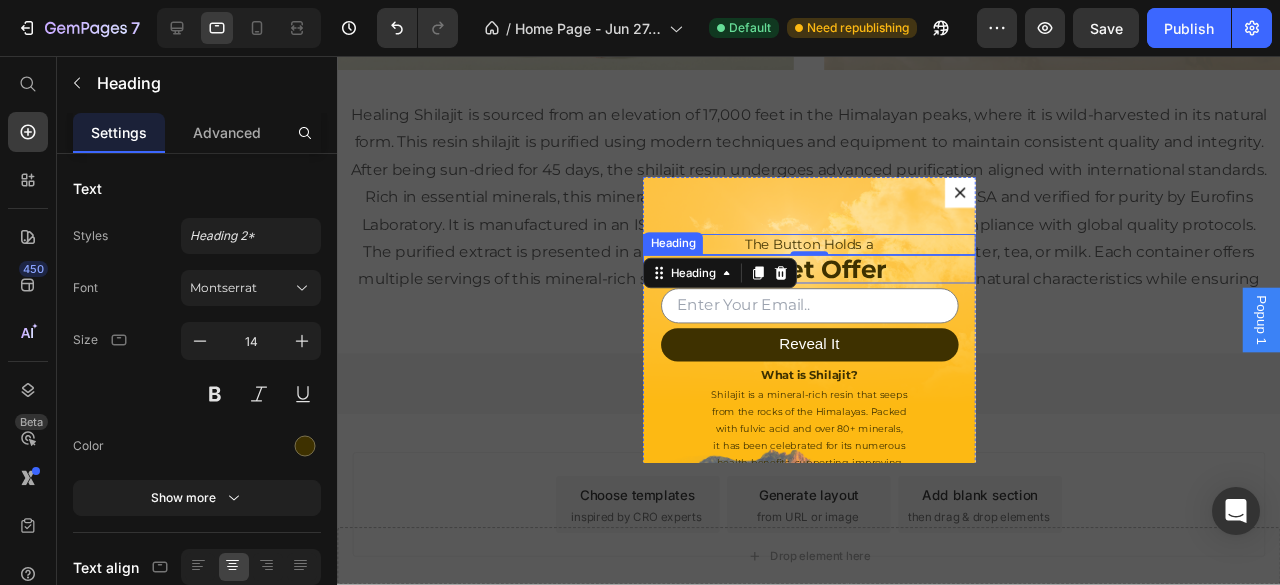click on "Secret Offer" at bounding box center (833, 281) 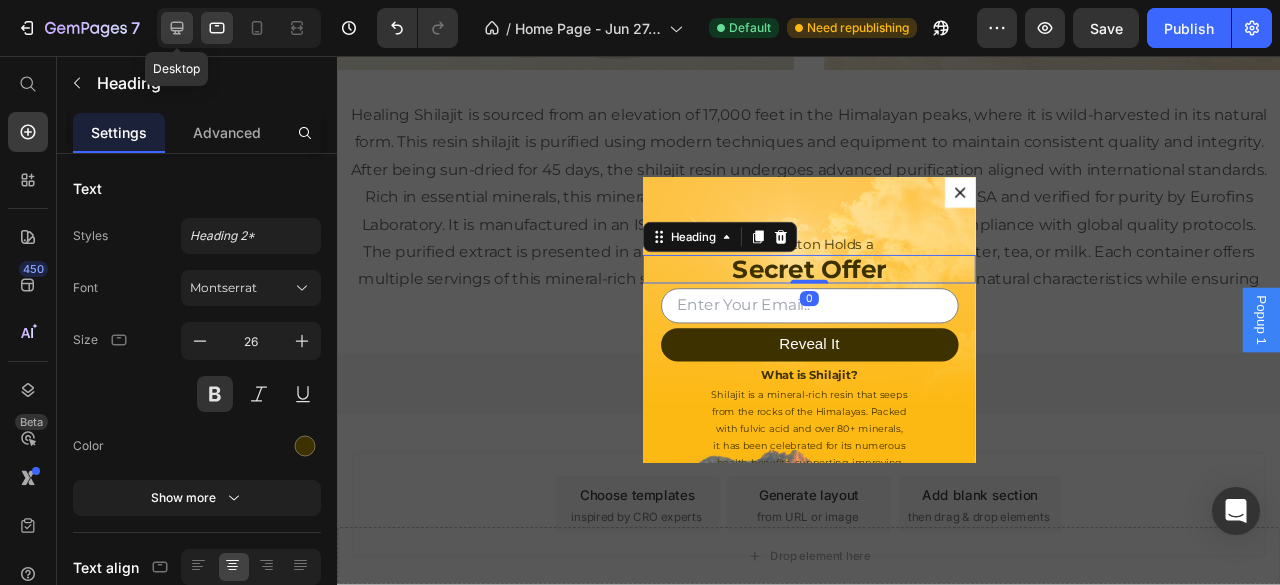 click 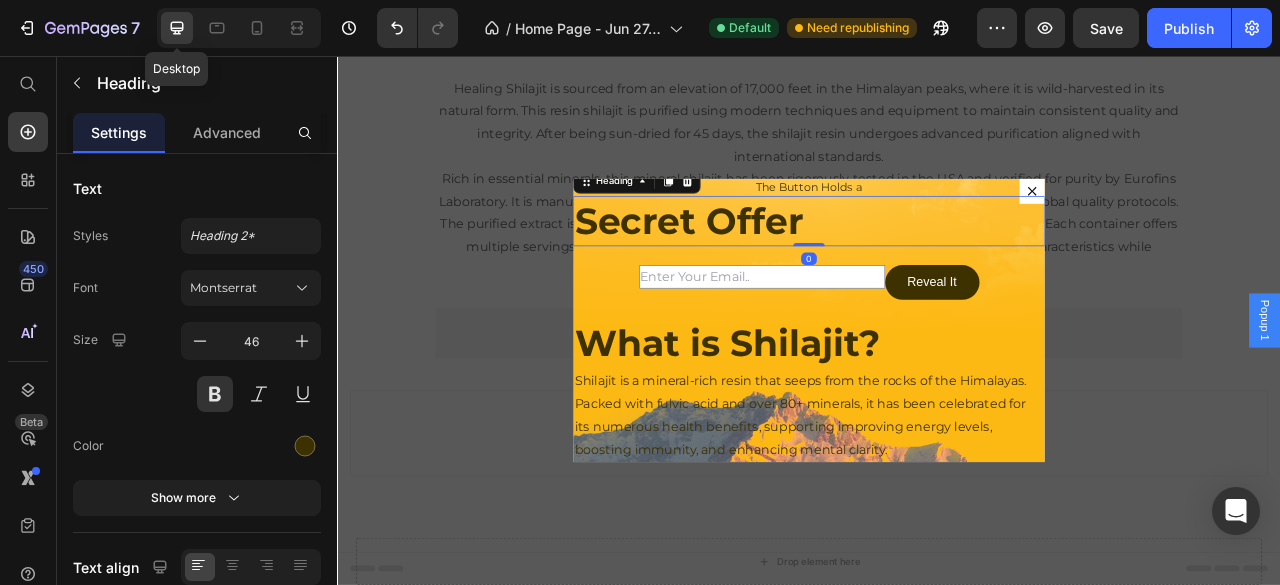 scroll, scrollTop: 3368, scrollLeft: 0, axis: vertical 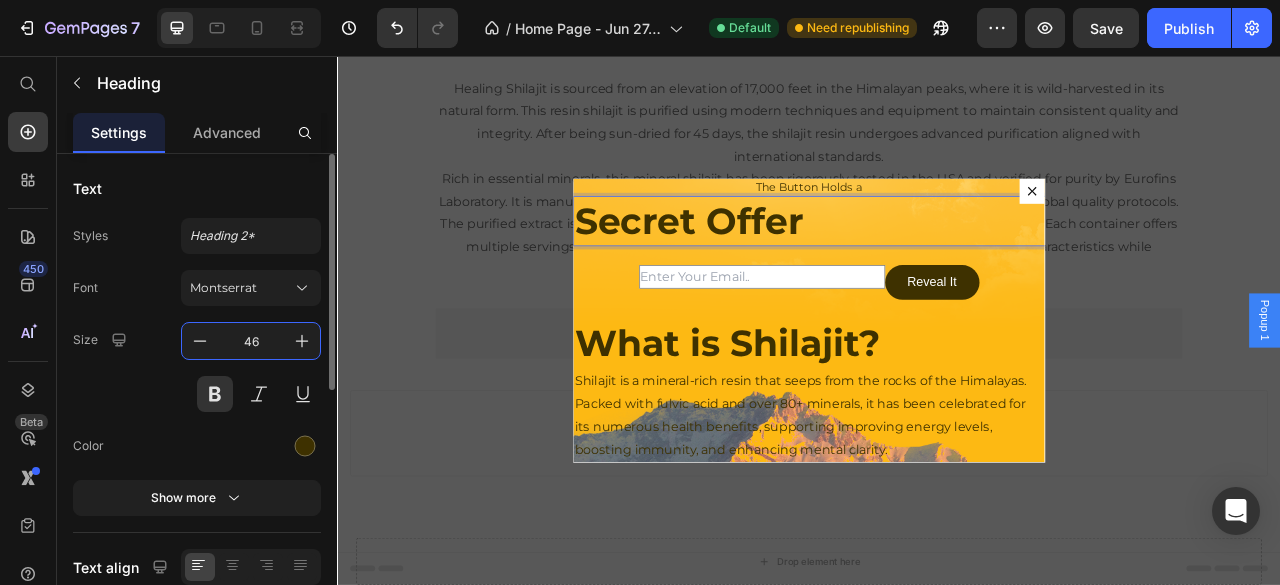 click on "46" at bounding box center [251, 341] 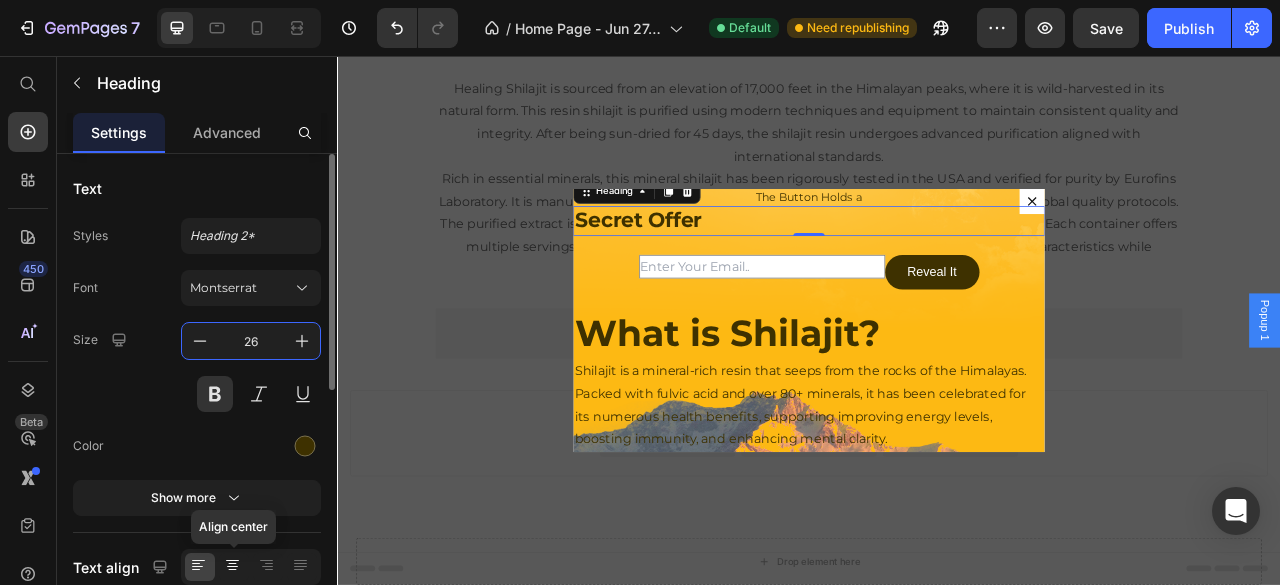 click 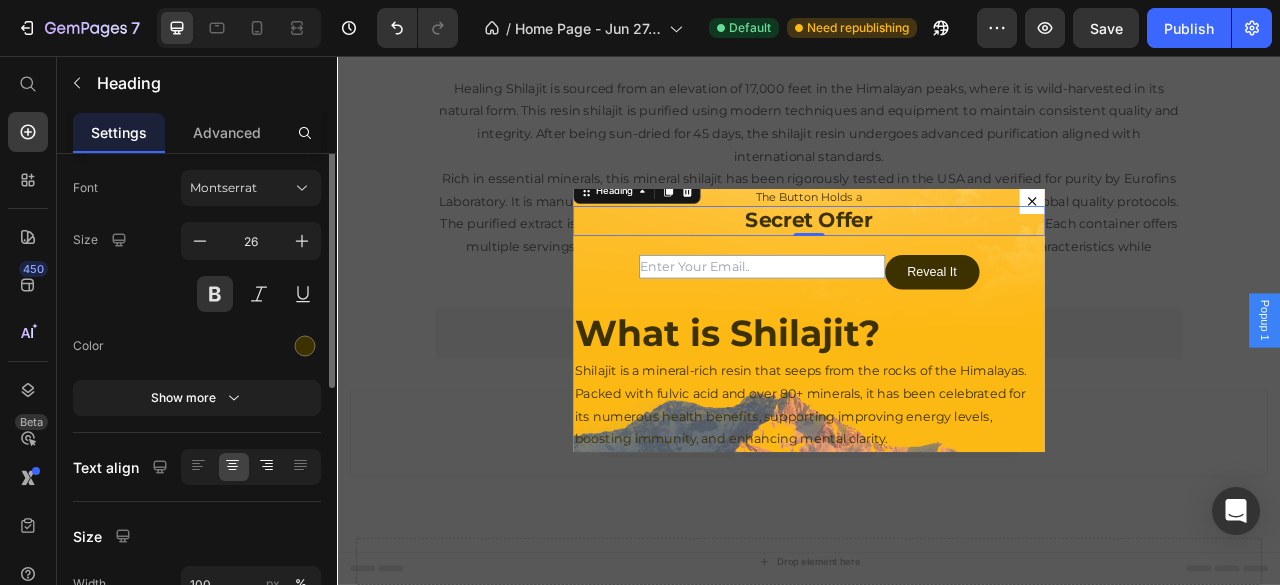 scroll, scrollTop: 133, scrollLeft: 0, axis: vertical 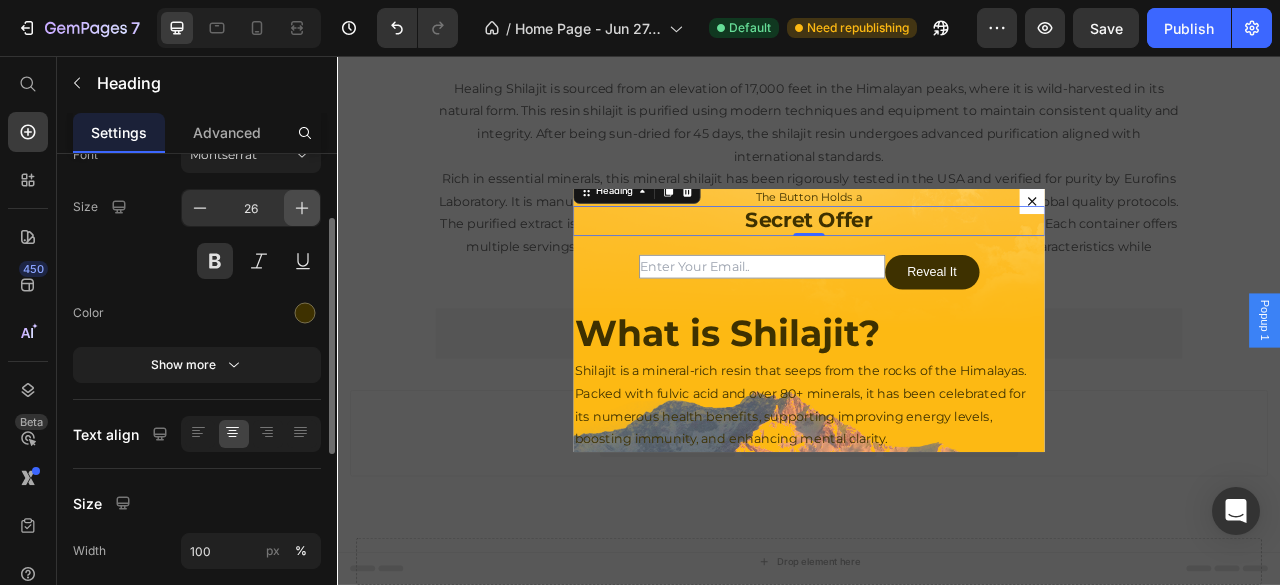 click 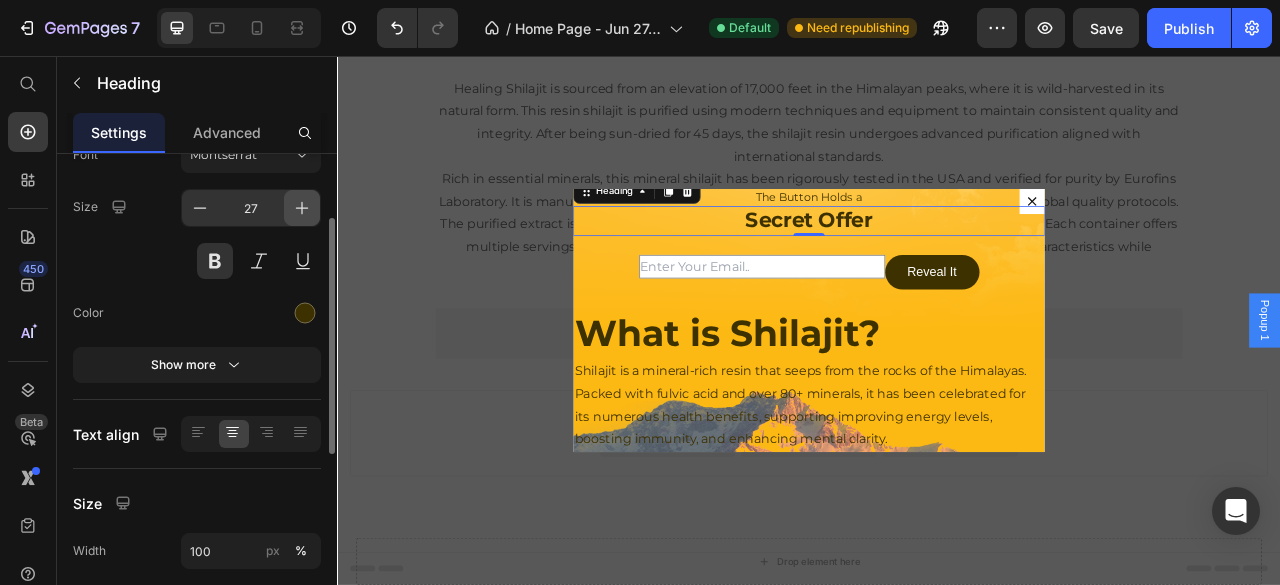 click 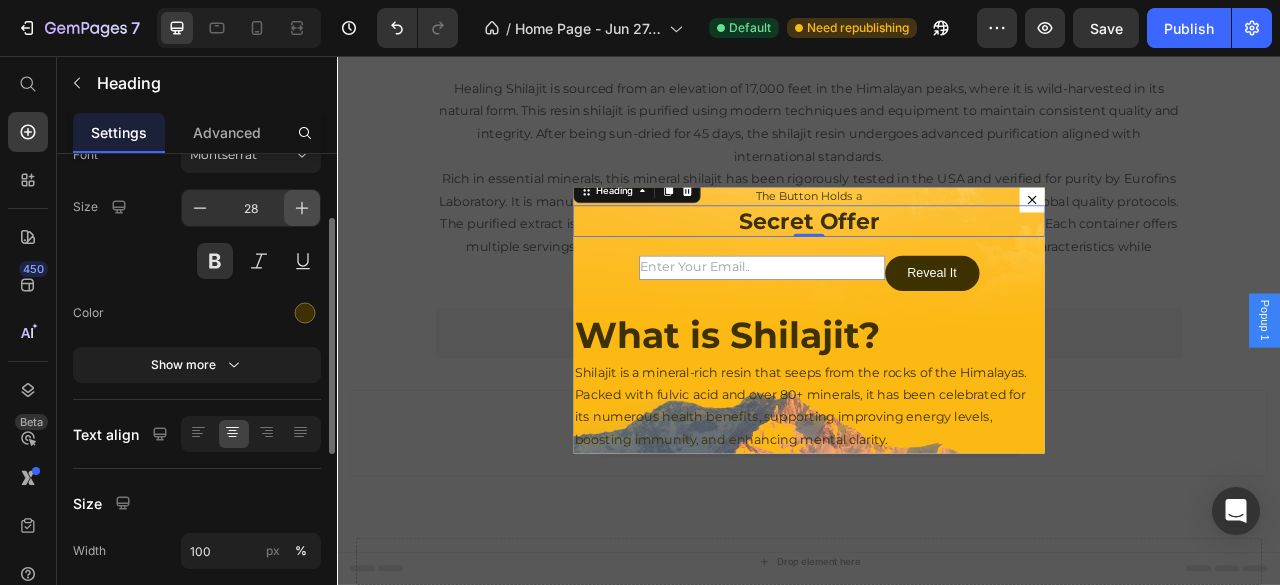 click 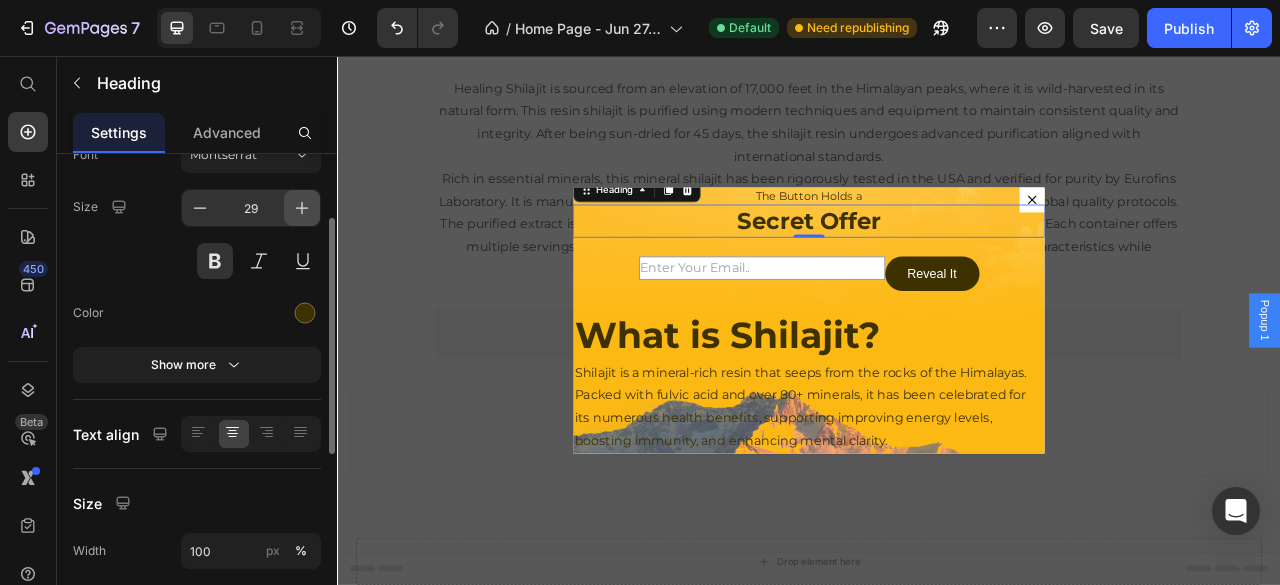 click 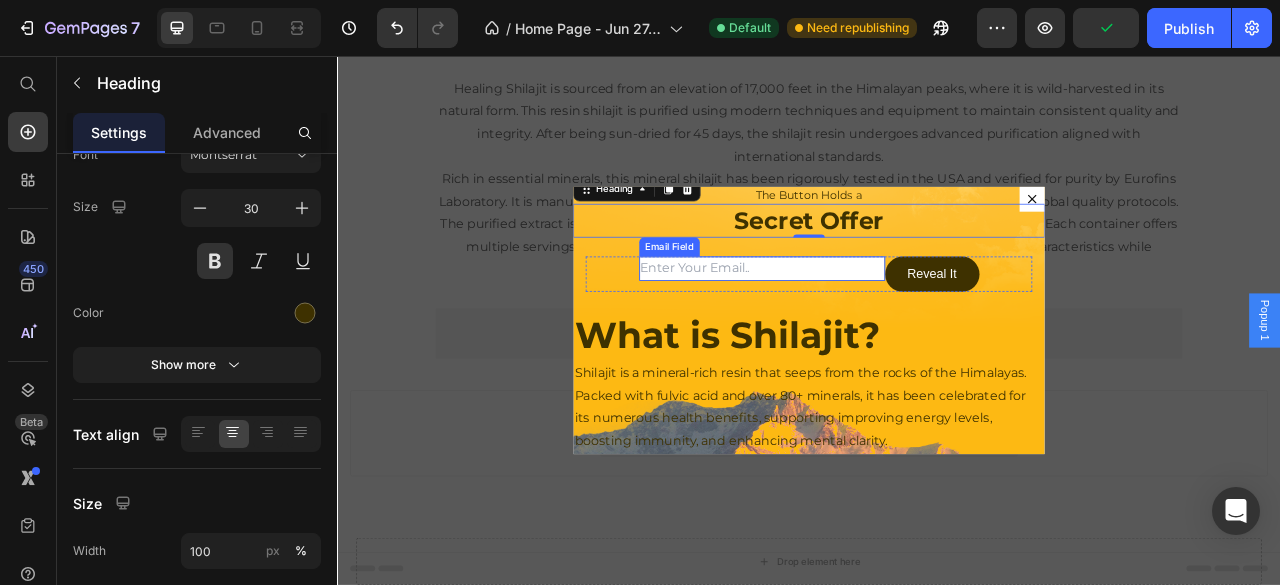 click at bounding box center [877, 326] 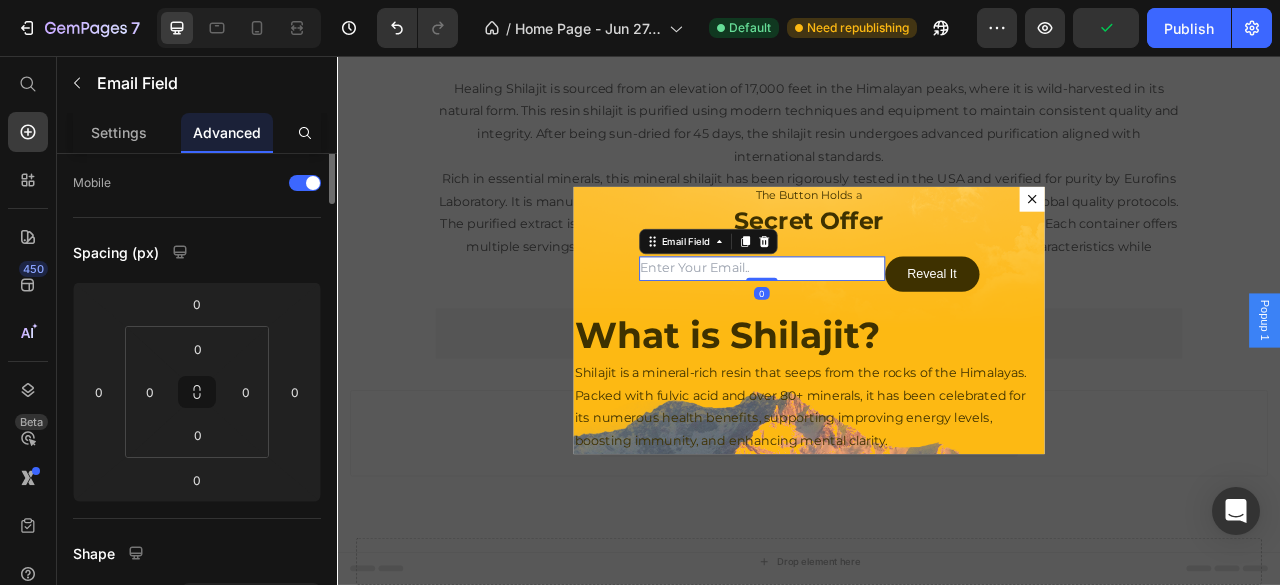 scroll, scrollTop: 0, scrollLeft: 0, axis: both 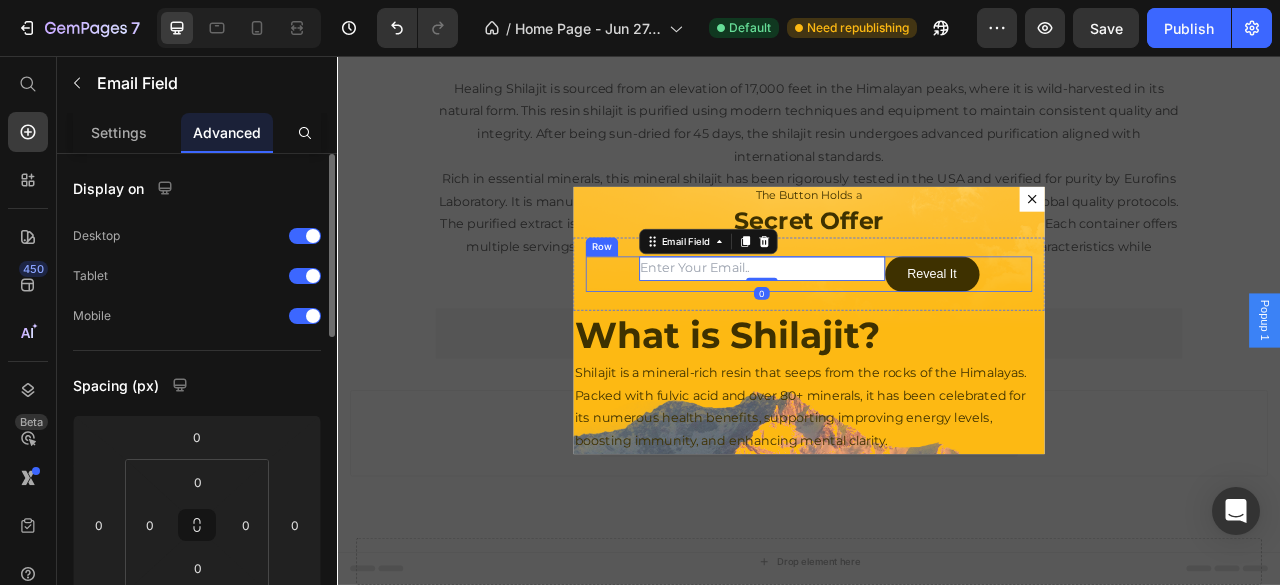 click on "Email Field   0 Reveal It Submit Button Row" at bounding box center (937, 333) 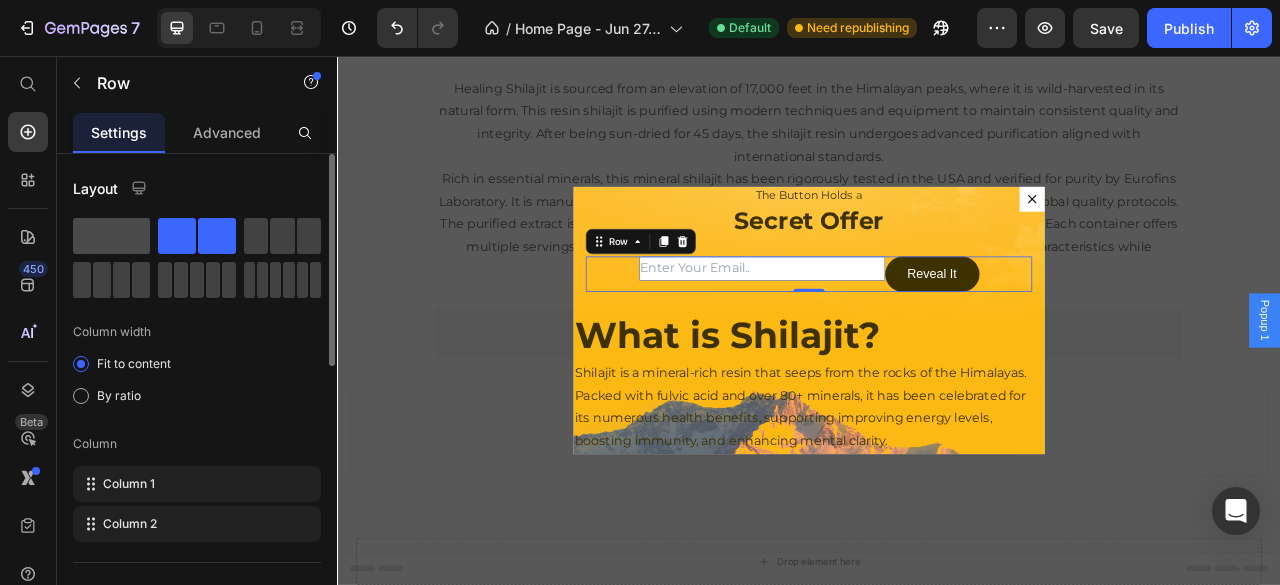 click 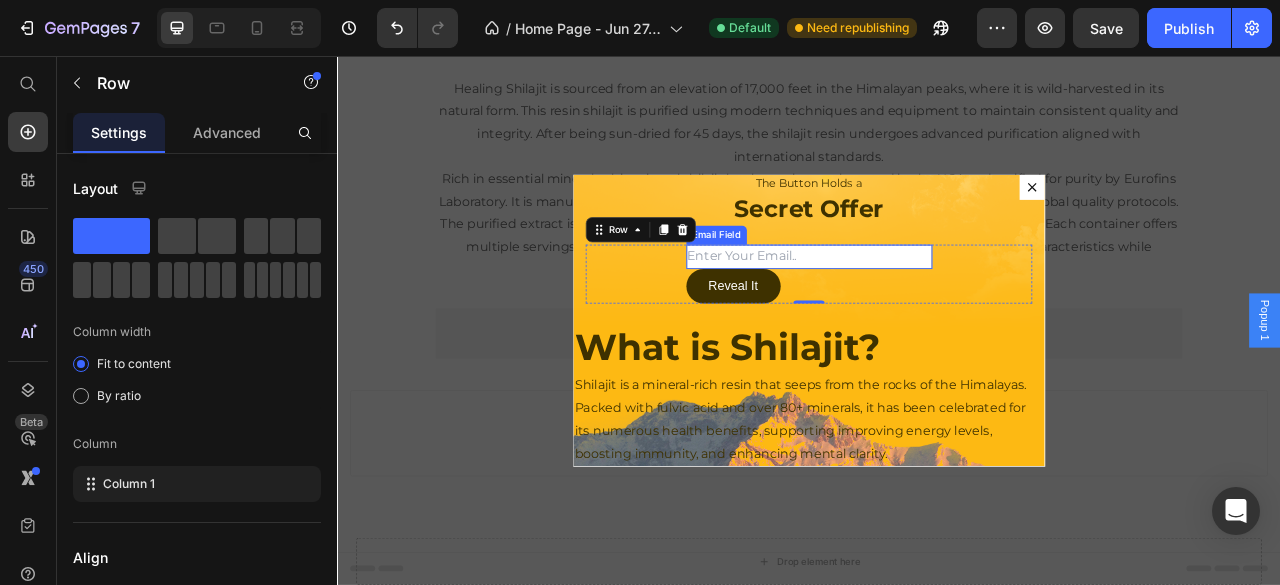 click at bounding box center (937, 311) 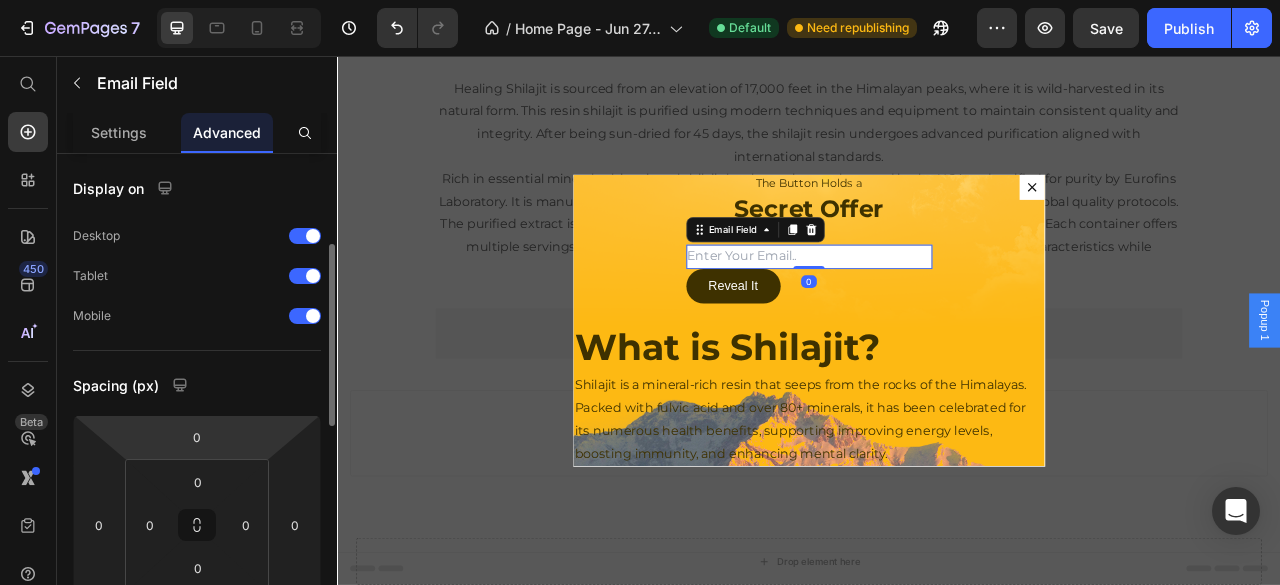 scroll, scrollTop: 100, scrollLeft: 0, axis: vertical 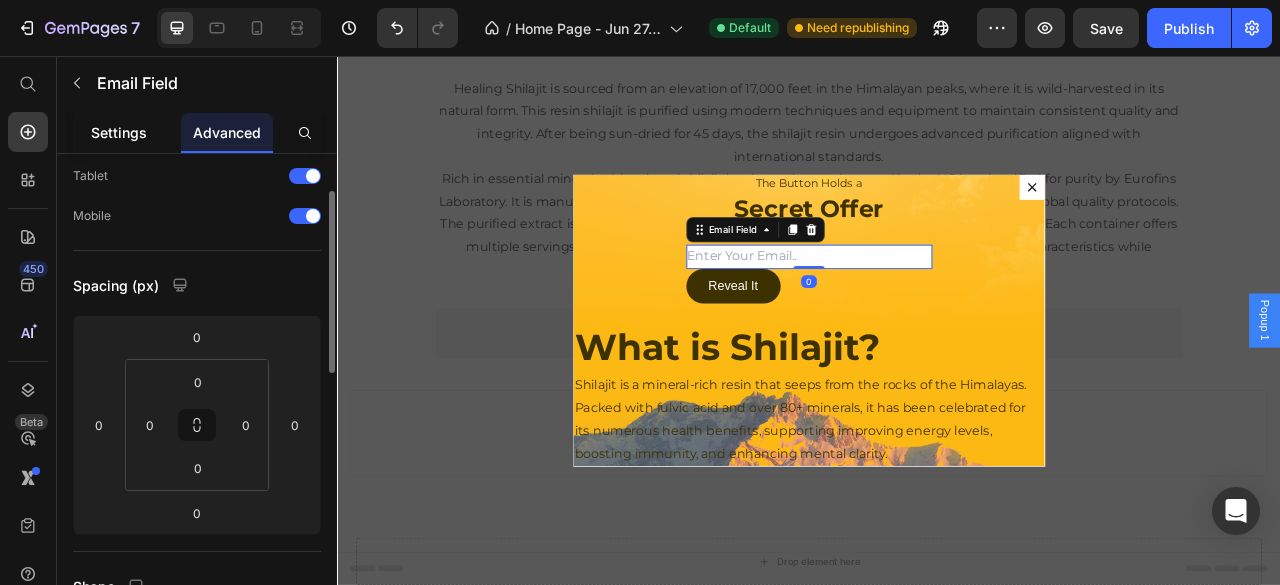 click on "Settings" 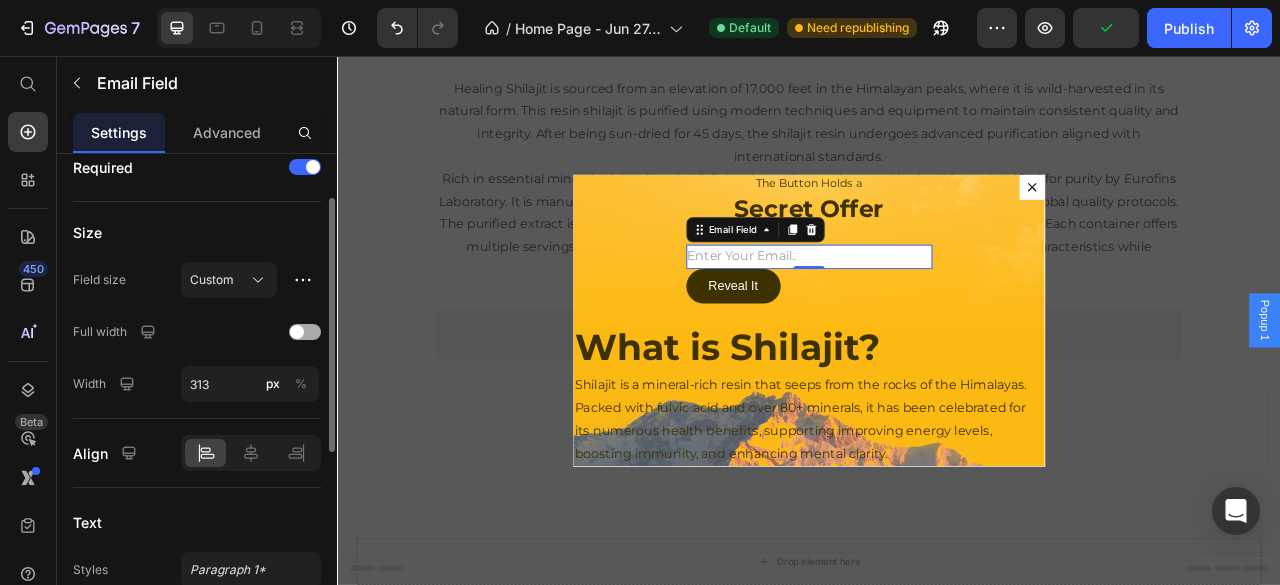 scroll, scrollTop: 0, scrollLeft: 0, axis: both 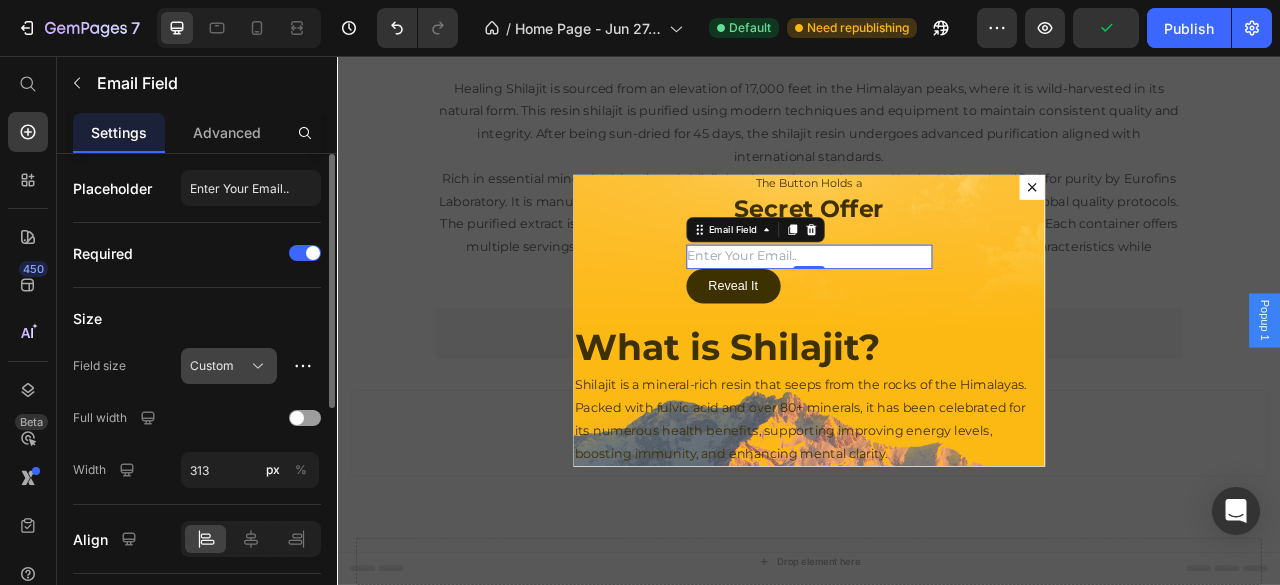 click 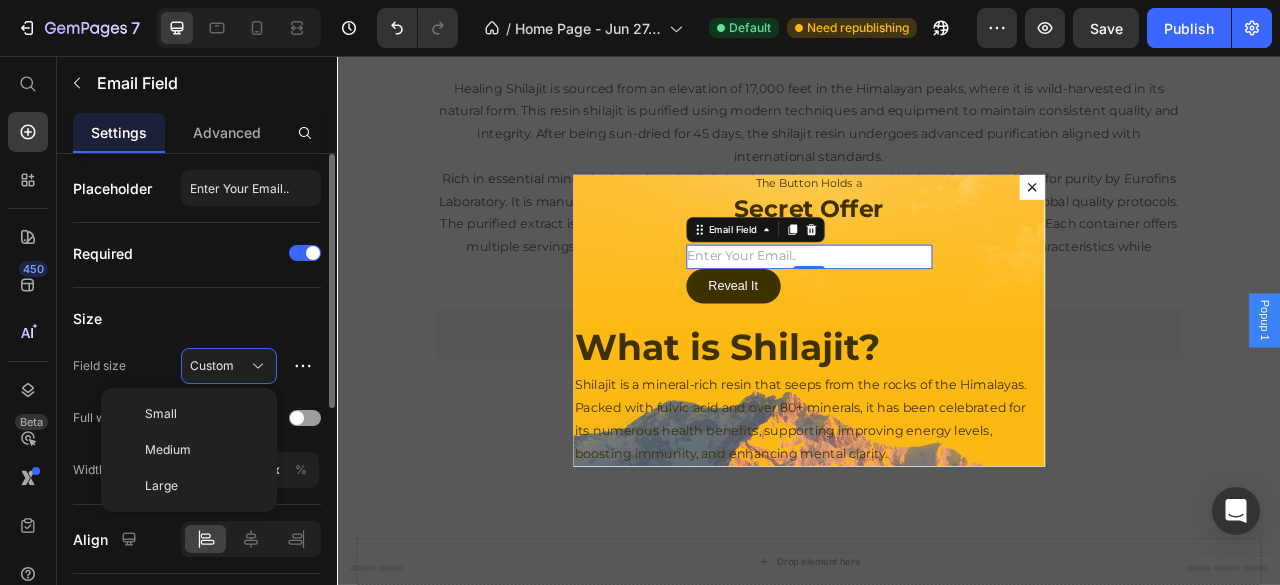 click on "Size" at bounding box center (197, 318) 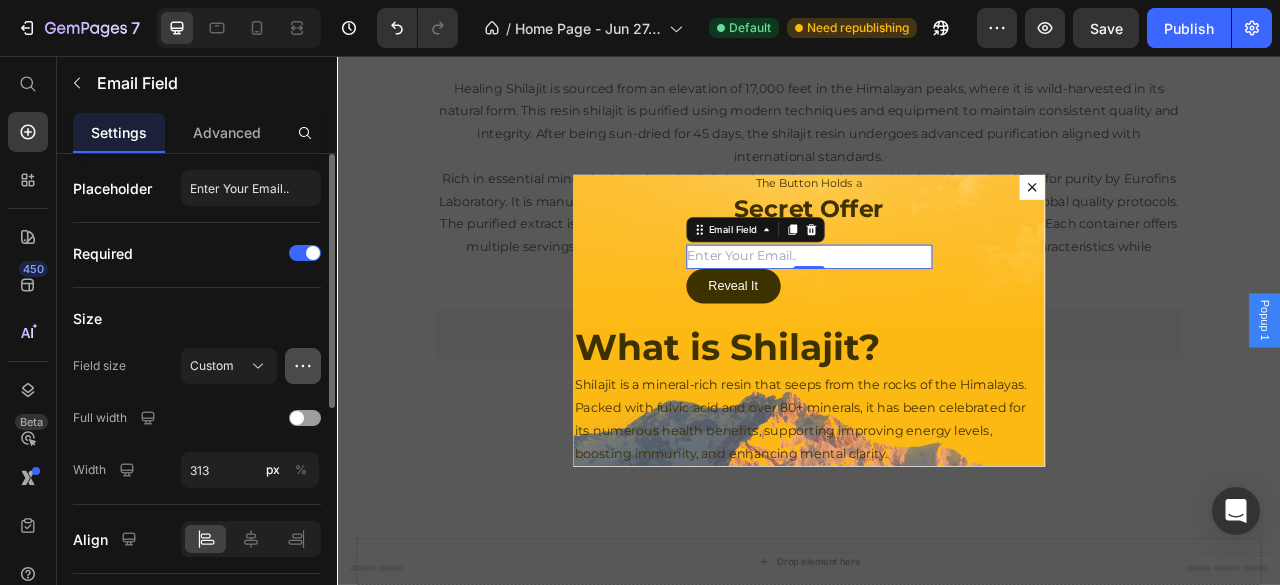 click 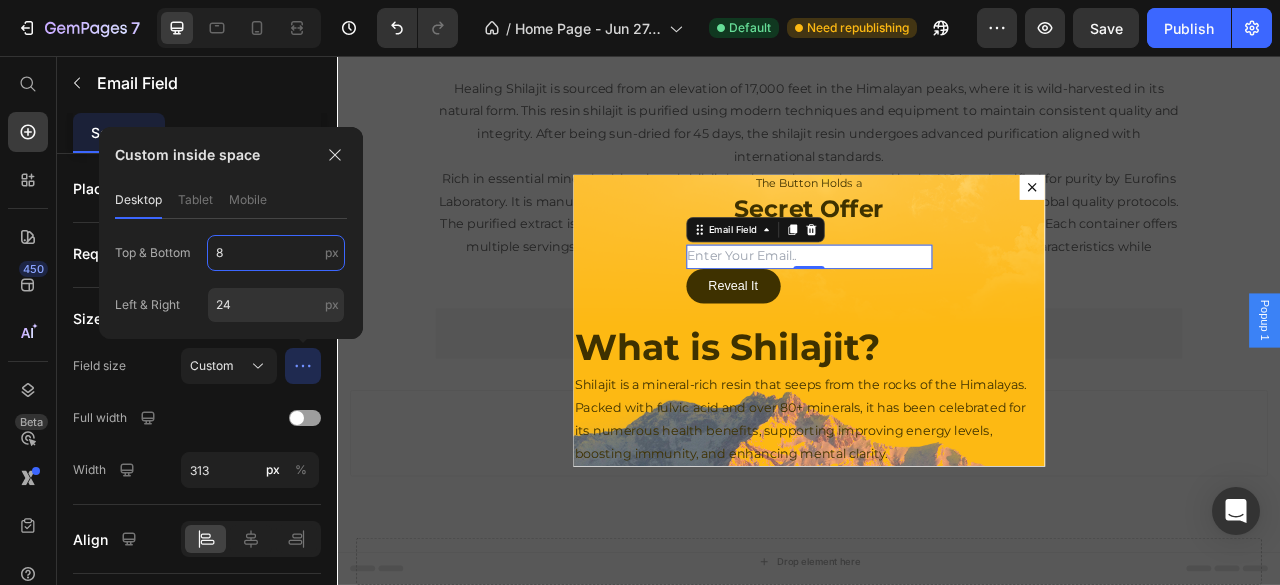 click on "8" at bounding box center [276, 253] 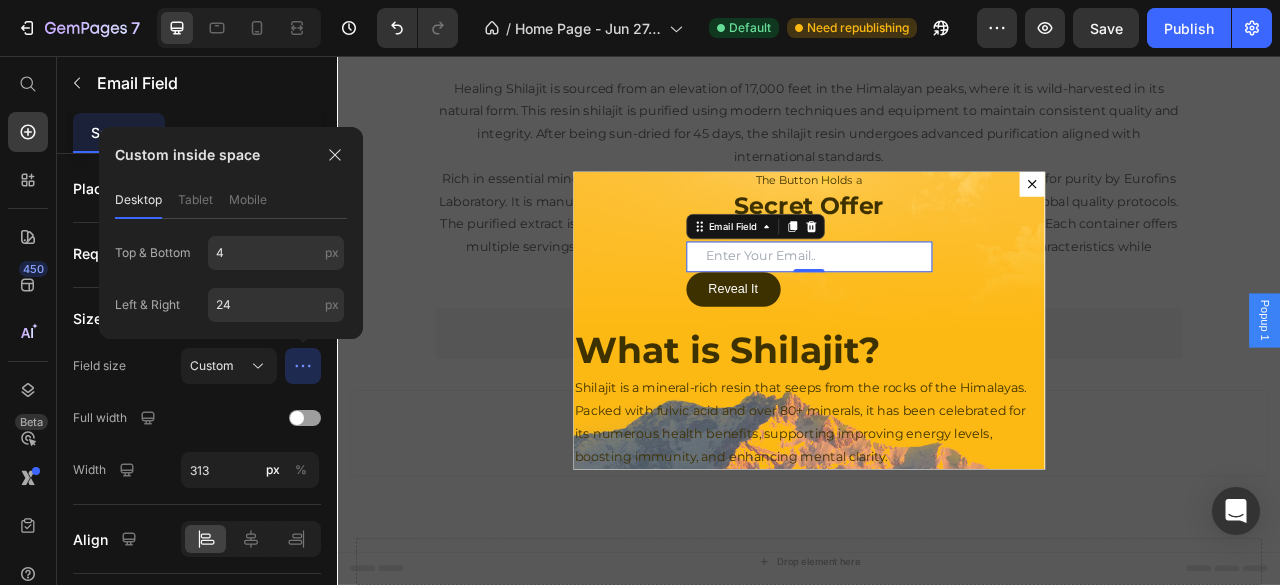 click on "Advanced" 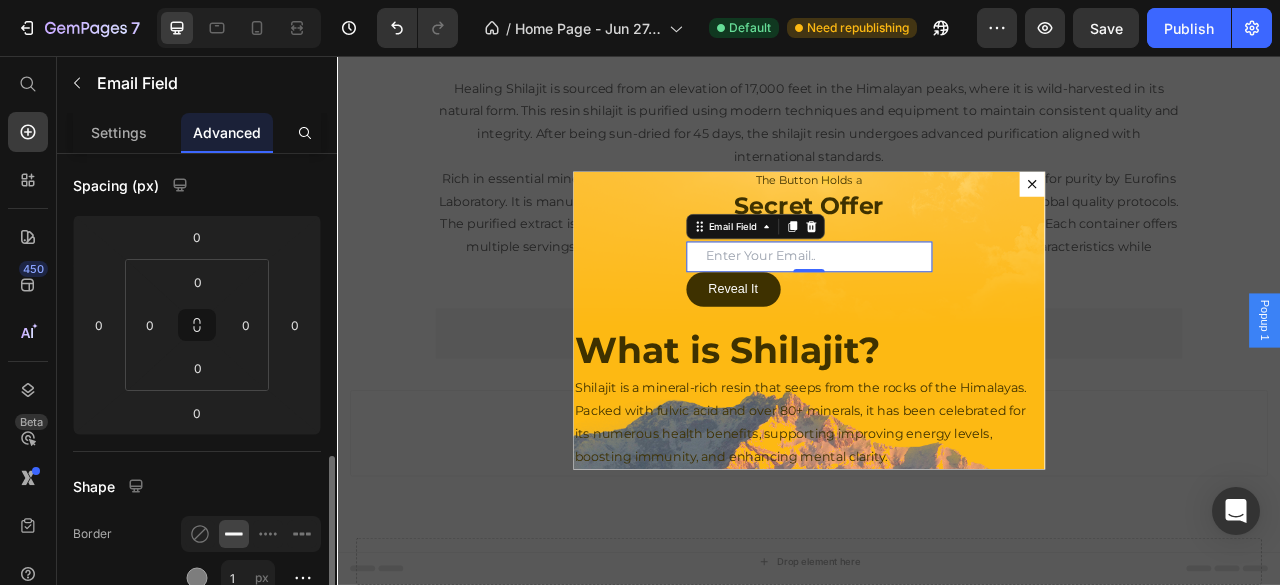 scroll, scrollTop: 400, scrollLeft: 0, axis: vertical 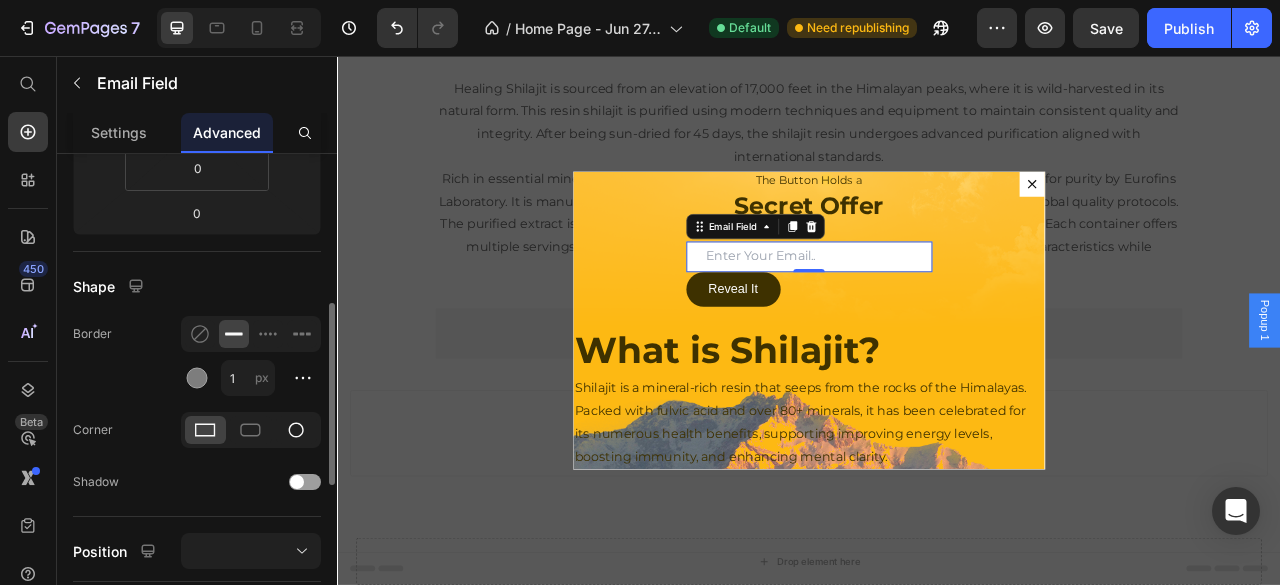 click 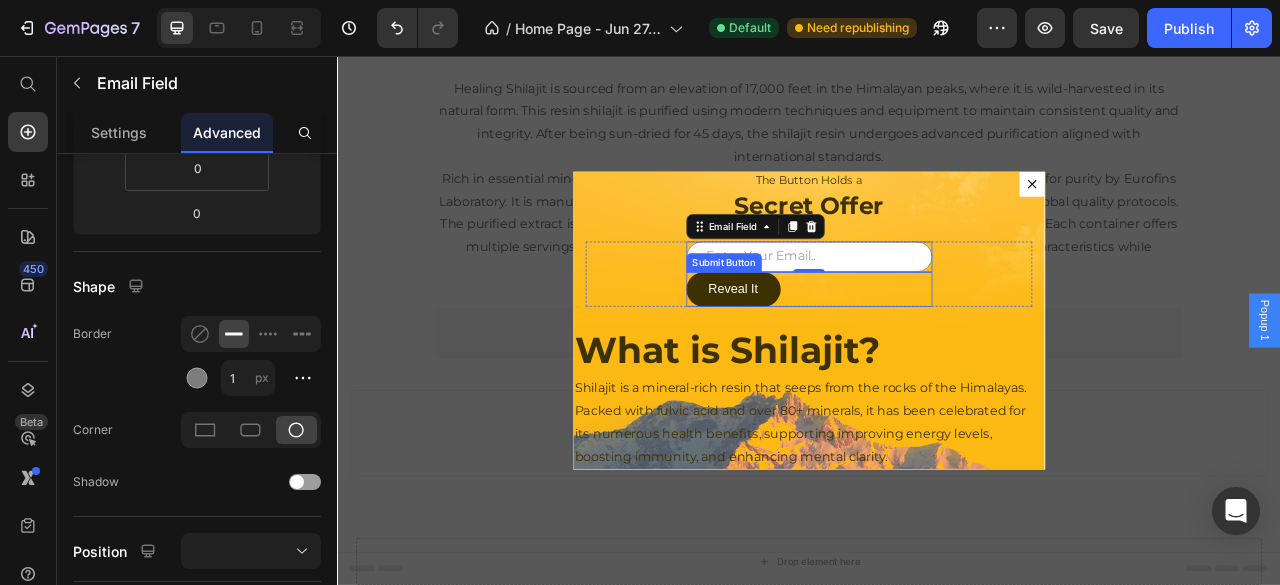 click on "Reveal It Submit Button" at bounding box center (937, 353) 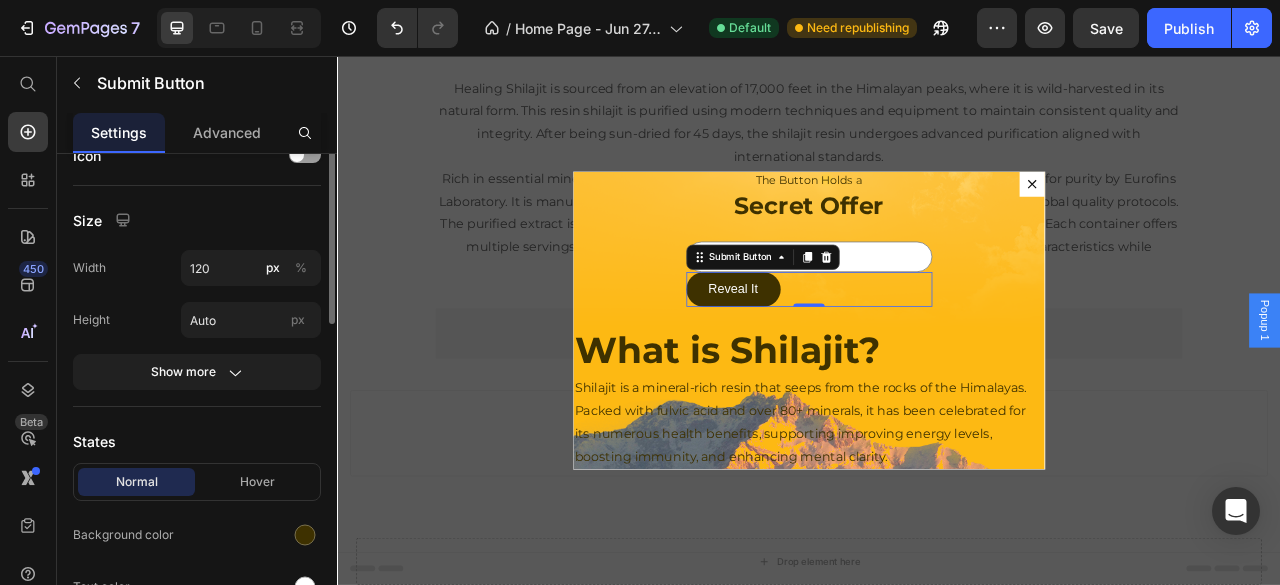 scroll, scrollTop: 0, scrollLeft: 0, axis: both 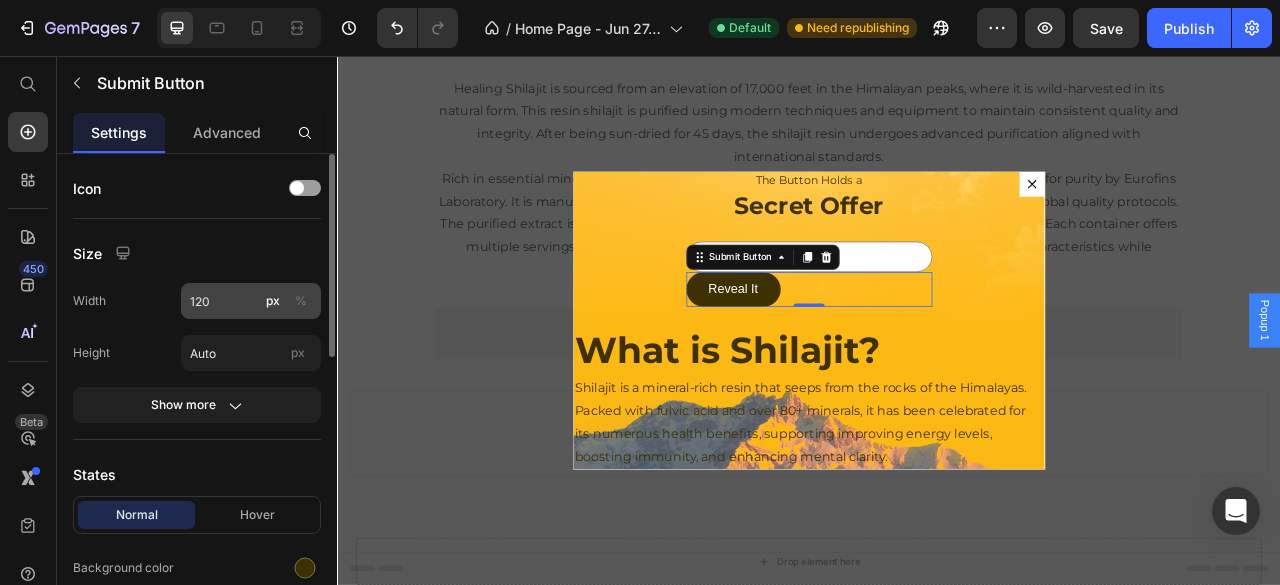 drag, startPoint x: 303, startPoint y: 299, endPoint x: 234, endPoint y: 293, distance: 69.260376 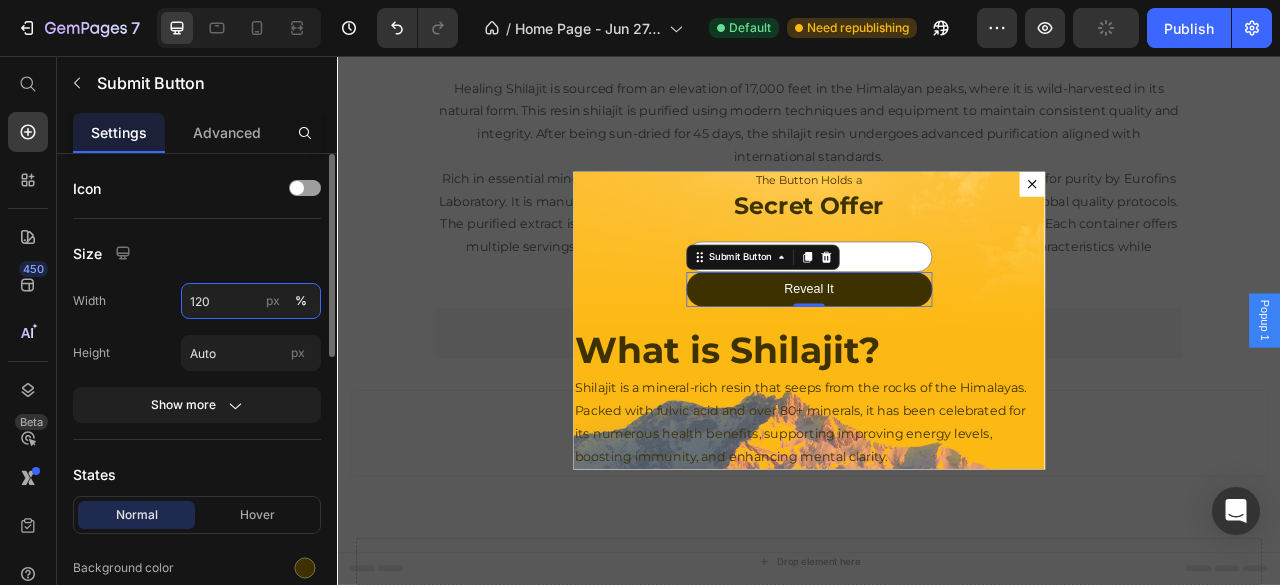 click on "120" at bounding box center [251, 301] 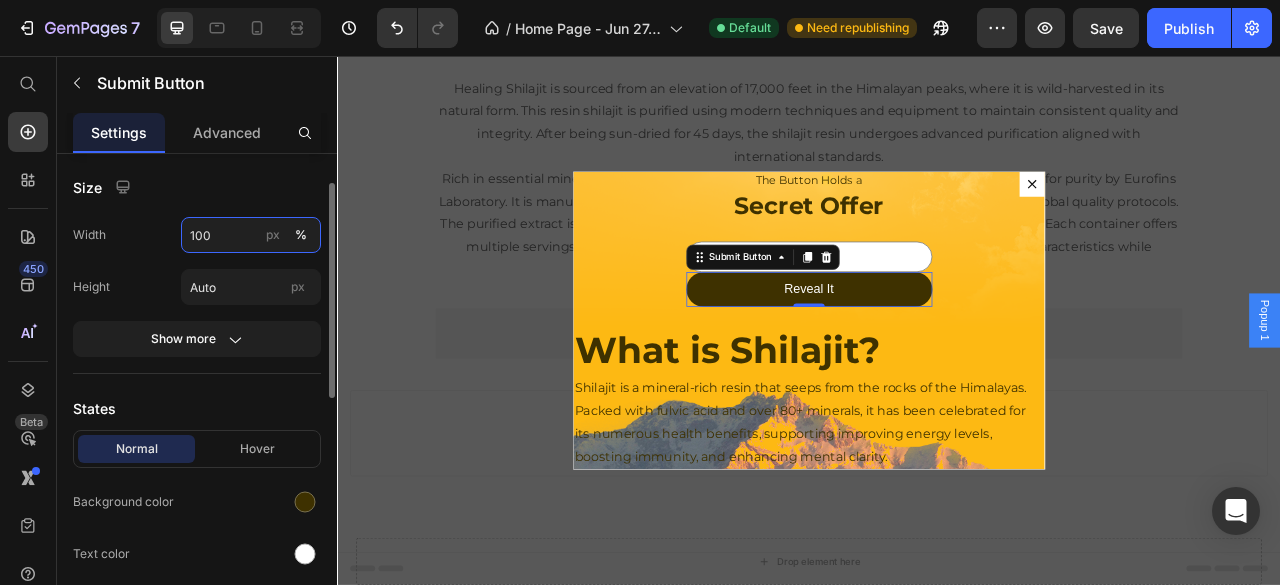 scroll, scrollTop: 0, scrollLeft: 0, axis: both 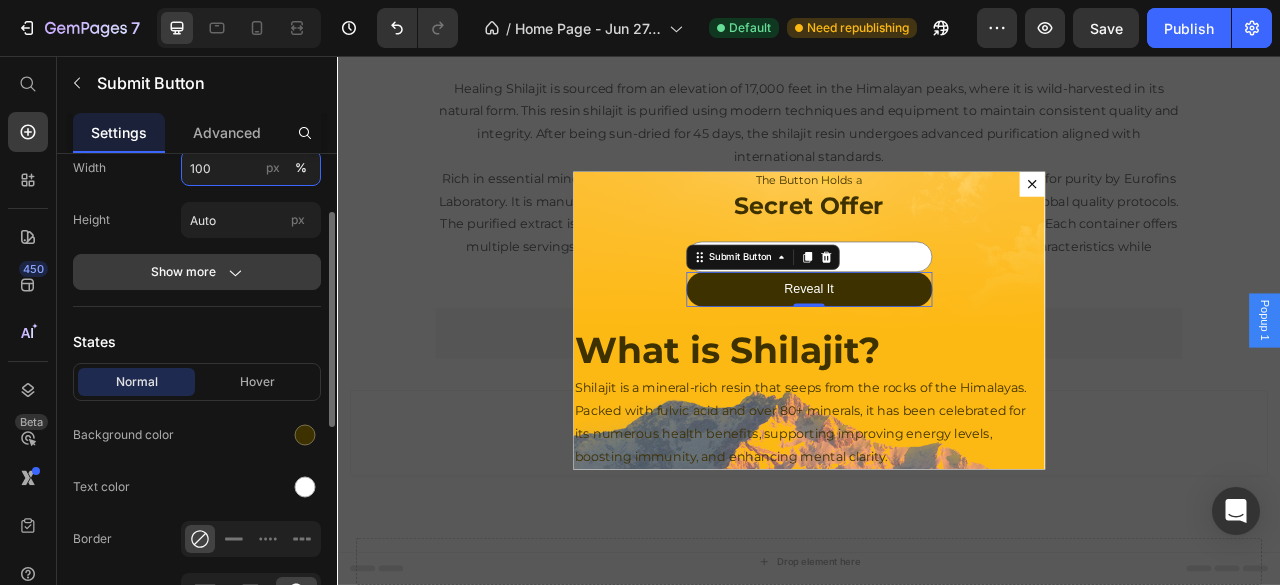 type on "100" 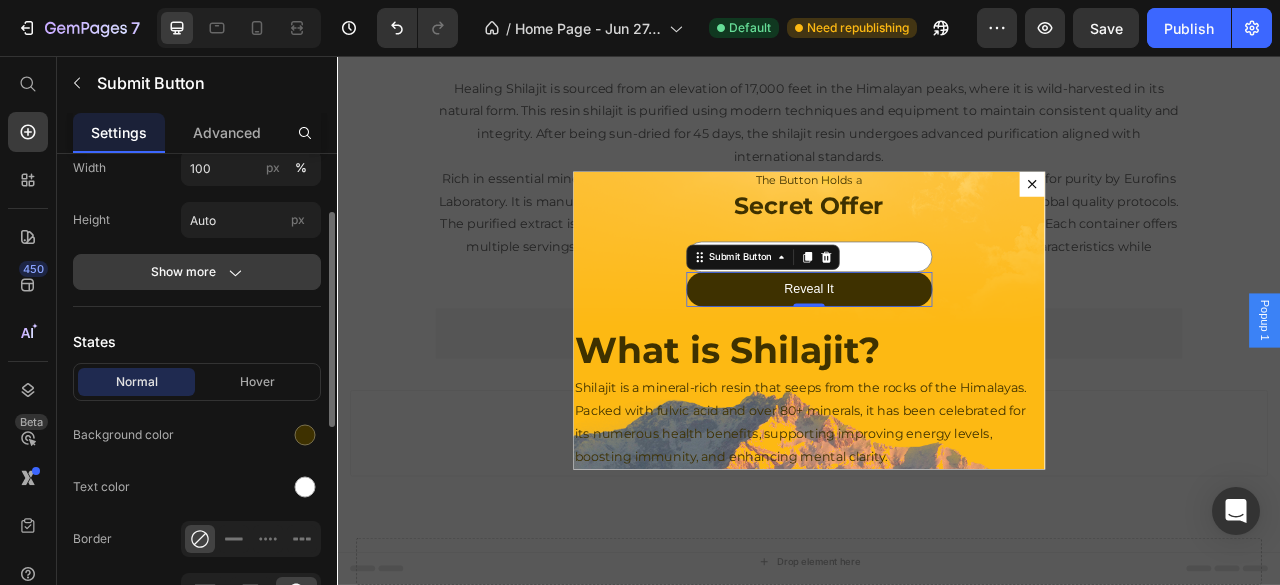 click on "Show more" 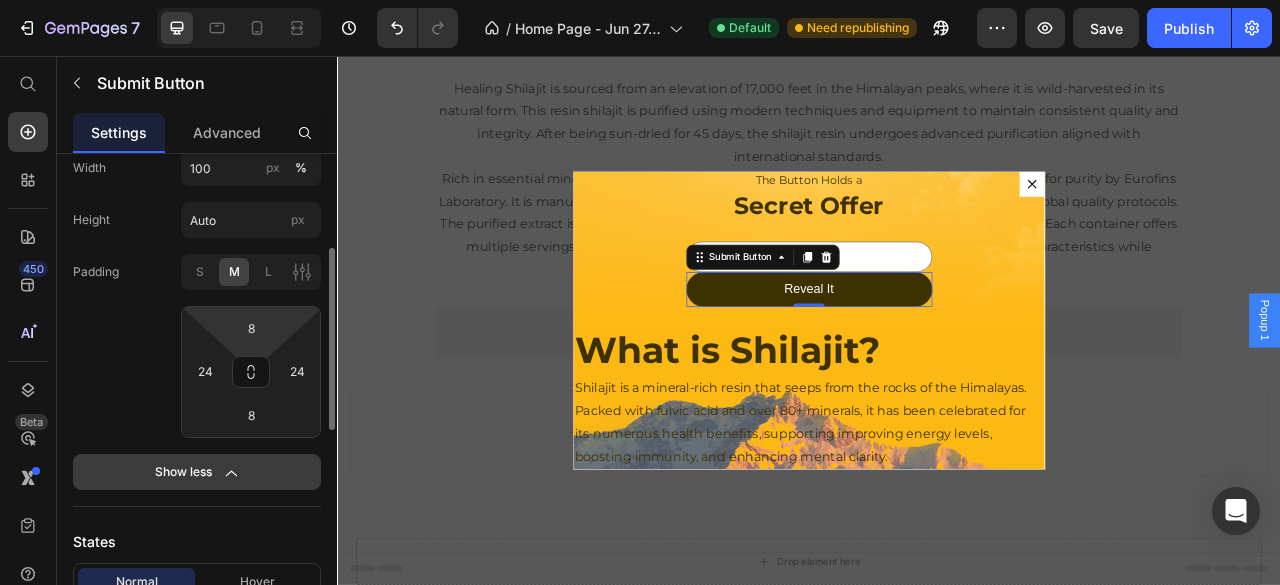 scroll, scrollTop: 200, scrollLeft: 0, axis: vertical 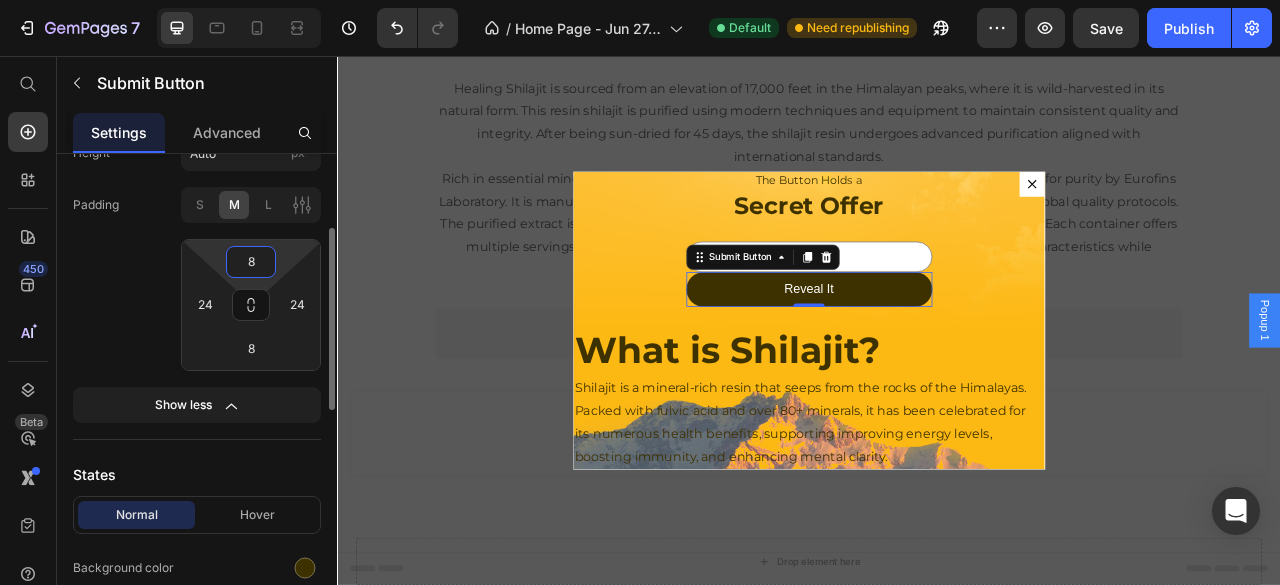click on "8" at bounding box center [251, 262] 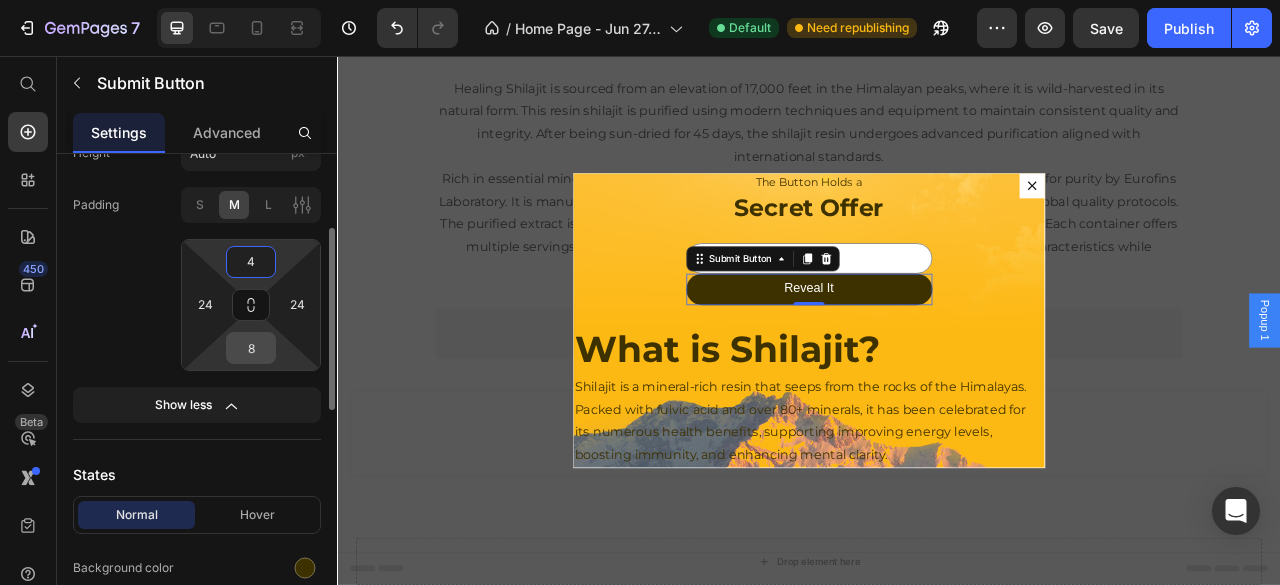 type on "4" 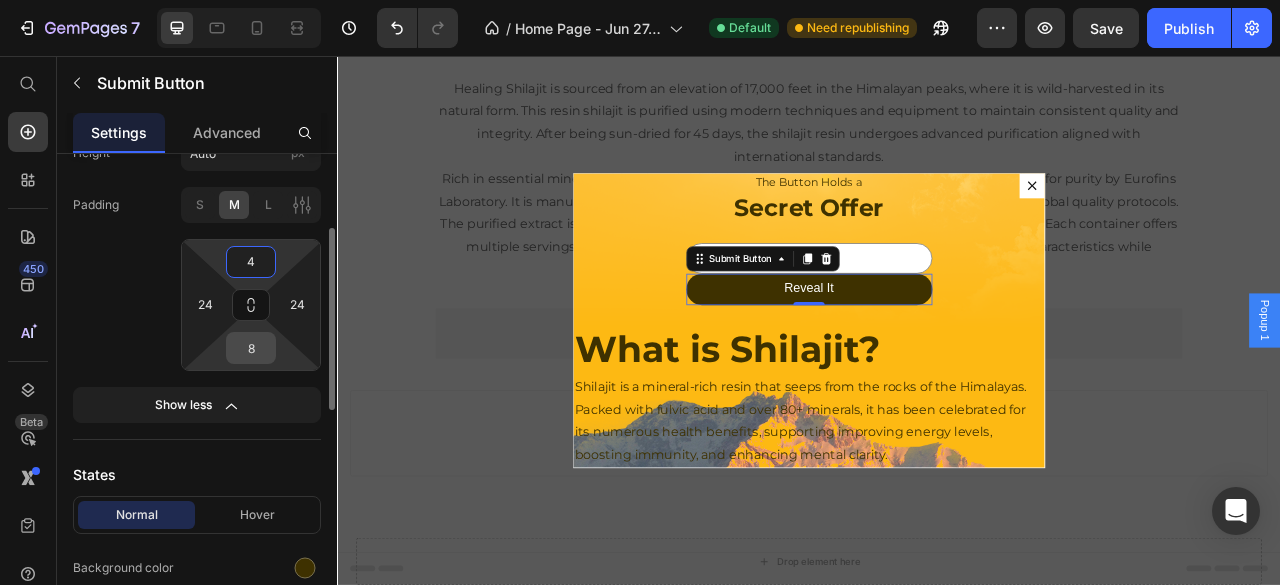 click on "8" at bounding box center (251, 348) 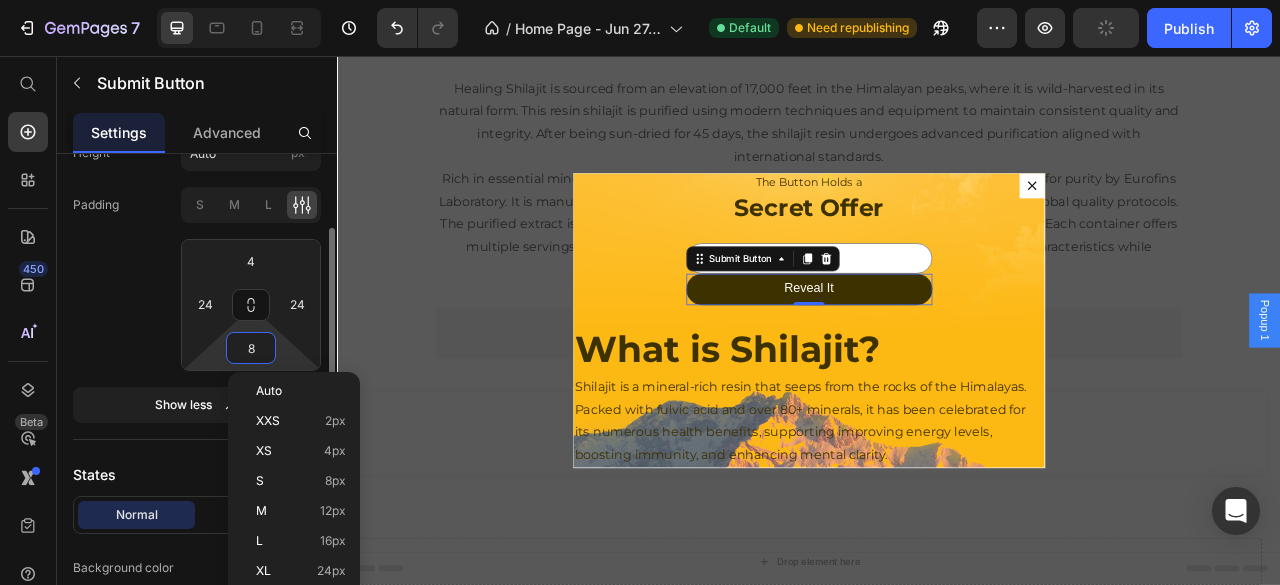 type on "84" 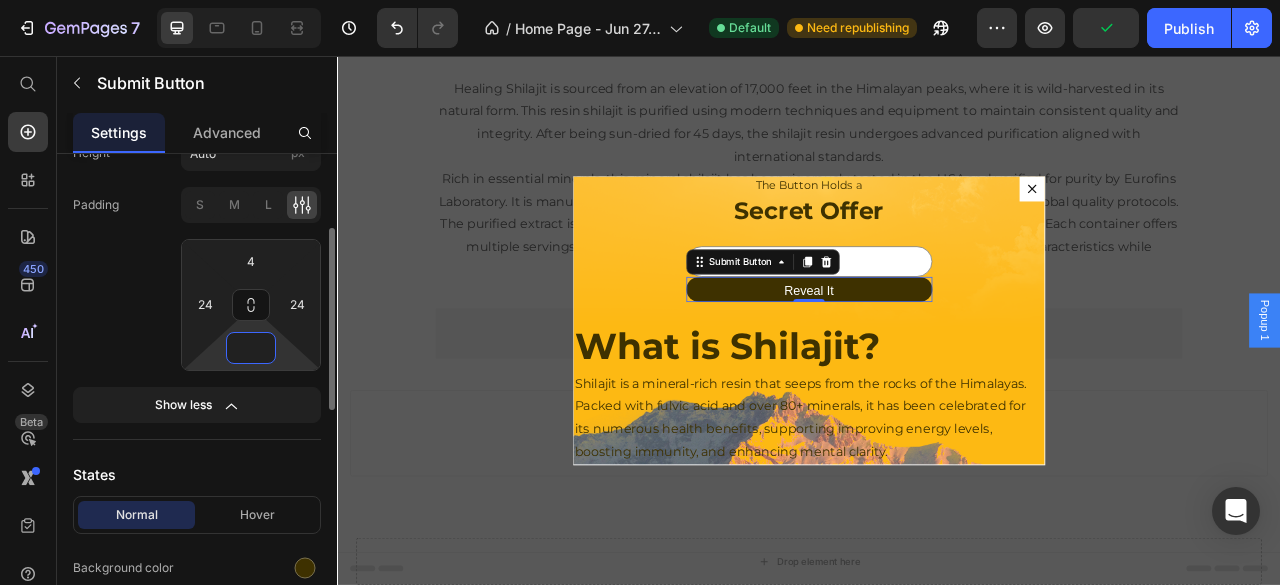 type on "4" 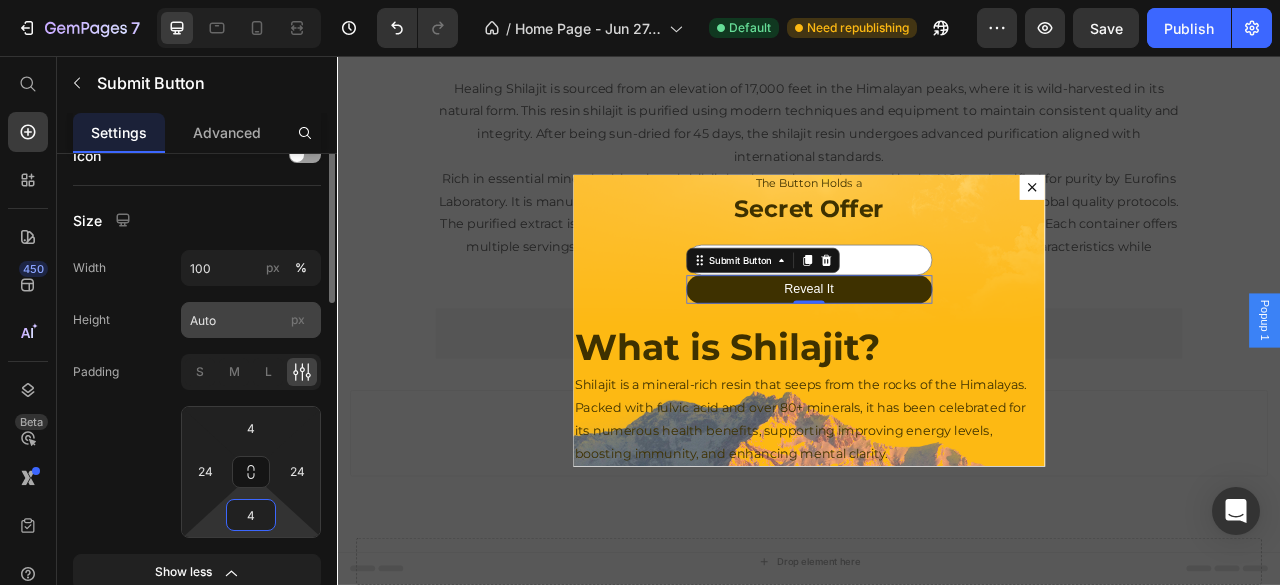 scroll, scrollTop: 0, scrollLeft: 0, axis: both 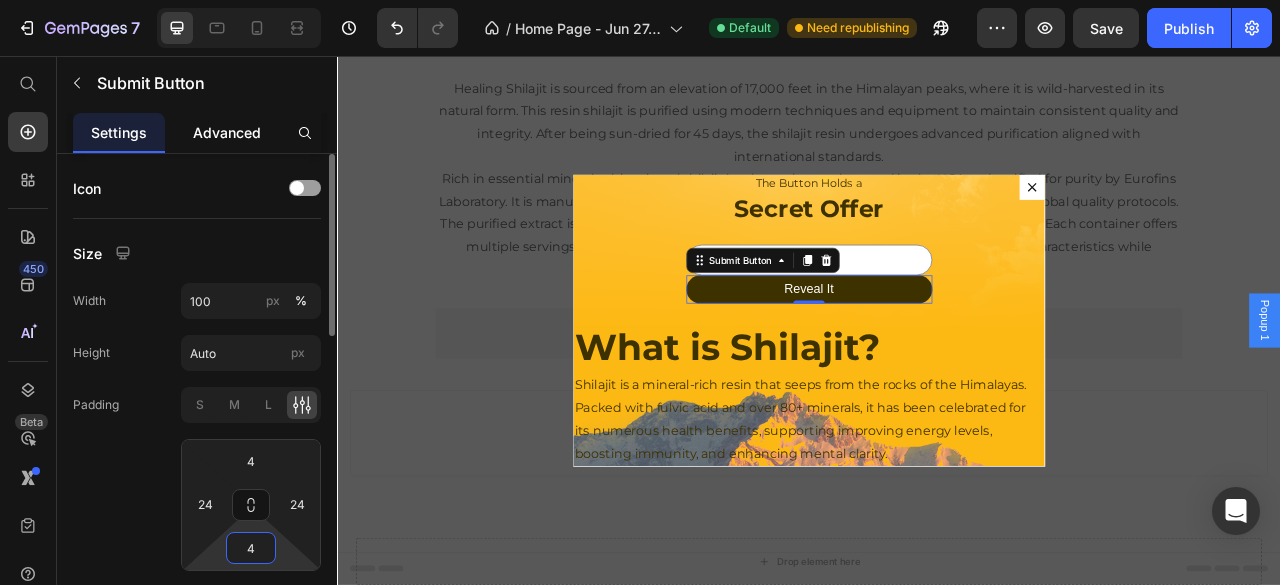 click on "Advanced" 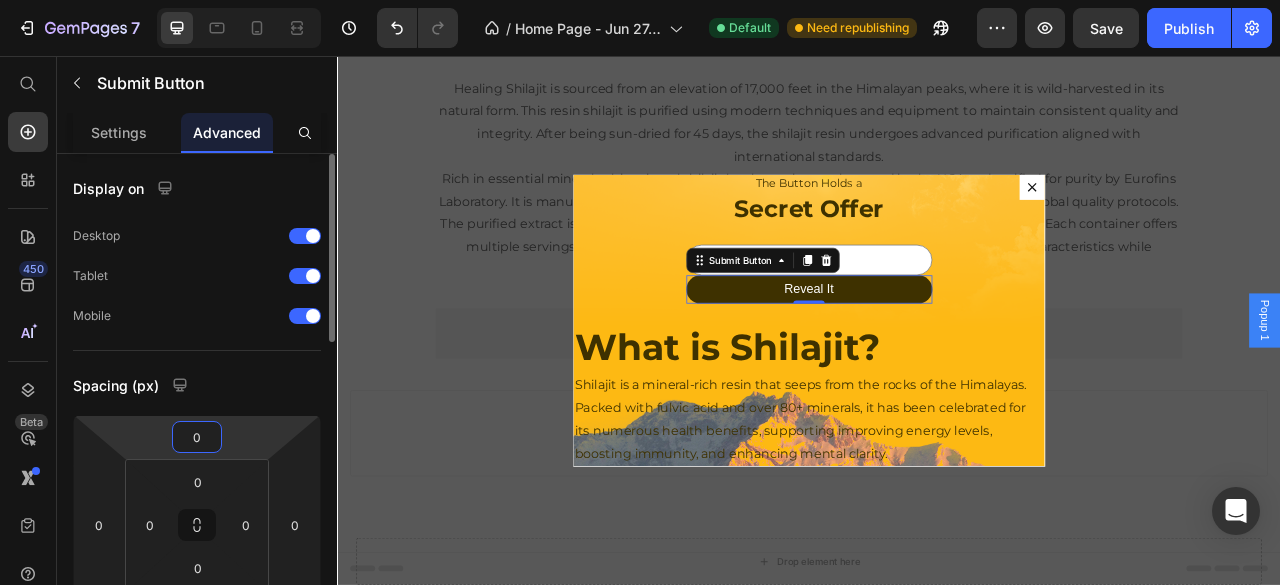 click on "0" at bounding box center (197, 437) 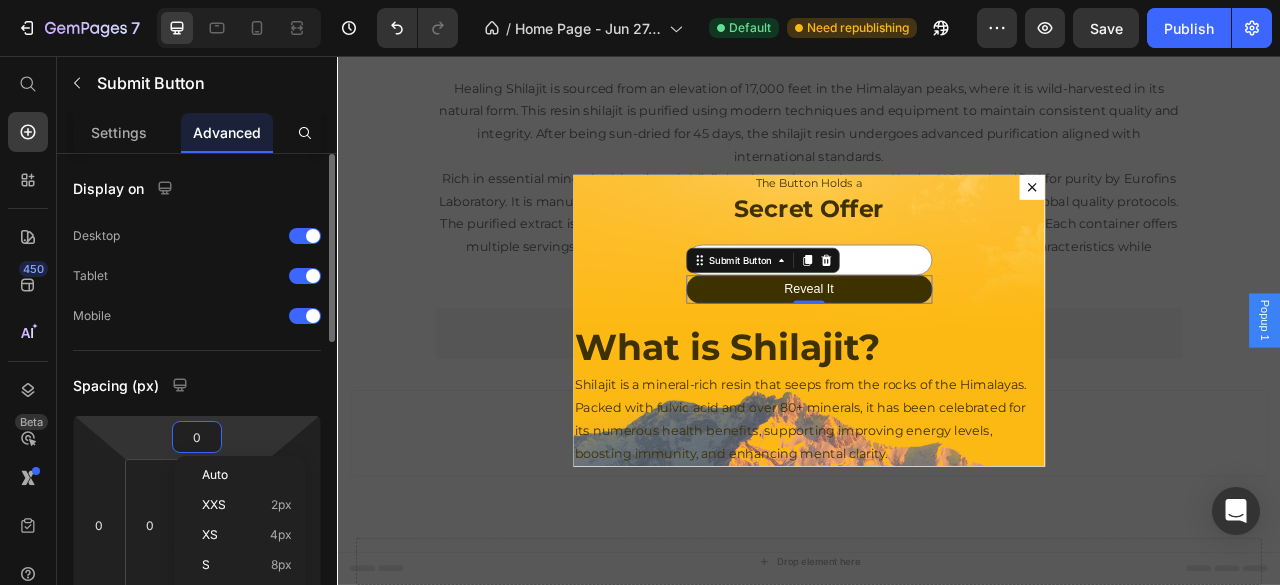 type on "5" 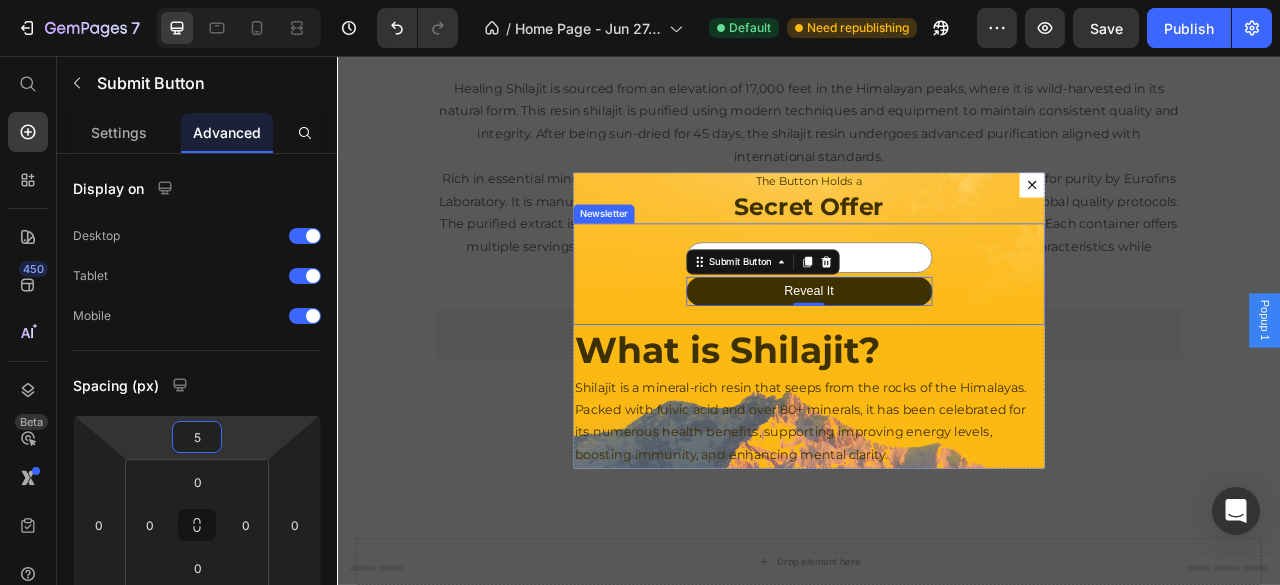 click on "Email Field Reveal It Submit Button   0 Row Newsletter" at bounding box center [937, 333] 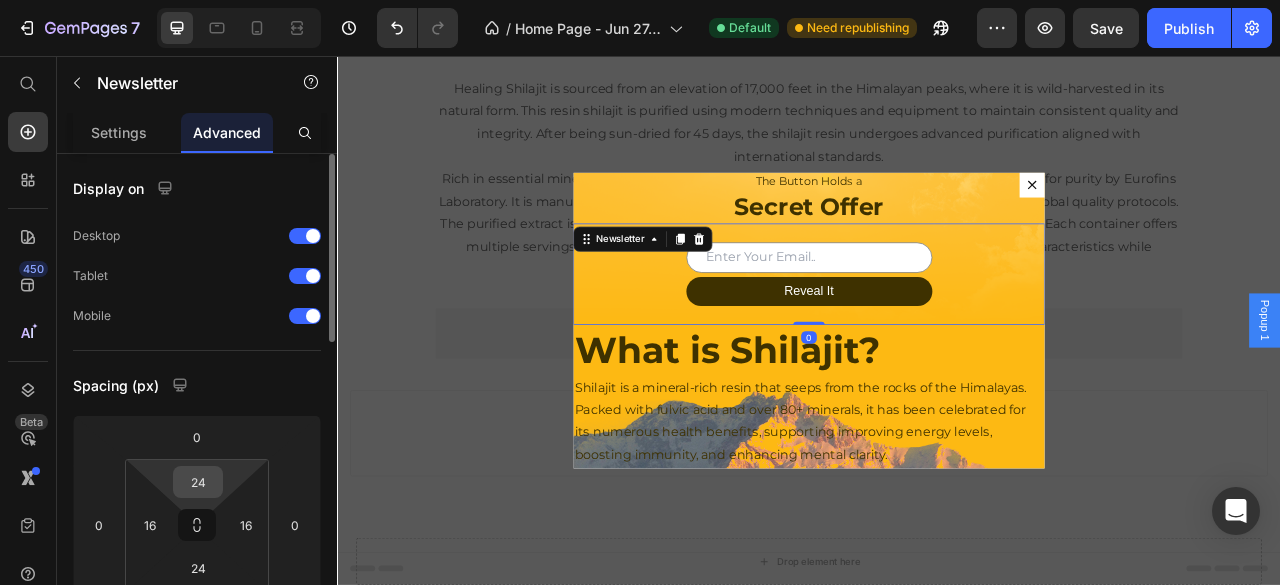 click on "24" at bounding box center [198, 482] 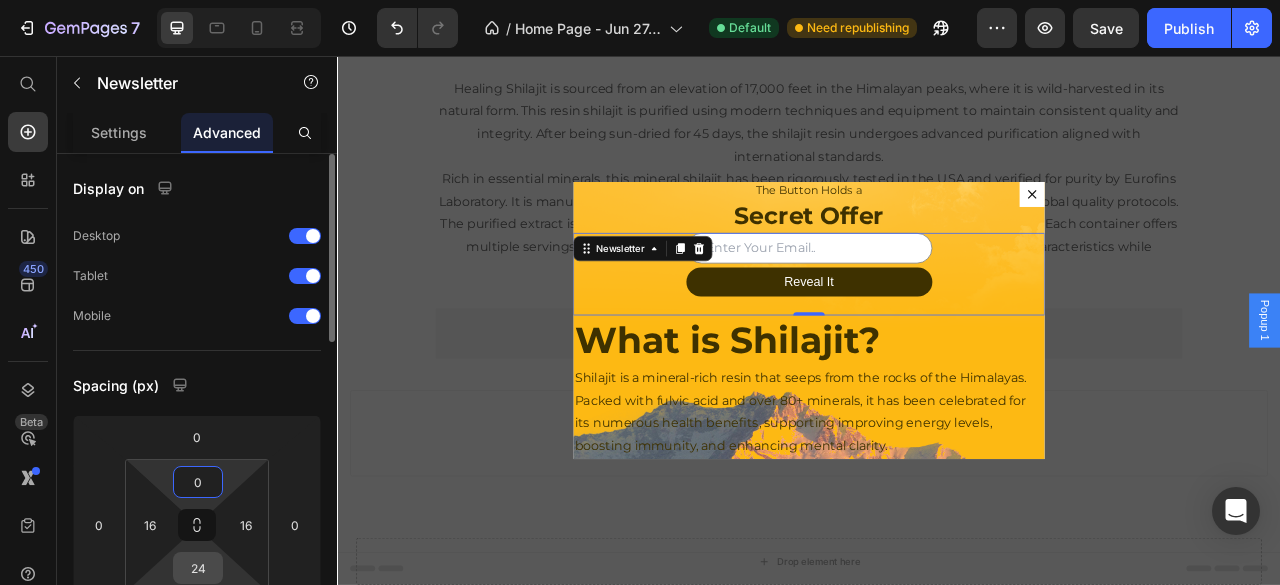 type on "0" 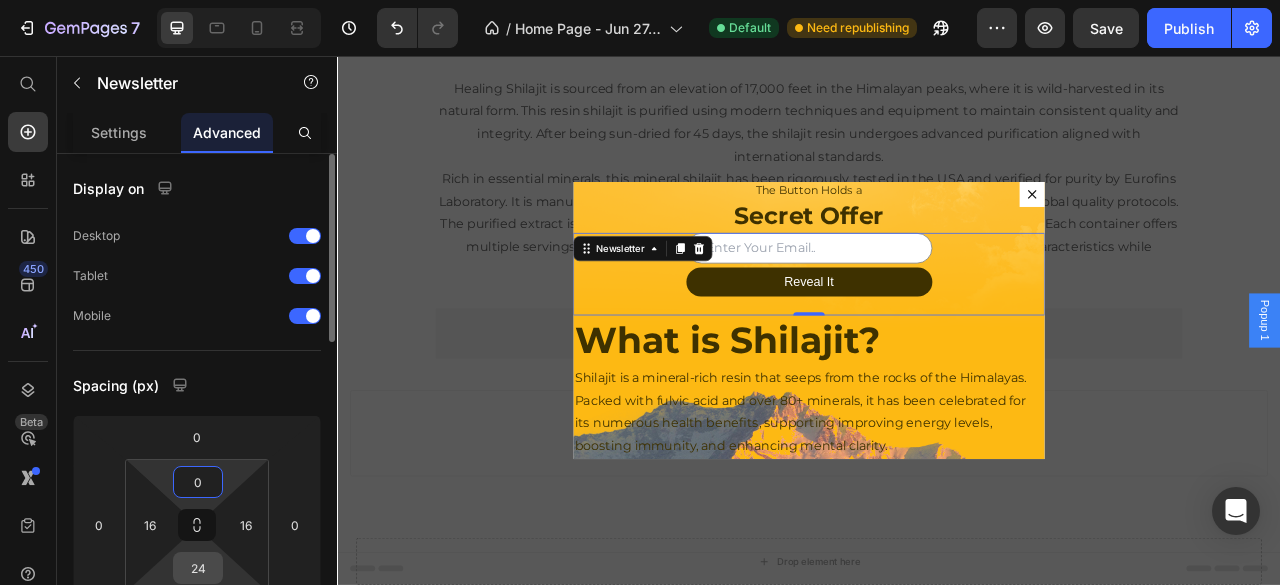 click on "24" at bounding box center [198, 568] 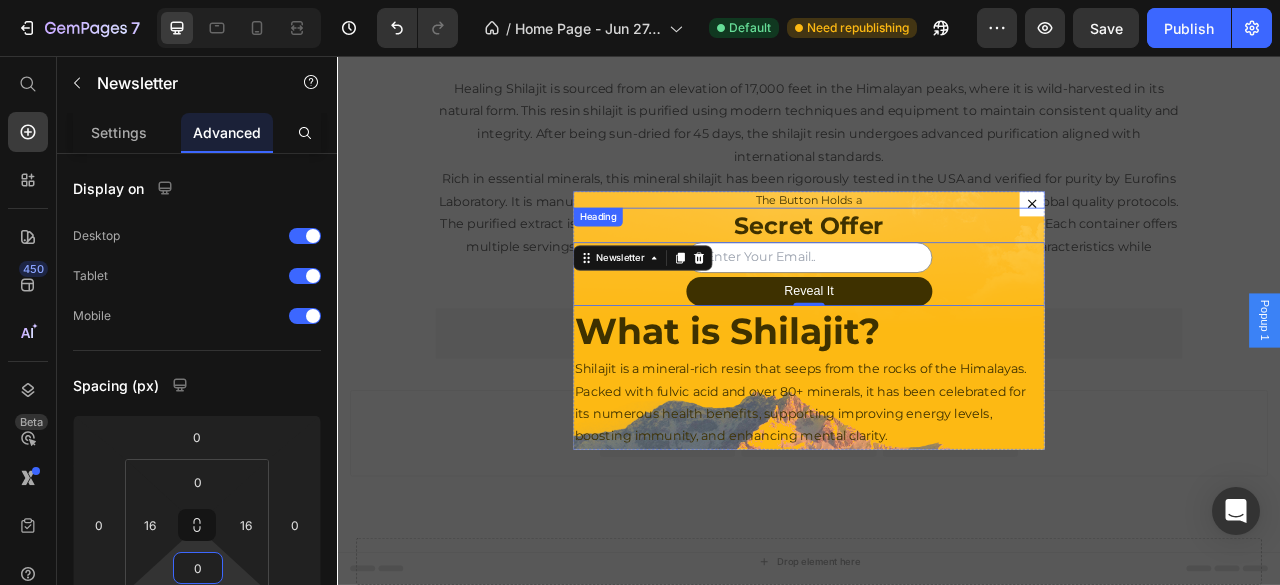 click on "The Button Holds a" at bounding box center (937, 239) 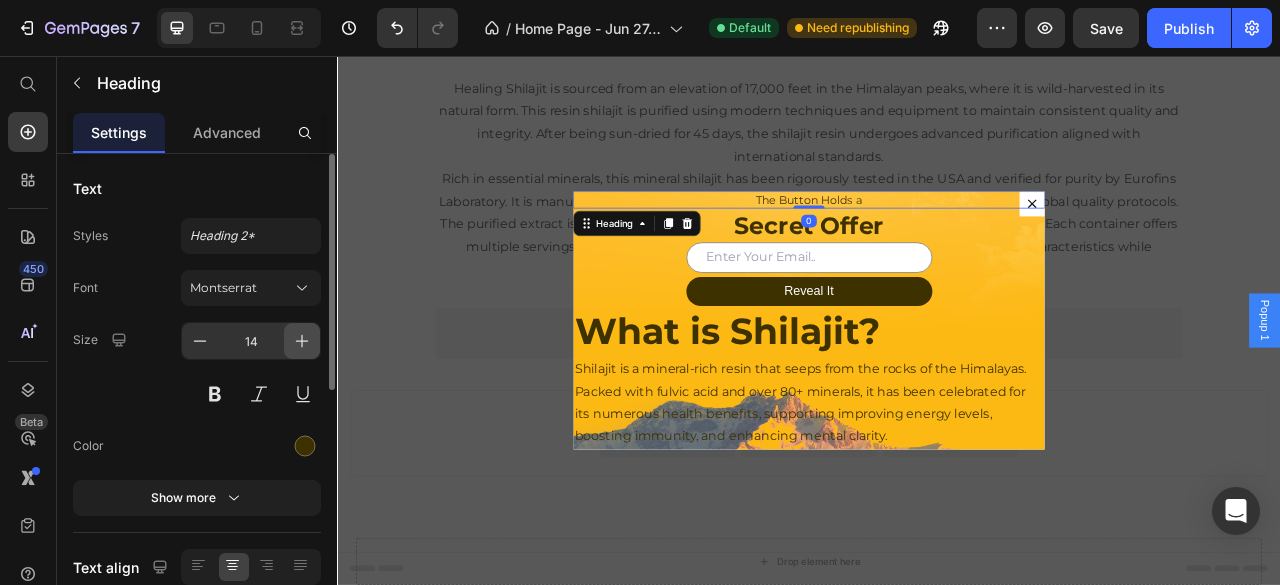 click 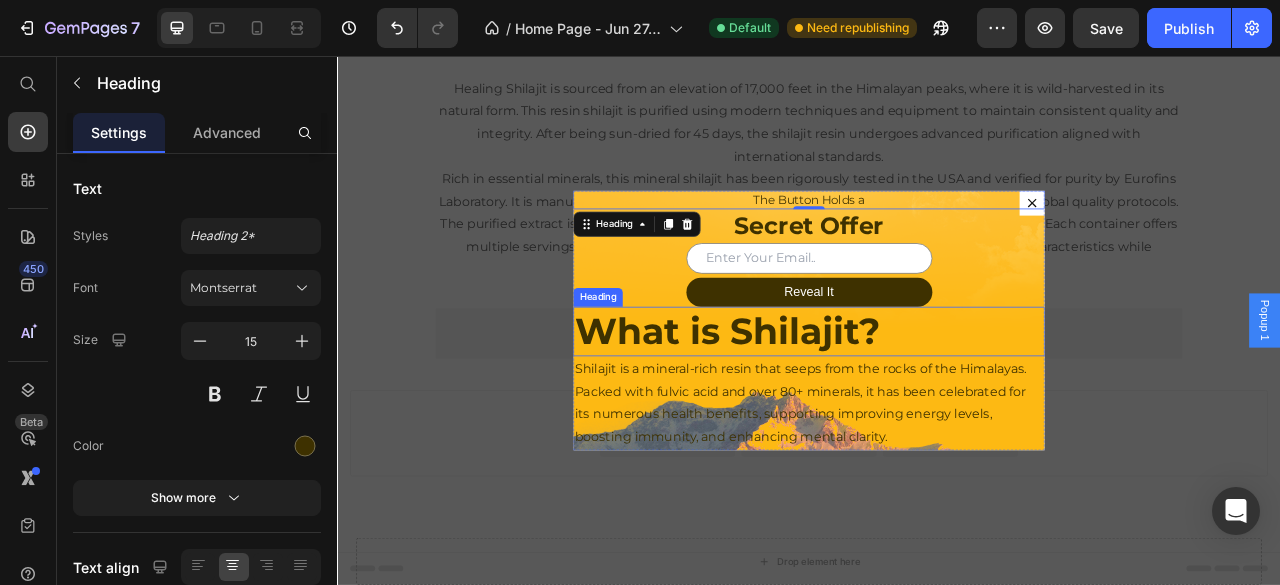 click on "What is Shilajit?" at bounding box center (937, 407) 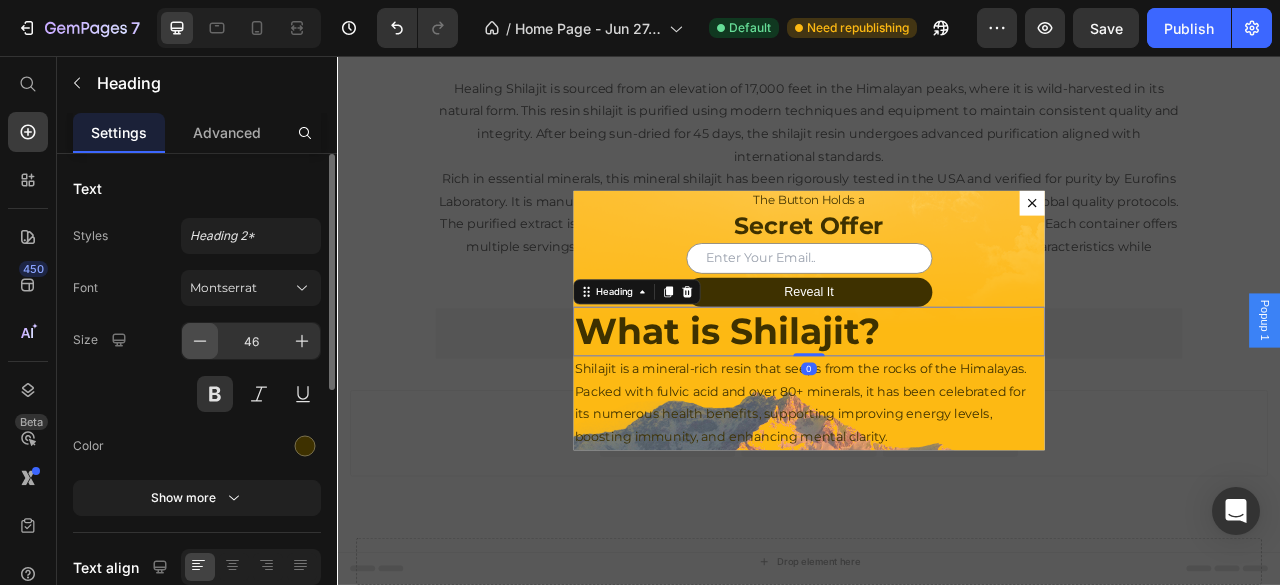 click 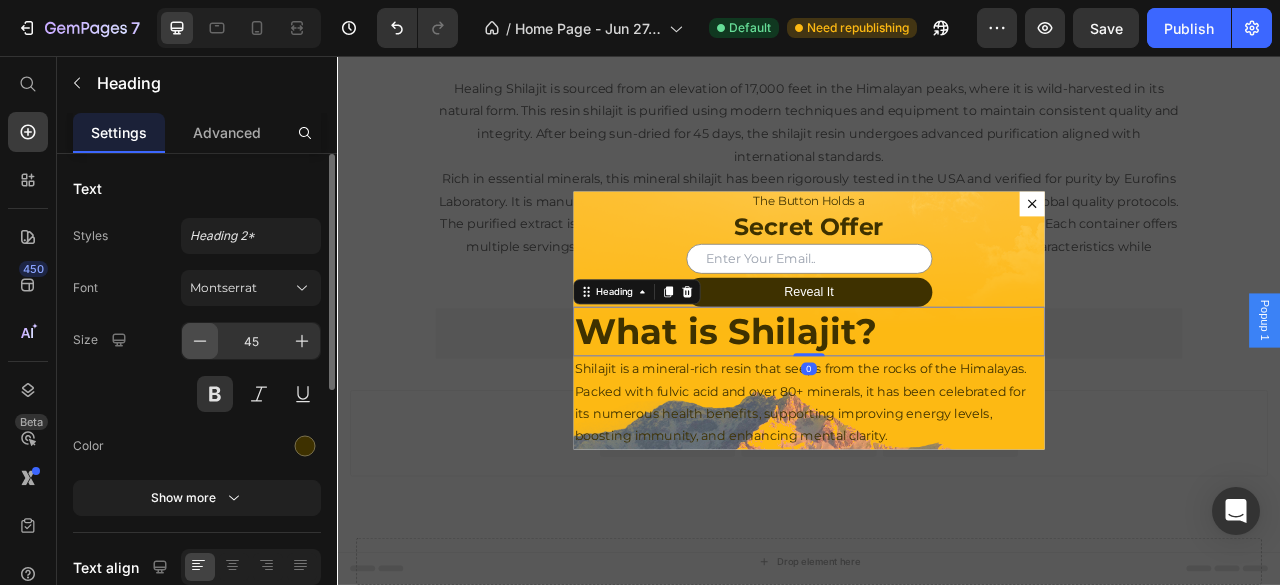 click 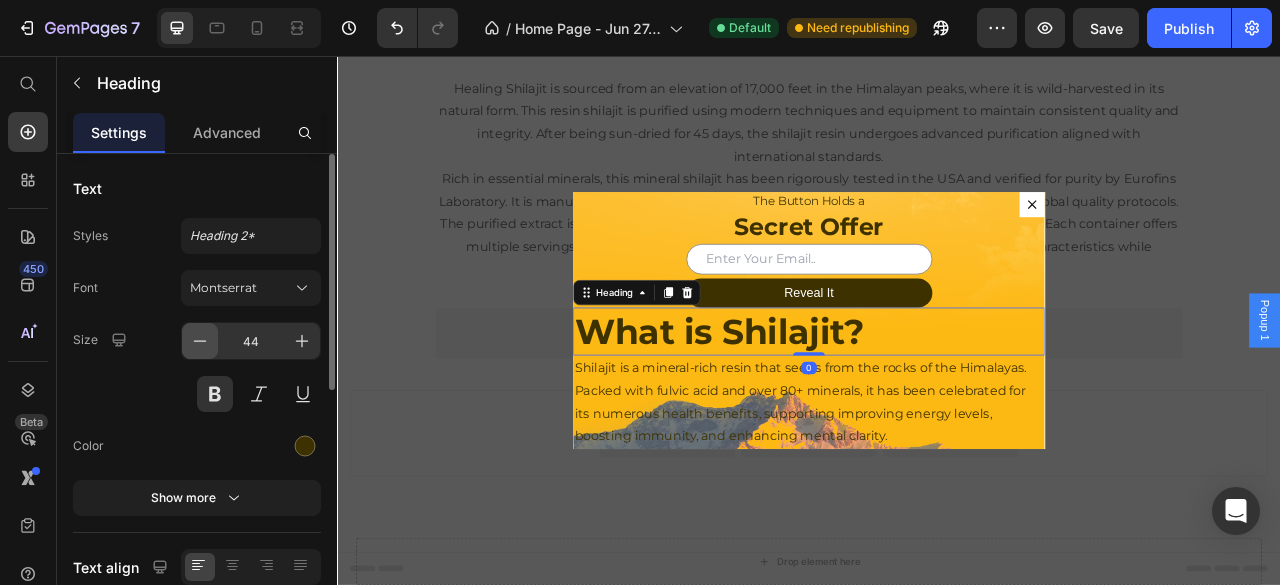 click 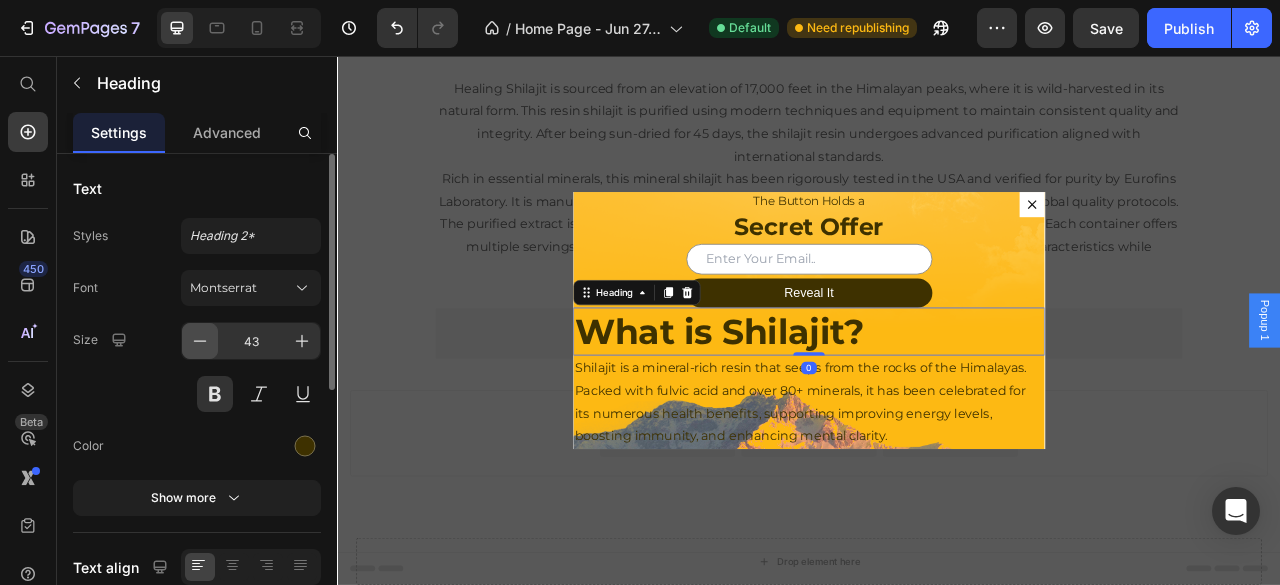 click 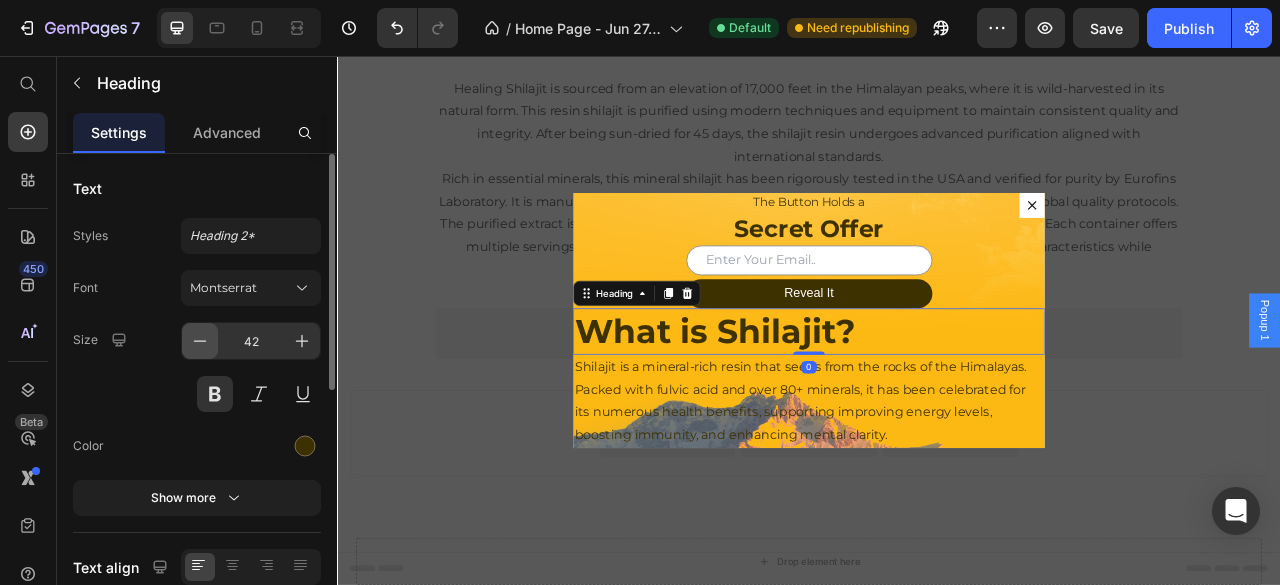 click 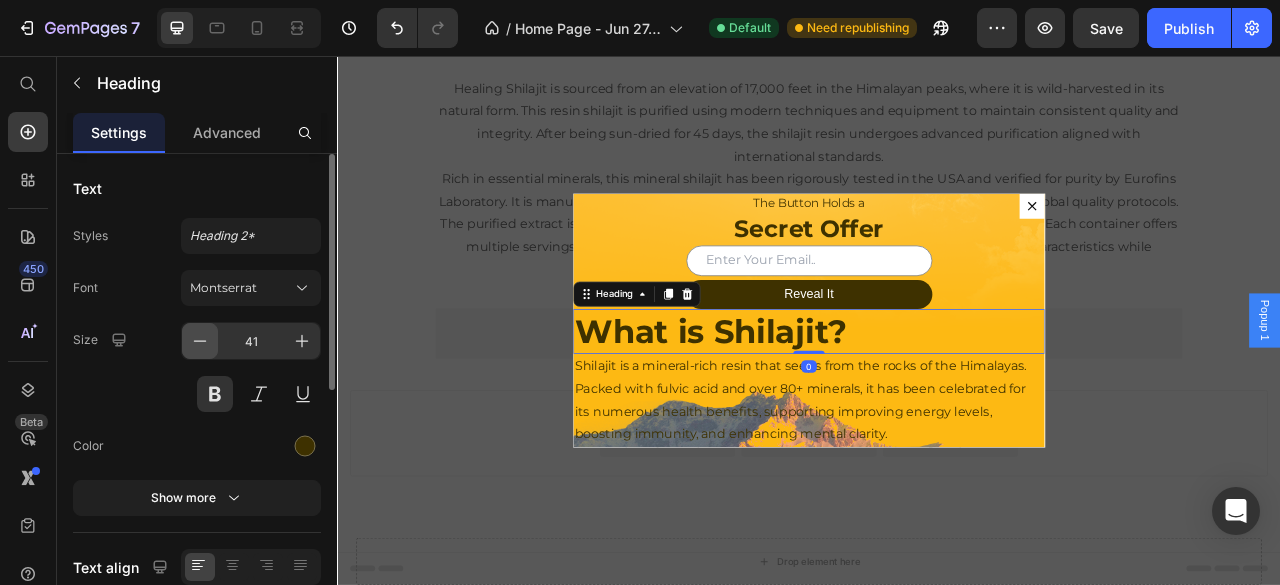 click 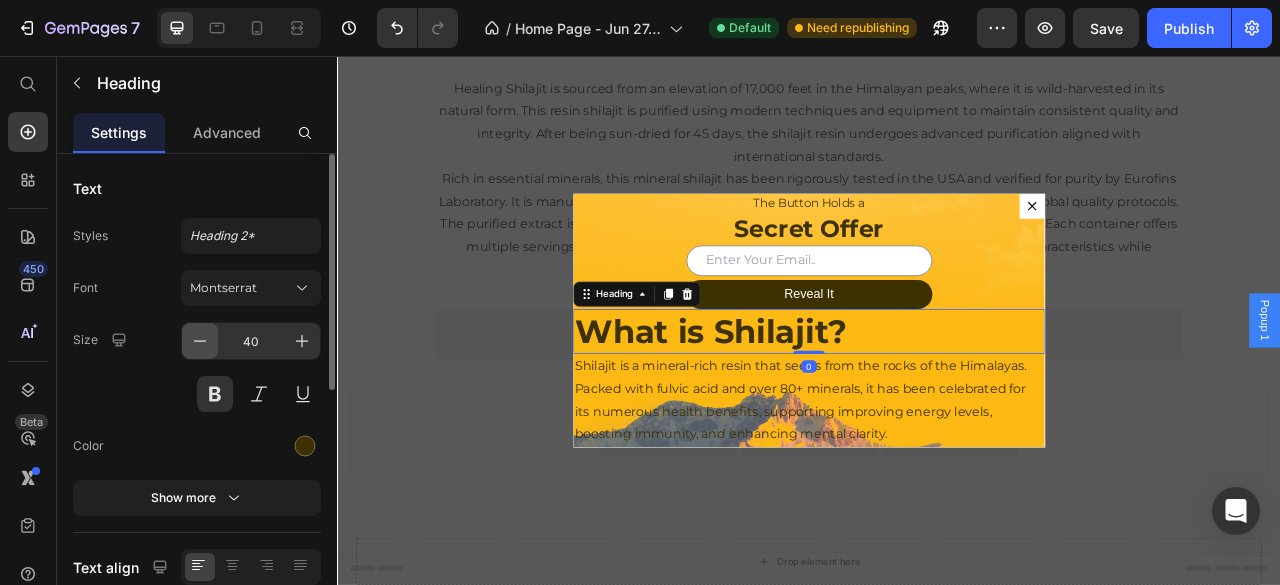 click 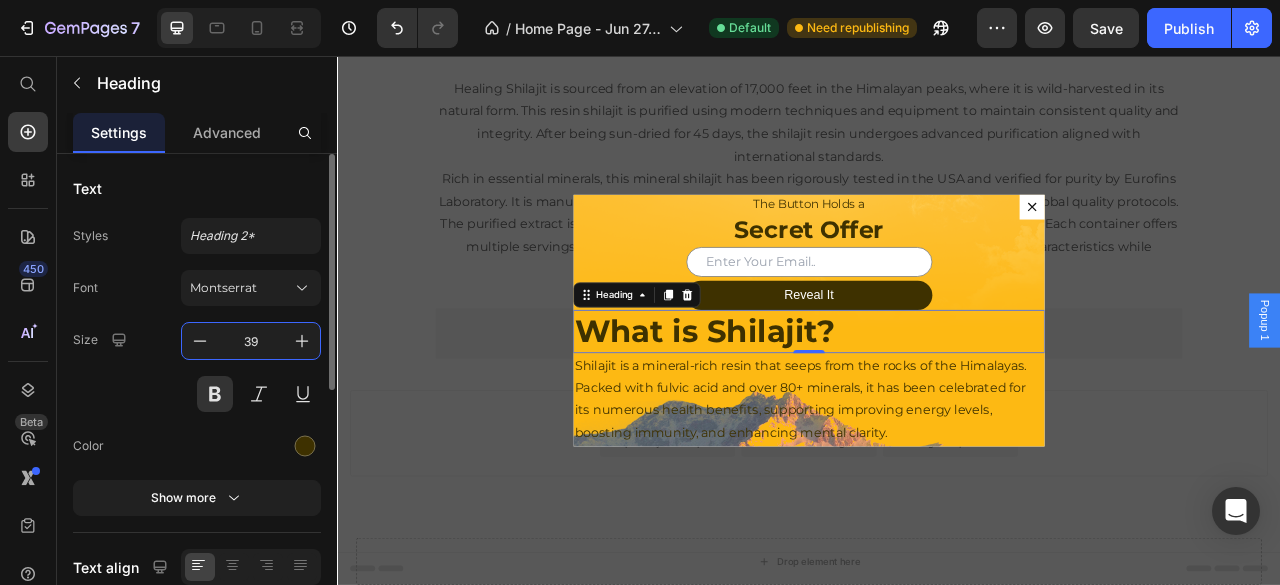 click on "39" at bounding box center (251, 341) 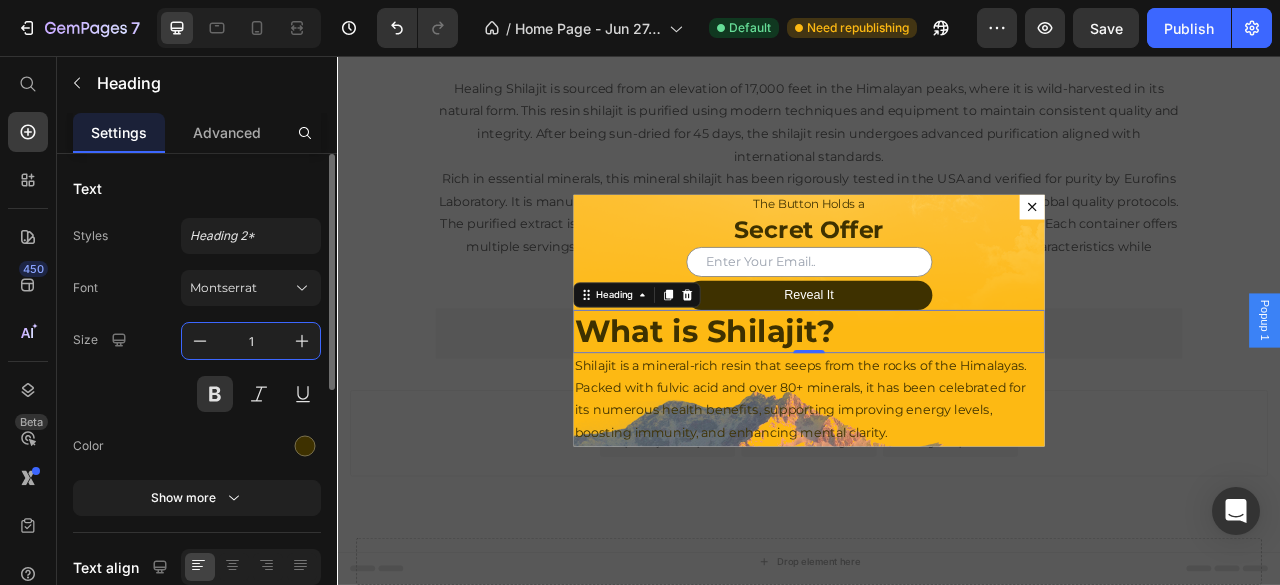type on "12" 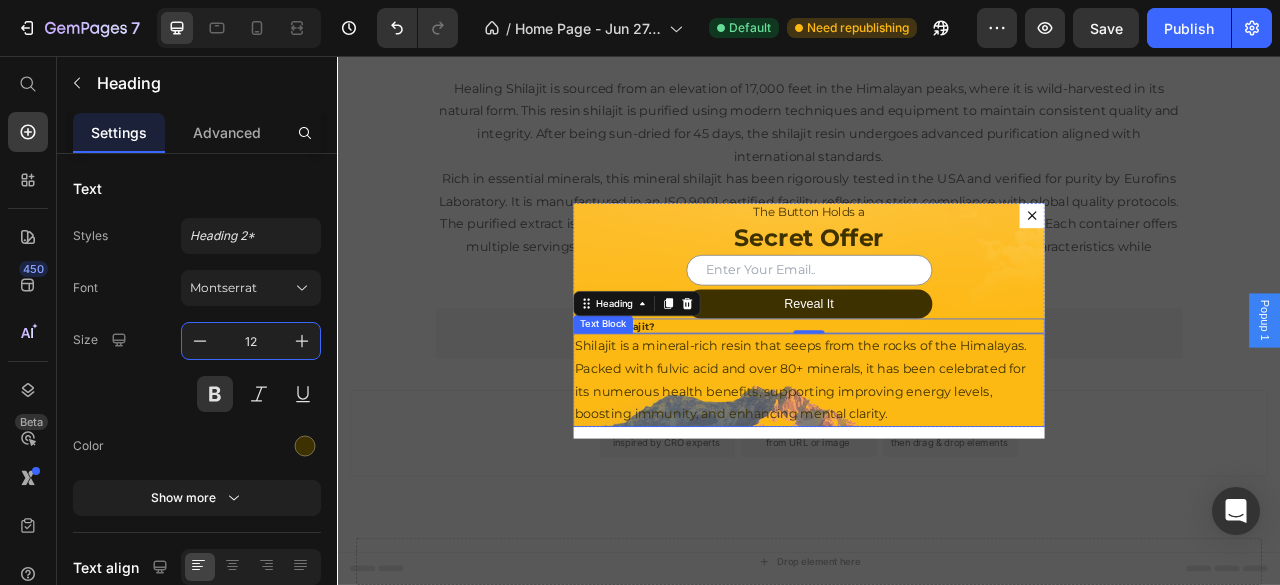 click on "Shilajit is a mineral-rich resin that seeps from the rocks of the Himalayas. Packed with fulvic acid and over 80+ minerals, it has been celebrated for its numerous health benefits, supporting improving energy levels, boosting immunity, and enhancing mental clarity." at bounding box center (937, 468) 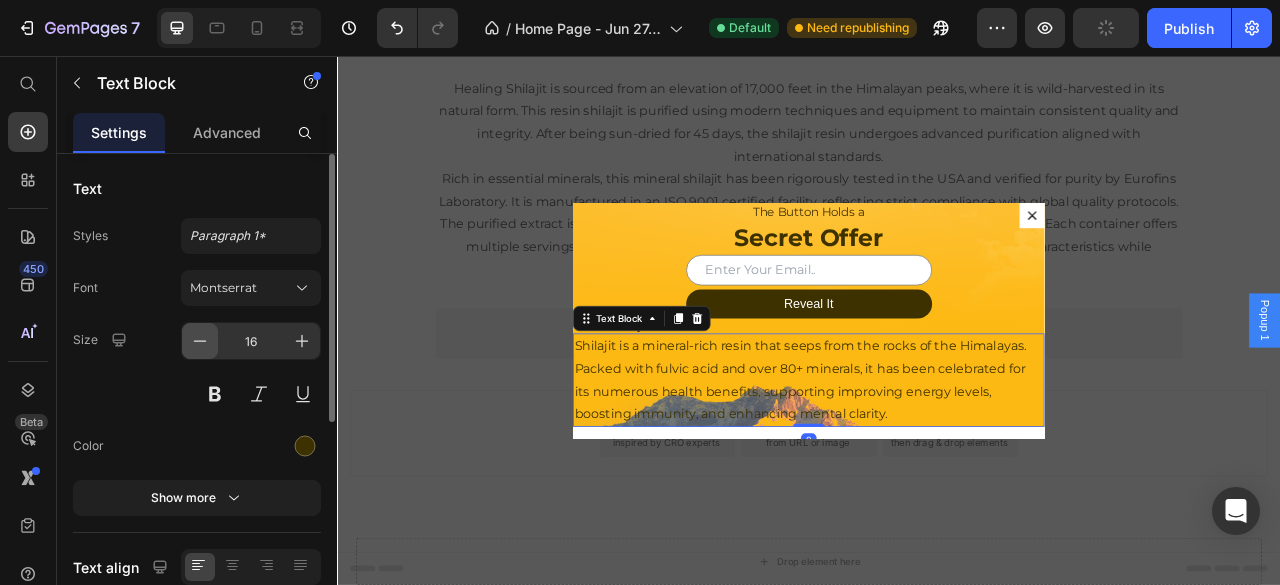 click at bounding box center (200, 341) 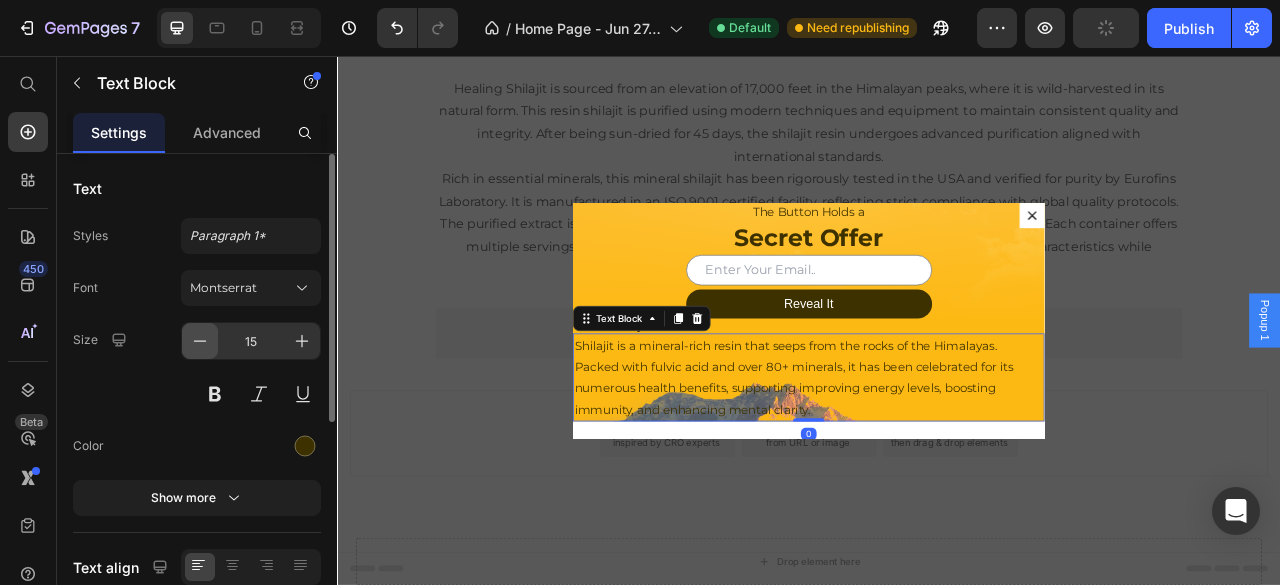 click at bounding box center (200, 341) 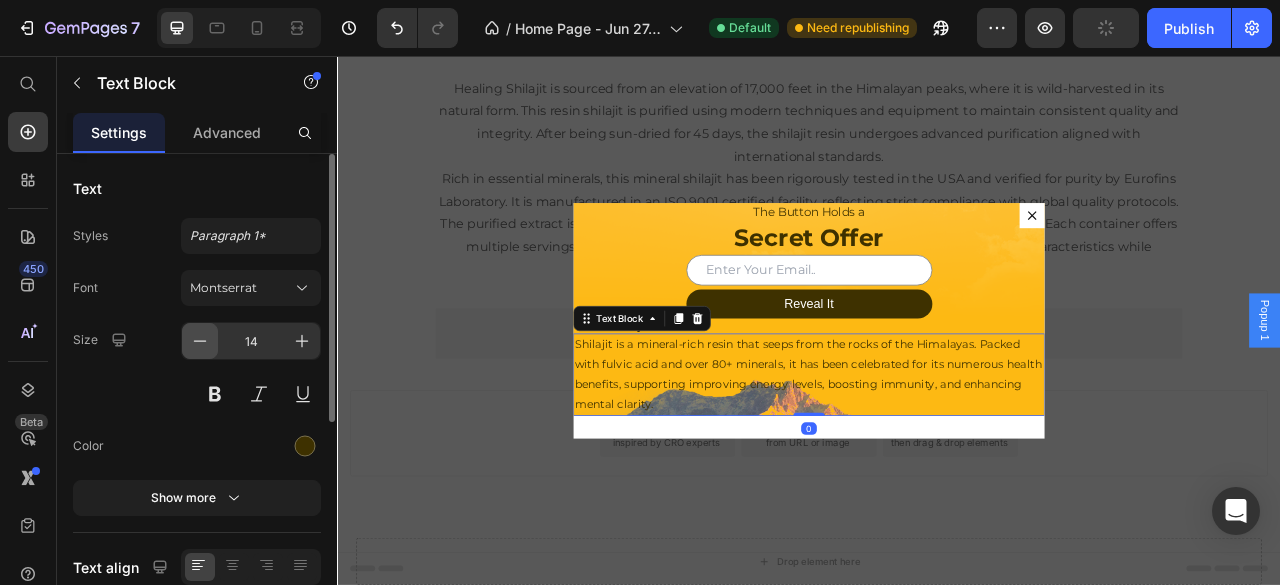 click at bounding box center [200, 341] 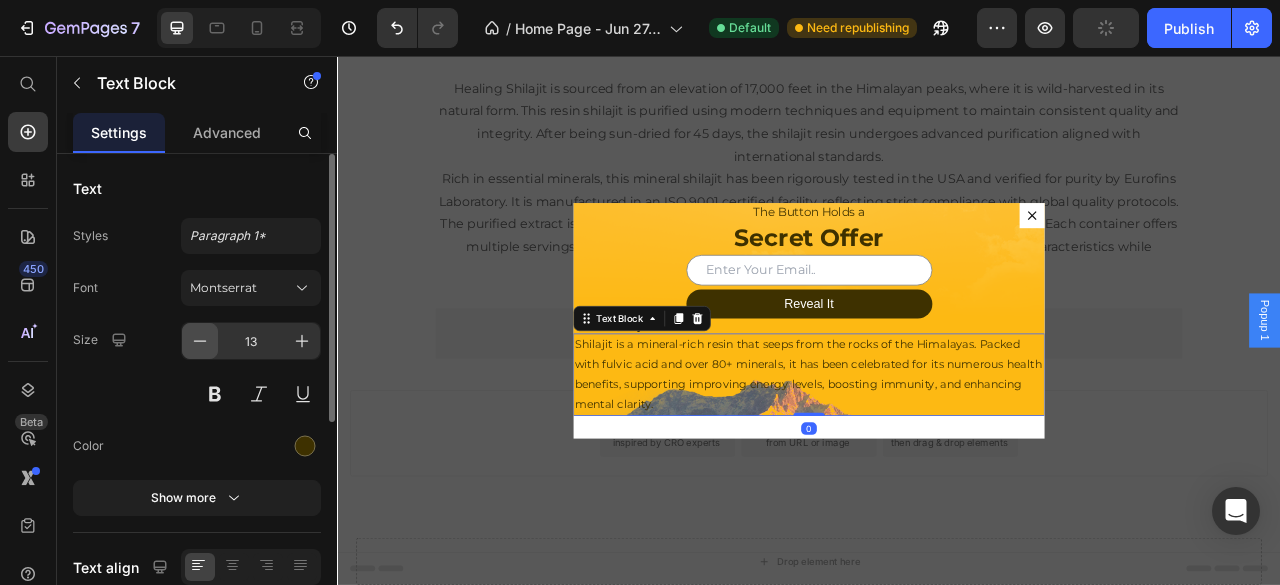 click at bounding box center (200, 341) 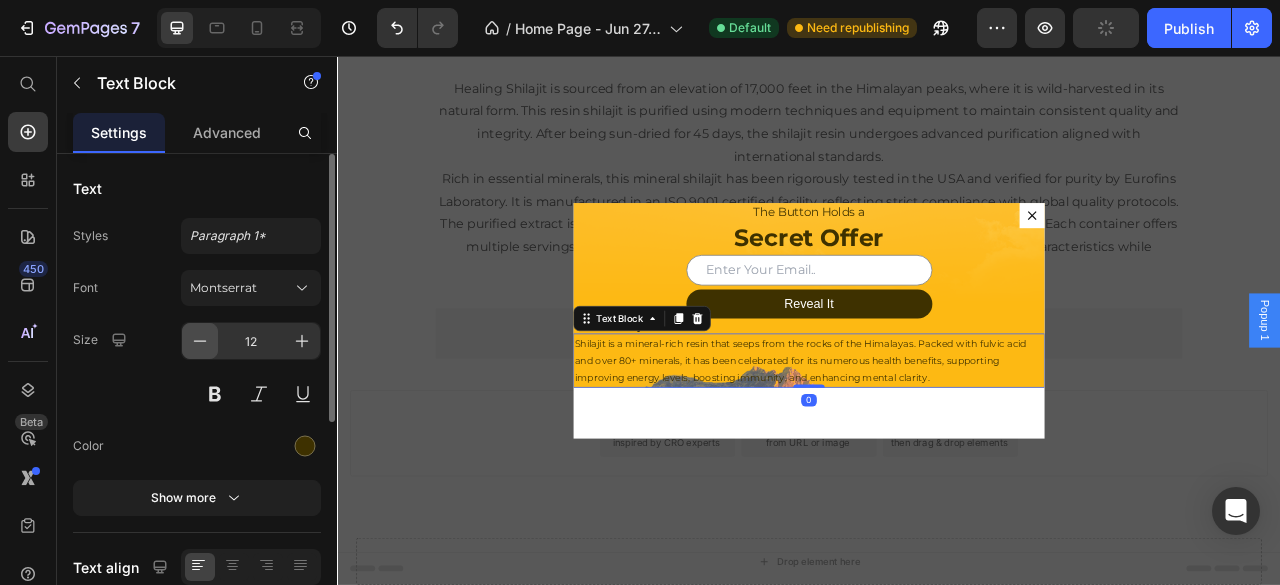 click at bounding box center (200, 341) 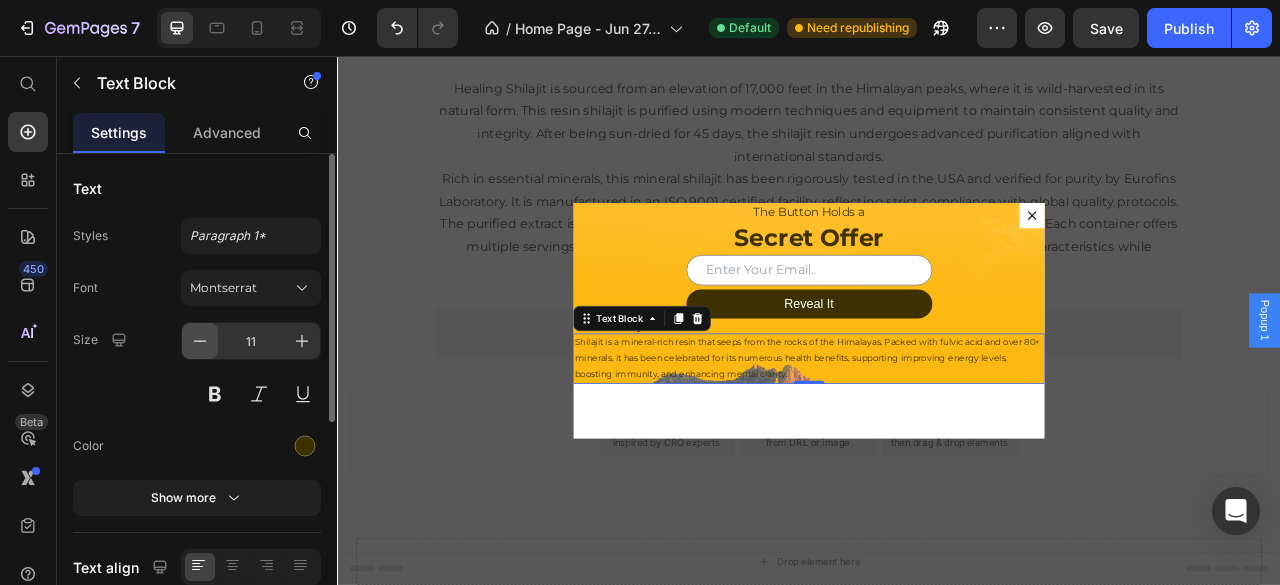 click at bounding box center [200, 341] 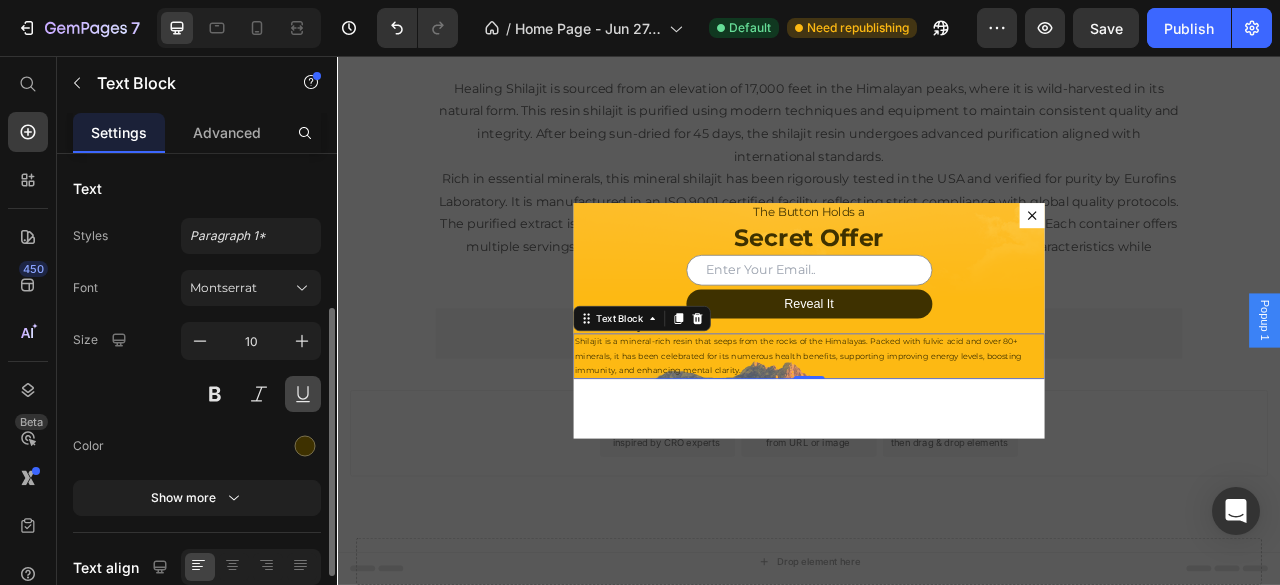 scroll, scrollTop: 100, scrollLeft: 0, axis: vertical 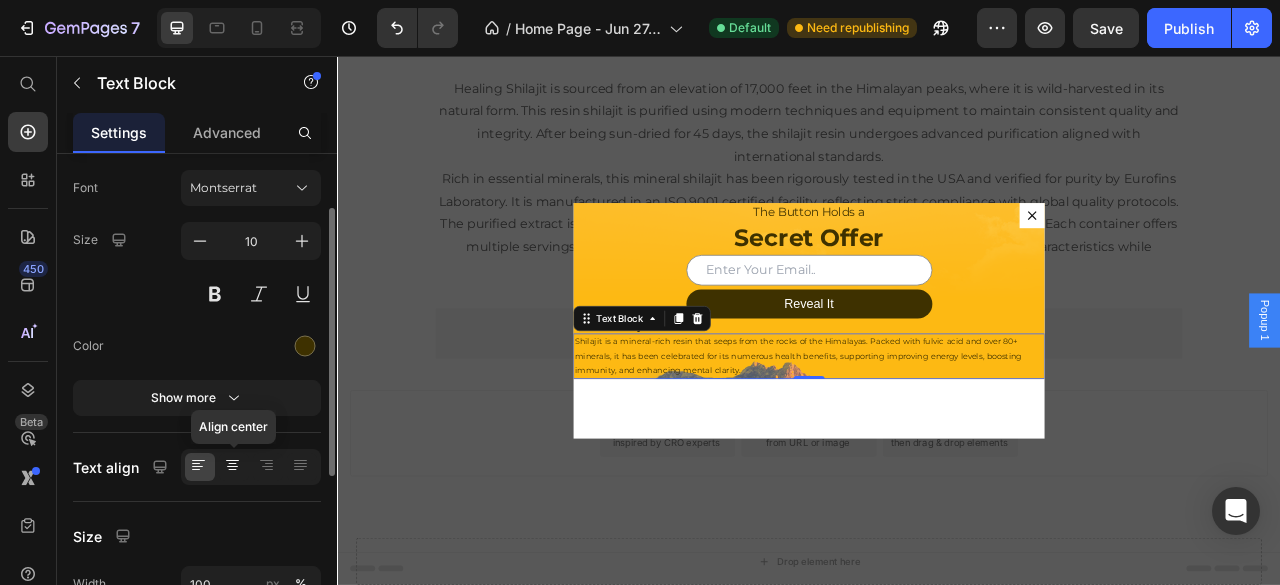click 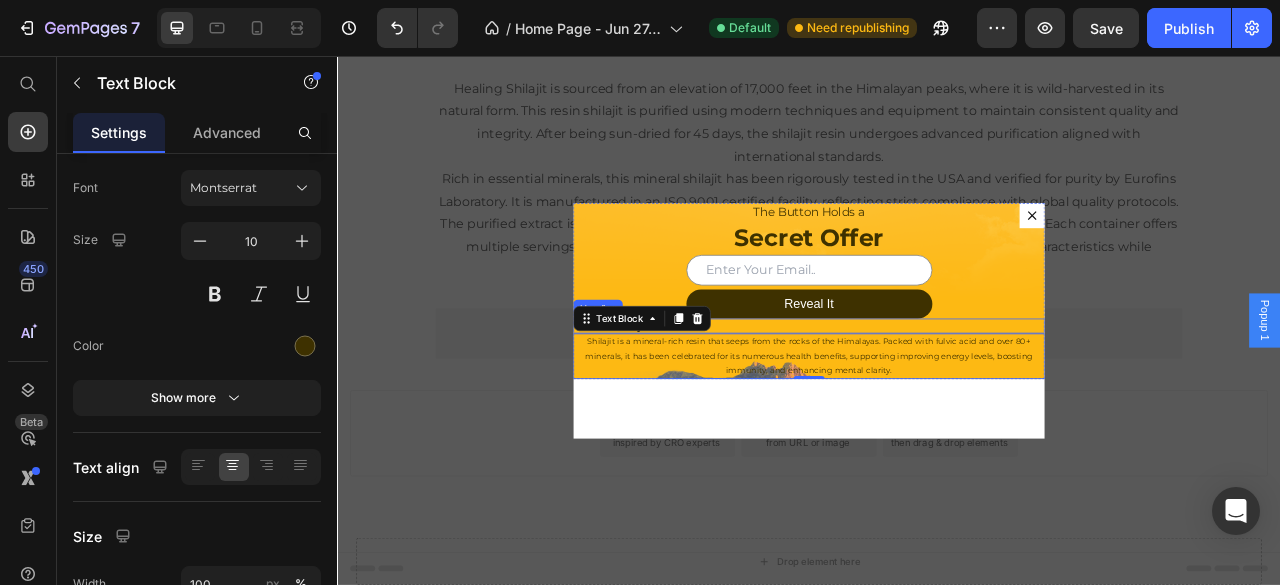 click on "What is Shilajit?" at bounding box center [937, 400] 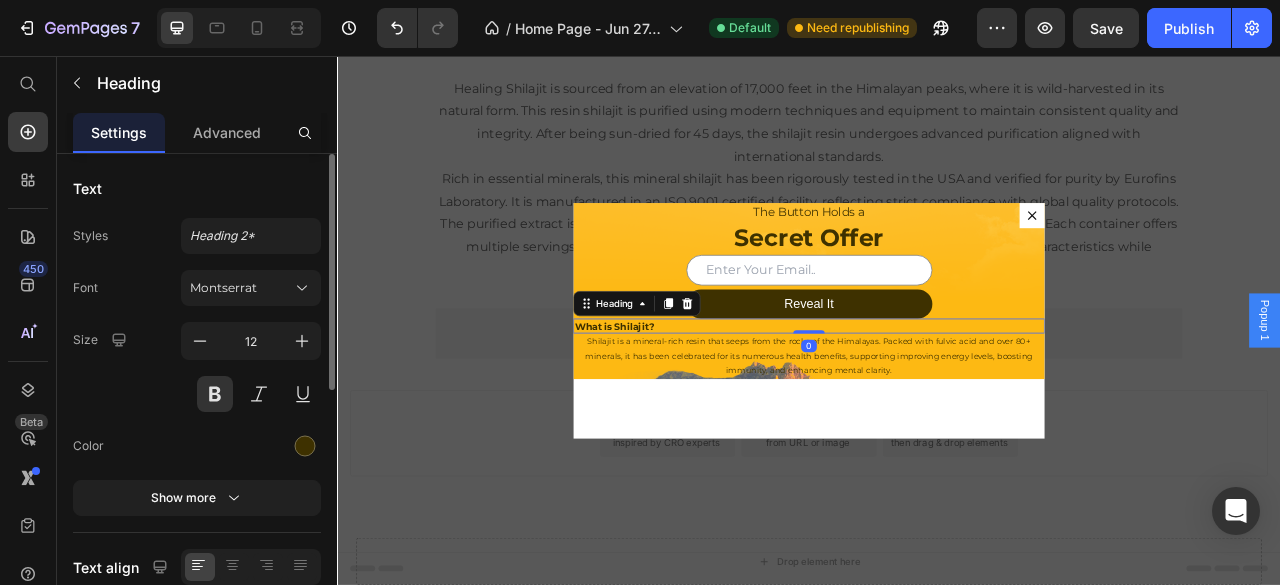 scroll, scrollTop: 66, scrollLeft: 0, axis: vertical 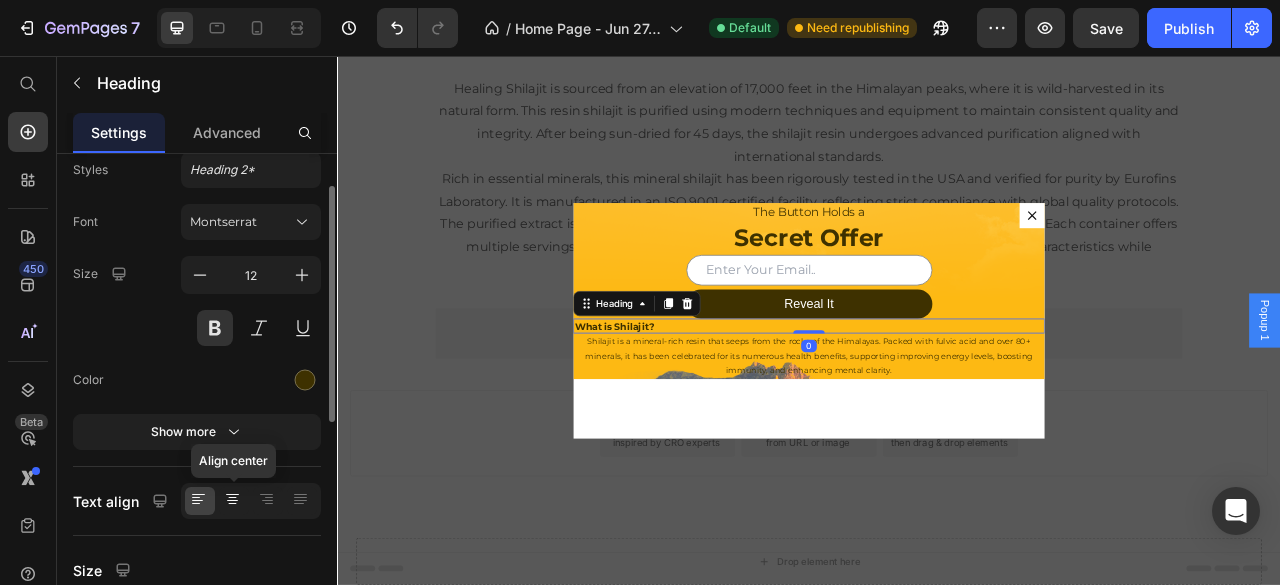 click 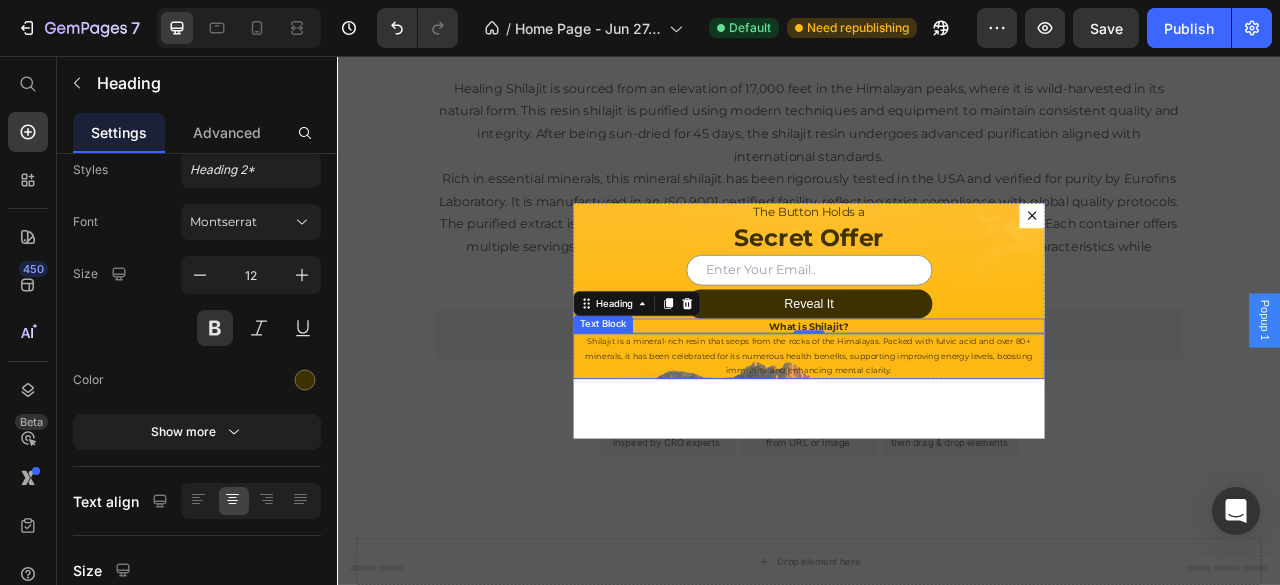 click on "Shilajit is a mineral-rich resin that seeps from the rocks of the Himalayas. Packed with fulvic acid and over 80+ minerals, it has been celebrated for its numerous health benefits, supporting improving energy levels, boosting immunity, and enhancing mental clarity." at bounding box center [937, 438] 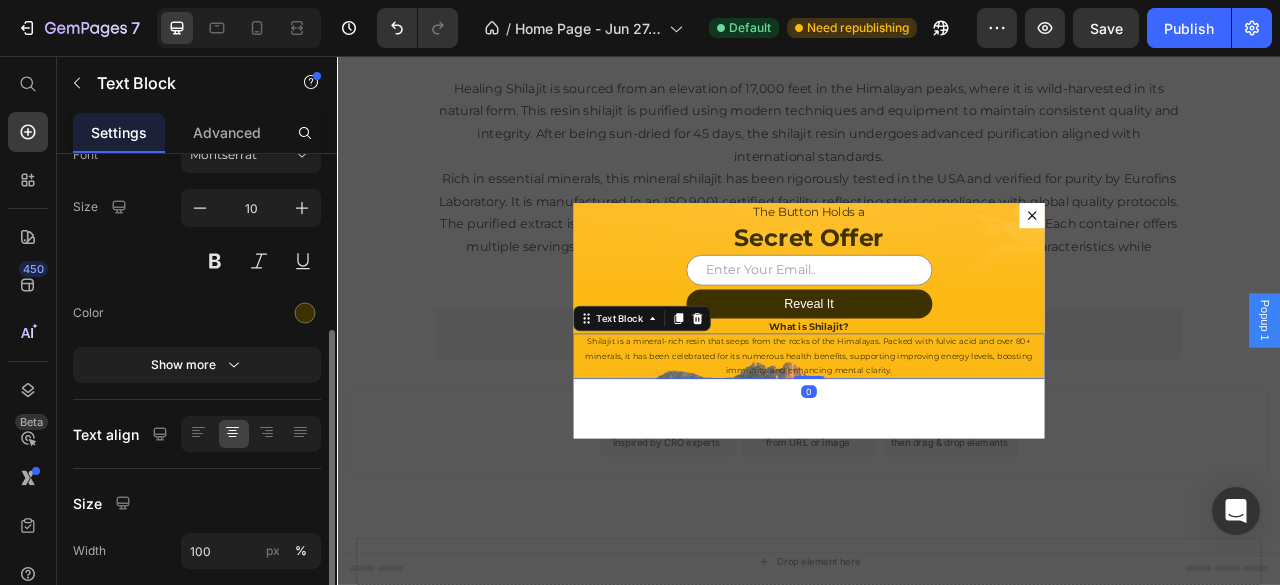 scroll, scrollTop: 200, scrollLeft: 0, axis: vertical 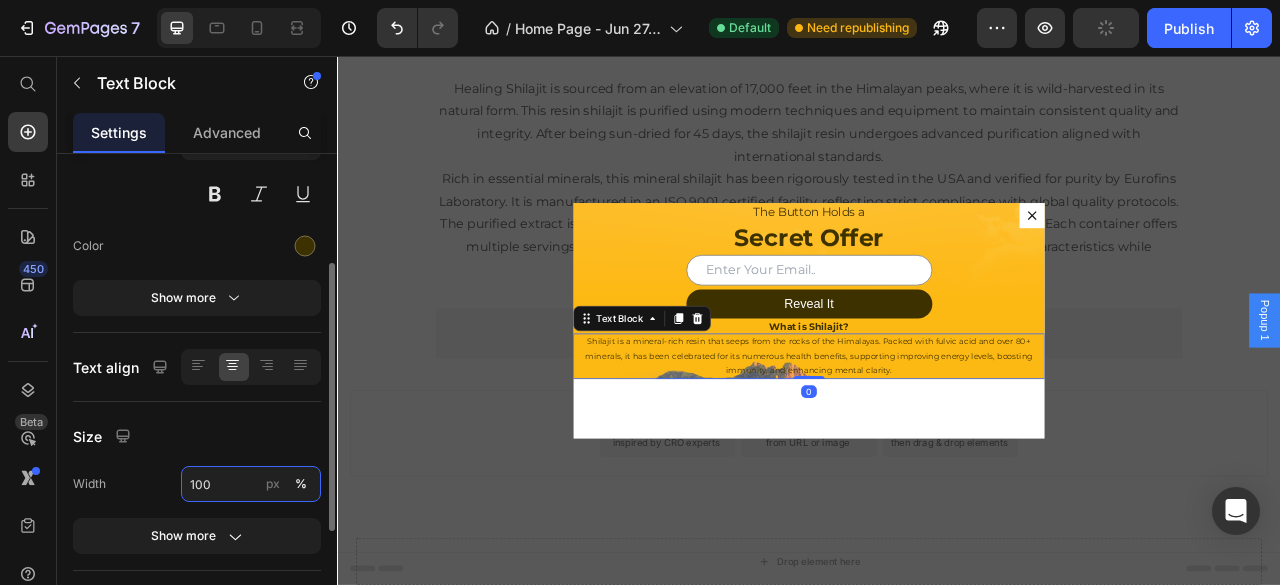 click on "100" at bounding box center [251, 484] 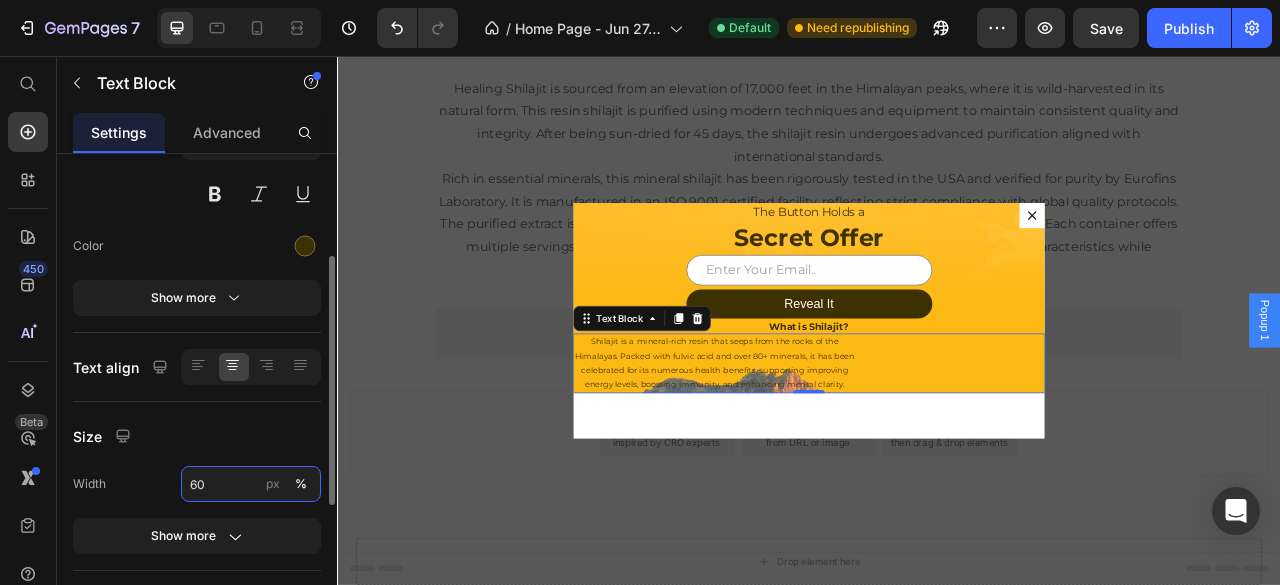 type on "6" 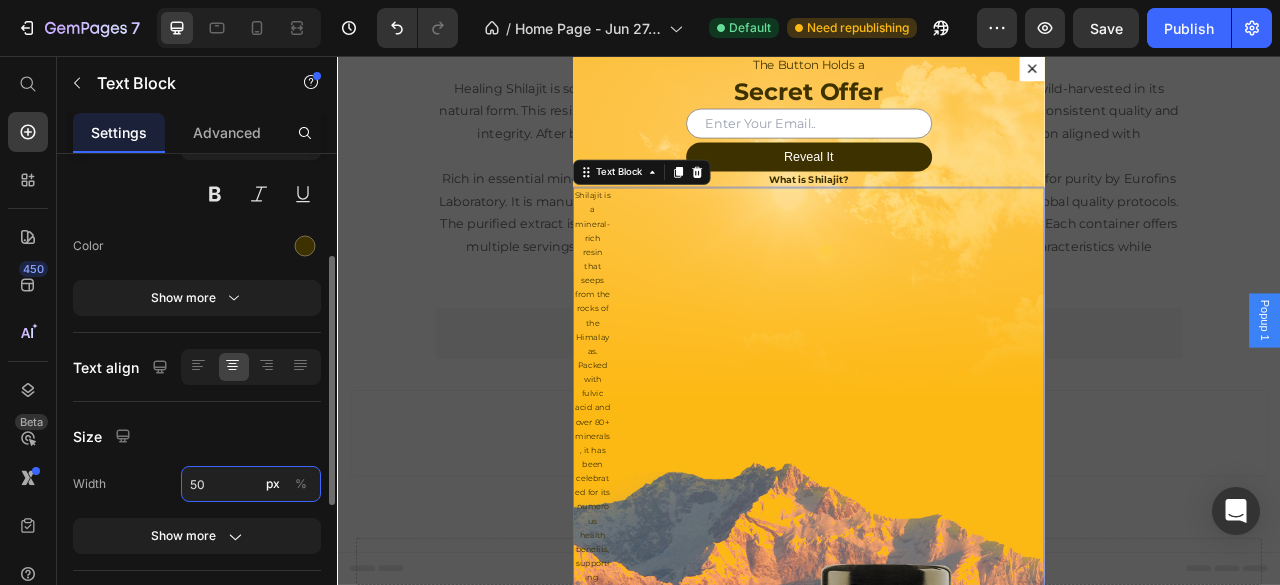 type on "50" 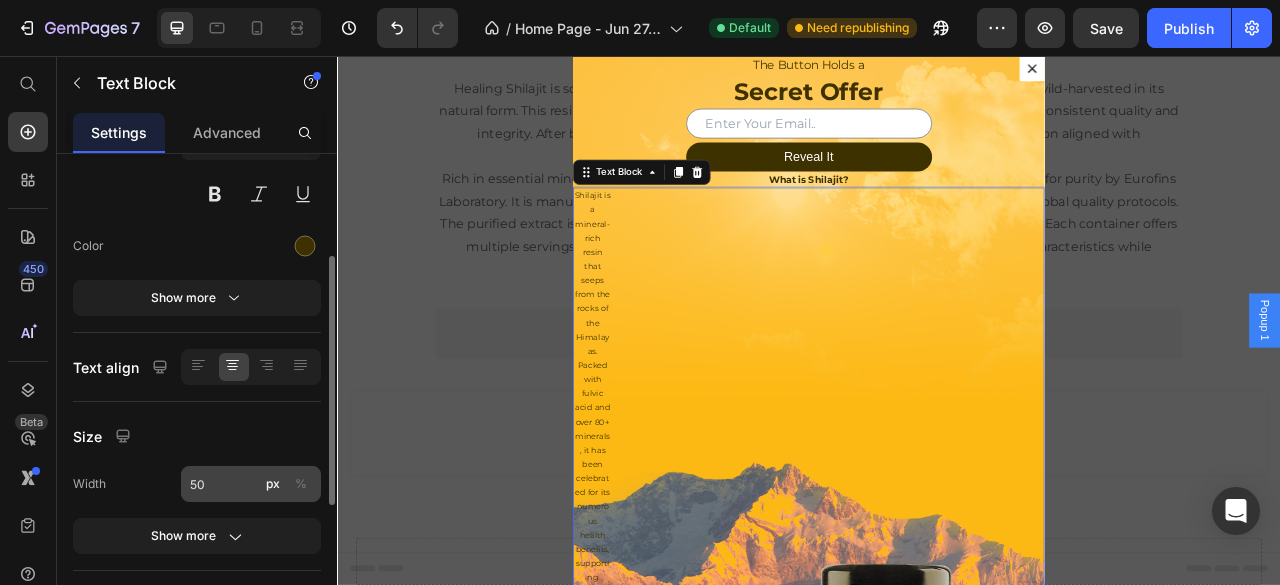 click on "%" at bounding box center [301, 484] 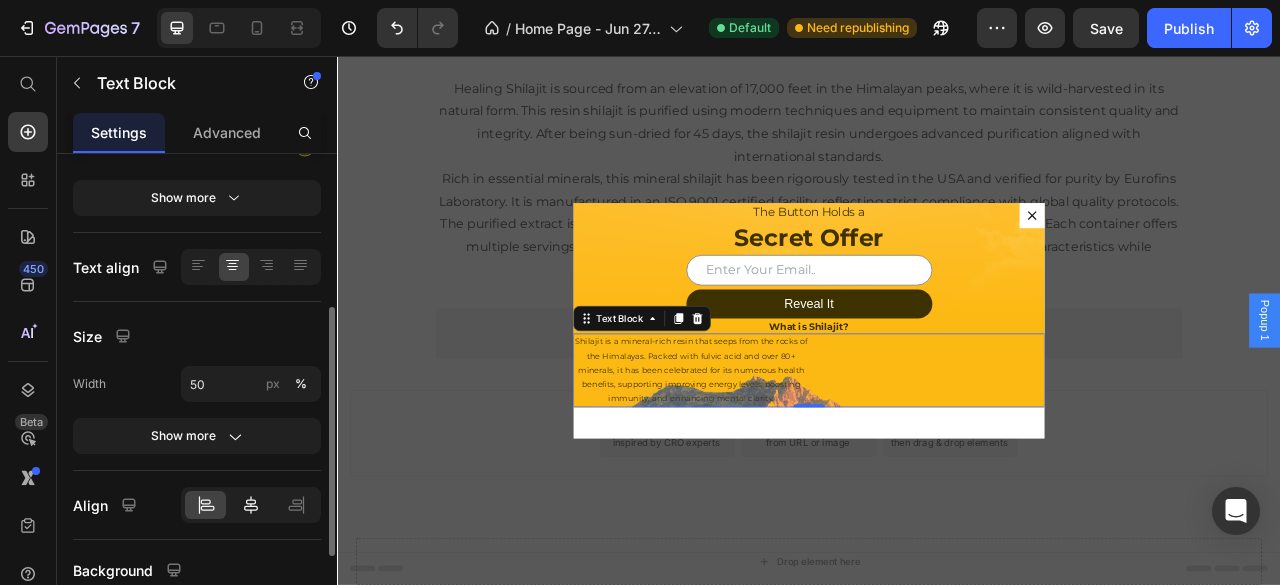 scroll, scrollTop: 333, scrollLeft: 0, axis: vertical 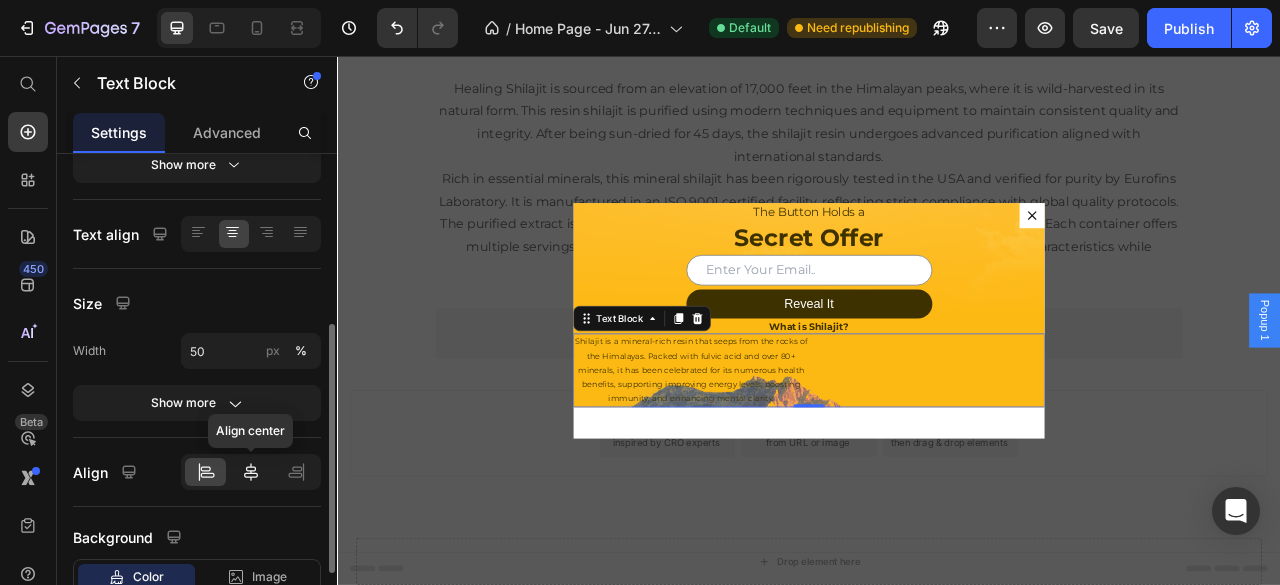 click 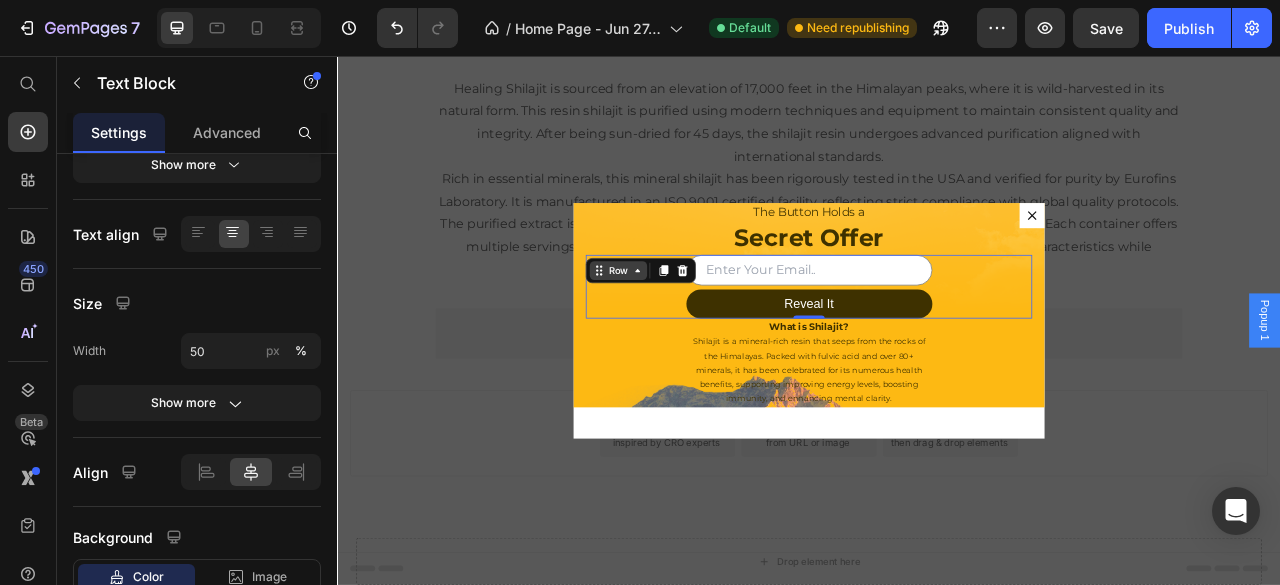 scroll, scrollTop: 0, scrollLeft: 0, axis: both 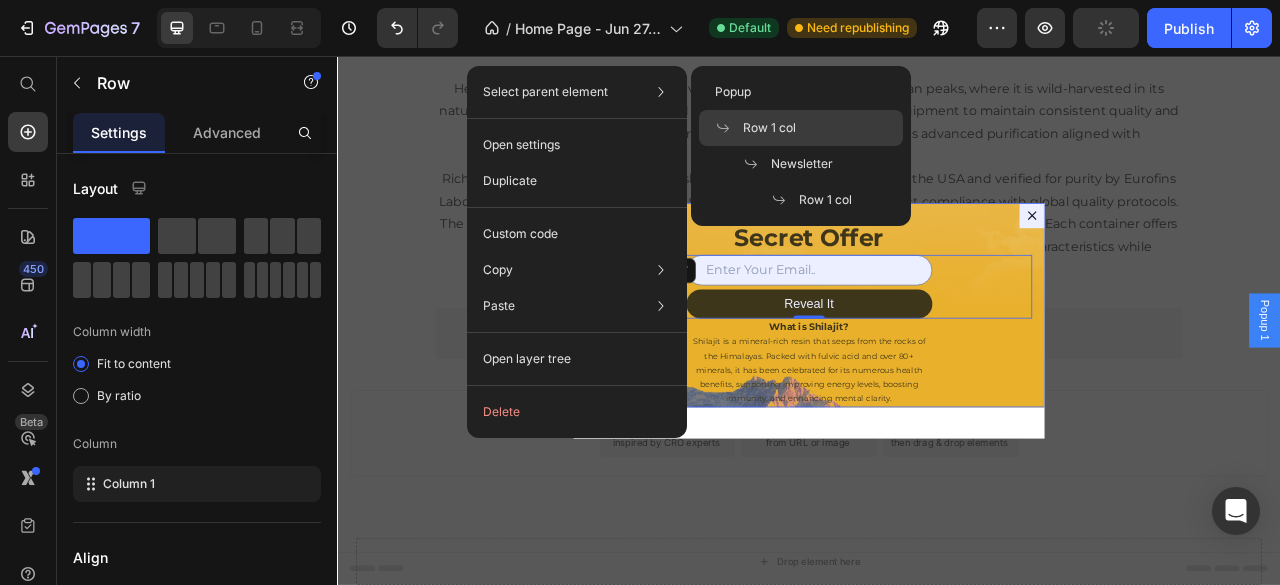 click on "Row 1 col" at bounding box center [769, 128] 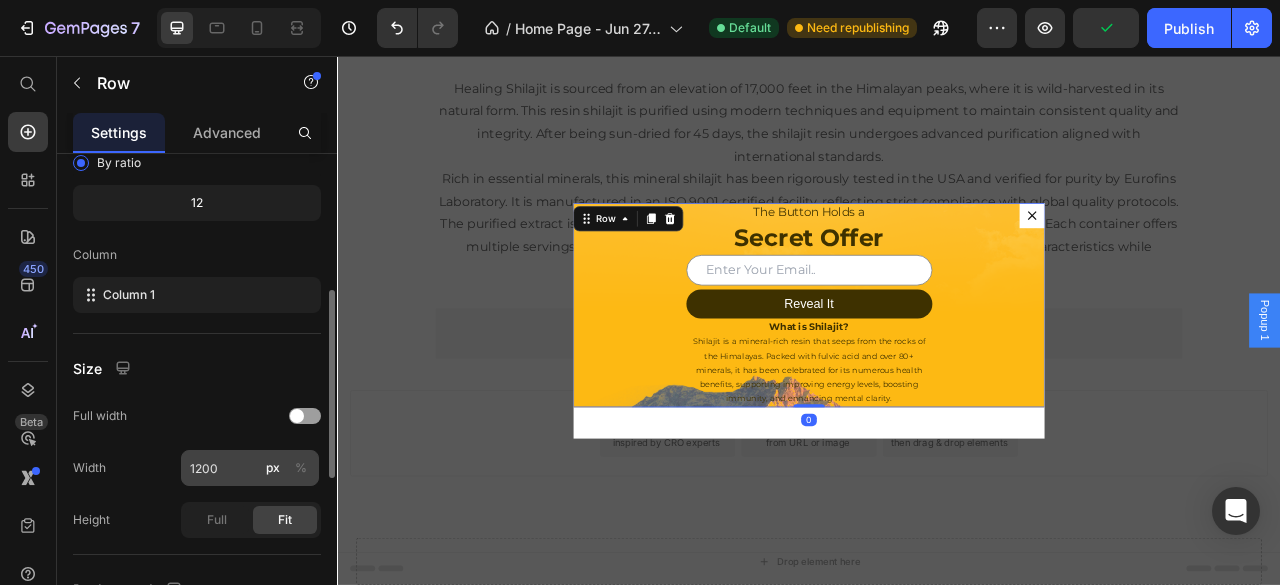 scroll, scrollTop: 266, scrollLeft: 0, axis: vertical 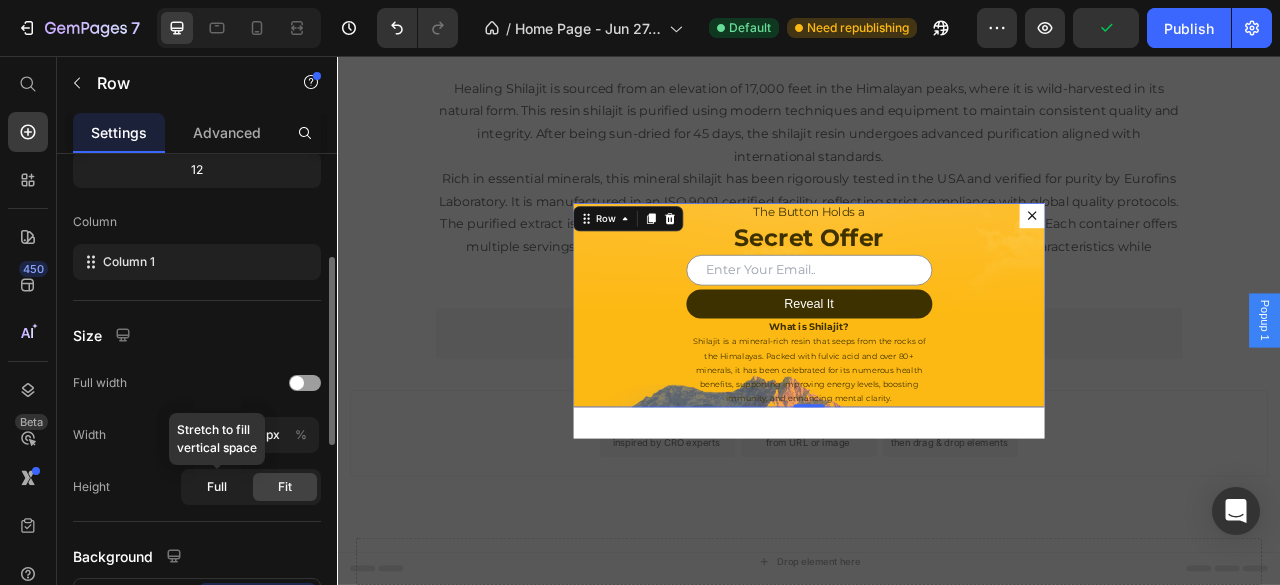 click on "Full" 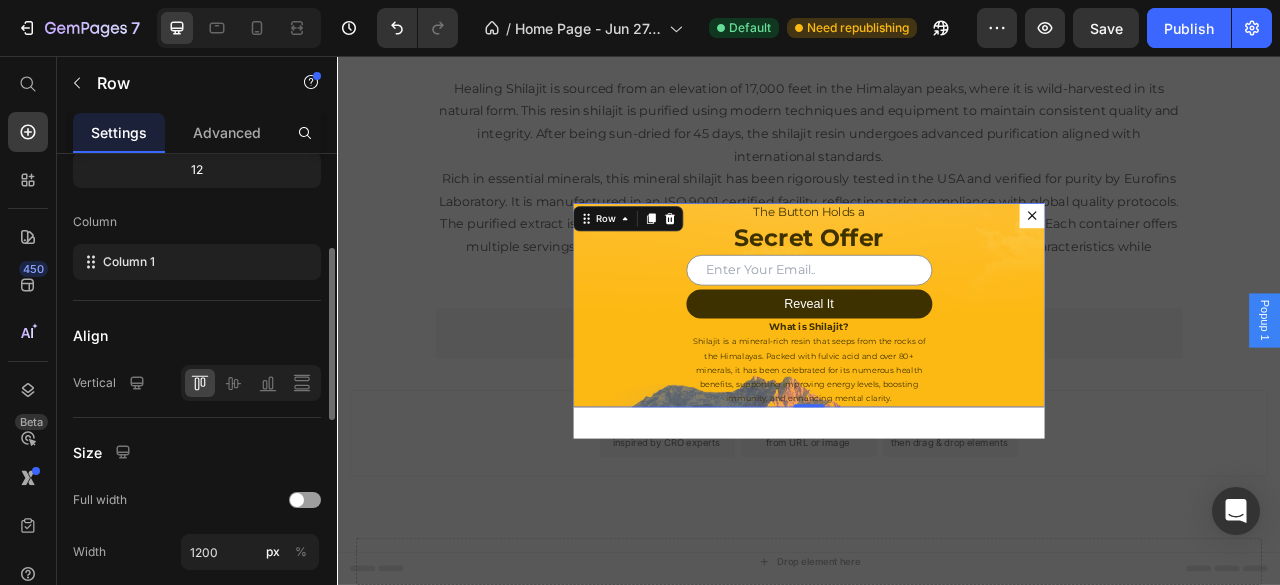 scroll, scrollTop: 400, scrollLeft: 0, axis: vertical 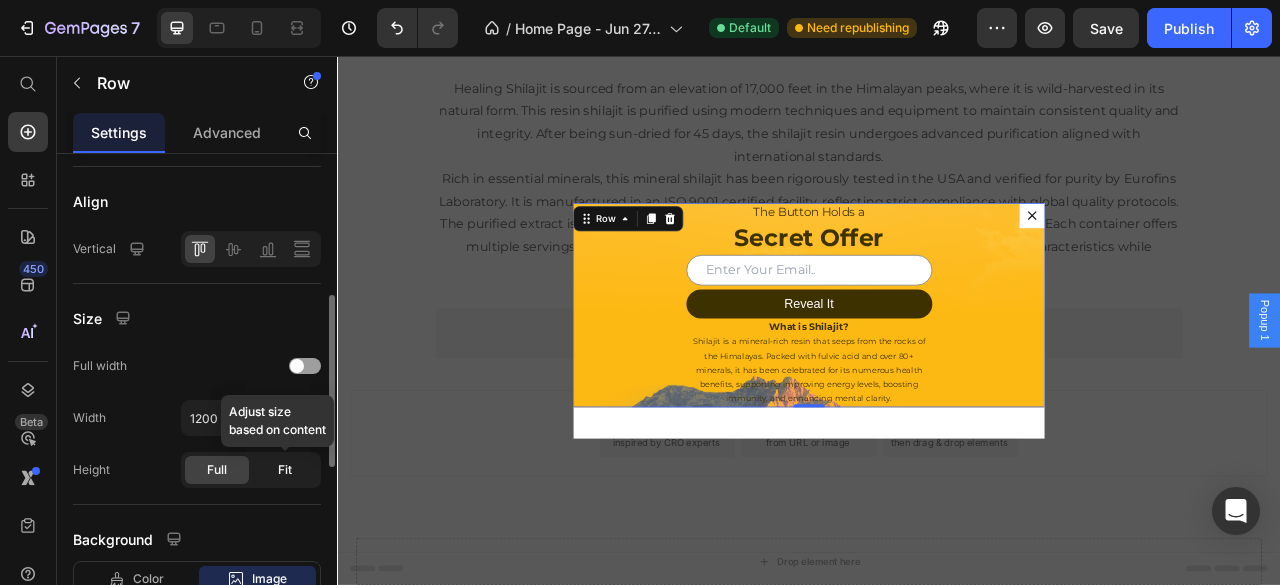 click on "Fit" 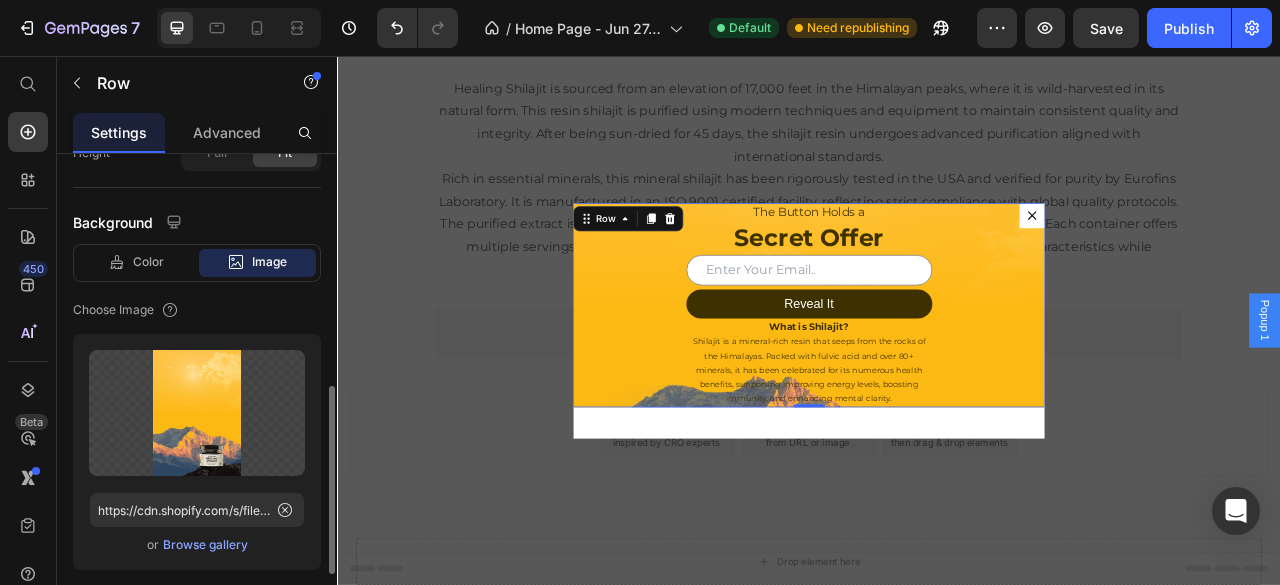 scroll, scrollTop: 466, scrollLeft: 0, axis: vertical 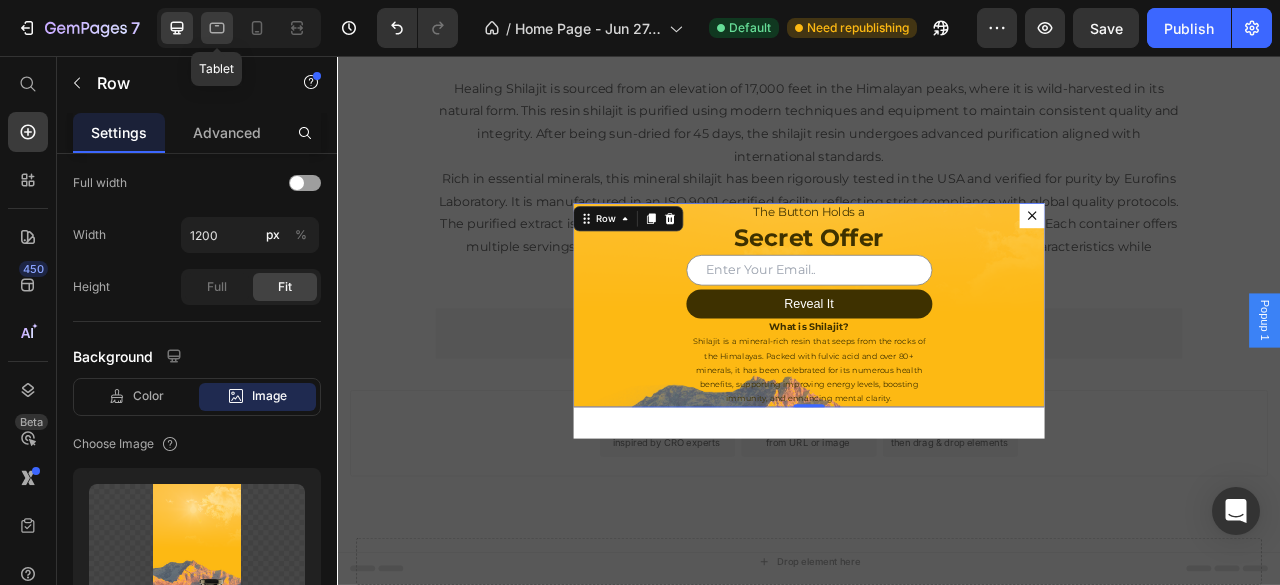 click 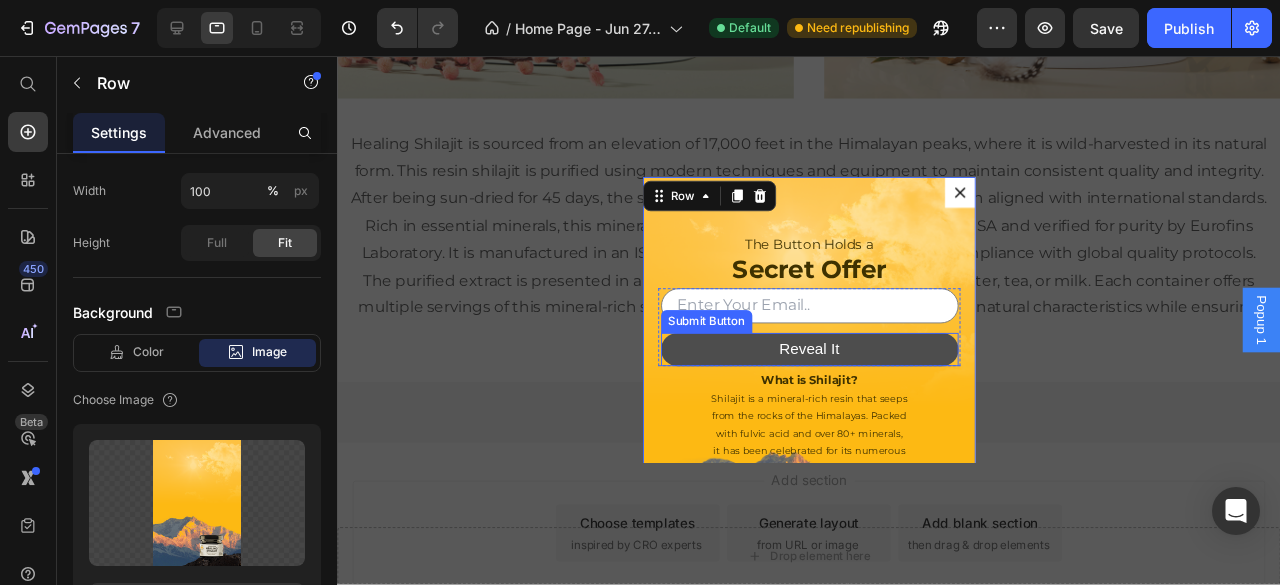 scroll, scrollTop: 3342, scrollLeft: 0, axis: vertical 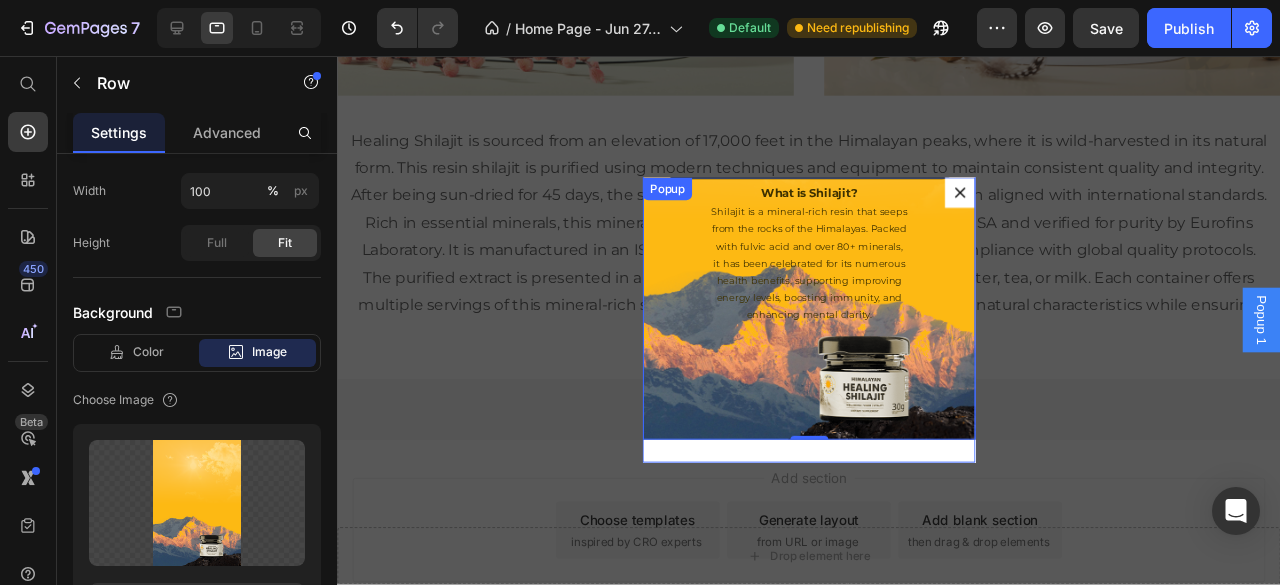 click on "The Button Holds a Heading Secret Offer Heading Email Field Reveal It Submit Button Row Newsletter What is Shilajit? Heading Shilajit is a mineral-rich resin that seeps from the rocks of the Himalayas. Packed with fulvic acid and over 80+ minerals, it has been celebrated for its numerous health benefits, supporting improving energy levels, boosting immunity, and enhancing mental clarity. Text Block Row   0" at bounding box center (833, 334) 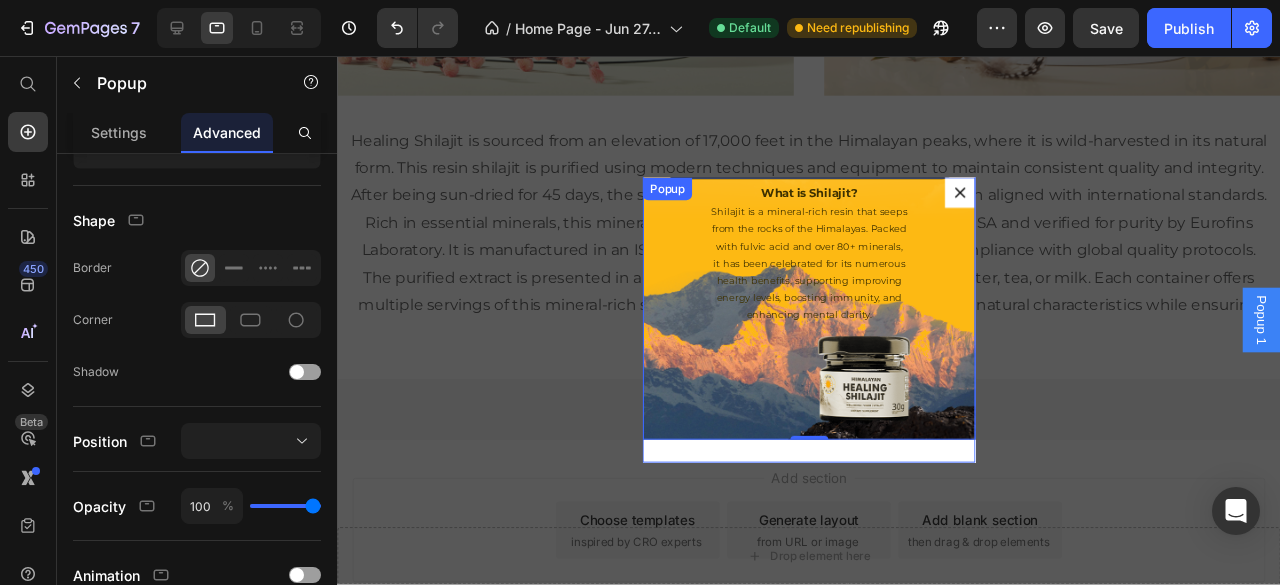 scroll, scrollTop: 190, scrollLeft: 0, axis: vertical 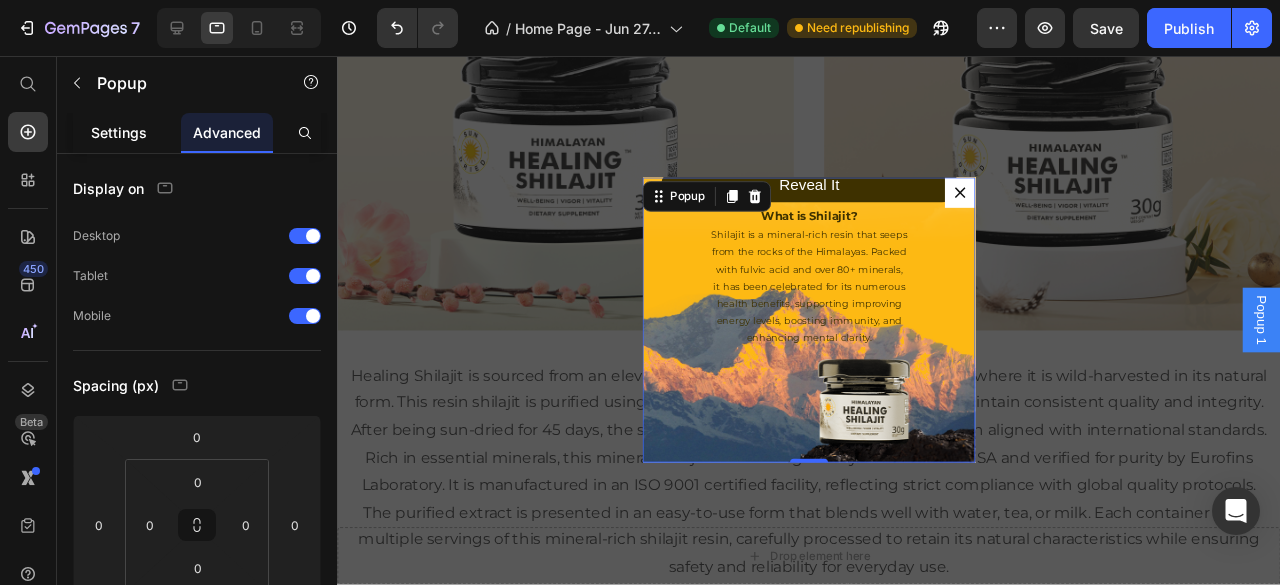 click on "Settings" at bounding box center (119, 132) 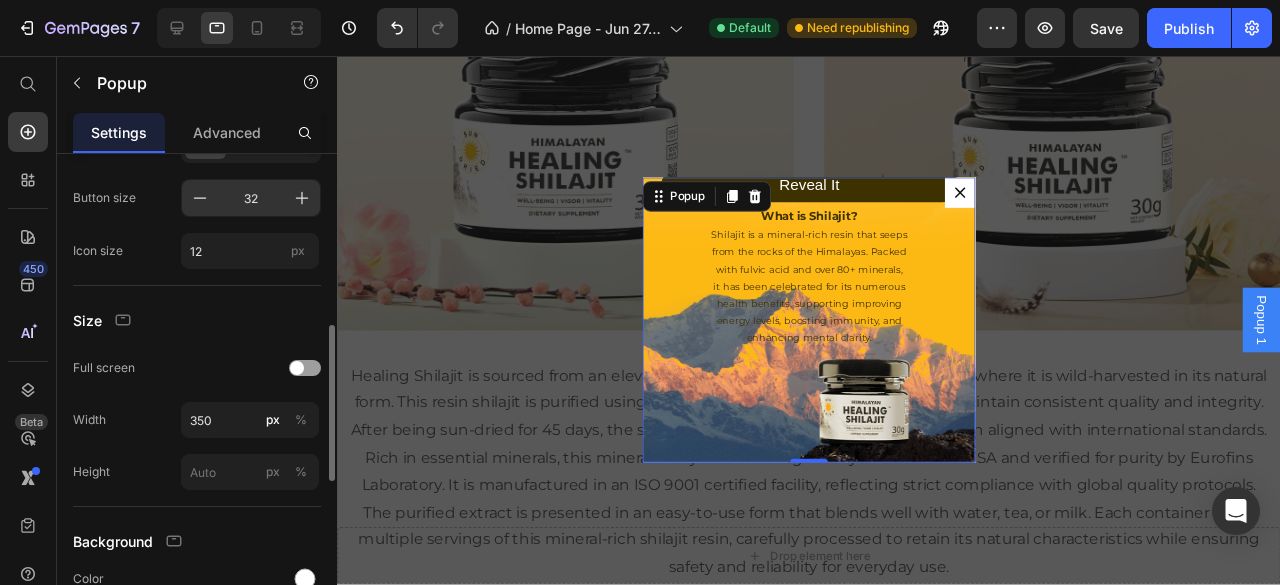 scroll, scrollTop: 600, scrollLeft: 0, axis: vertical 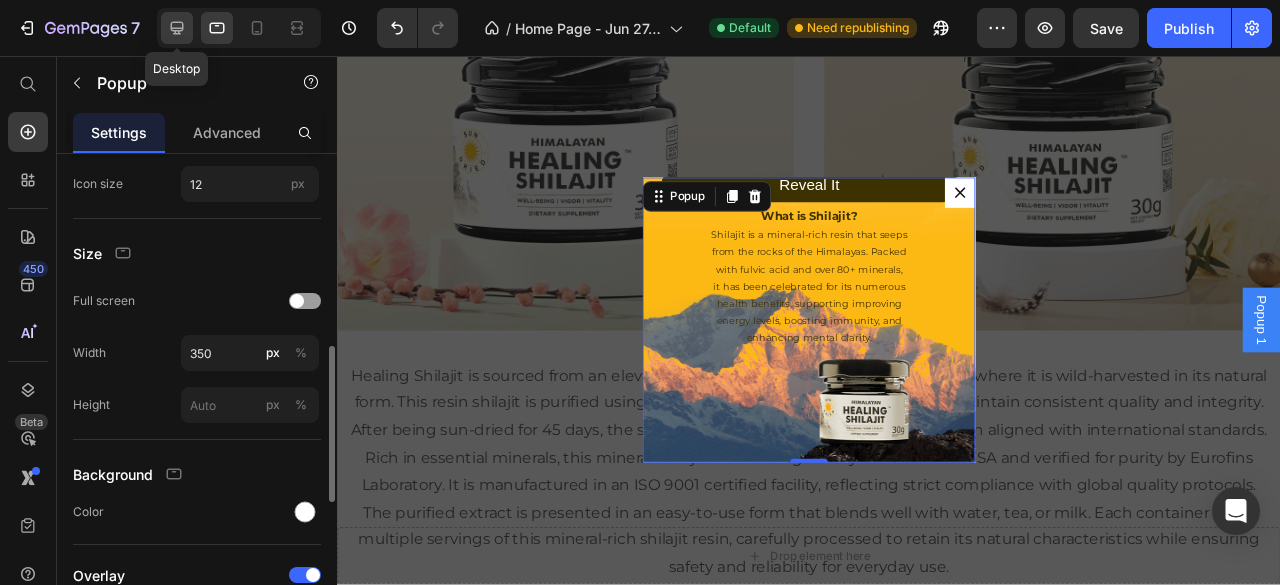click 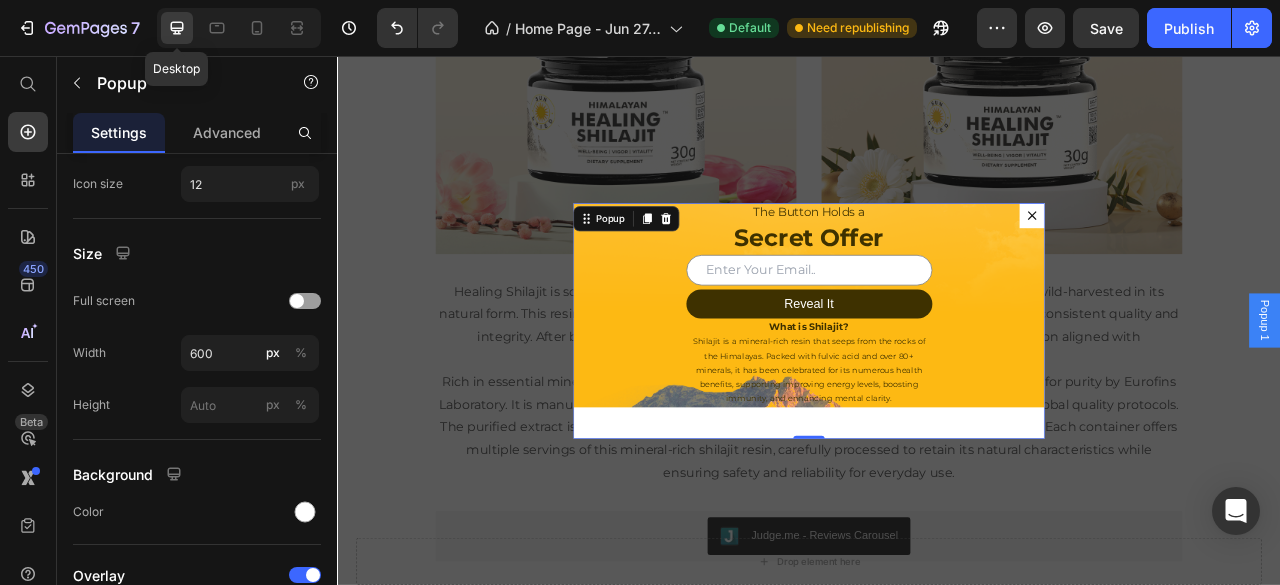 scroll, scrollTop: 0, scrollLeft: 0, axis: both 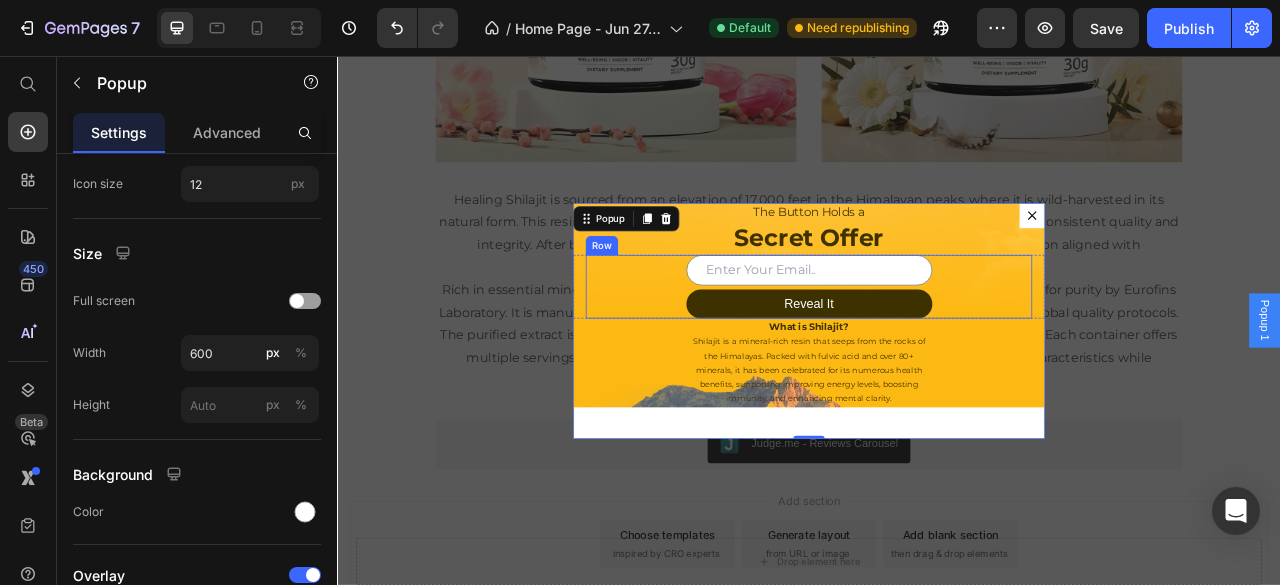 click on "Email Field Reveal It Submit Button Row" at bounding box center (937, 349) 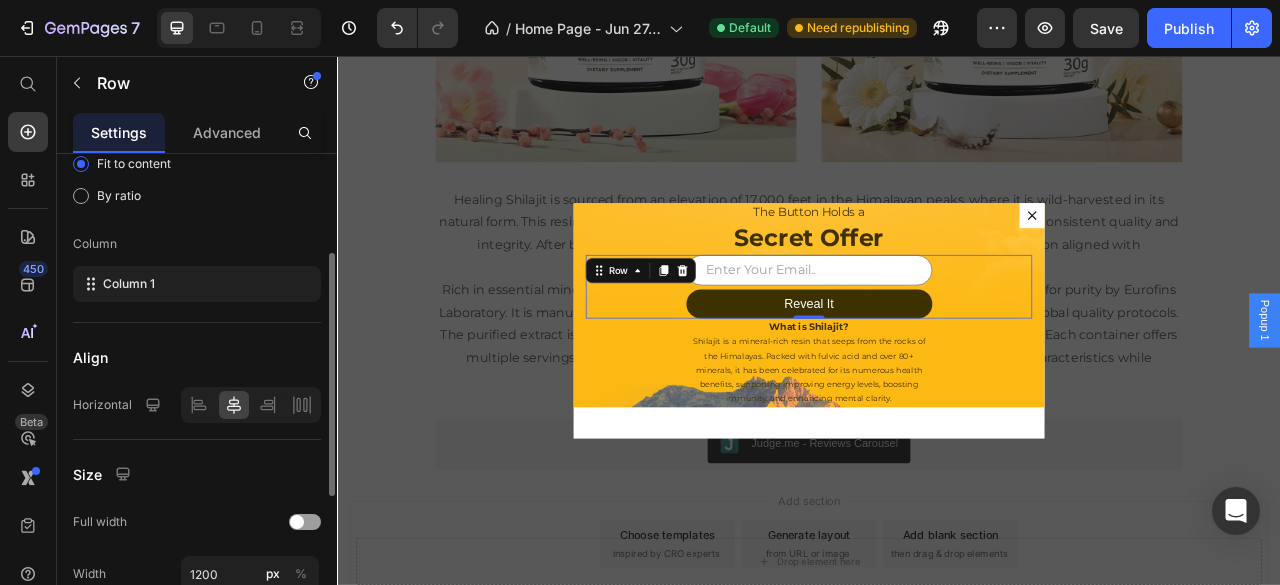 scroll, scrollTop: 333, scrollLeft: 0, axis: vertical 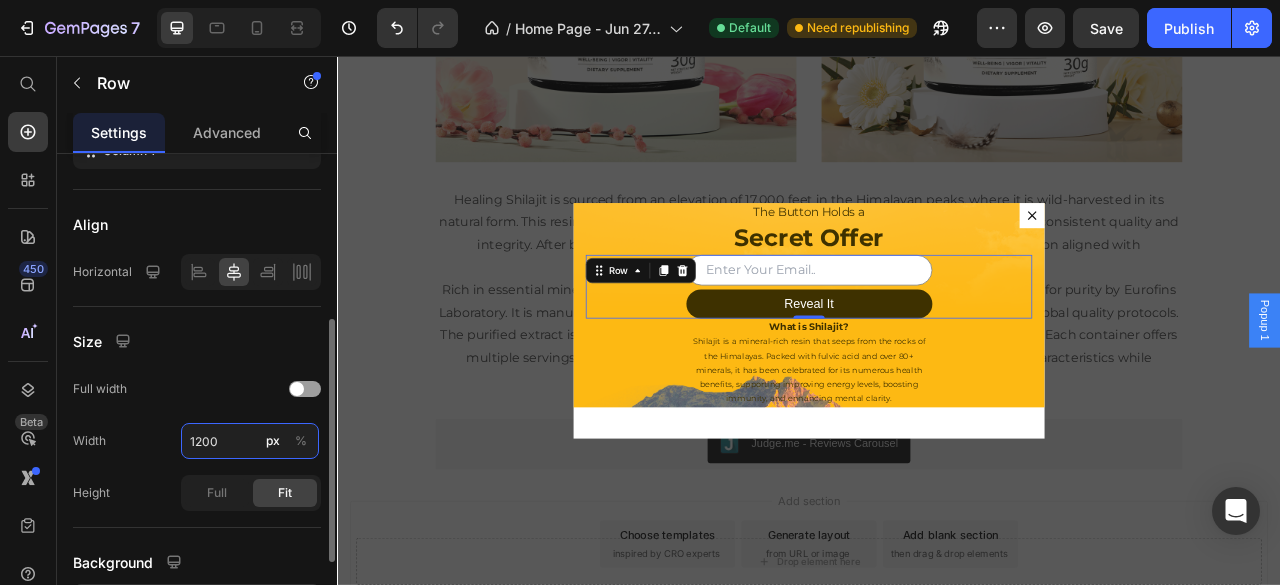 click on "1200" at bounding box center [250, 441] 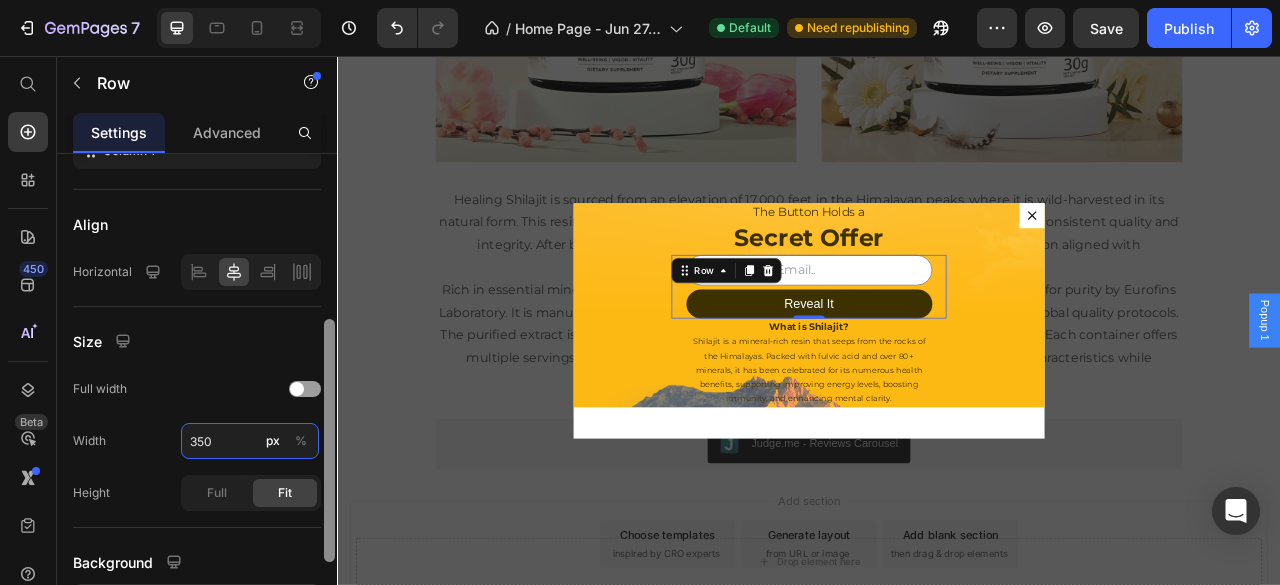 type on "1200" 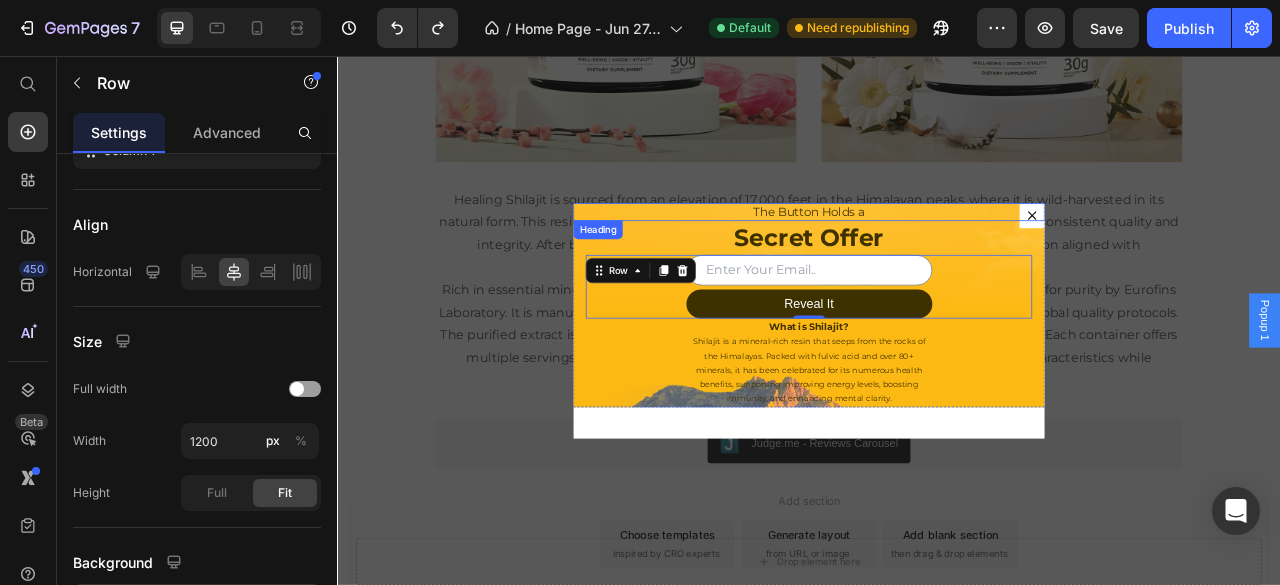 click on "The Button Holds a" at bounding box center (937, 255) 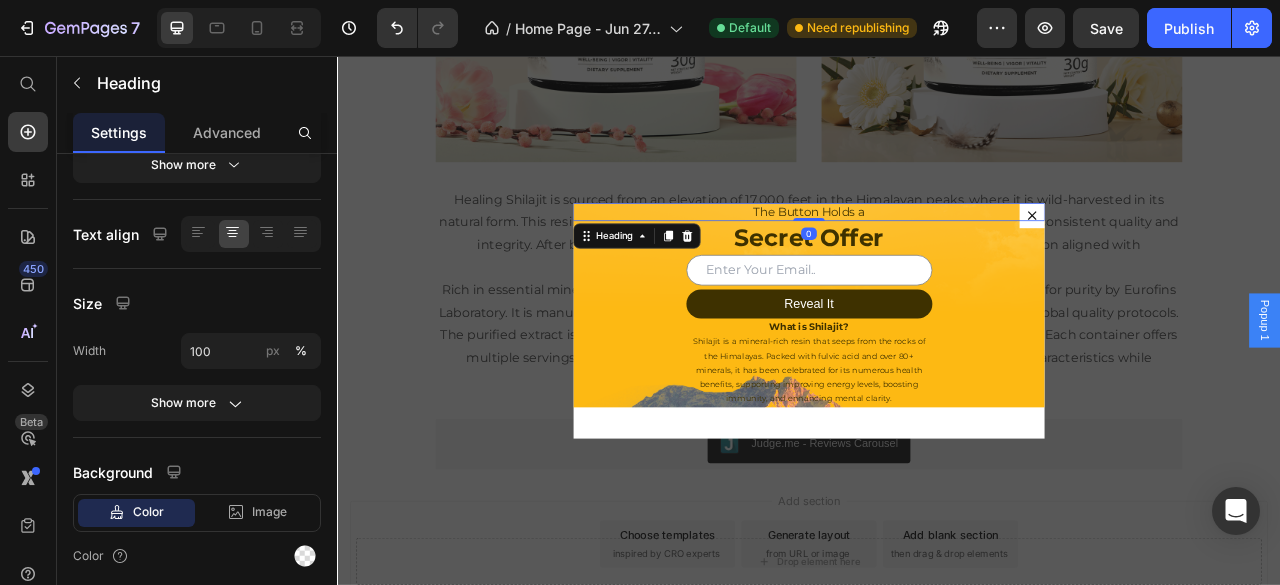 scroll, scrollTop: 0, scrollLeft: 0, axis: both 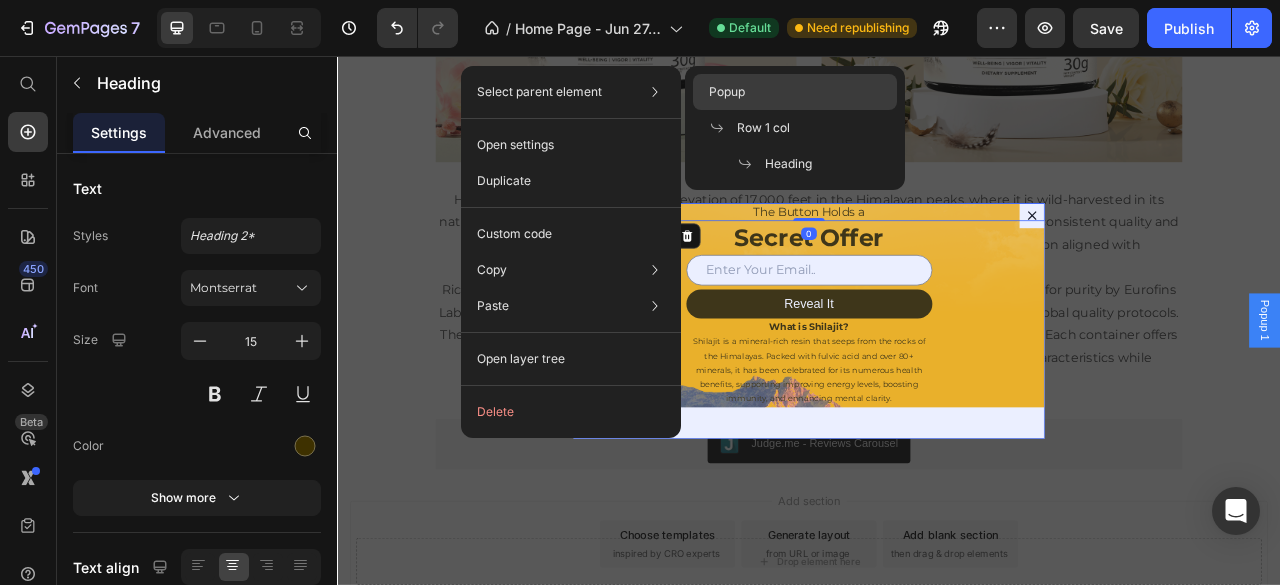 click on "Popup" at bounding box center [727, 92] 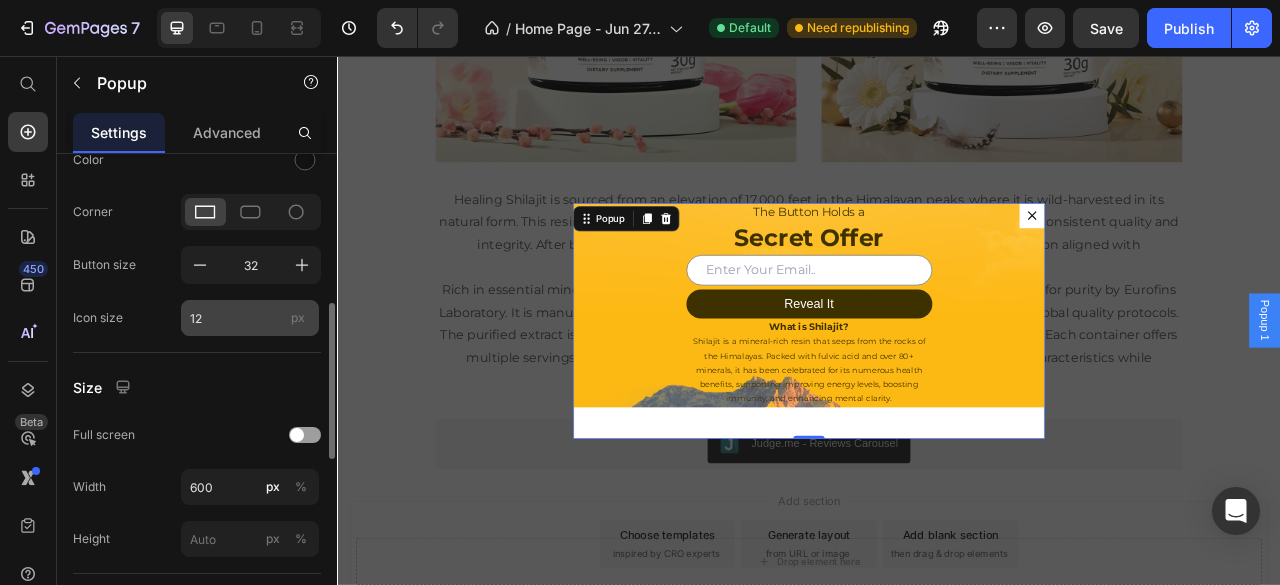 scroll, scrollTop: 566, scrollLeft: 0, axis: vertical 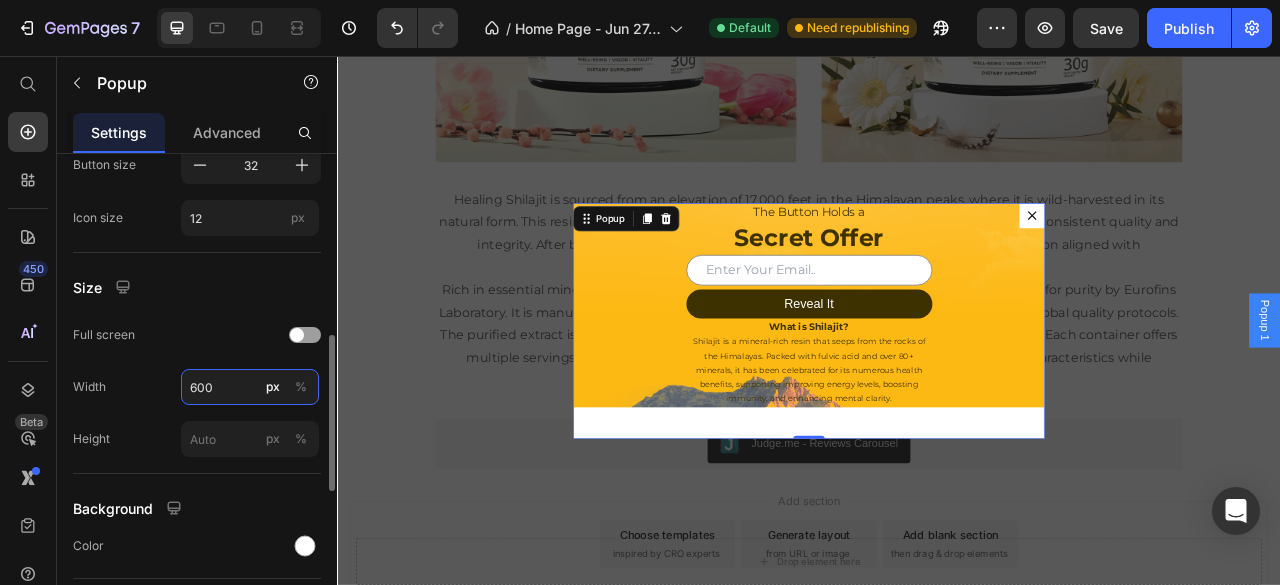 click on "600" at bounding box center [250, 387] 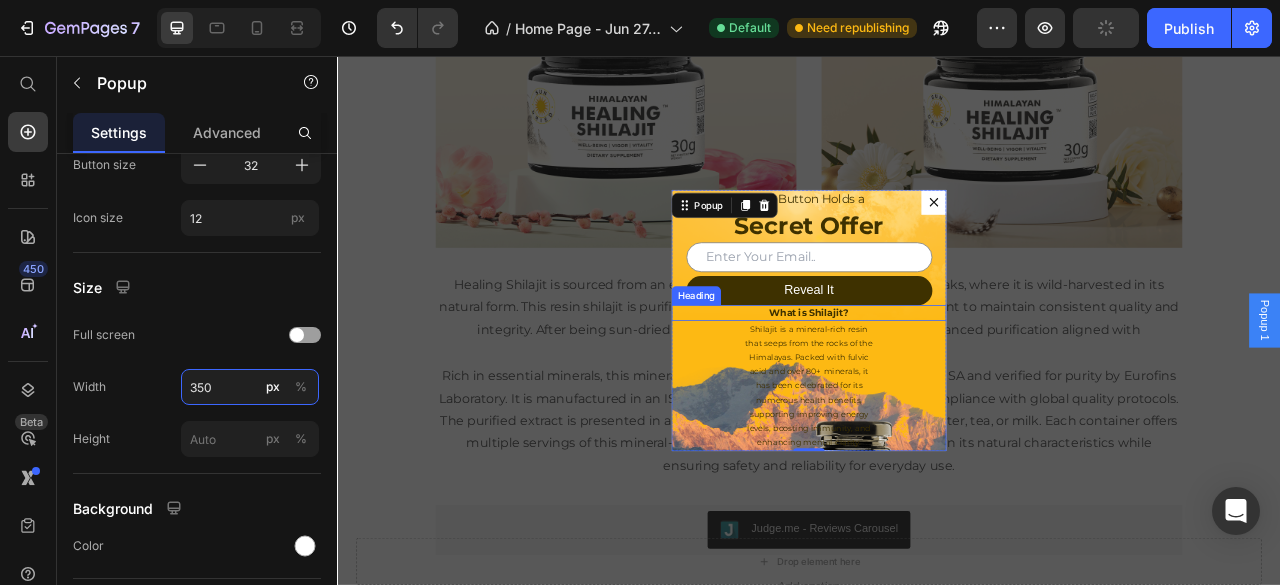 scroll, scrollTop: 3111, scrollLeft: 0, axis: vertical 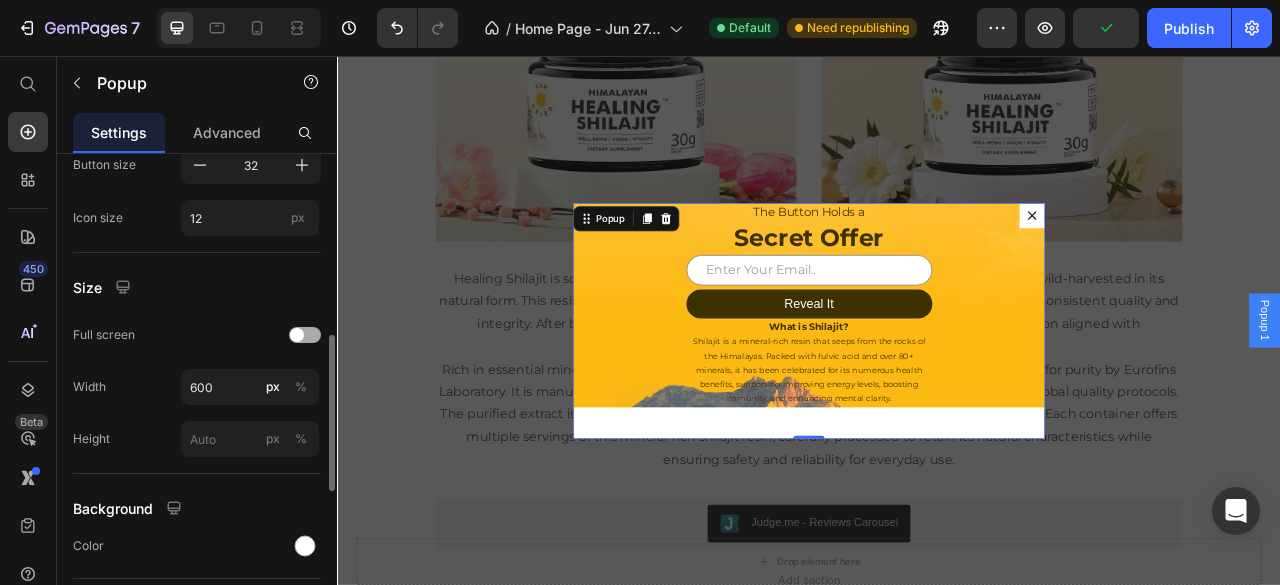 click on "Full screen" 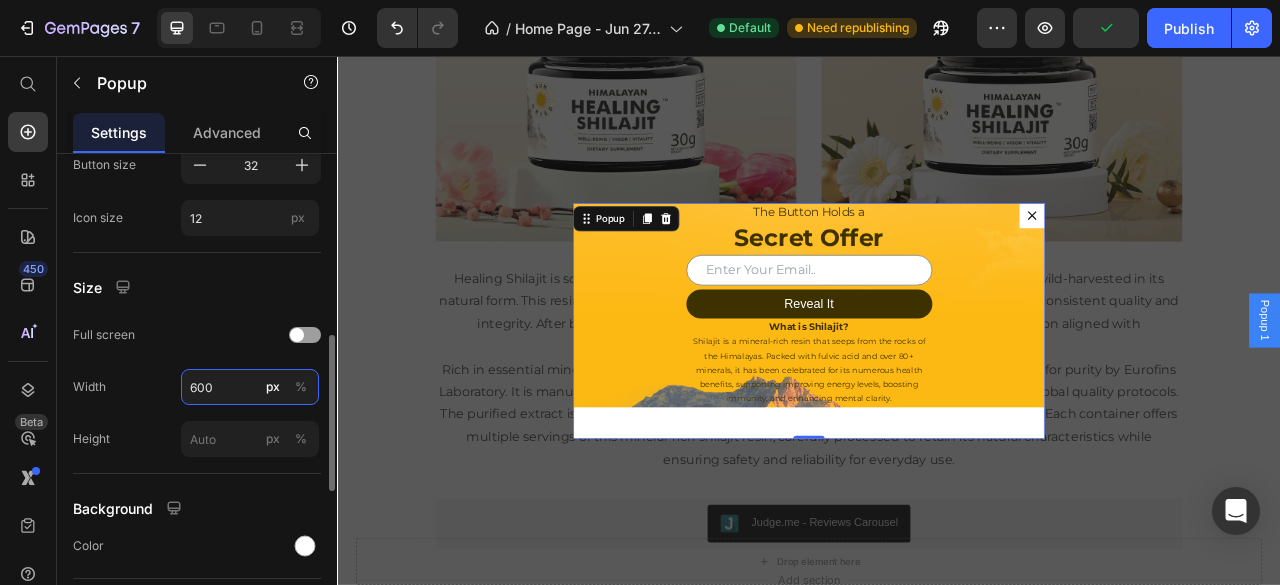 click on "600" at bounding box center (250, 387) 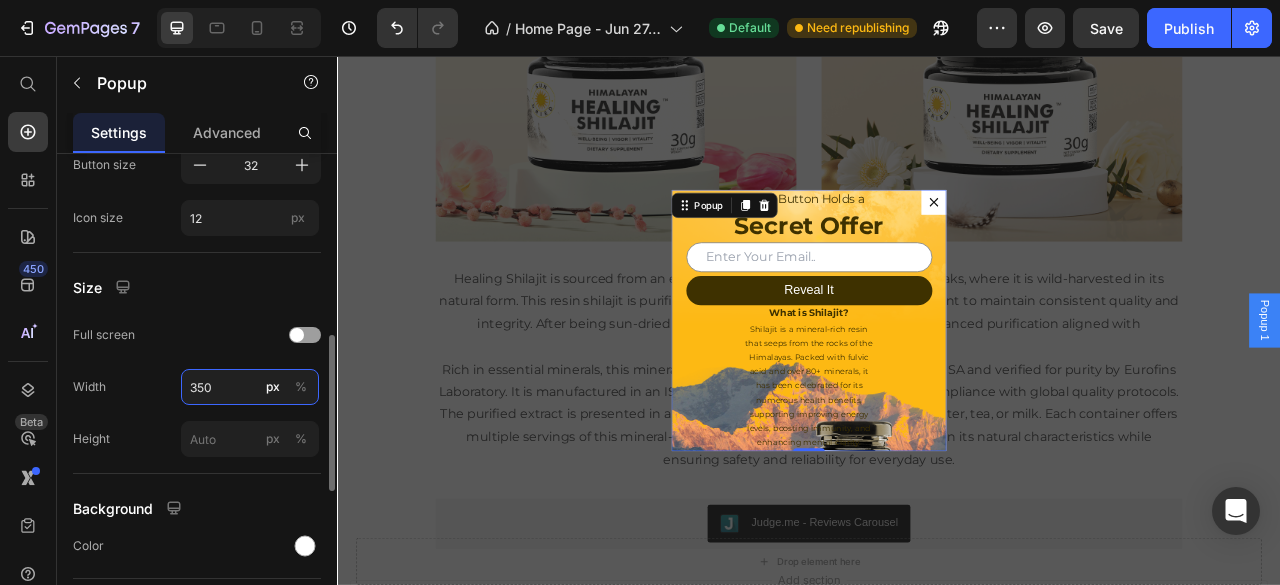 type on "350" 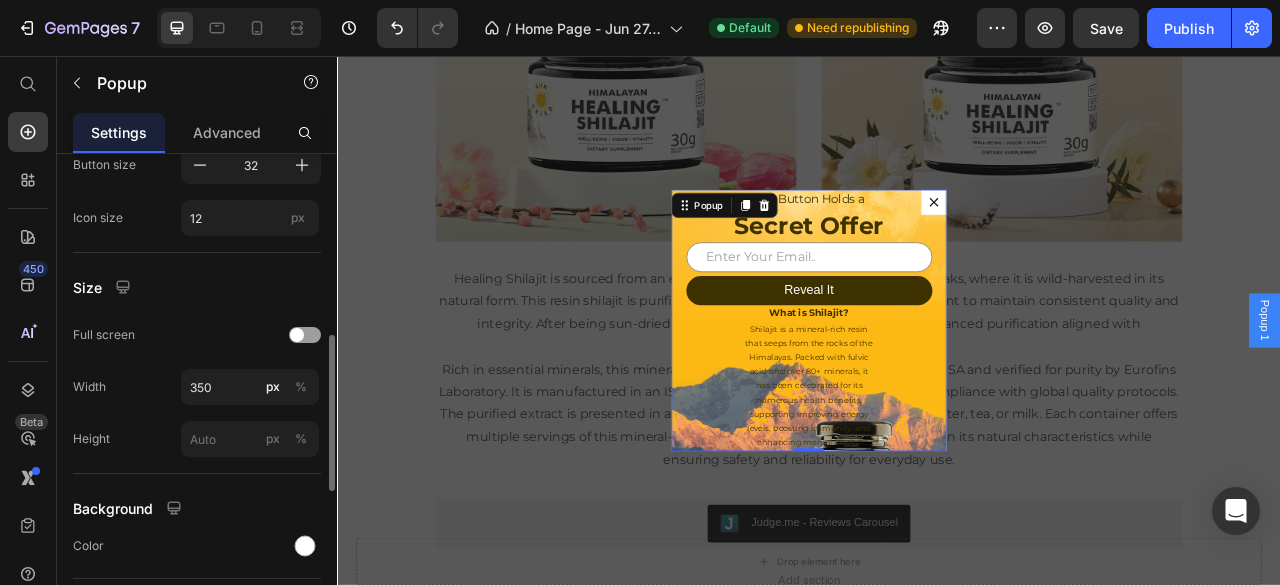 click on "Height px %" 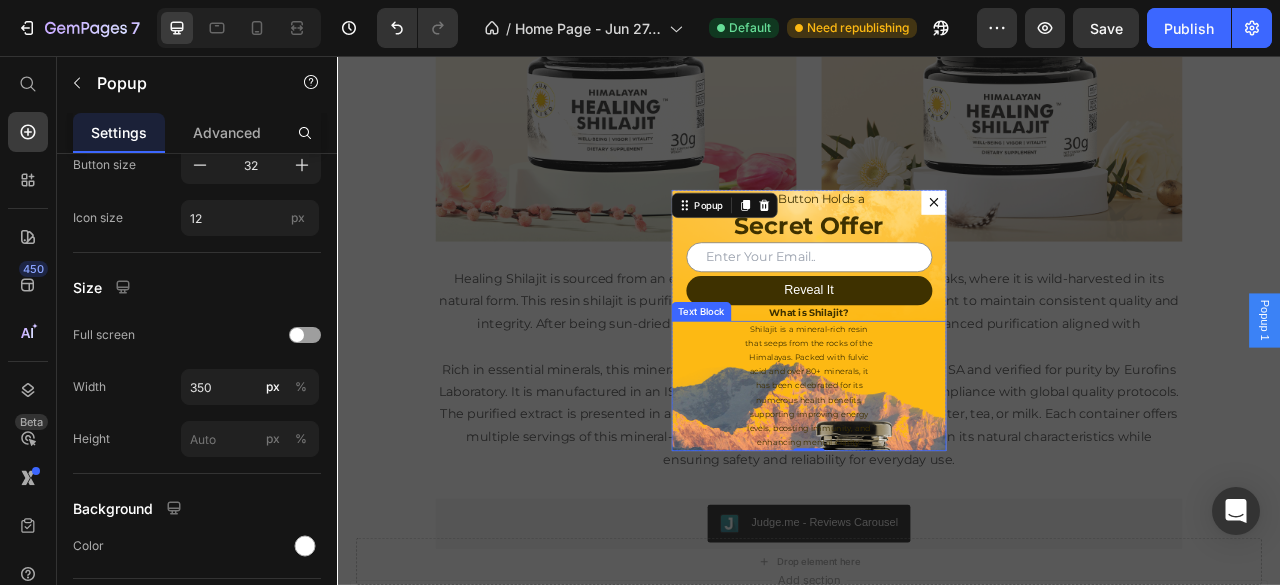 click on "Shilajit is a mineral-rich resin that seeps from the rocks of the Himalayas. Packed with fulvic acid and over 80+ minerals, it has been celebrated for its numerous health benefits, supporting improving energy levels, boosting immunity, and enhancing mental clarity." at bounding box center (937, 476) 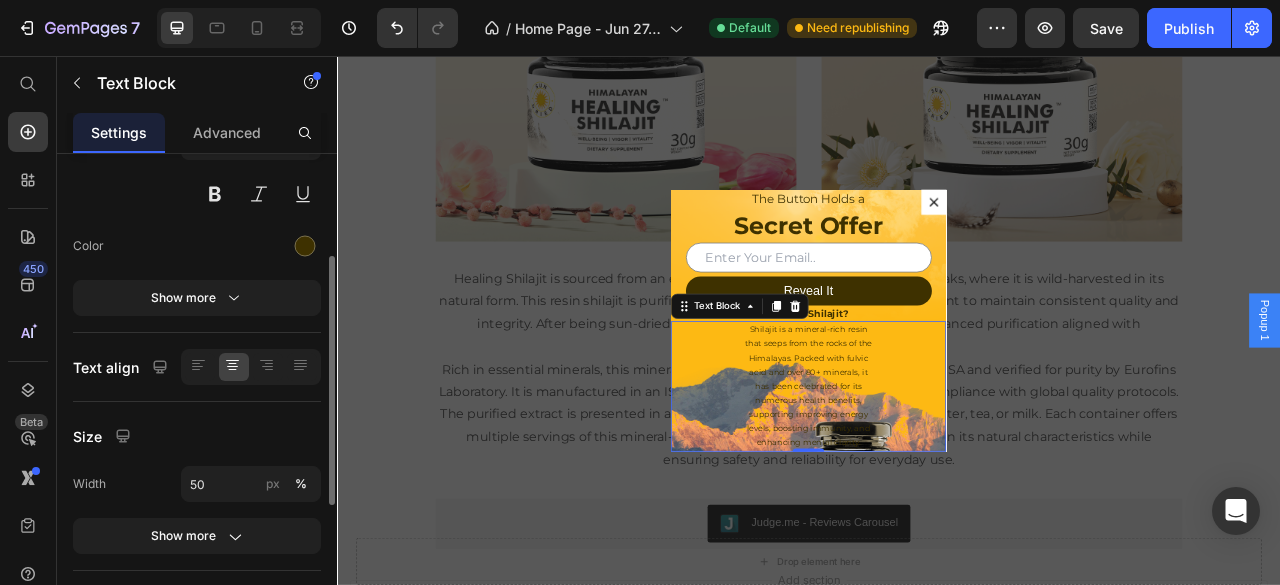 scroll, scrollTop: 300, scrollLeft: 0, axis: vertical 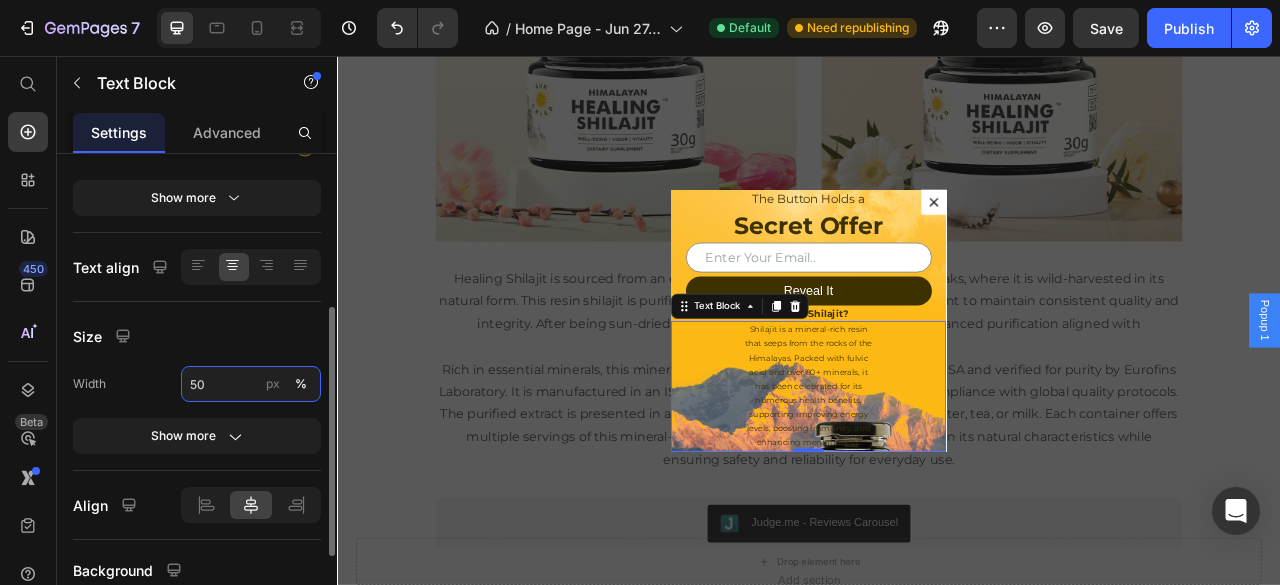 click on "50" at bounding box center [251, 384] 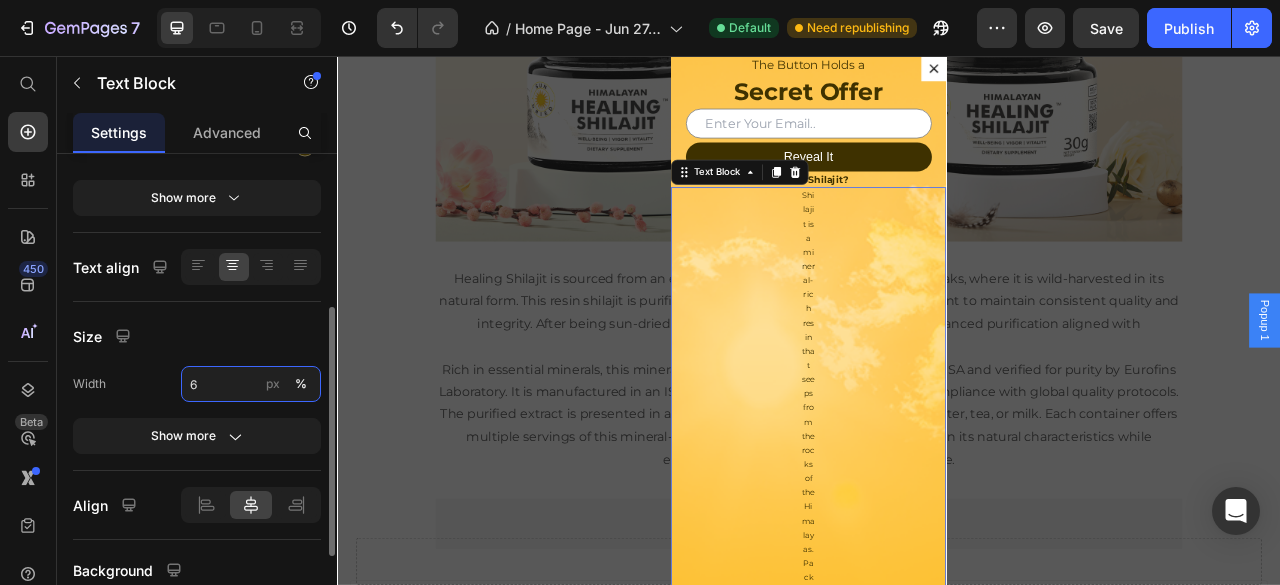 type on "60" 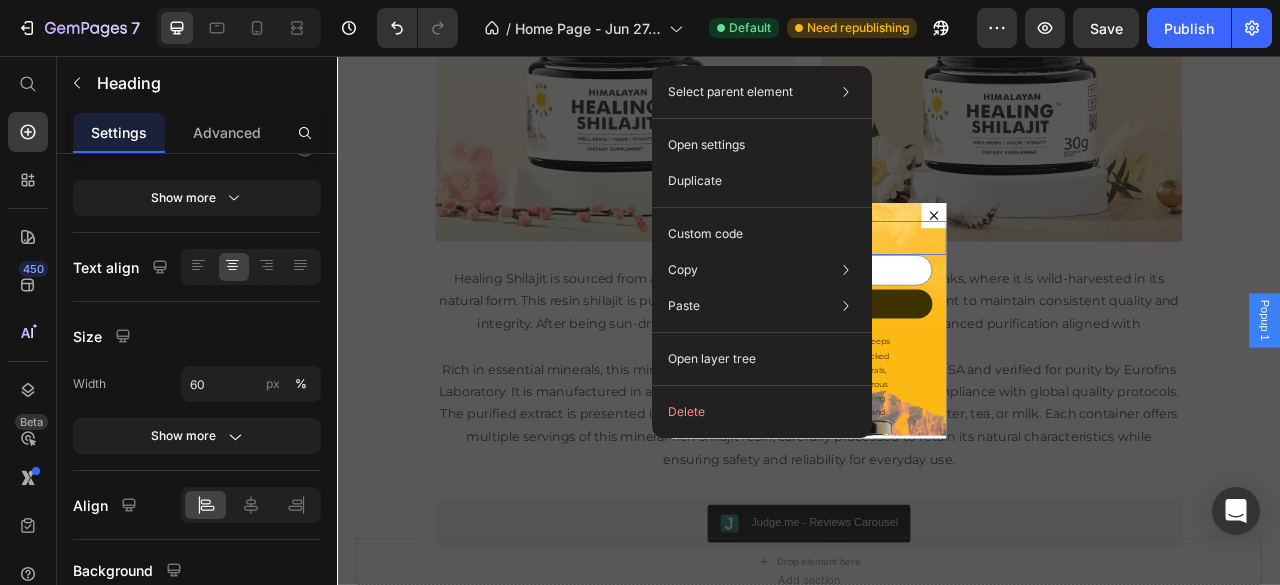 scroll, scrollTop: 0, scrollLeft: 0, axis: both 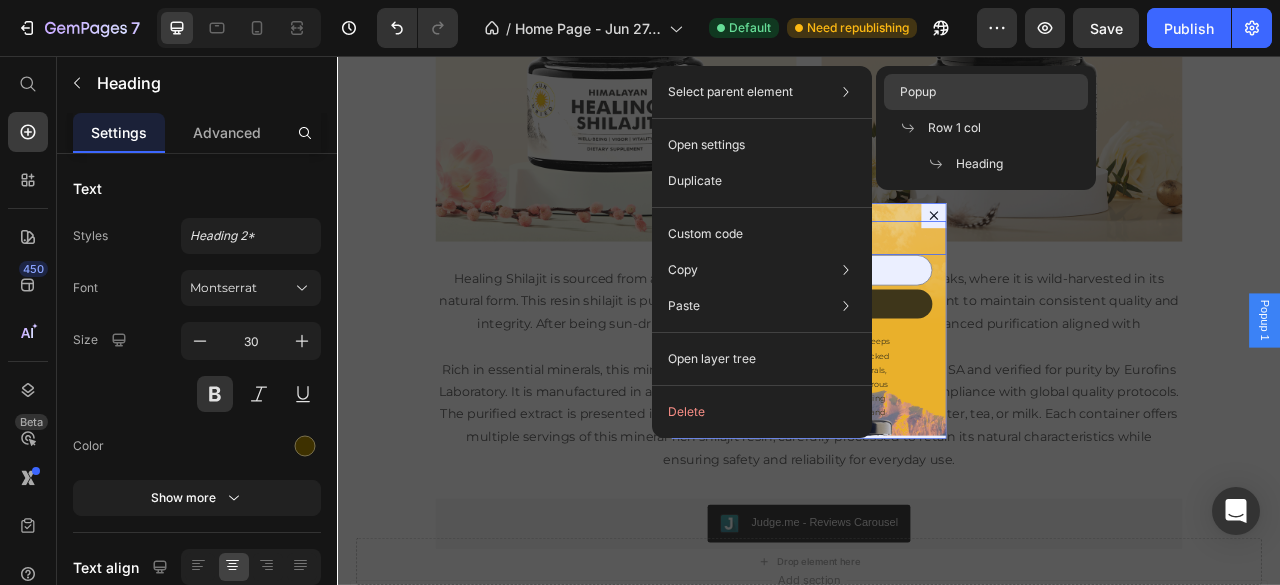 drag, startPoint x: 928, startPoint y: 92, endPoint x: 688, endPoint y: 51, distance: 243.4769 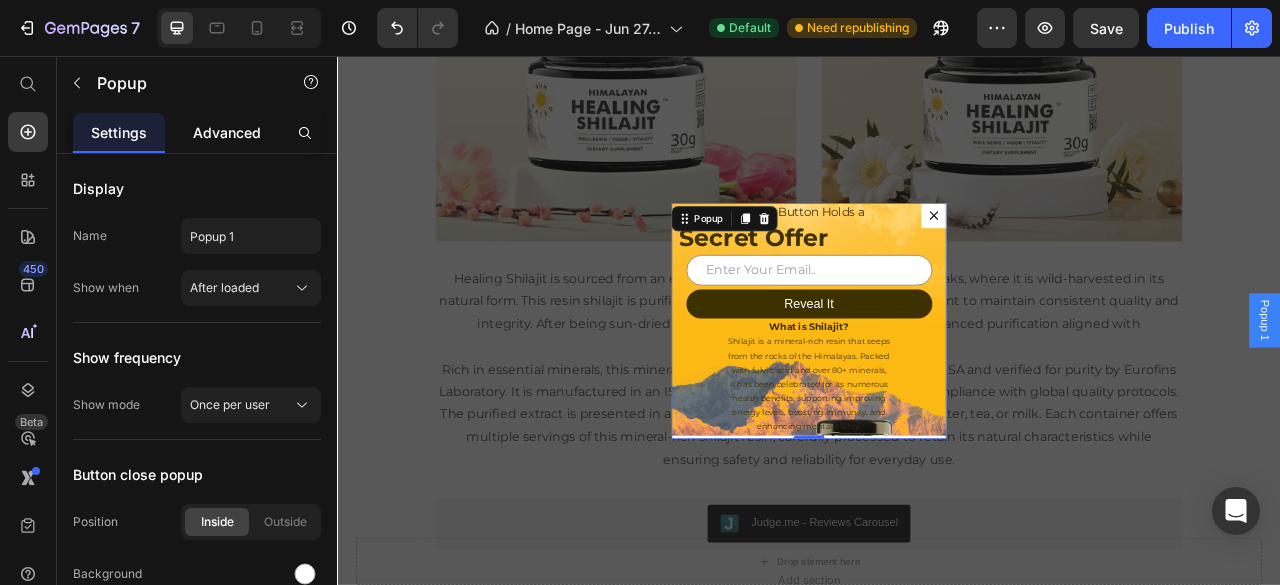 click on "Advanced" 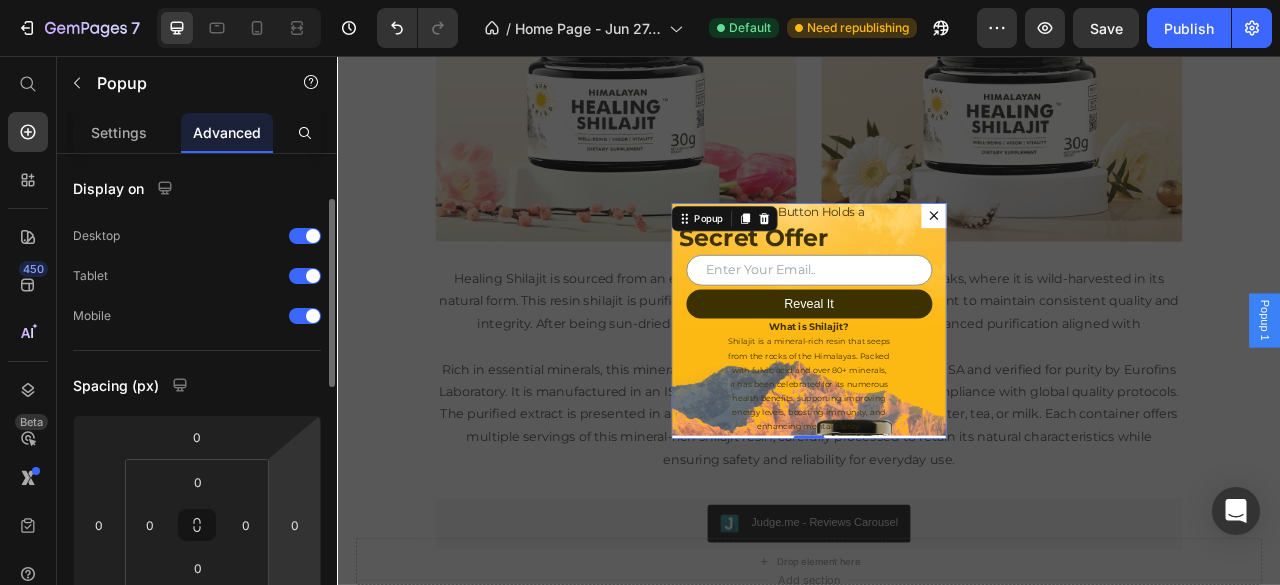 scroll, scrollTop: 100, scrollLeft: 0, axis: vertical 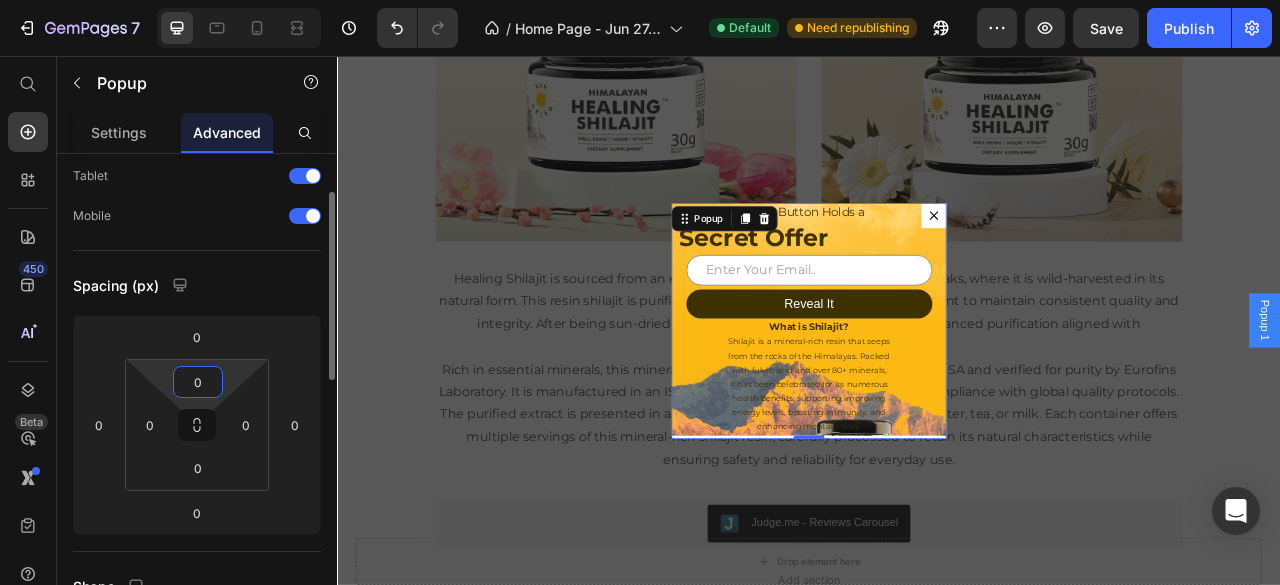 click on "0" at bounding box center [198, 382] 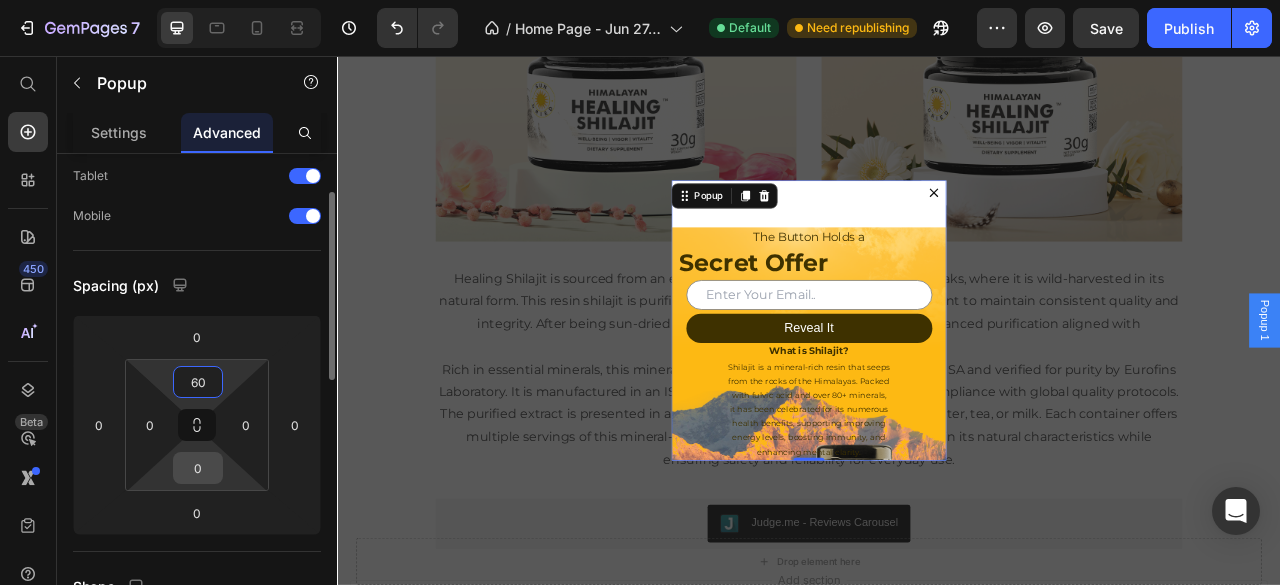 type on "6" 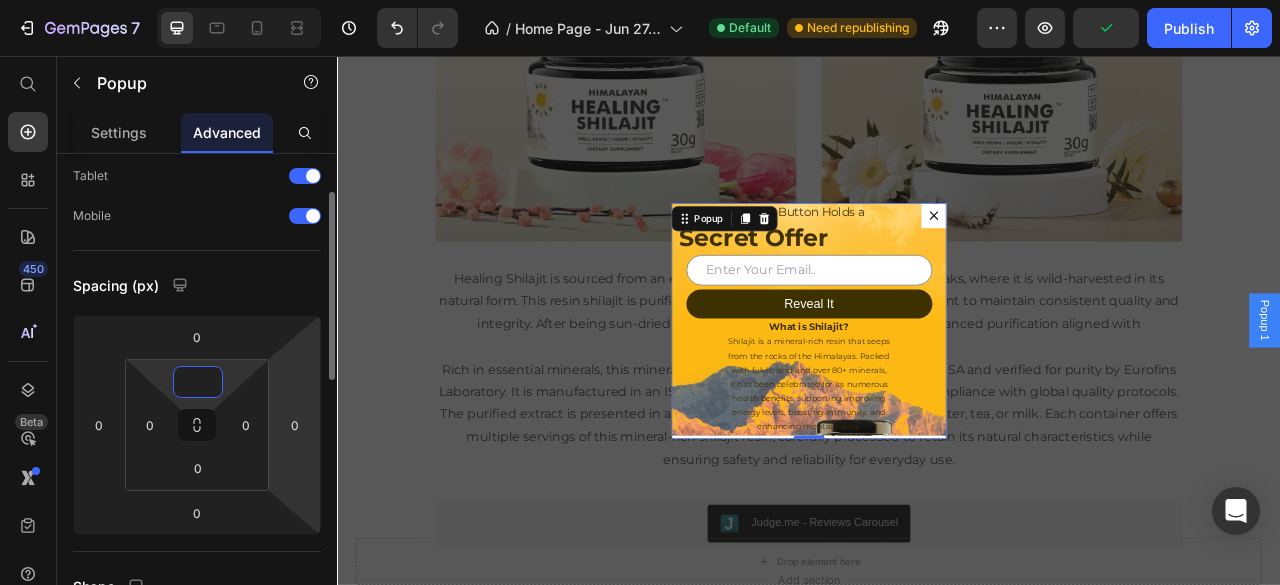 type on "0" 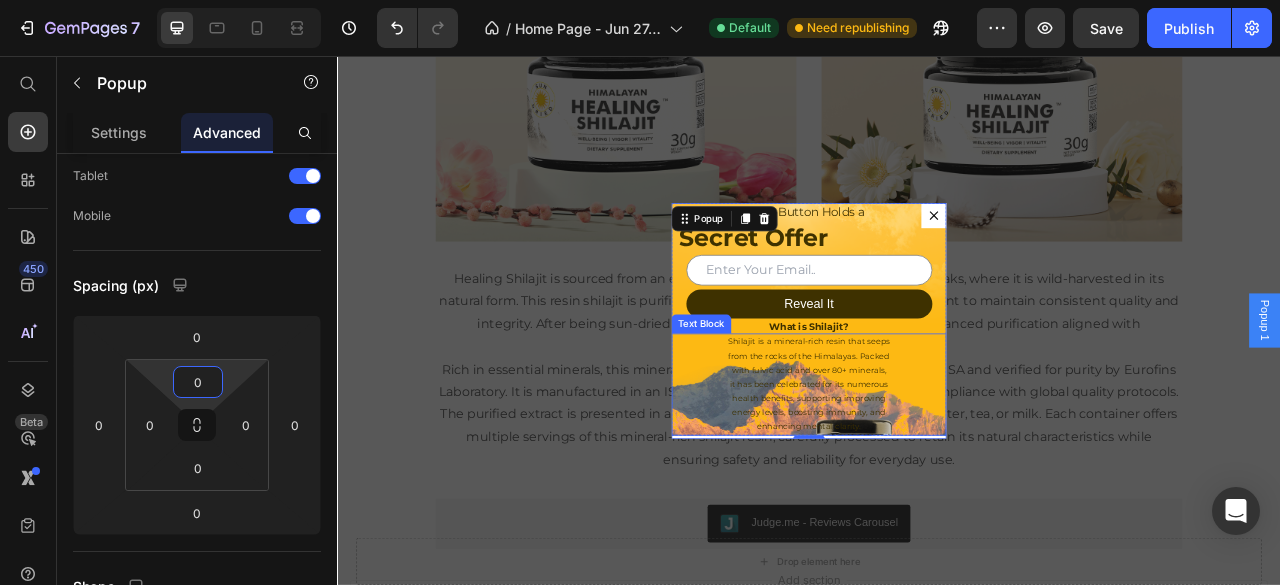 click on "Shilajit is a mineral-rich resin that seeps from the rocks of the Himalayas. Packed with fulvic acid and over 80+ minerals, it has been celebrated for its numerous health benefits, supporting improving energy levels, boosting immunity, and enhancing mental clarity." at bounding box center [937, 474] 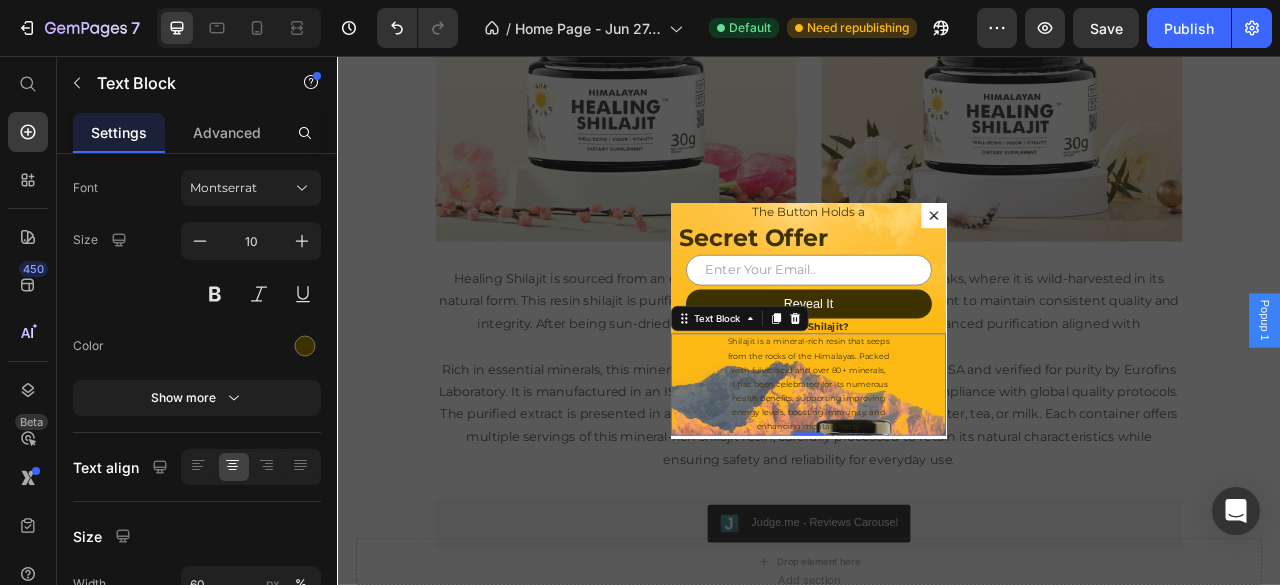 scroll, scrollTop: 0, scrollLeft: 0, axis: both 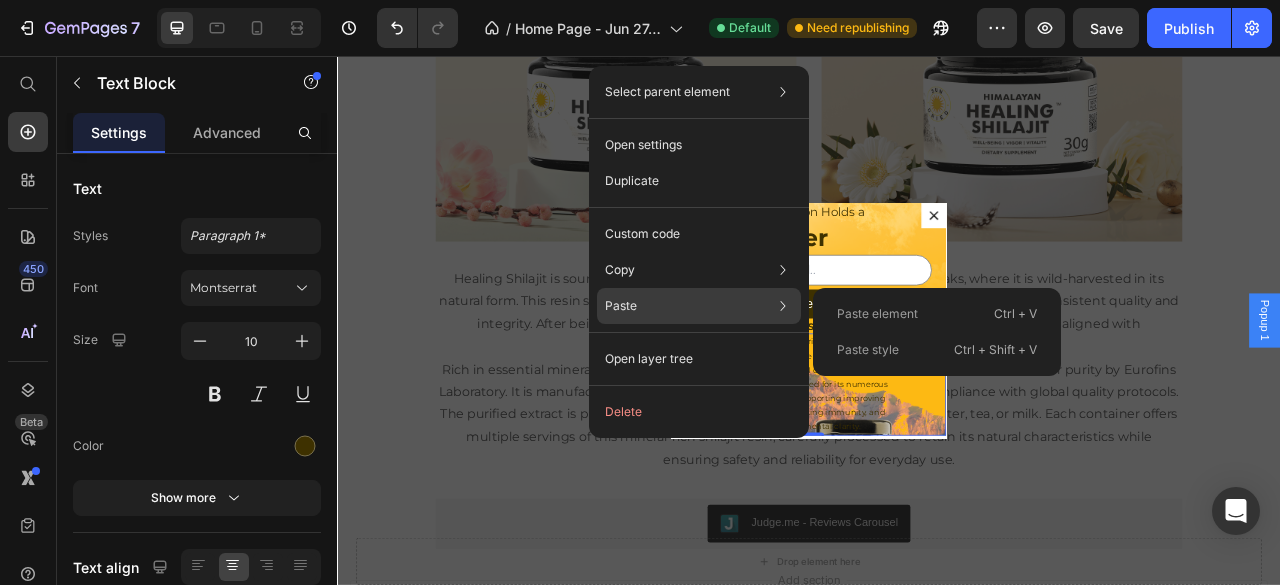 click on "Paste element  Ctrl + V" 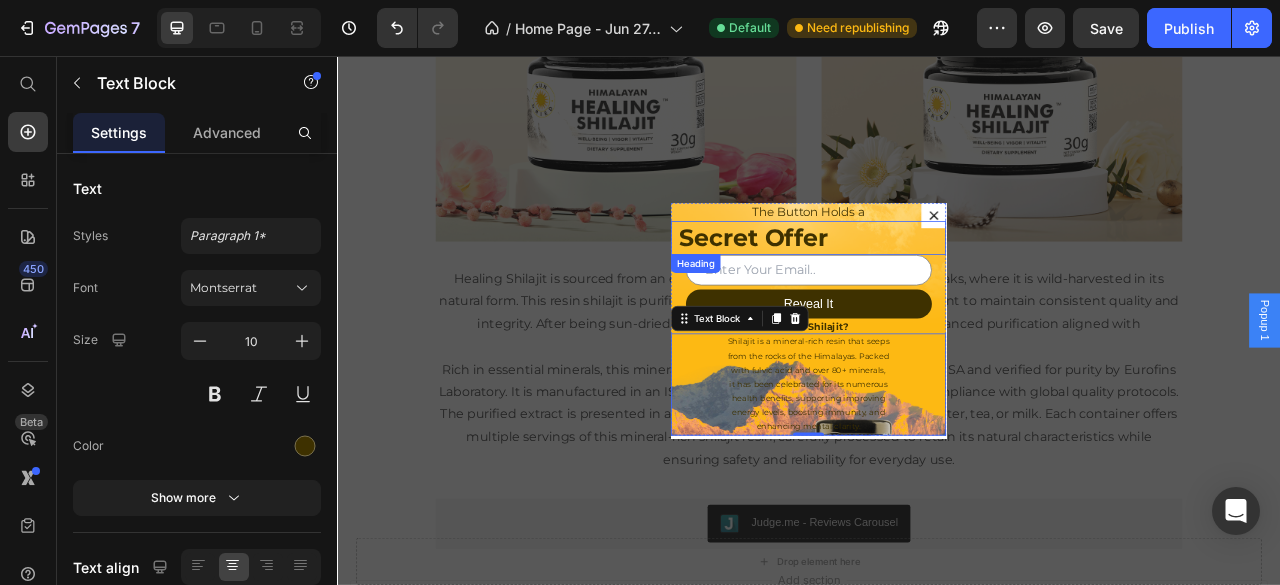 click on "Secret Offer" at bounding box center (867, 287) 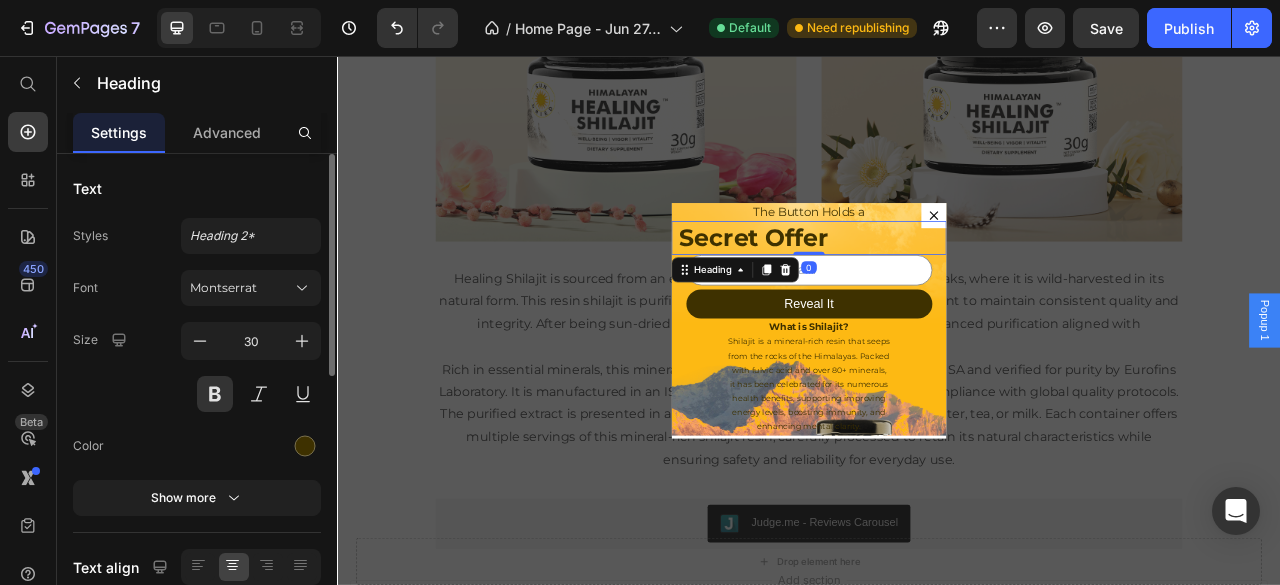 scroll, scrollTop: 133, scrollLeft: 0, axis: vertical 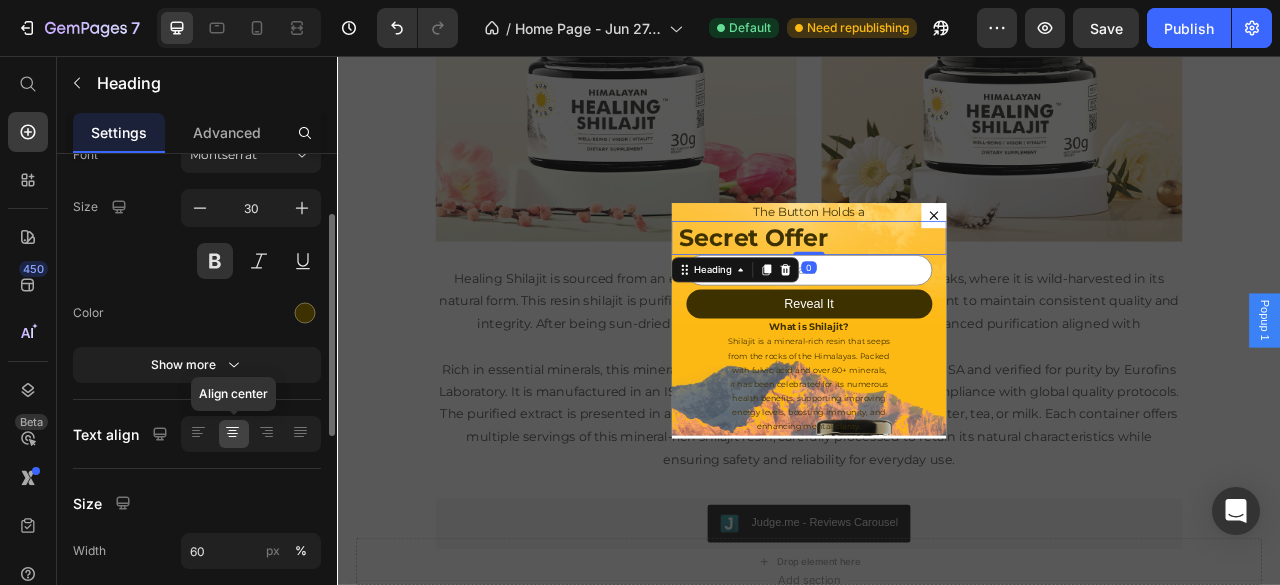 click 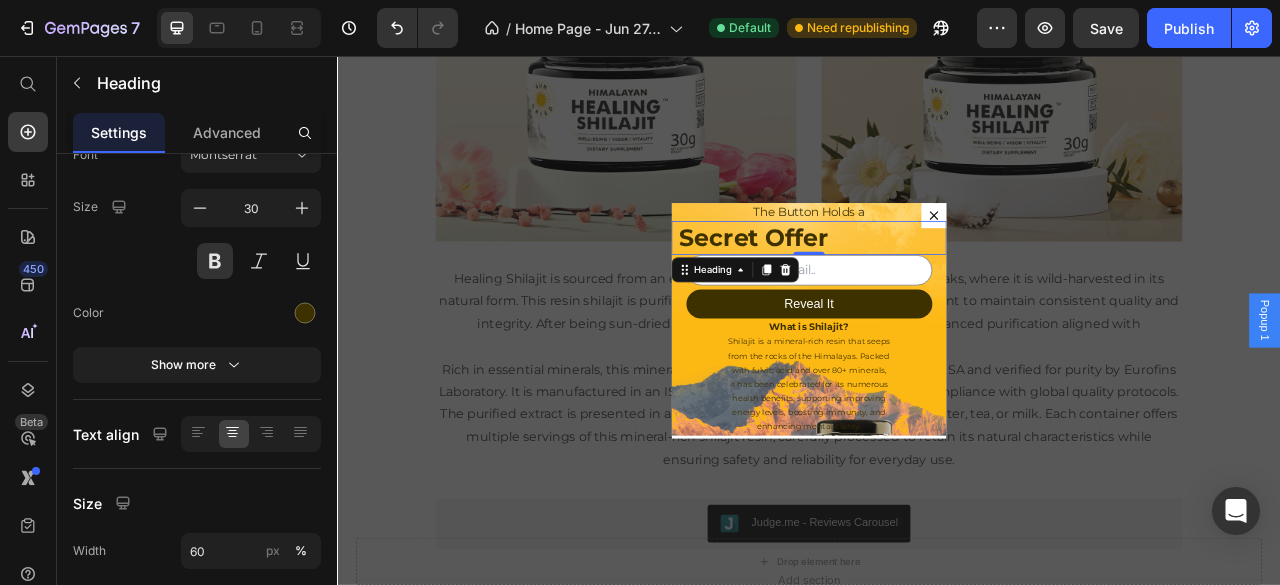 click on "Secret Offer" at bounding box center [937, 287] 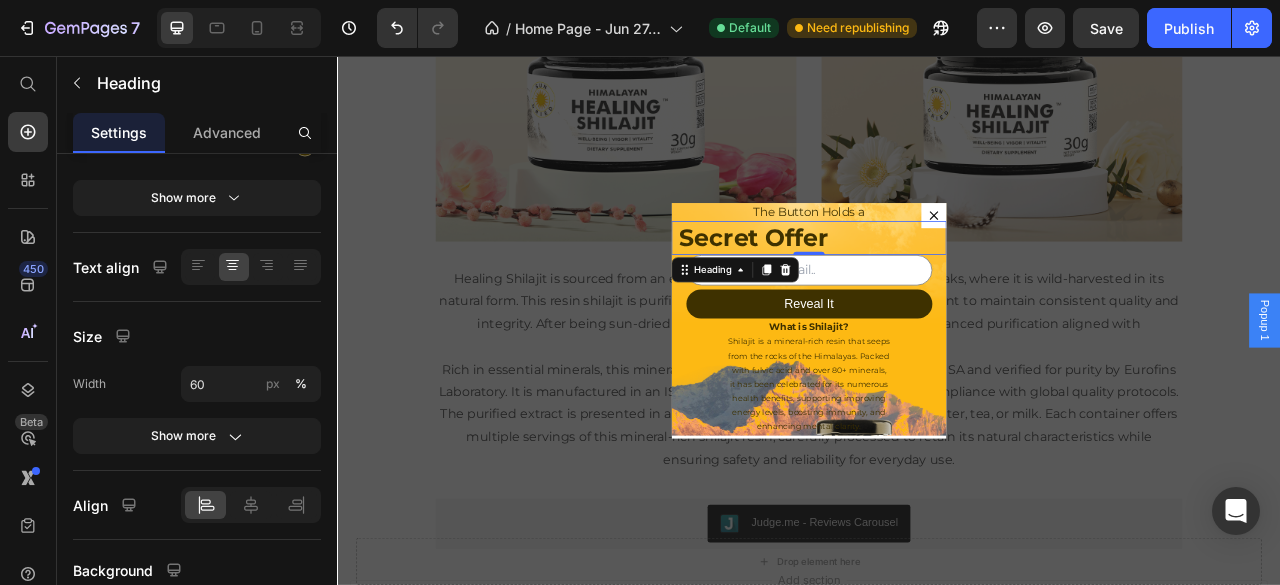 scroll, scrollTop: 533, scrollLeft: 0, axis: vertical 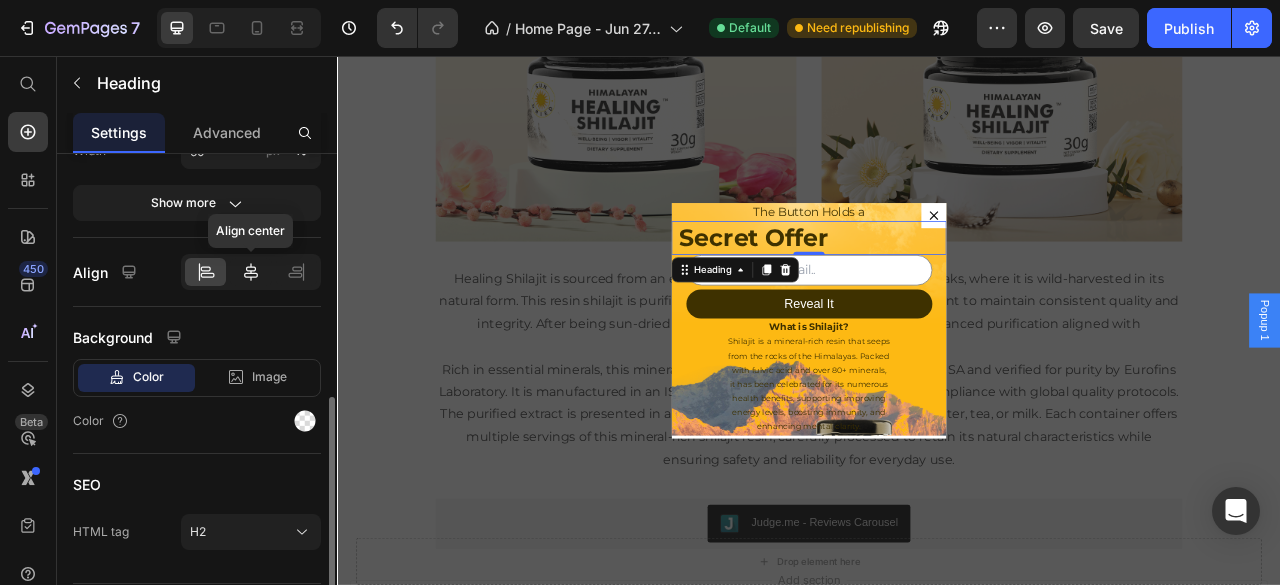 click 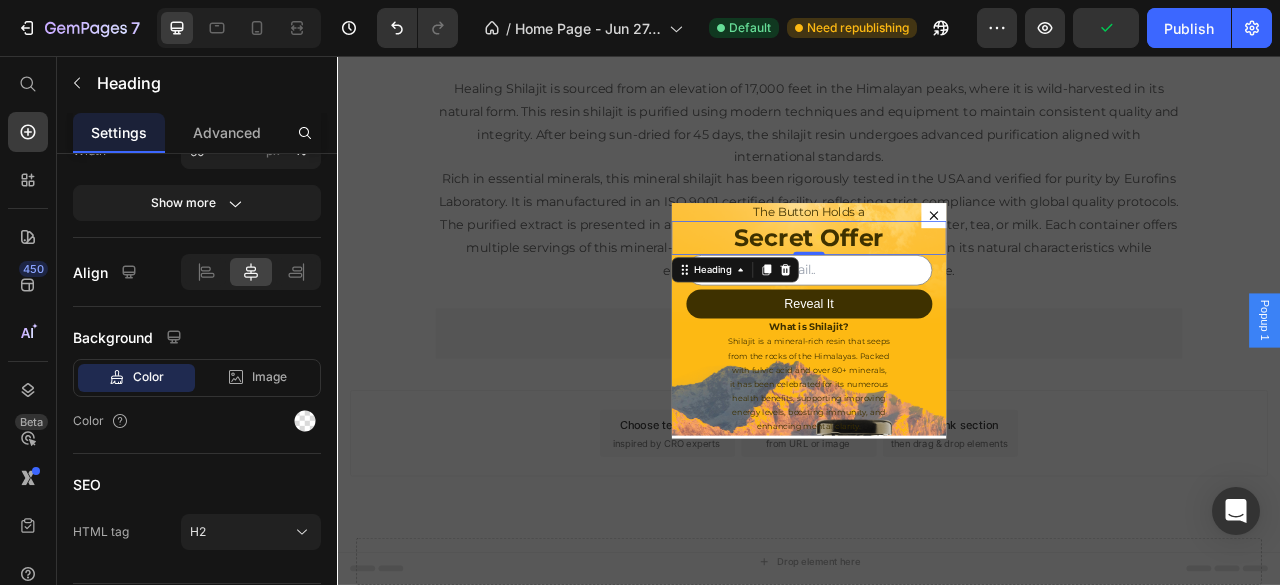 scroll, scrollTop: 2897, scrollLeft: 0, axis: vertical 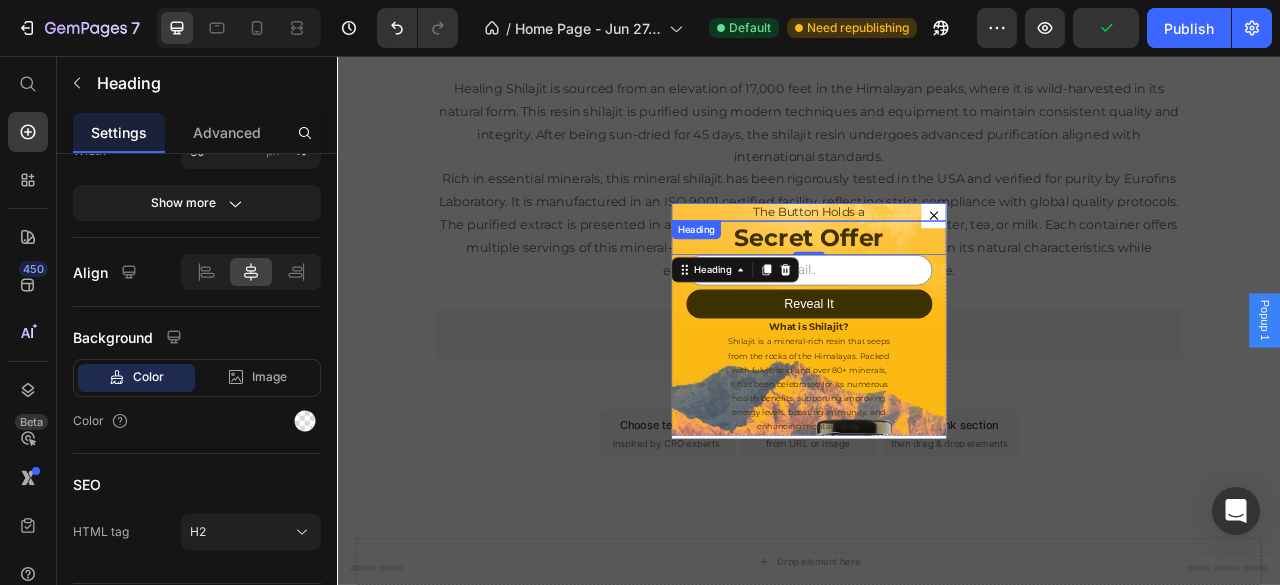 click on "The Button Holds a" at bounding box center (937, 255) 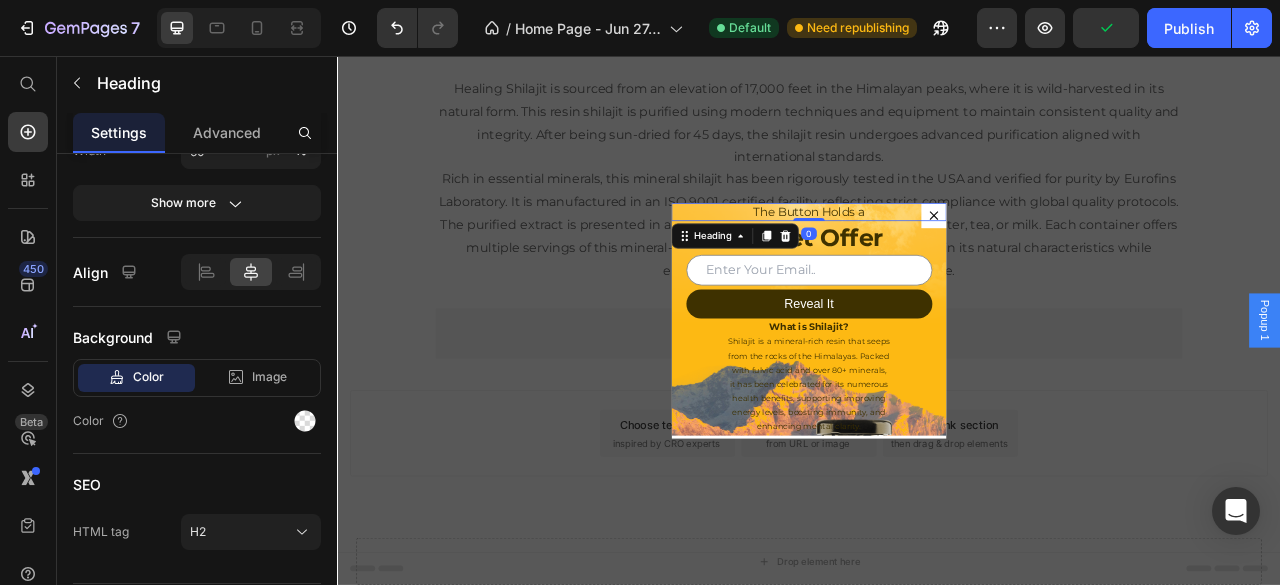 scroll, scrollTop: 520, scrollLeft: 0, axis: vertical 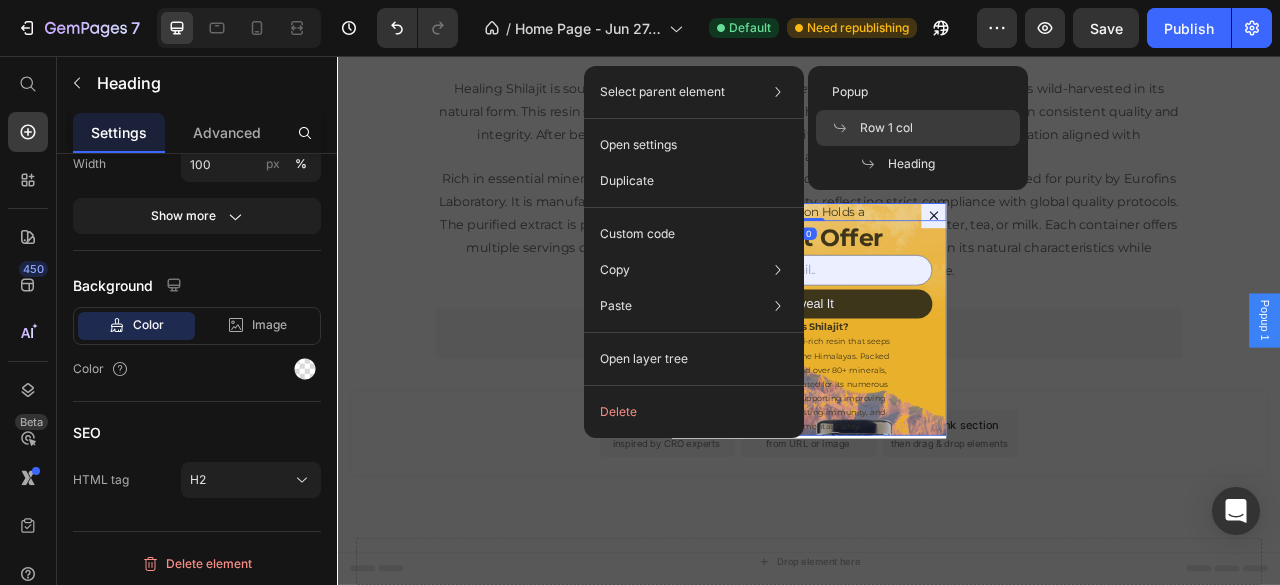 click on "Row 1 col" at bounding box center (886, 128) 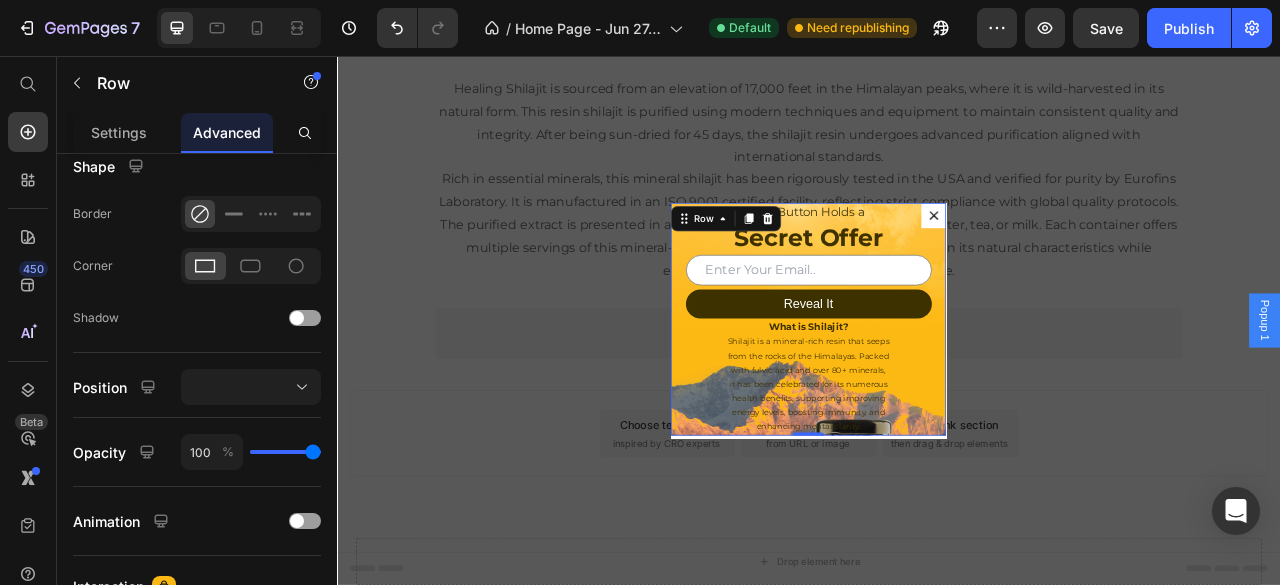 scroll, scrollTop: 0, scrollLeft: 0, axis: both 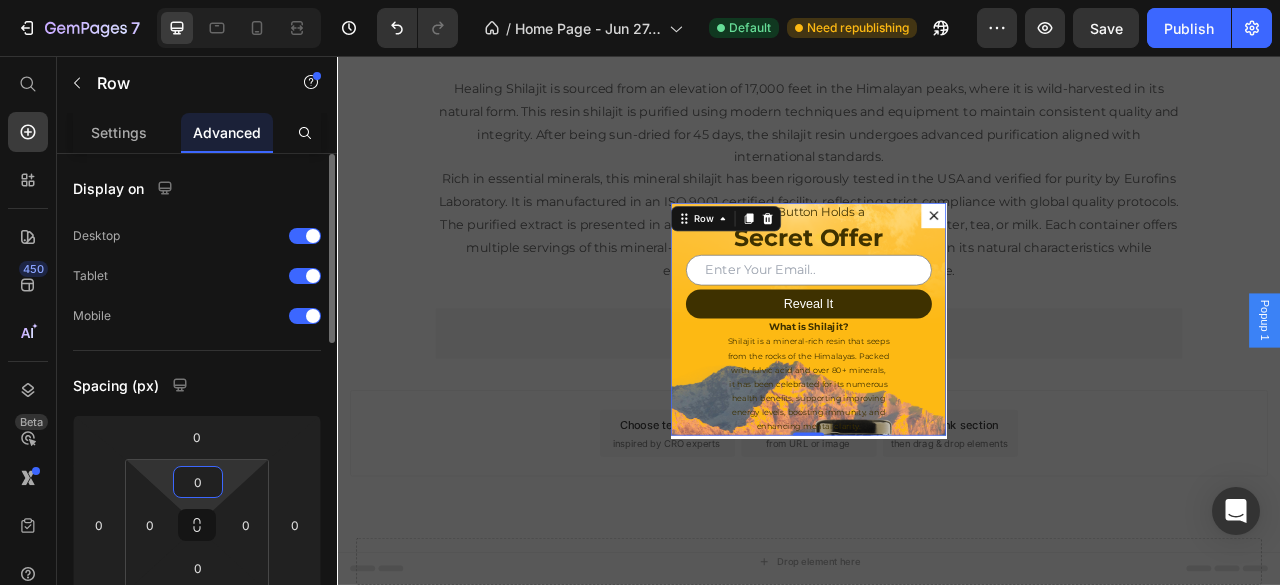 click on "0" at bounding box center [198, 482] 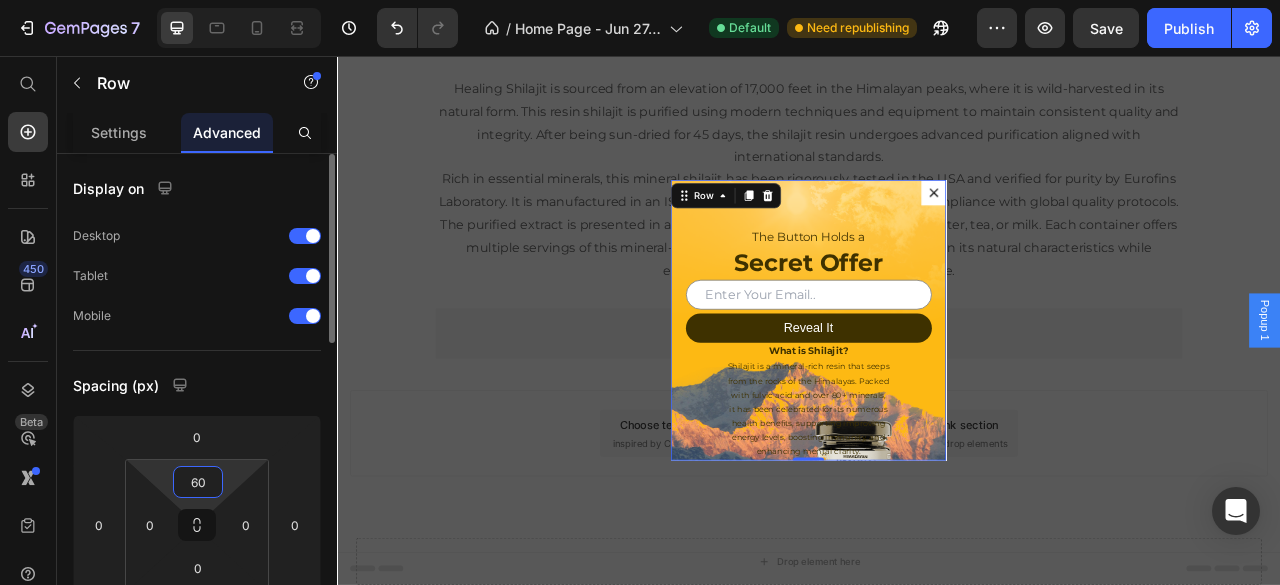 scroll, scrollTop: 166, scrollLeft: 0, axis: vertical 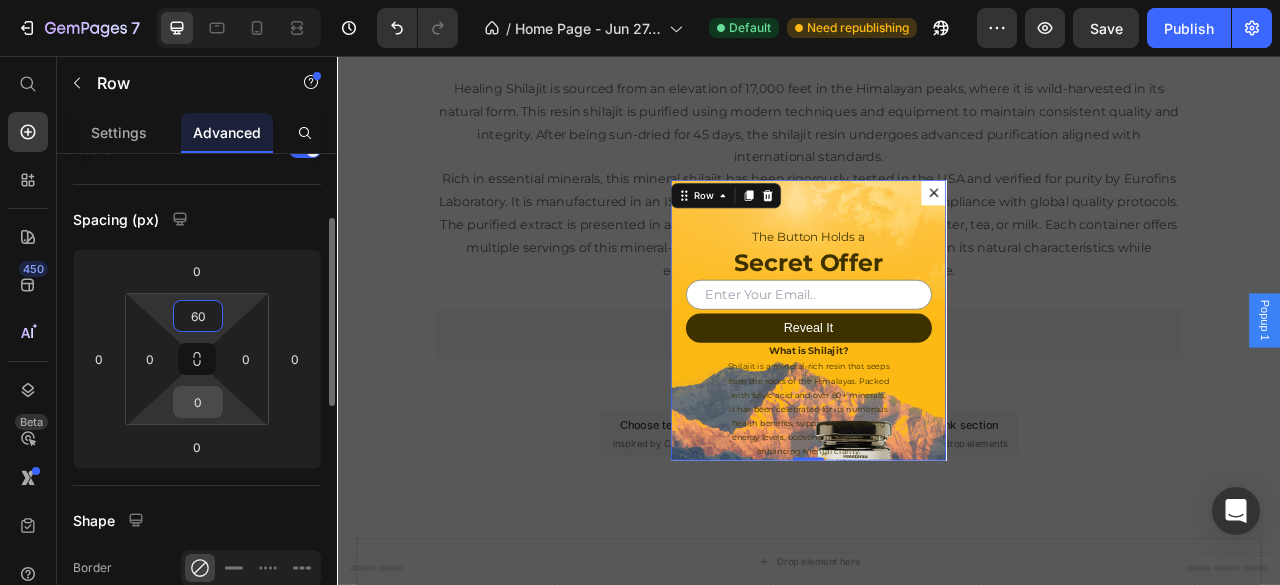 type on "60" 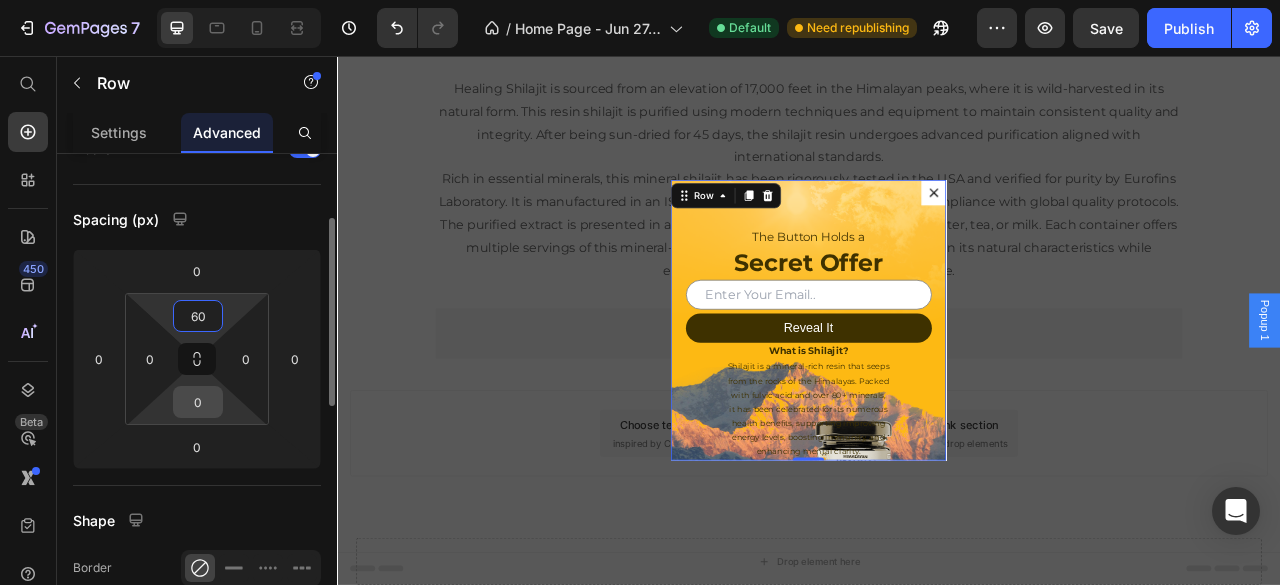 click on "0" at bounding box center (198, 402) 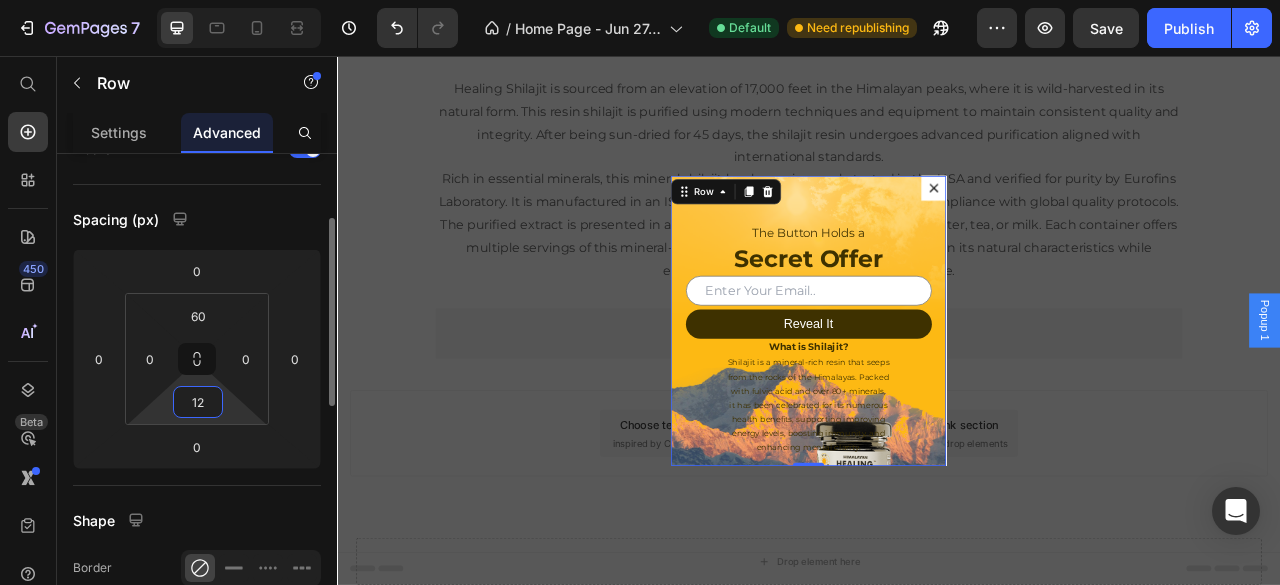 type on "120" 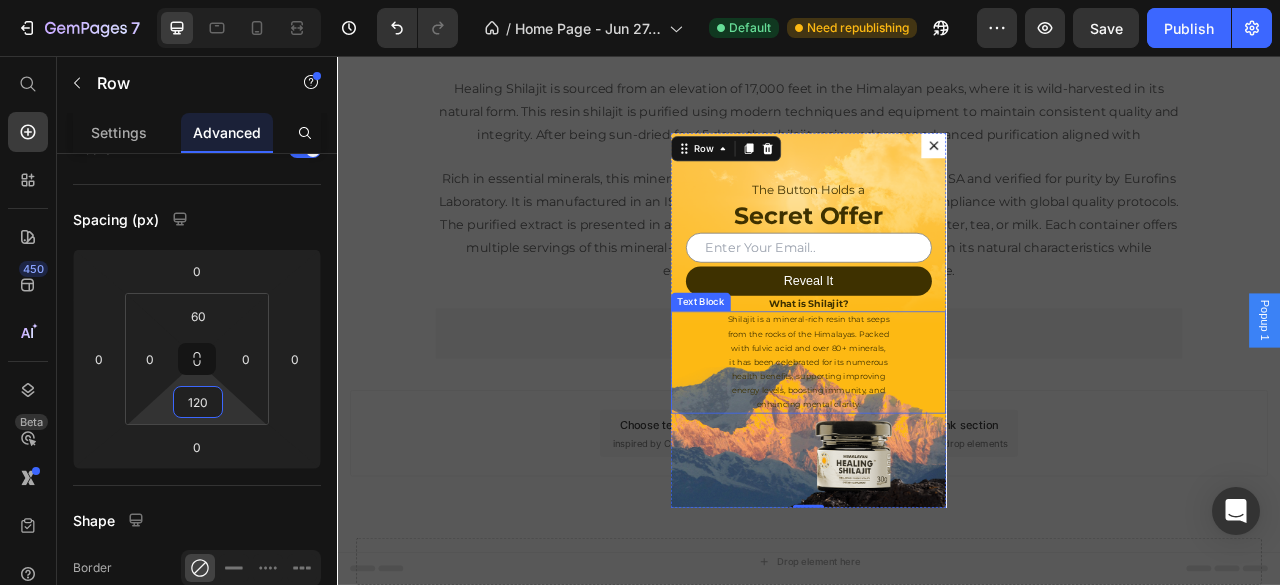 scroll, scrollTop: 24, scrollLeft: 0, axis: vertical 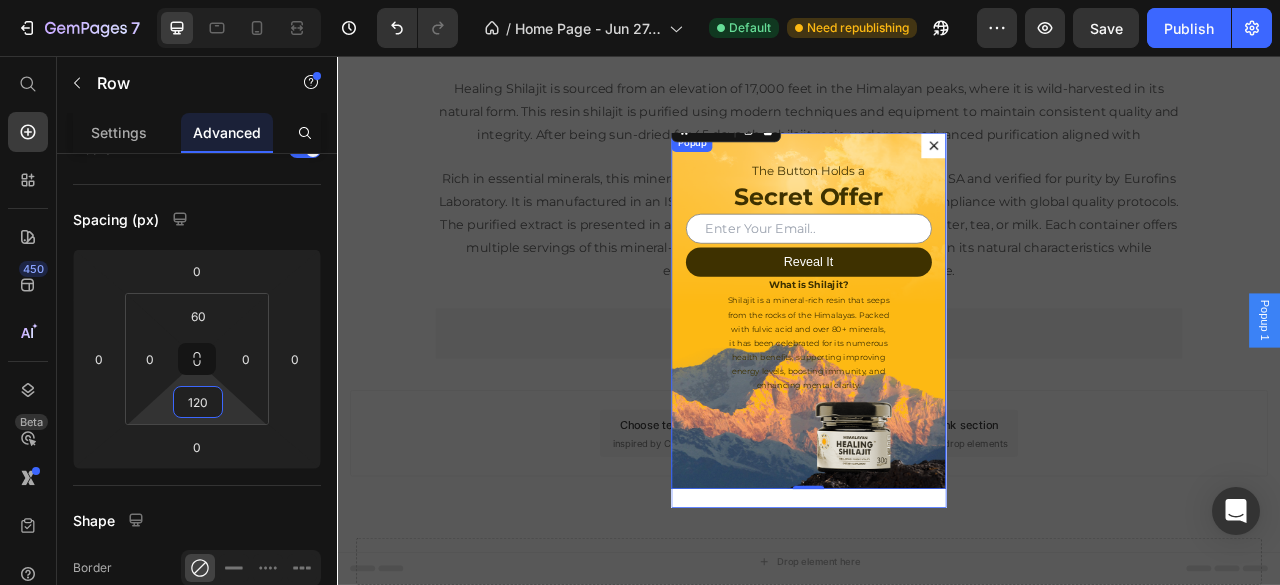 click on "The Button Holds a Heading Secret Offer Heading Email Field Reveal It Submit Button Row Newsletter What is Shilajit? Heading Shilajit is a mineral-rich resin that seeps from the rocks of the Himalayas. Packed with fulvic acid and over 80+ minerals, it has been celebrated for its numerous health benefits, supporting improving energy levels, boosting immunity, and enhancing mental clarity. Text Block Row   0" at bounding box center (937, 392) 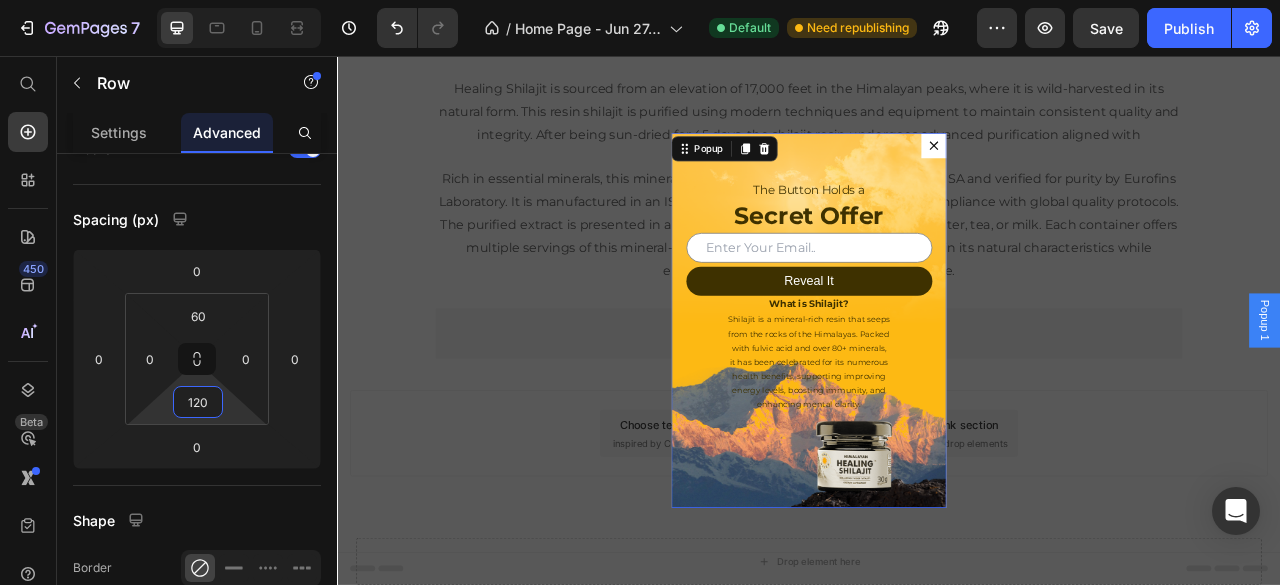 scroll, scrollTop: 0, scrollLeft: 0, axis: both 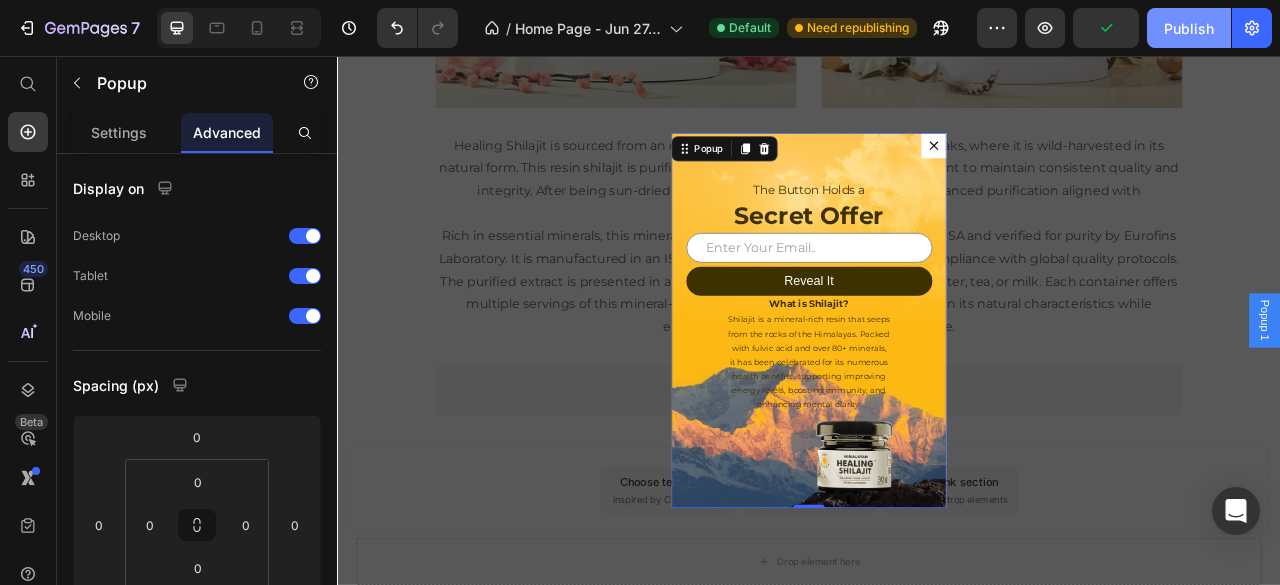 click on "Publish" at bounding box center [1189, 28] 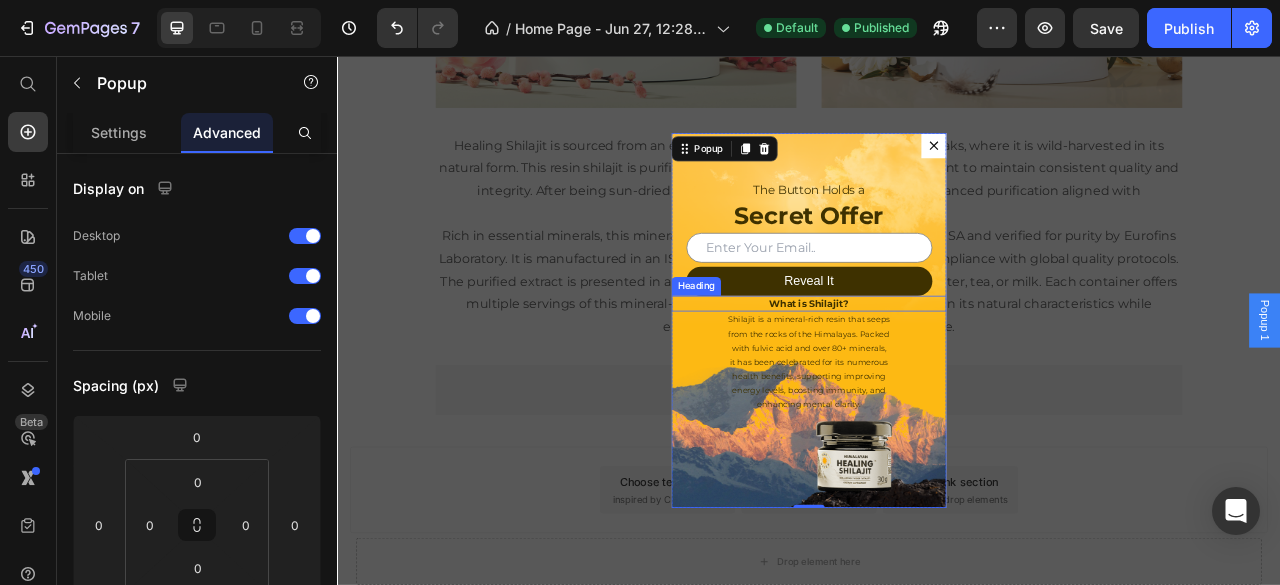 click on "What is Shilajit?" at bounding box center [937, 371] 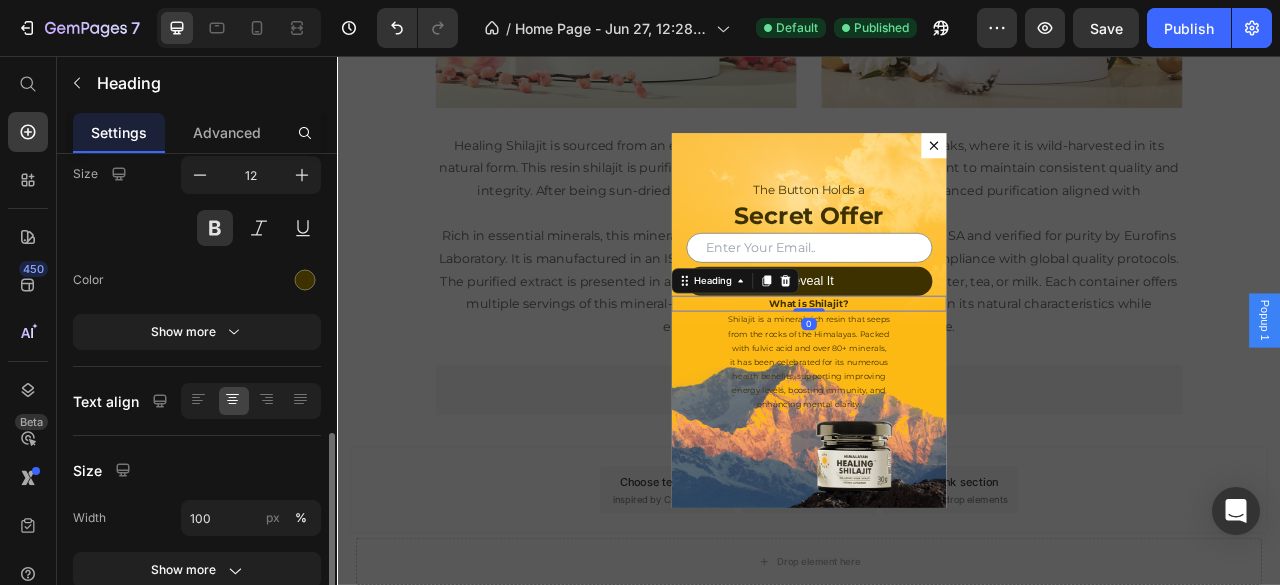 scroll, scrollTop: 333, scrollLeft: 0, axis: vertical 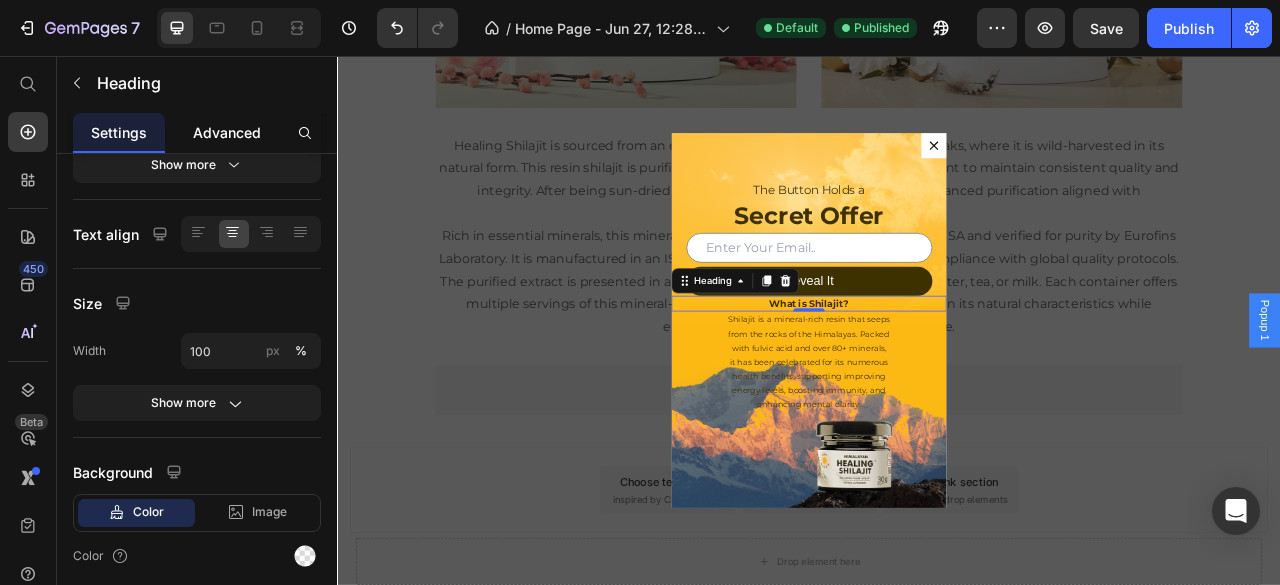 click on "Advanced" at bounding box center [227, 132] 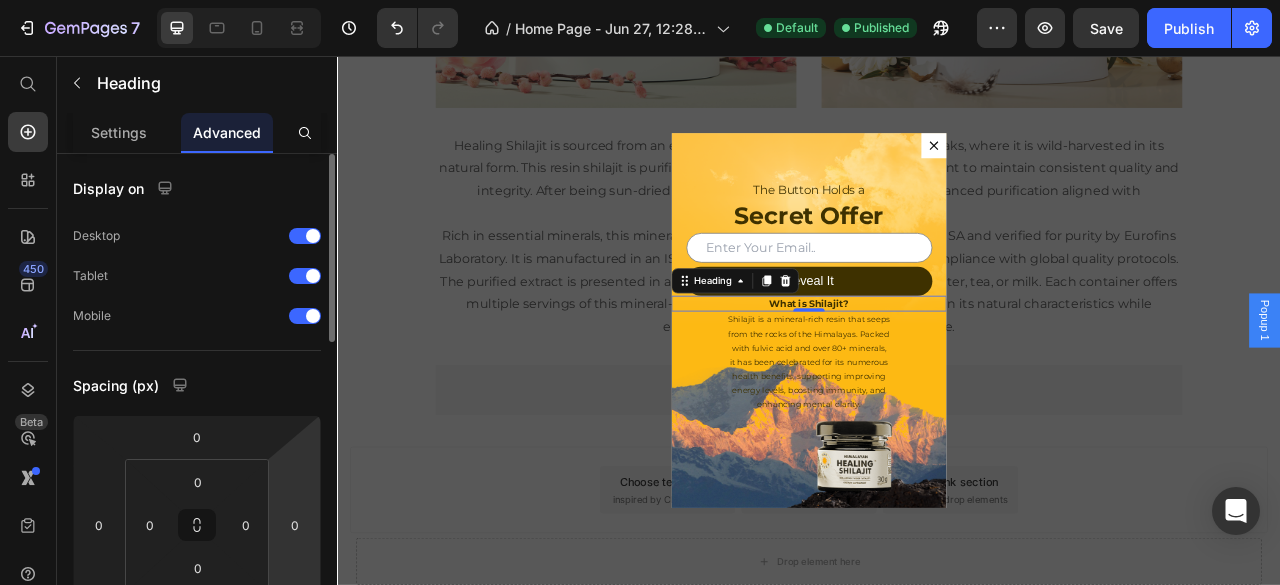 scroll, scrollTop: 100, scrollLeft: 0, axis: vertical 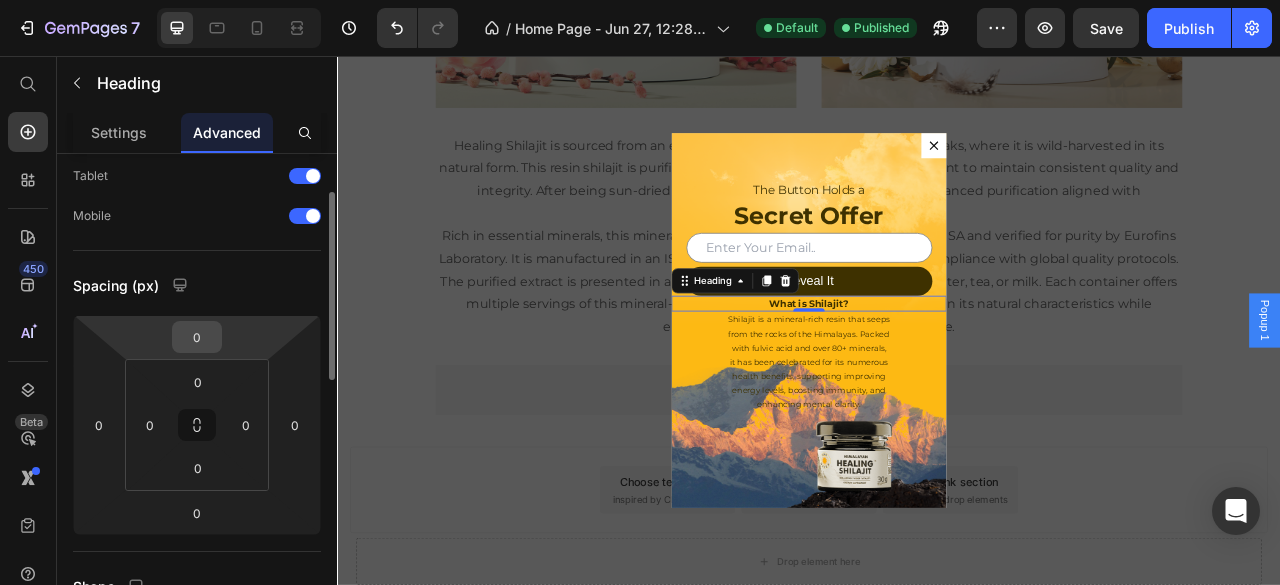 click on "0" at bounding box center (197, 337) 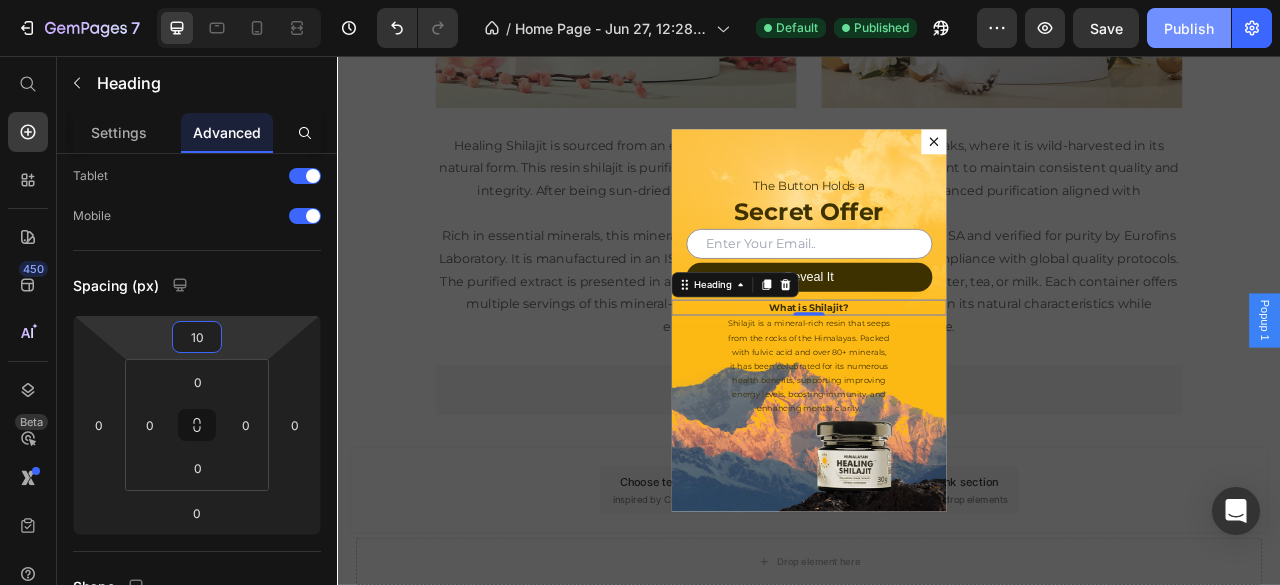 type on "10" 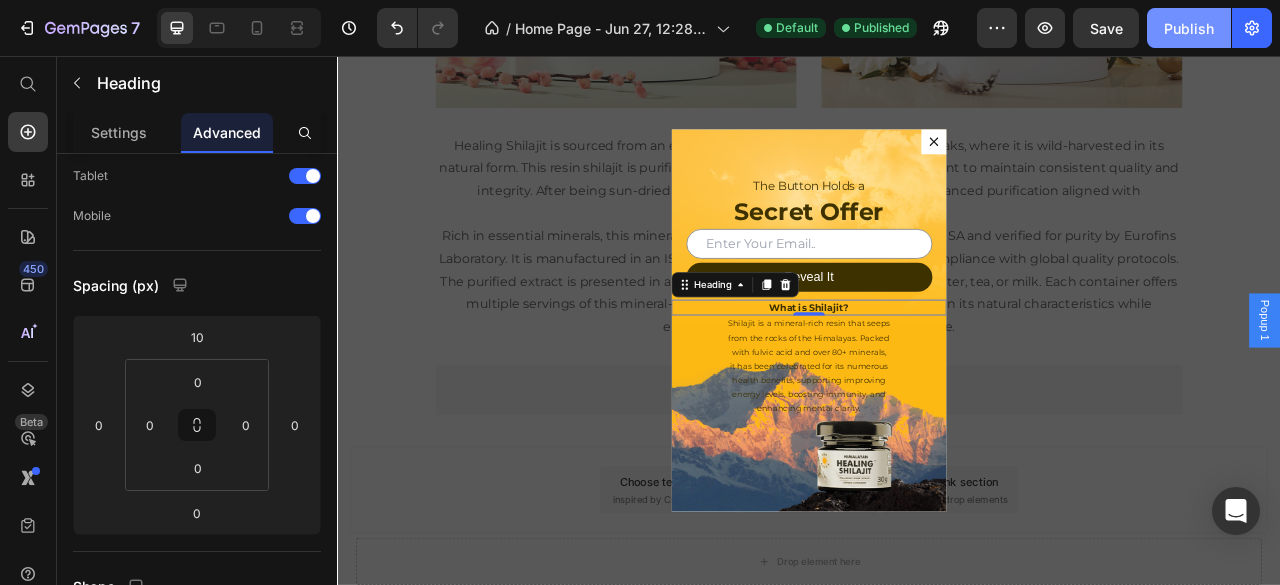 type 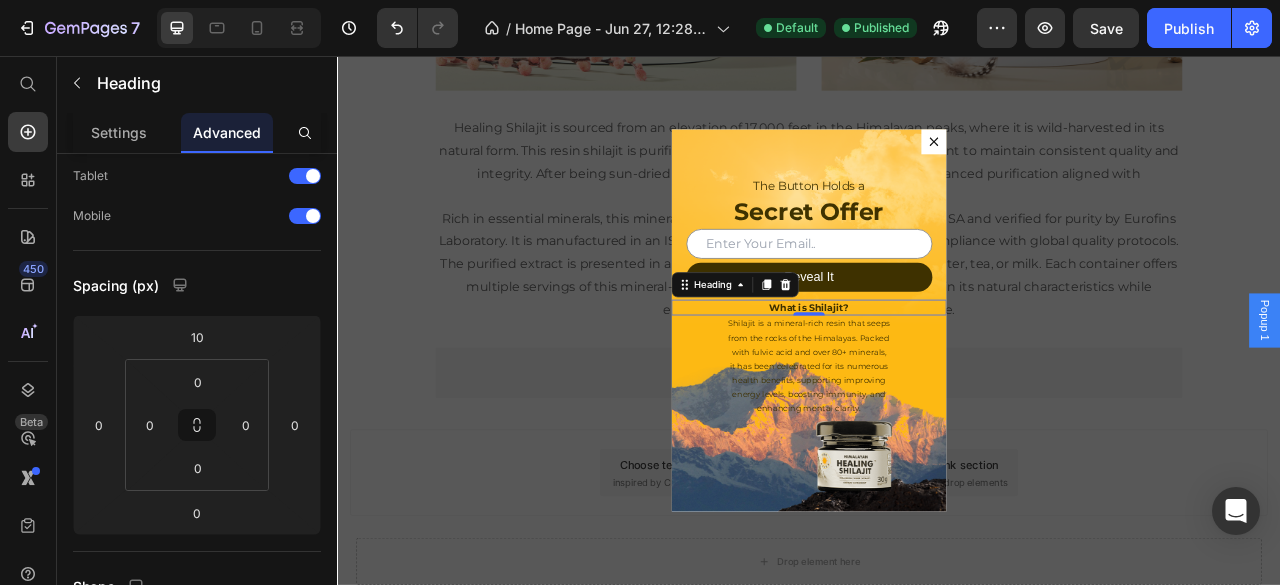 scroll, scrollTop: 2797, scrollLeft: 0, axis: vertical 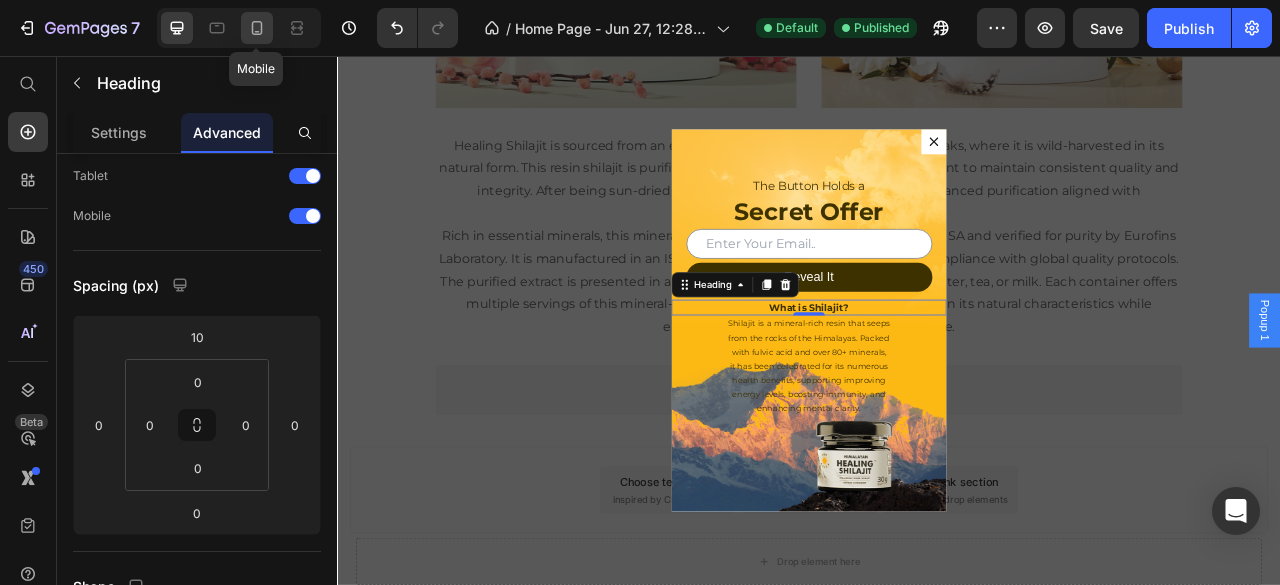 click 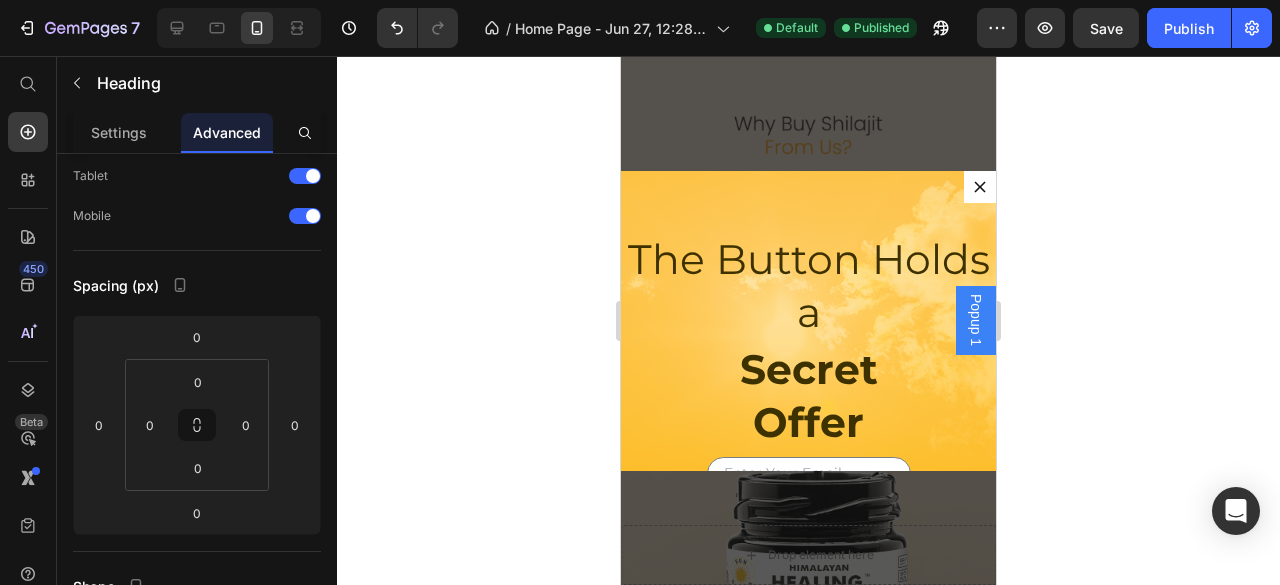 scroll, scrollTop: 3216, scrollLeft: 0, axis: vertical 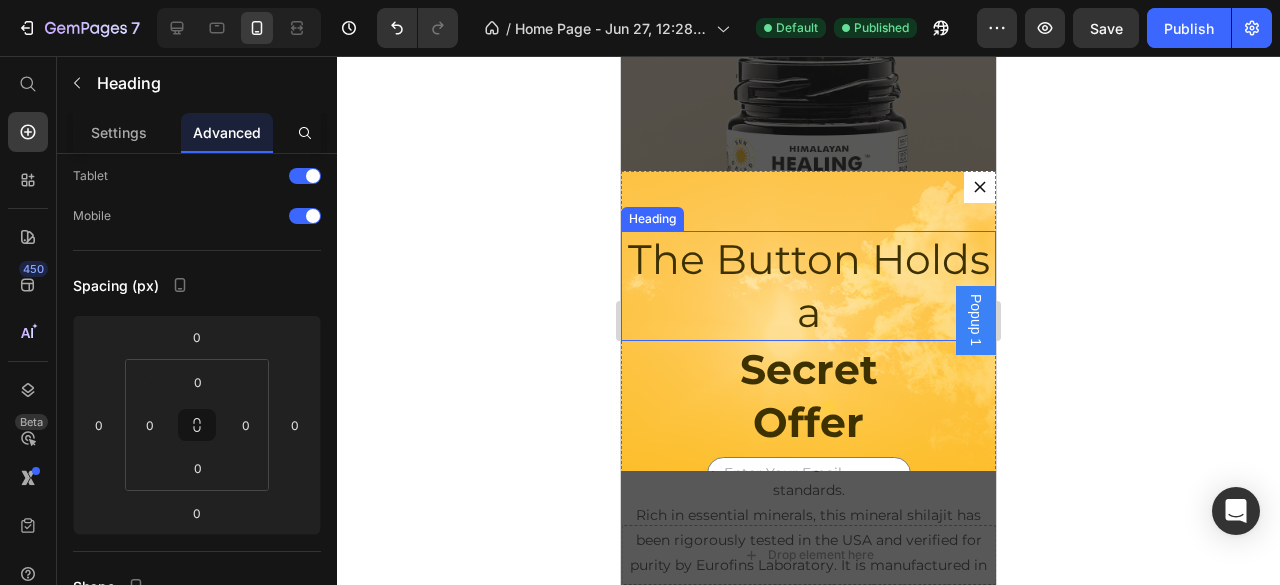 click on "The Button Holds a" at bounding box center [808, 286] 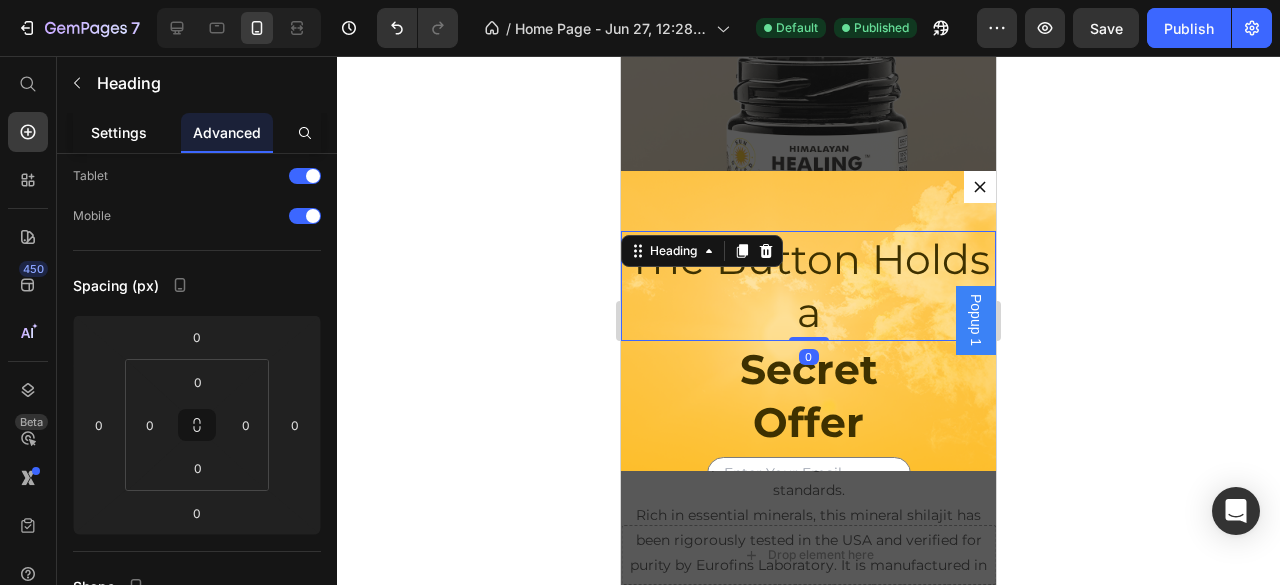 click on "Settings" 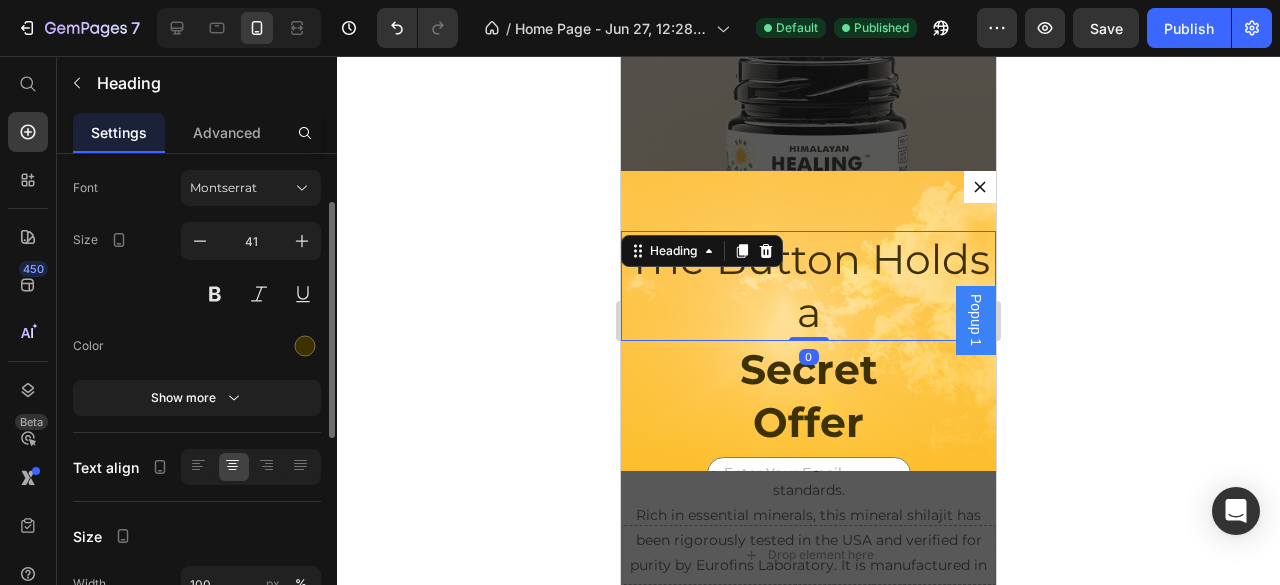 scroll, scrollTop: 0, scrollLeft: 0, axis: both 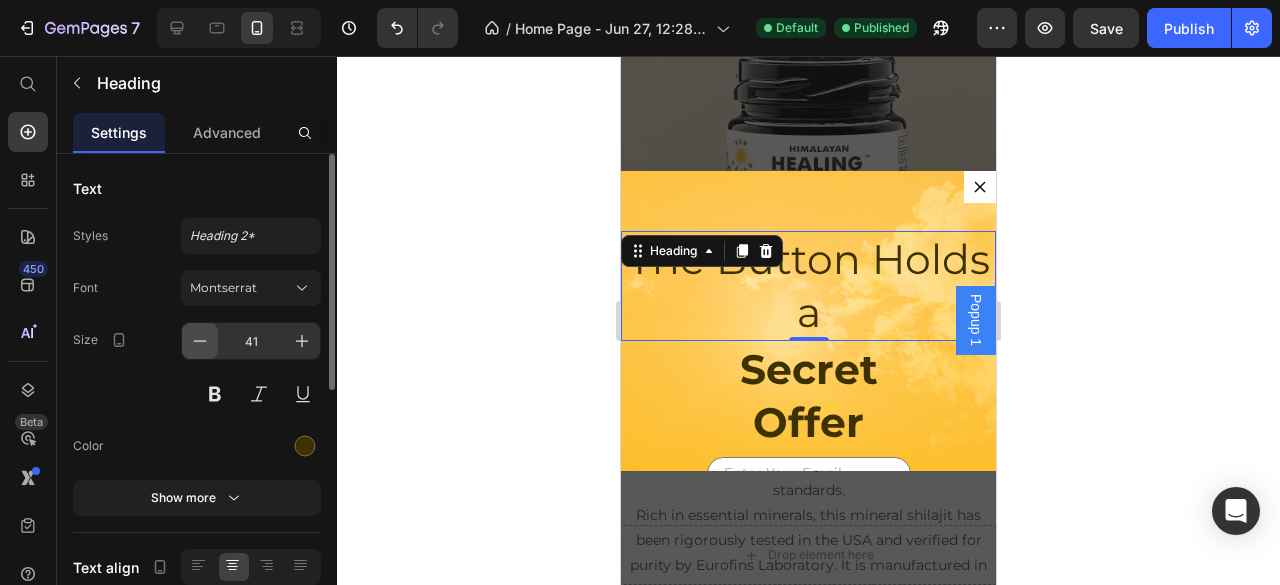 click 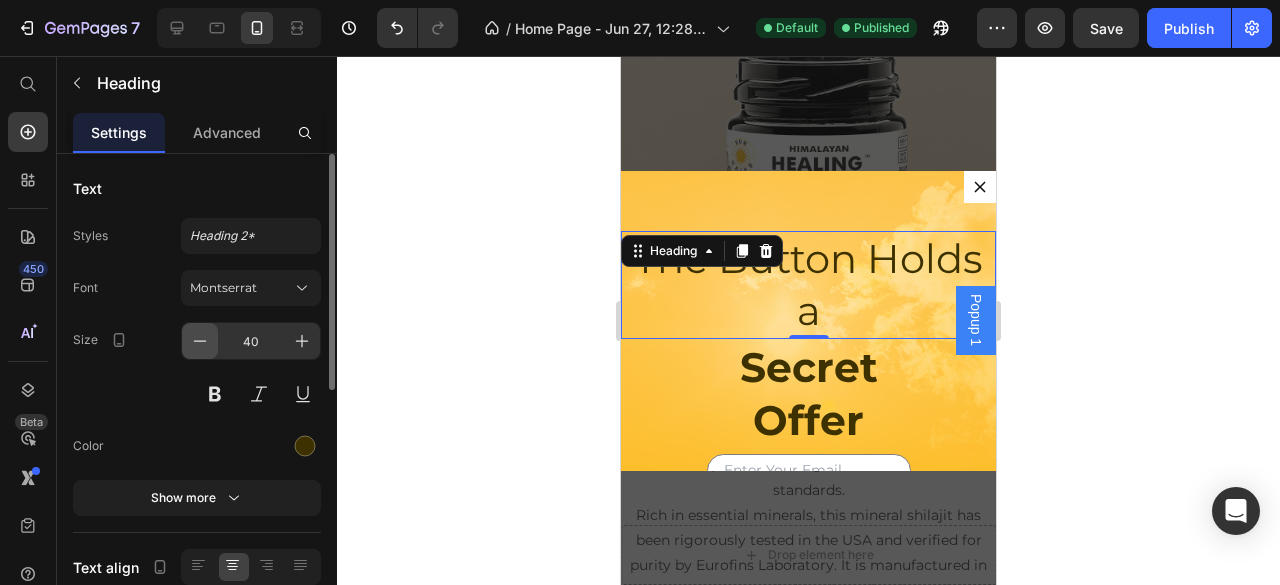 click 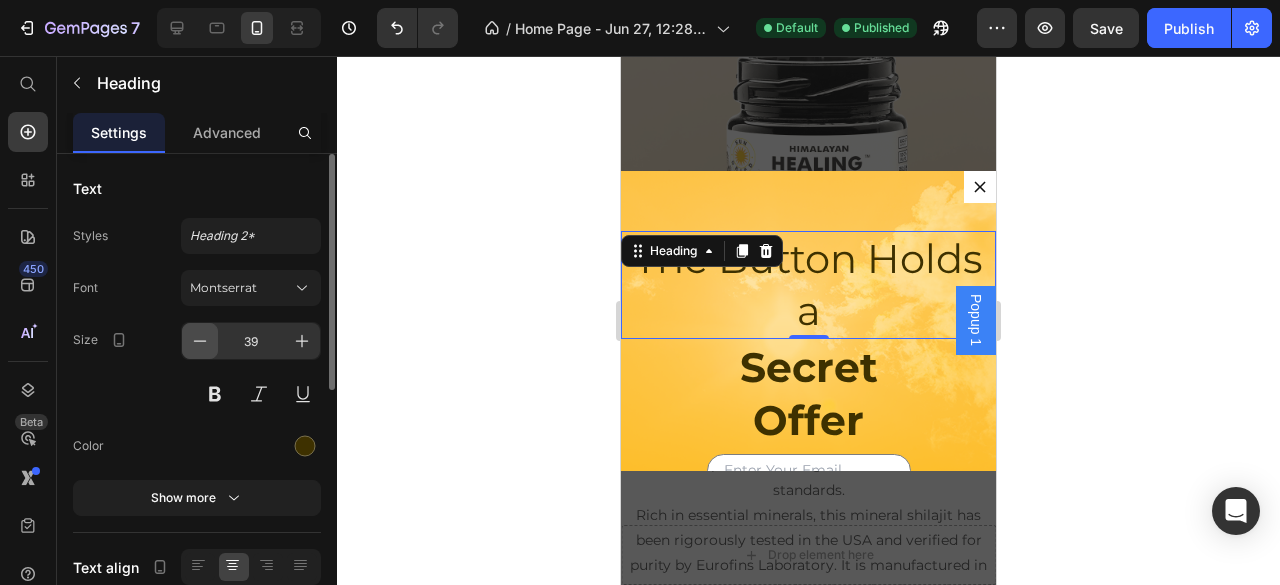click 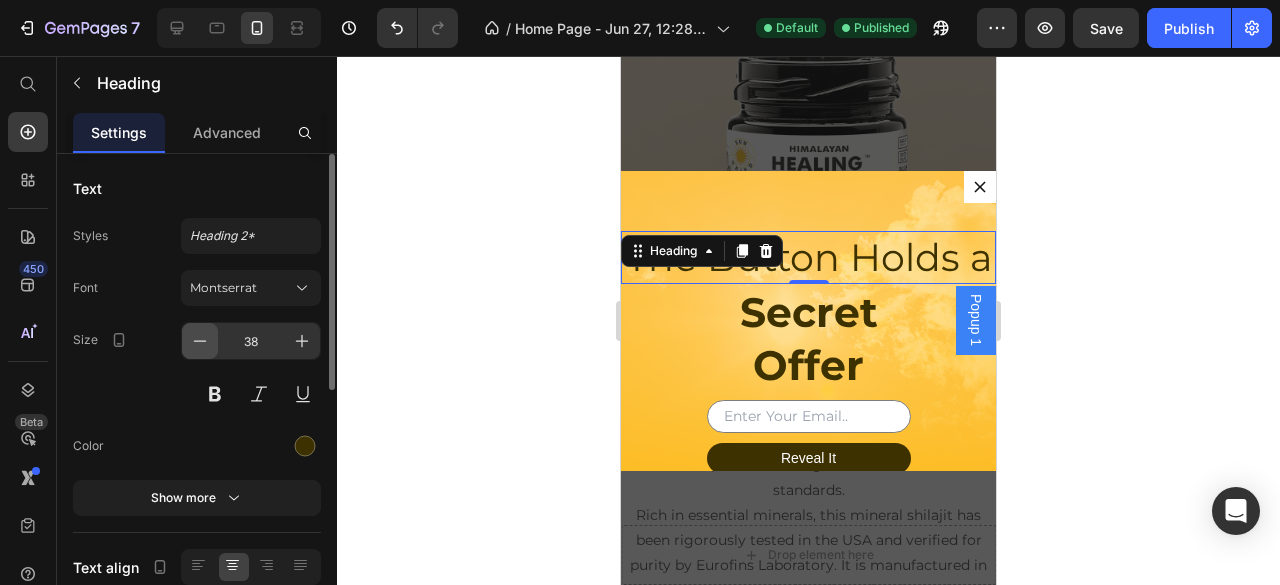 click 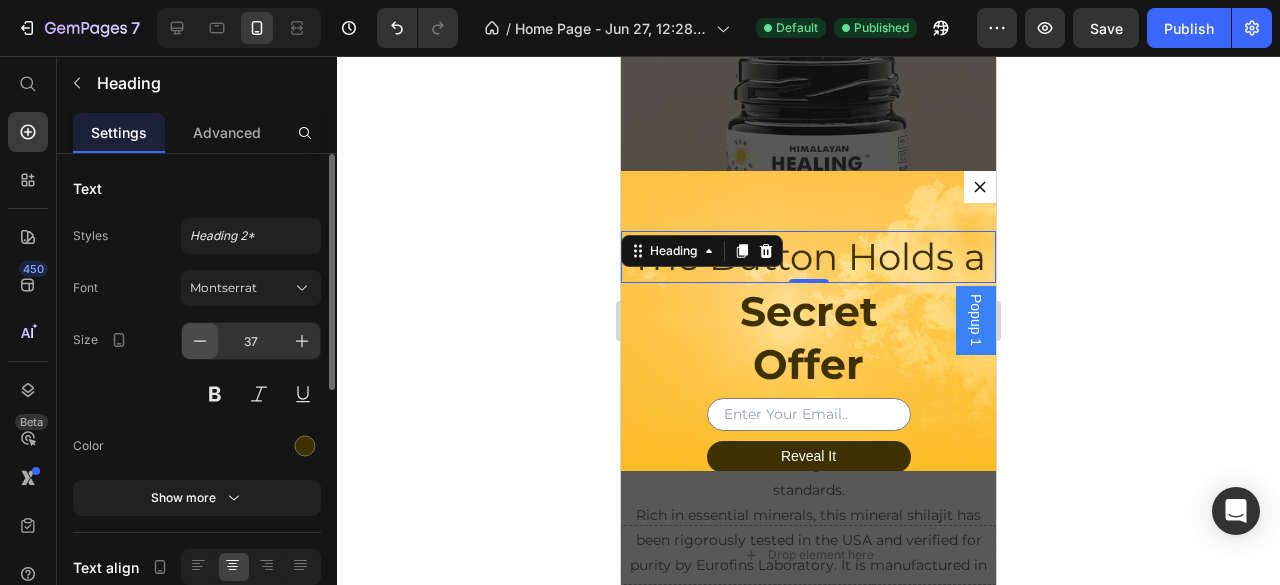 click 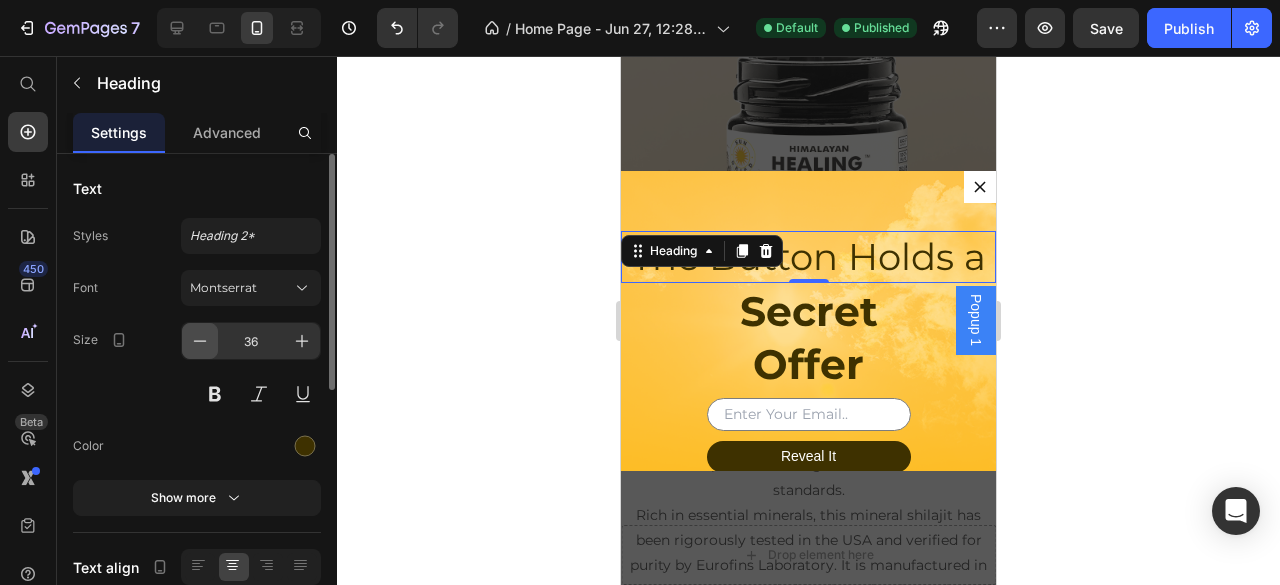 click 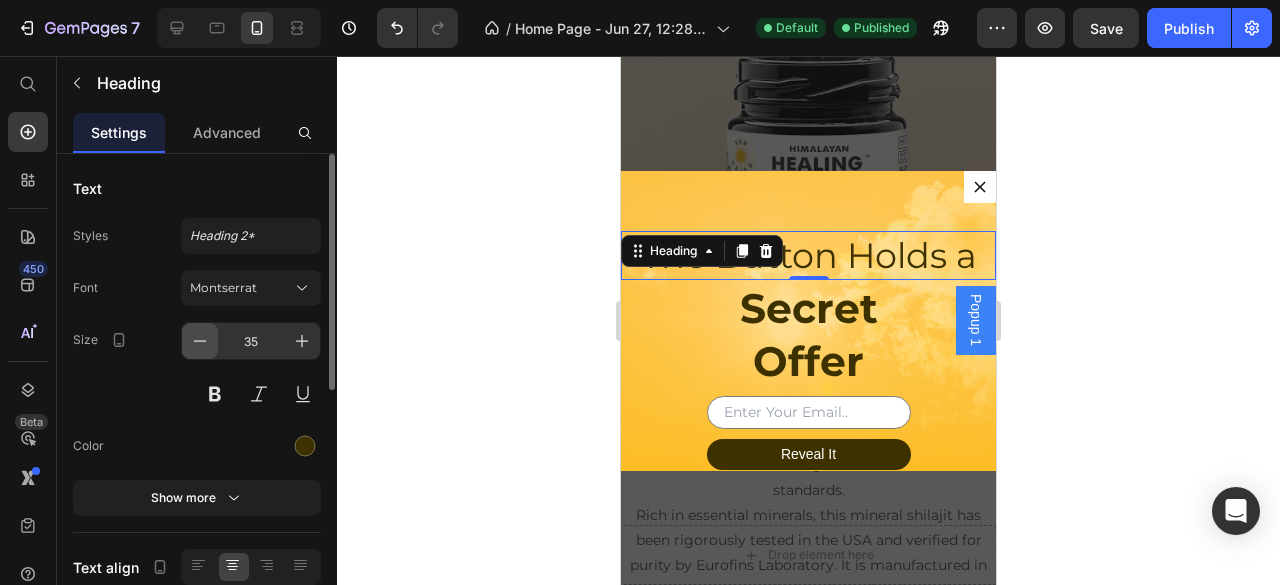 click 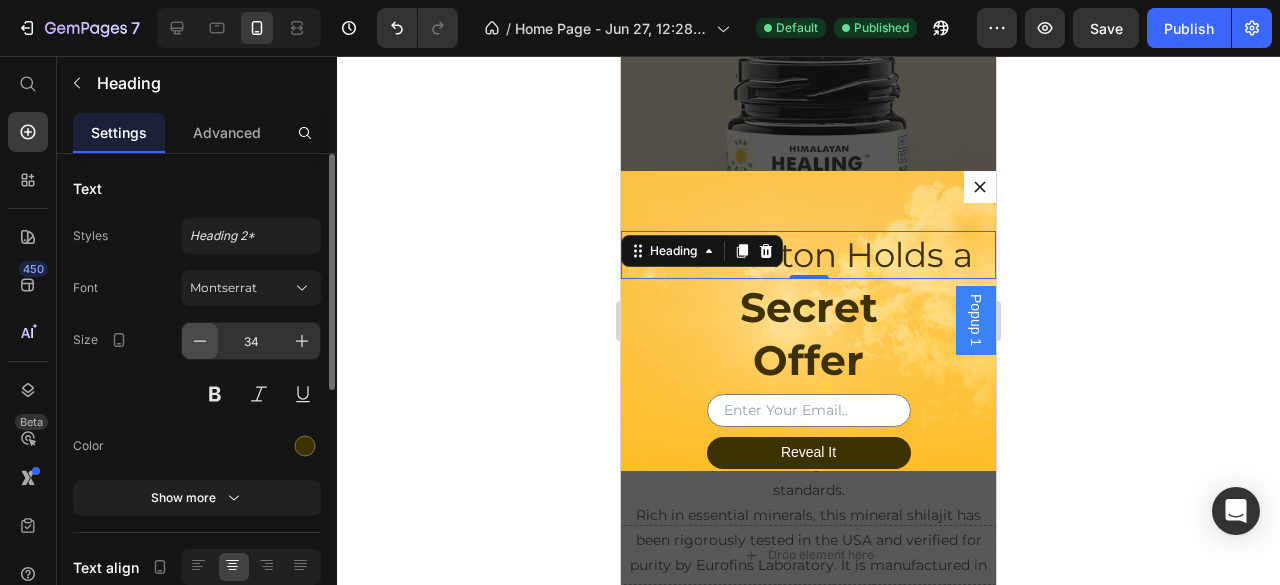 click 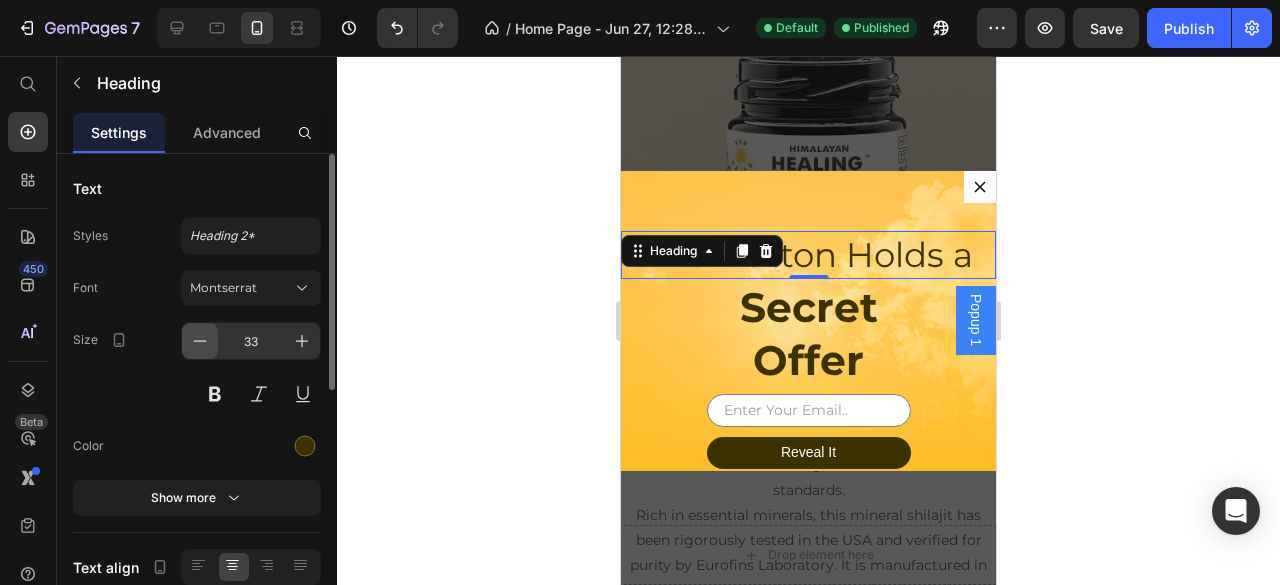 click 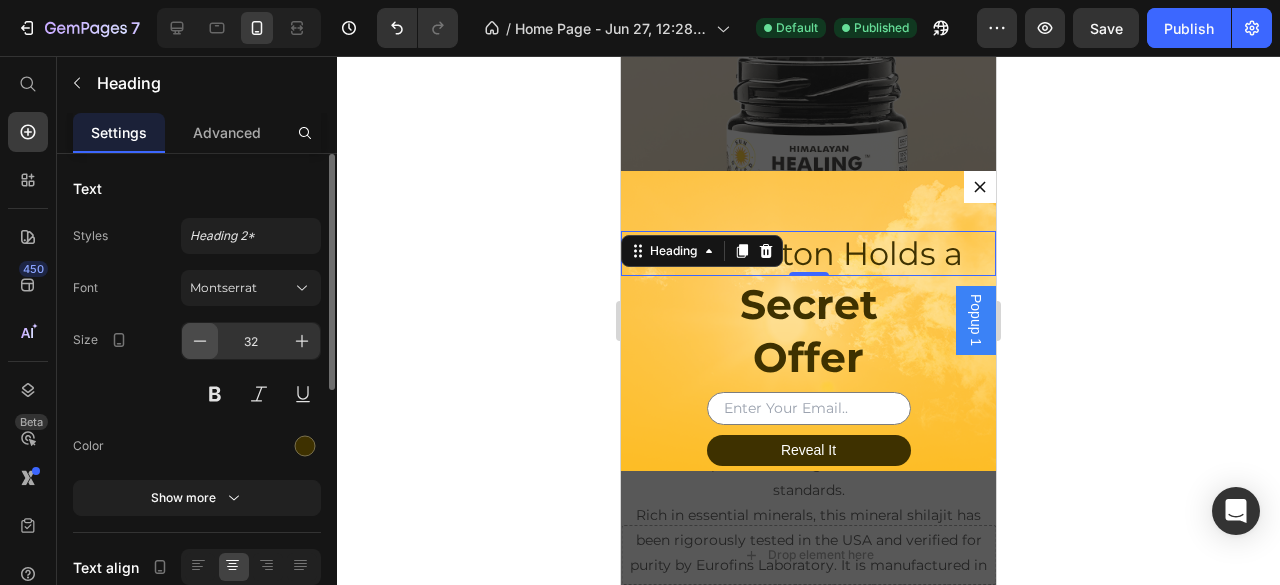 click 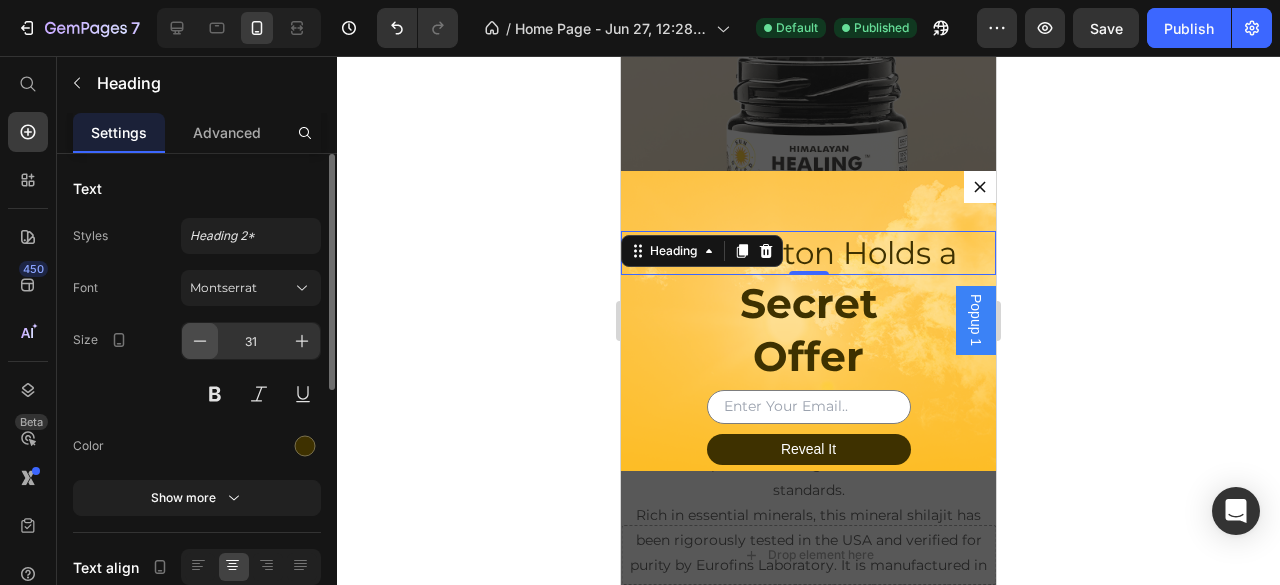 click 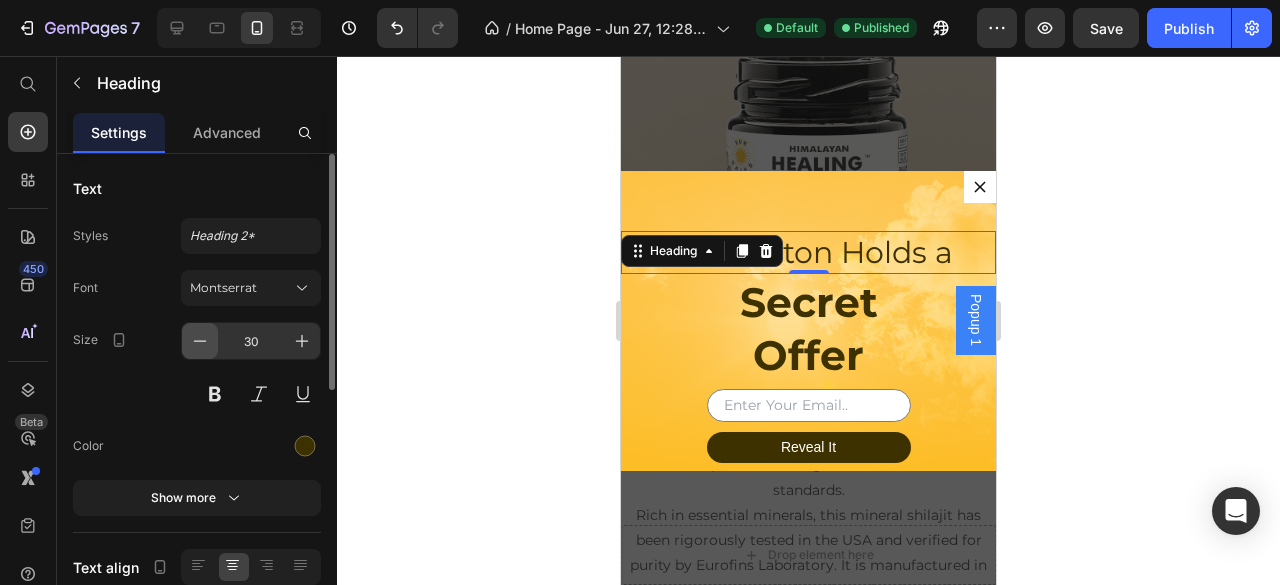 click 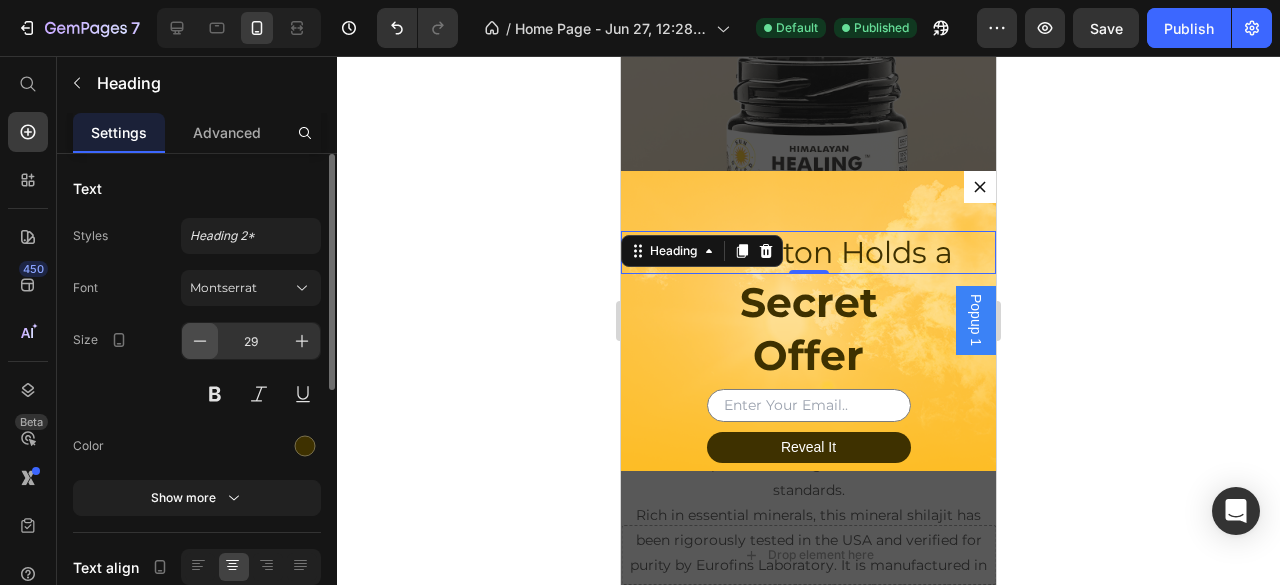 click 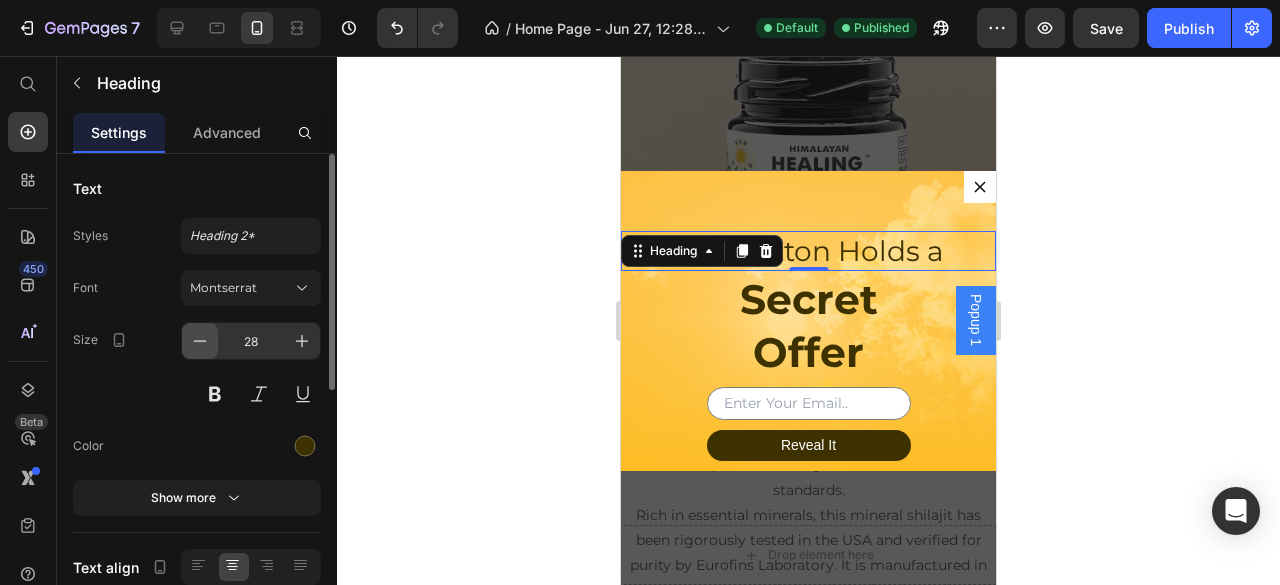 click 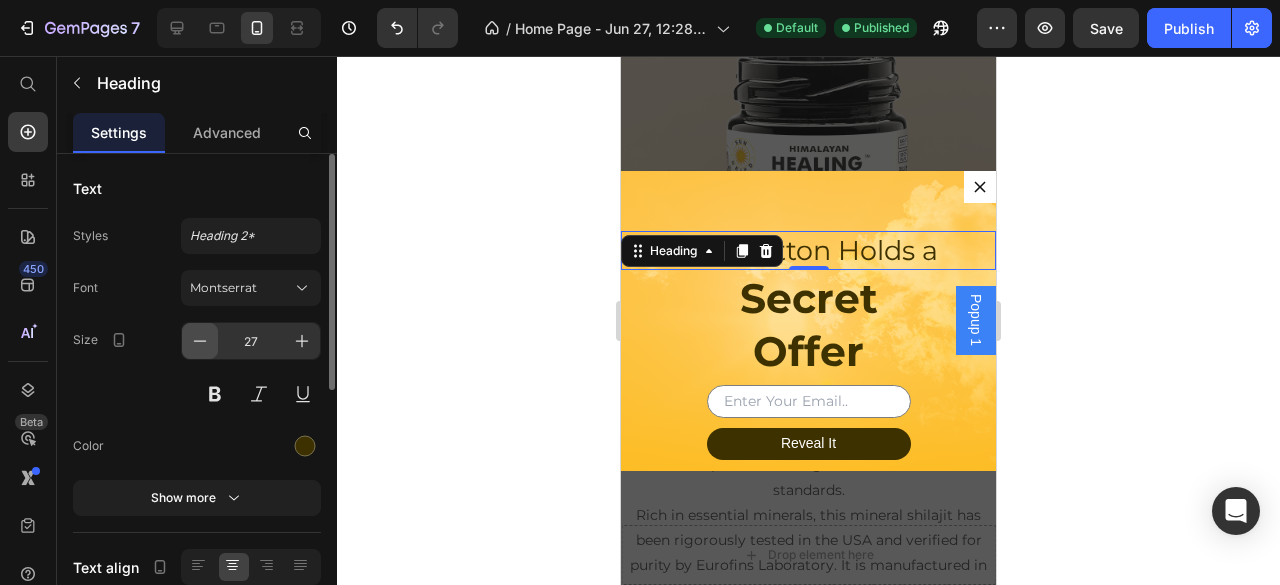 click 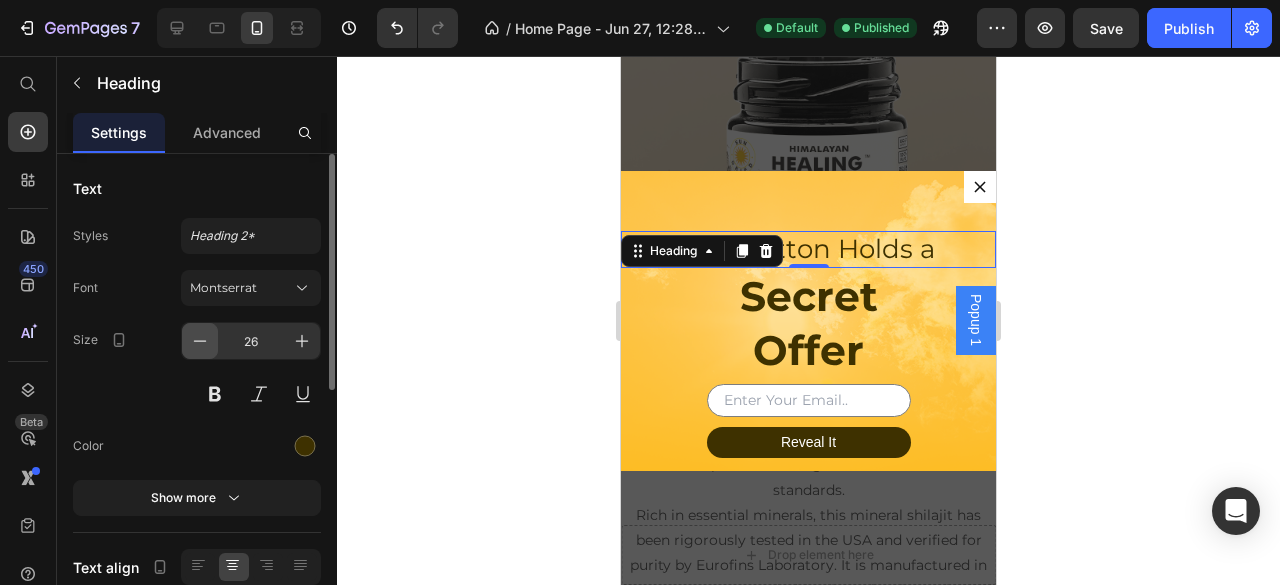 click 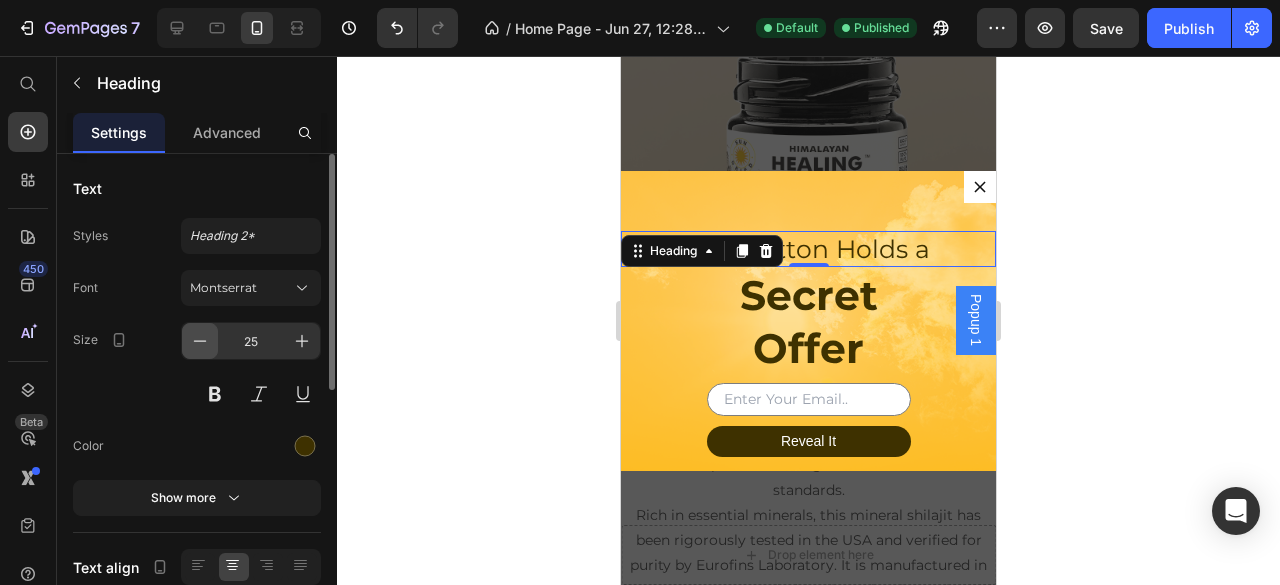 click 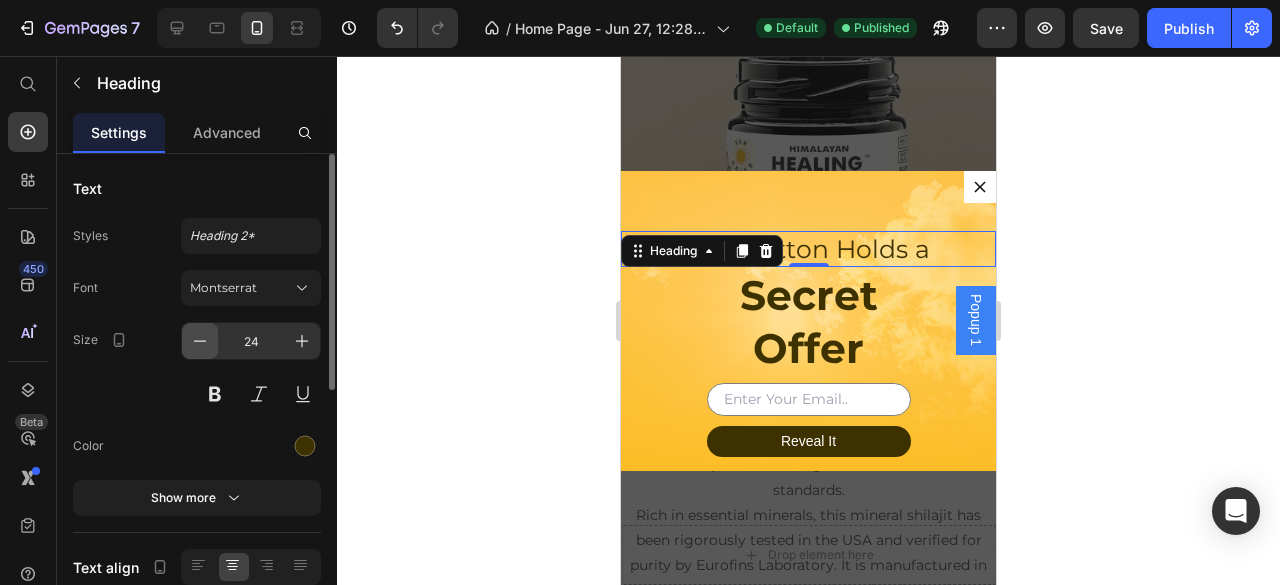 click 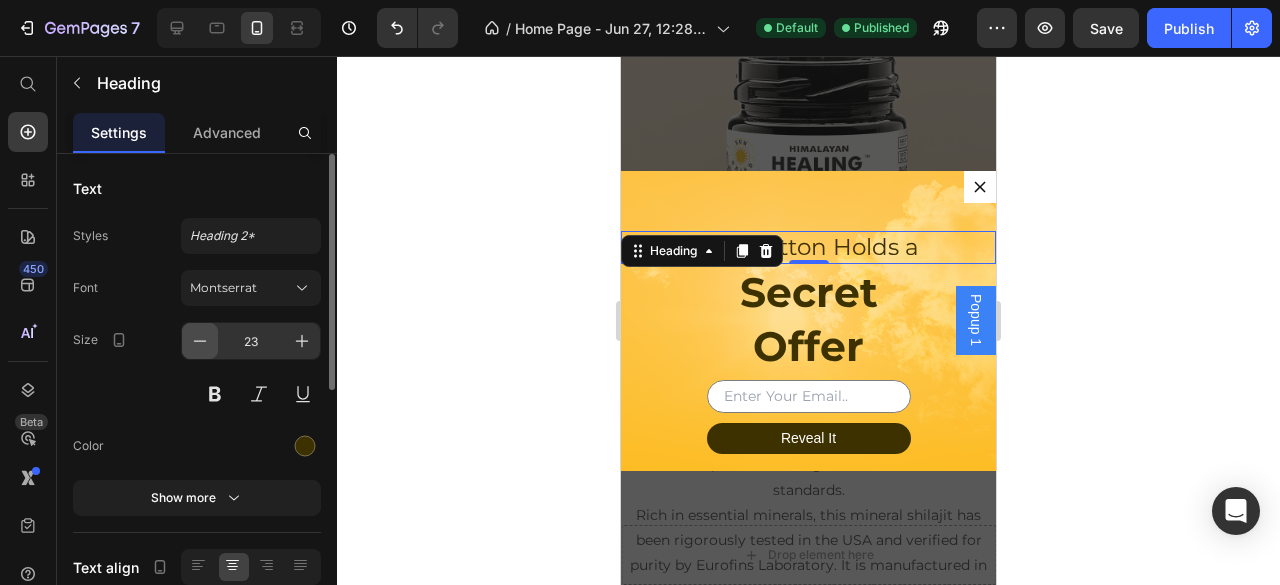 click 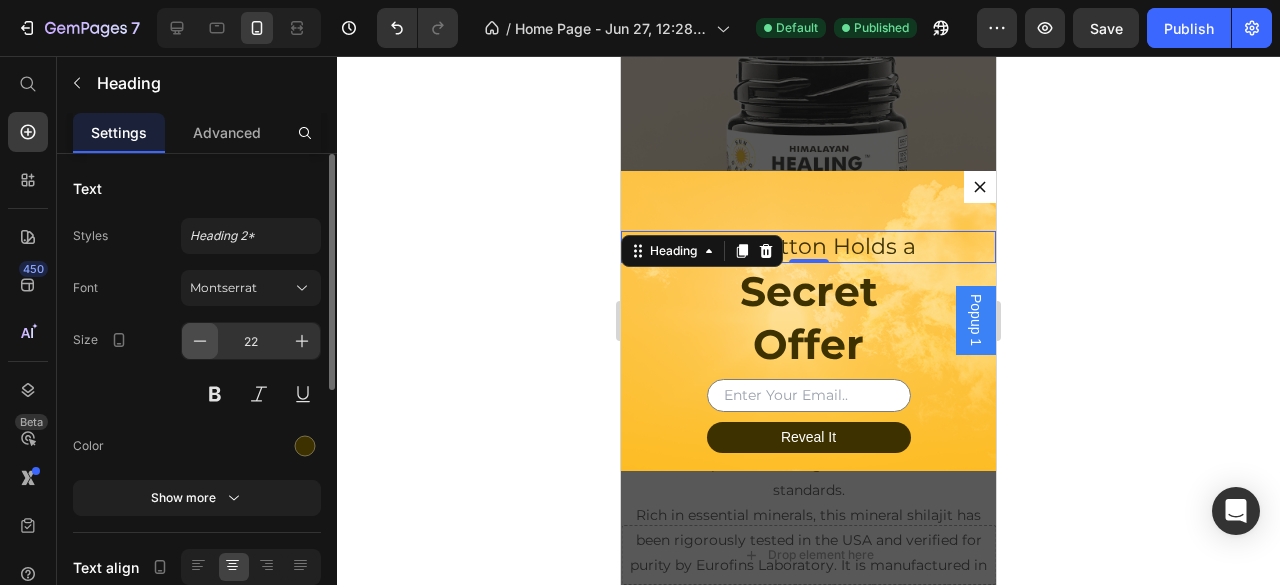 click 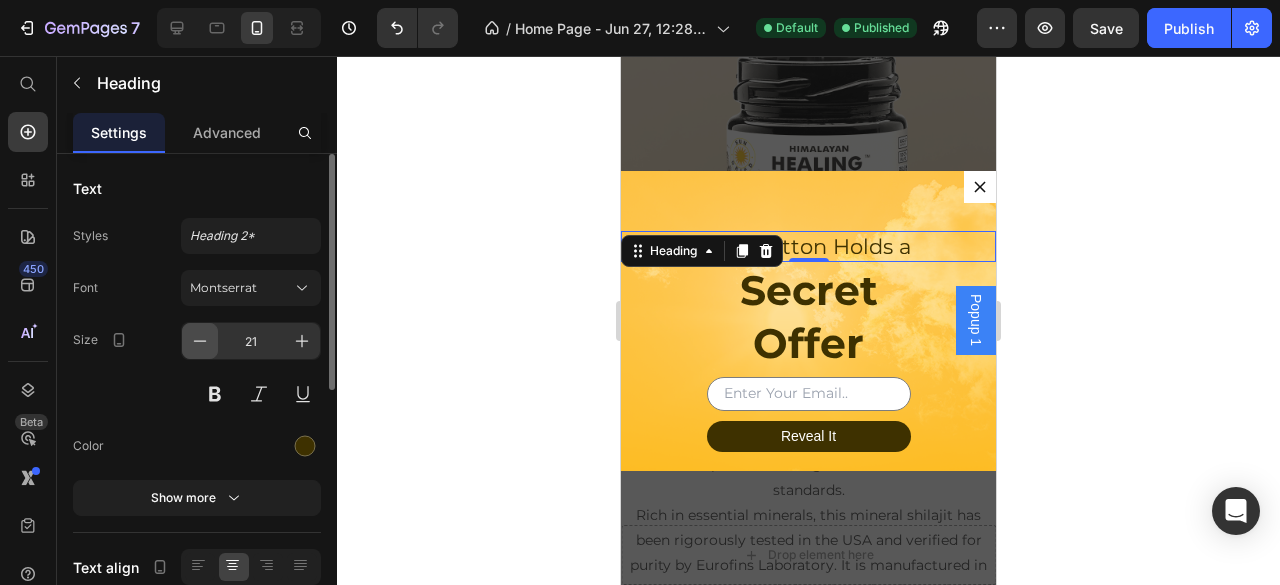 click 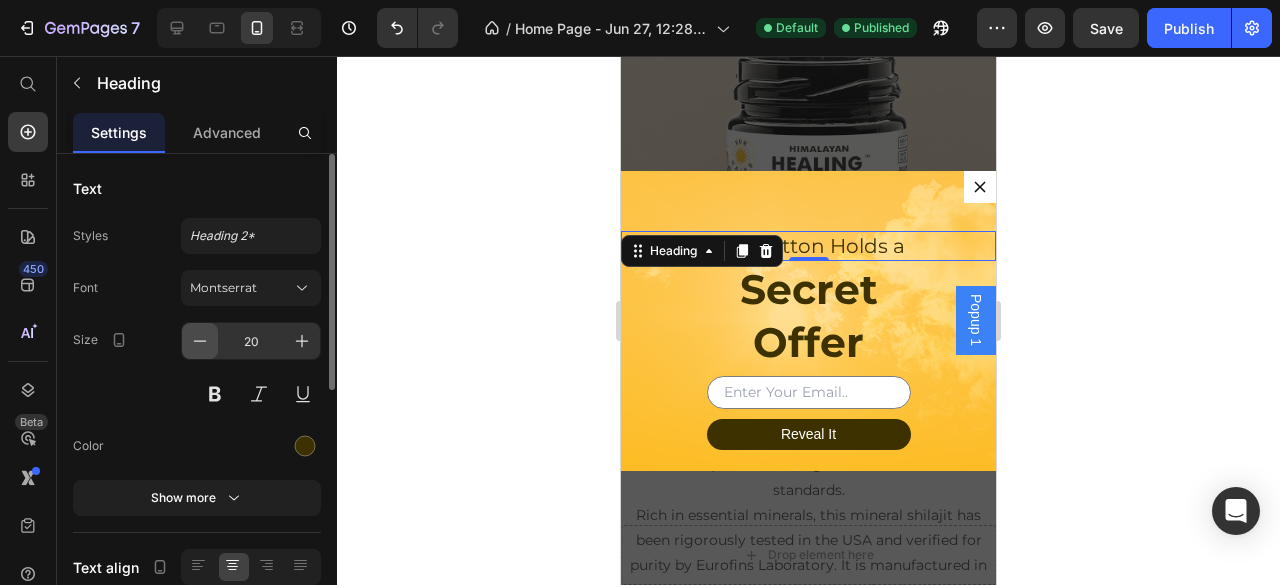 click 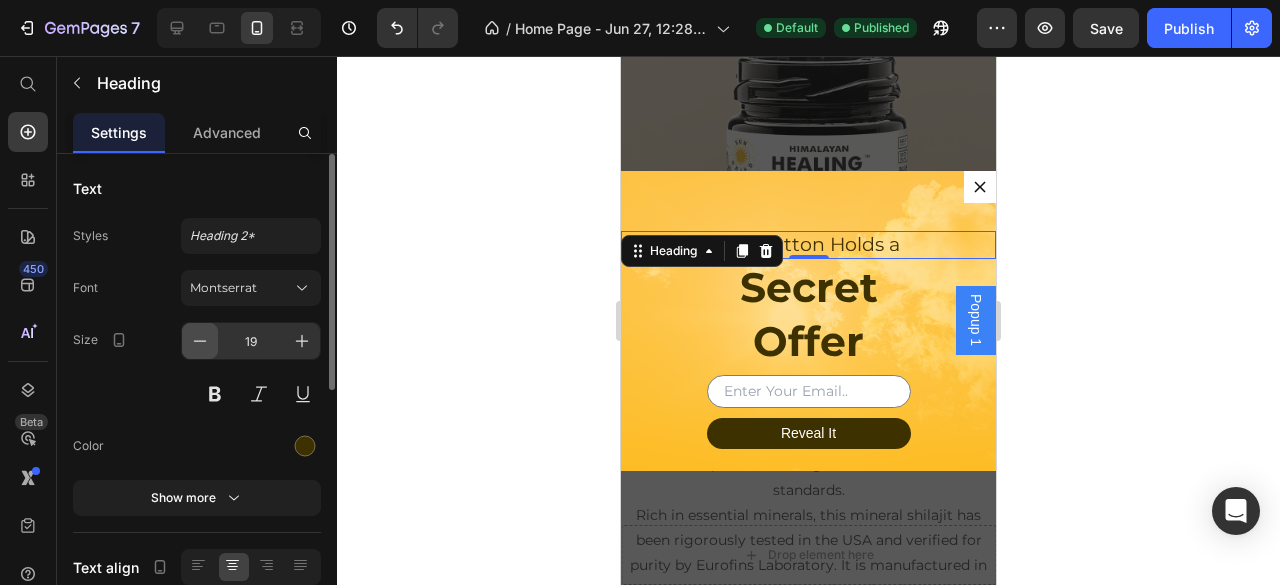 click 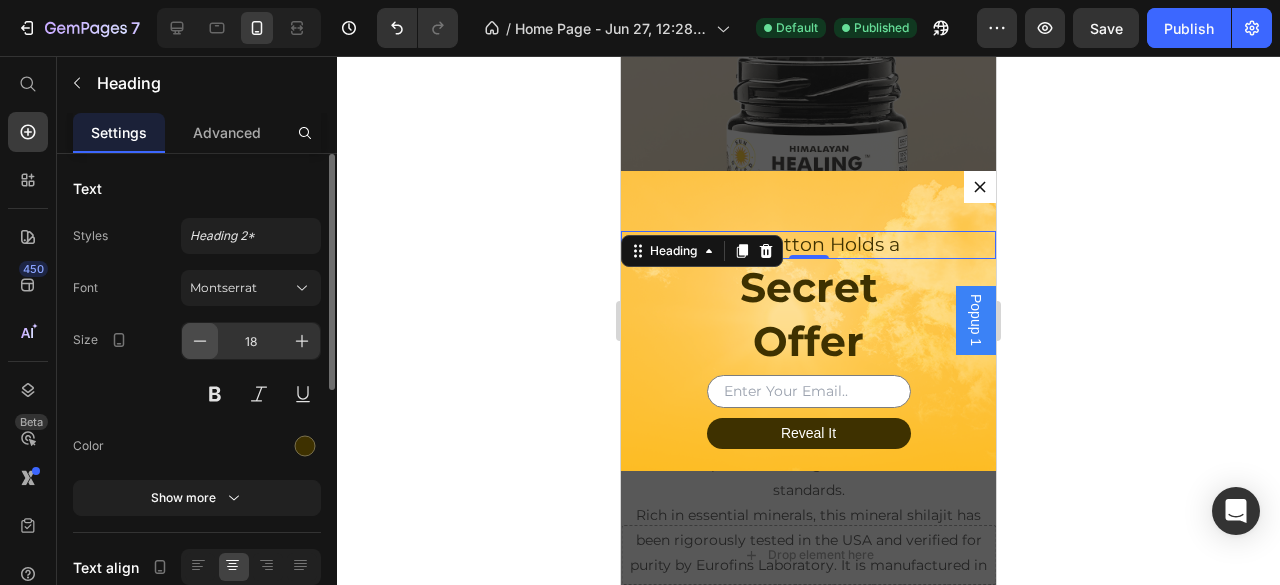 click 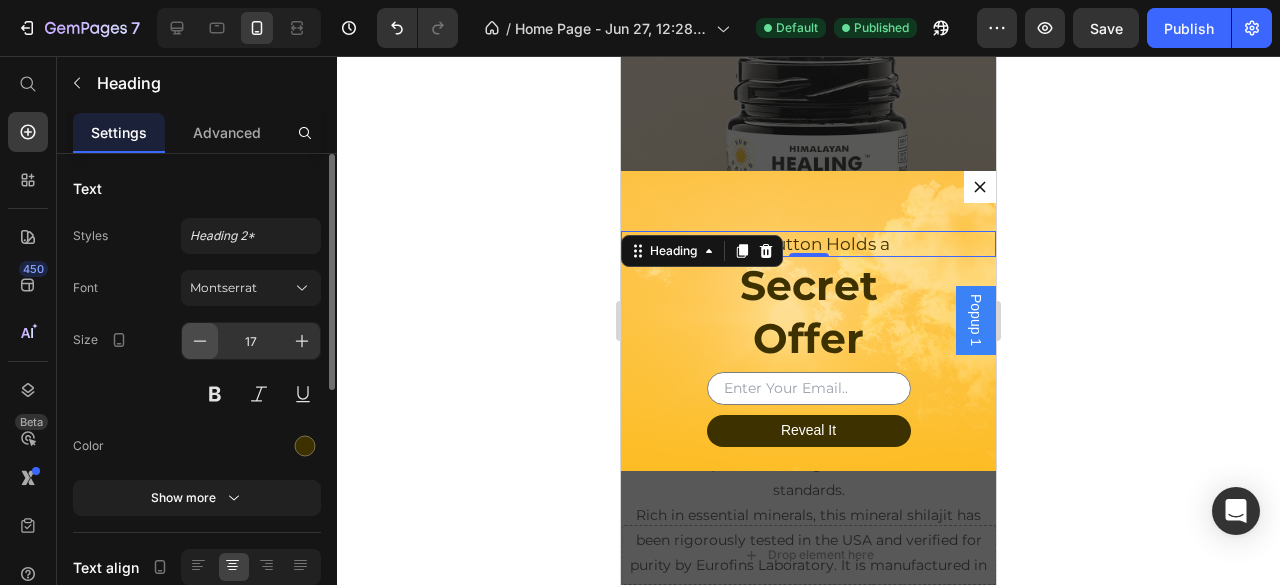 click 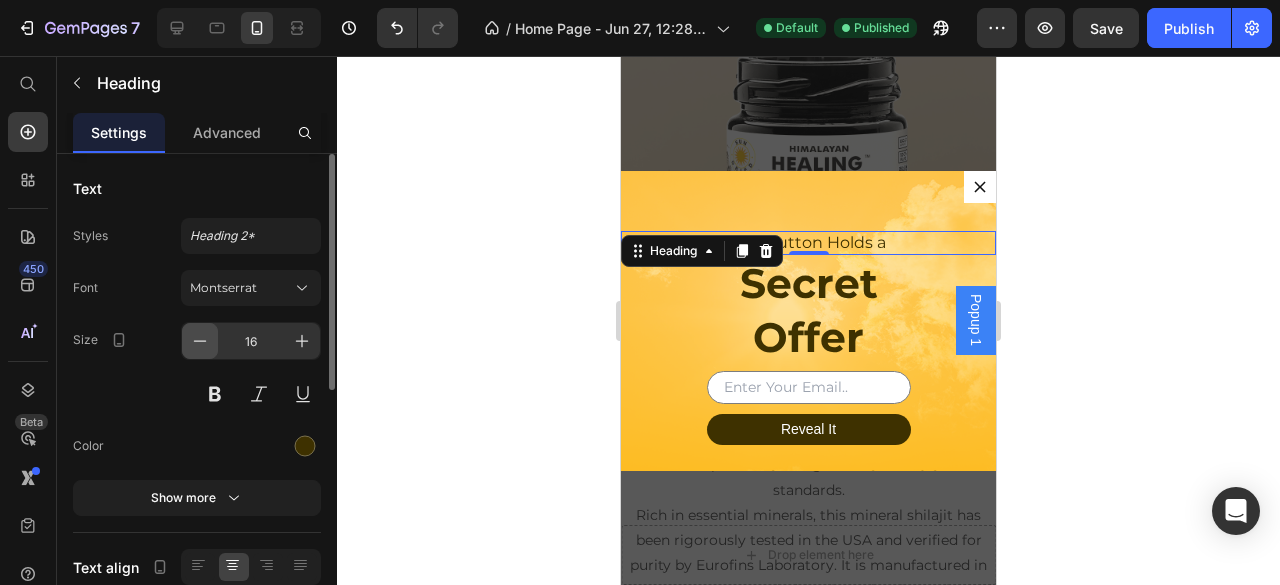 click 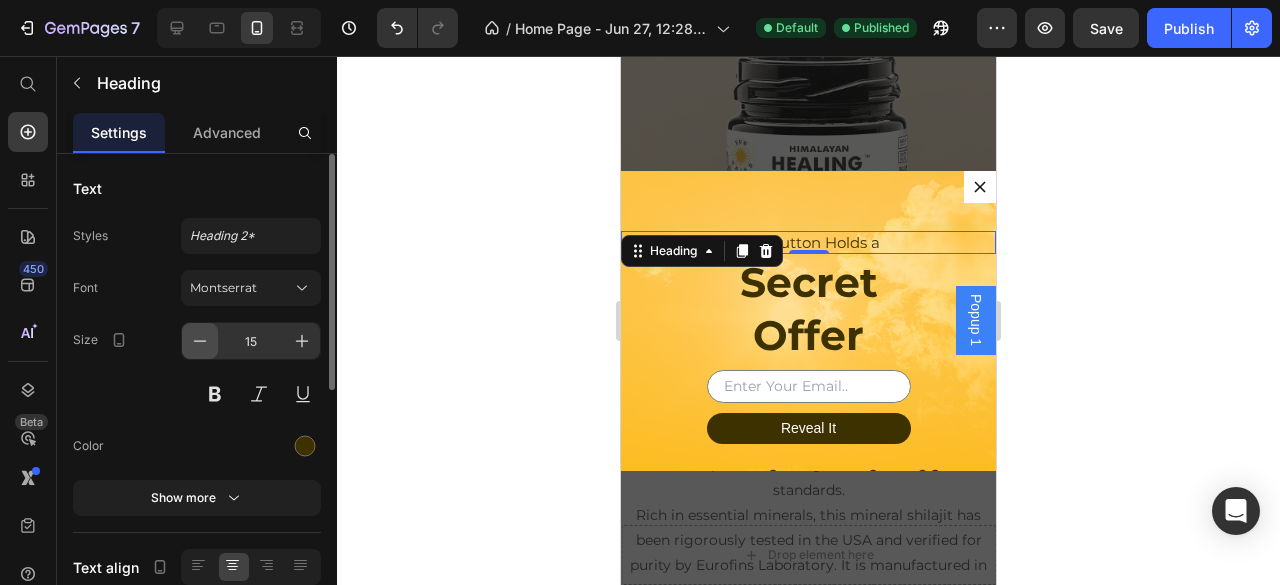 click 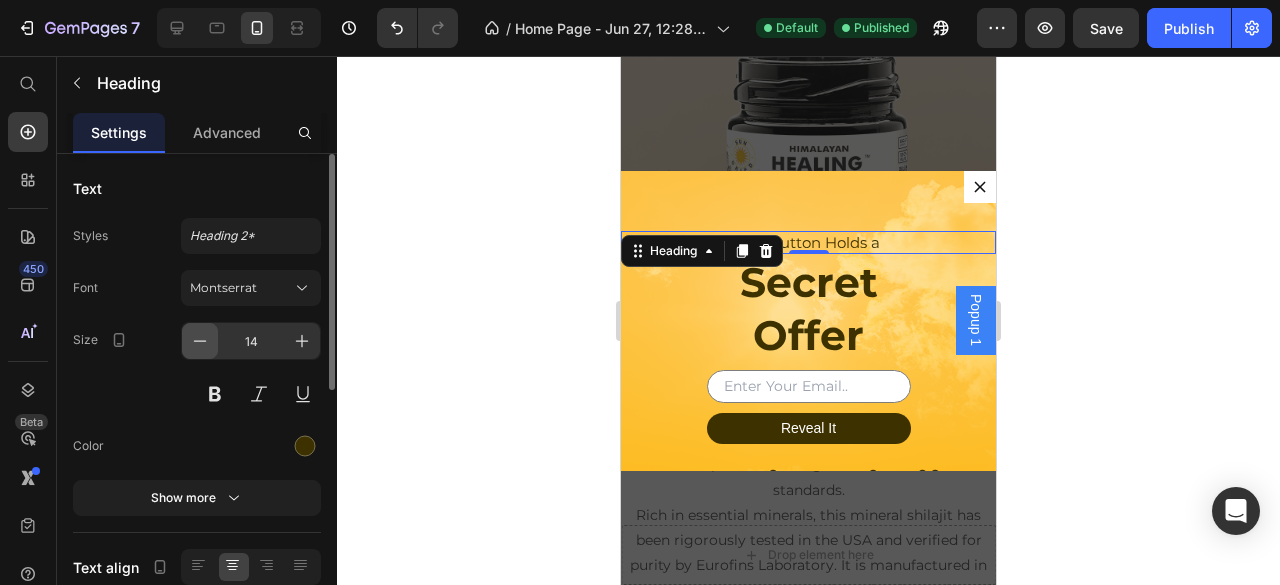 click 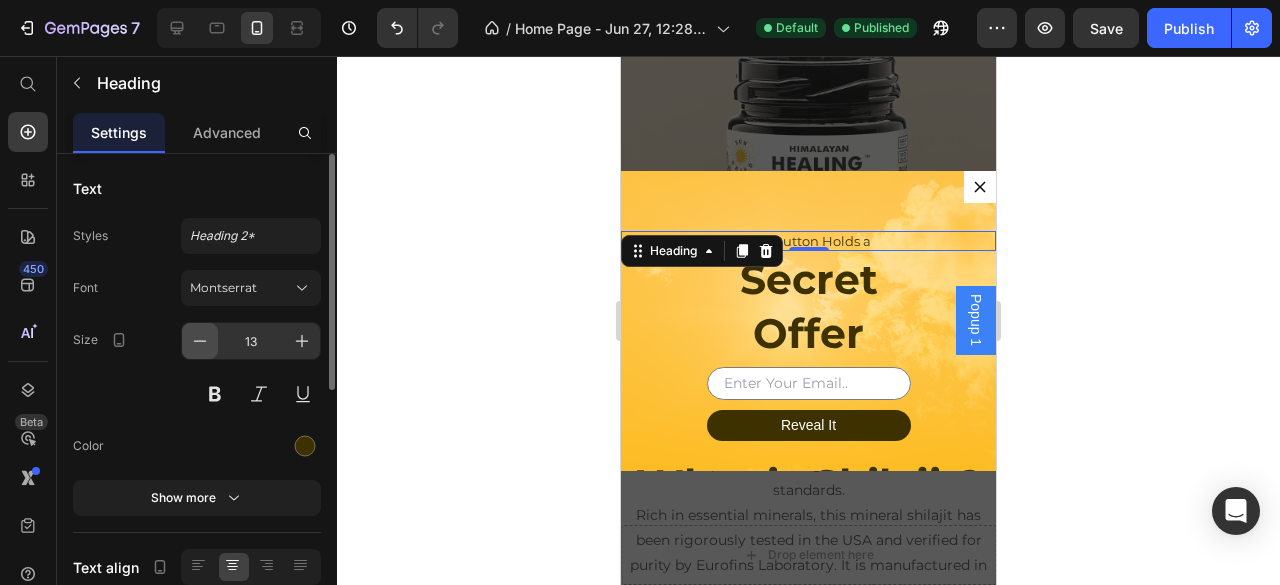 click 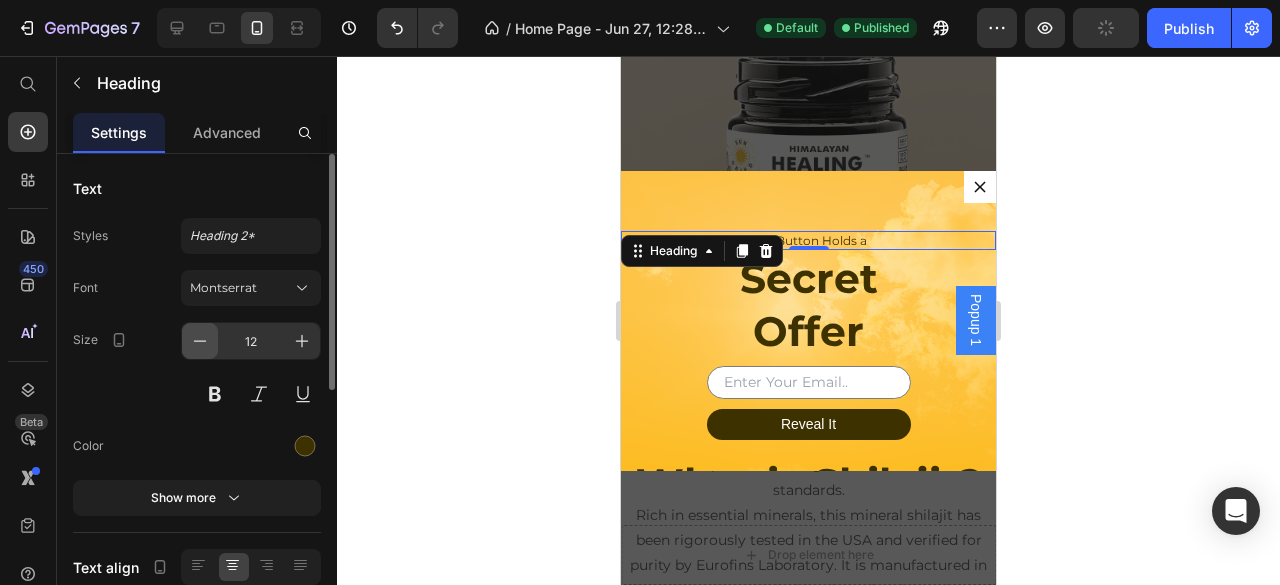click 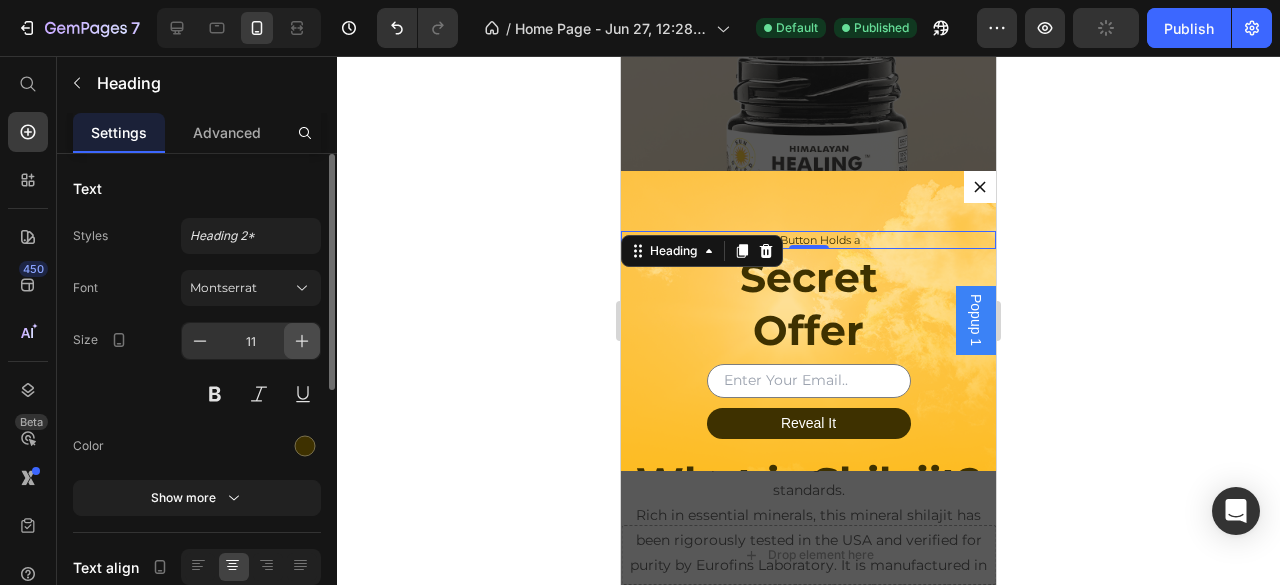 click 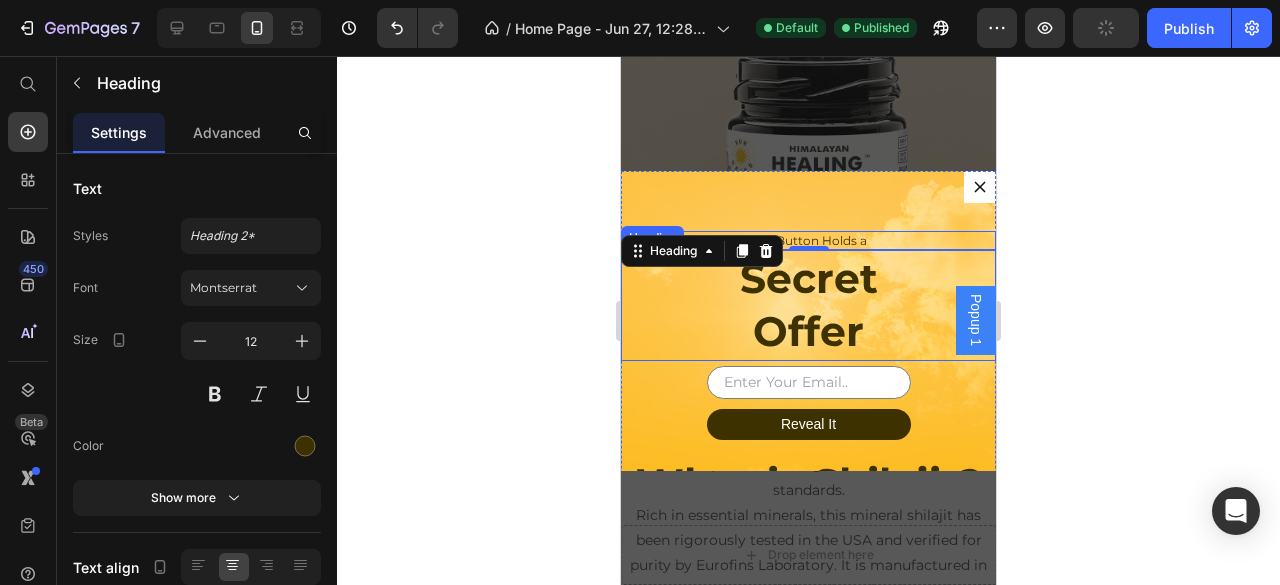 click on "Secret Offer" at bounding box center [808, 305] 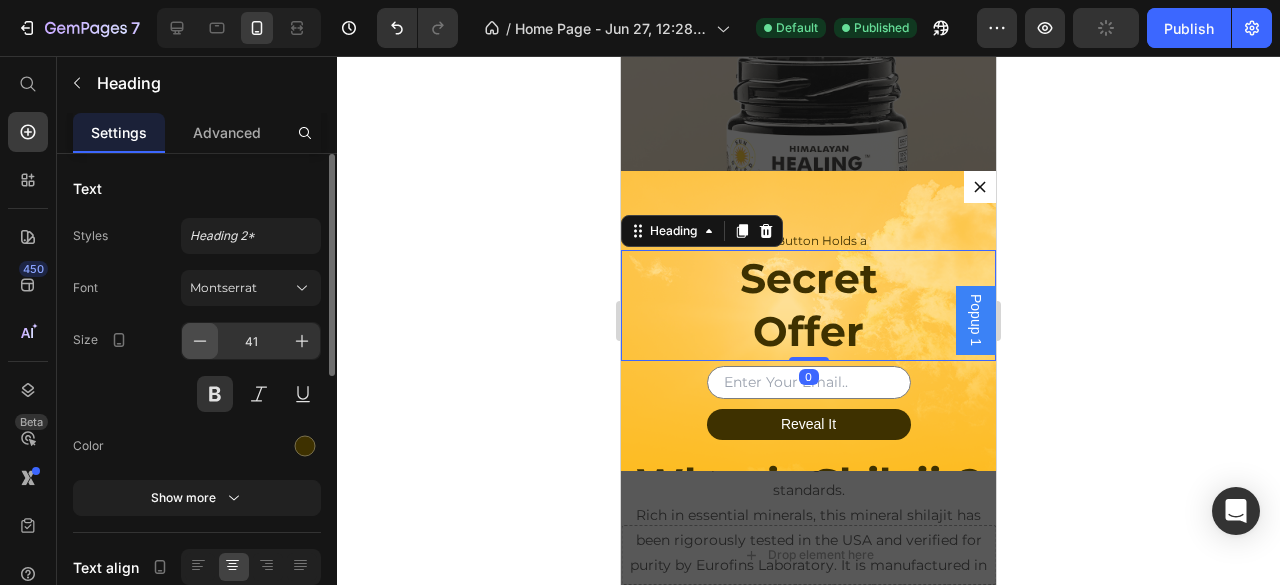 click 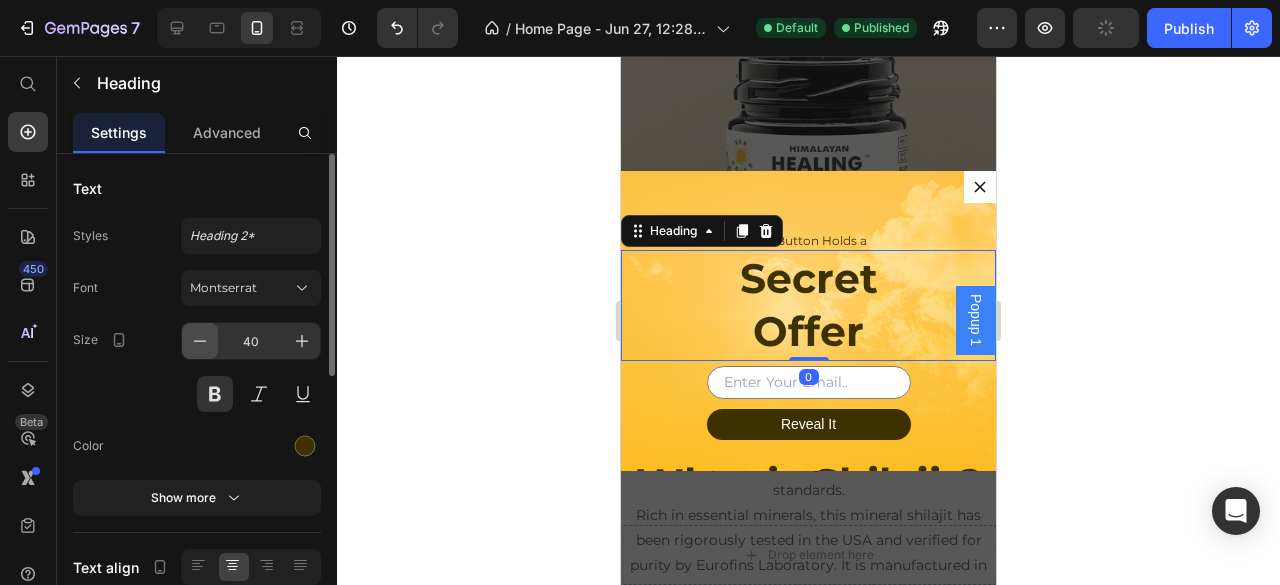click 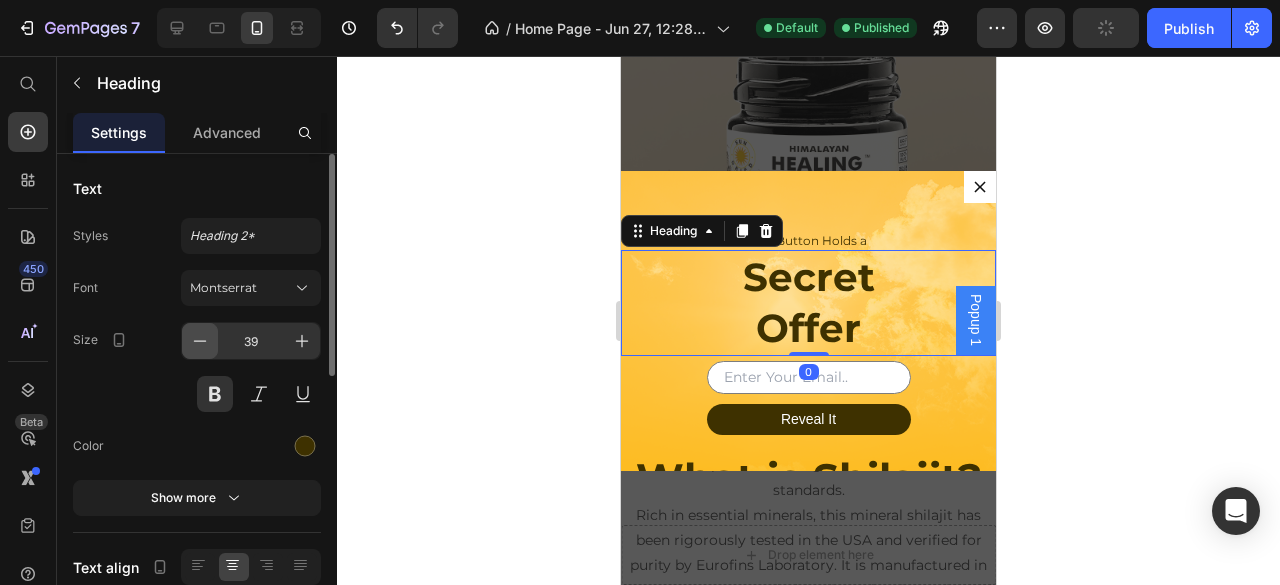 click 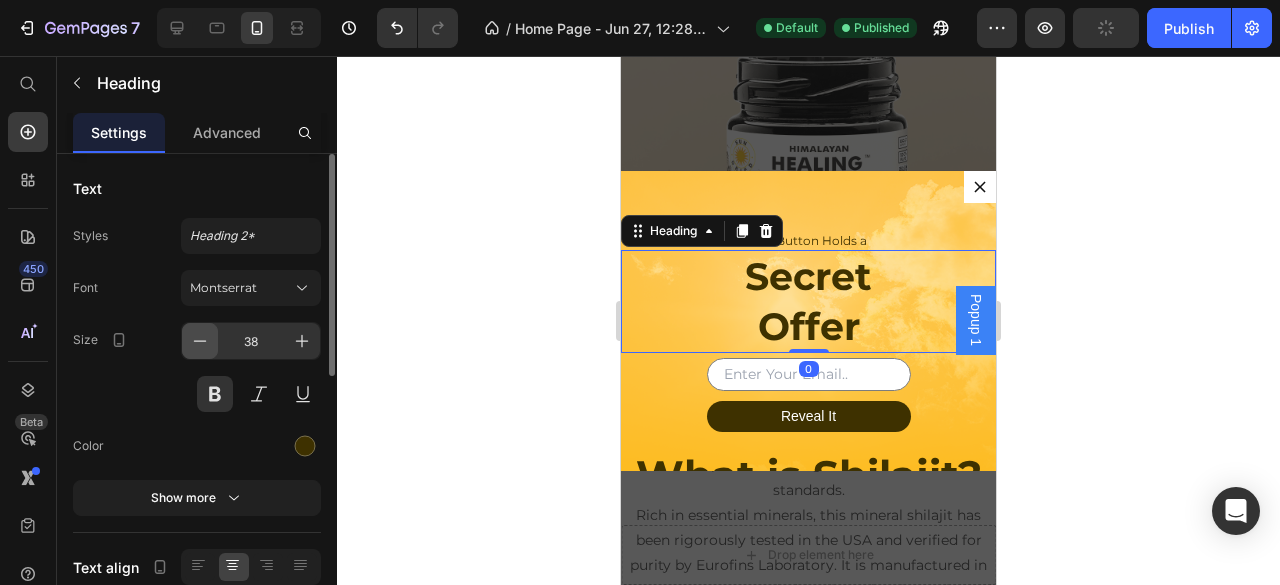 click 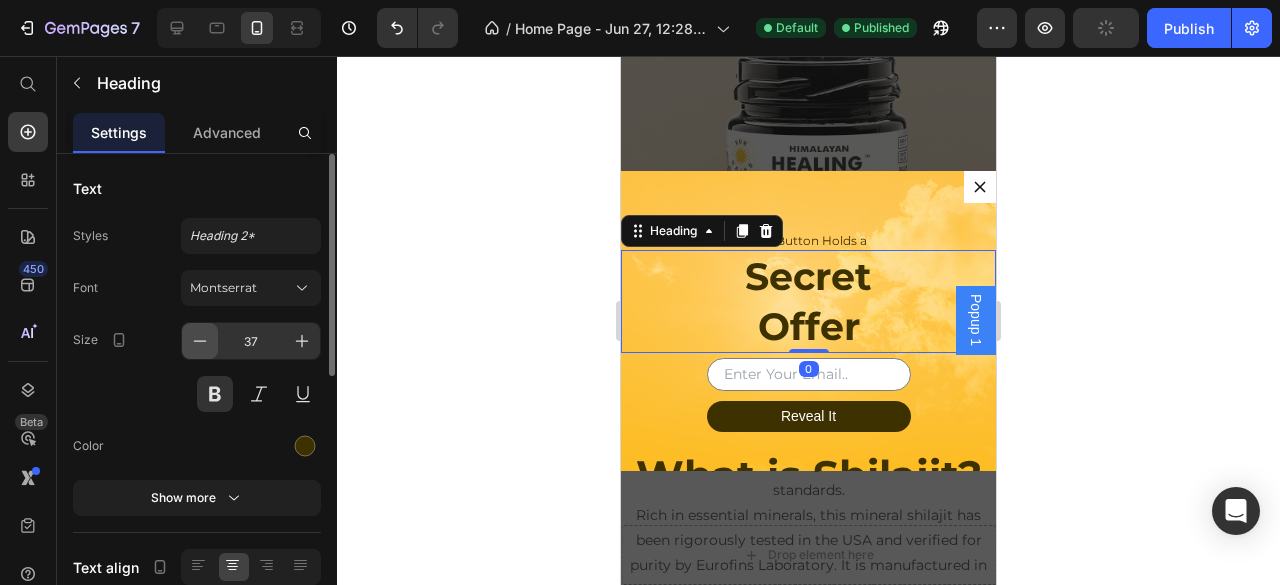 click 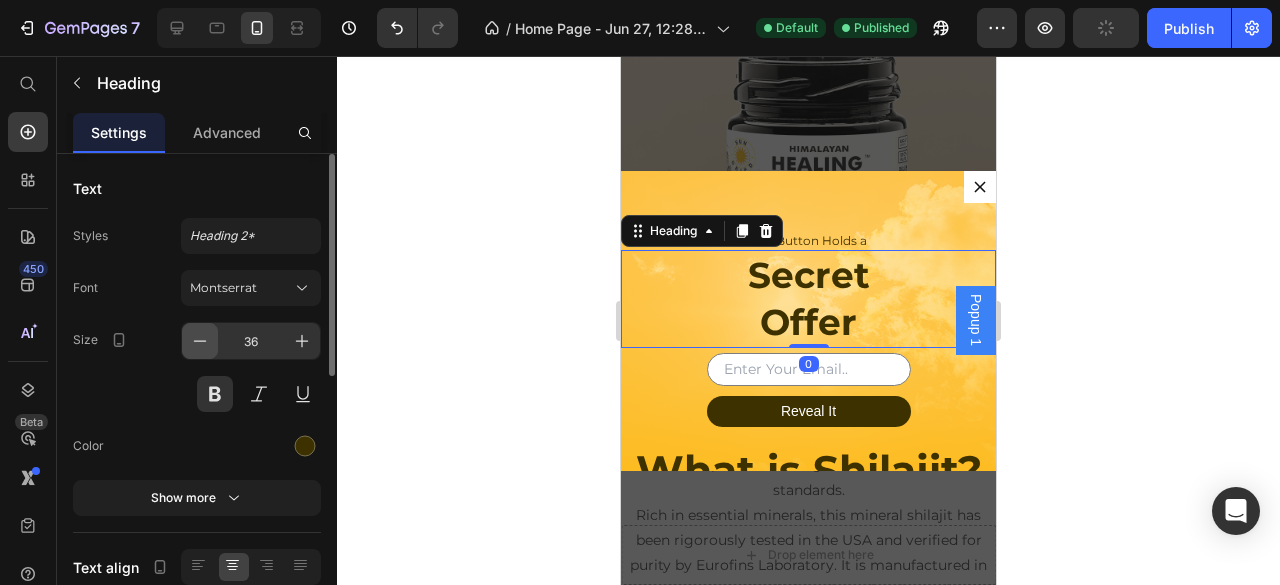 click 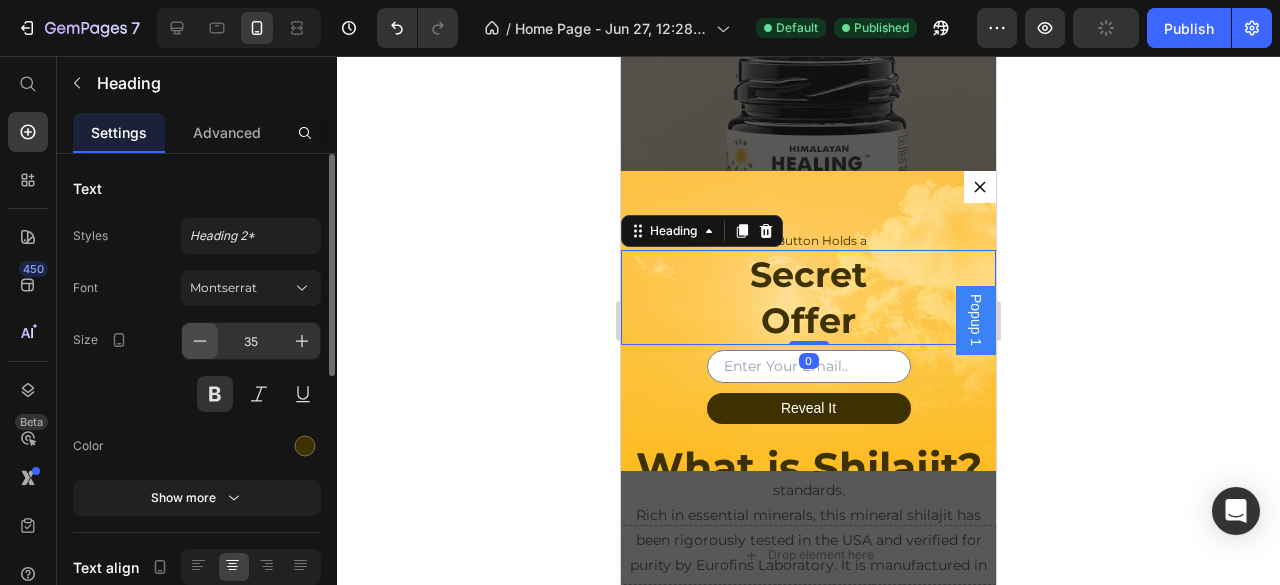 click 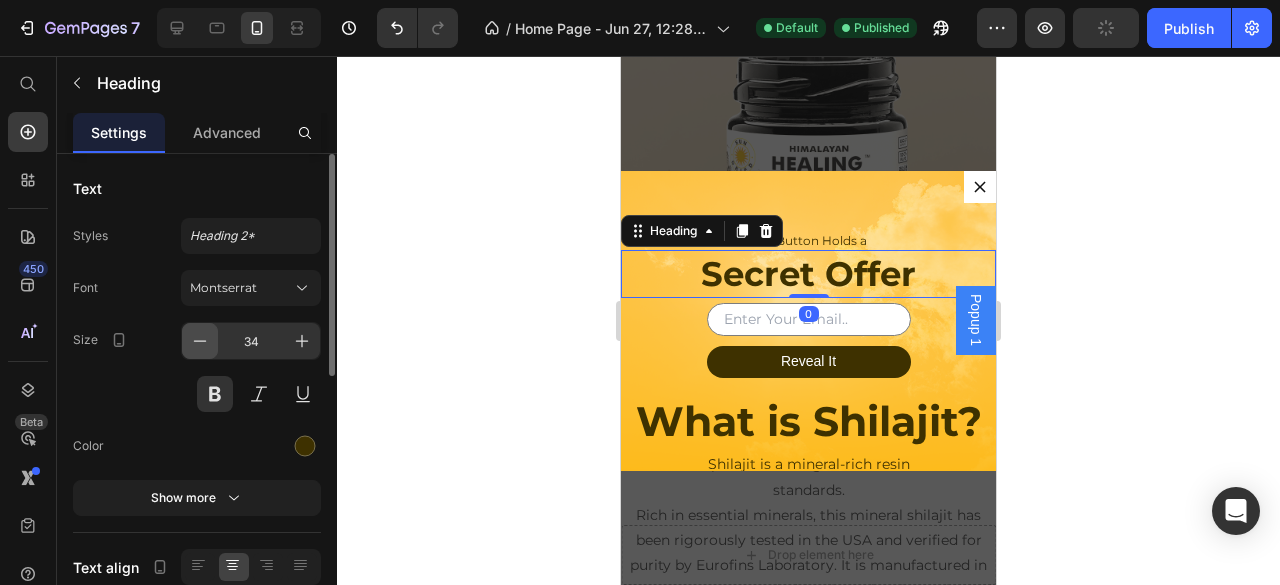 click 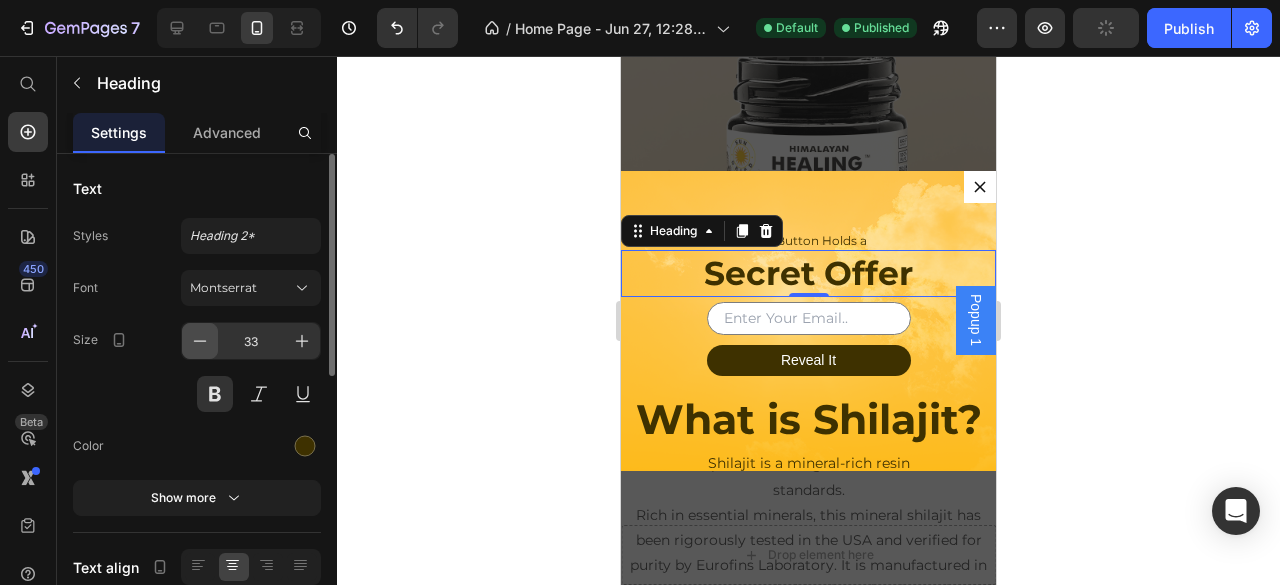 click 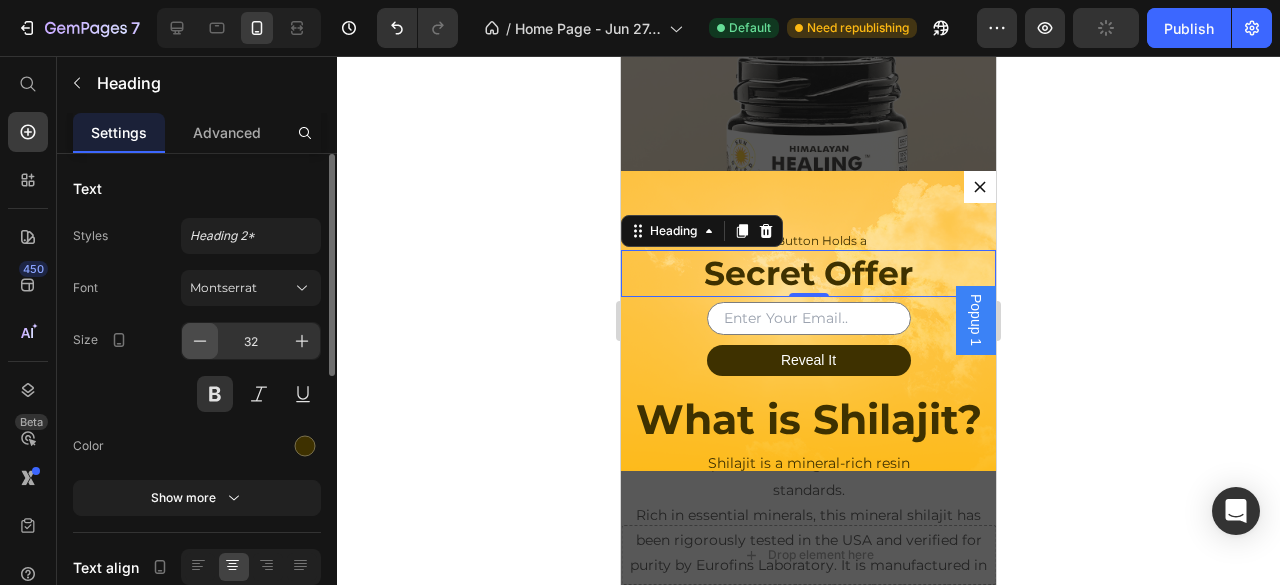 click 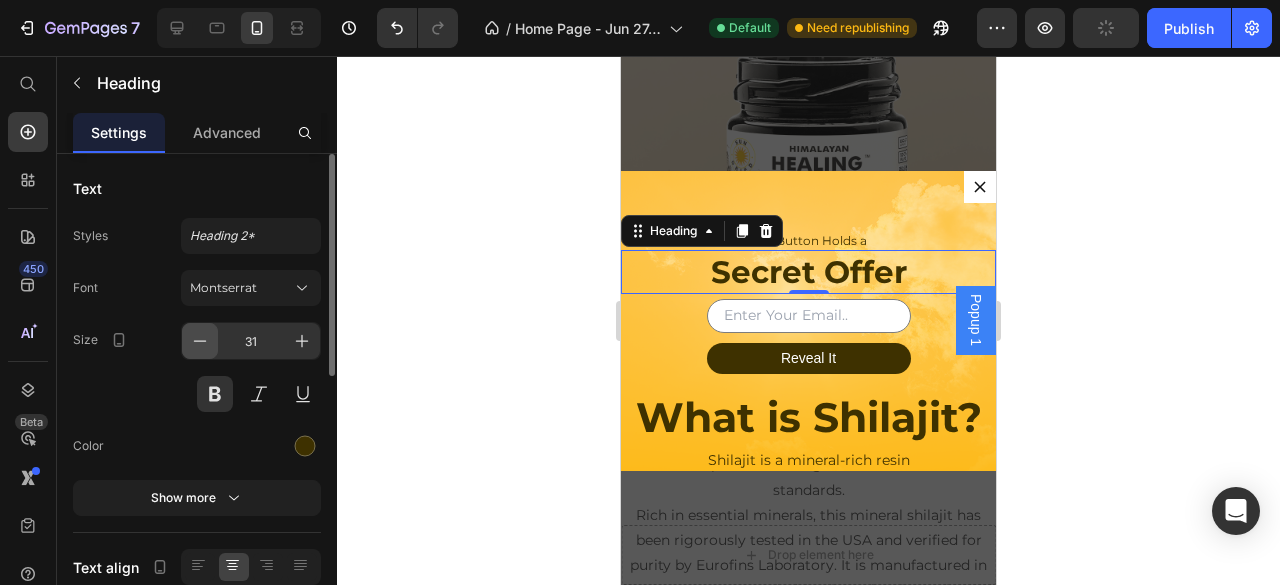 click 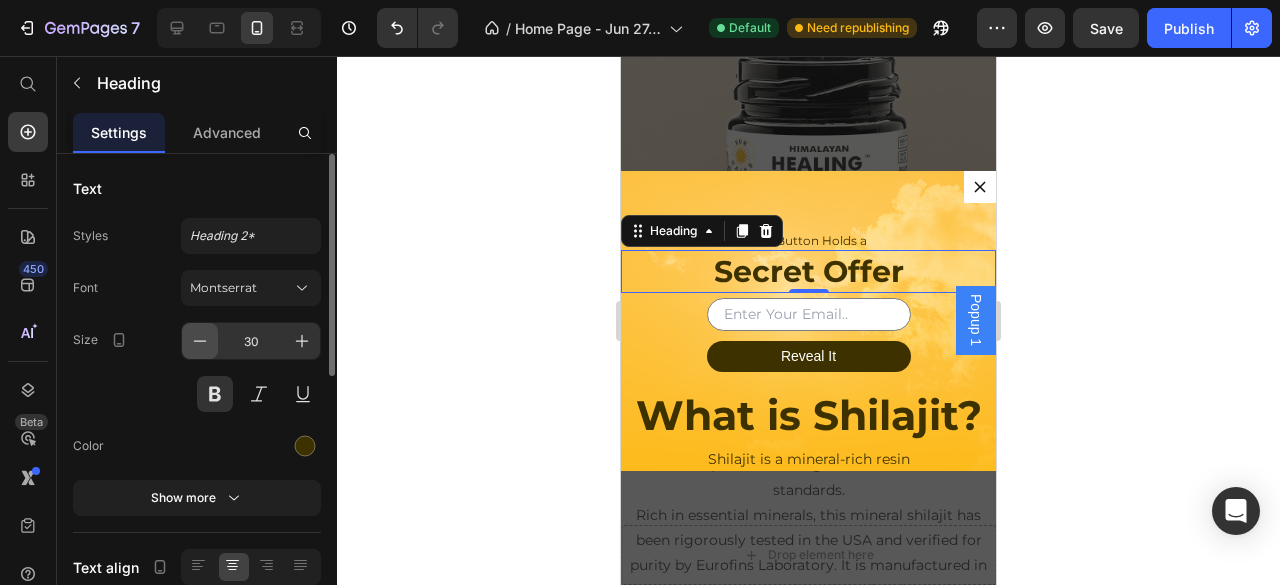 click 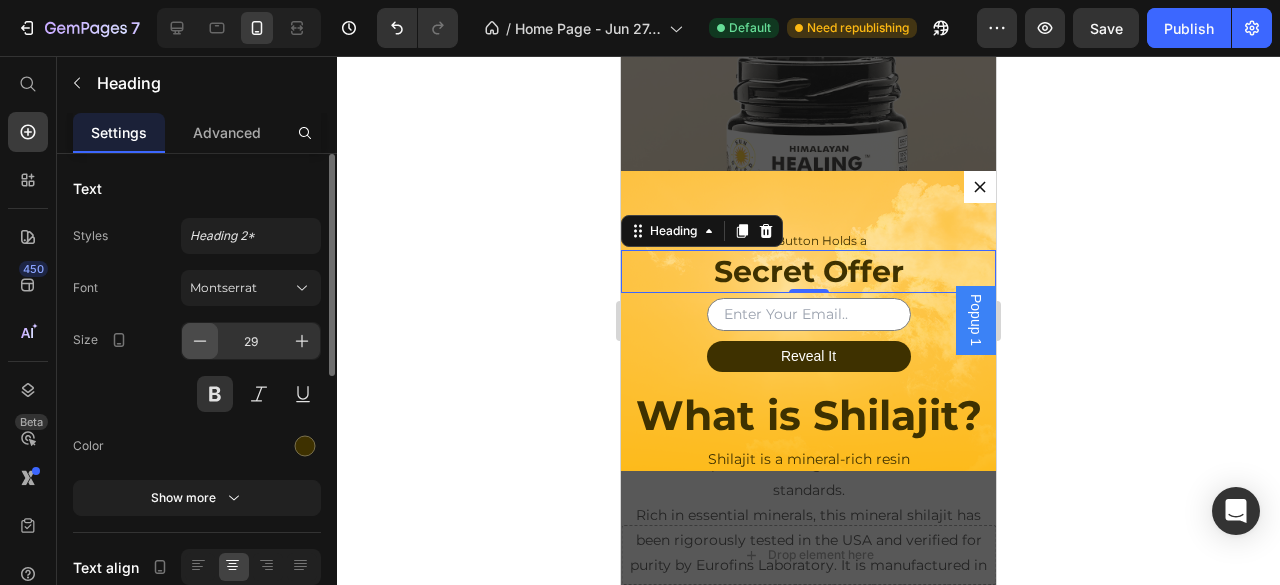click 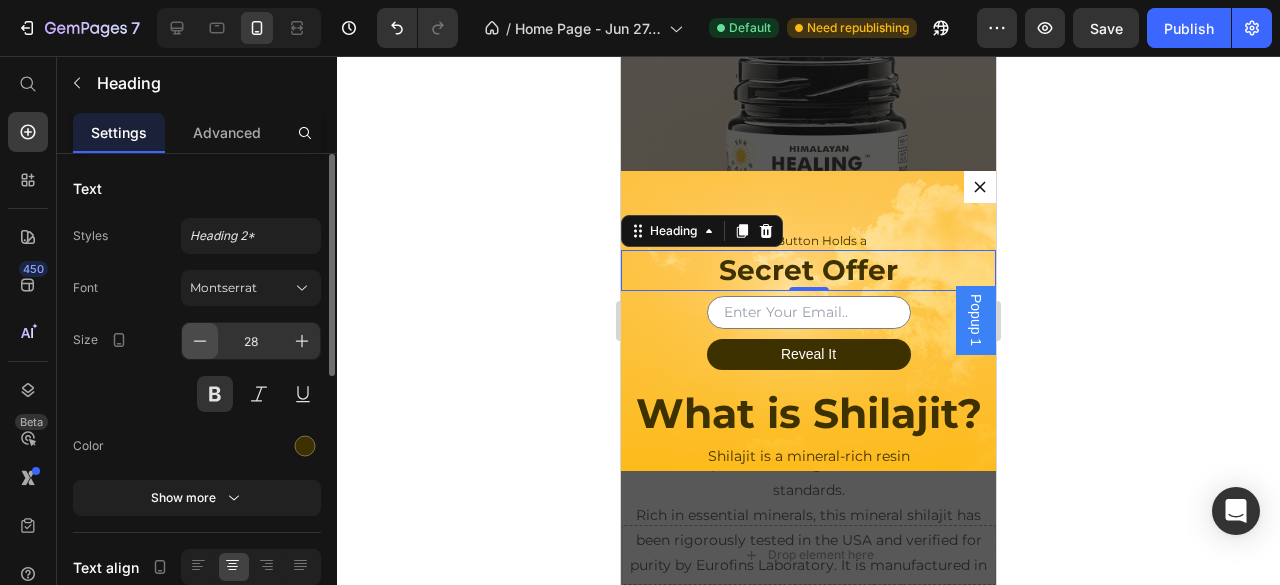 click 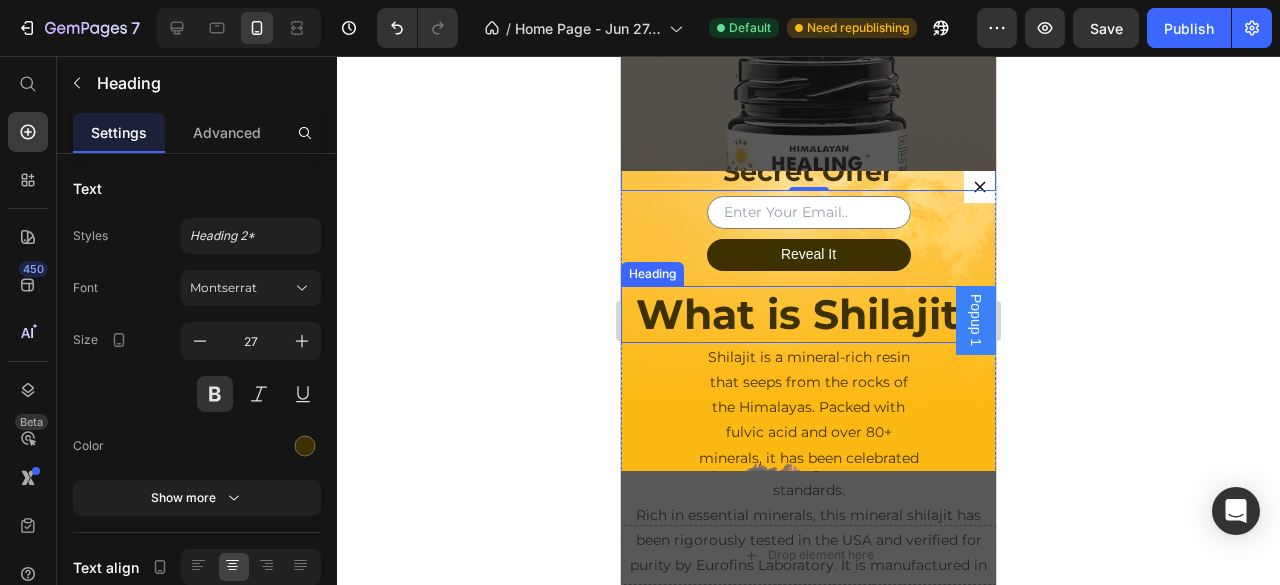 scroll, scrollTop: 133, scrollLeft: 0, axis: vertical 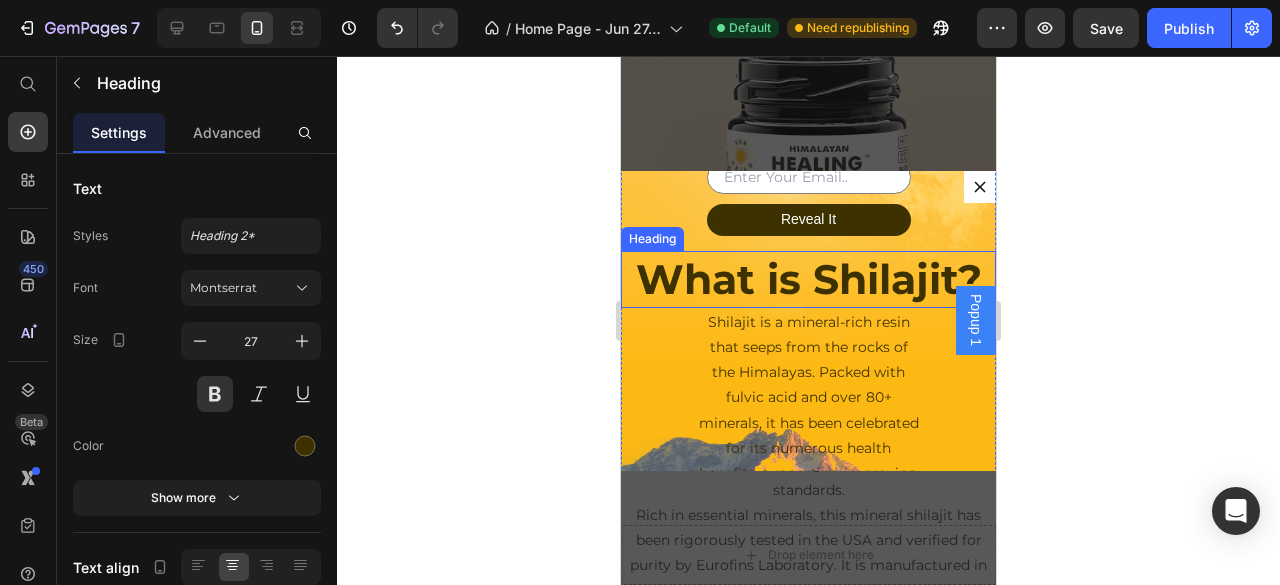 click on "What is Shilajit?" at bounding box center [808, 279] 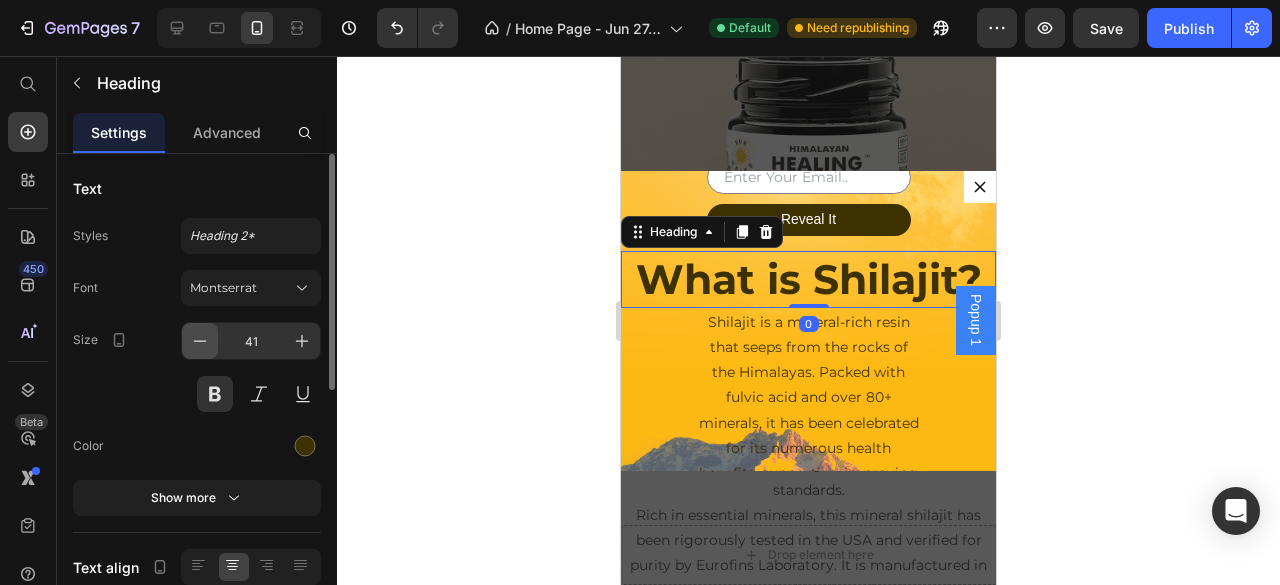 click 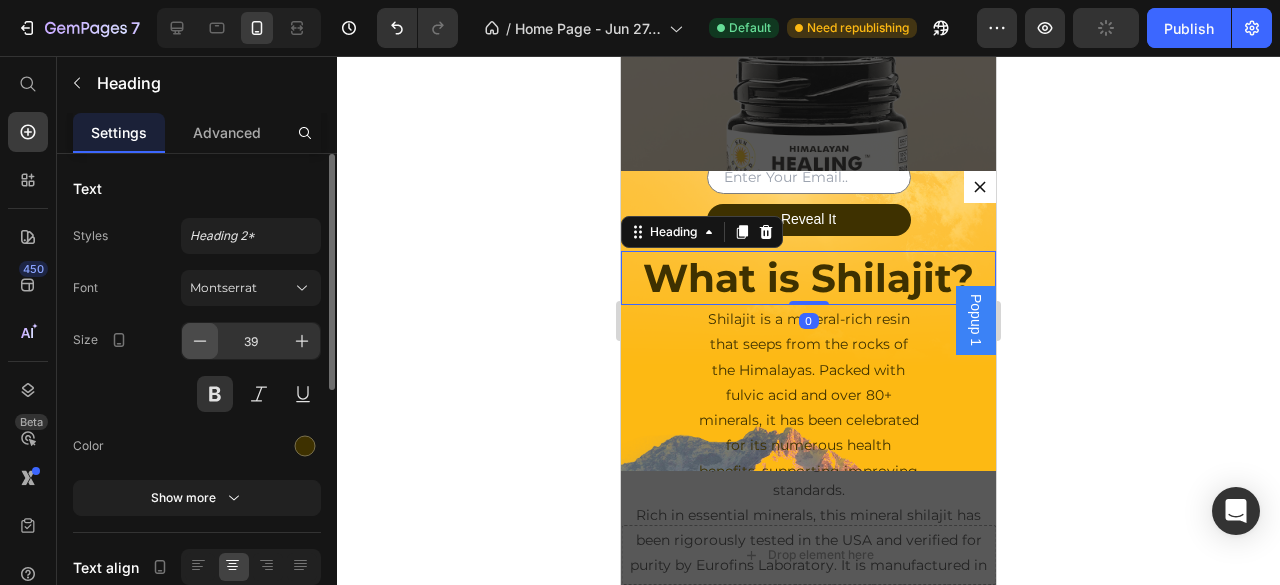 click 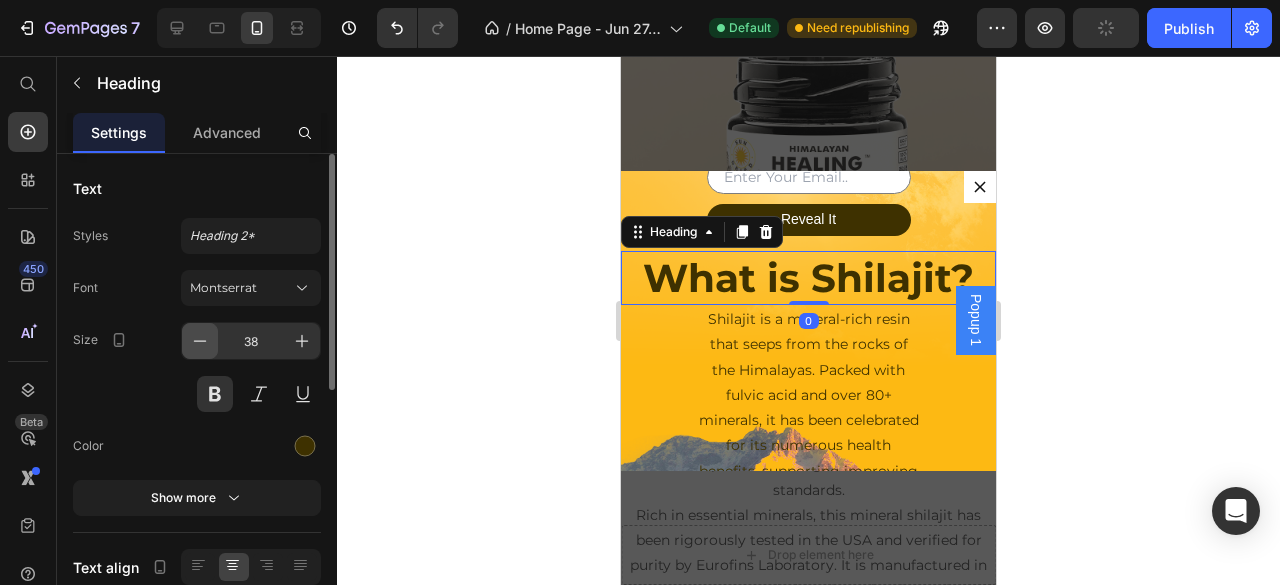 click 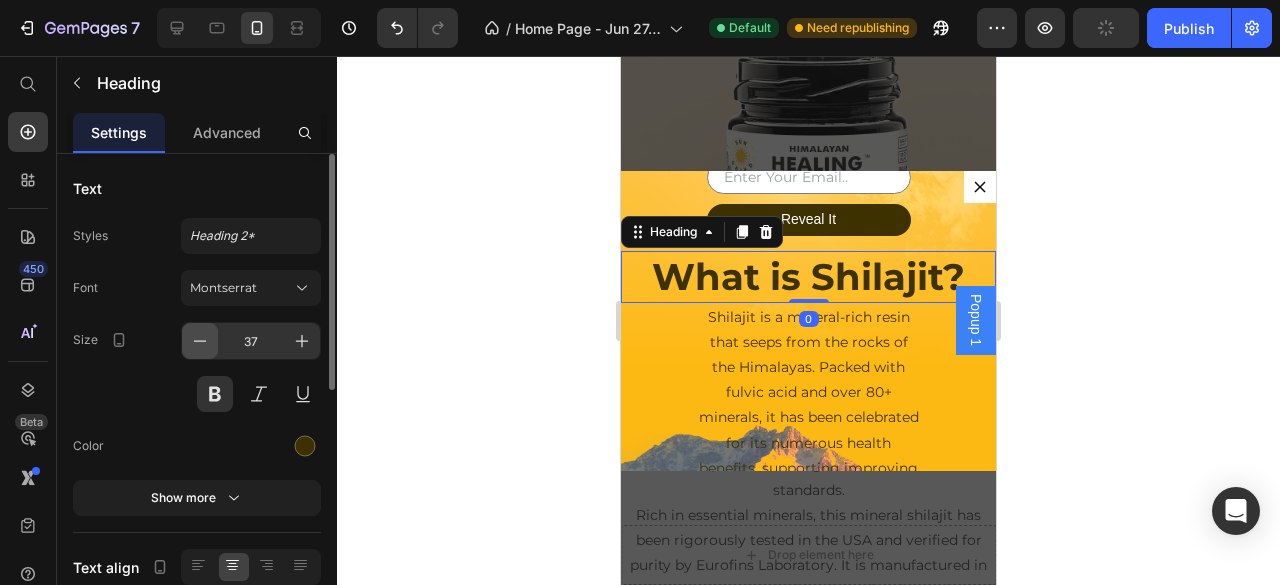click 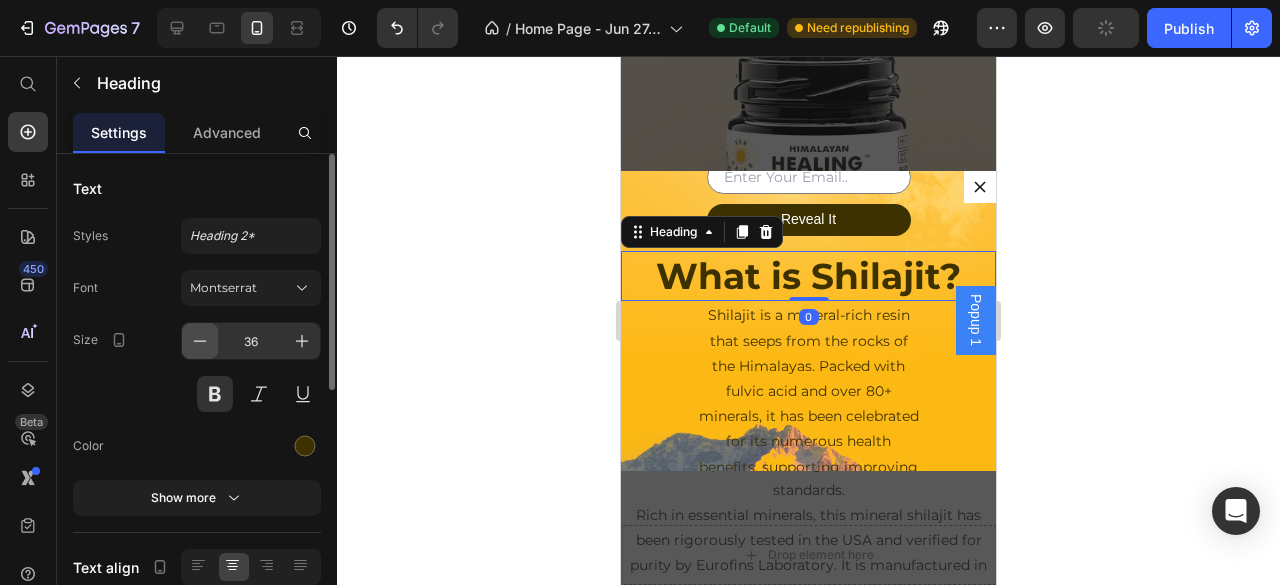 click 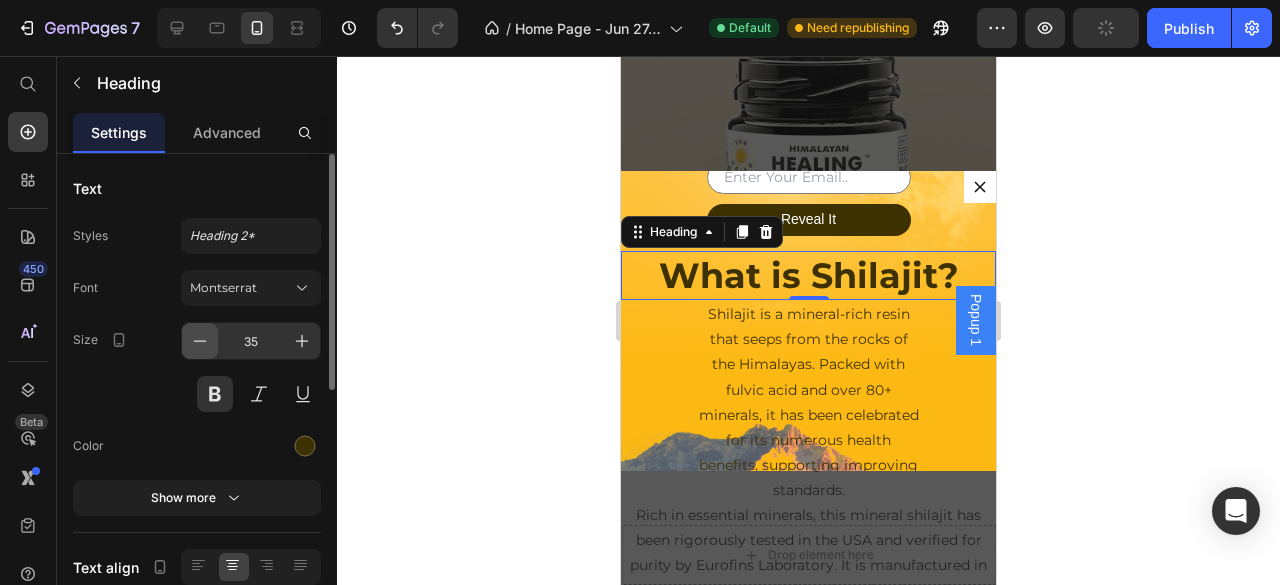 click 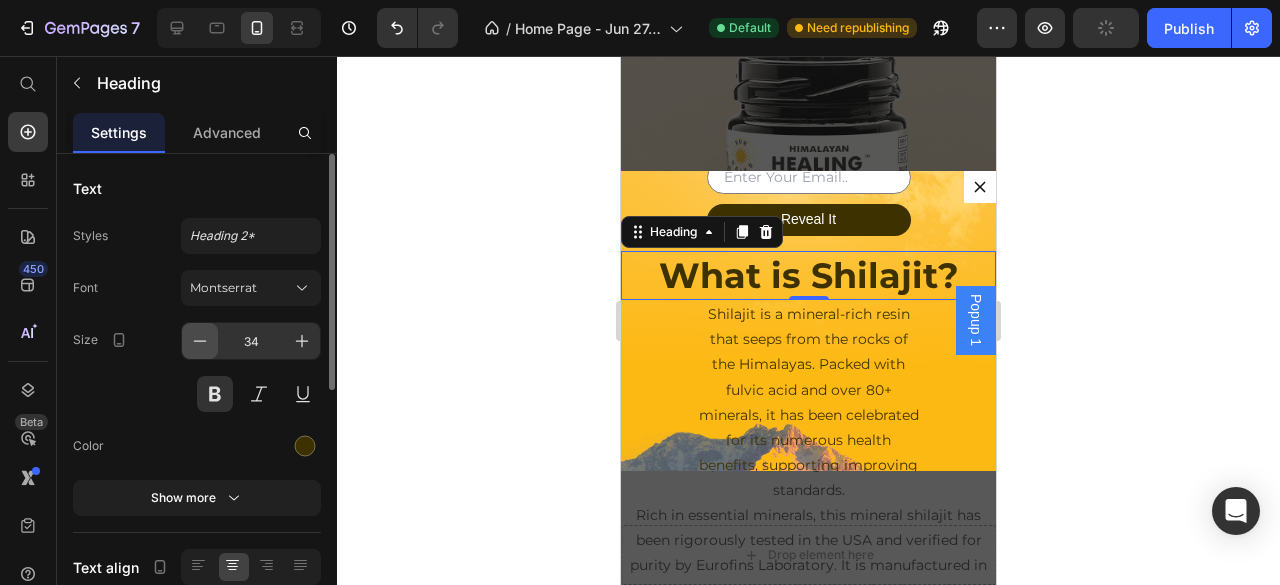 click 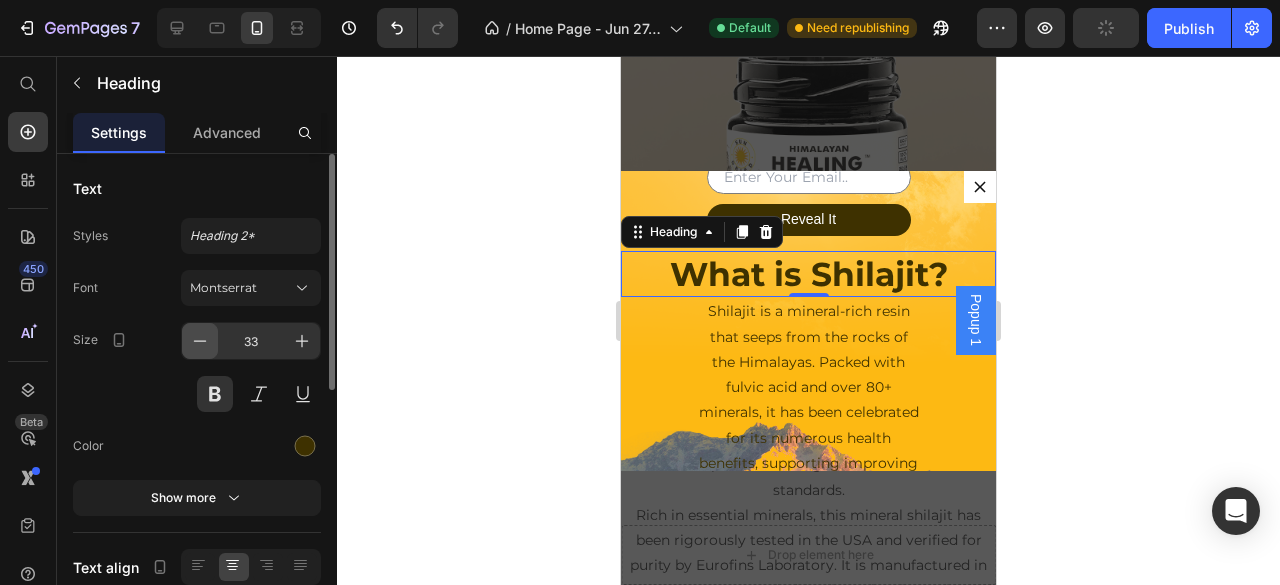 click 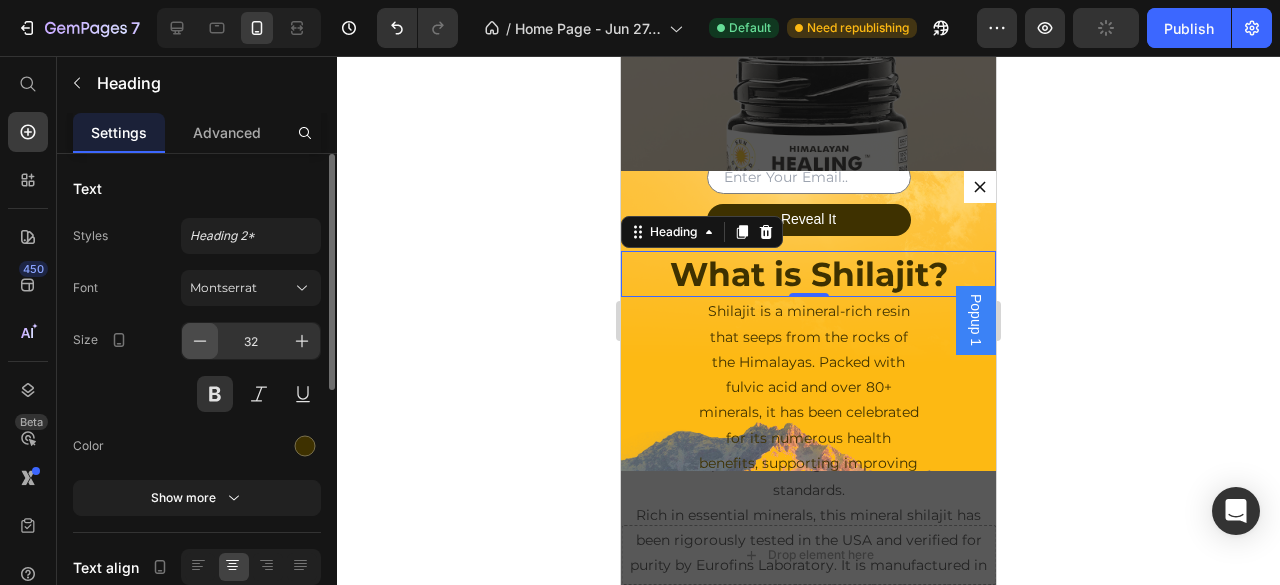 click 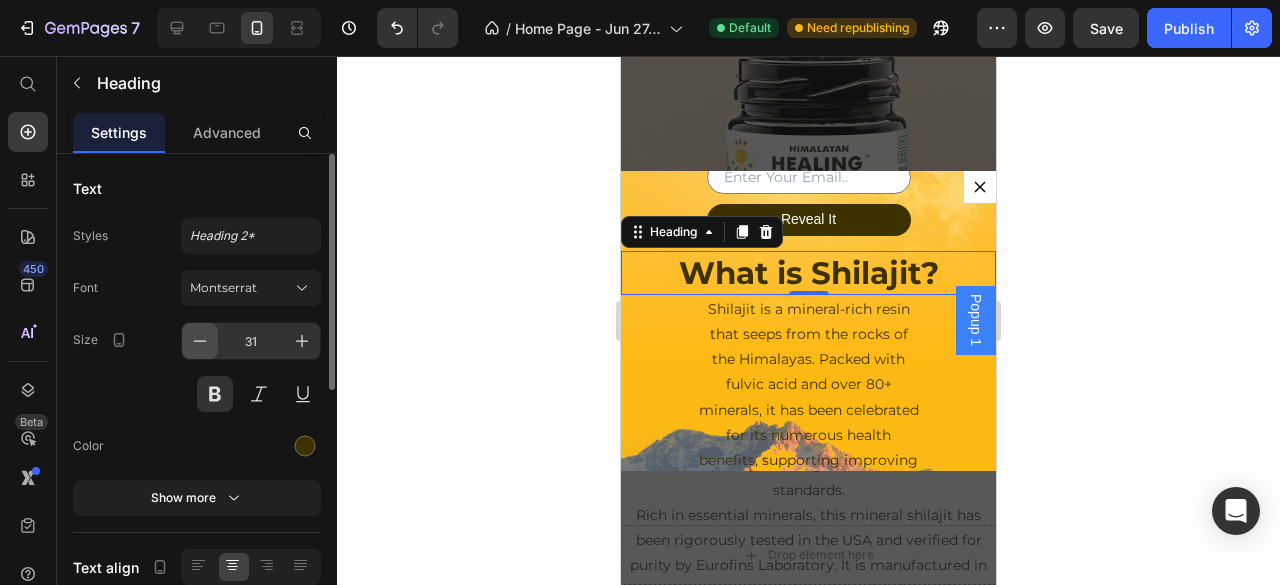 click 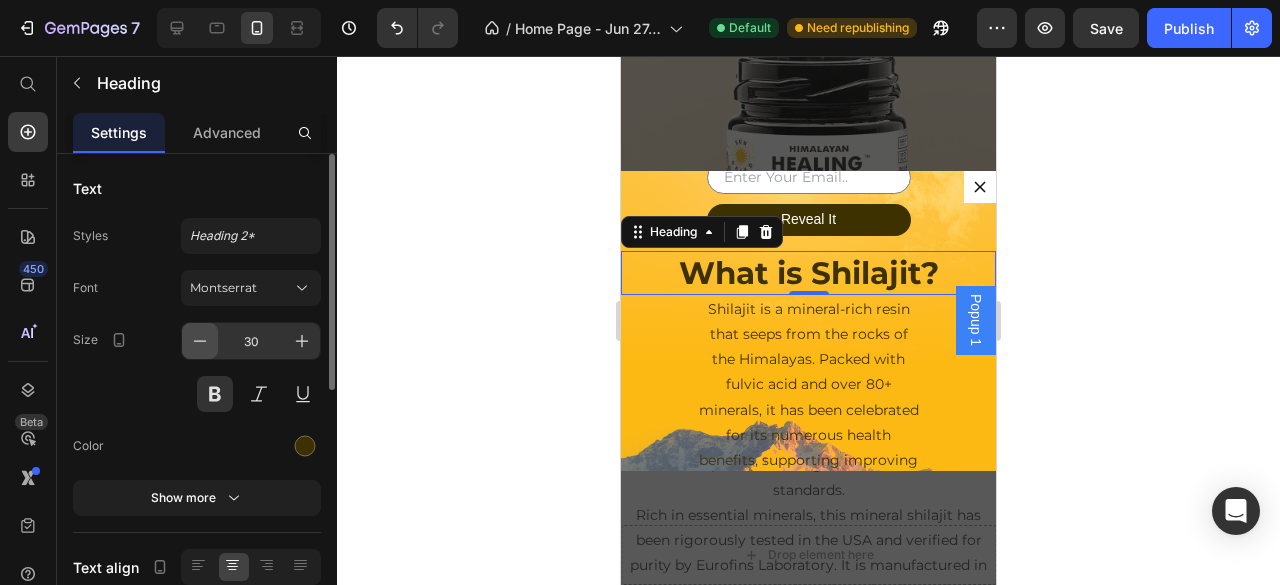 click 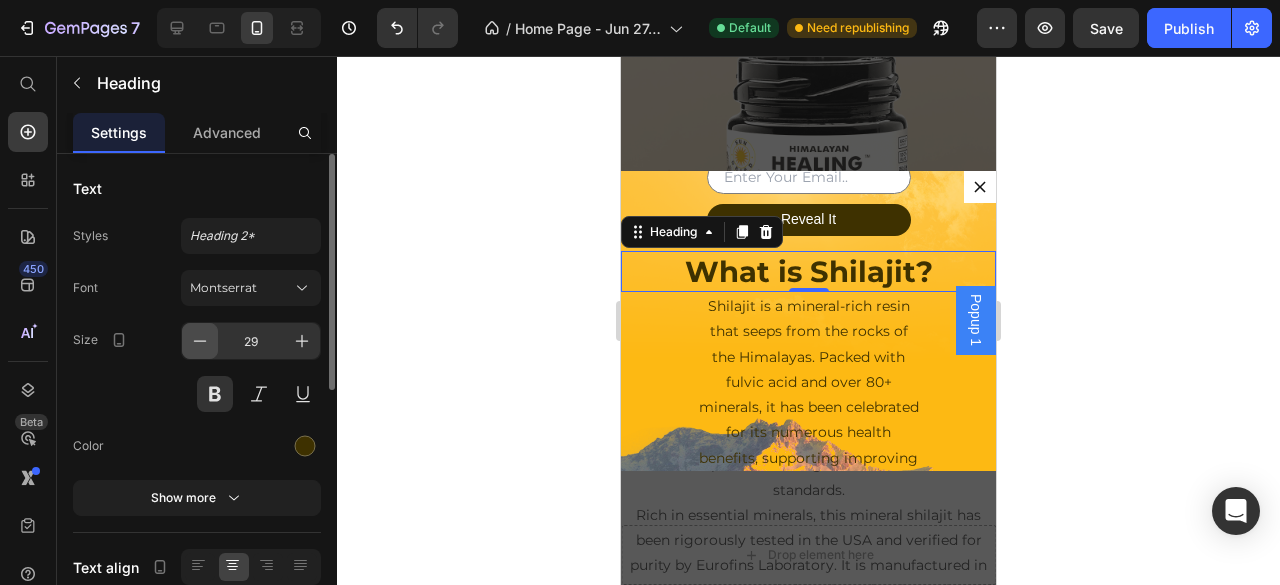 click 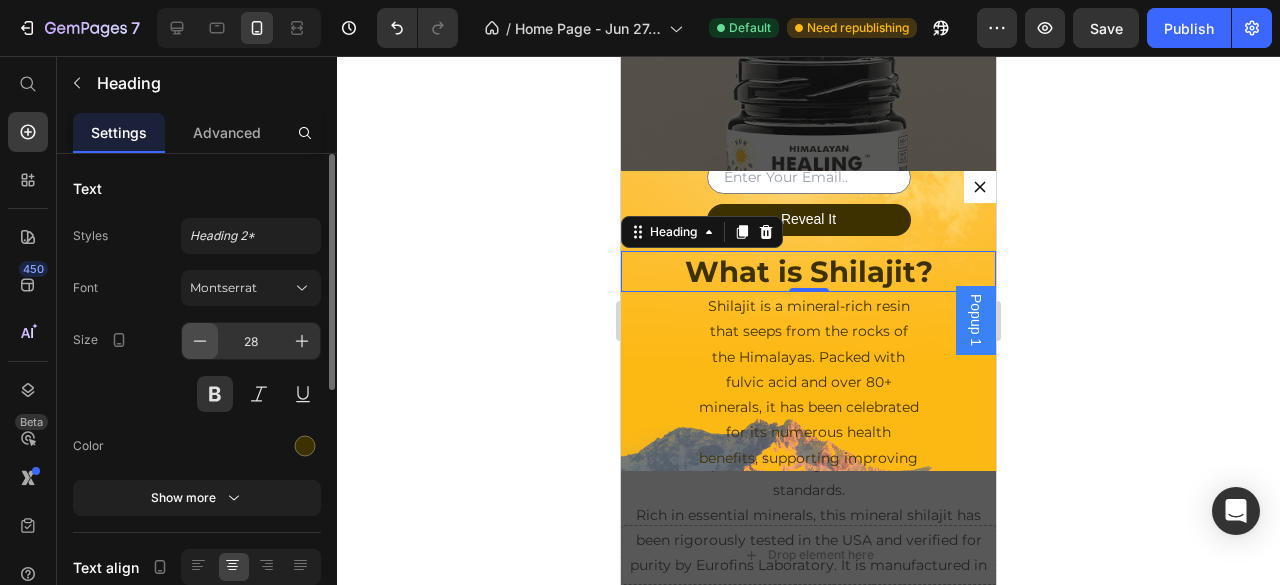 click 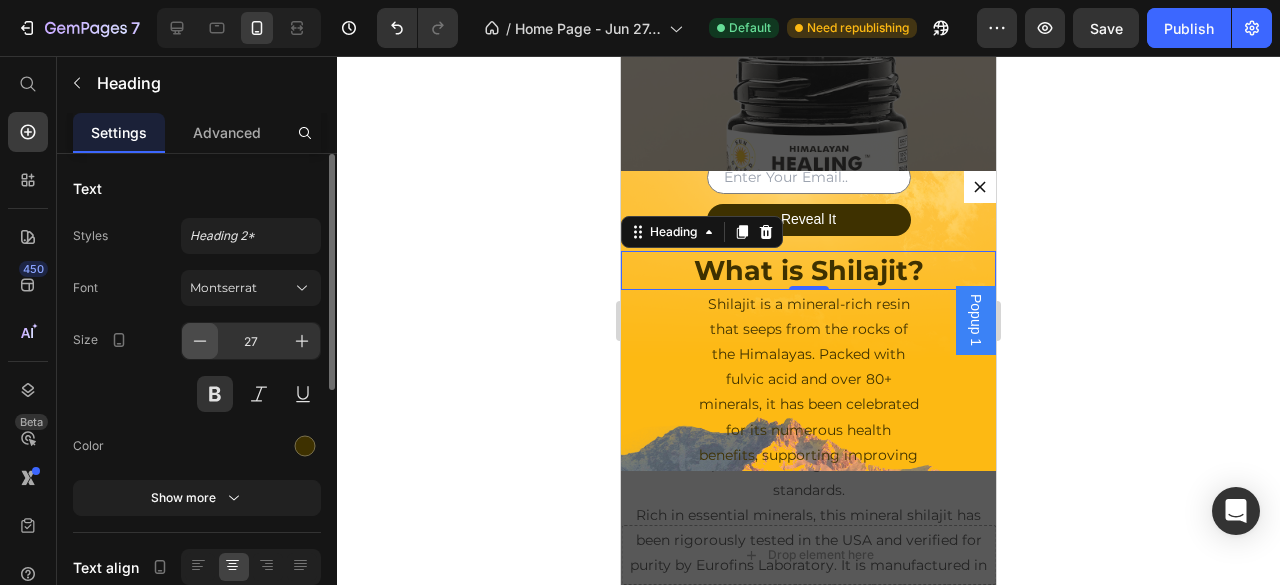 click 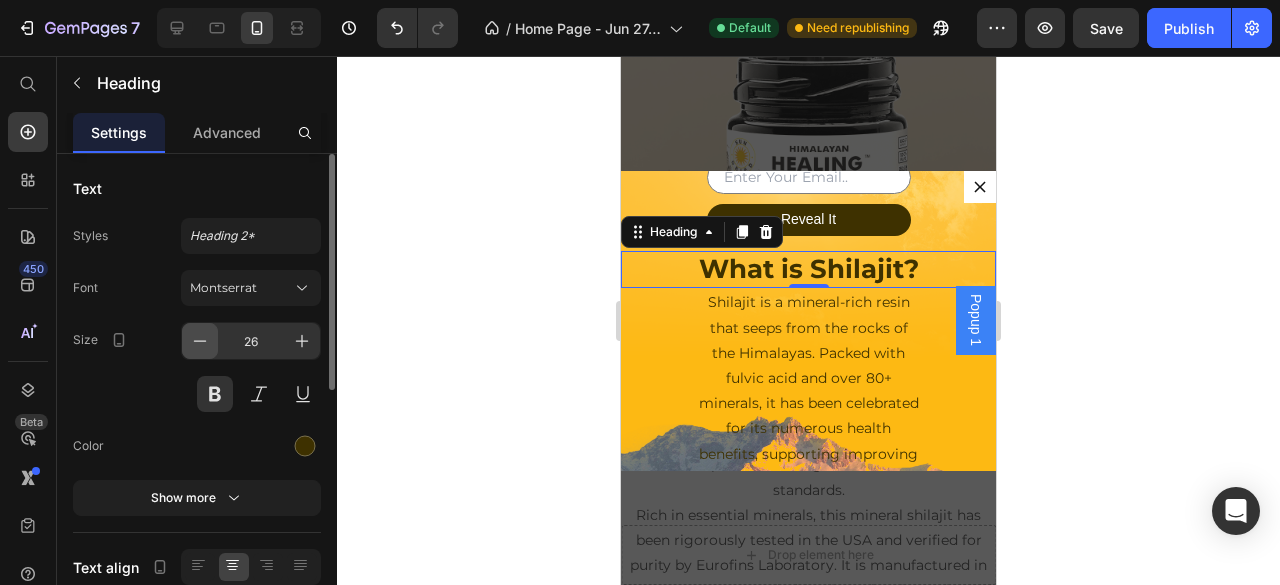 click 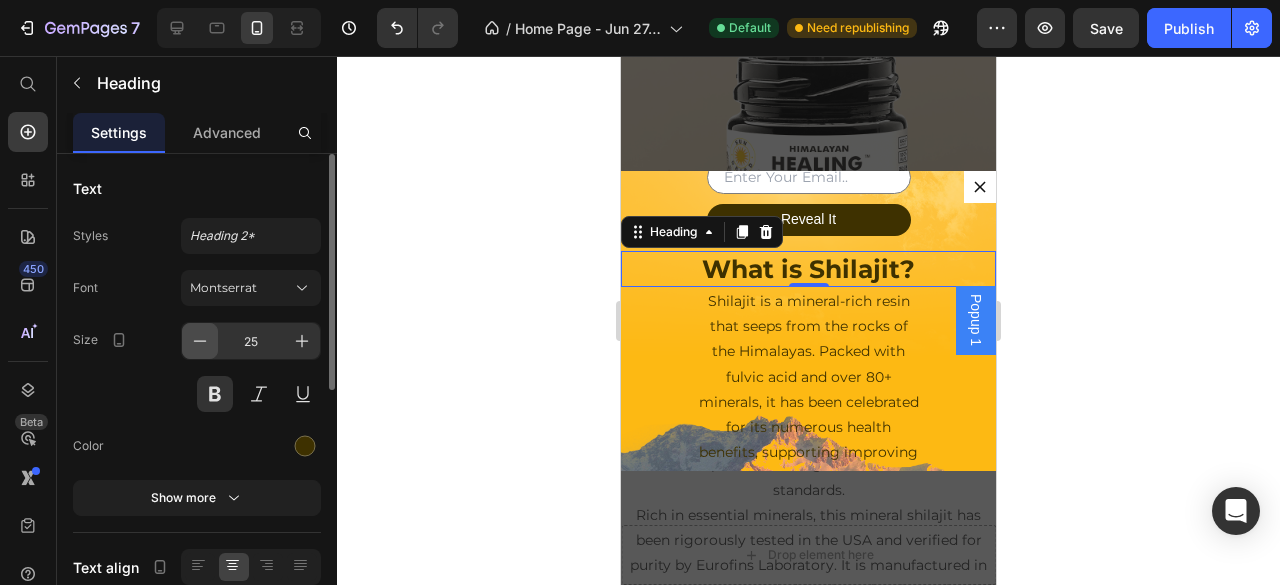 click 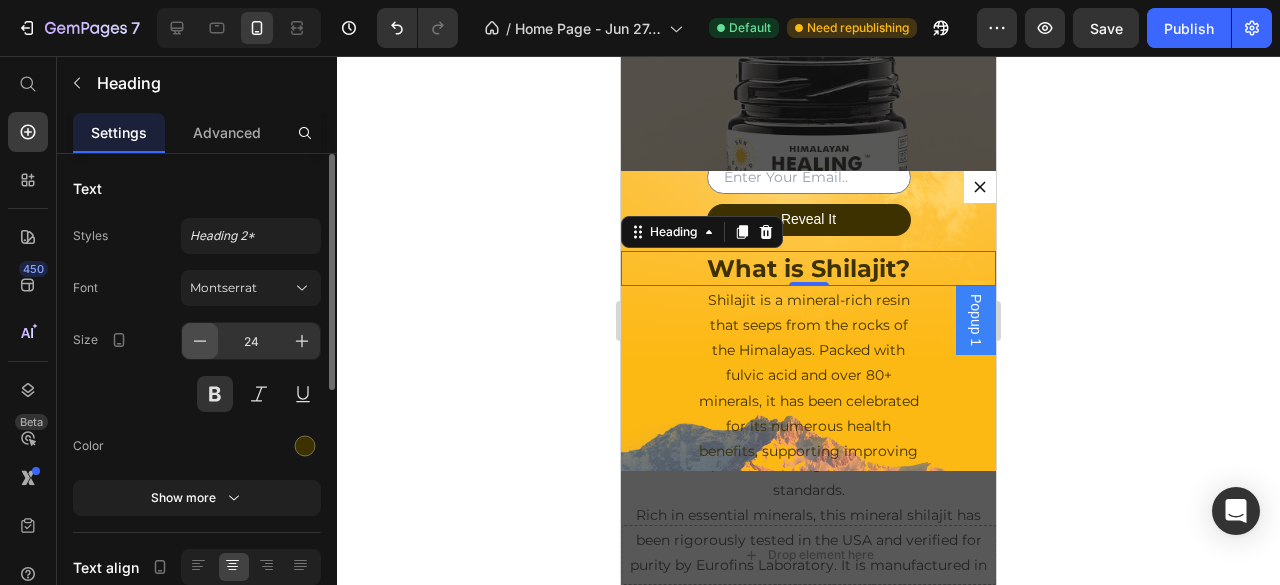 click 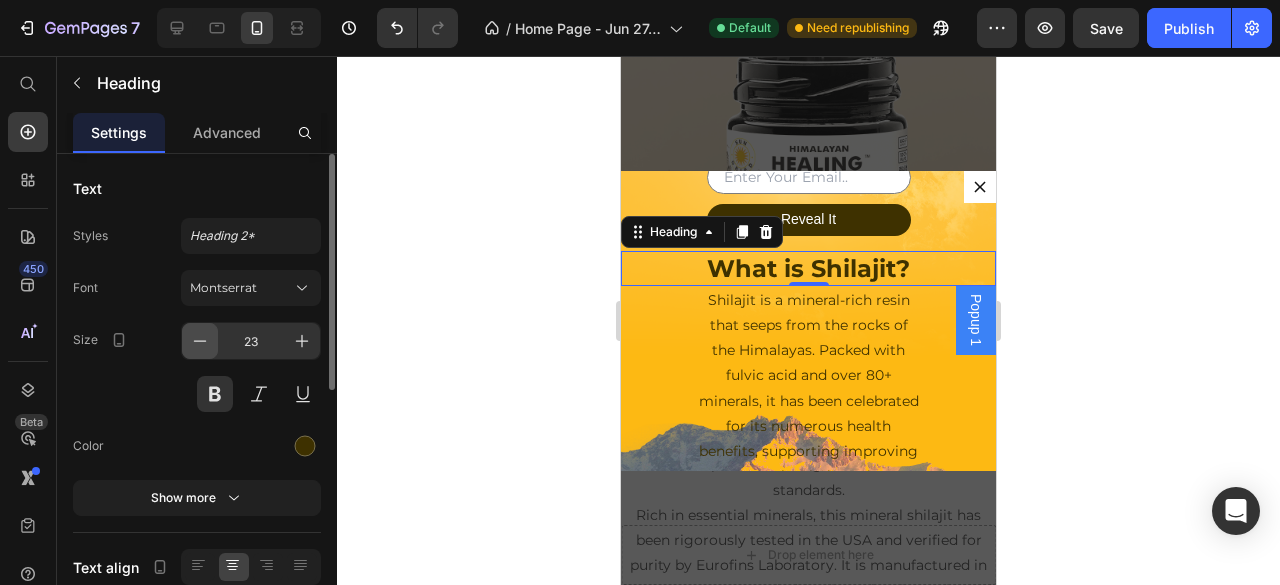 click 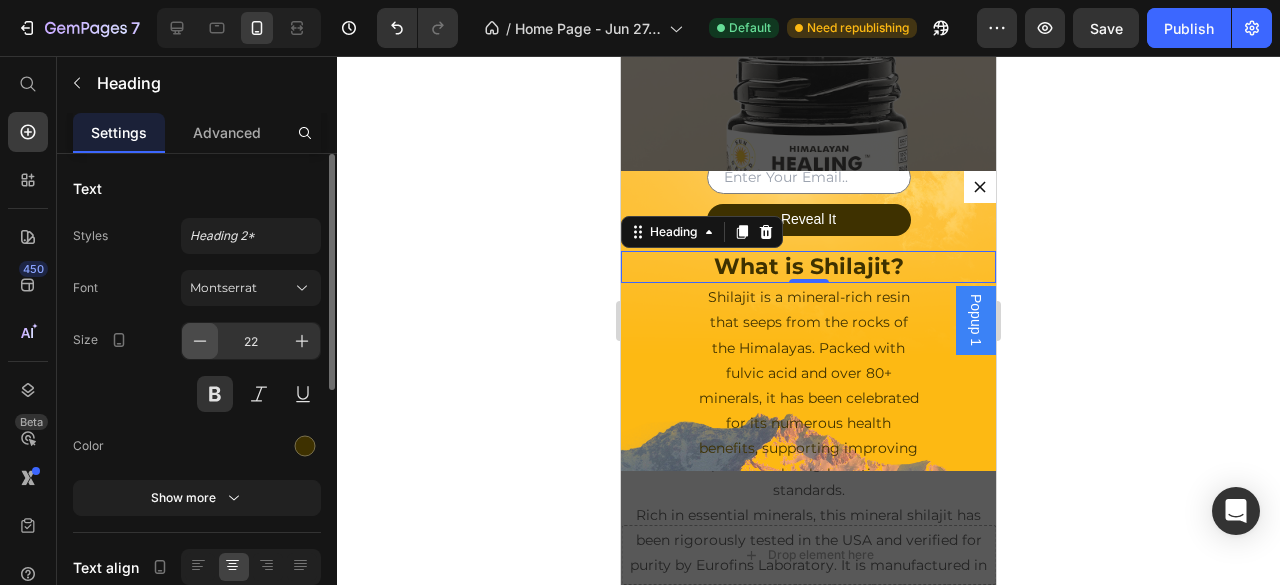 click 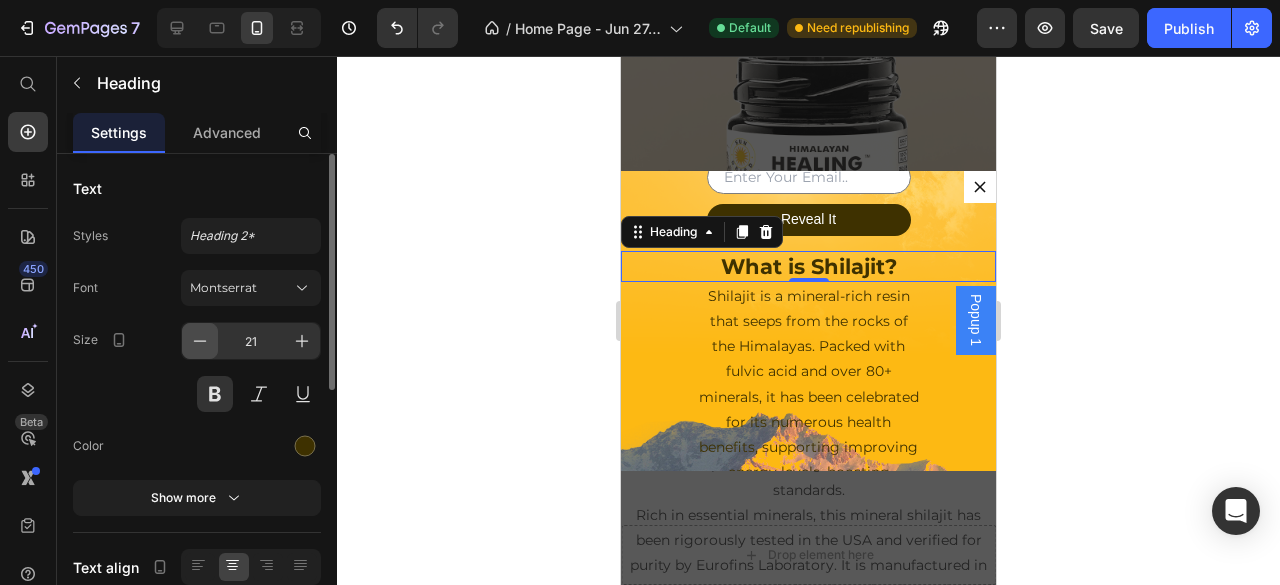 click 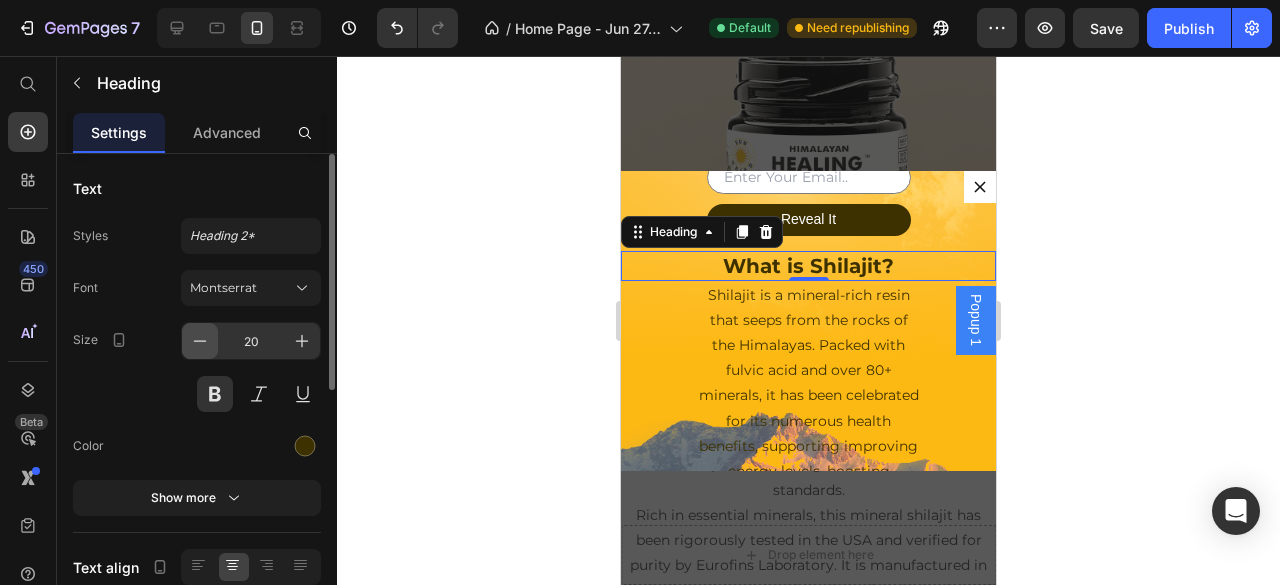 click 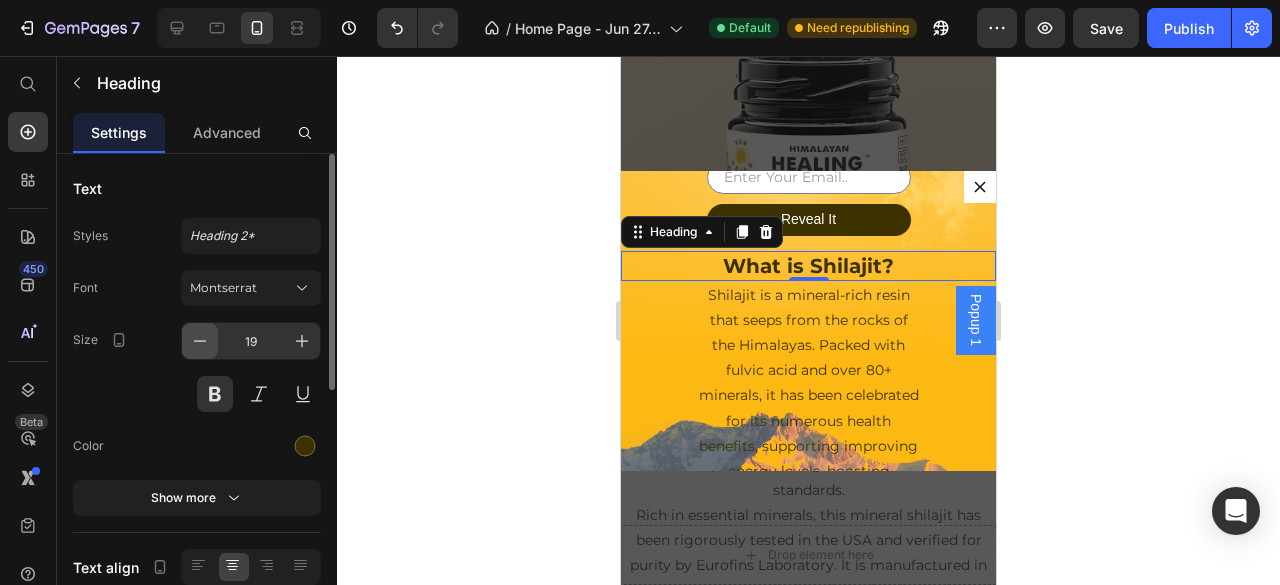 click 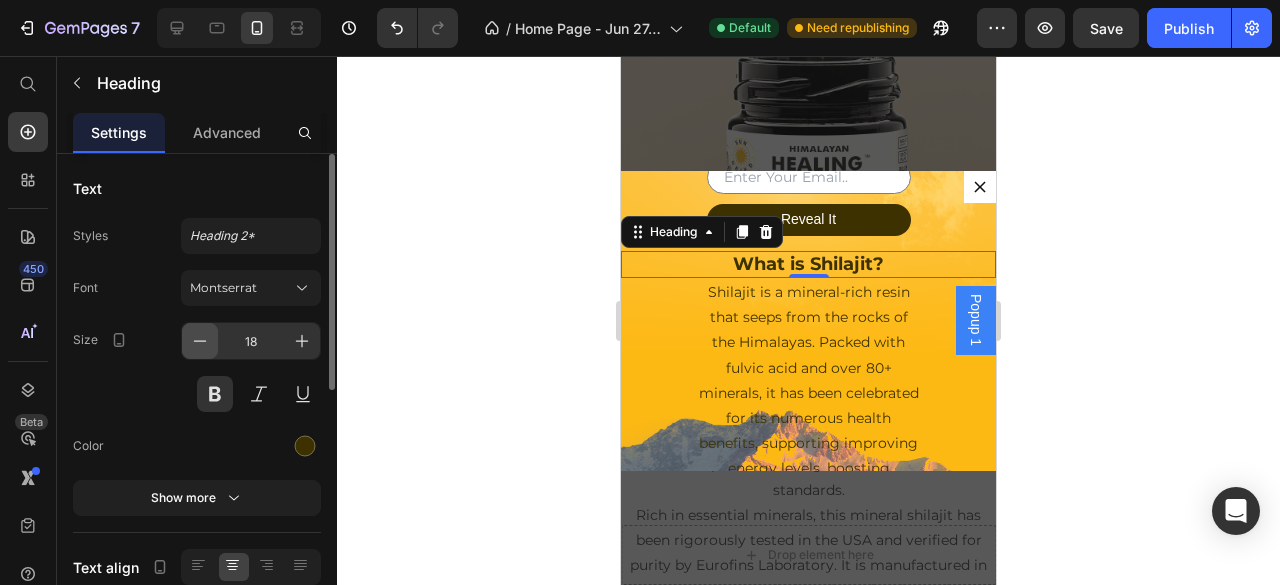 click 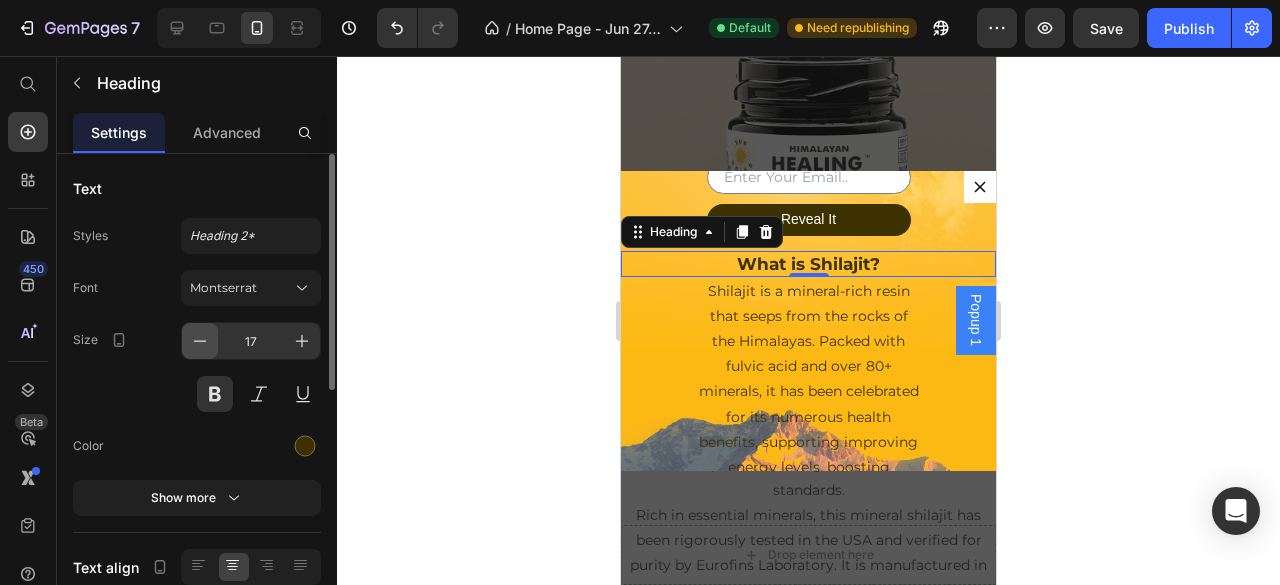 click 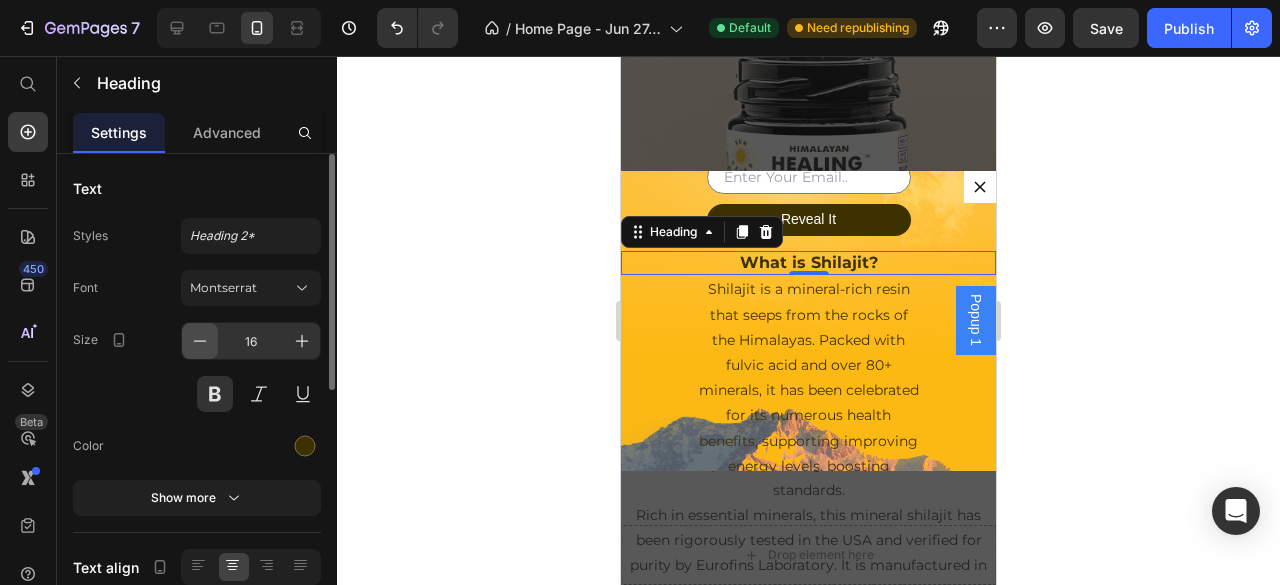 click 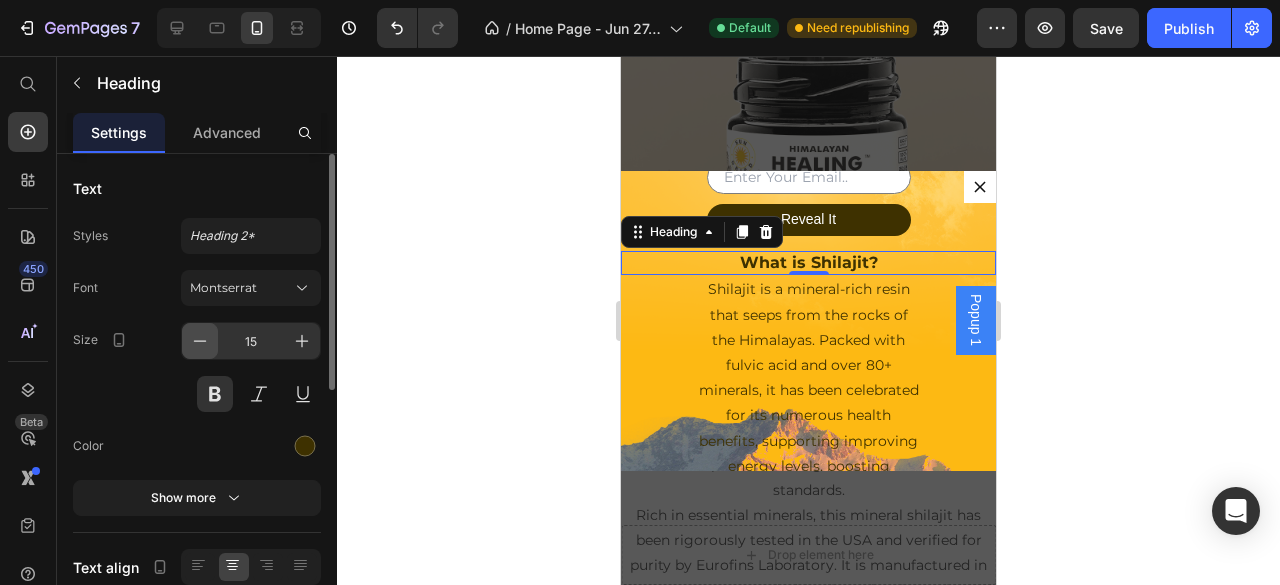 click 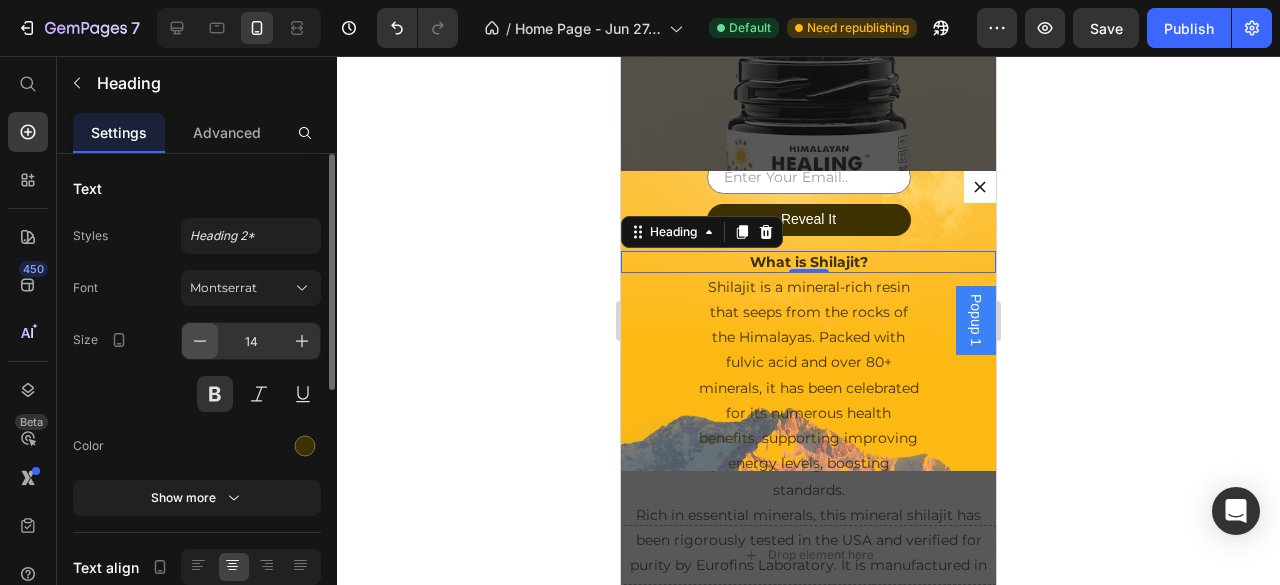 click 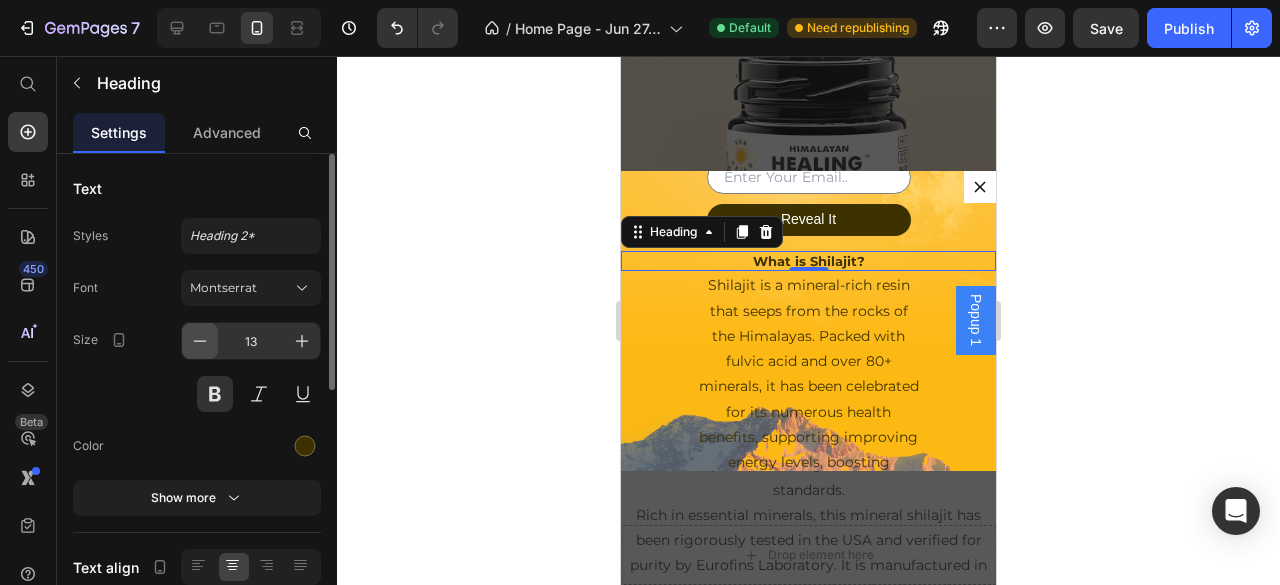 click 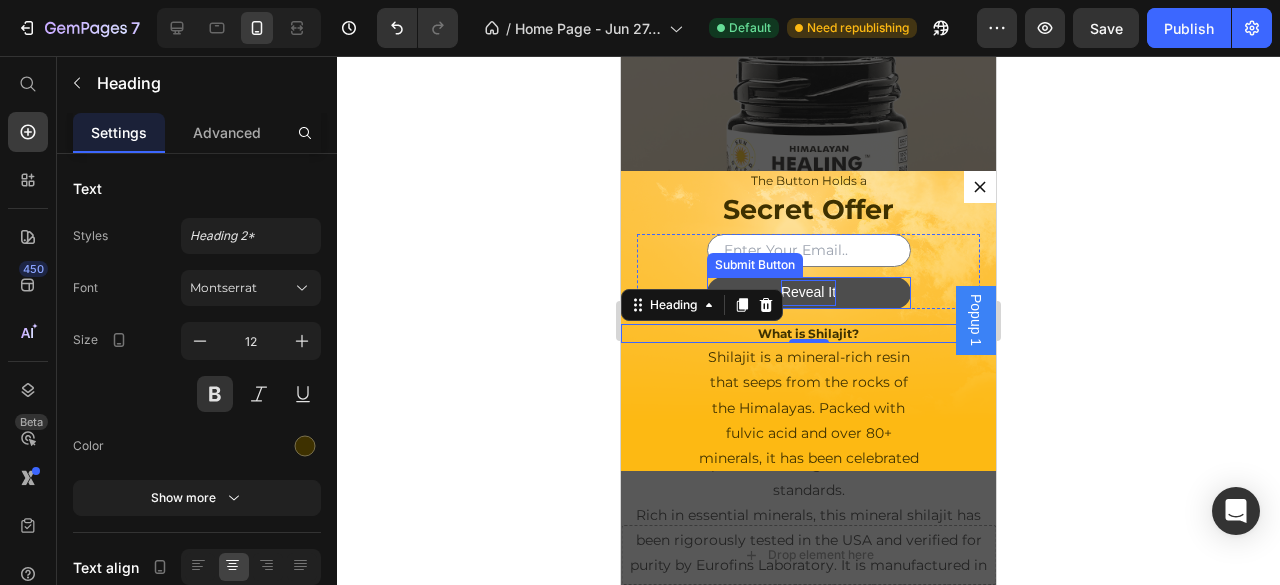 scroll, scrollTop: 66, scrollLeft: 0, axis: vertical 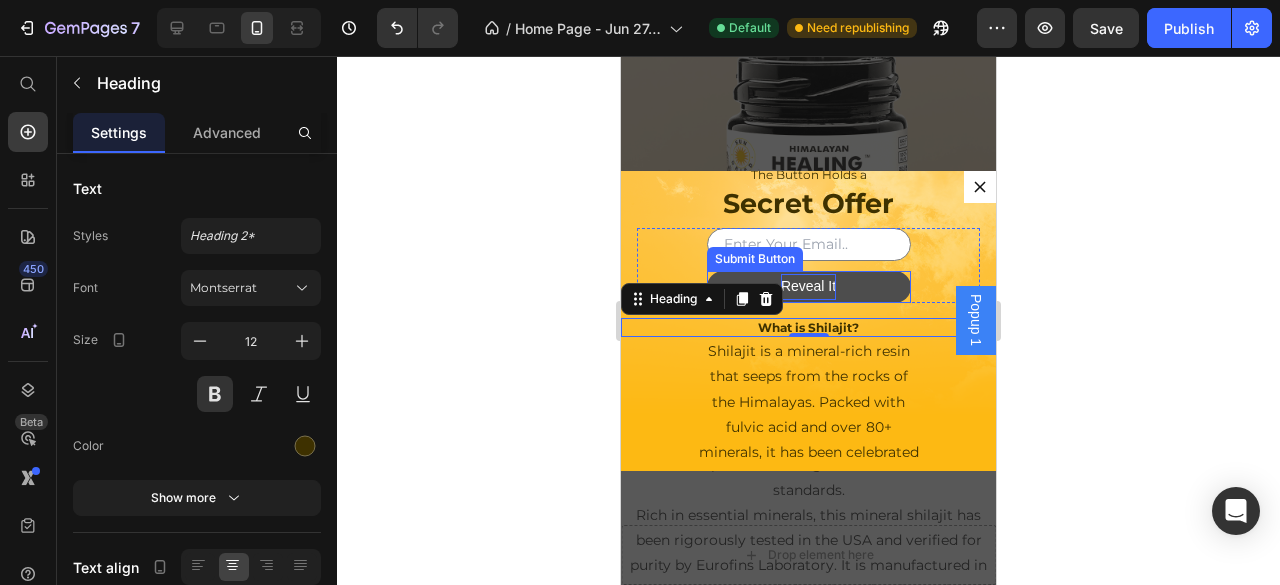 click on "Shilajit is a mineral-rich resin that seeps from the rocks of the Himalayas. Packed with fulvic acid and over 80+ minerals, it has been celebrated for its numerous health benefits, supporting improving energy levels, boosting immunity, and enhancing mental clarity." at bounding box center [808, 465] 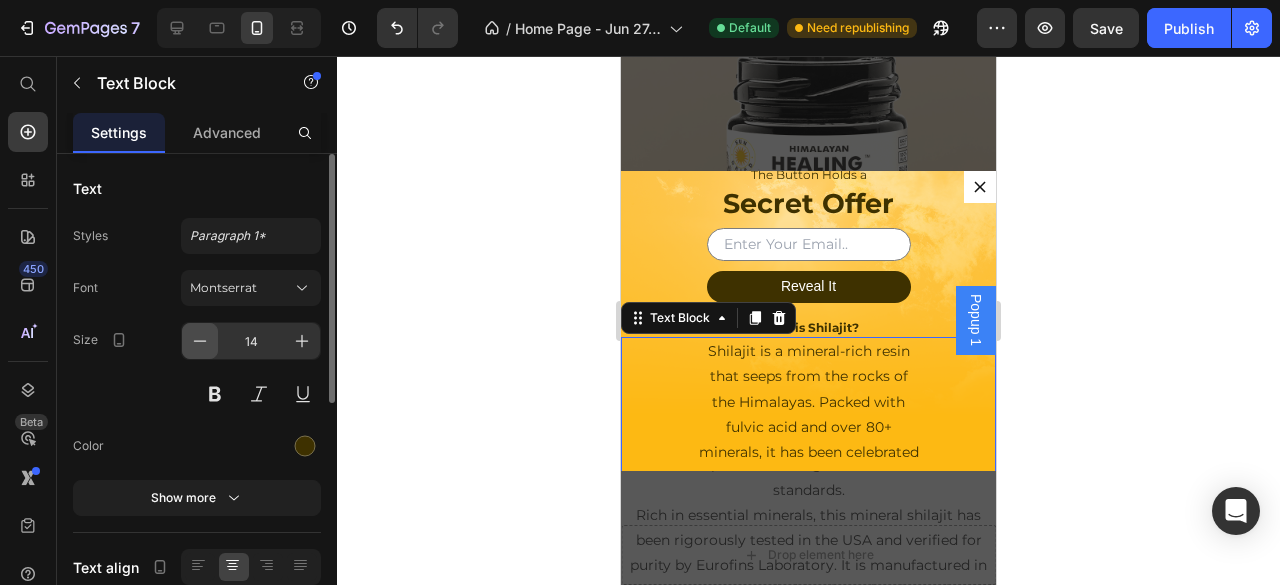 click 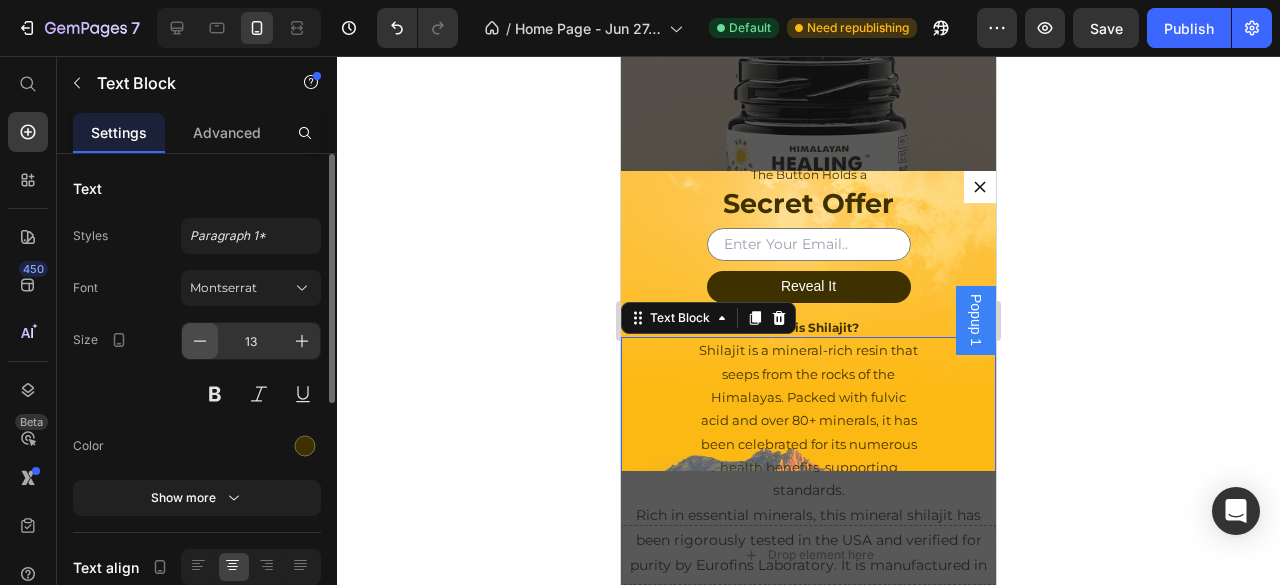 click 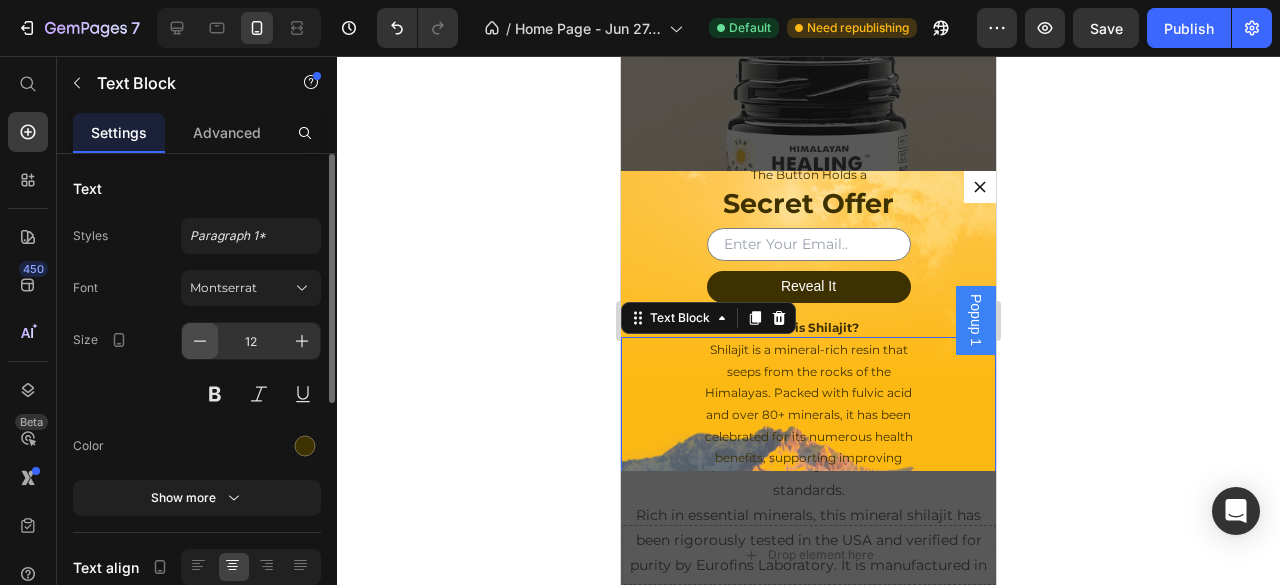 click 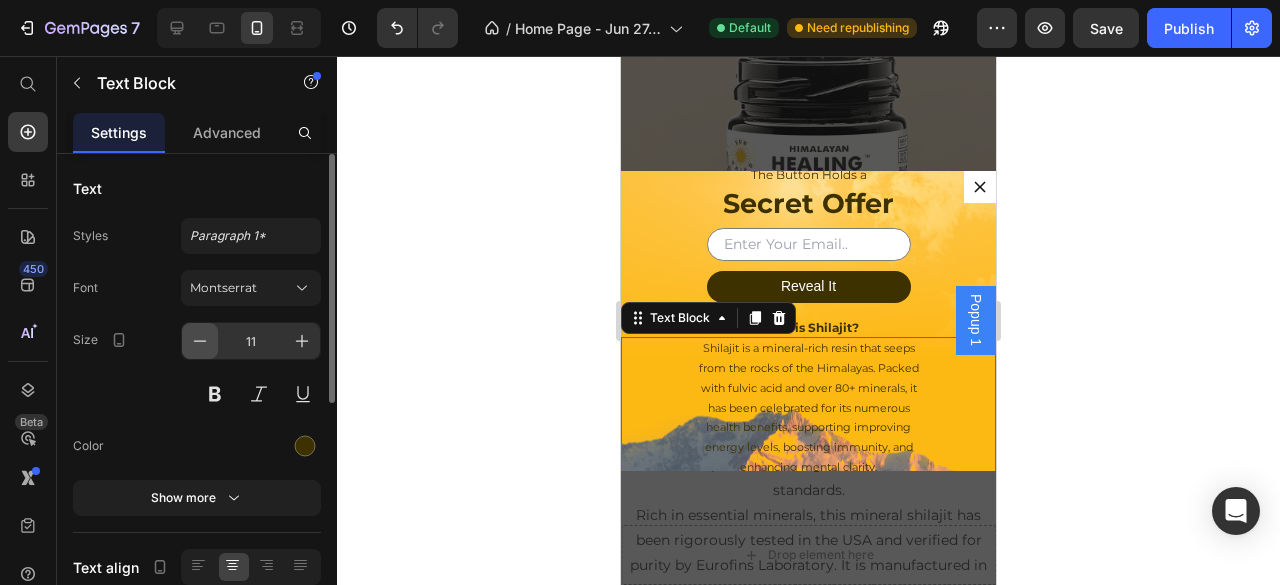 click 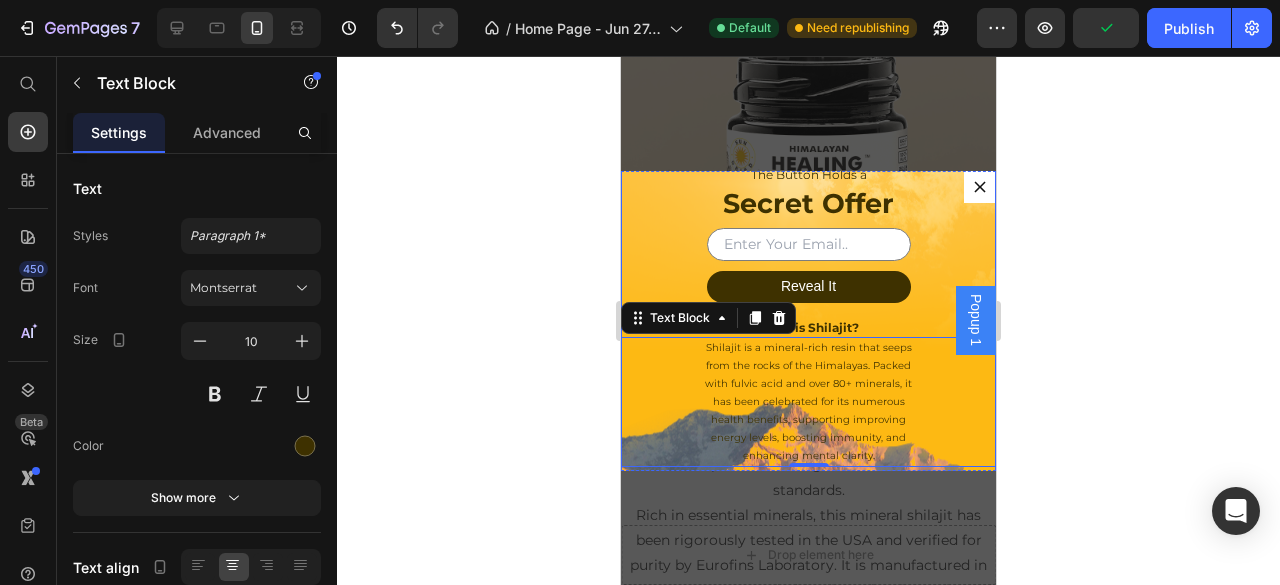 scroll, scrollTop: 176, scrollLeft: 0, axis: vertical 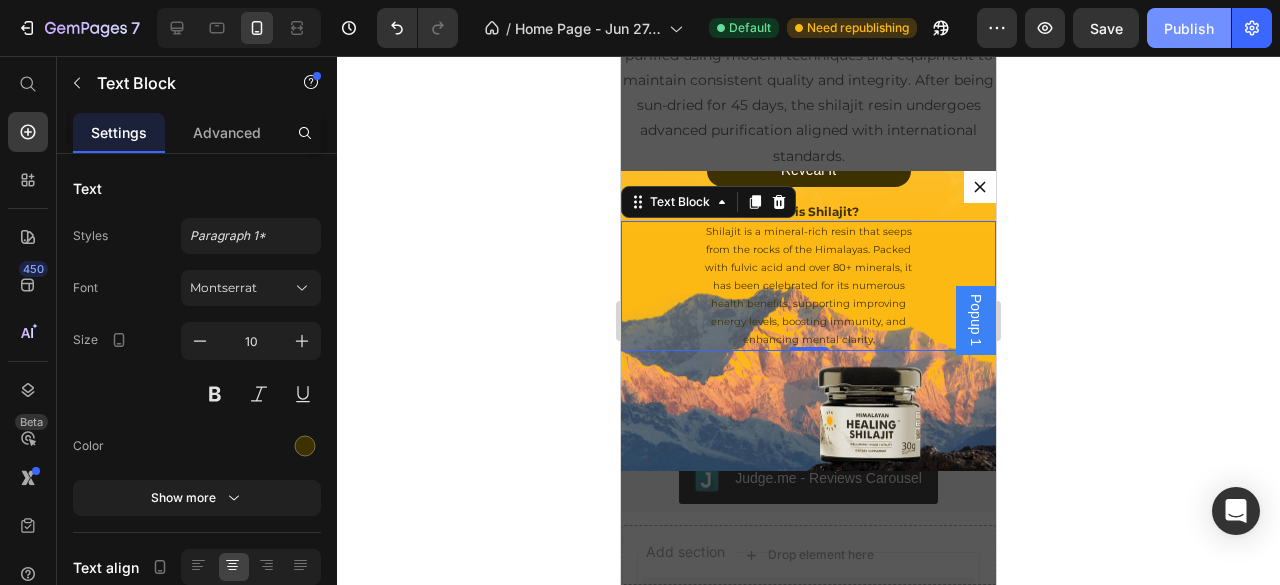 click on "Publish" at bounding box center (1189, 28) 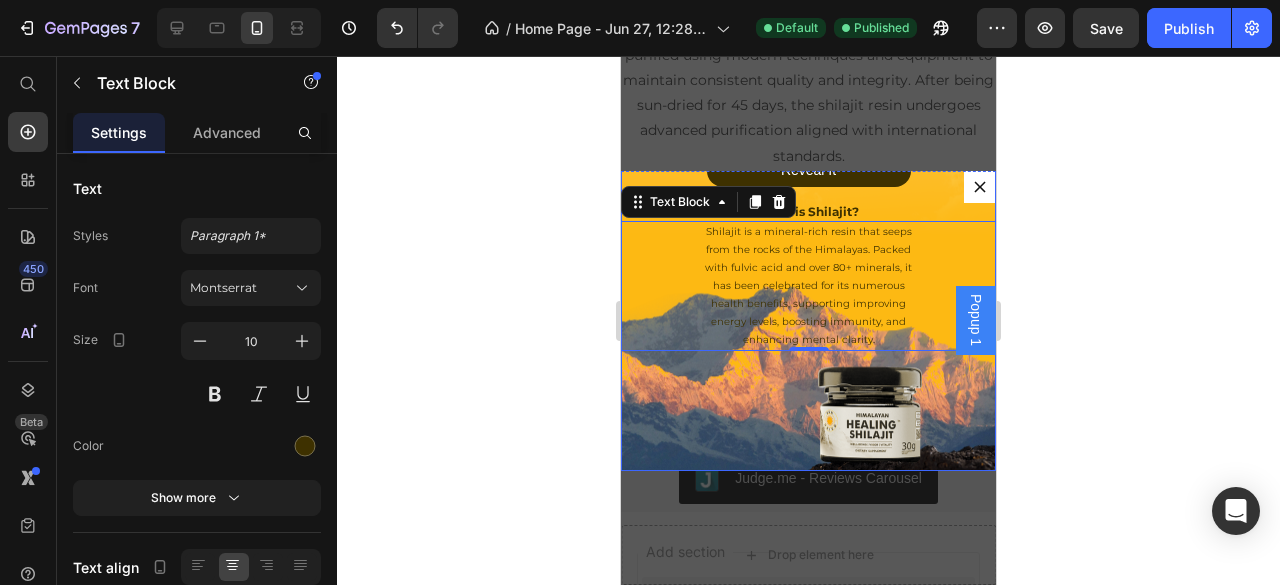 click on "The Button Holds a Heading Secret Offer Heading Email Field Reveal It Submit Button Row Newsletter What is Shilajit? Heading Shilajit is a mineral-rich resin that seeps from the rocks of the Himalayas. Packed with fulvic acid and over 80+ minerals, it has been celebrated for its numerous health benefits, supporting improving energy levels, boosting immunity, and enhancing mental clarity. Text Block   0 Row" at bounding box center [808, 230] 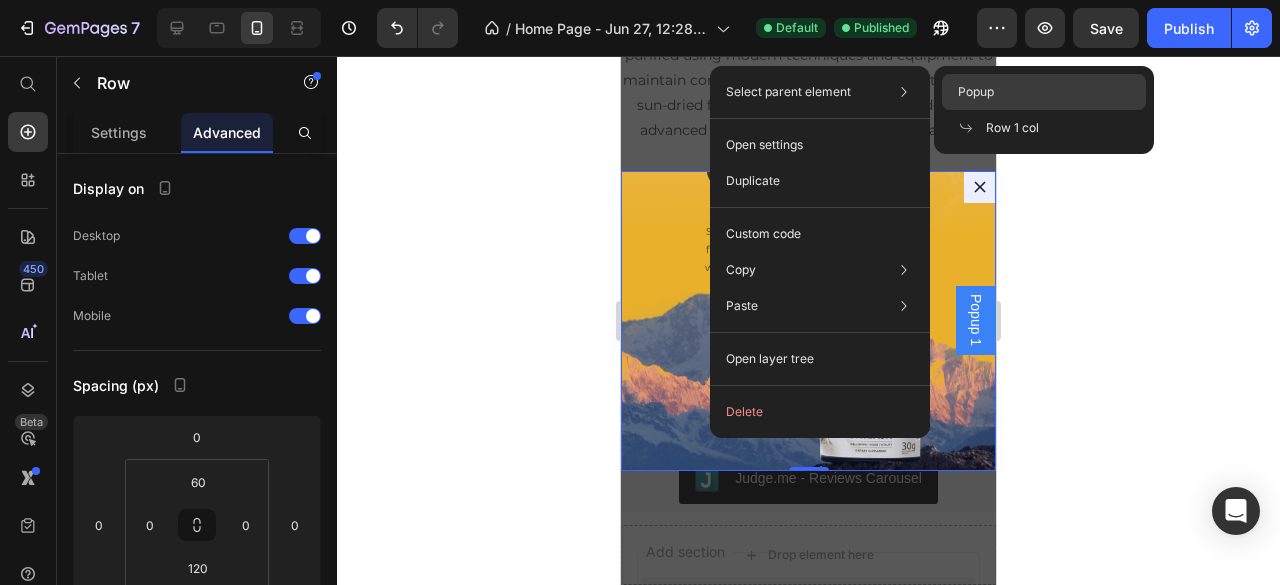 click on "Popup" 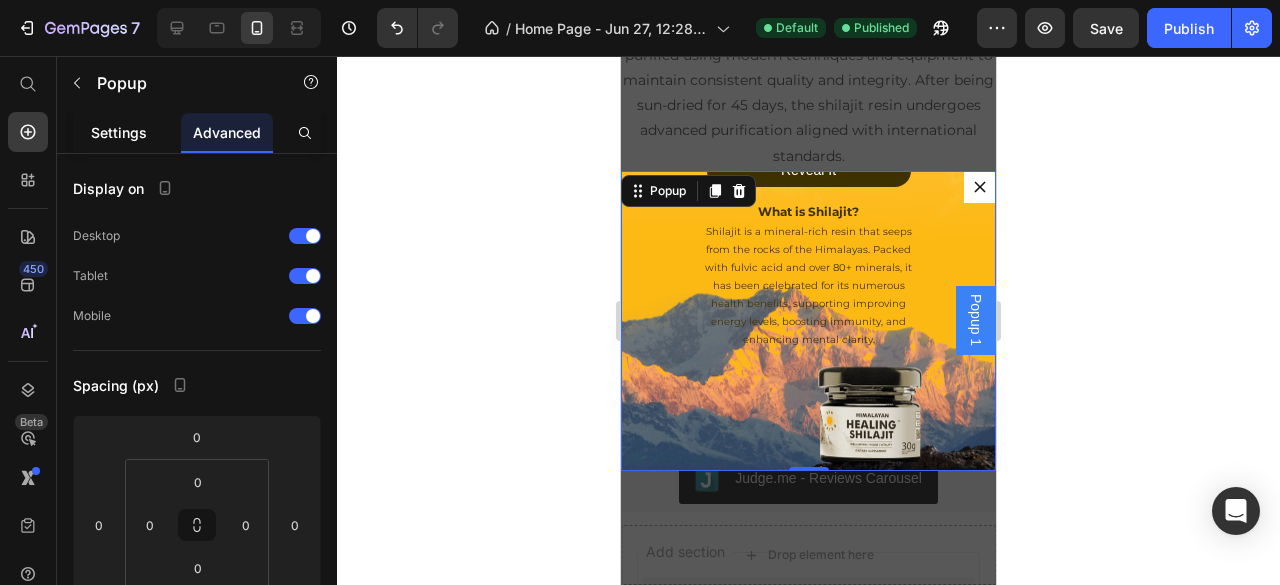 click on "Settings" at bounding box center [119, 132] 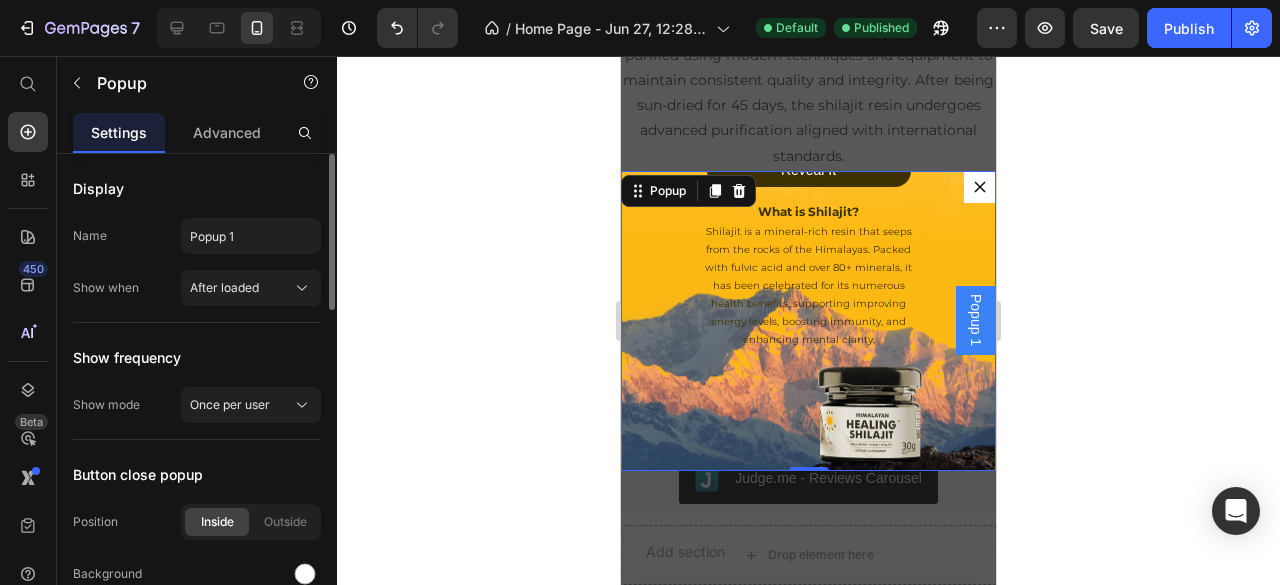 scroll, scrollTop: 66, scrollLeft: 0, axis: vertical 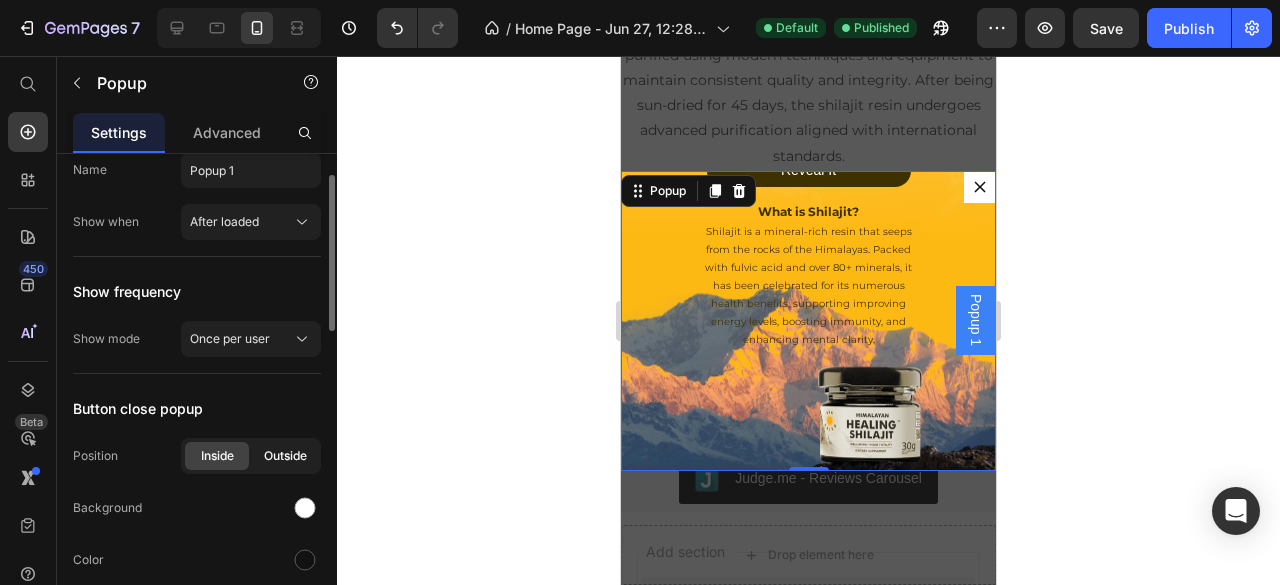 click on "Outside" 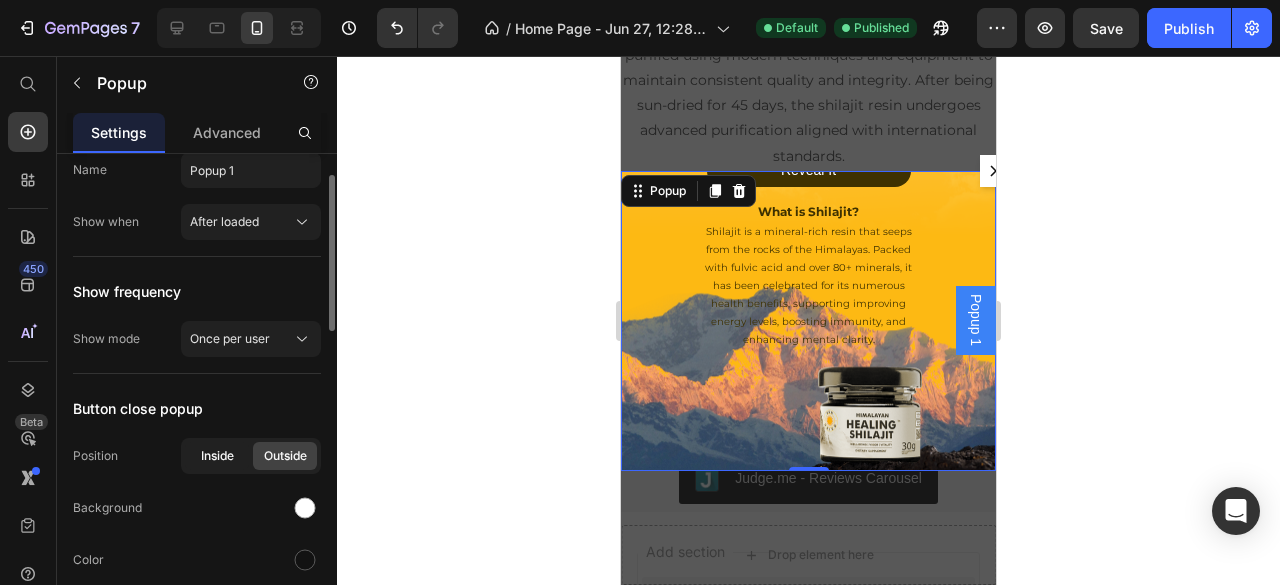 click on "Inside" 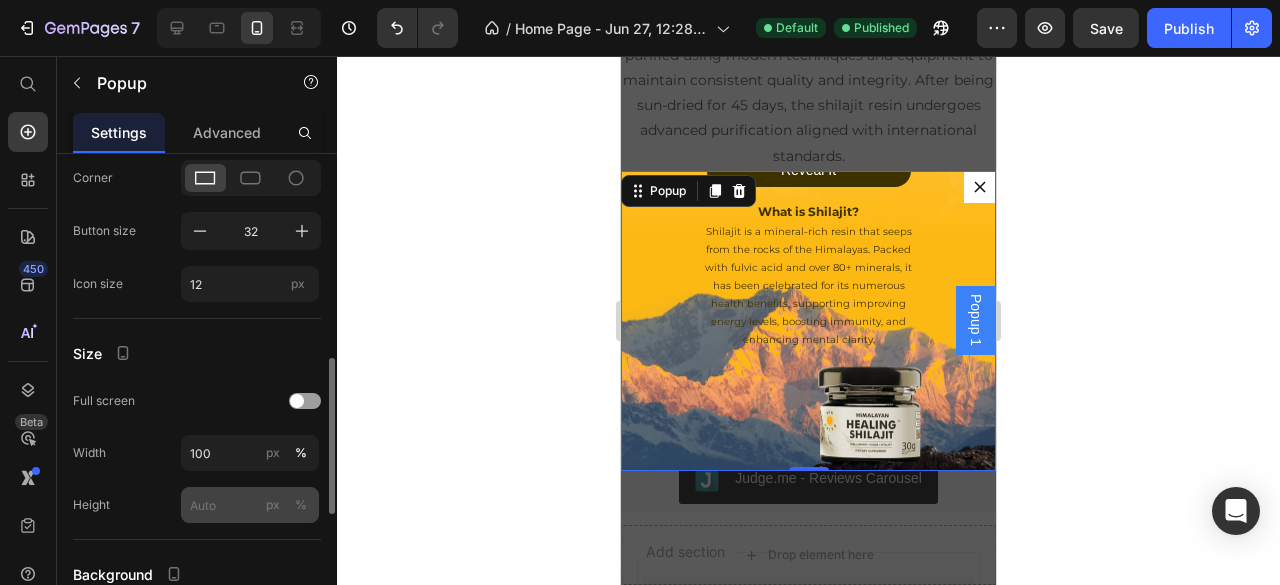 scroll, scrollTop: 566, scrollLeft: 0, axis: vertical 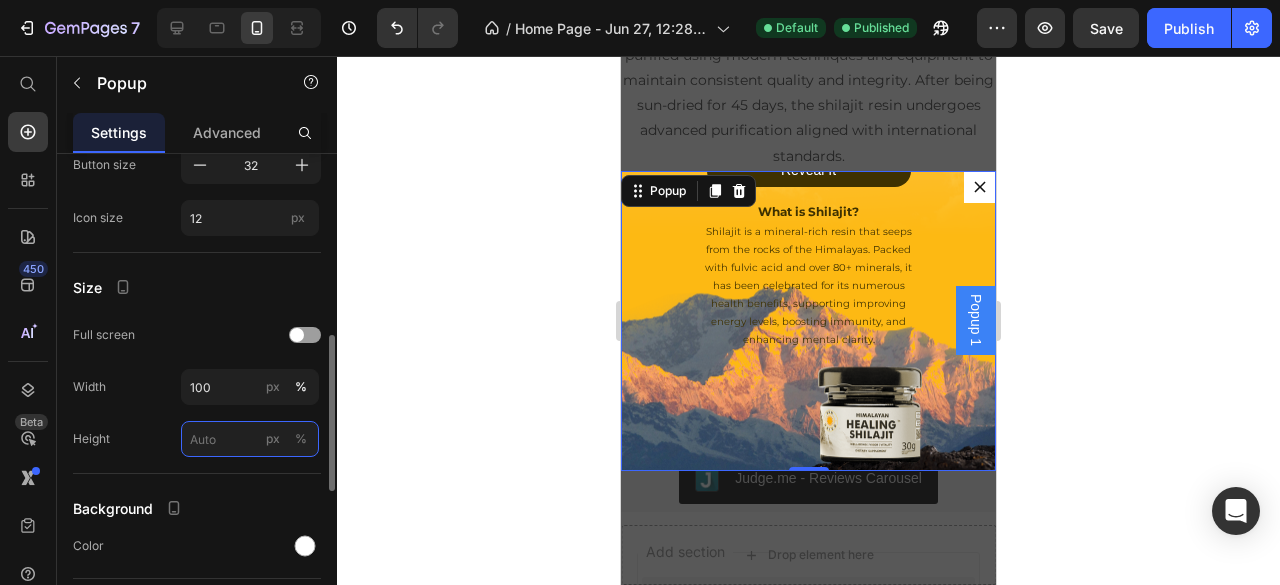 click on "px %" at bounding box center (250, 439) 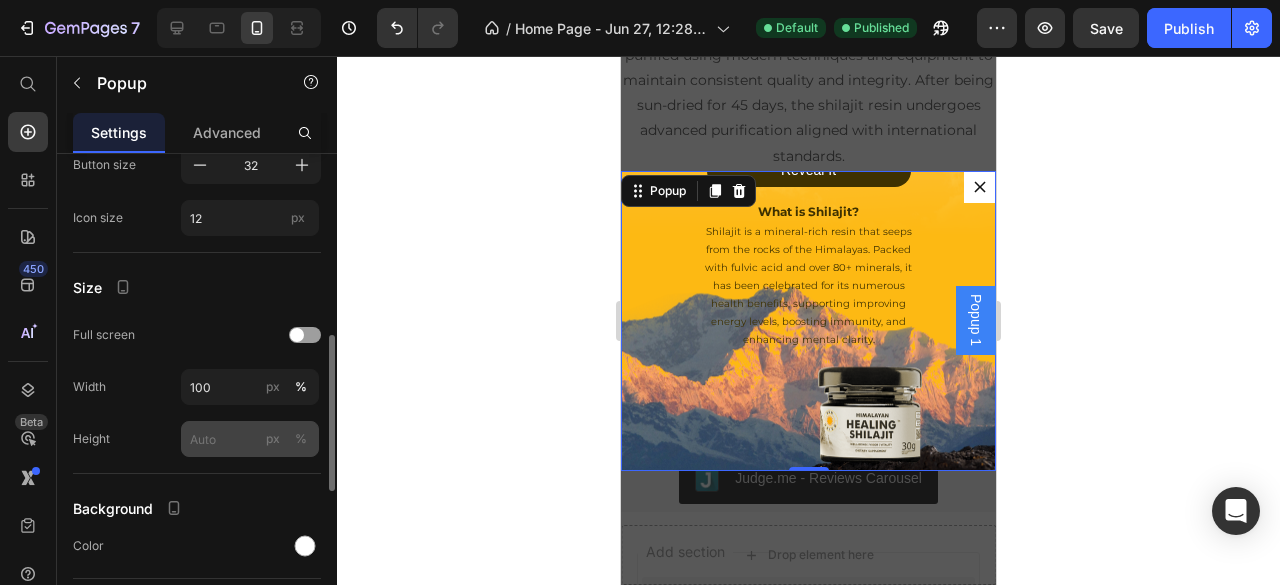 click on "%" at bounding box center [301, 439] 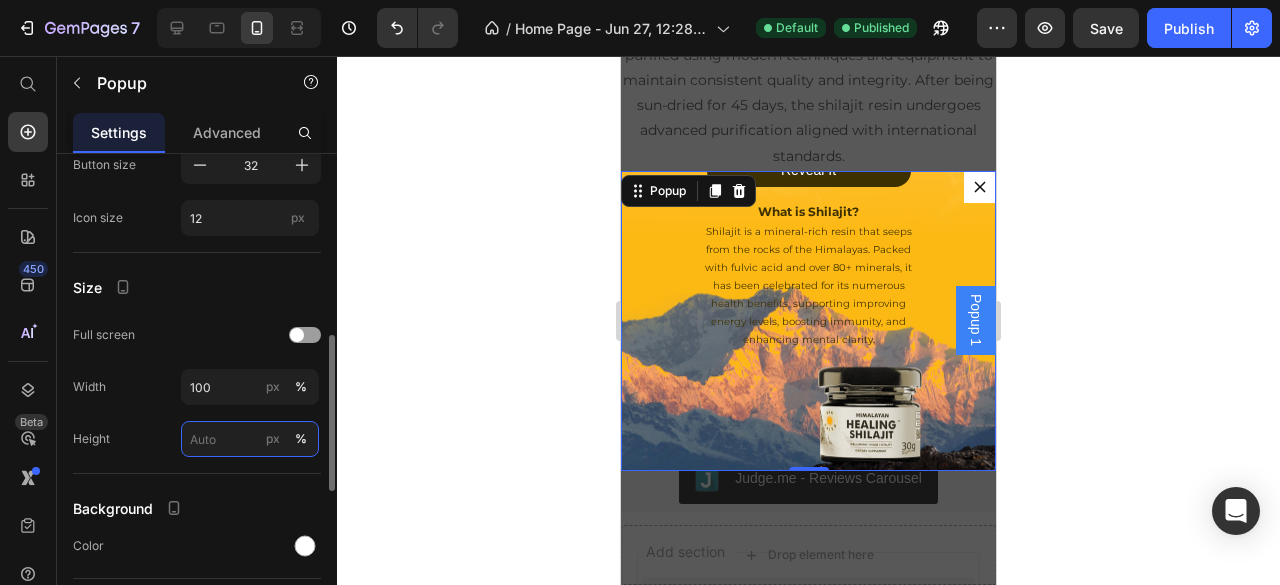 click on "px %" at bounding box center (250, 439) 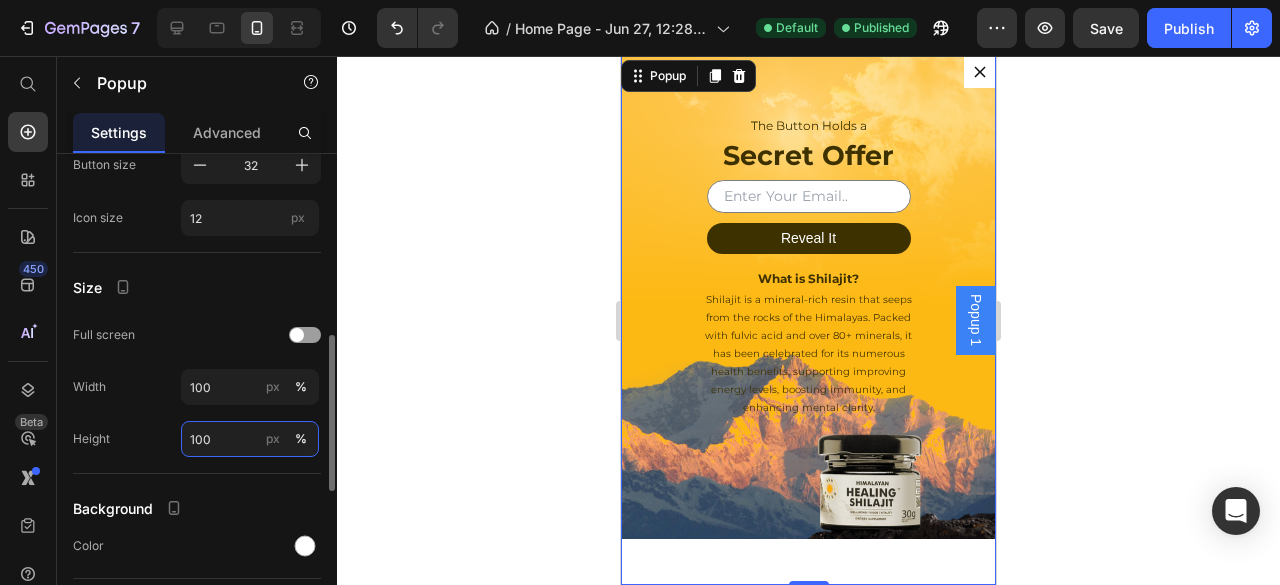 scroll, scrollTop: 0, scrollLeft: 0, axis: both 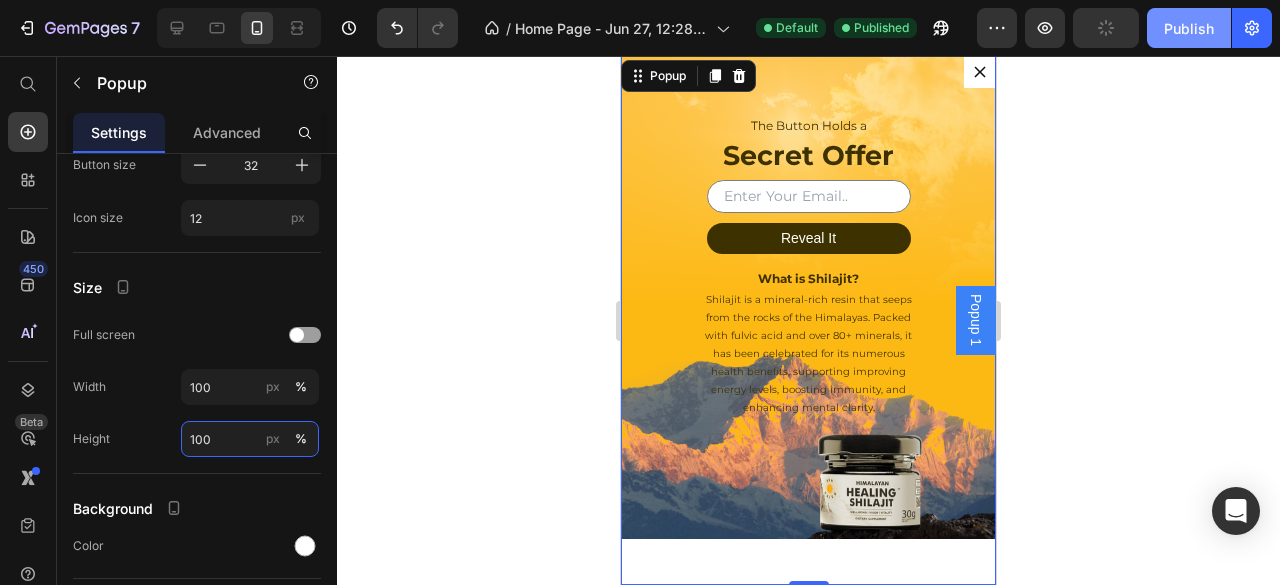type on "100" 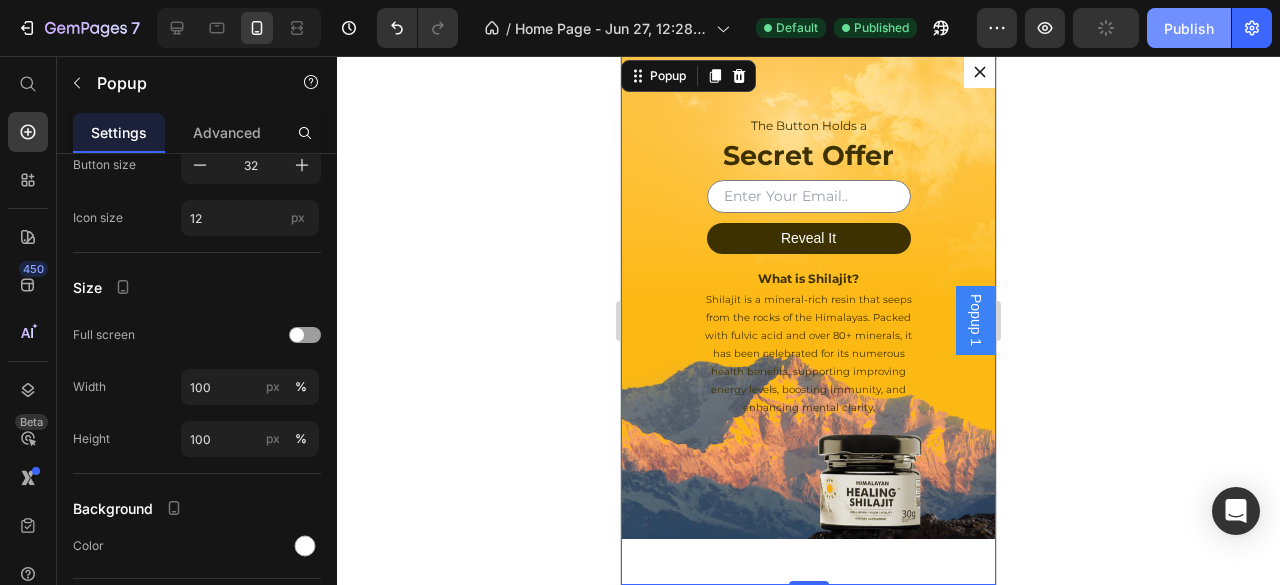 click on "Publish" at bounding box center (1189, 28) 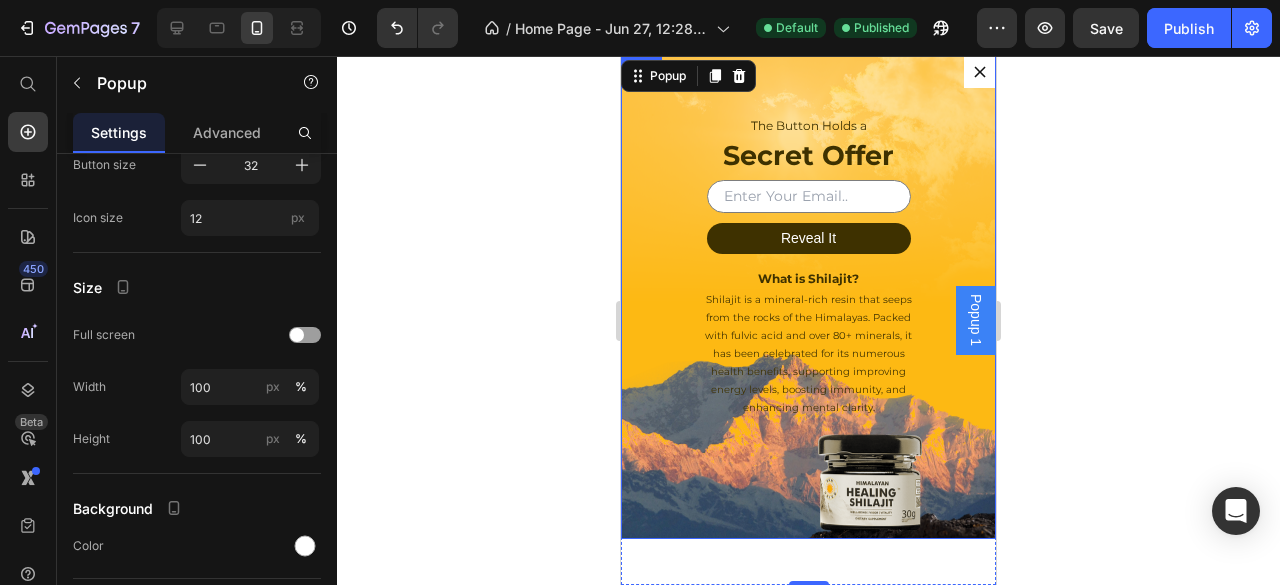 click on "The Button Holds a Heading Secret Offer Heading Email Field Reveal It Submit Button Row Newsletter What is Shilajit? Heading Shilajit is a mineral-rich resin that seeps from the rocks of the Himalayas. Packed with fulvic acid and over 80+ minerals, it has been celebrated for its numerous health benefits, supporting improving energy levels, boosting immunity, and enhancing mental clarity. Text Block Row" at bounding box center [808, 297] 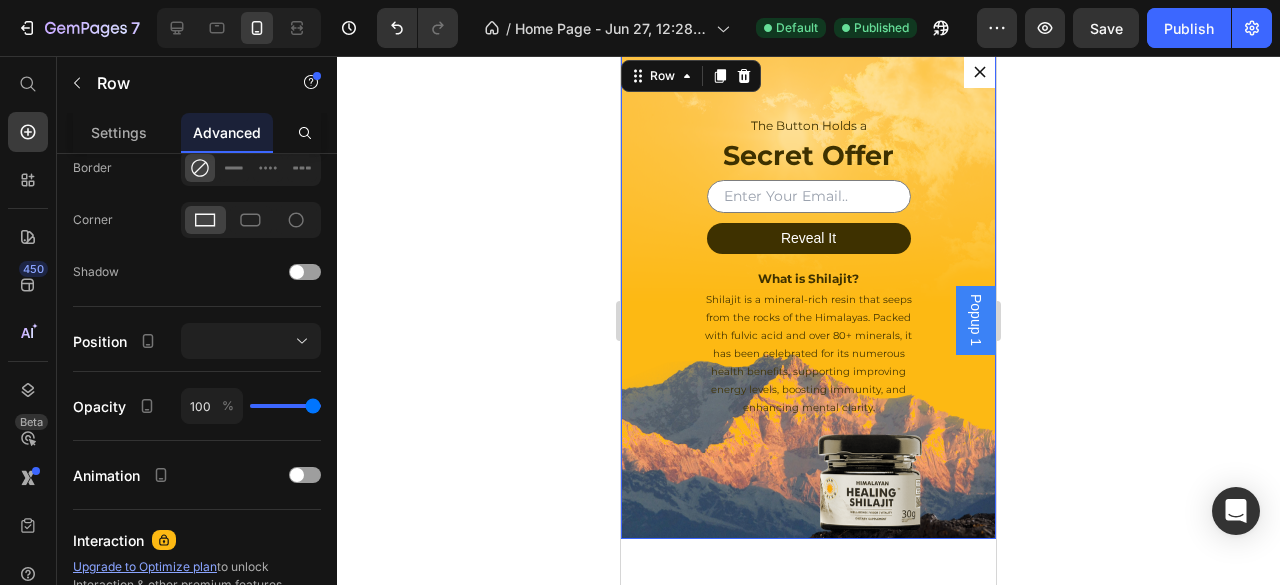 scroll, scrollTop: 0, scrollLeft: 0, axis: both 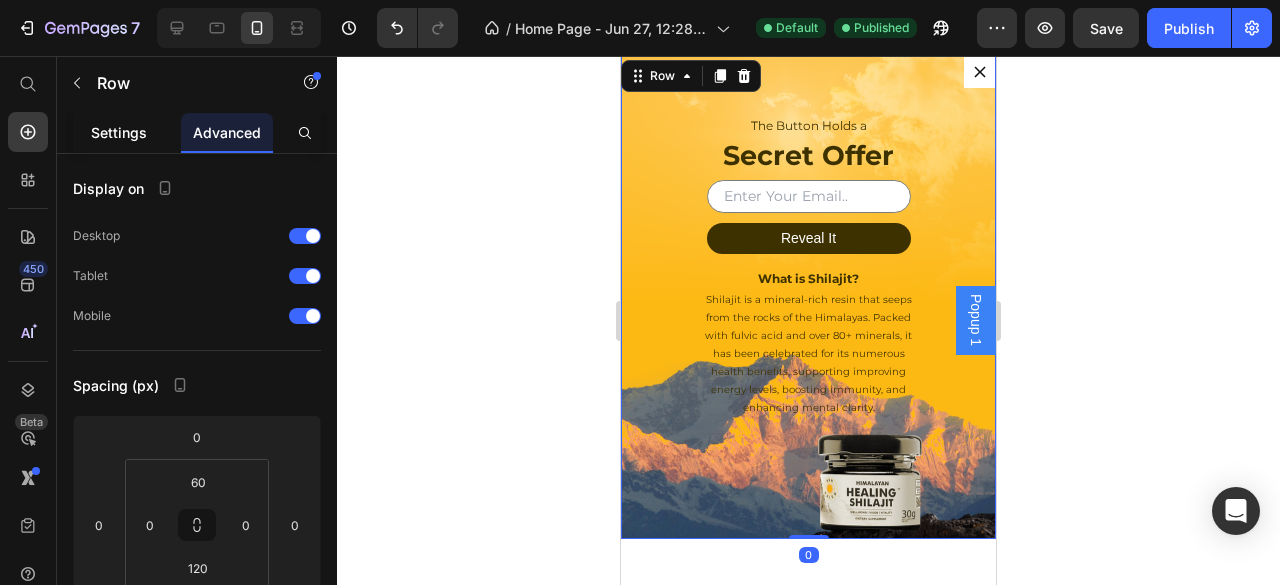 click on "Settings" at bounding box center (119, 132) 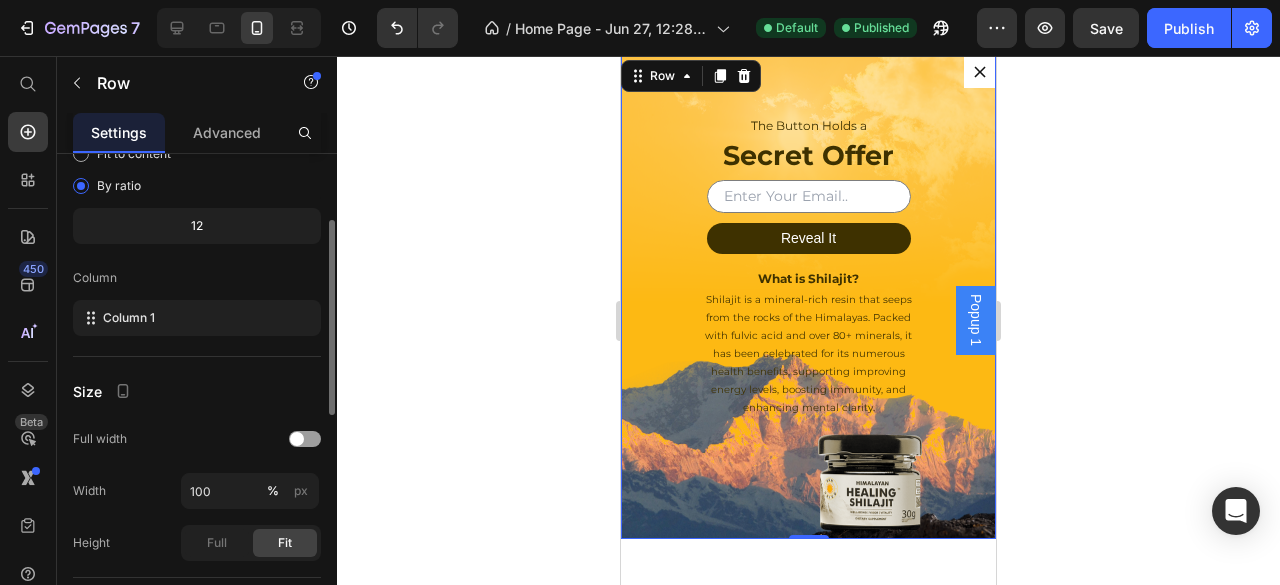 scroll, scrollTop: 266, scrollLeft: 0, axis: vertical 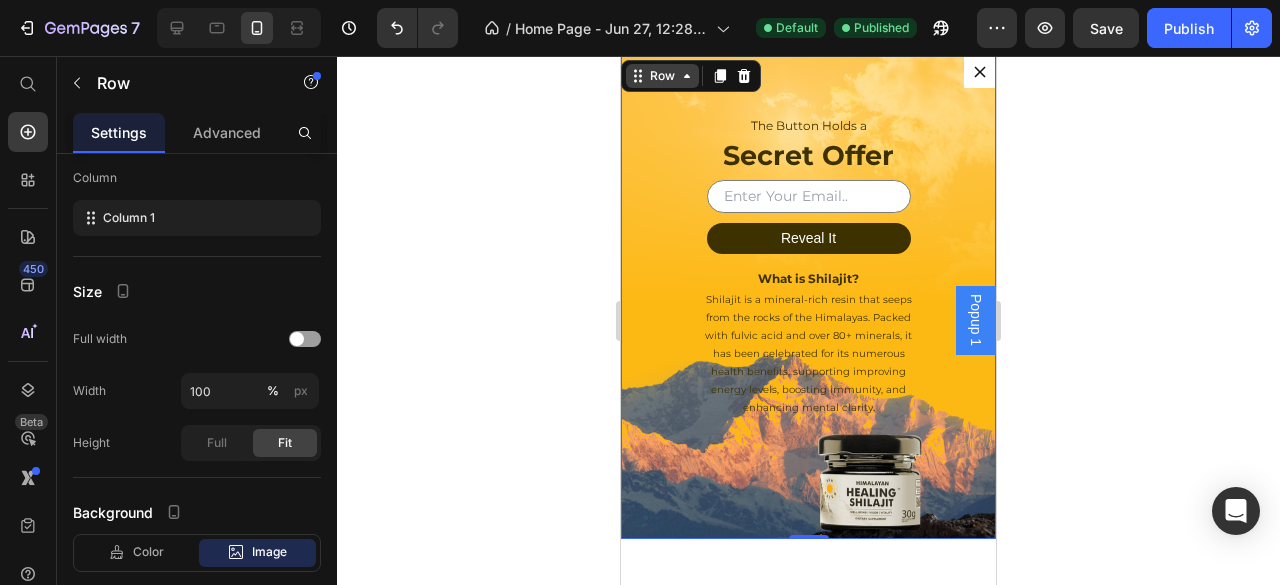 click 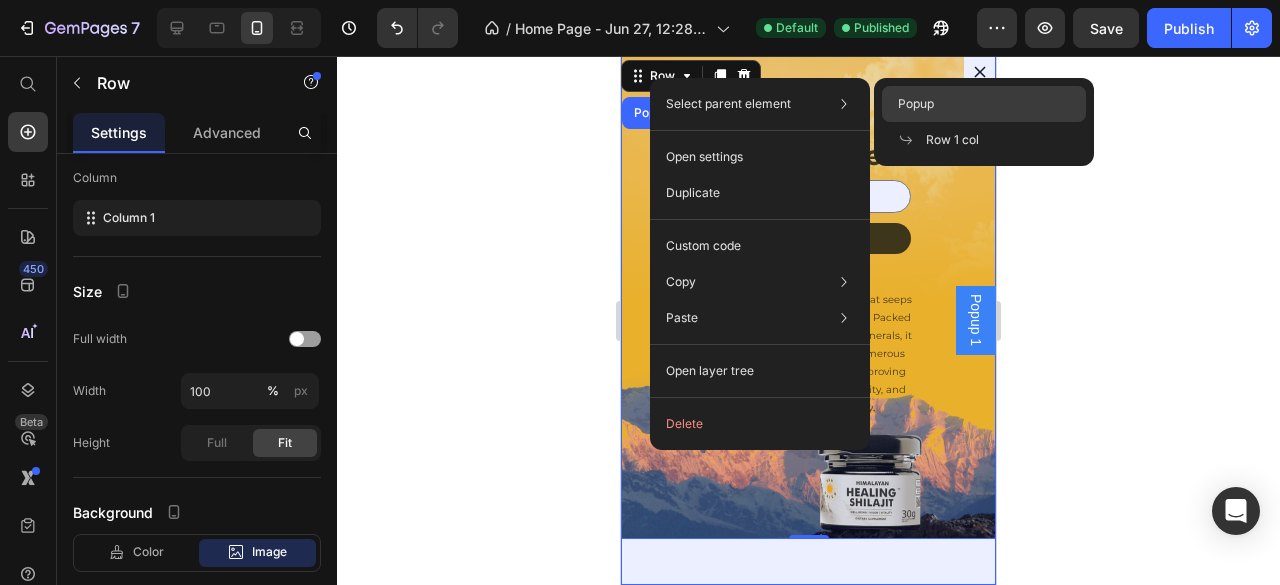 click on "Popup" 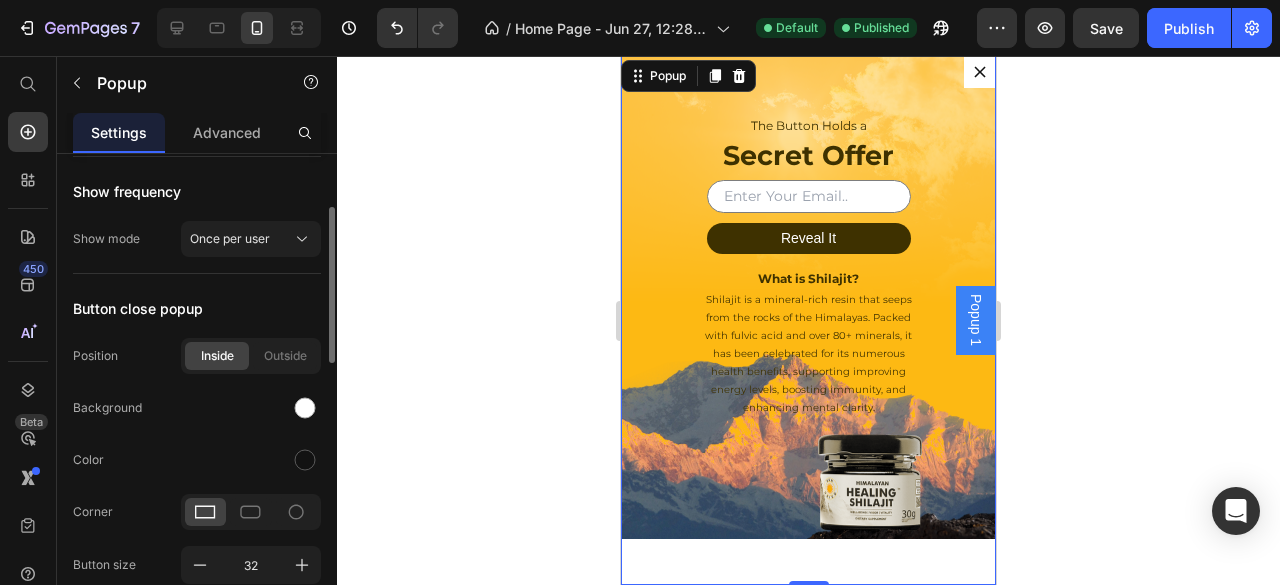 scroll, scrollTop: 200, scrollLeft: 0, axis: vertical 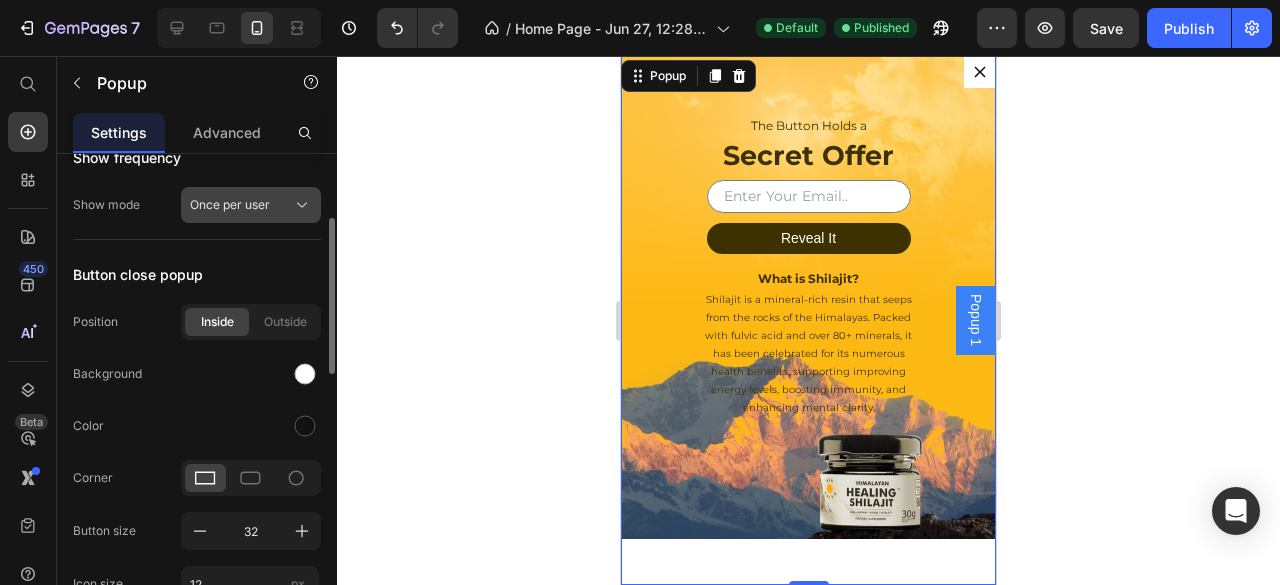 click on "Once per user" at bounding box center (230, 205) 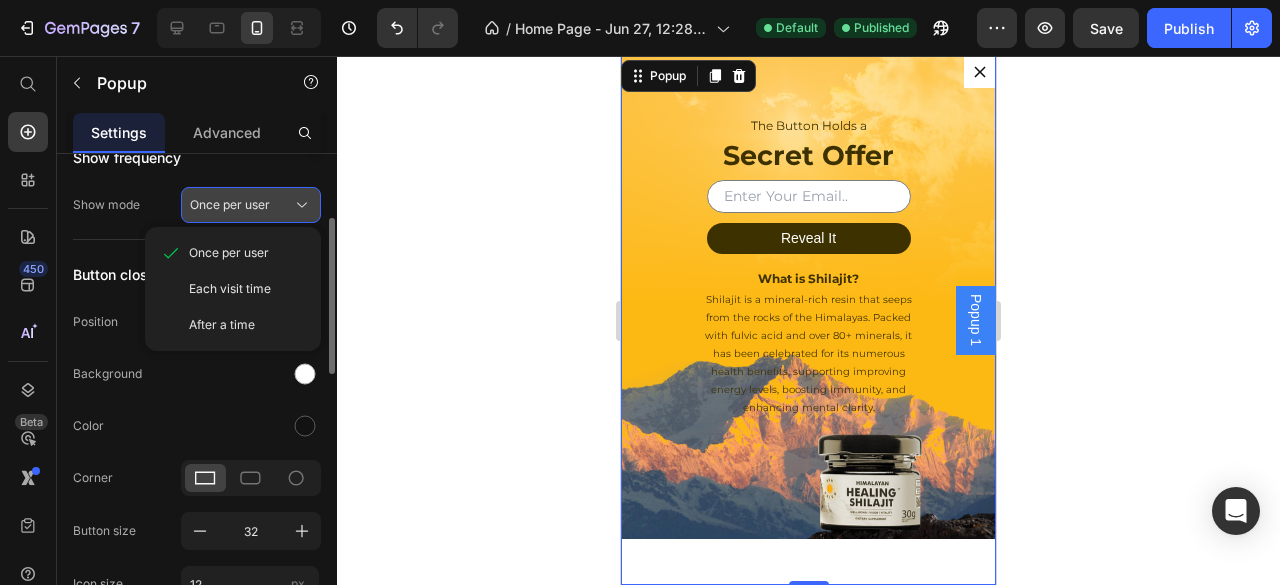 click on "Once per user" at bounding box center [230, 205] 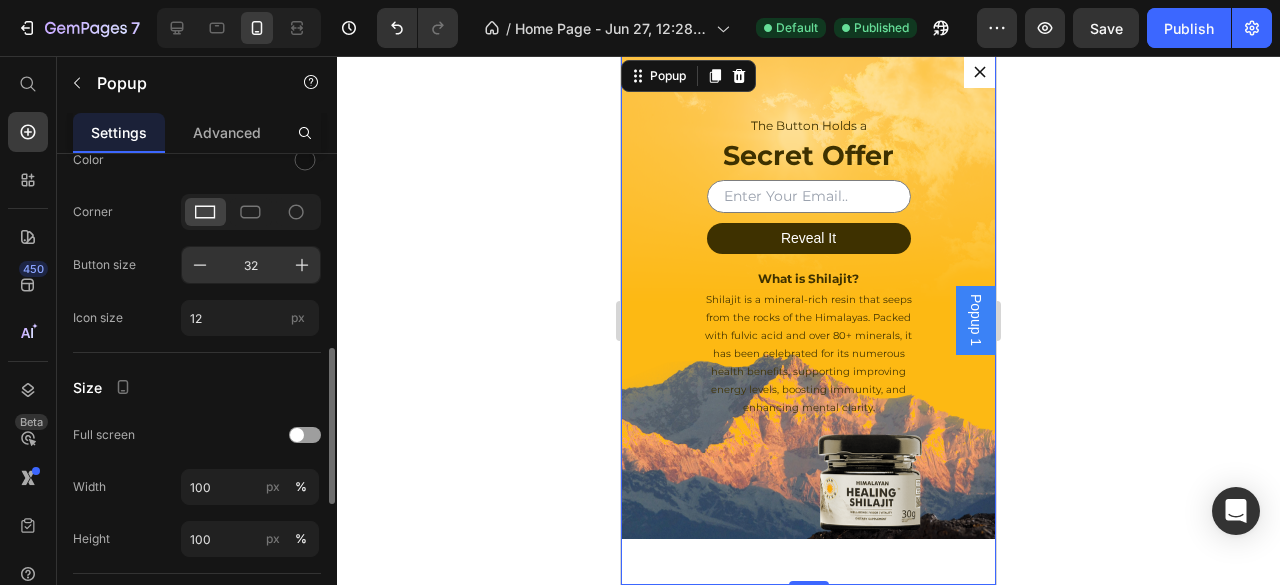 scroll, scrollTop: 533, scrollLeft: 0, axis: vertical 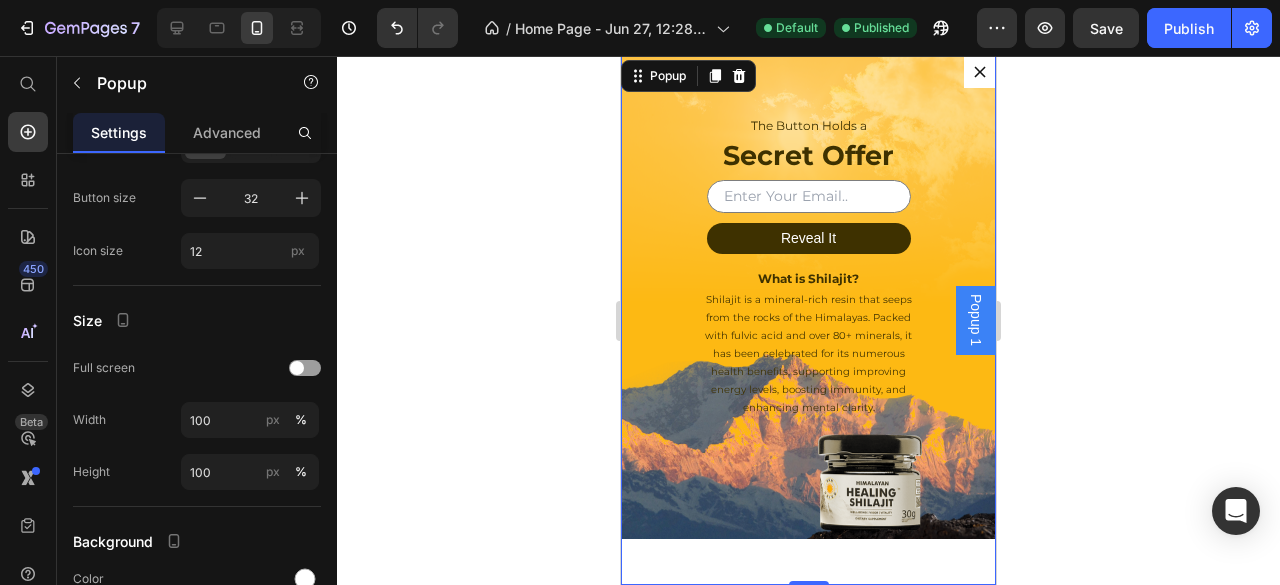click on "The Button Holds a Heading Secret Offer Heading Email Field Reveal It Submit Button Row Newsletter What is Shilajit? Heading Shilajit is a mineral-rich resin that seeps from the rocks of the Himalayas. Packed with fulvic acid and over 80+ minerals, it has been celebrated for its numerous health benefits, supporting improving energy levels, boosting immunity, and enhancing mental clarity. Text Block Row" at bounding box center (808, 320) 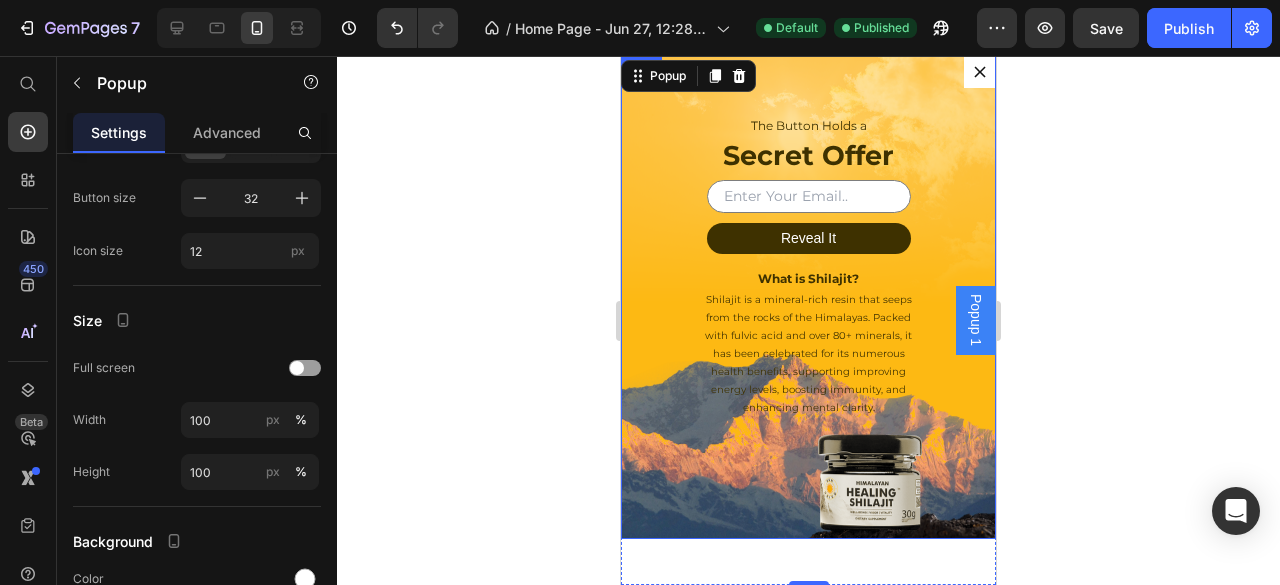 scroll, scrollTop: 2916, scrollLeft: 0, axis: vertical 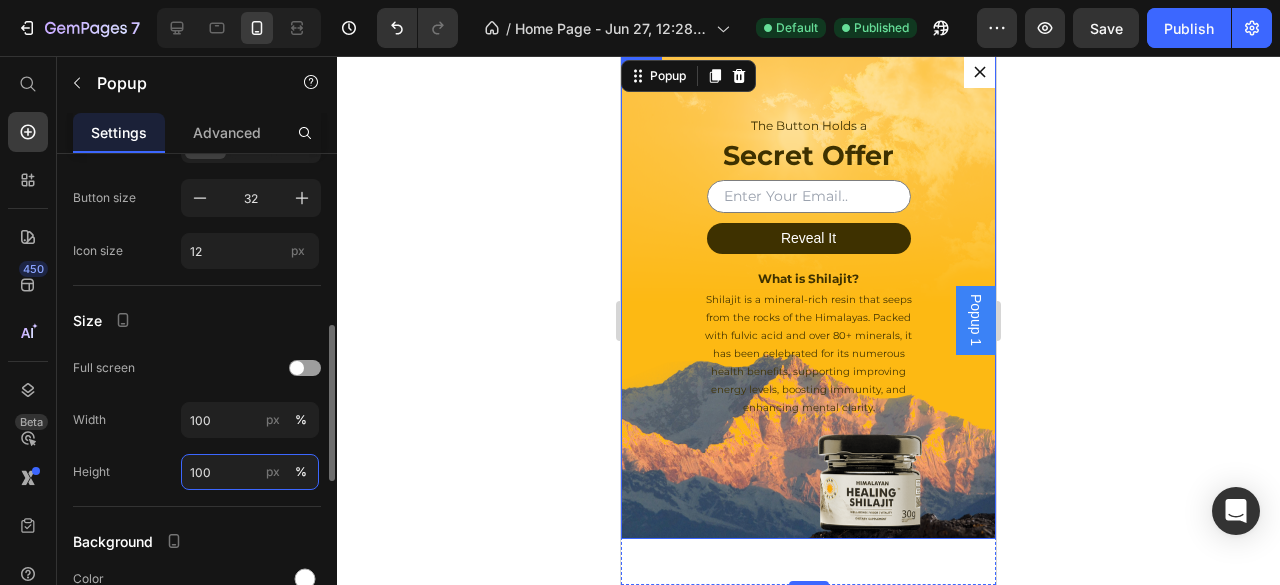 click on "100" at bounding box center [250, 472] 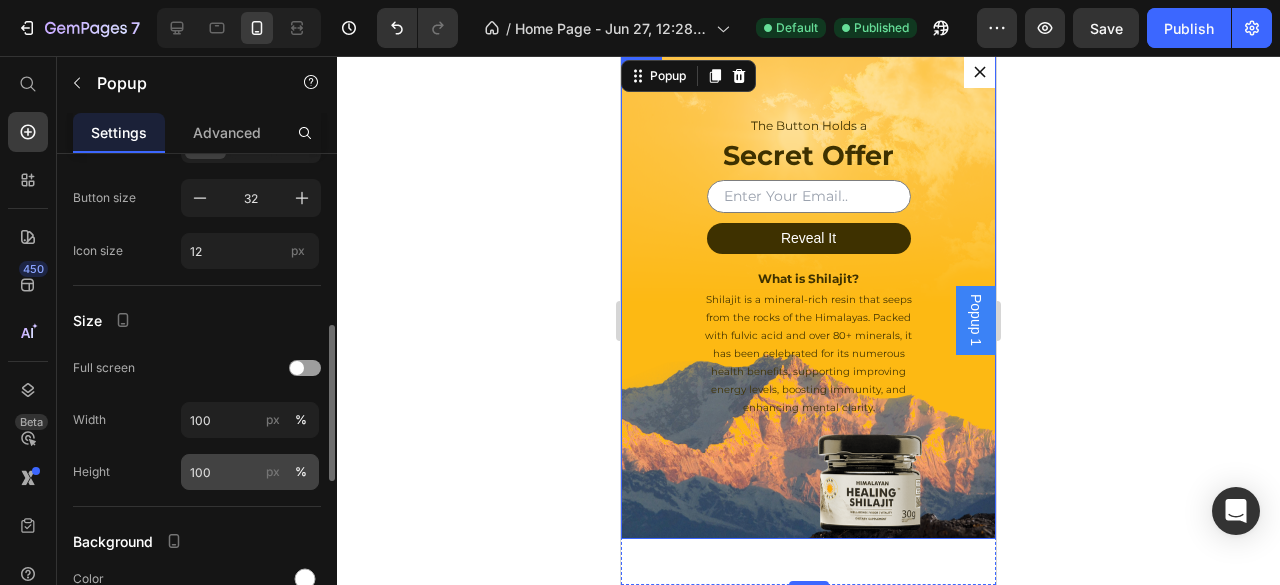 click on "px" at bounding box center [273, 472] 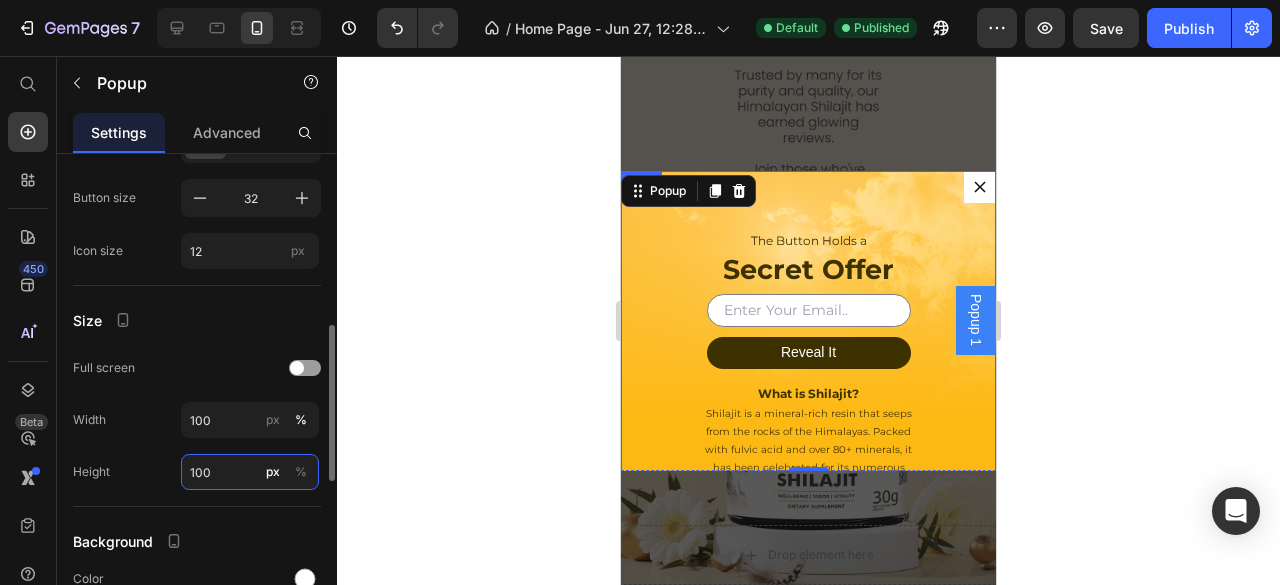 click on "100" at bounding box center [250, 472] 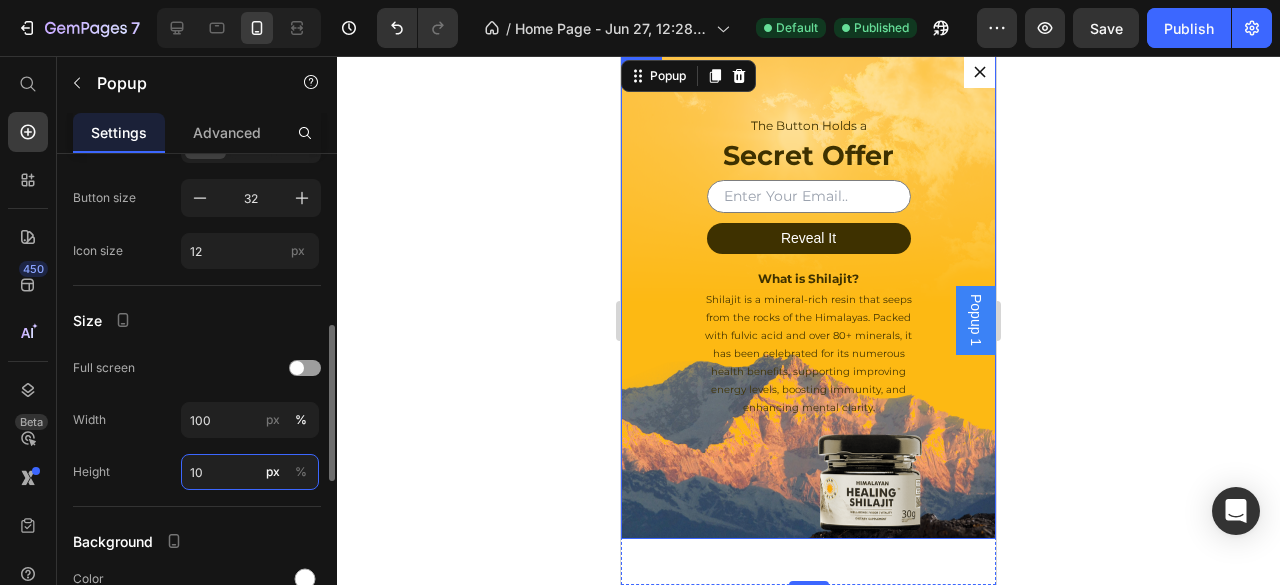 type on "1" 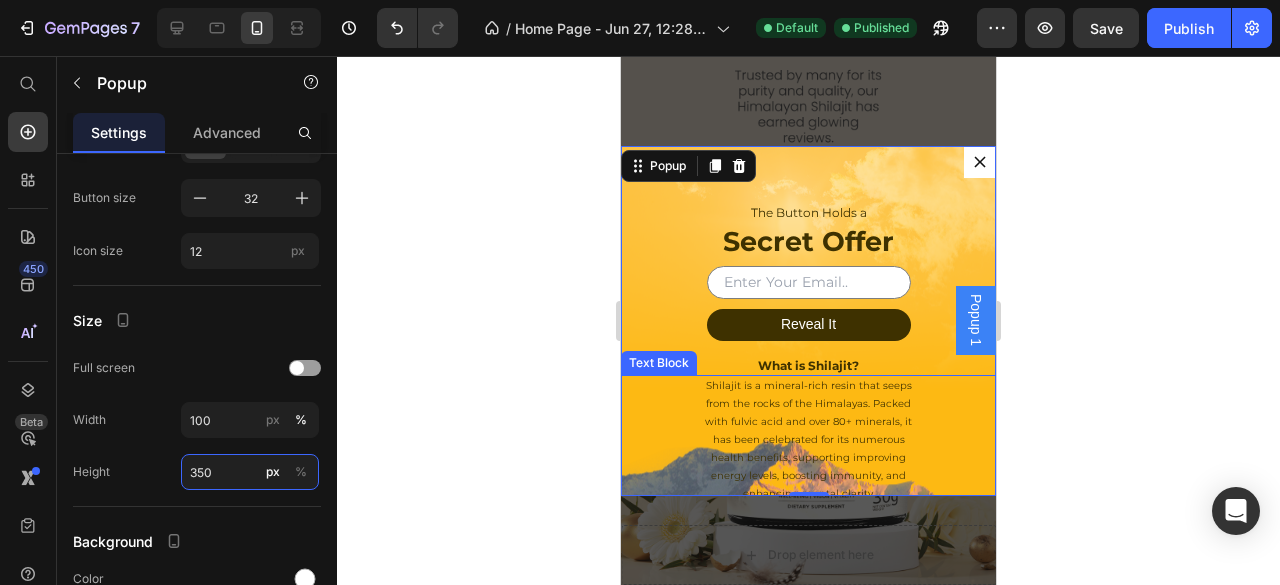 scroll, scrollTop: 0, scrollLeft: 0, axis: both 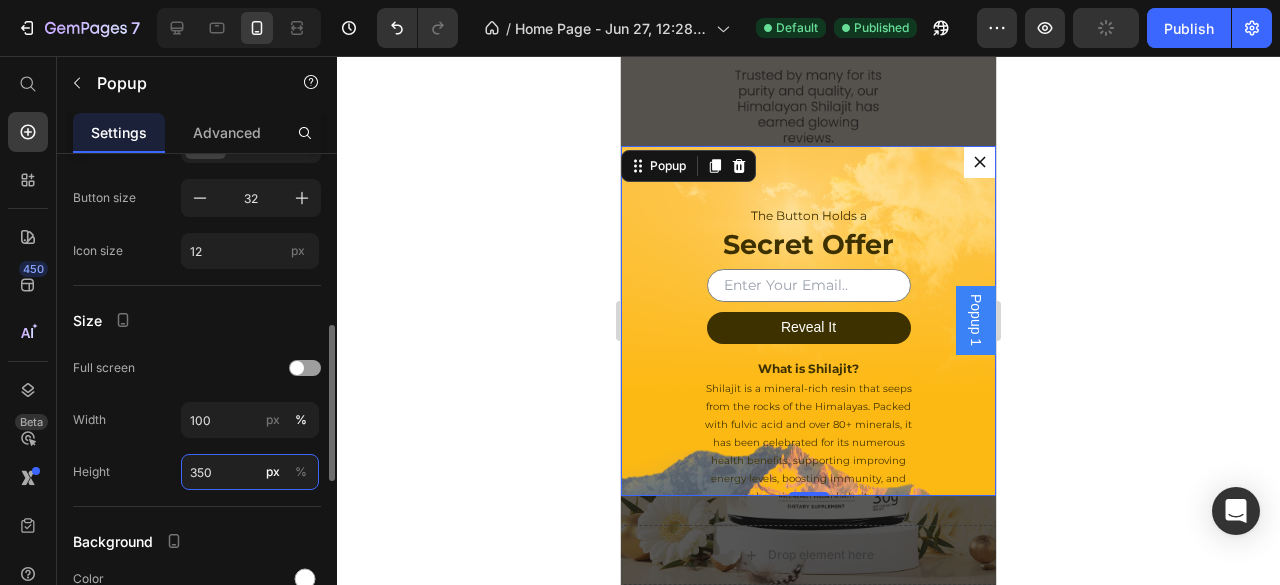 click on "350" at bounding box center (250, 472) 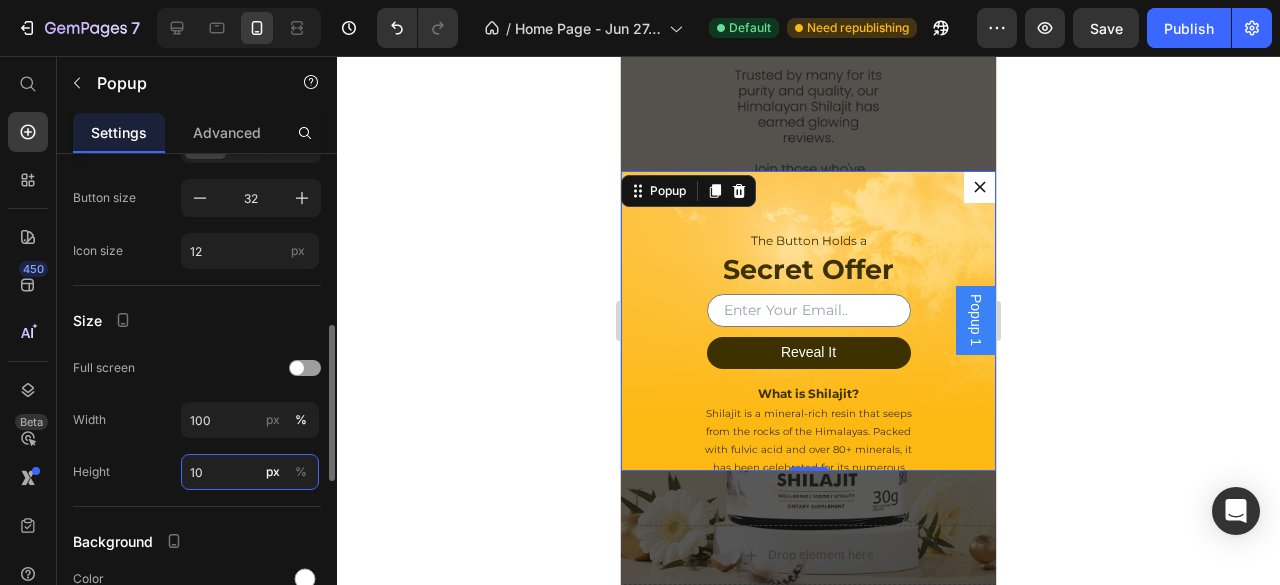 type on "1" 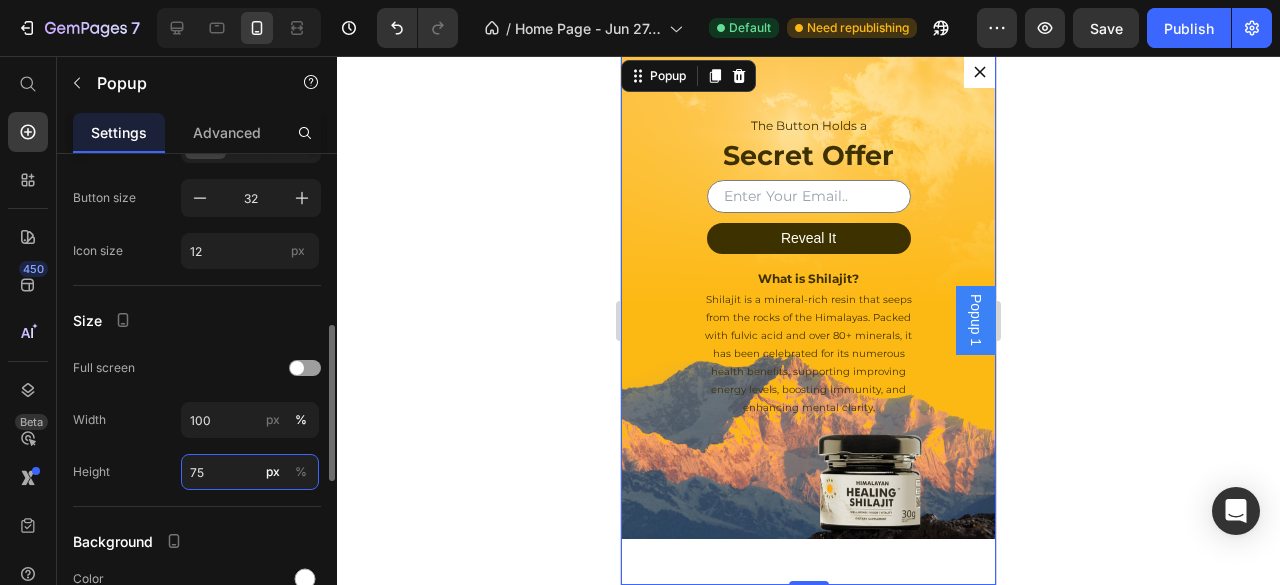 type on "7" 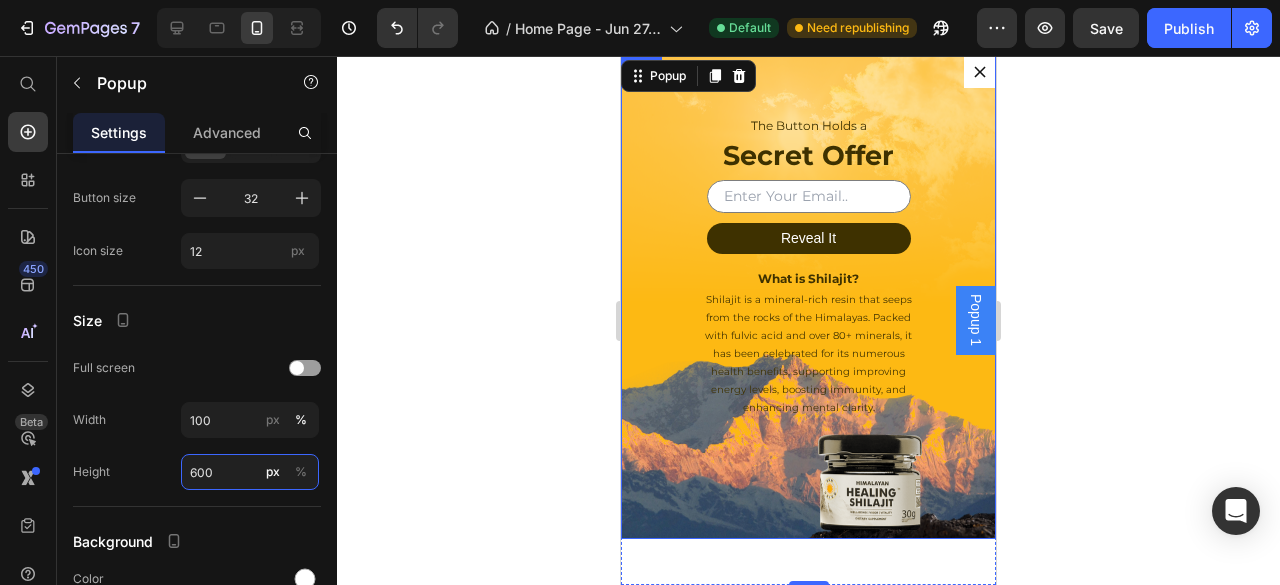scroll, scrollTop: 2816, scrollLeft: 0, axis: vertical 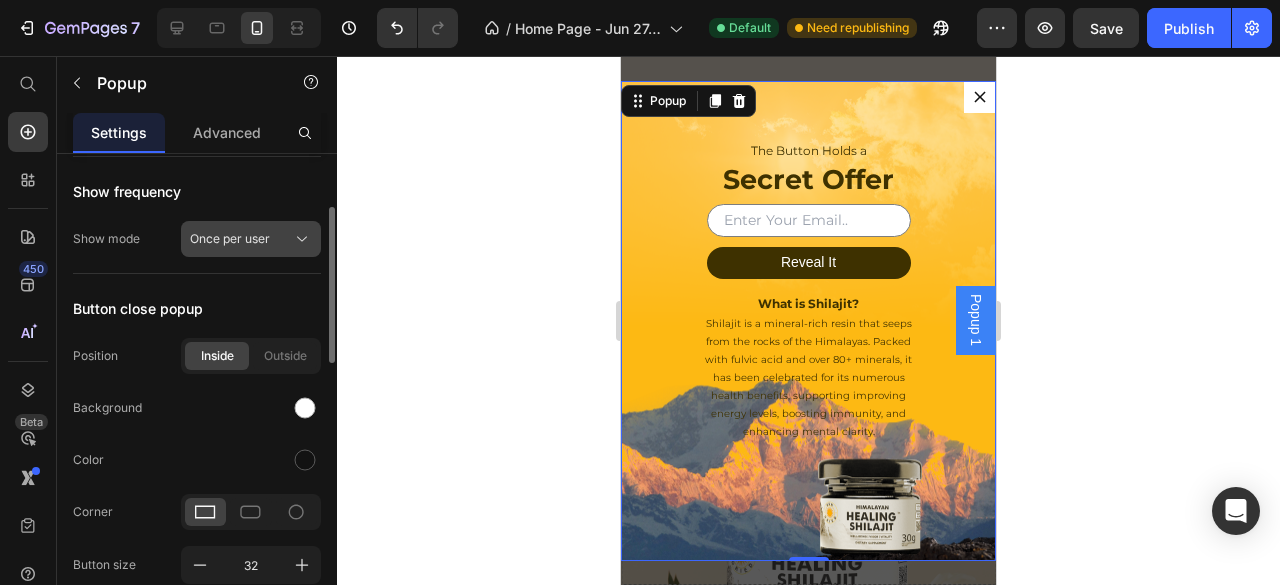 click on "Once per user" at bounding box center [251, 239] 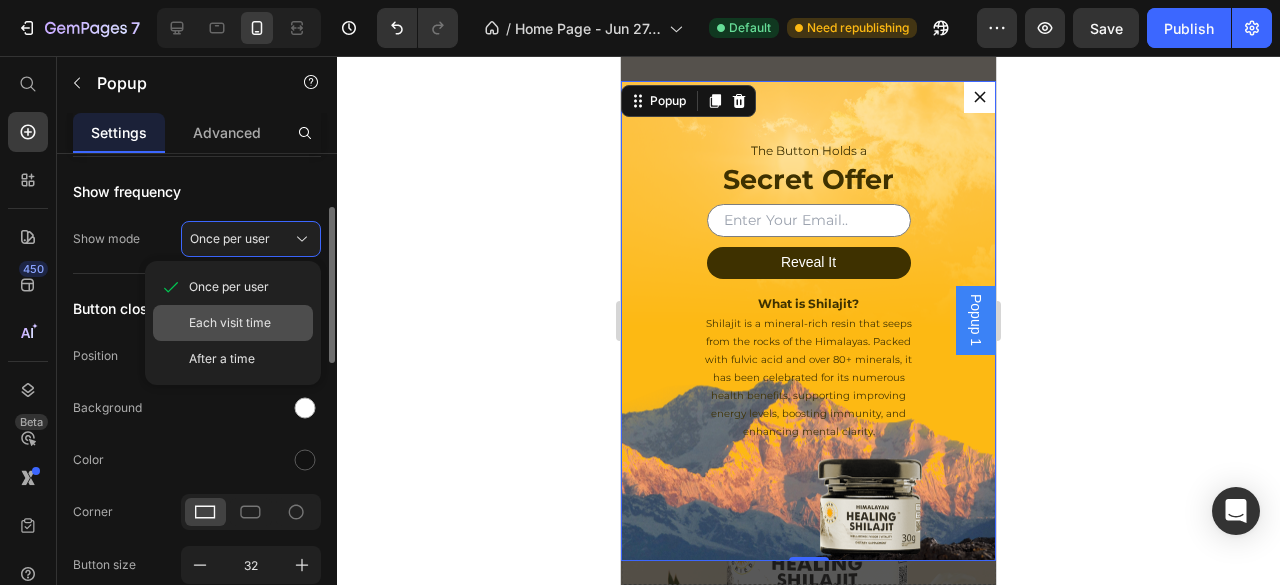click on "Each visit time" at bounding box center [230, 323] 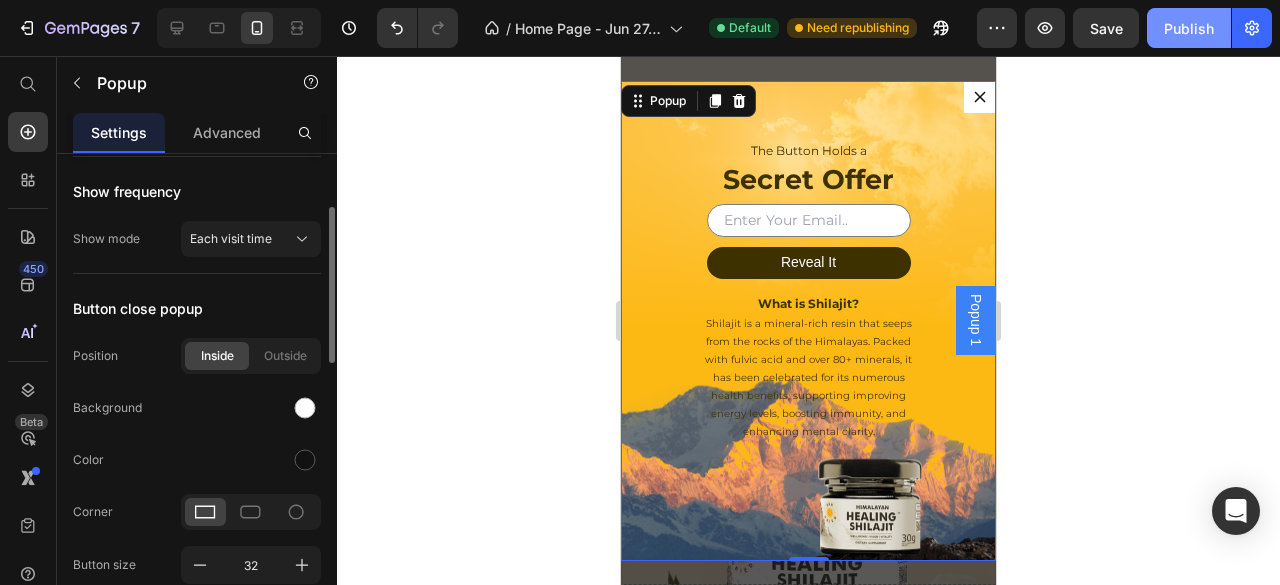 click on "Publish" 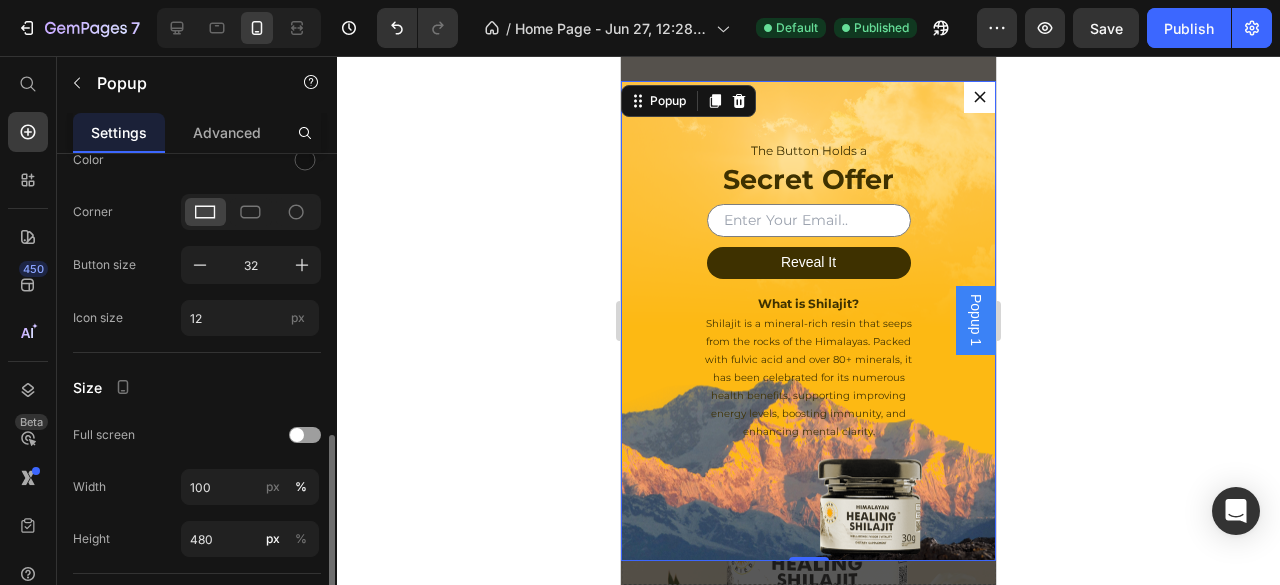 scroll, scrollTop: 566, scrollLeft: 0, axis: vertical 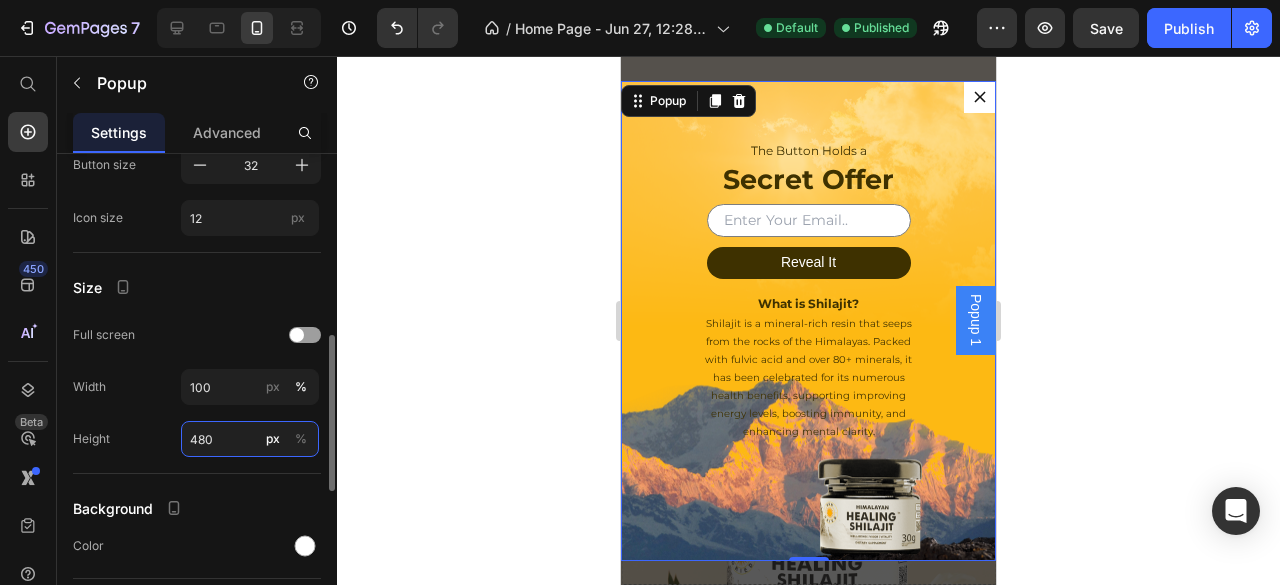 click on "480" at bounding box center [250, 439] 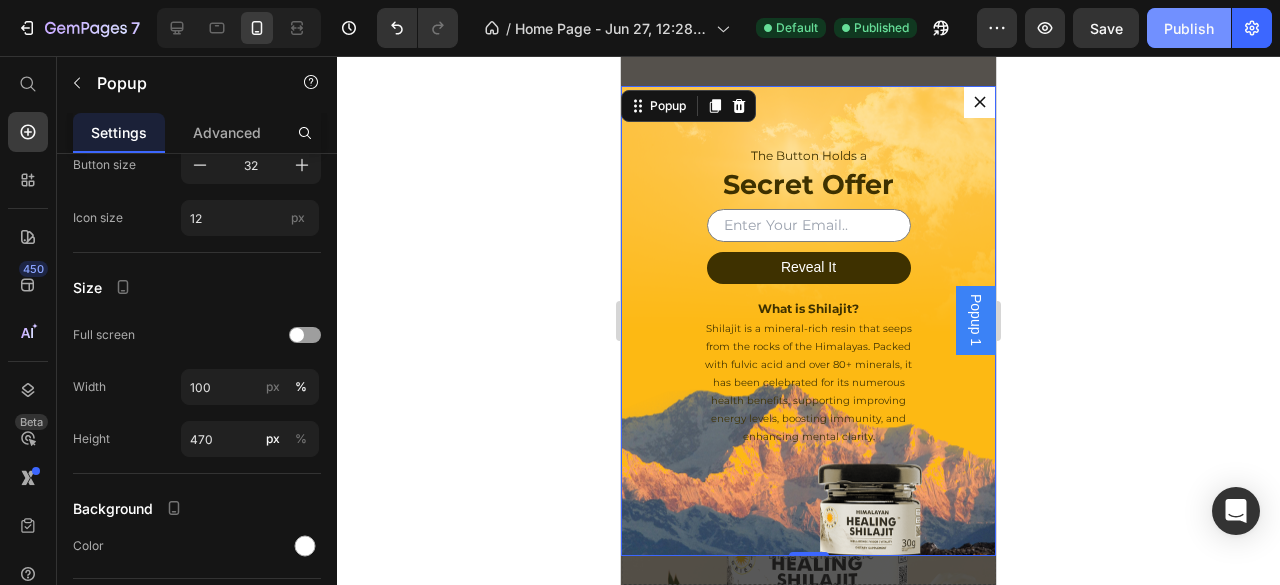 click on "Publish" at bounding box center (1189, 28) 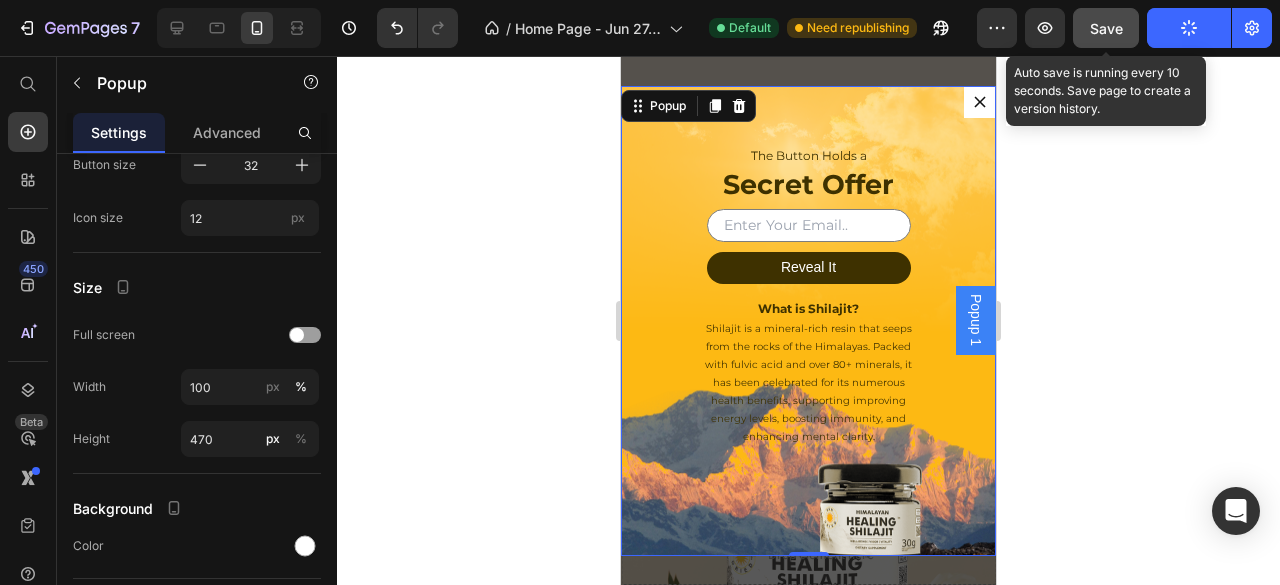 click on "Save" 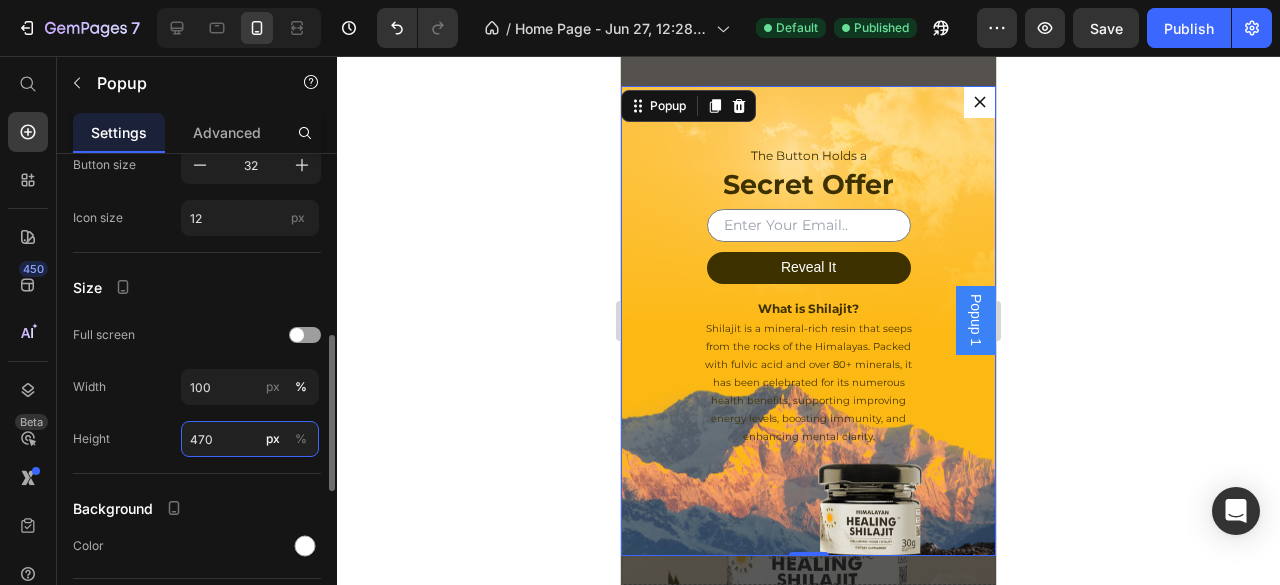 click on "470" at bounding box center [250, 439] 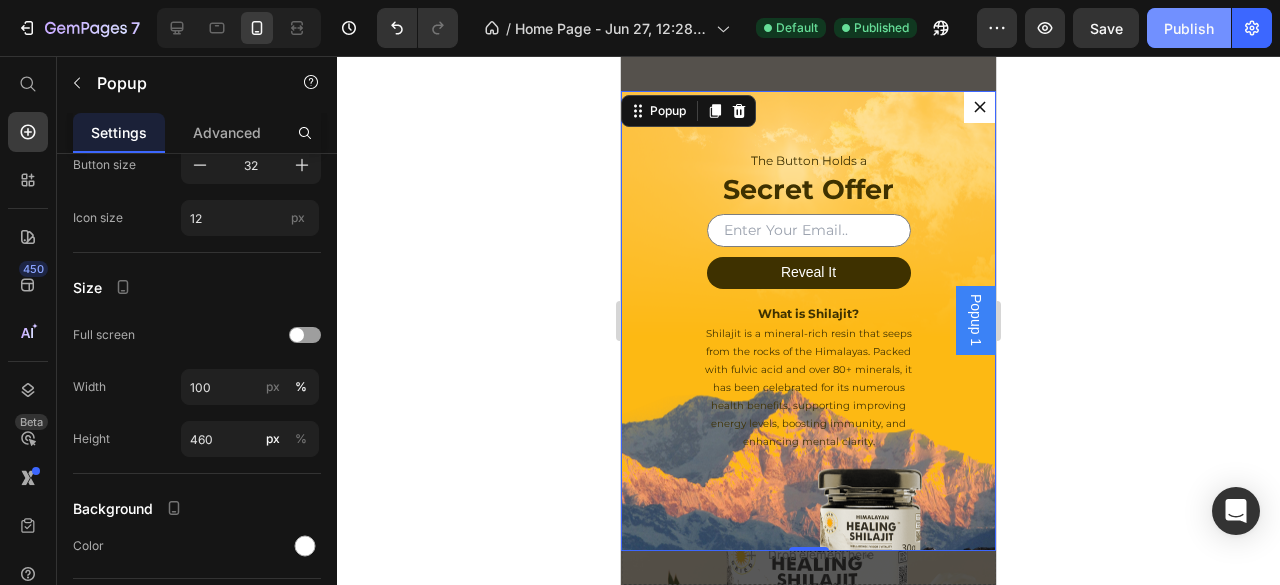 click on "Publish" at bounding box center (1189, 28) 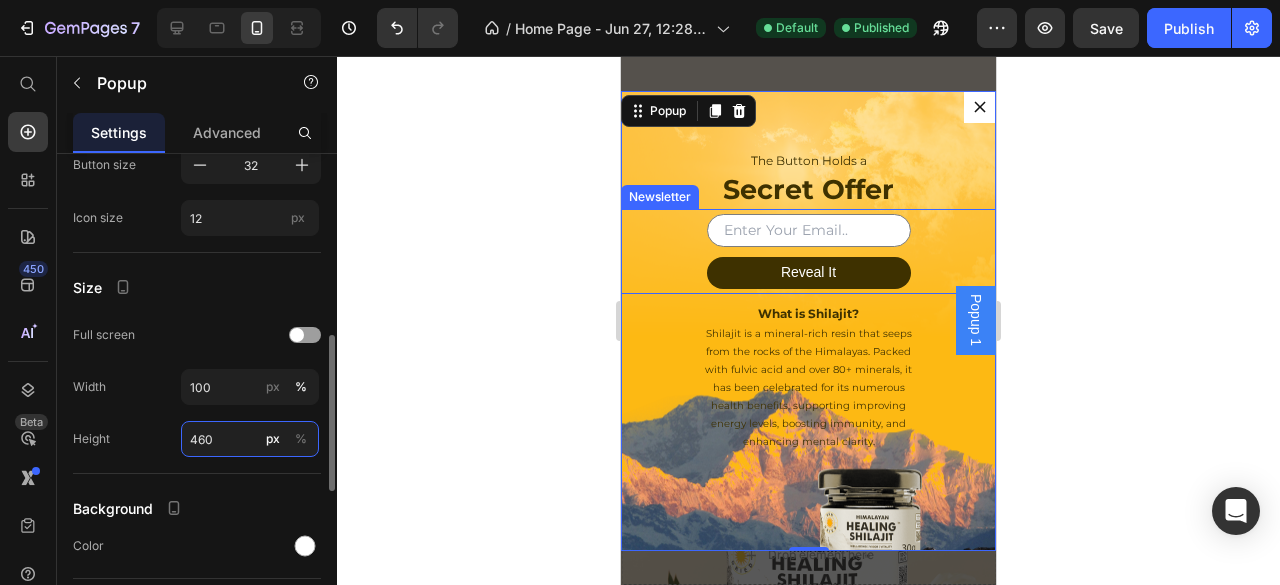 click on "460" at bounding box center (250, 439) 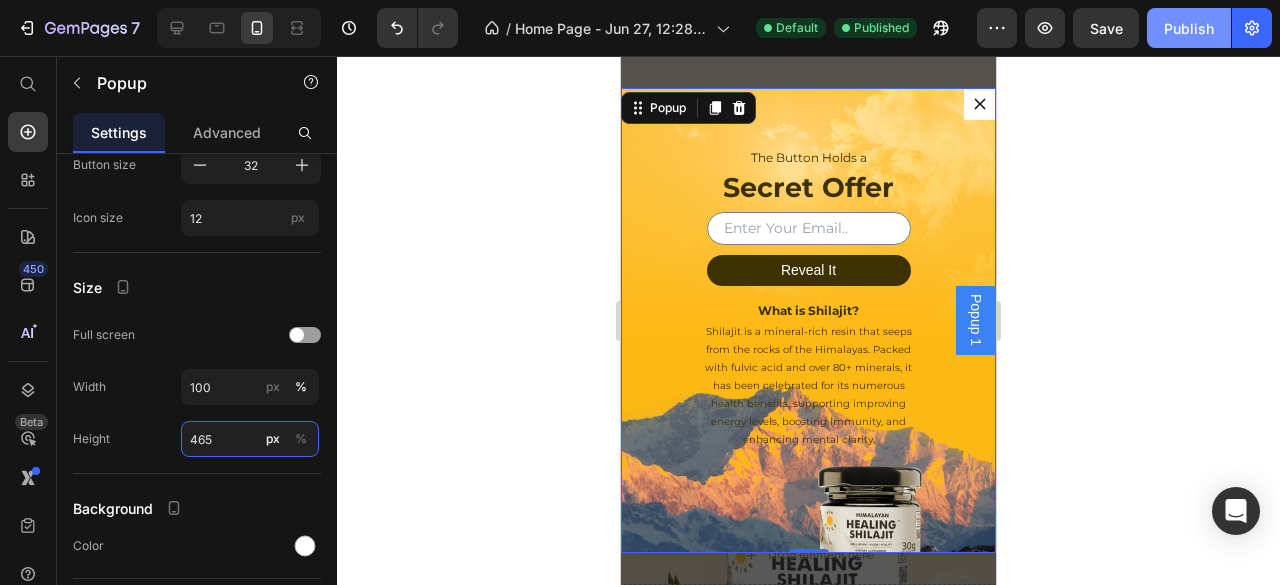 type on "465" 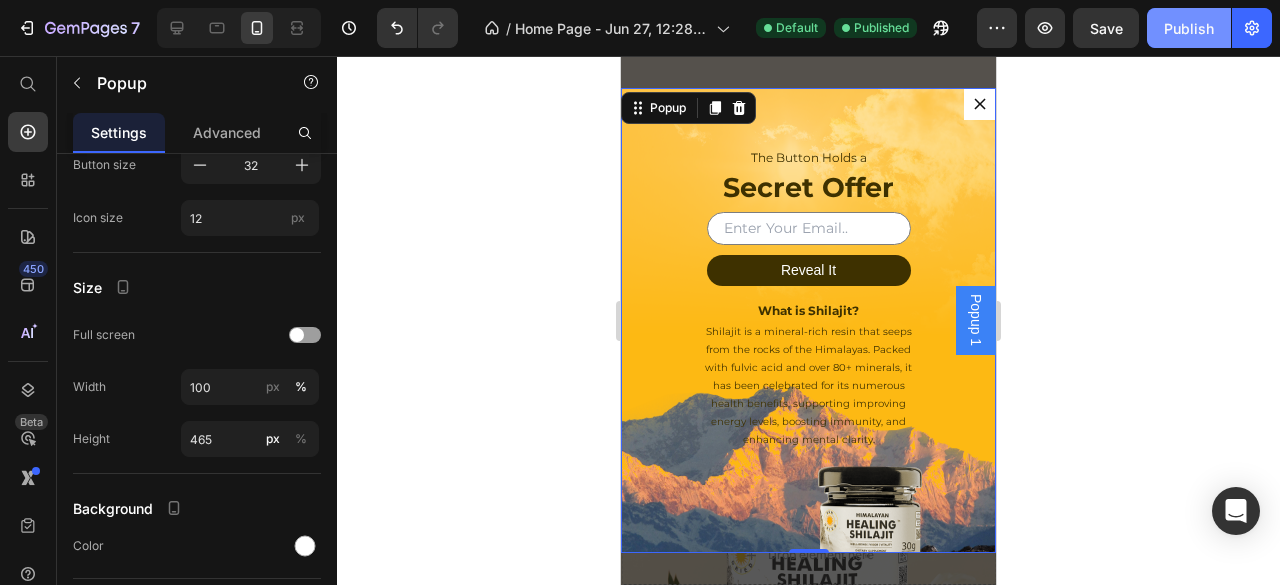 click on "Publish" at bounding box center [1189, 28] 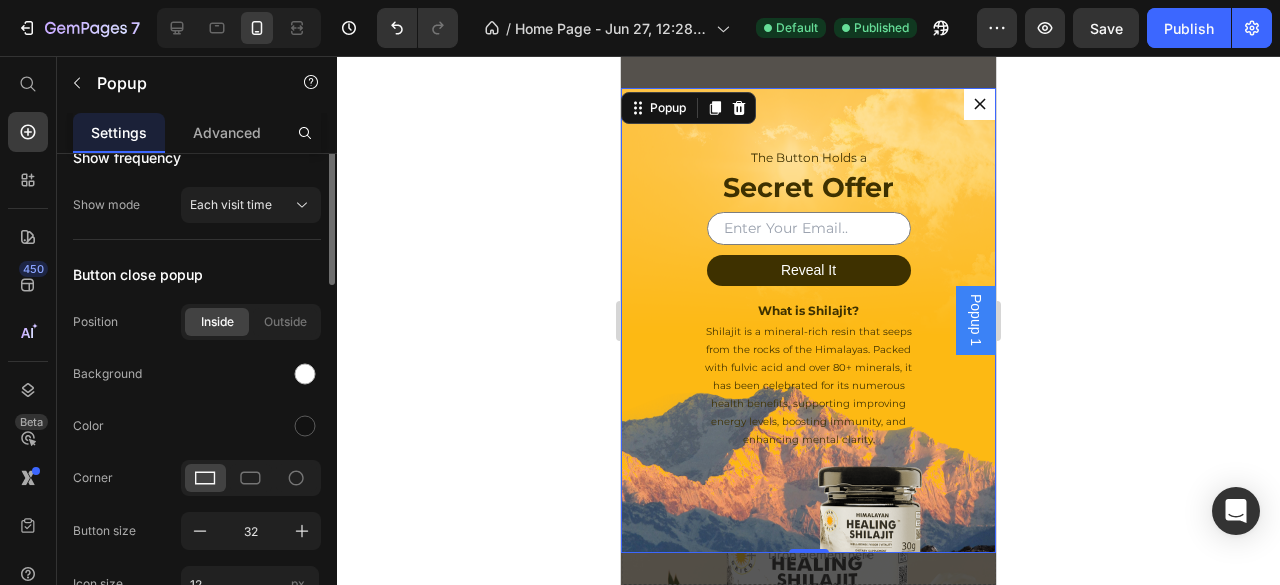 scroll, scrollTop: 133, scrollLeft: 0, axis: vertical 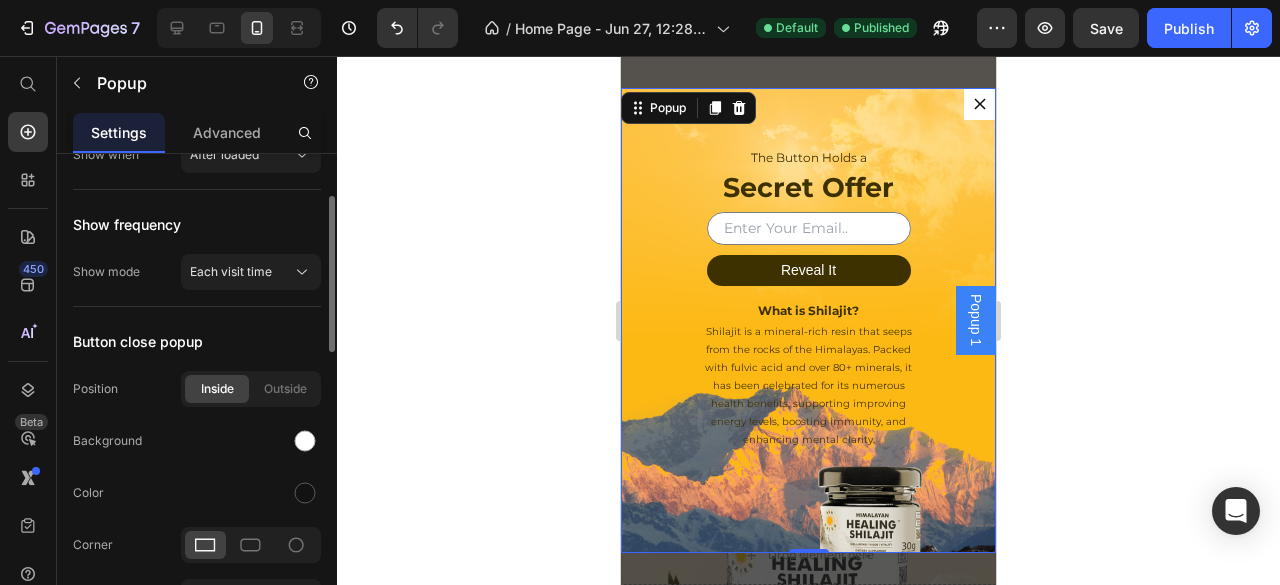 click on "Each visit time" at bounding box center (231, 272) 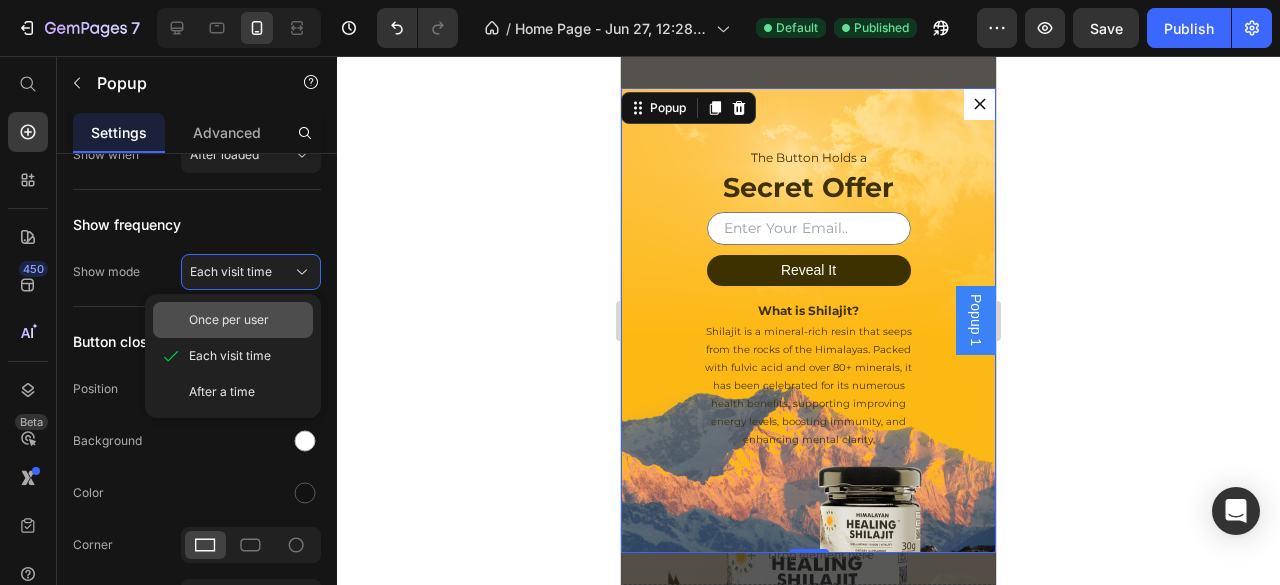 click on "Once per user" 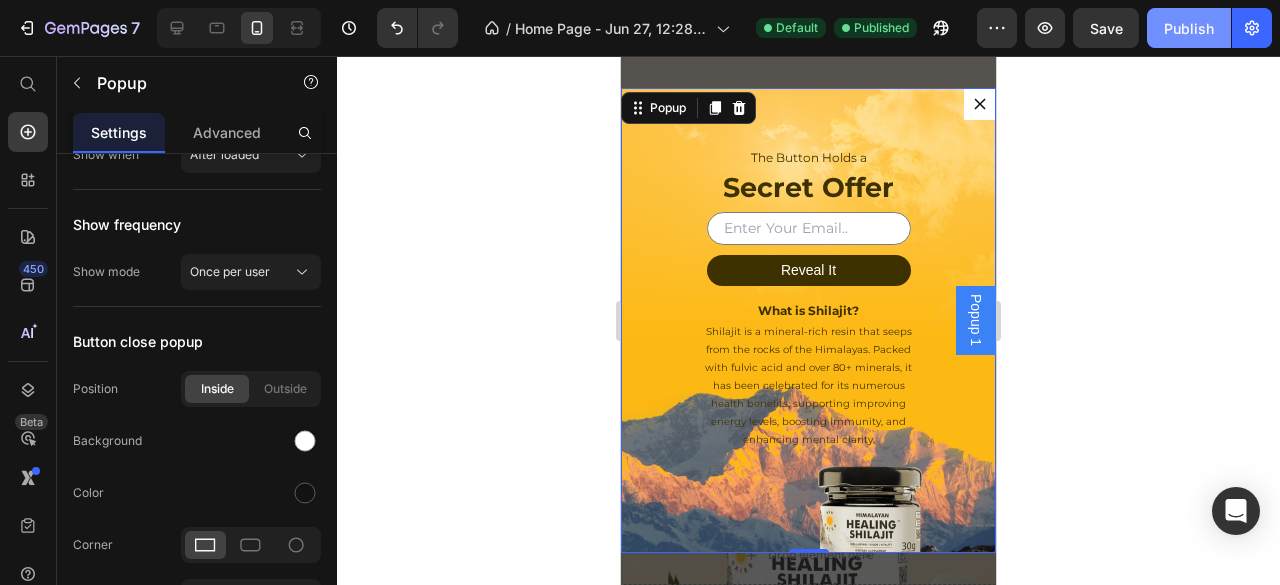 click on "Publish" at bounding box center [1189, 28] 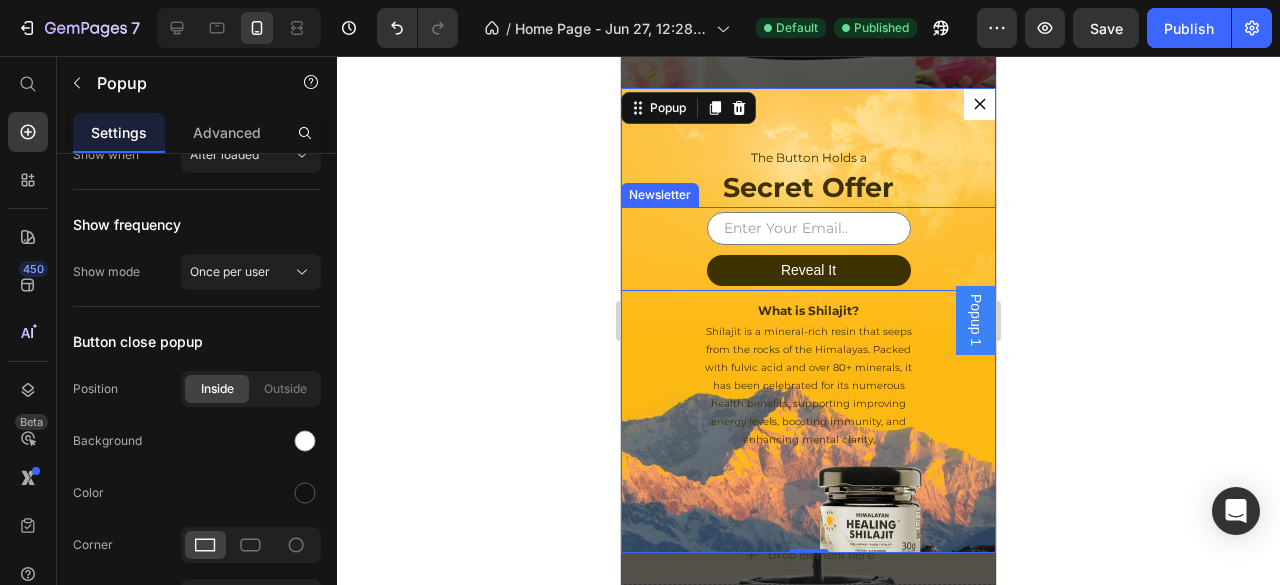 scroll, scrollTop: 2683, scrollLeft: 0, axis: vertical 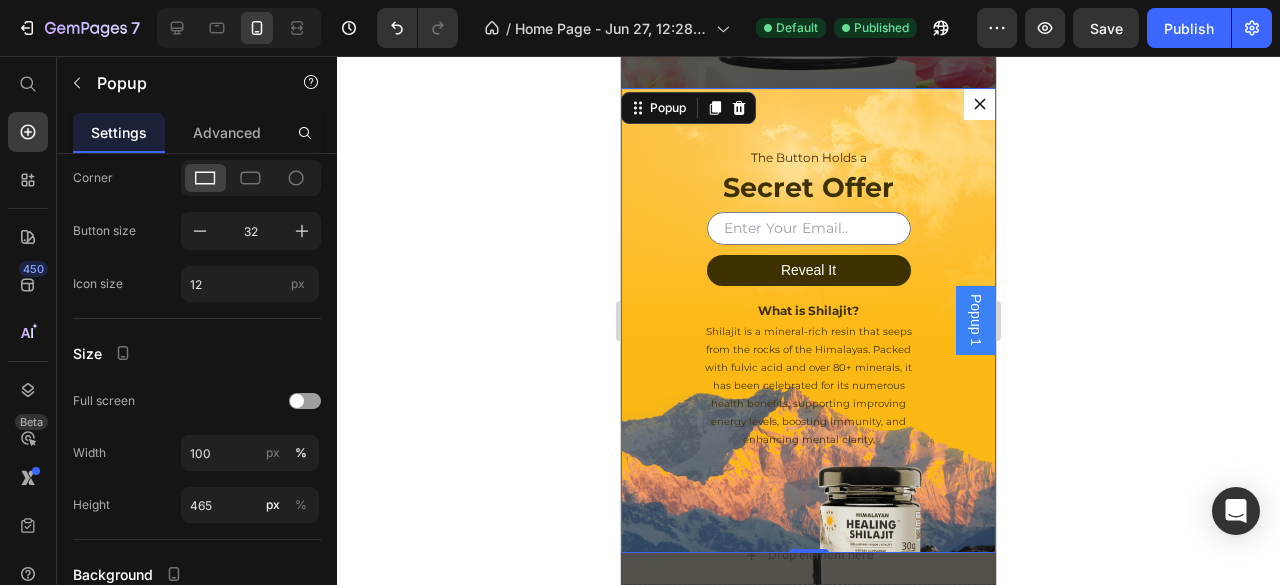 click 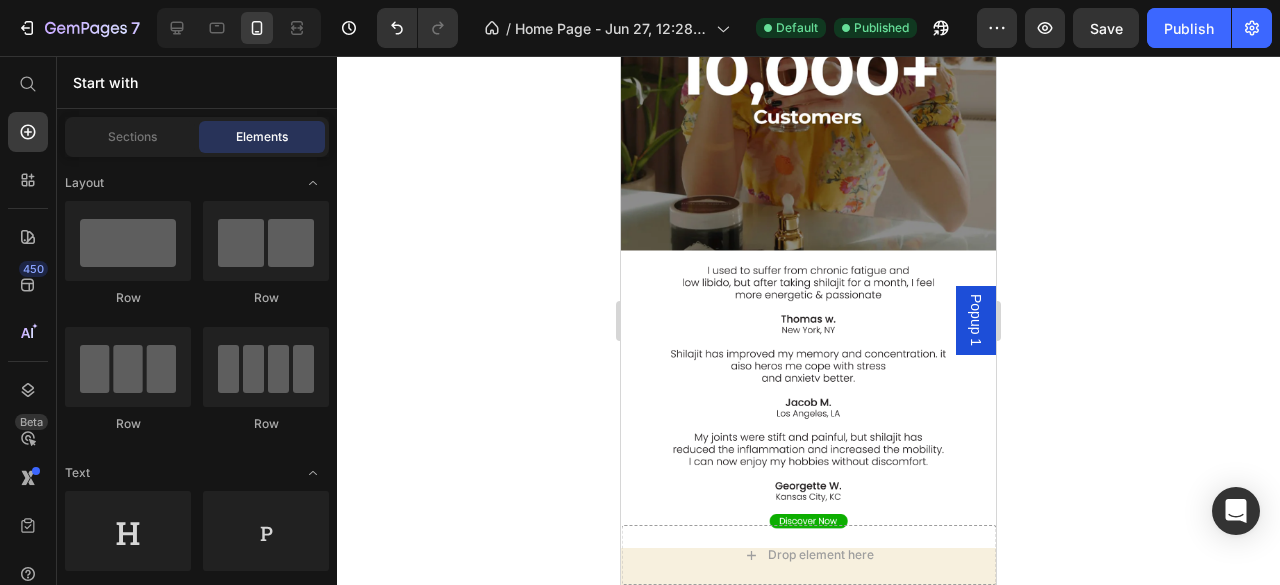 scroll, scrollTop: 2088, scrollLeft: 0, axis: vertical 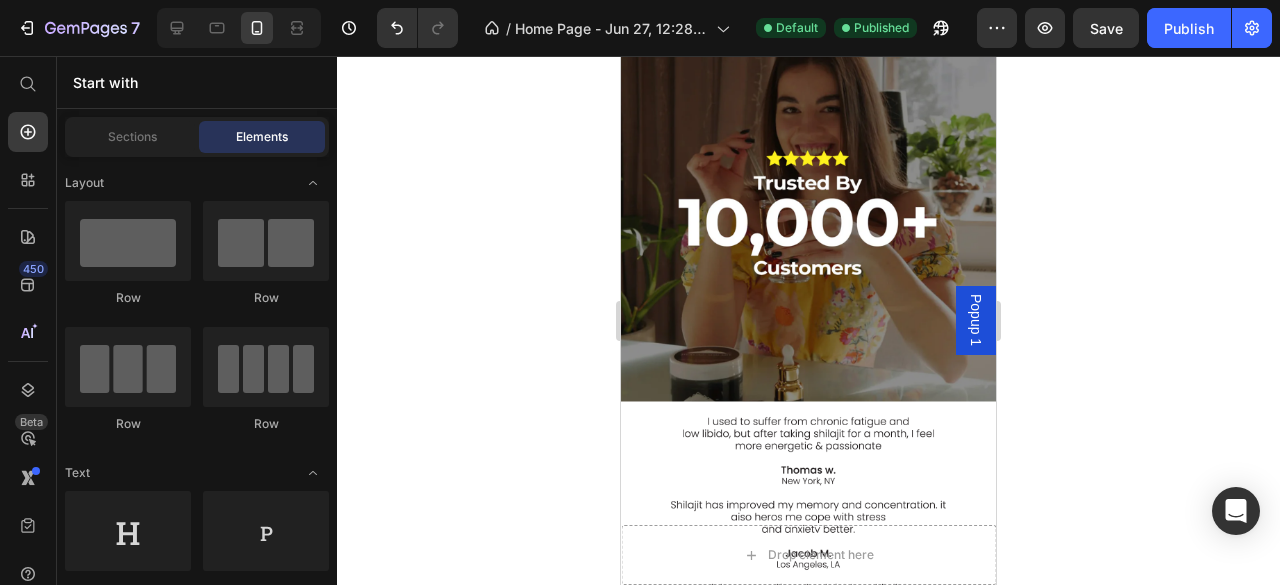 drag, startPoint x: 985, startPoint y: 301, endPoint x: 857, endPoint y: 85, distance: 251.07768 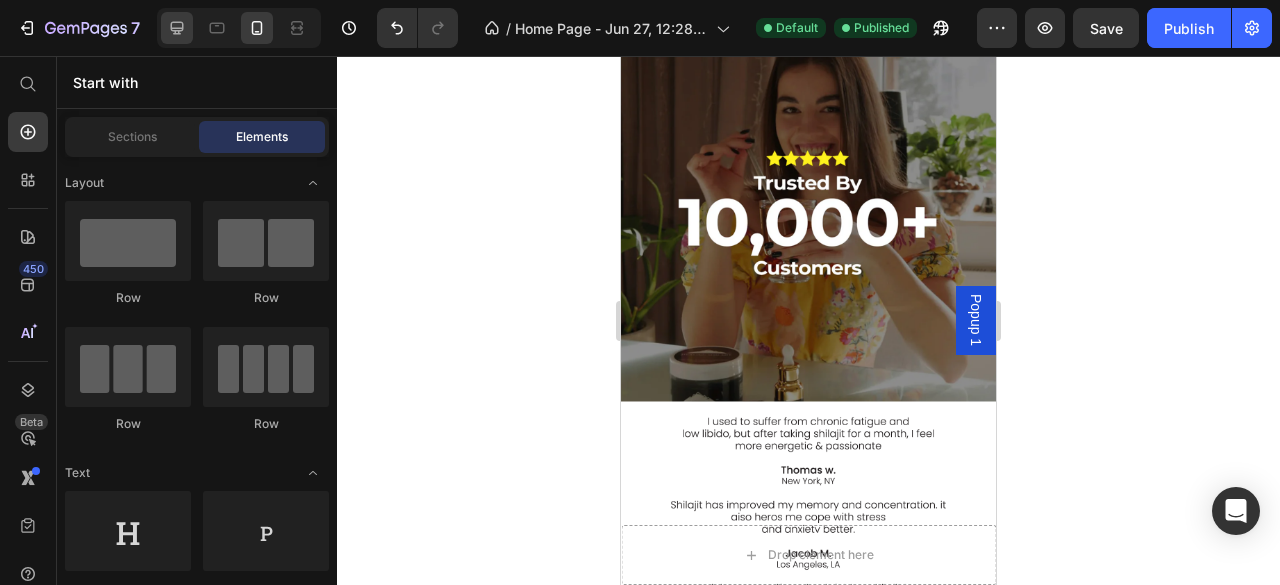 click 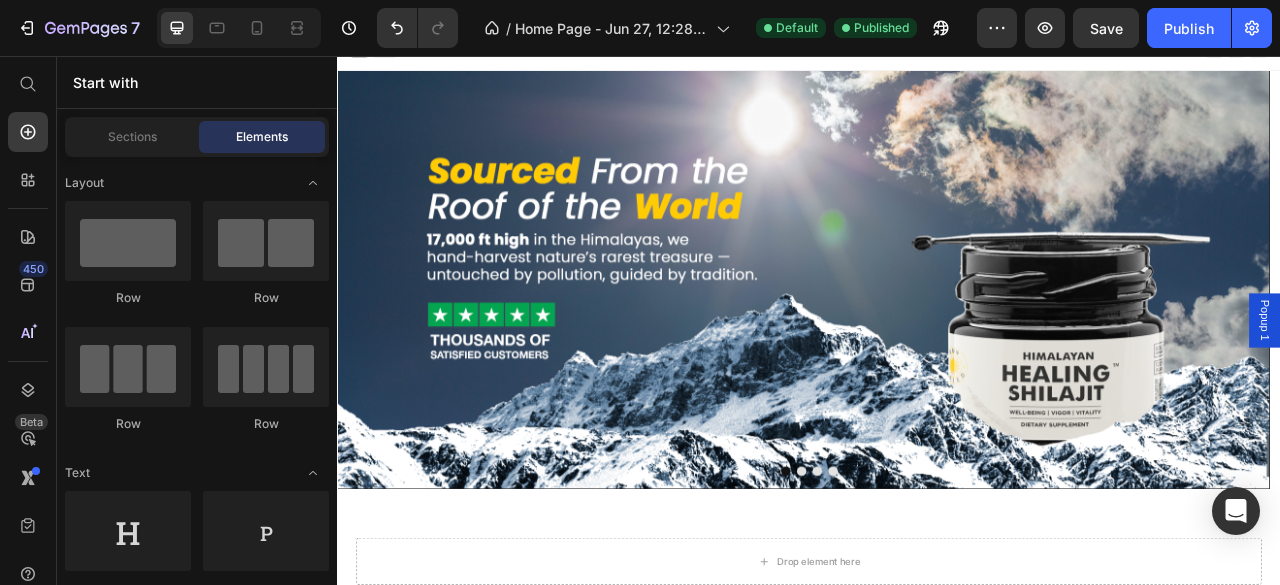 scroll, scrollTop: 166, scrollLeft: 0, axis: vertical 